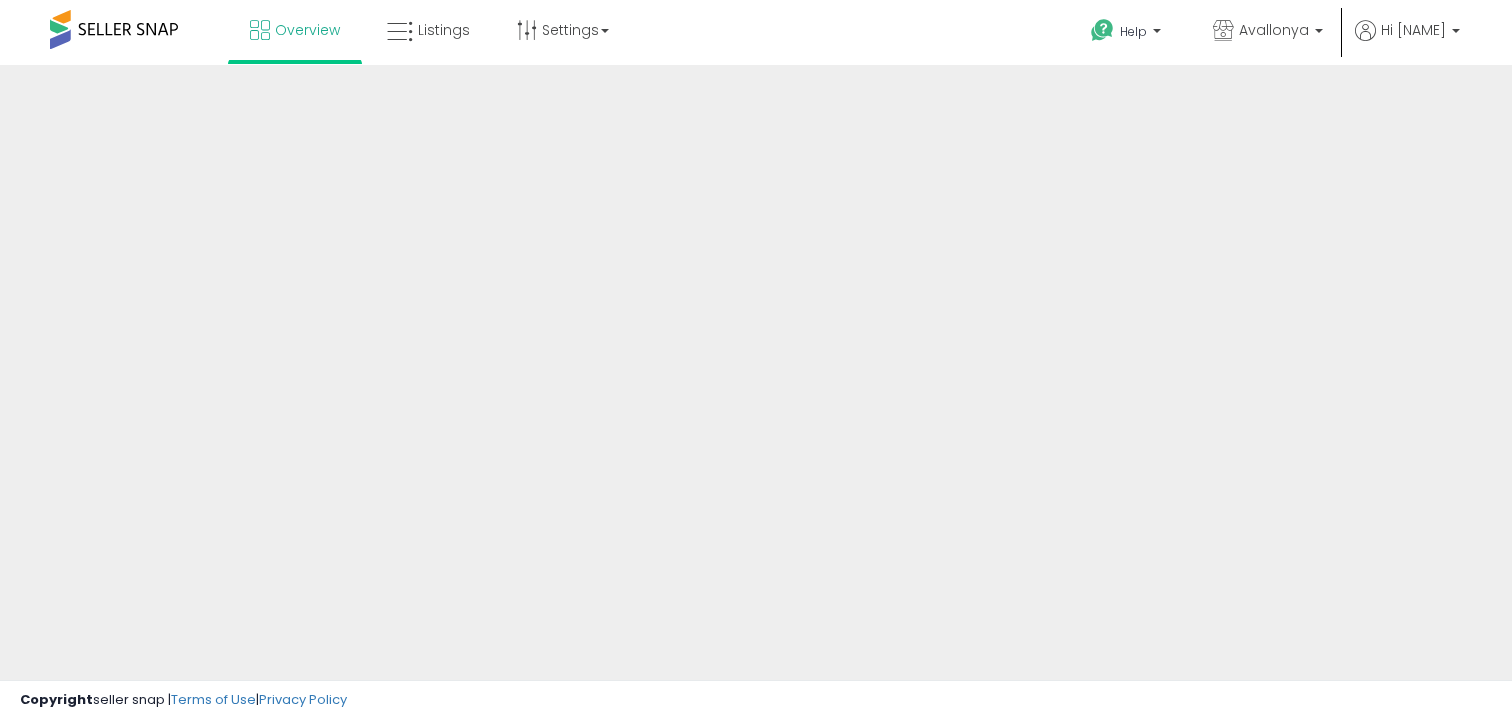 scroll, scrollTop: 0, scrollLeft: 0, axis: both 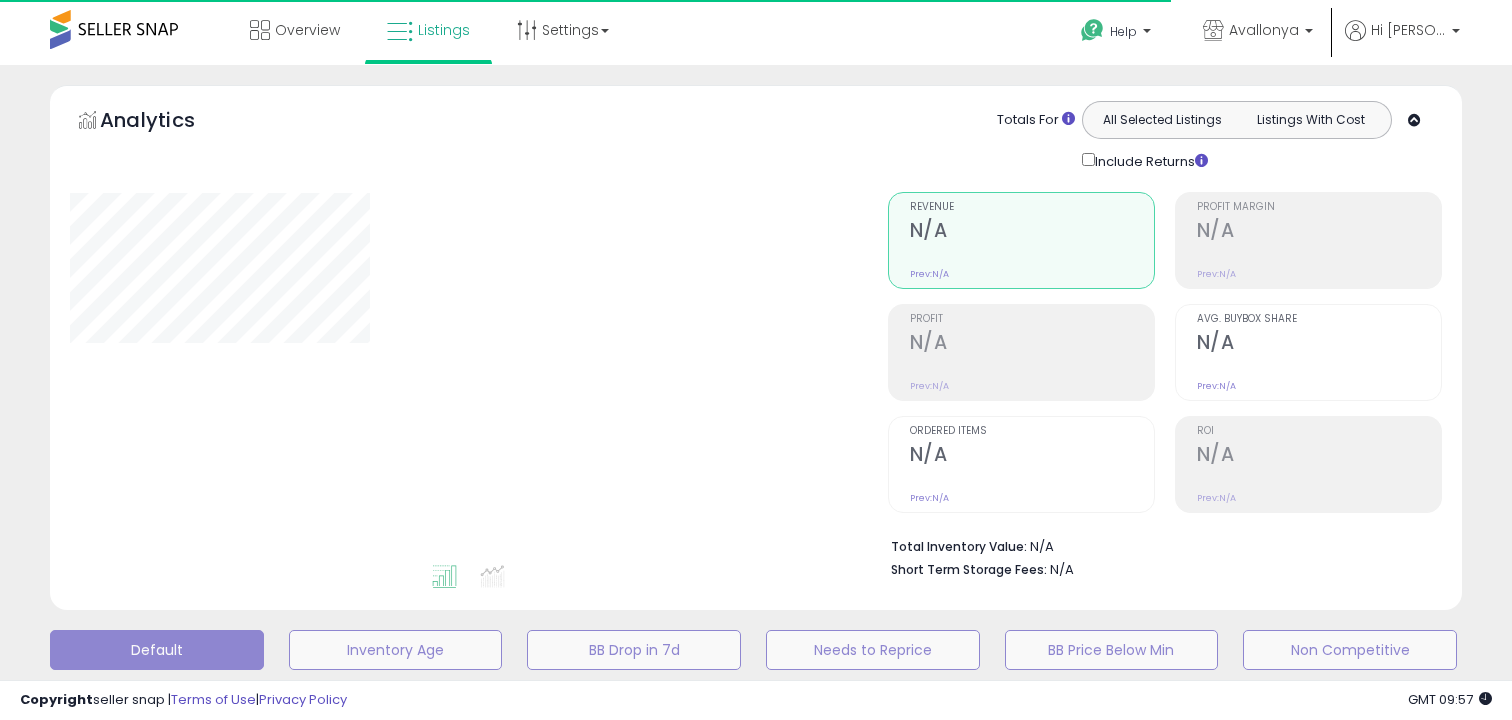 select on "**" 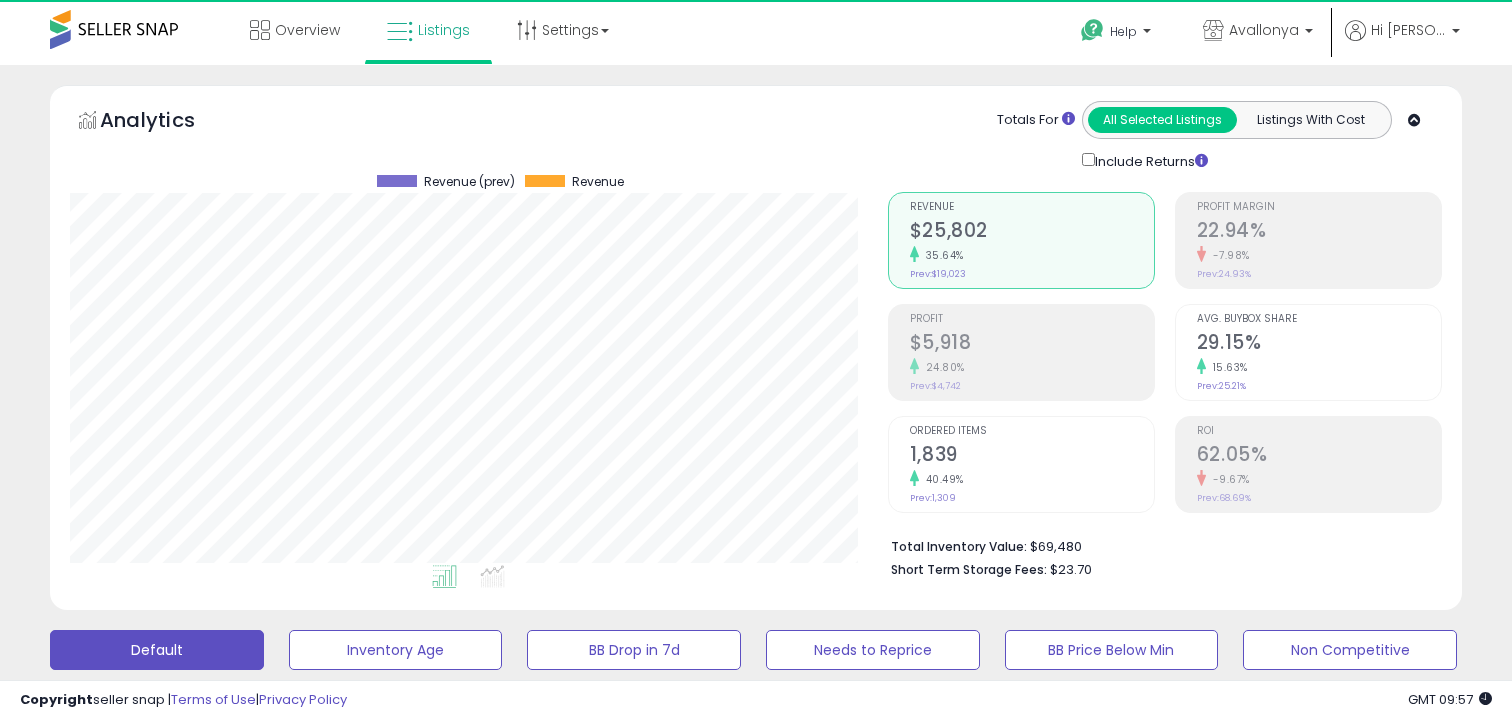 scroll, scrollTop: 999590, scrollLeft: 999182, axis: both 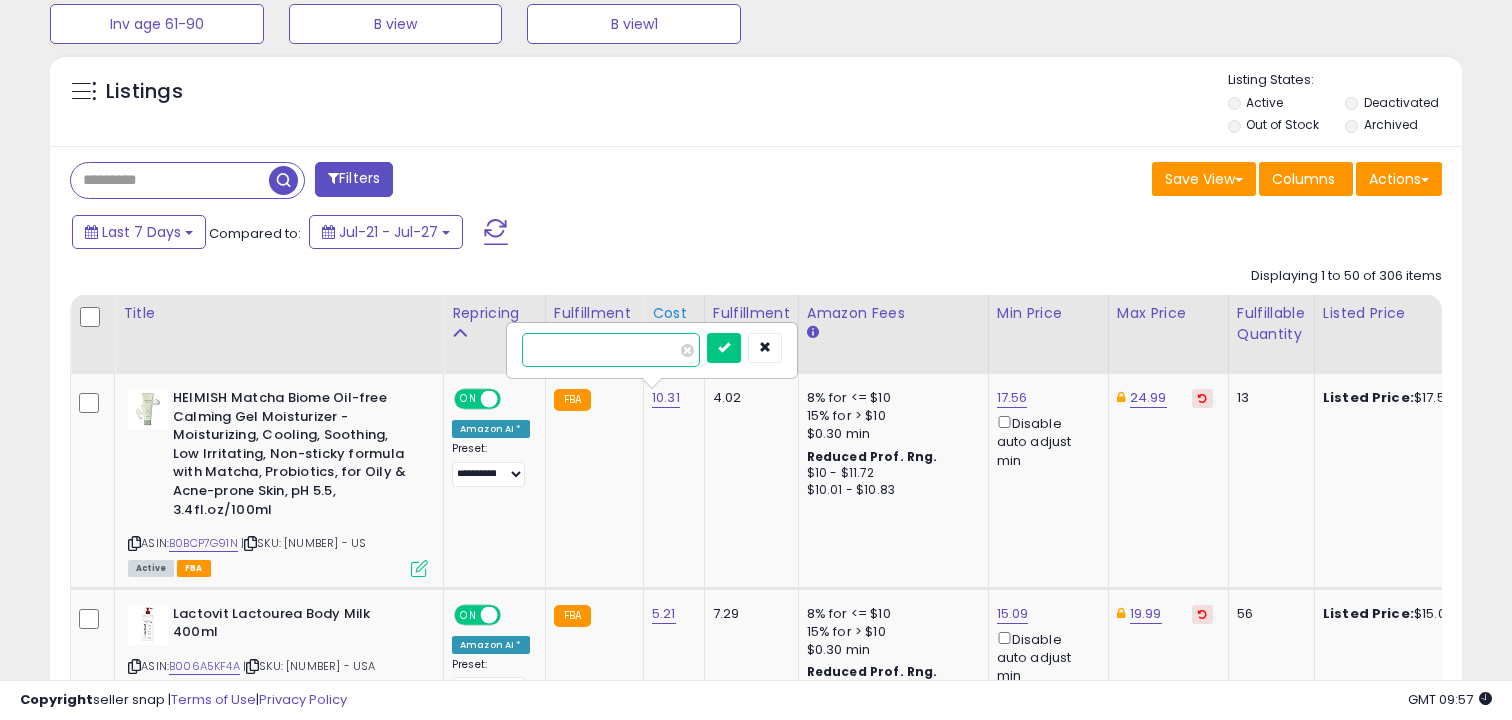 type on "**" 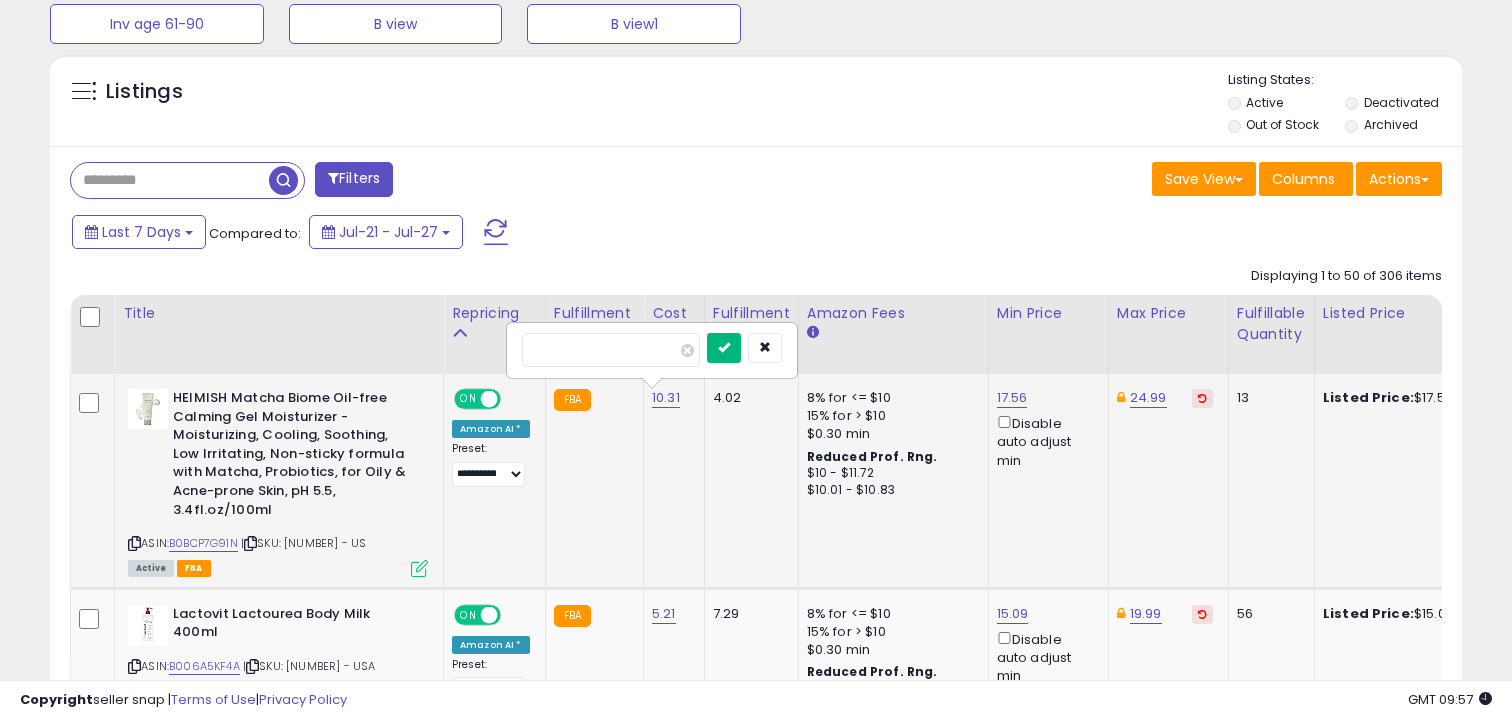 click at bounding box center [724, 347] 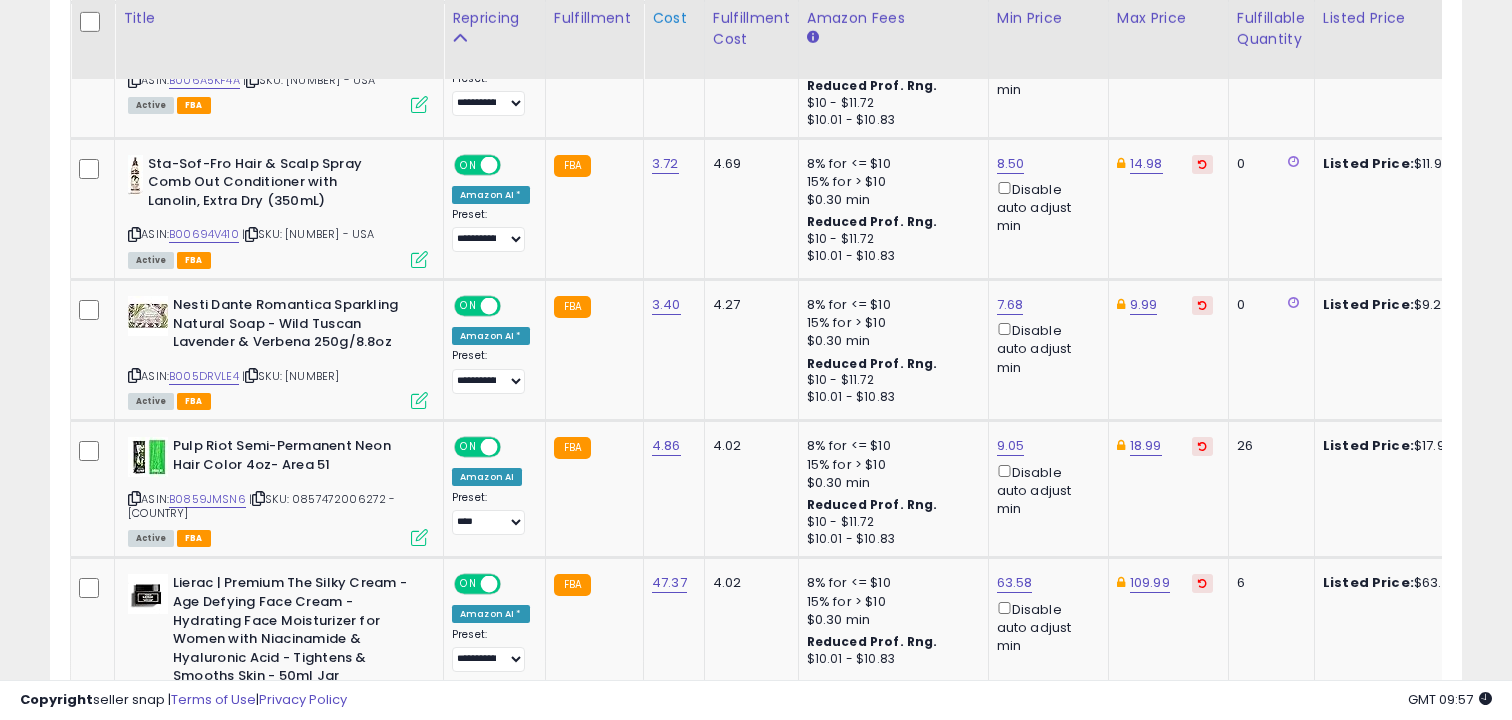 scroll, scrollTop: 923, scrollLeft: 0, axis: vertical 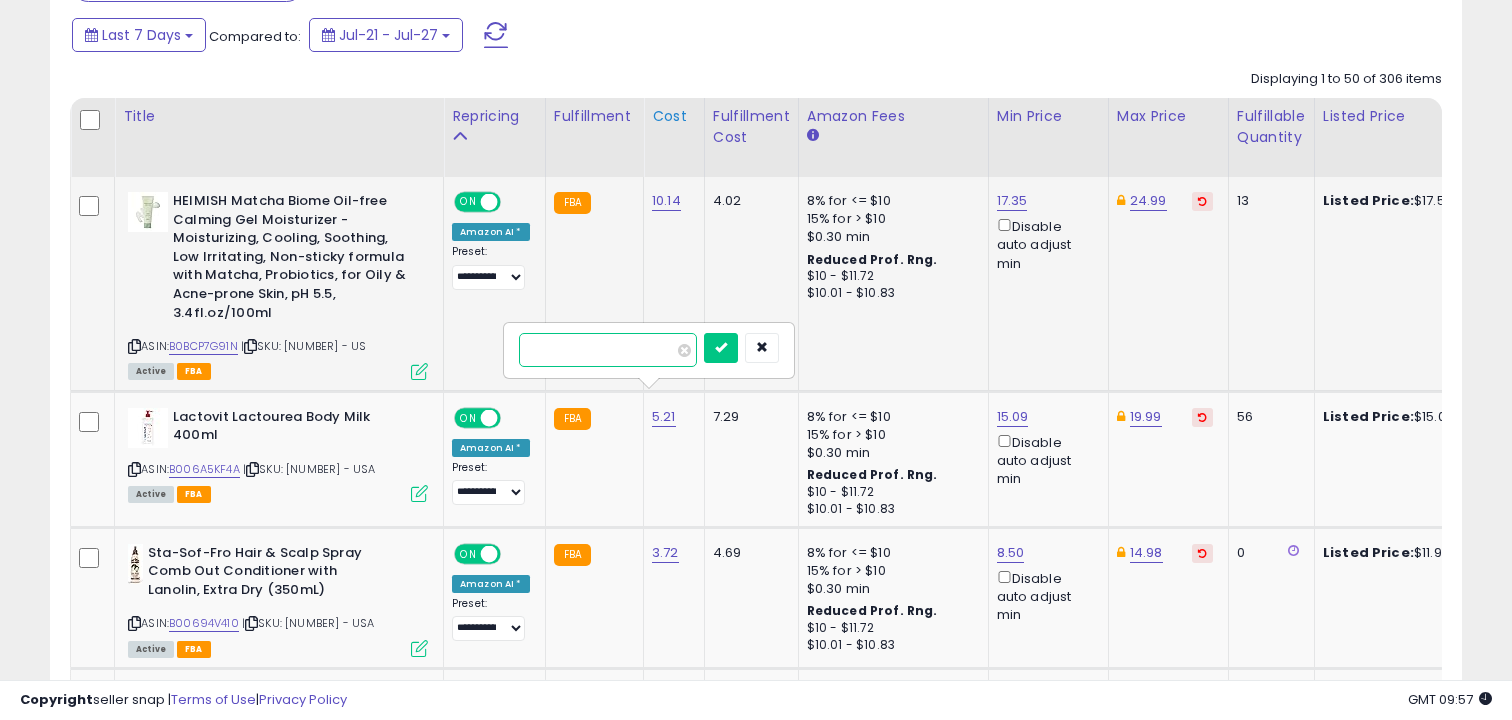 type on "*" 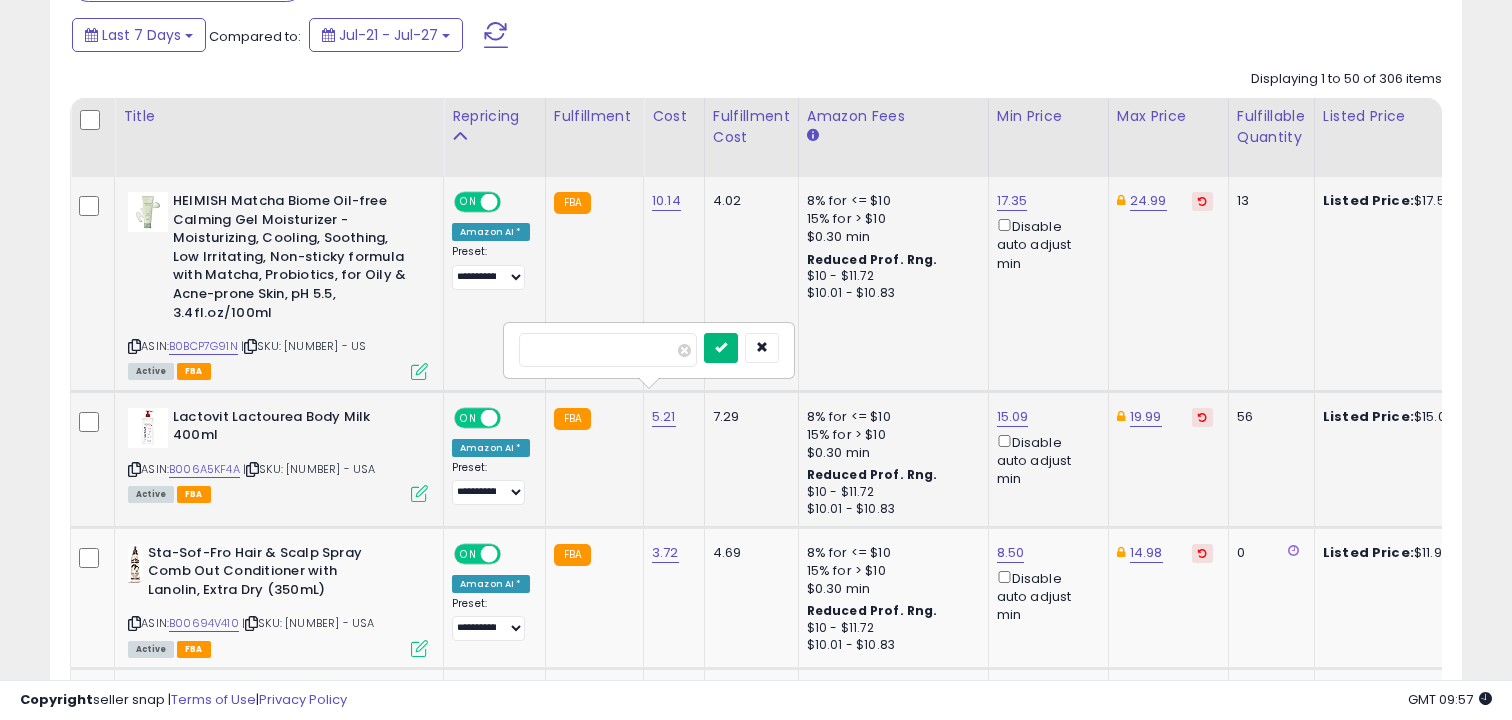 click at bounding box center [721, 347] 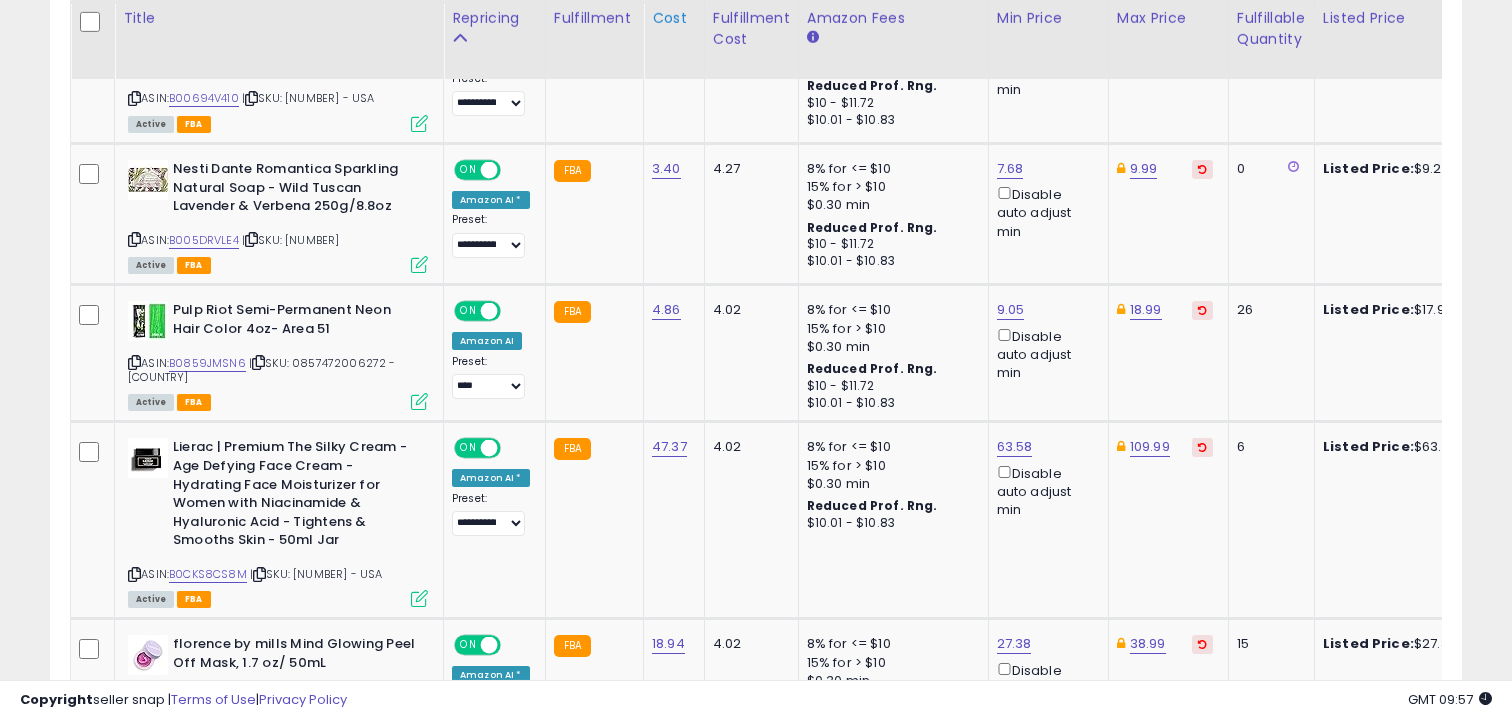 scroll, scrollTop: 1059, scrollLeft: 0, axis: vertical 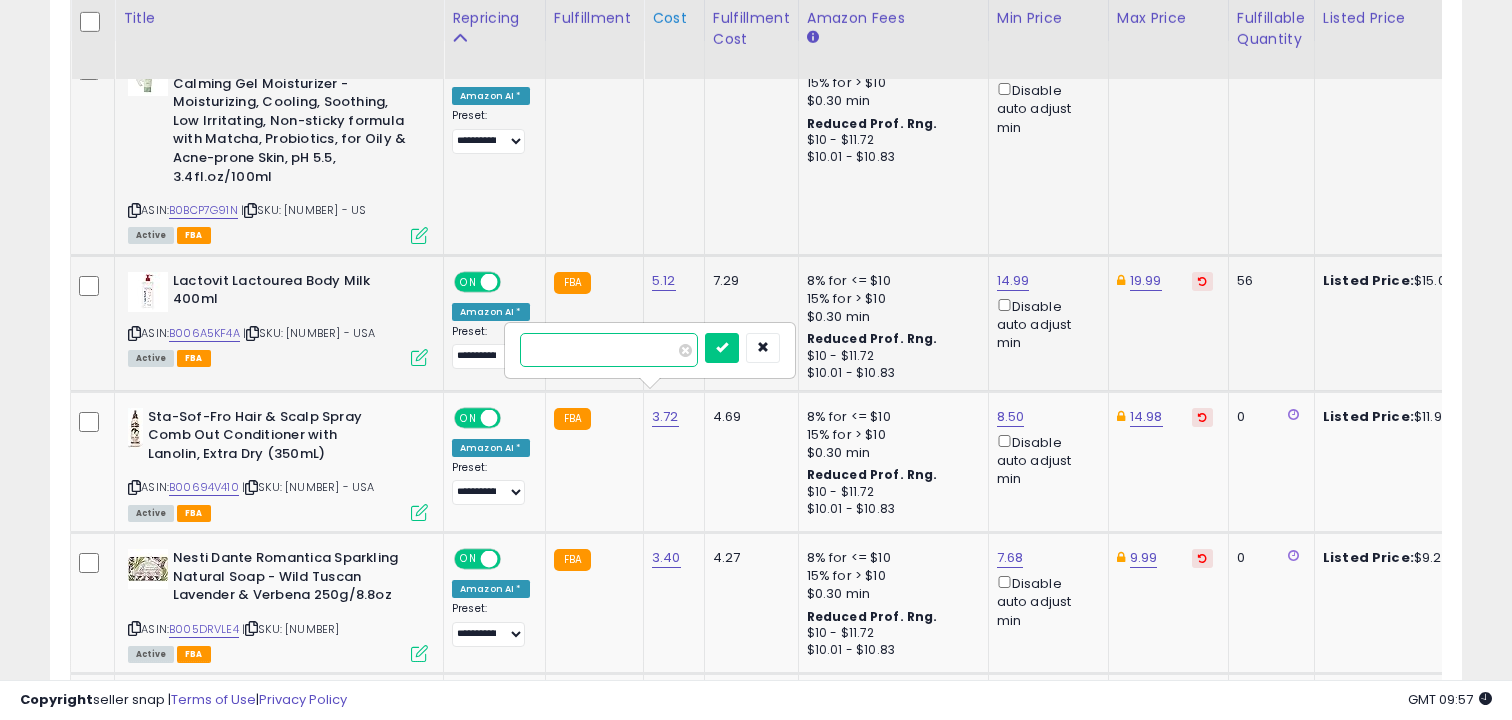 type on "*" 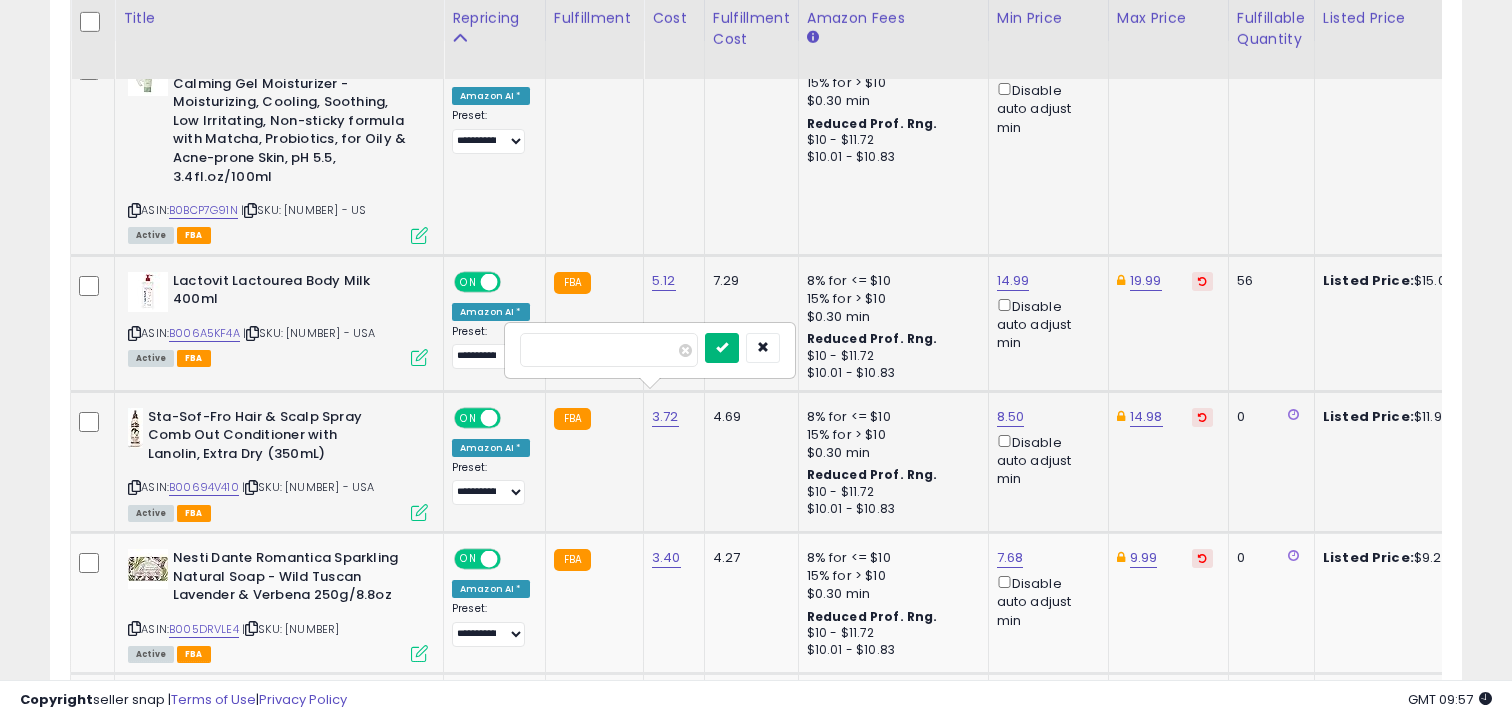click at bounding box center [722, 347] 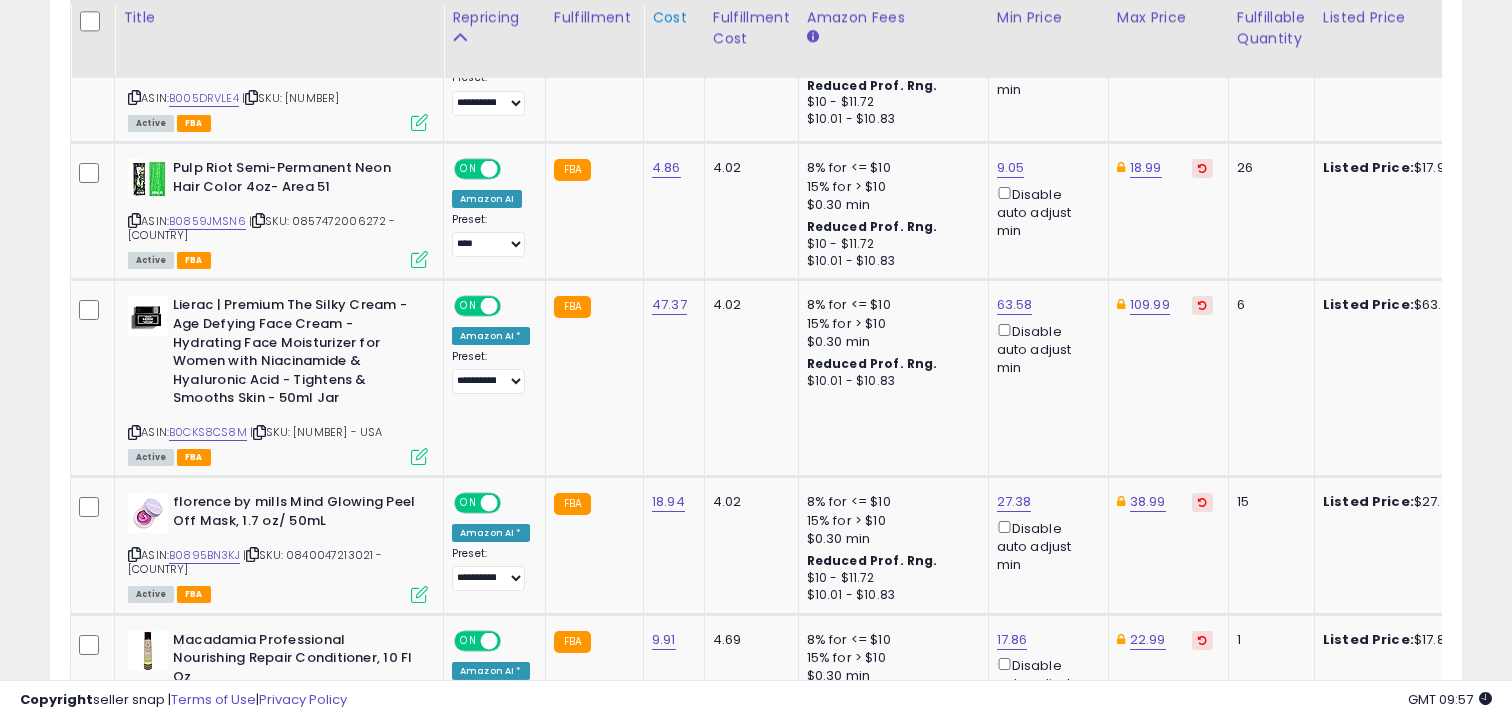 scroll, scrollTop: 1201, scrollLeft: 0, axis: vertical 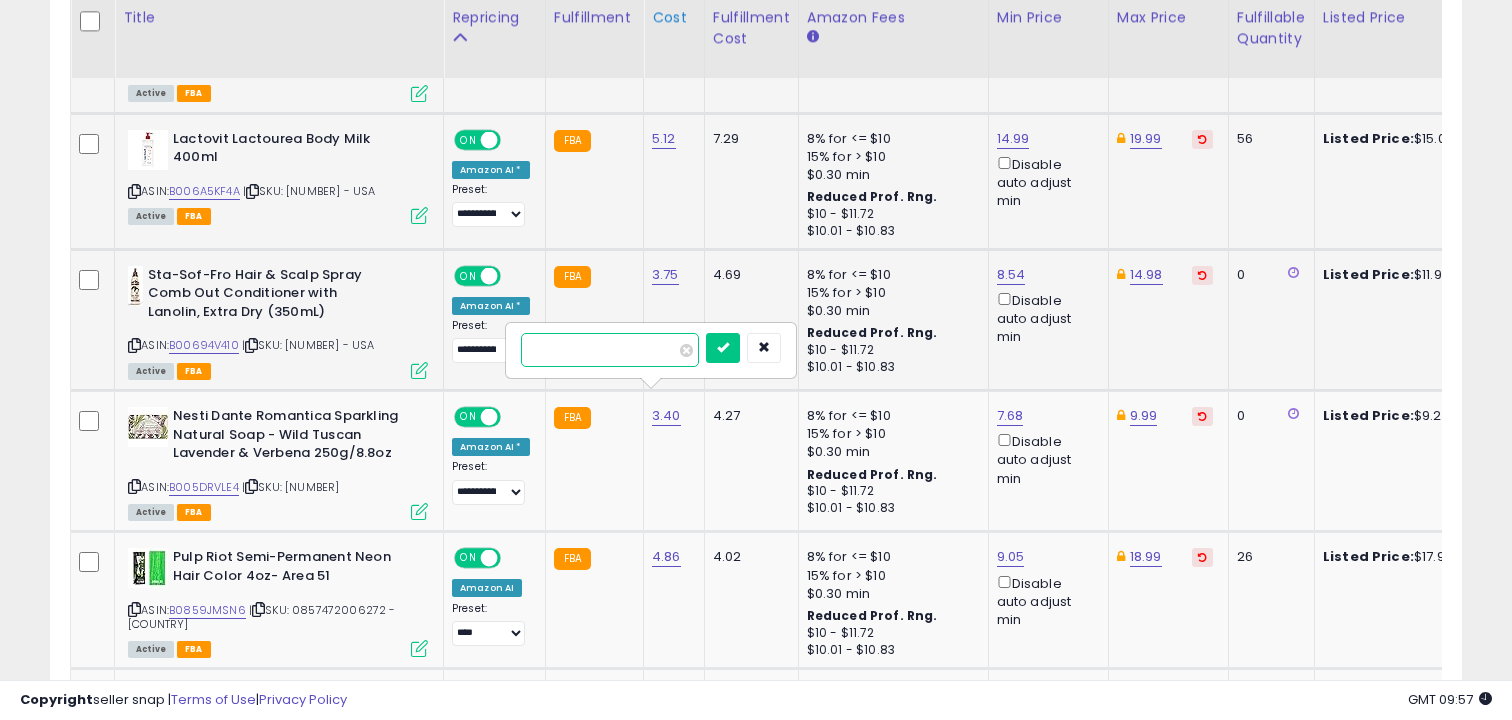 type on "*" 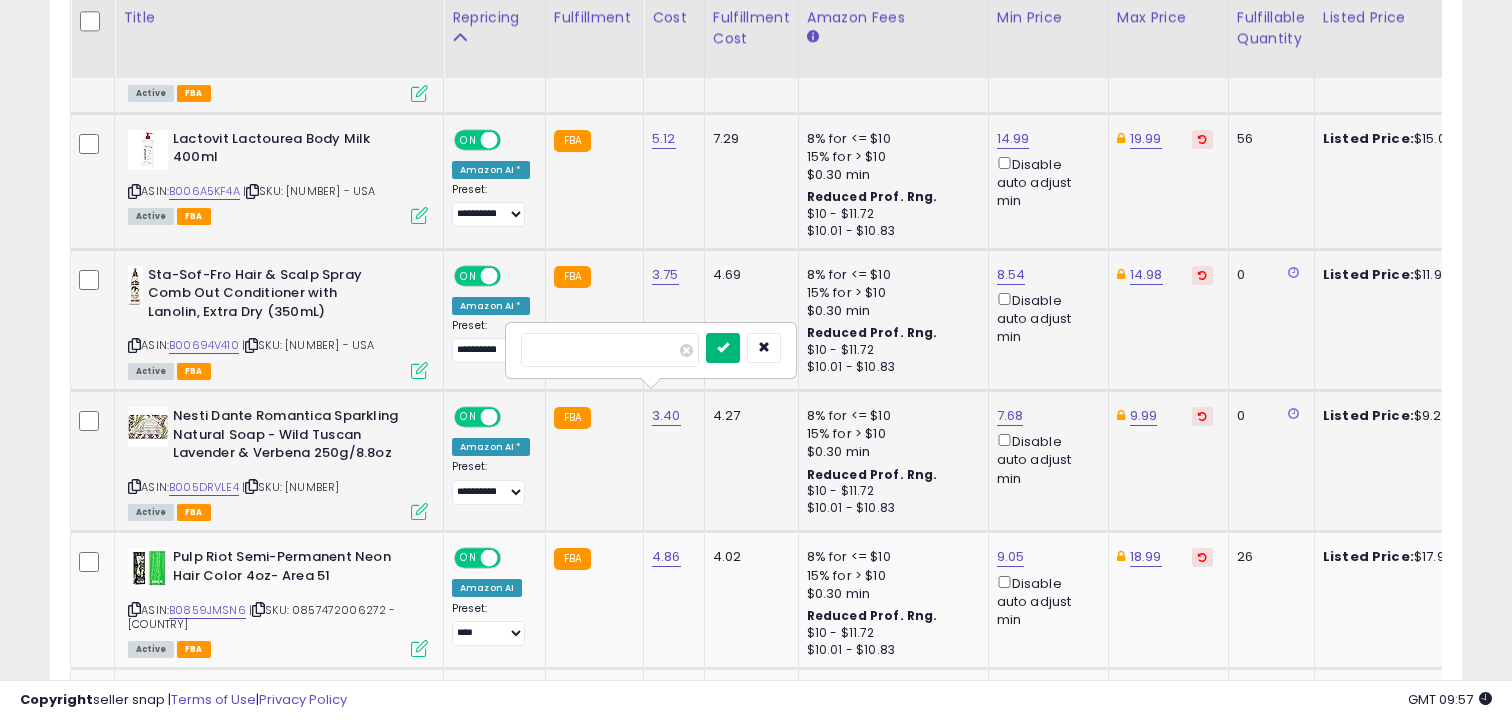 click at bounding box center (723, 347) 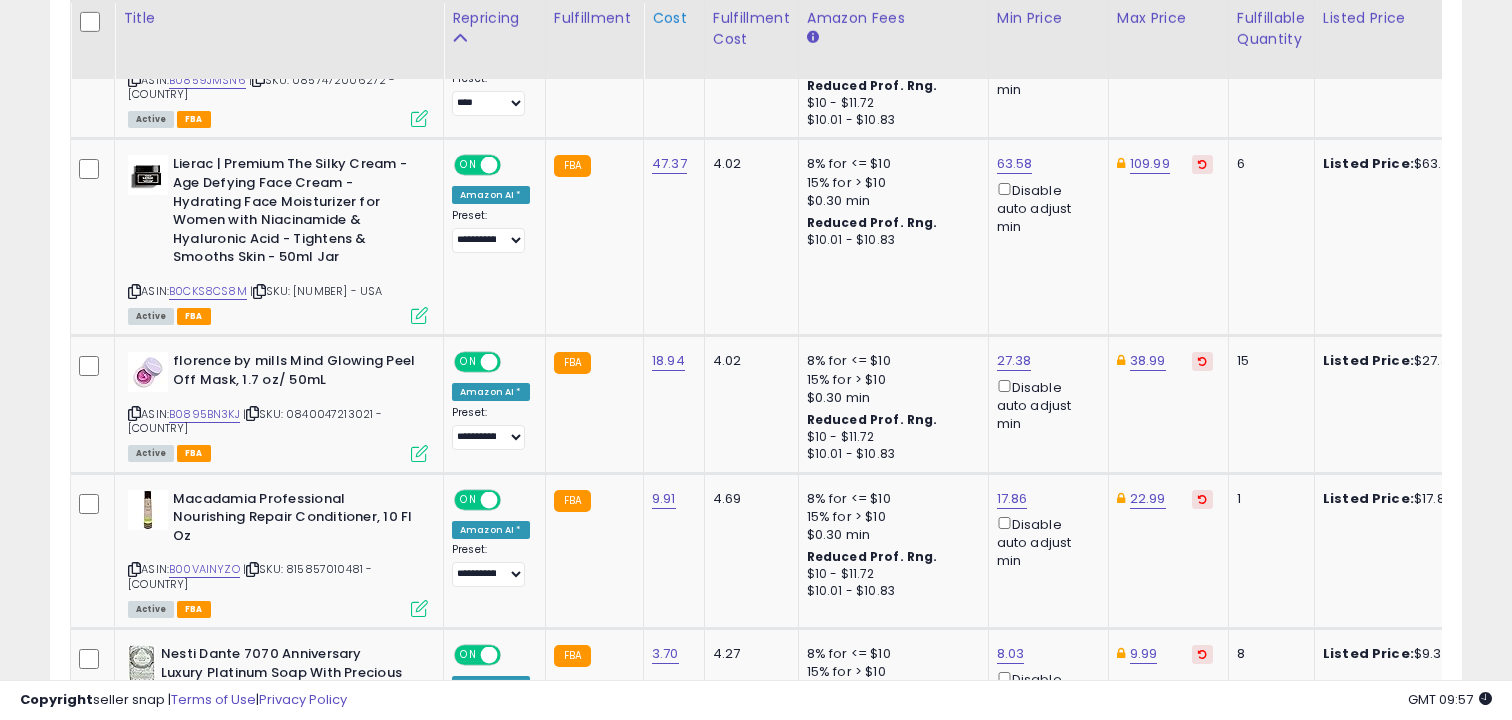 scroll, scrollTop: 1342, scrollLeft: 0, axis: vertical 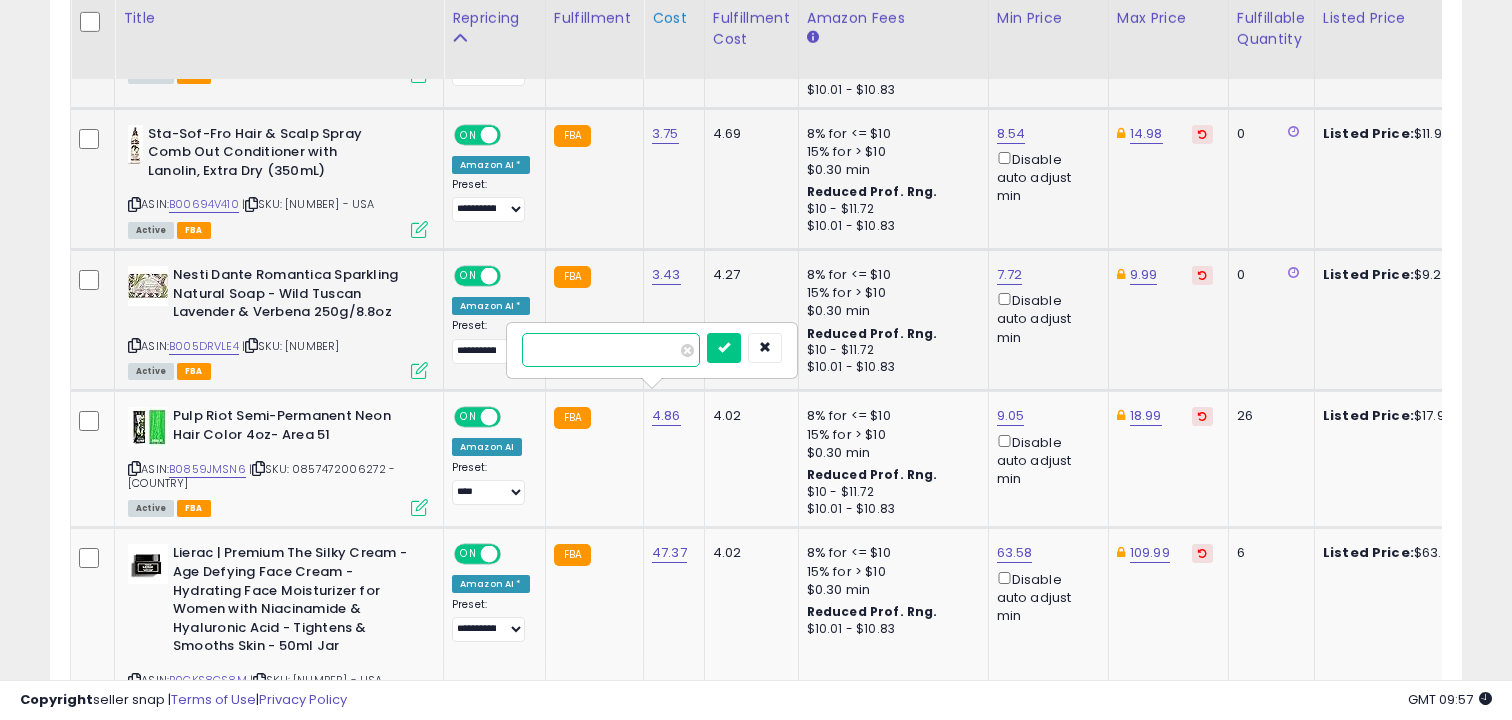type on "*" 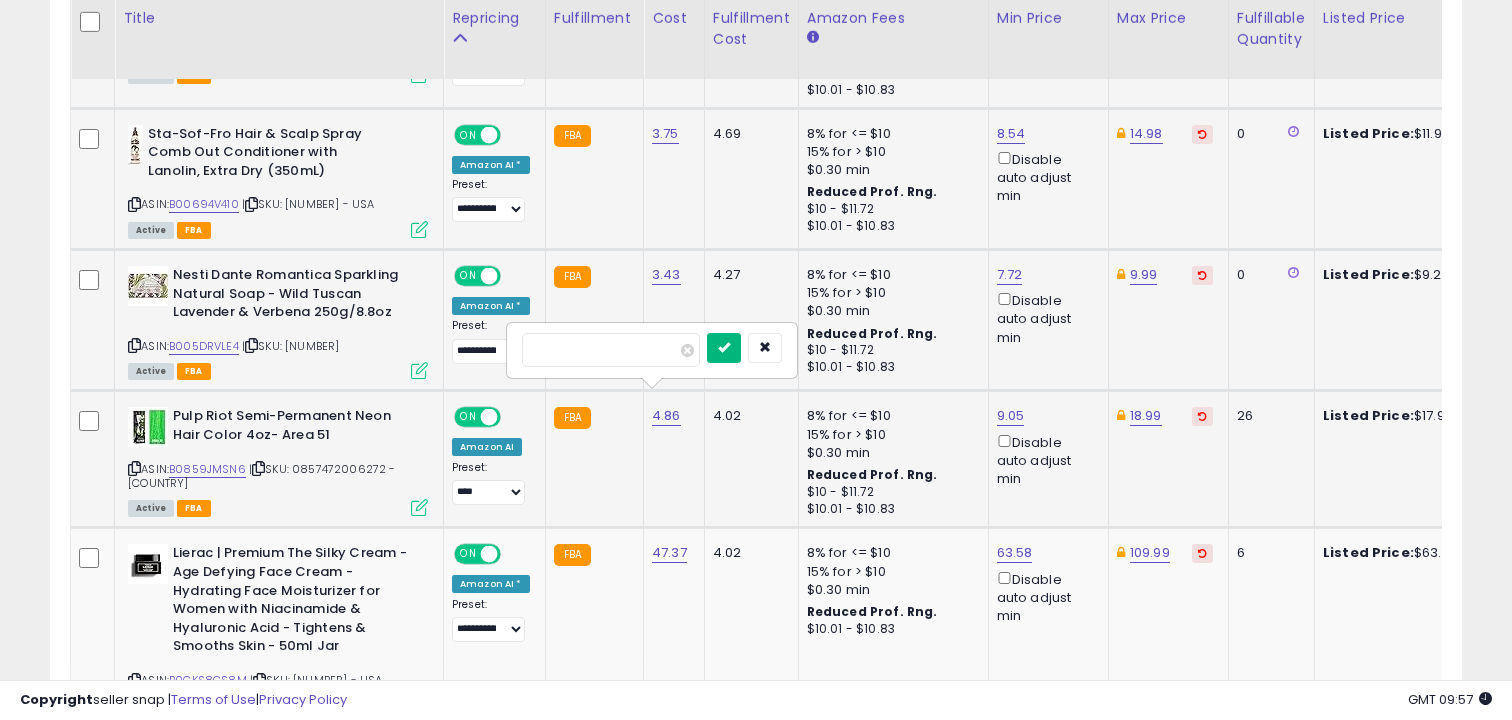 click at bounding box center [724, 347] 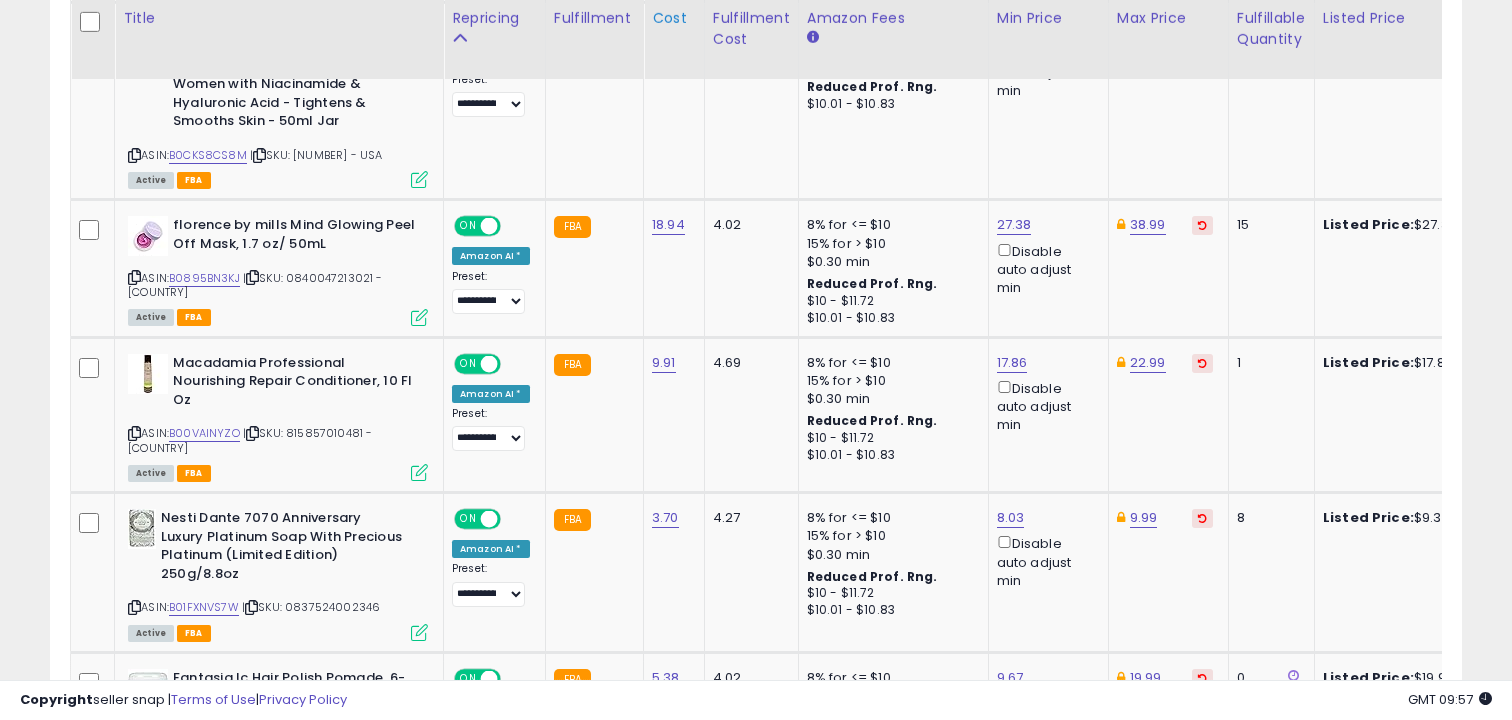 scroll, scrollTop: 1478, scrollLeft: 0, axis: vertical 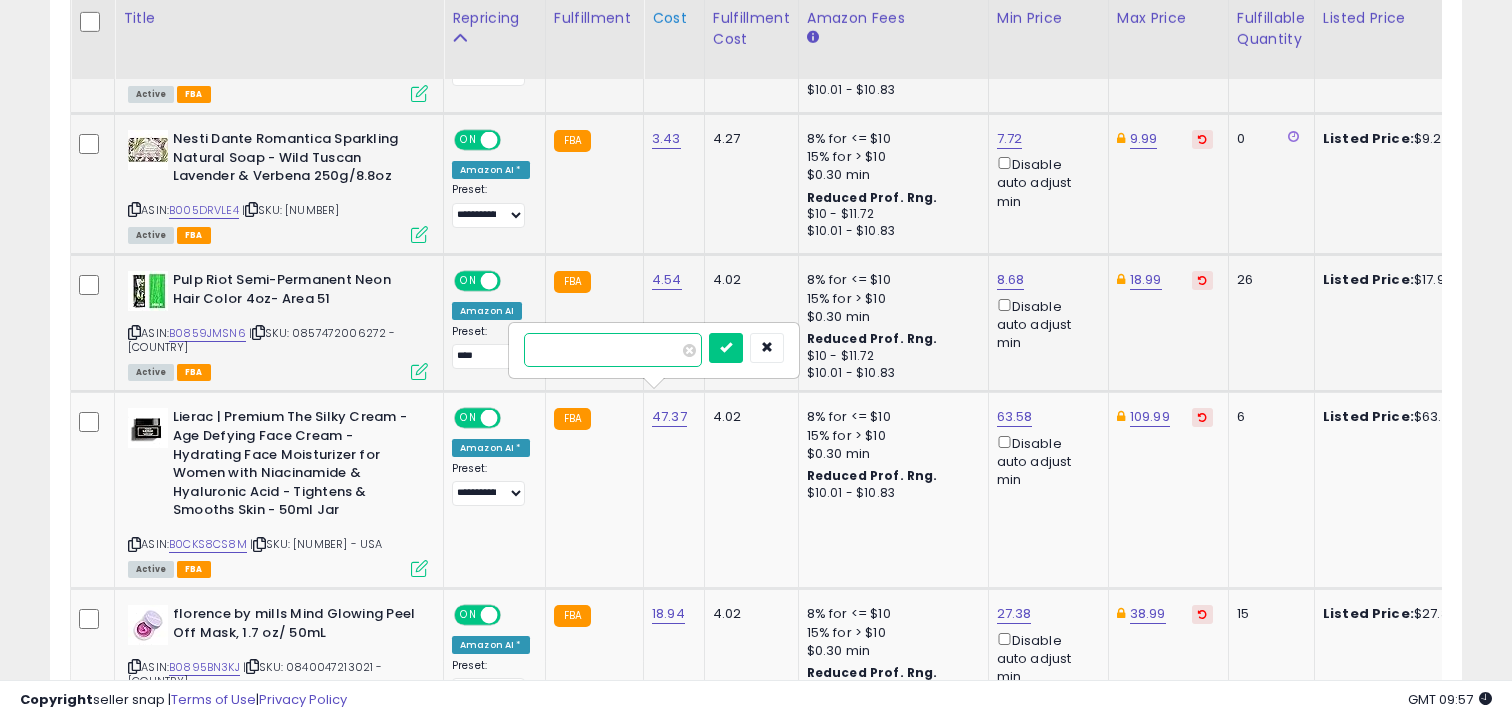 type on "**" 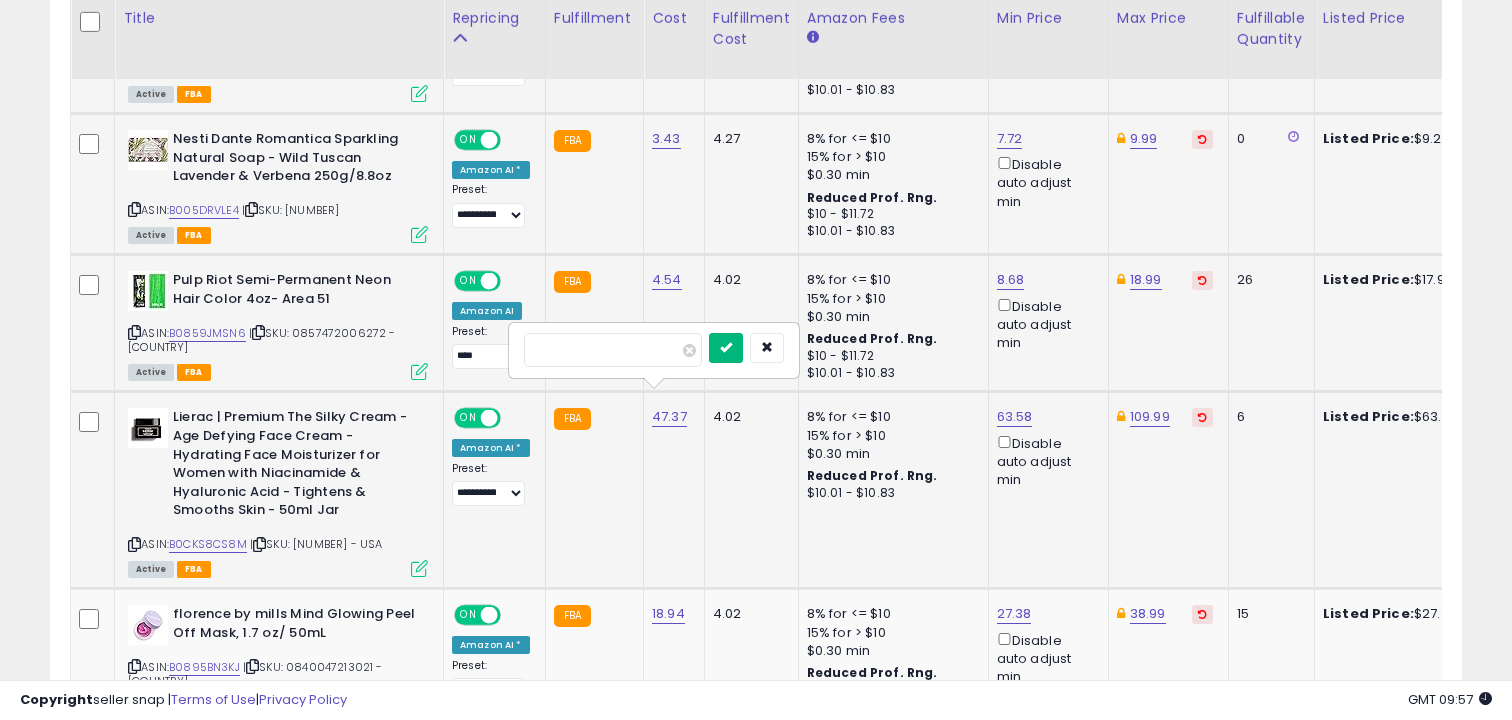 click at bounding box center [726, 347] 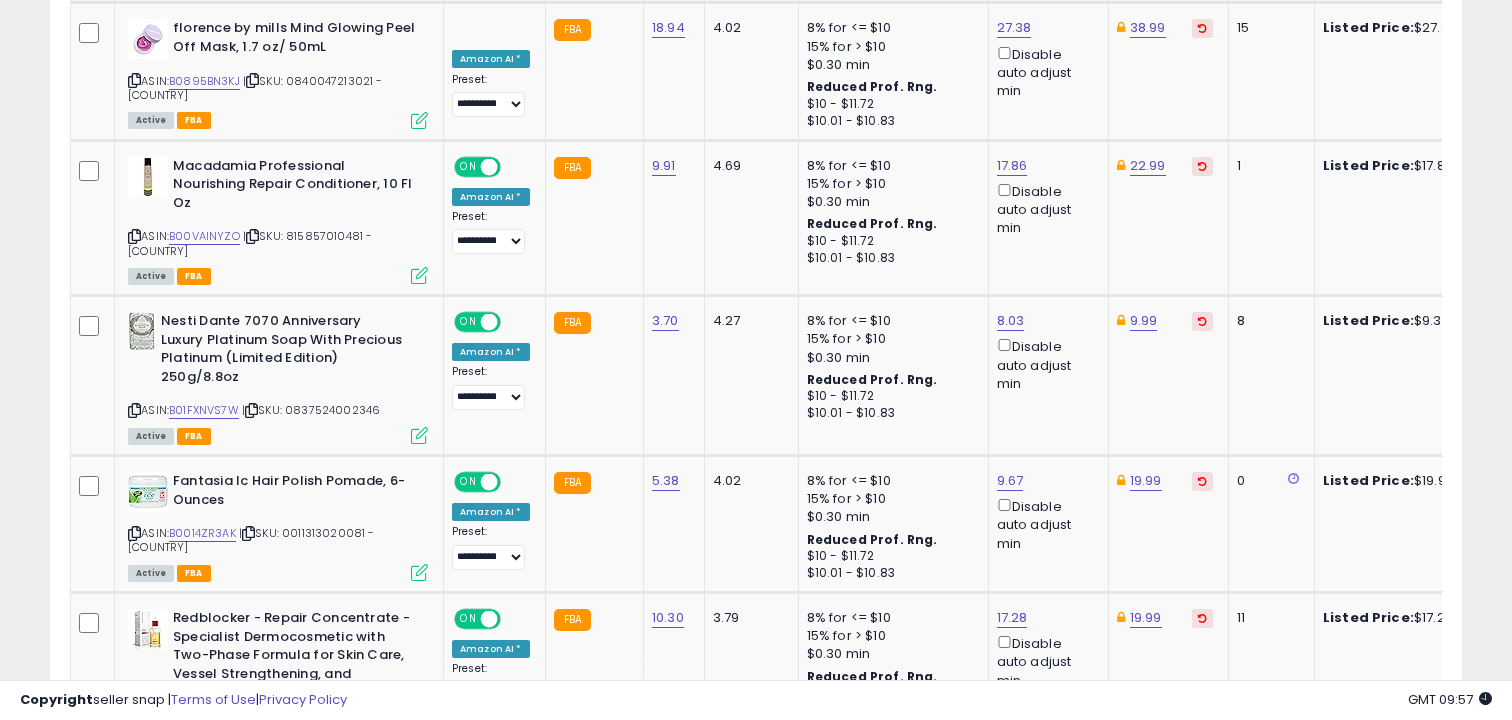 scroll, scrollTop: 1675, scrollLeft: 0, axis: vertical 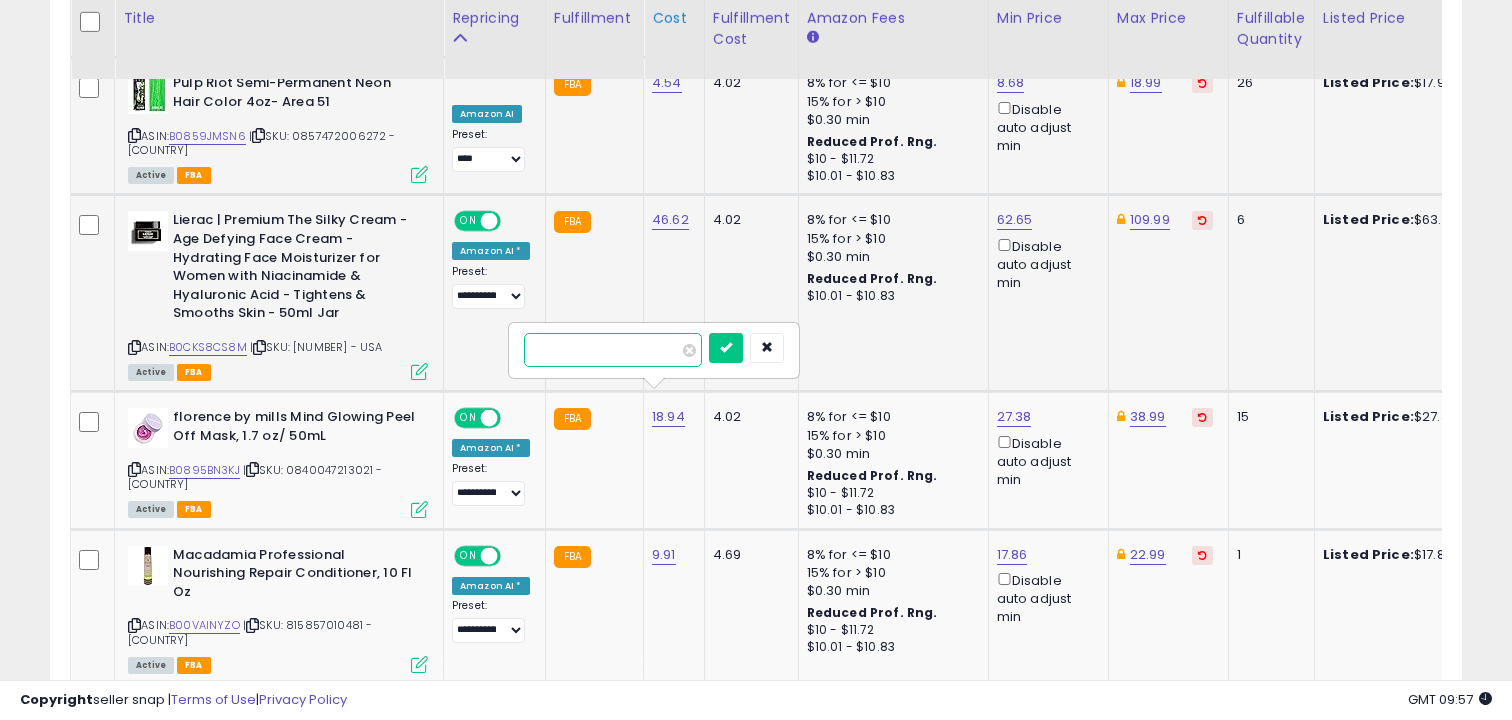 type on "**" 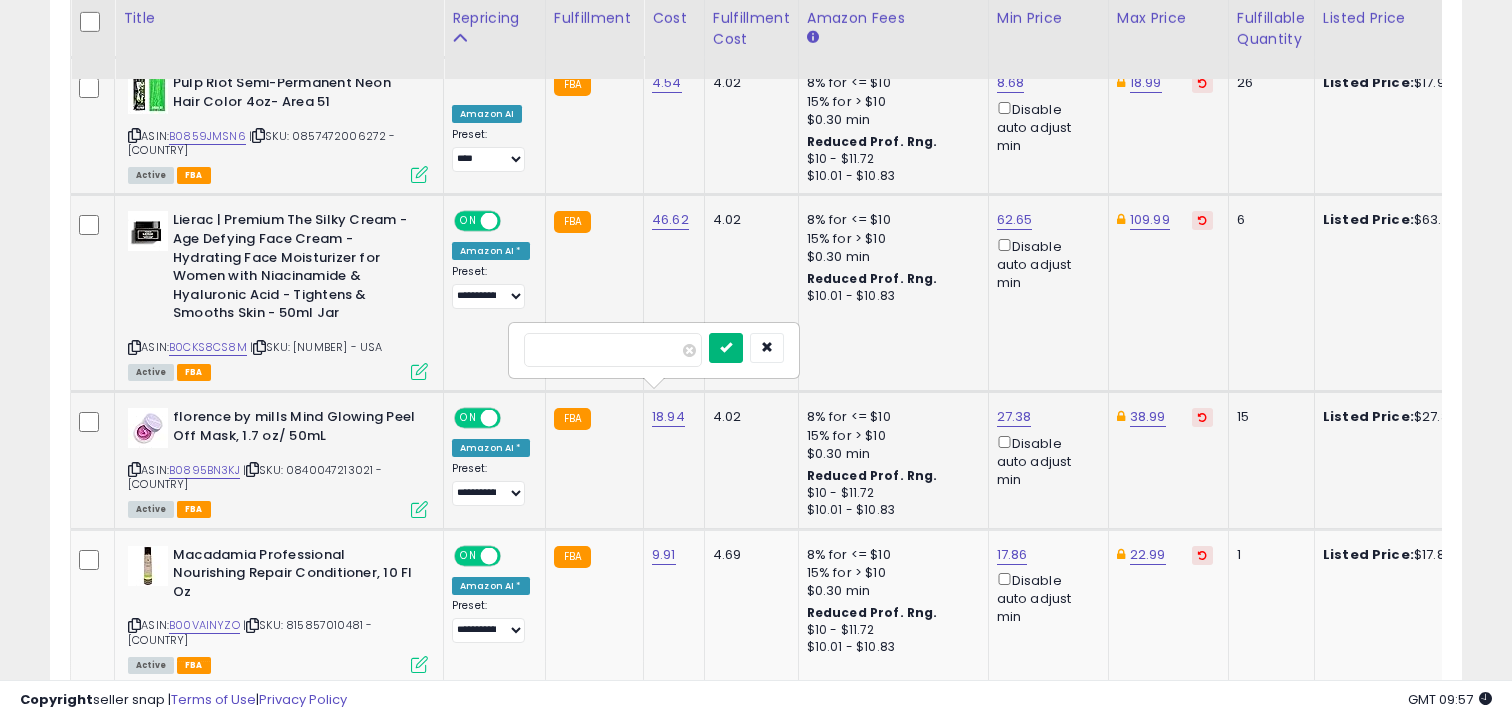 click at bounding box center [726, 347] 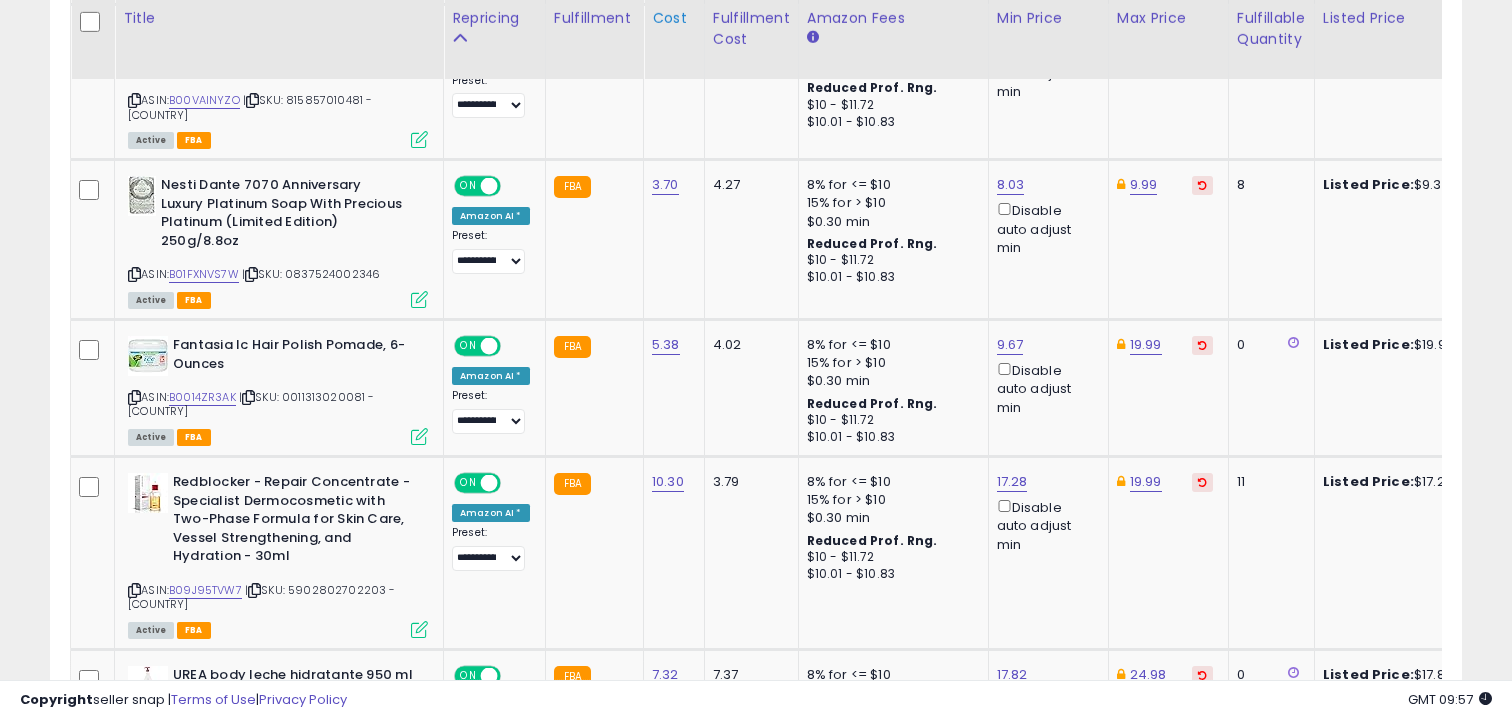 scroll, scrollTop: 1811, scrollLeft: 0, axis: vertical 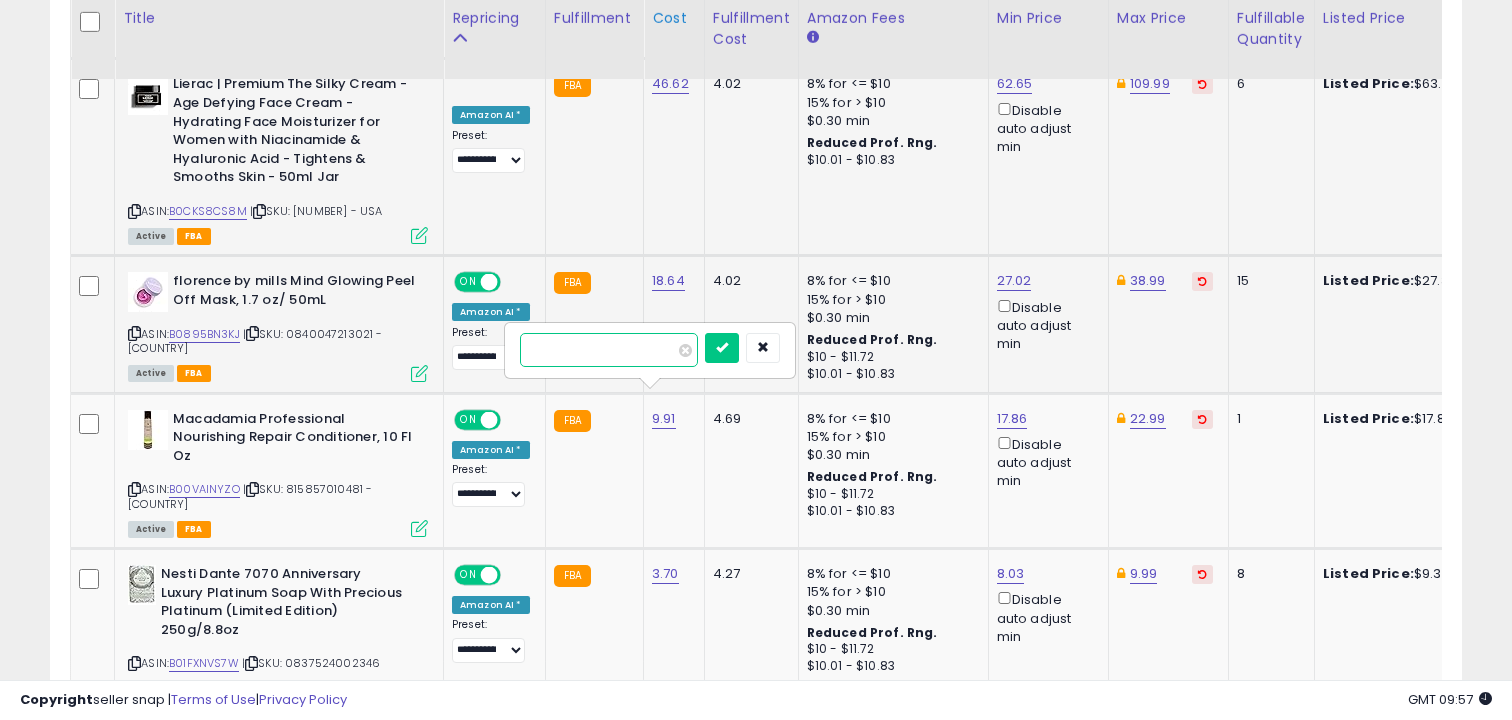 type on "*" 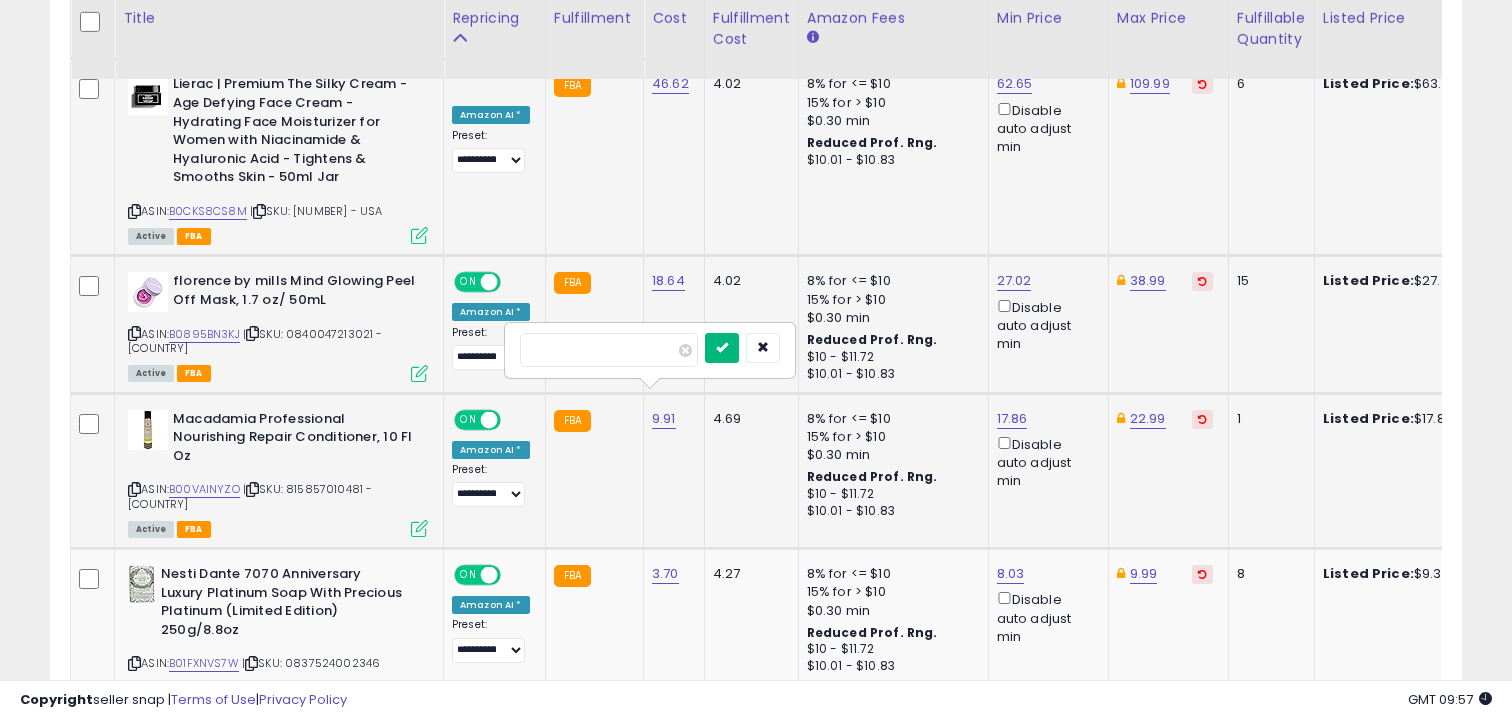 click at bounding box center [722, 347] 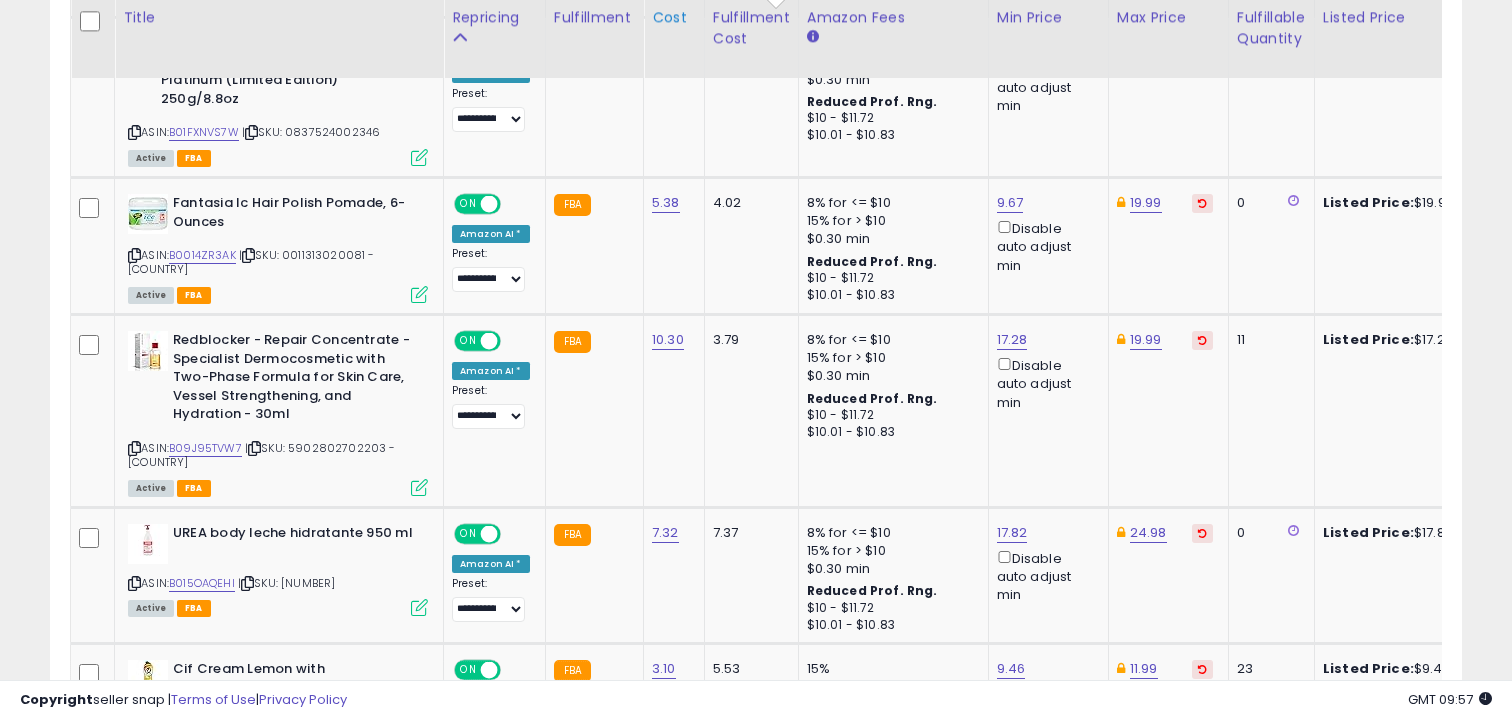 scroll, scrollTop: 1953, scrollLeft: 0, axis: vertical 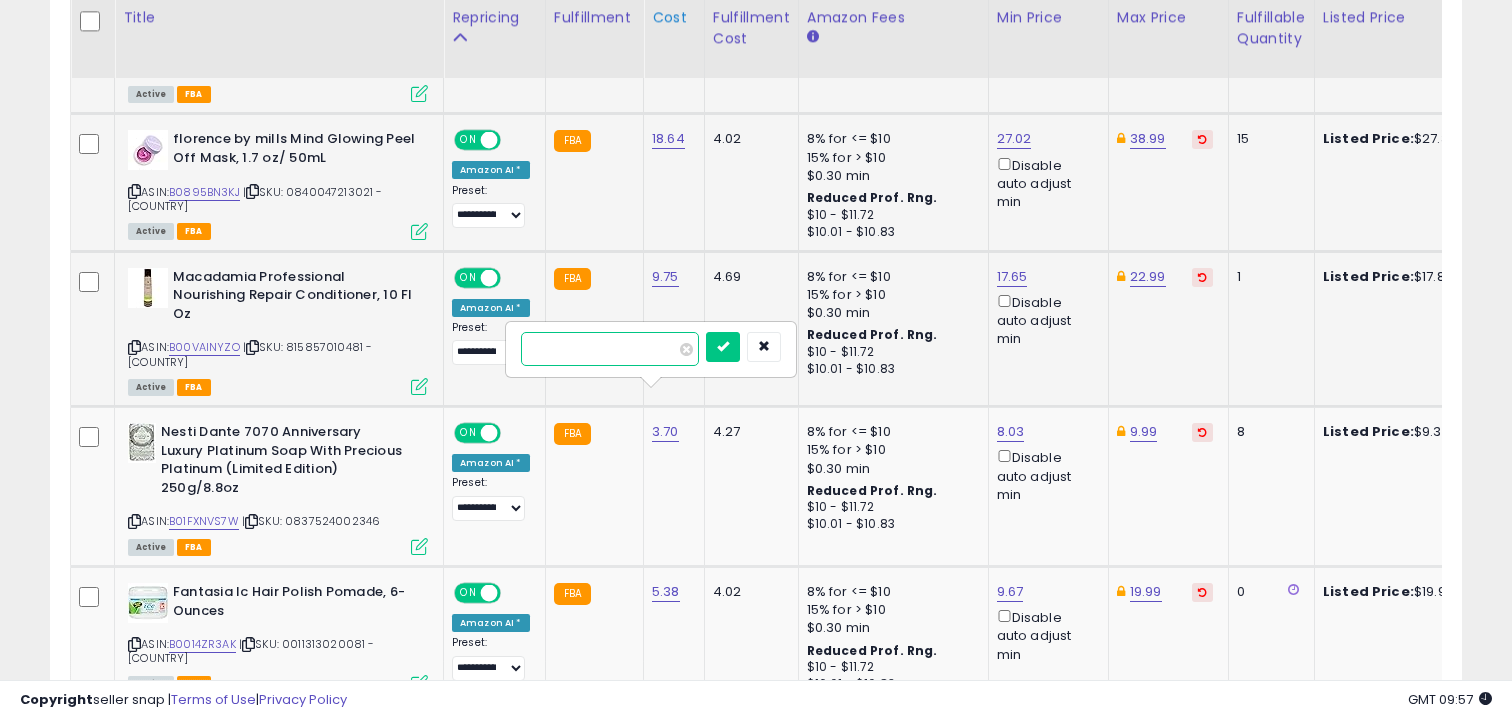type on "*" 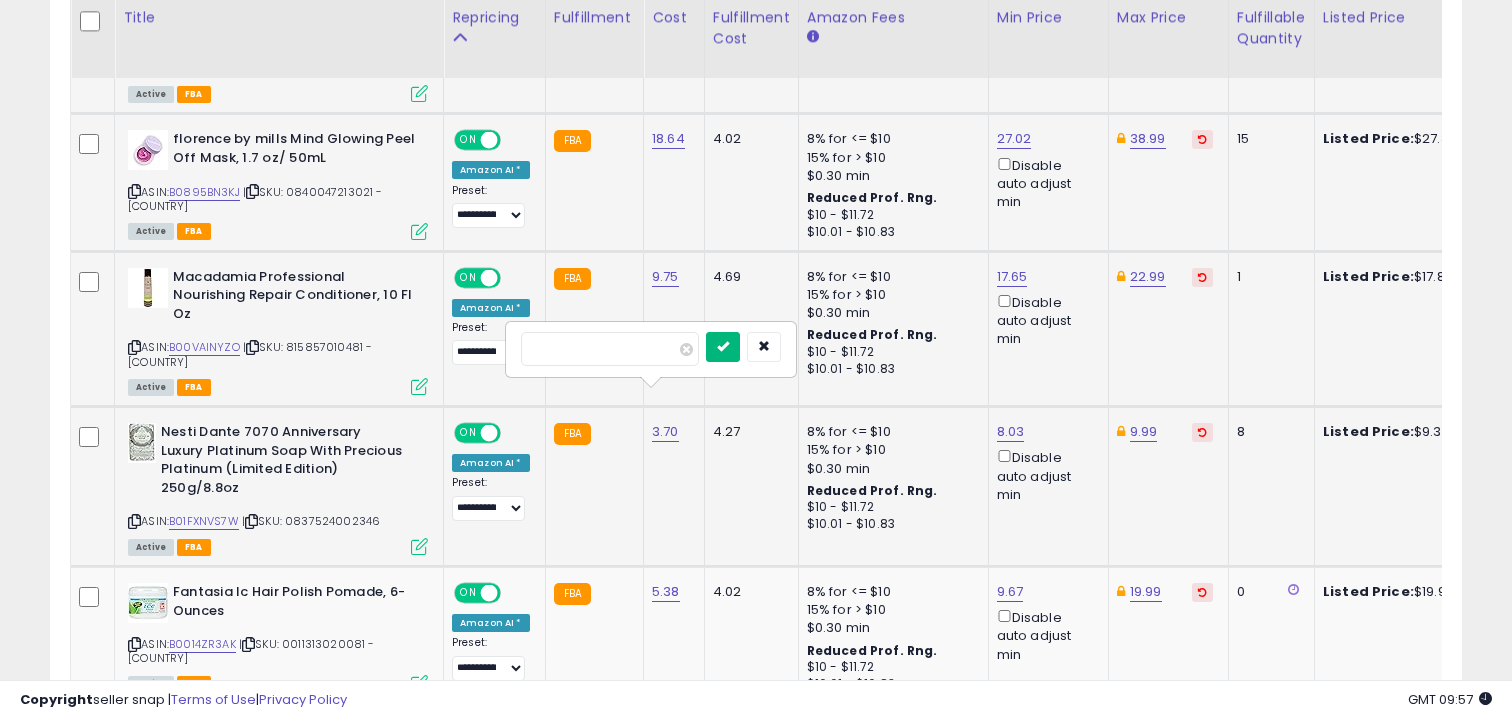 click at bounding box center (723, 346) 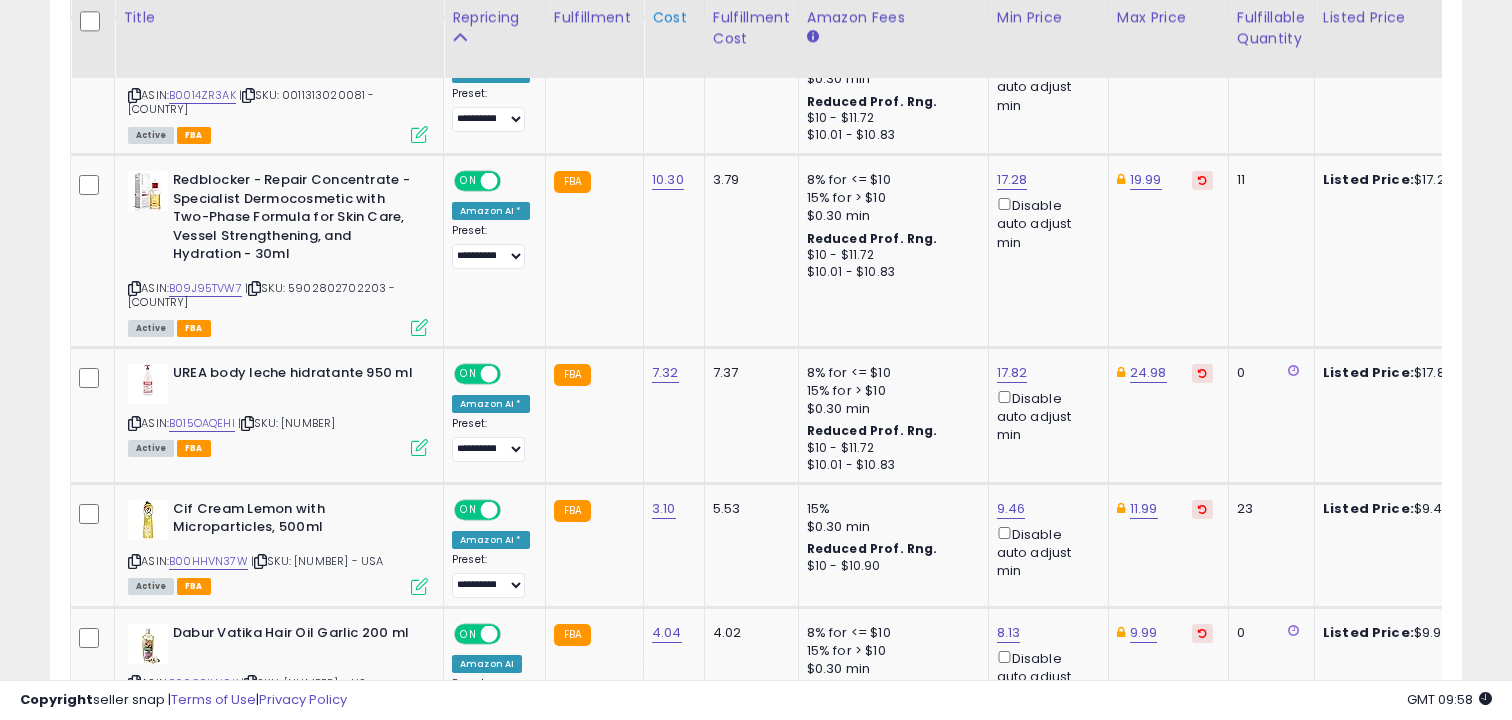 scroll, scrollTop: 2113, scrollLeft: 0, axis: vertical 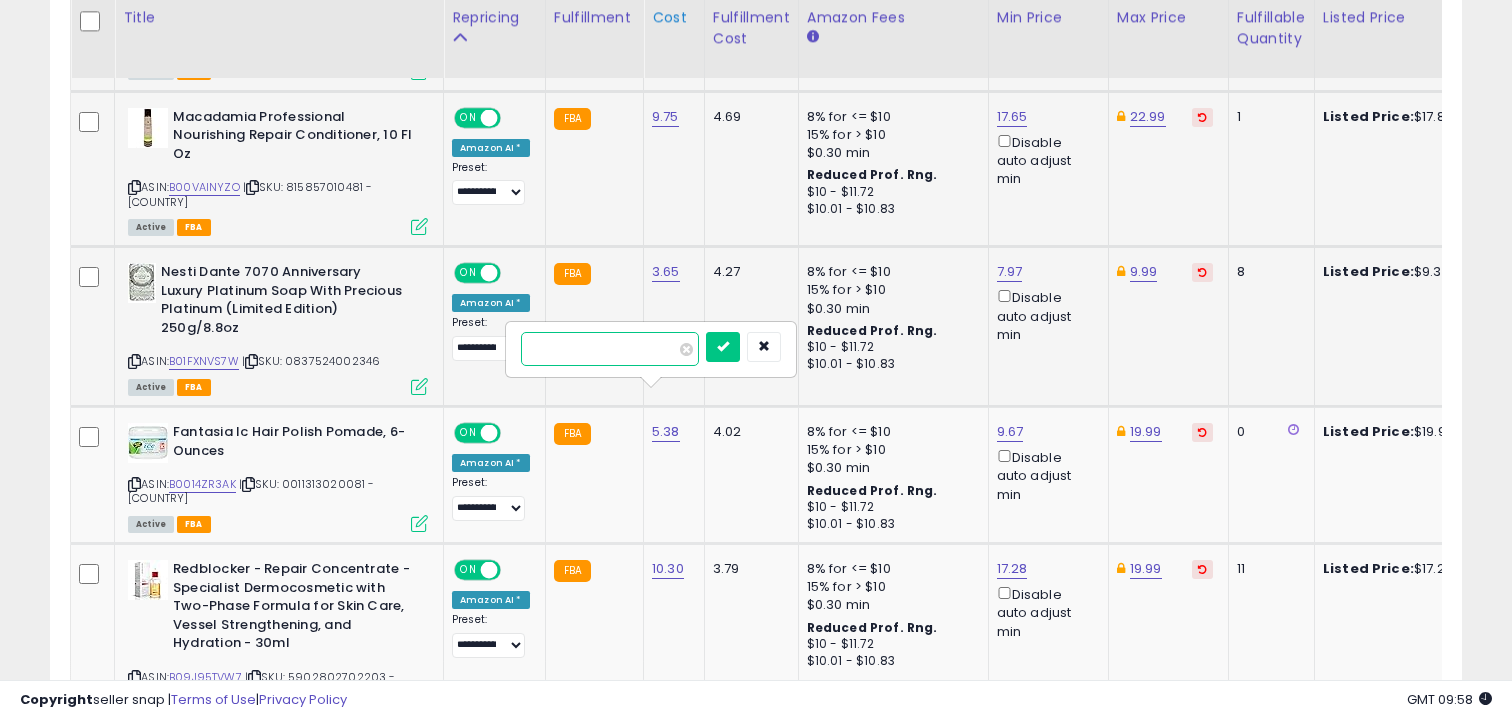 type on "*" 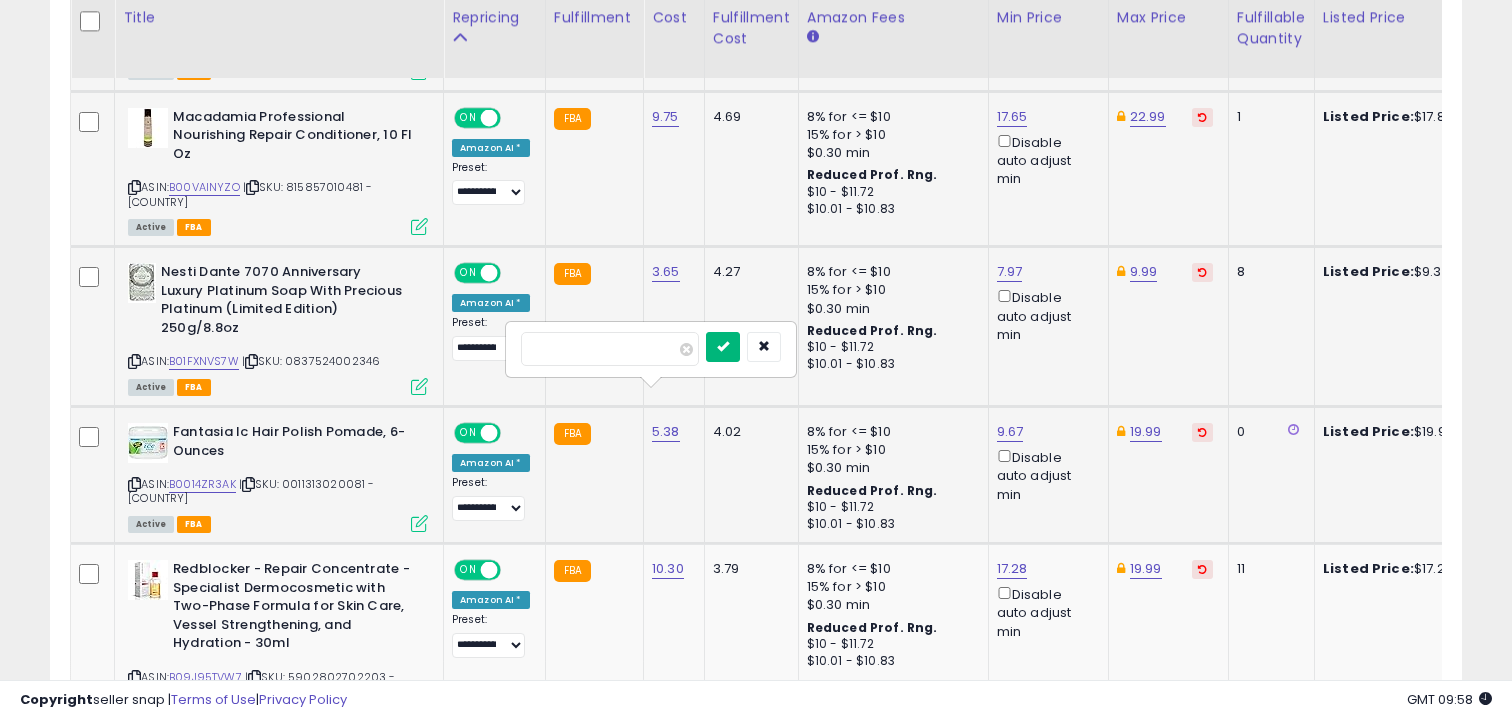 click at bounding box center [723, 346] 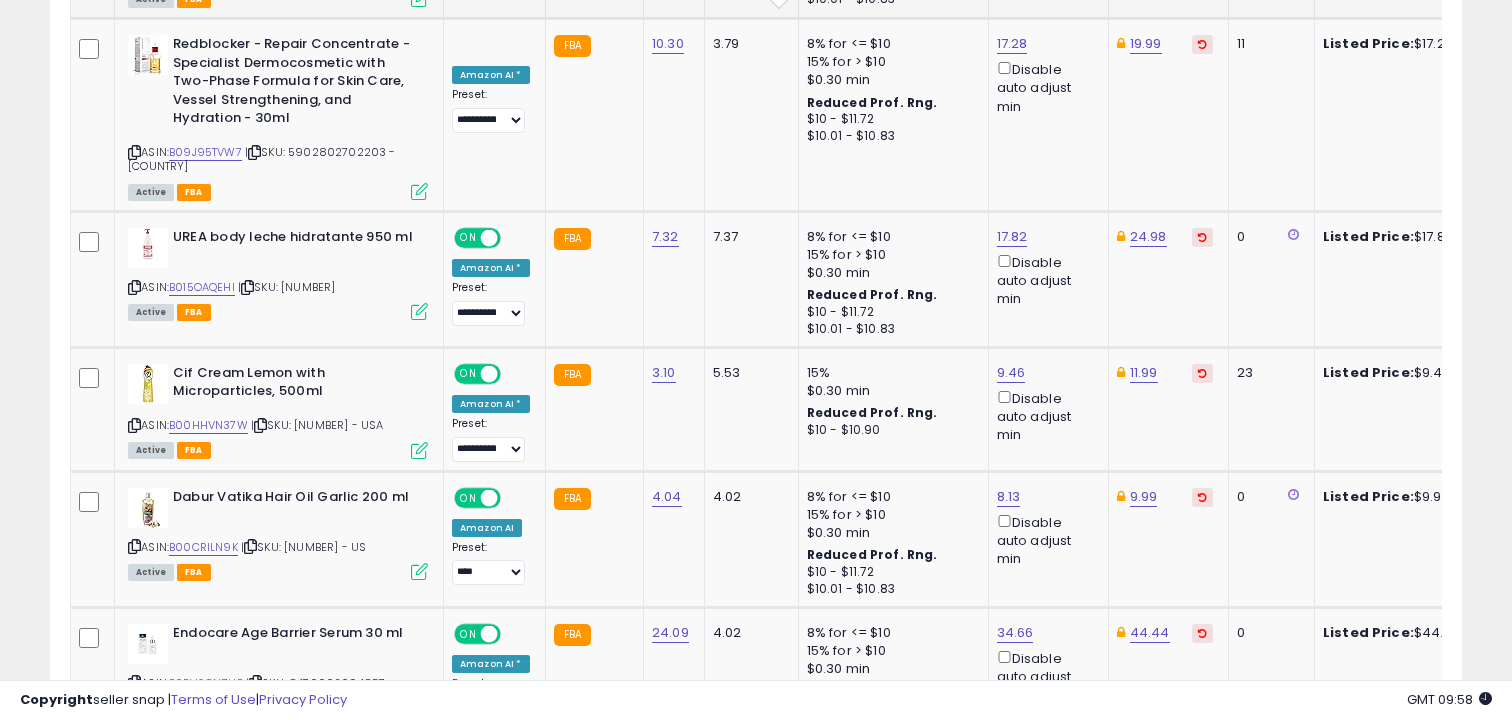 scroll, scrollTop: 2249, scrollLeft: 0, axis: vertical 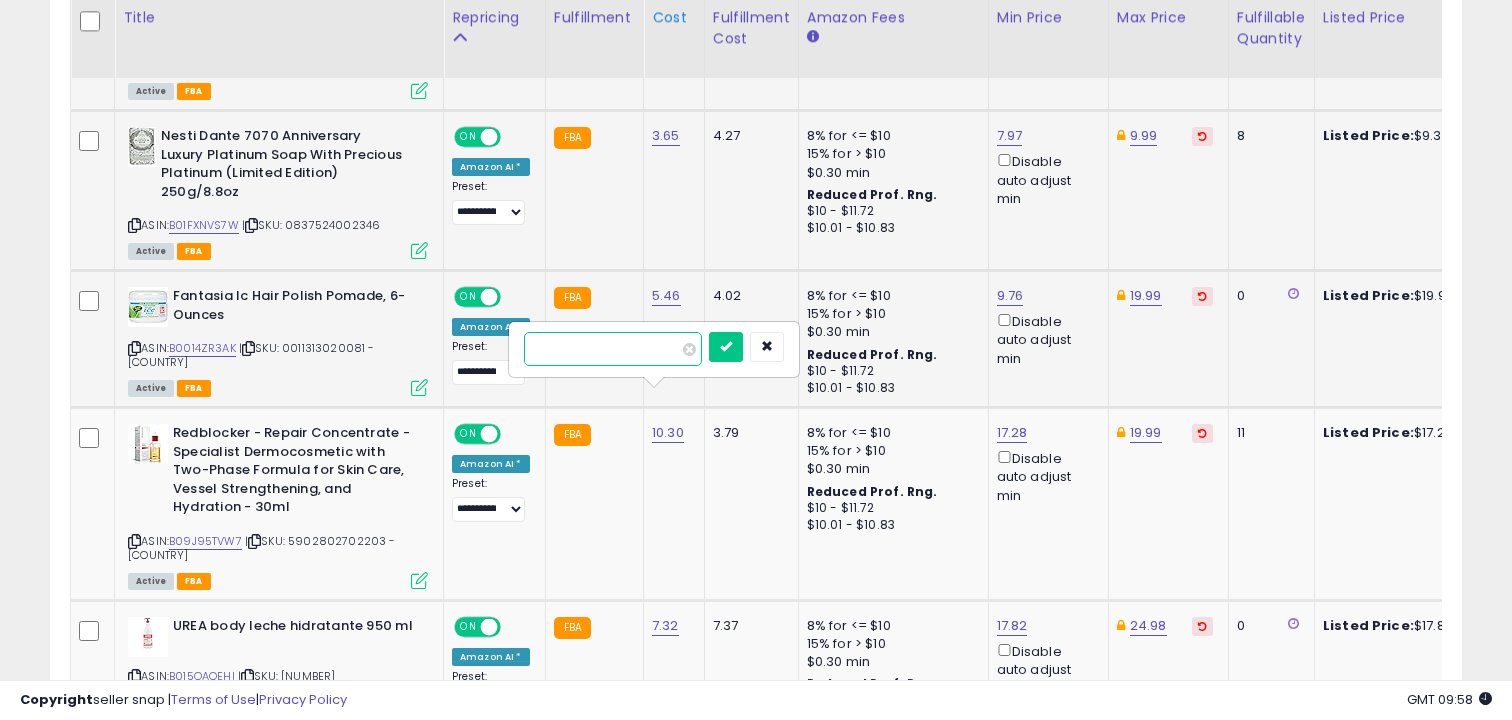 type on "**" 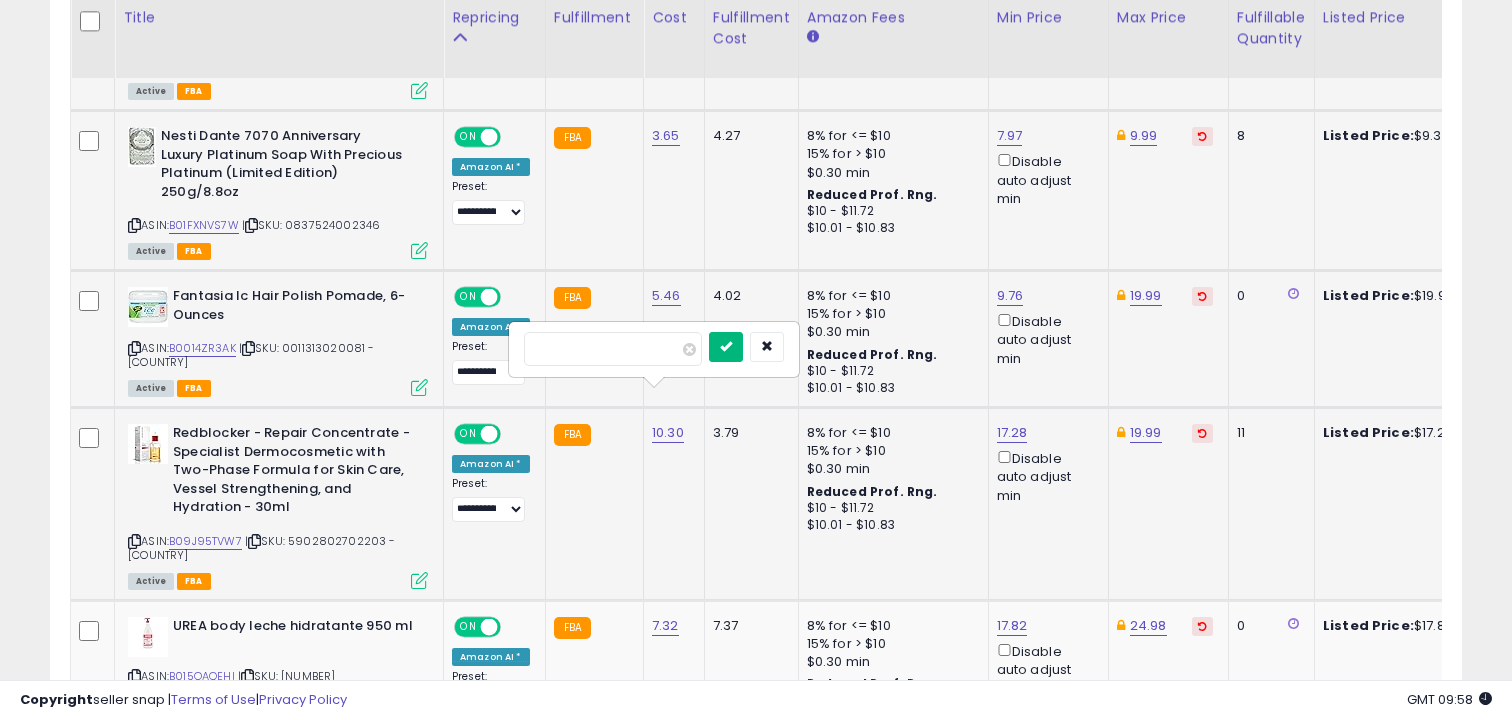 click at bounding box center [726, 346] 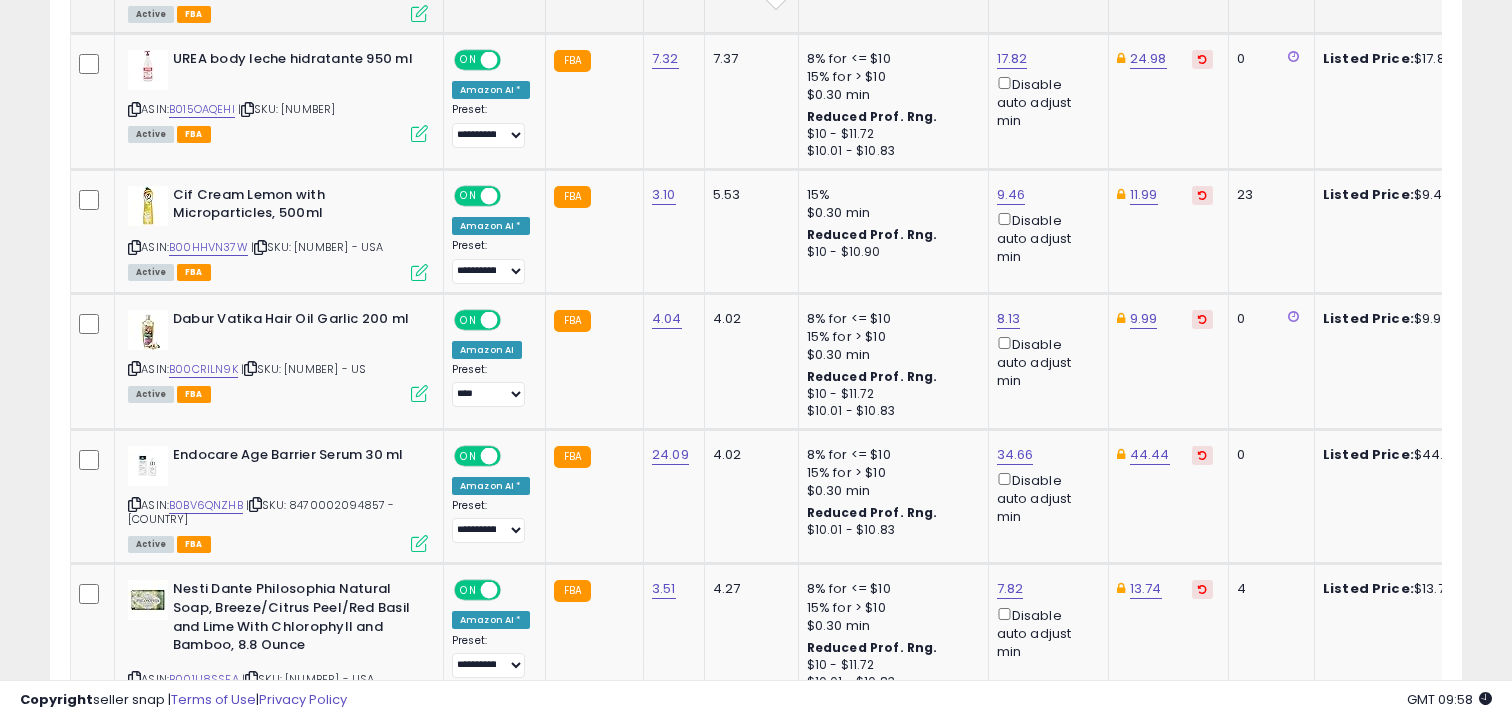scroll, scrollTop: 2427, scrollLeft: 0, axis: vertical 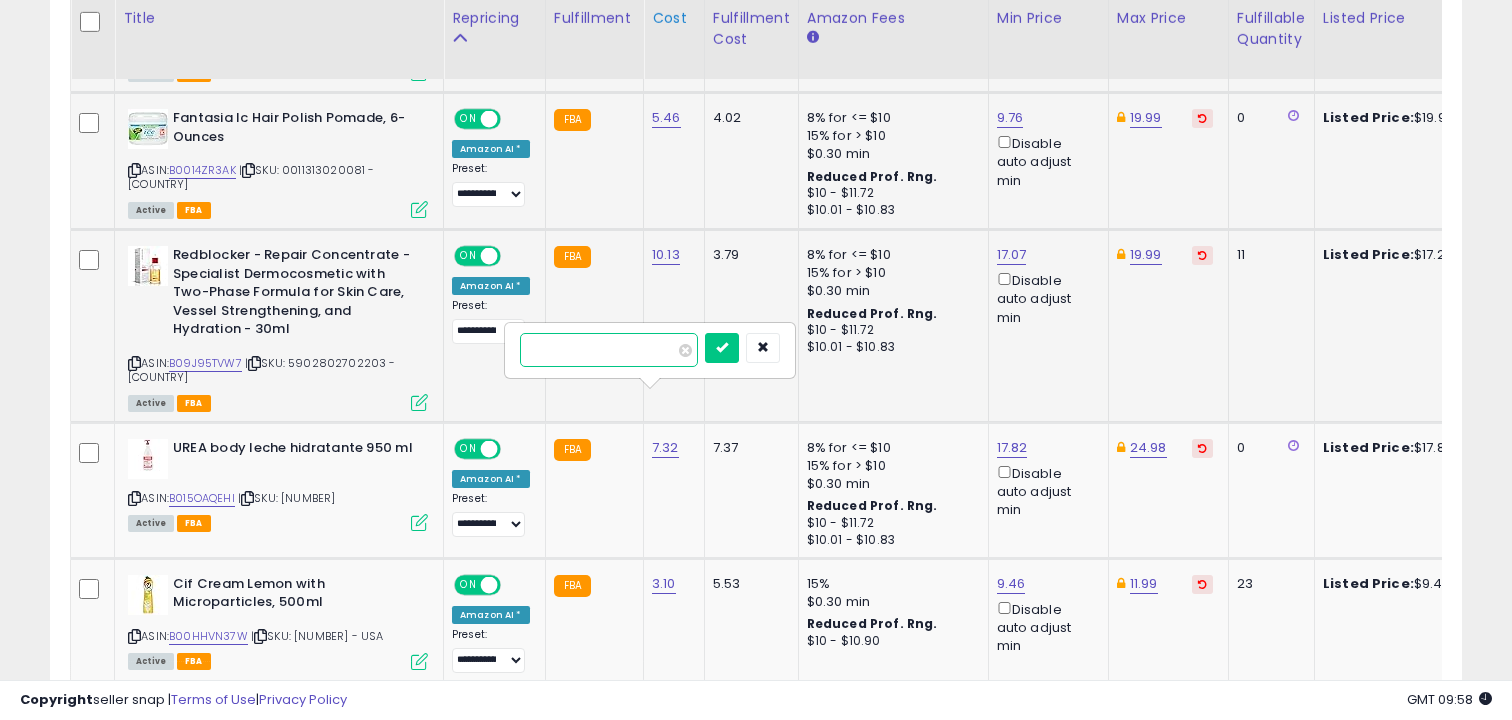 type on "*" 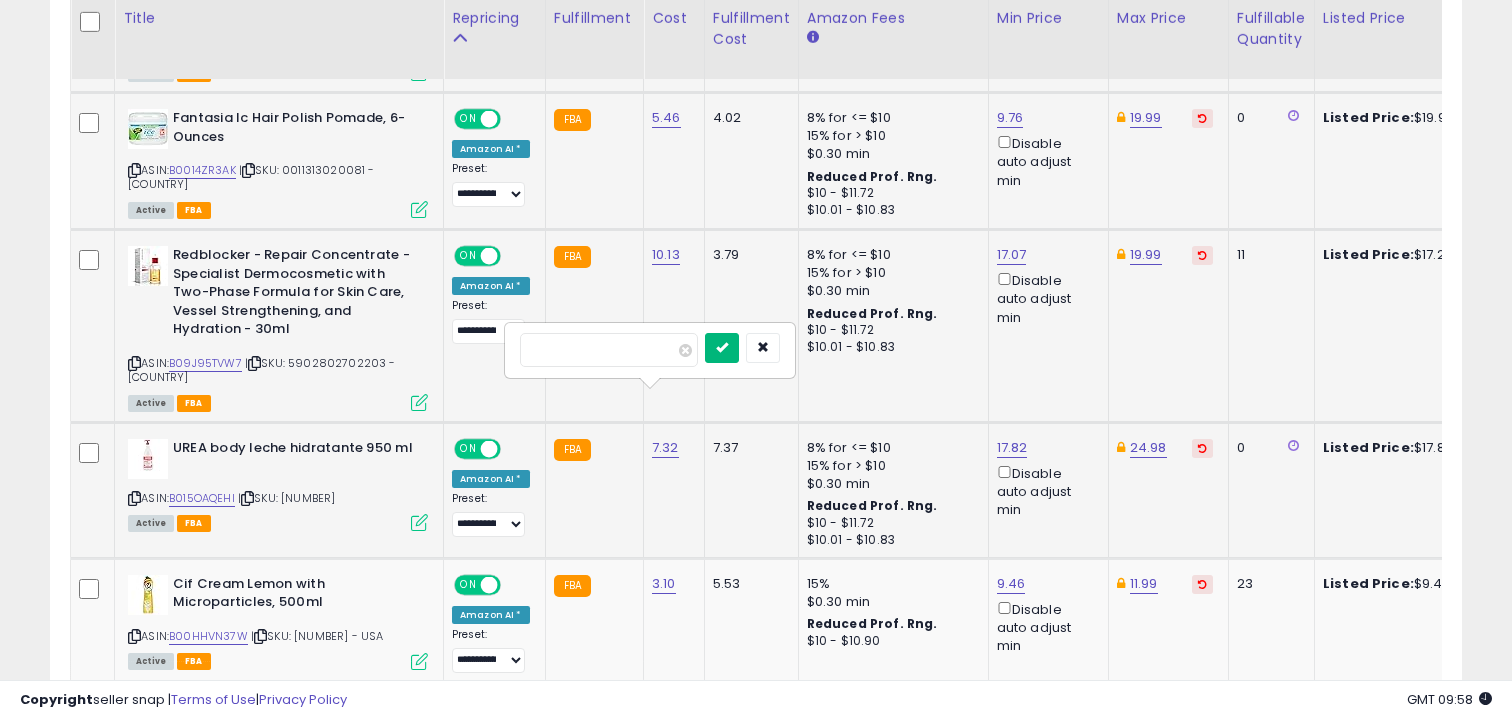 click at bounding box center (722, 347) 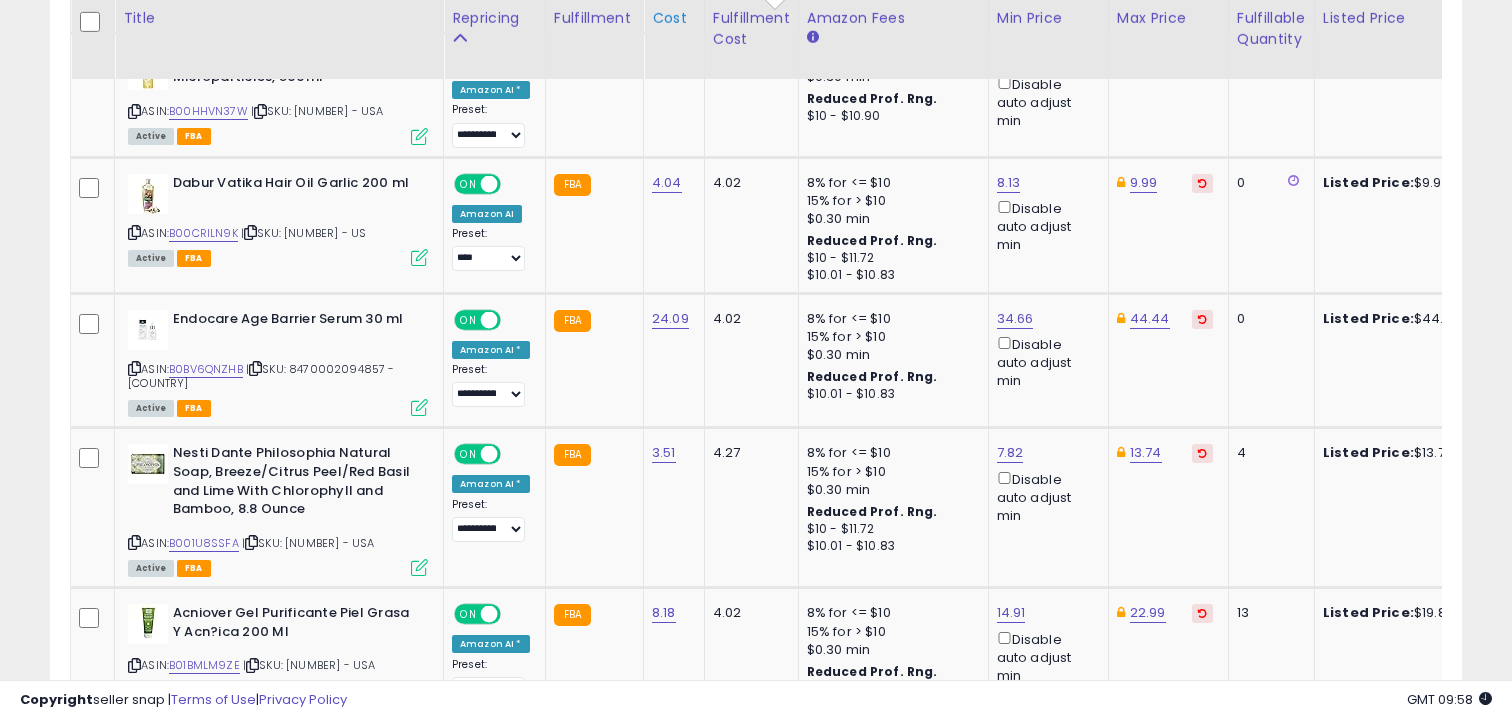 scroll, scrollTop: 2563, scrollLeft: 0, axis: vertical 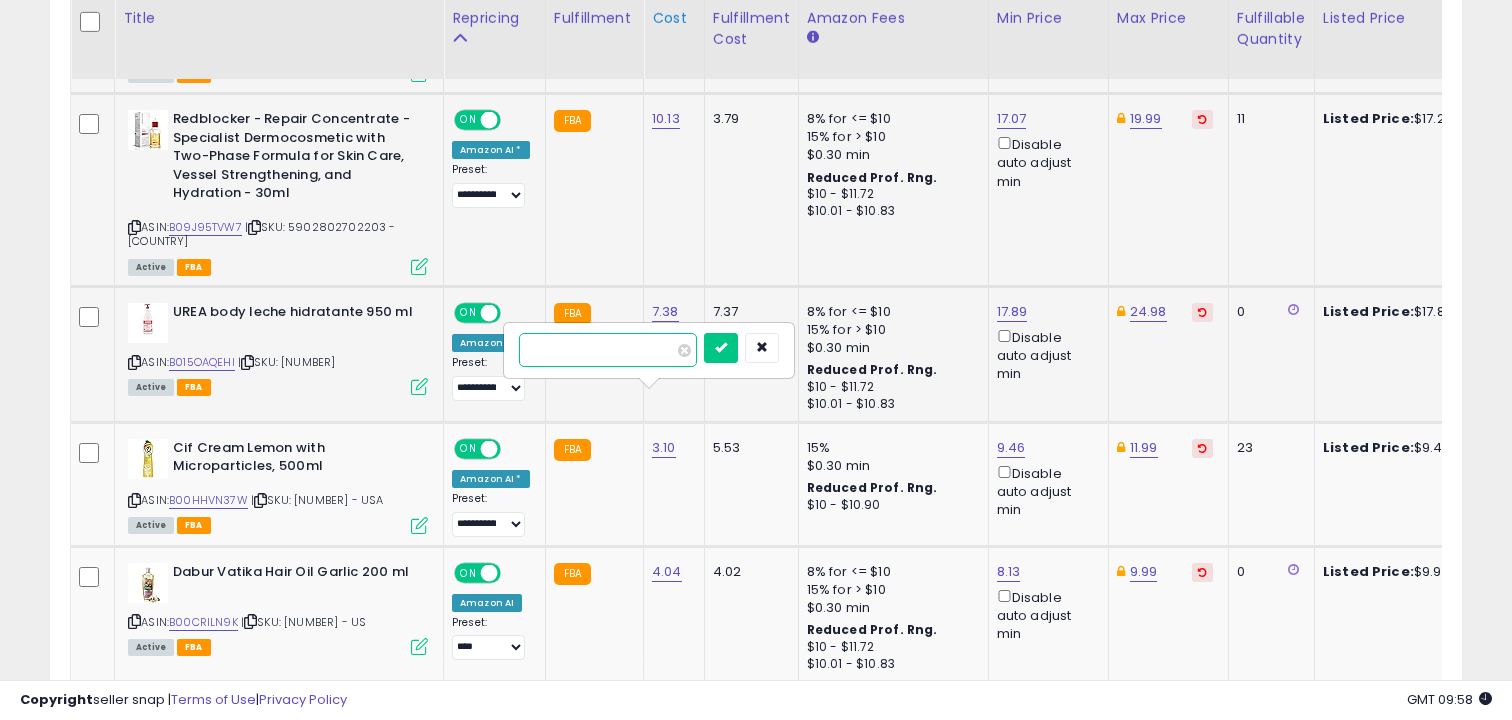 type on "*" 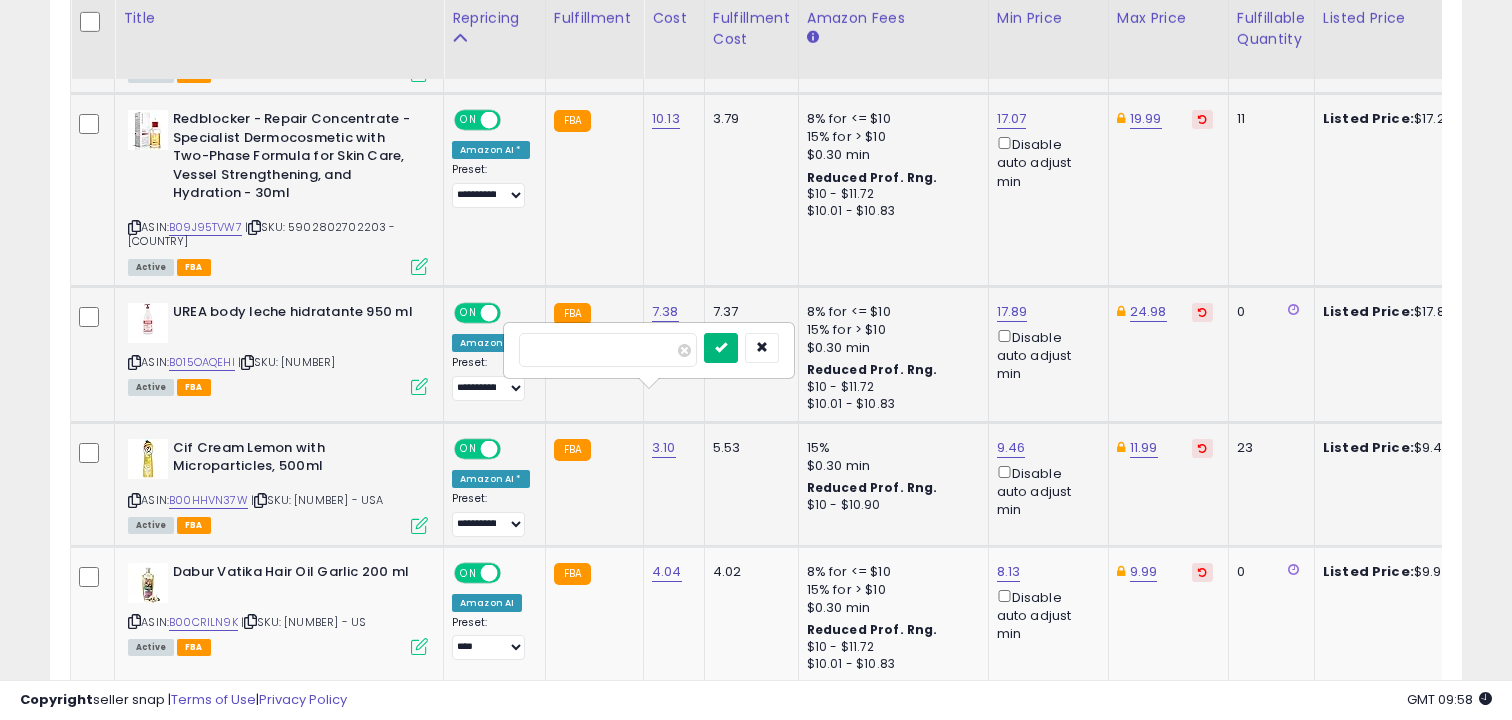 click at bounding box center [721, 347] 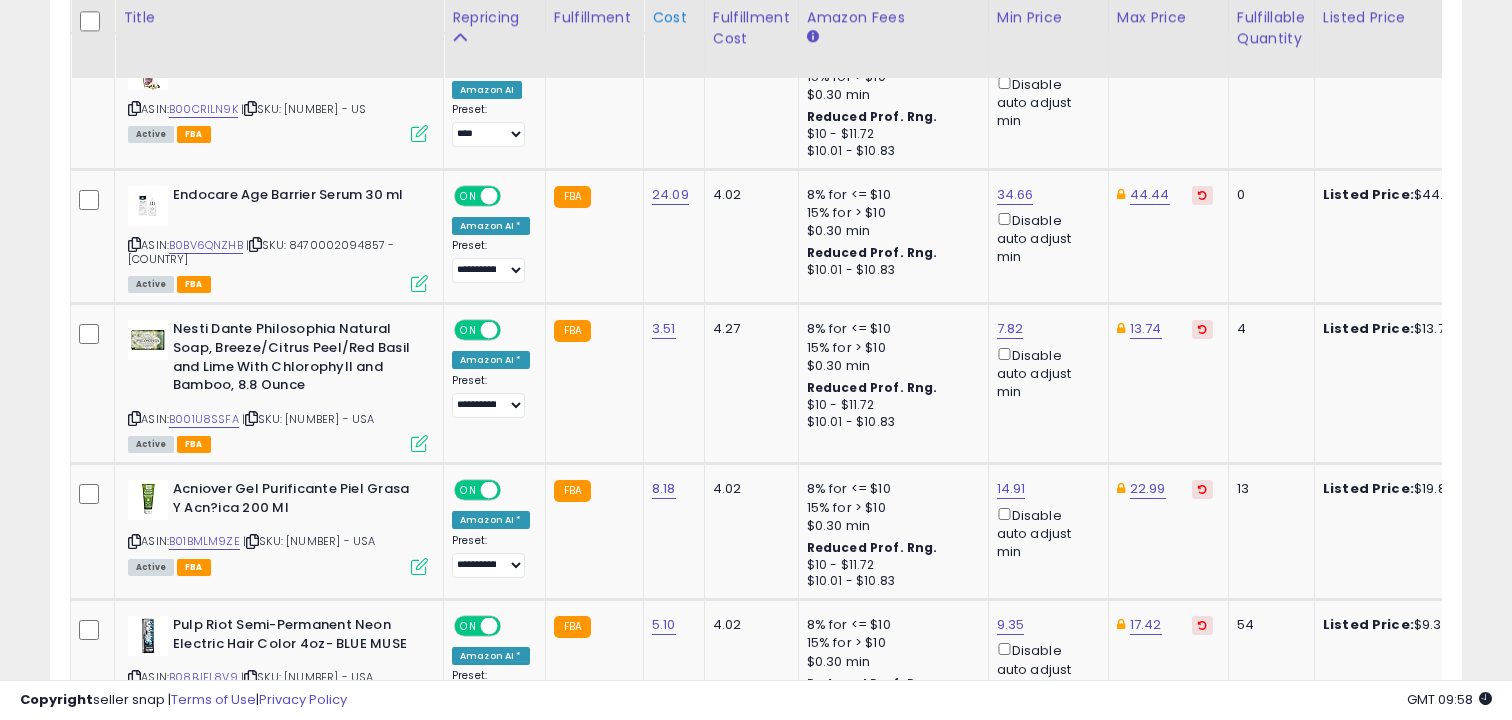 scroll, scrollTop: 2687, scrollLeft: 0, axis: vertical 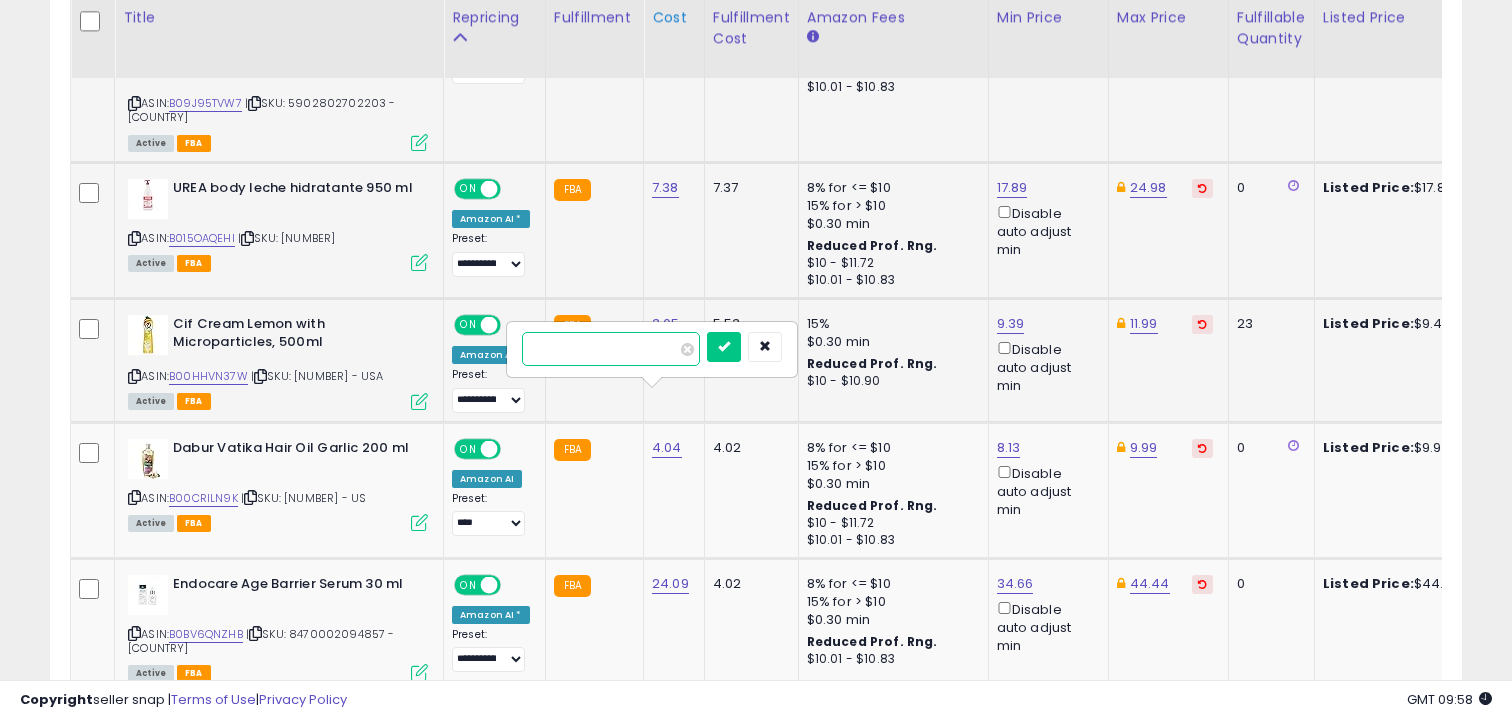 type on "*" 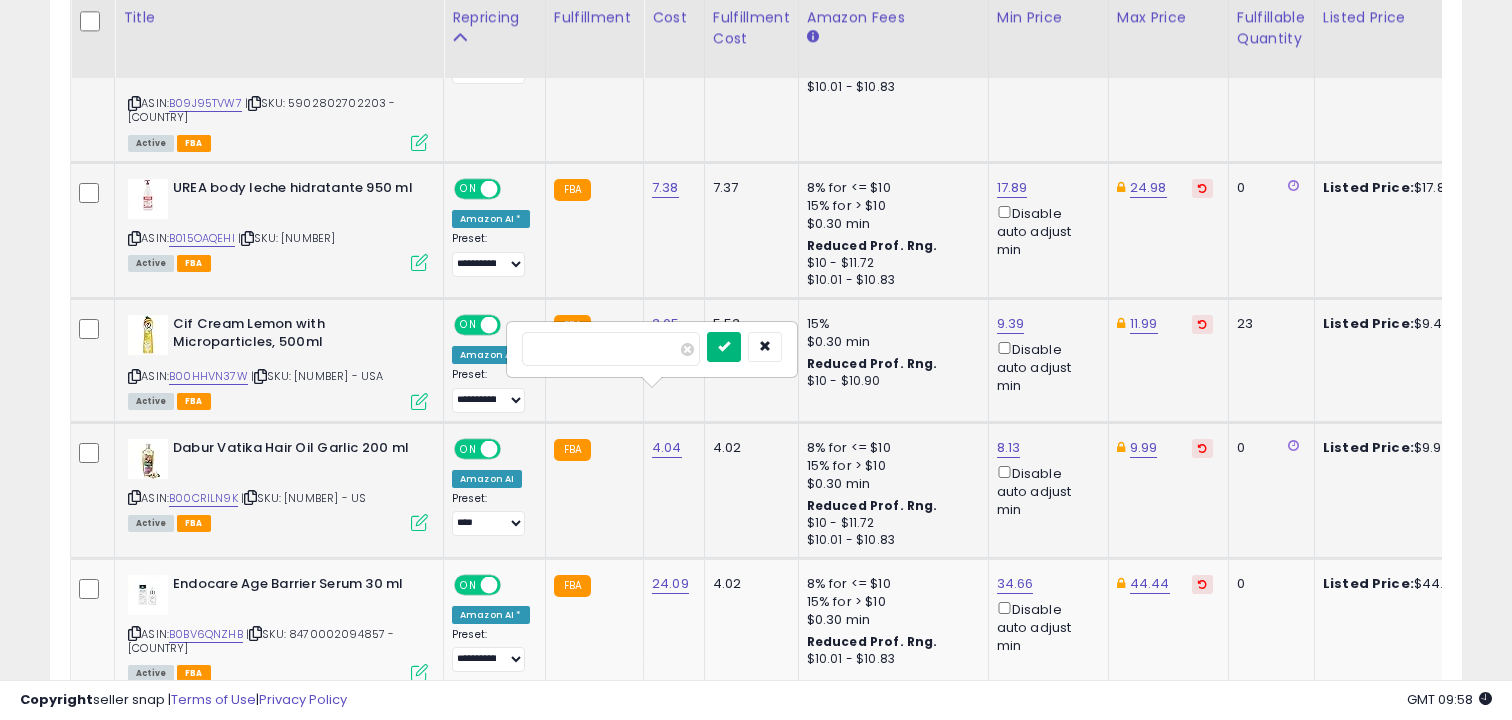 click at bounding box center (724, 346) 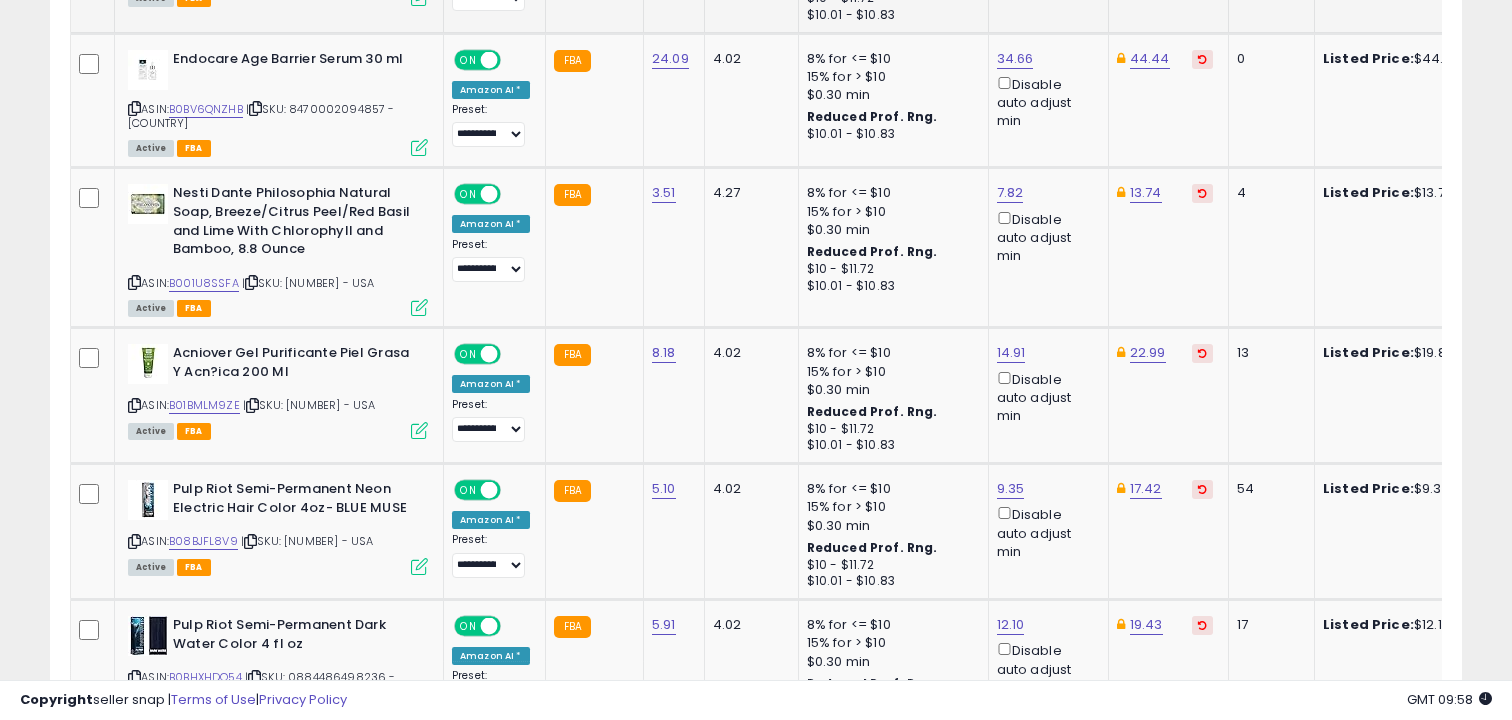 scroll, scrollTop: 2823, scrollLeft: 0, axis: vertical 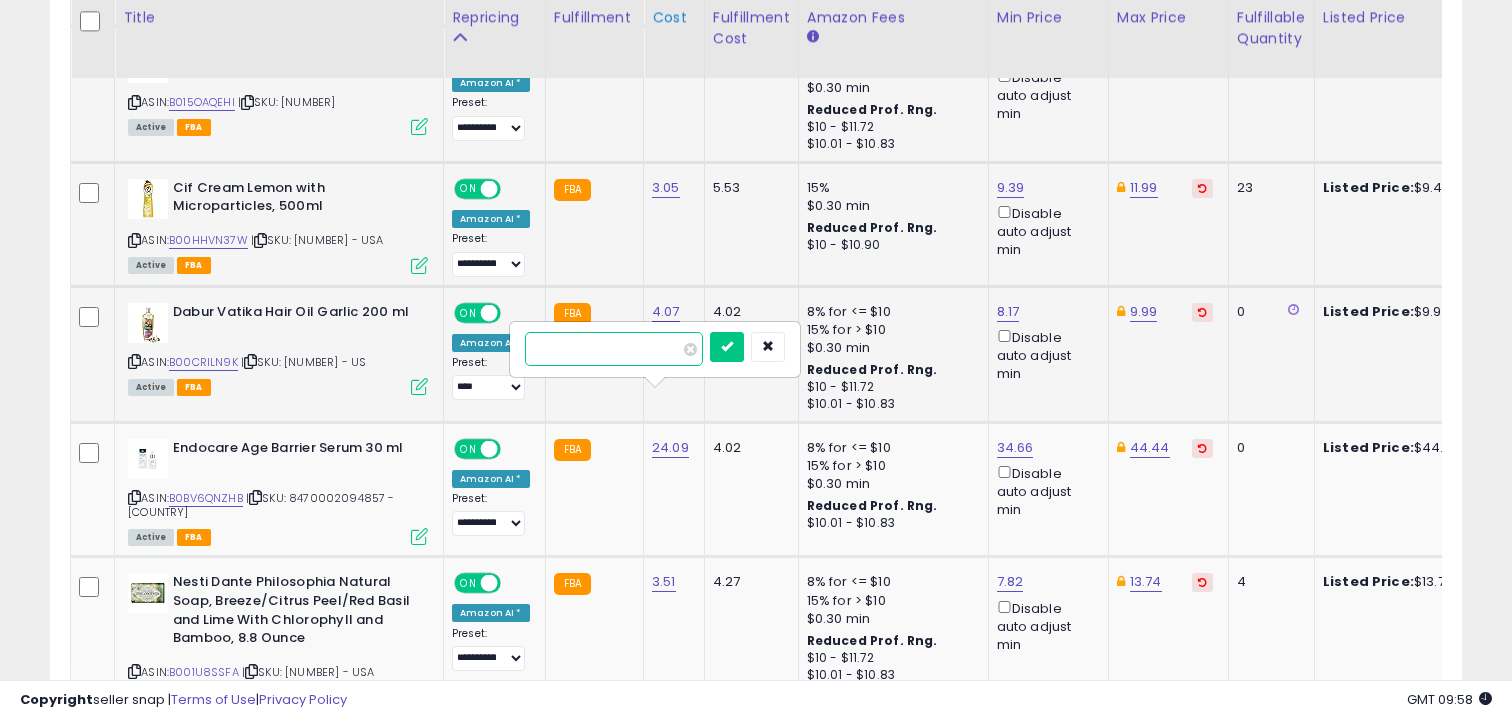 type on "**" 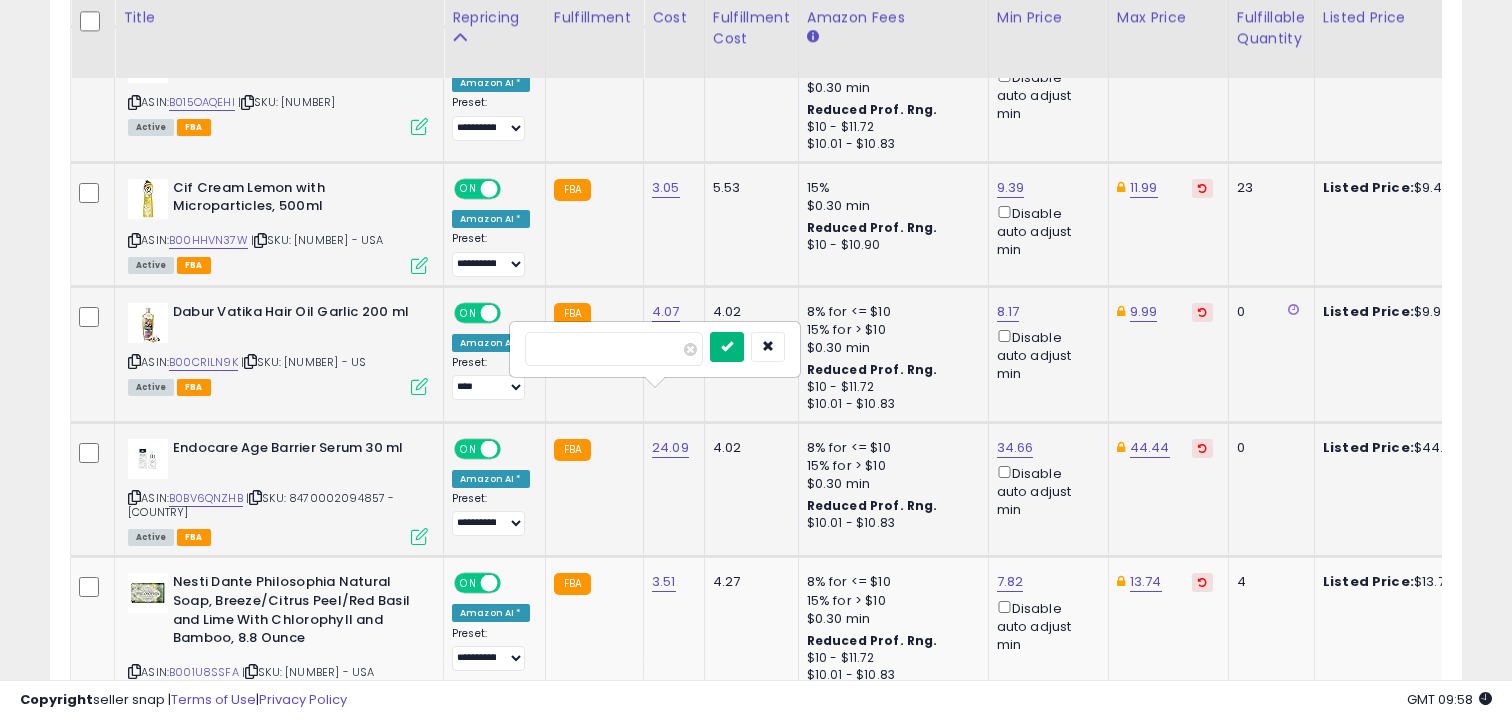 click at bounding box center (727, 346) 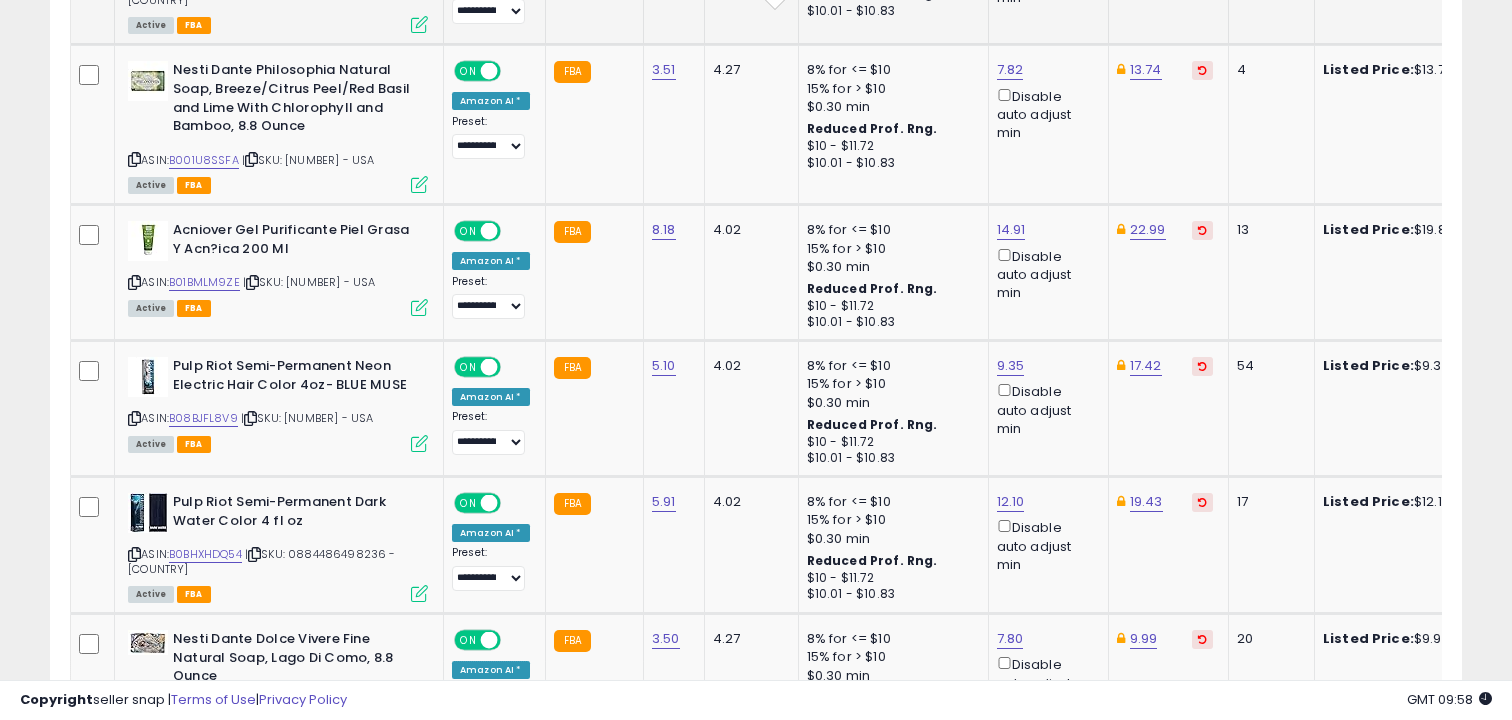scroll, scrollTop: 2946, scrollLeft: 0, axis: vertical 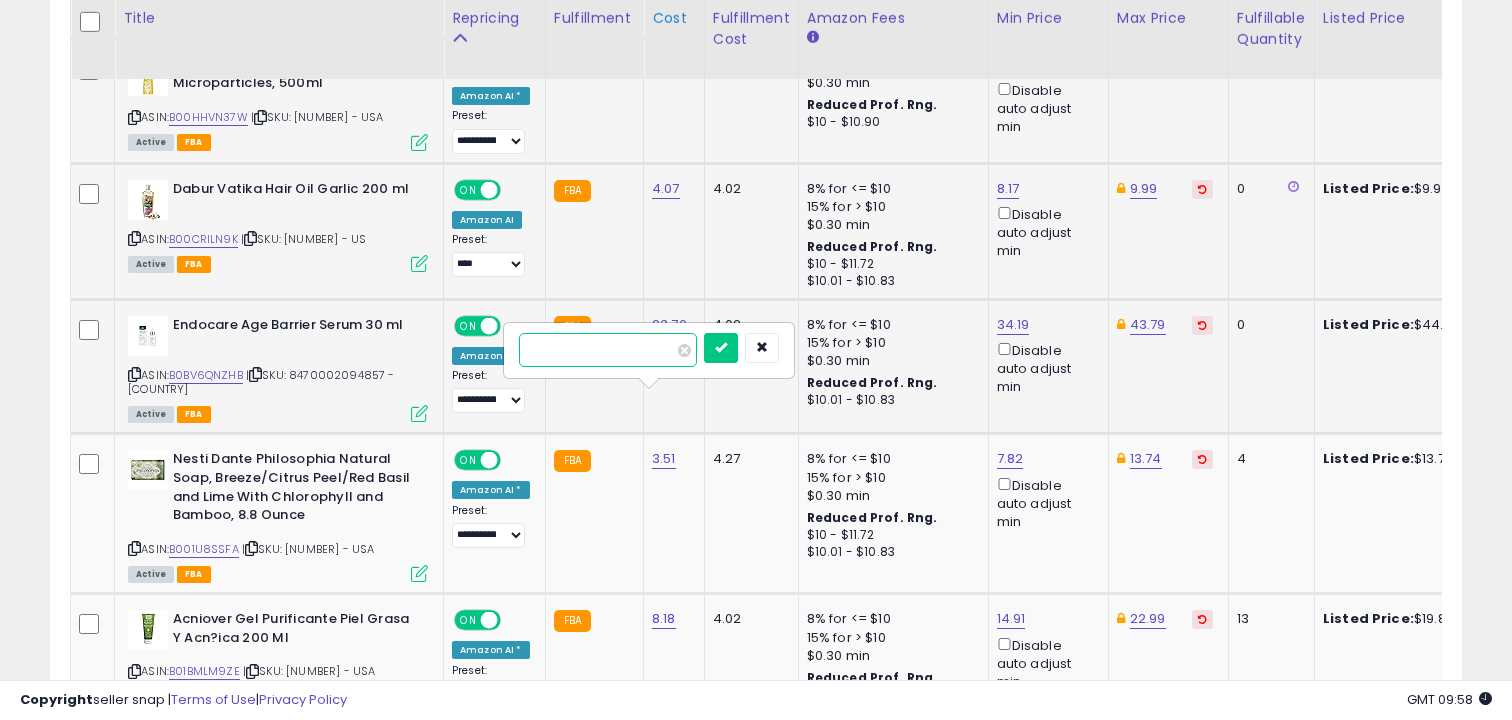 type on "*" 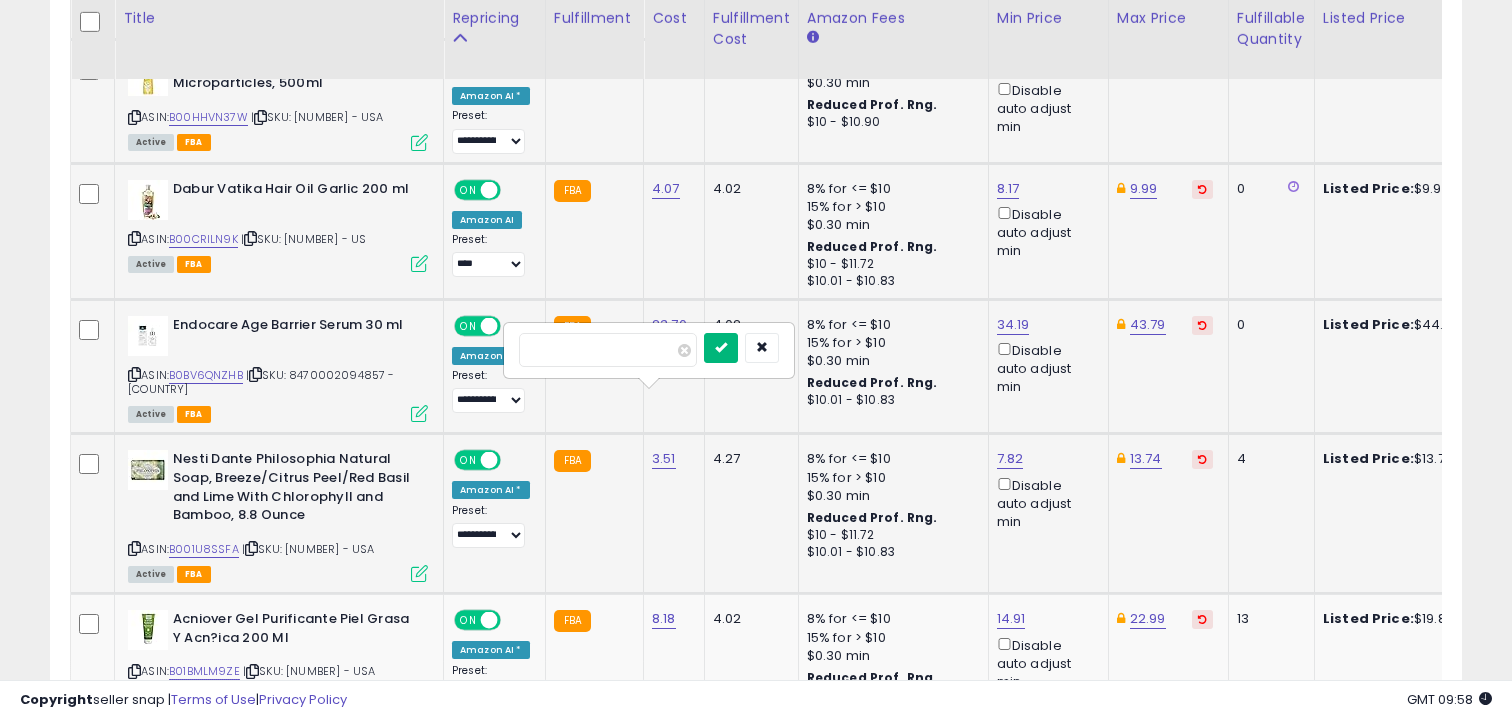 click at bounding box center [721, 347] 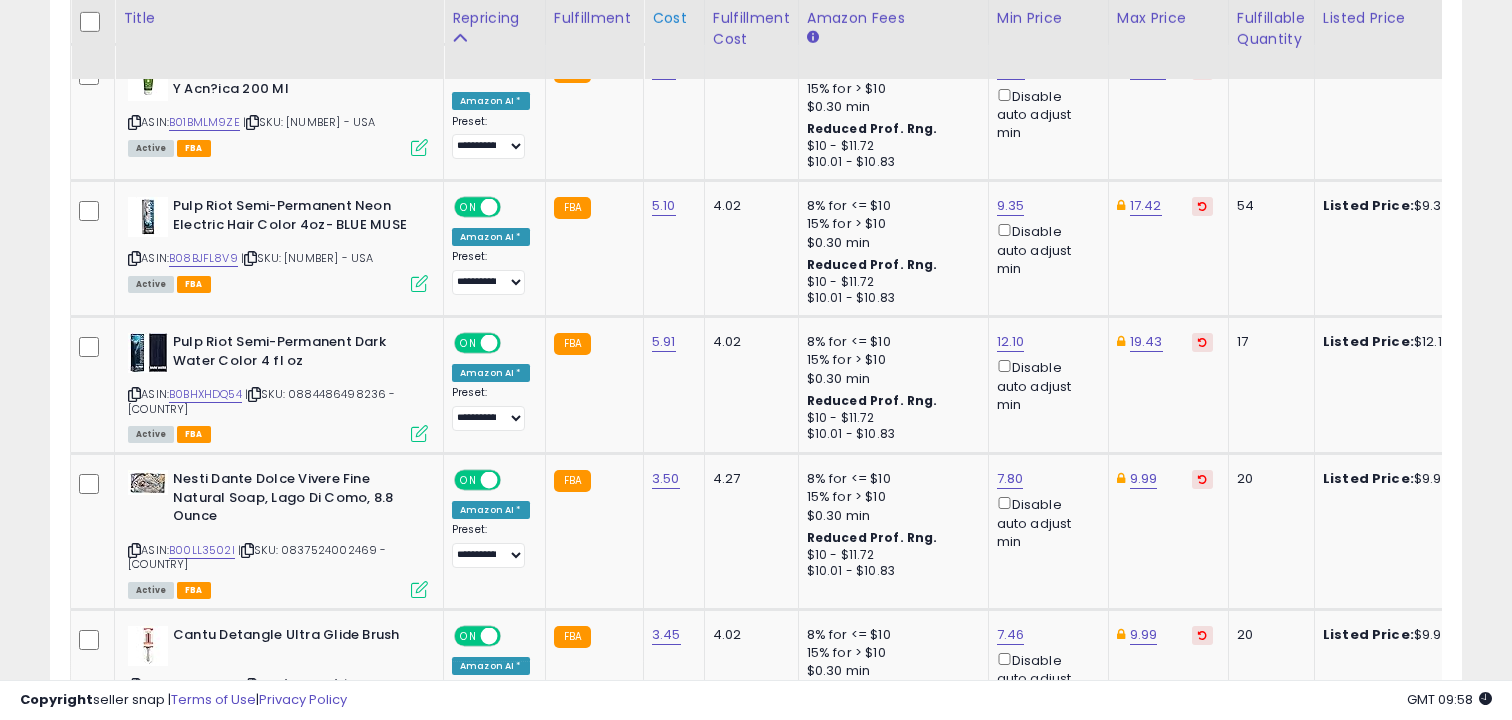 scroll, scrollTop: 3106, scrollLeft: 0, axis: vertical 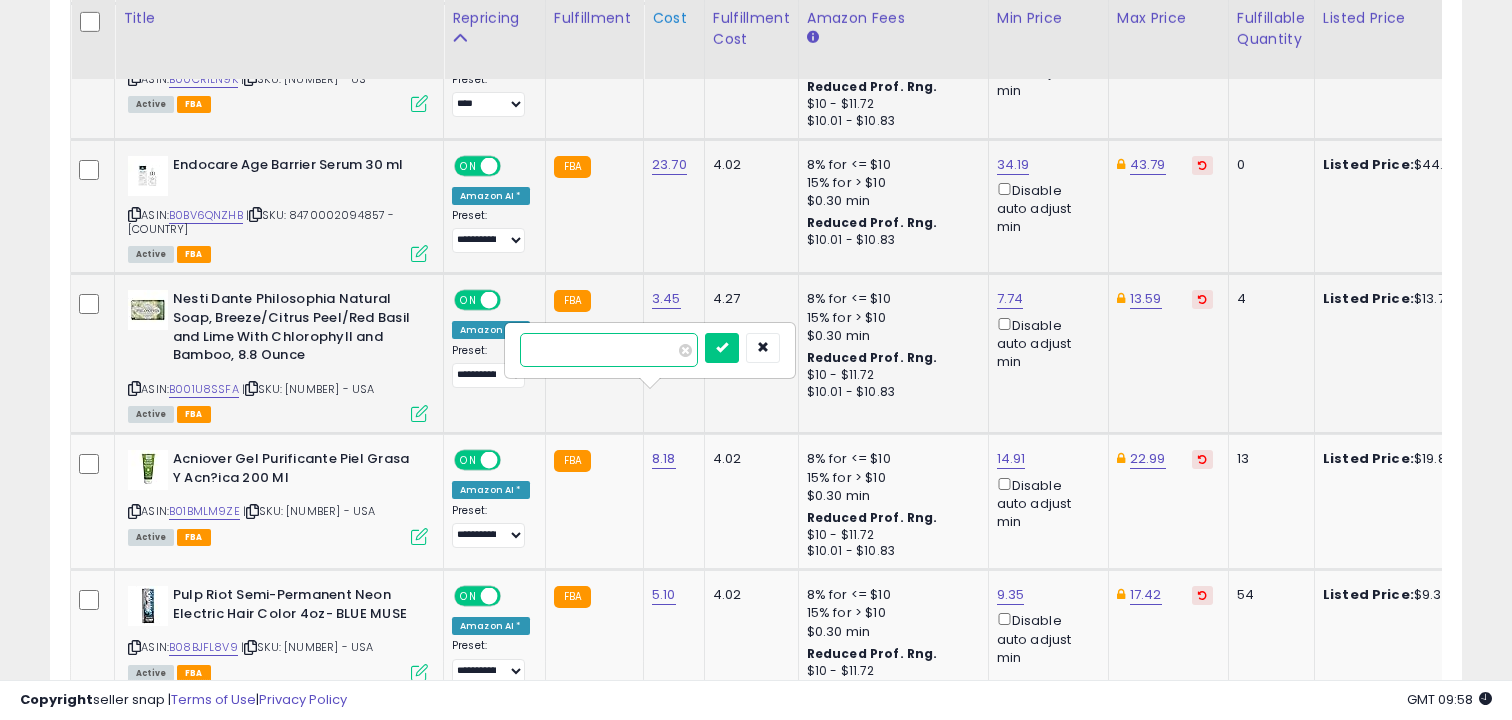 type on "*" 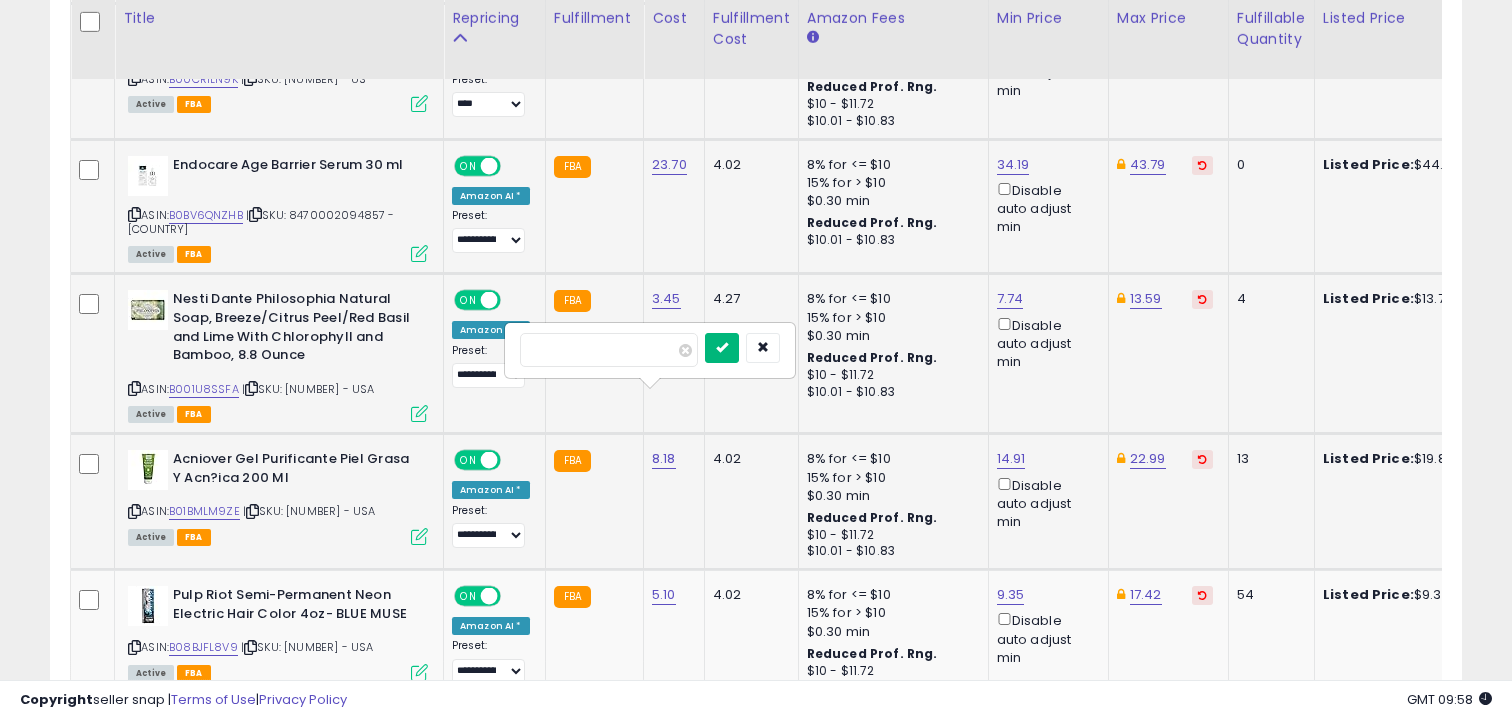click at bounding box center [722, 347] 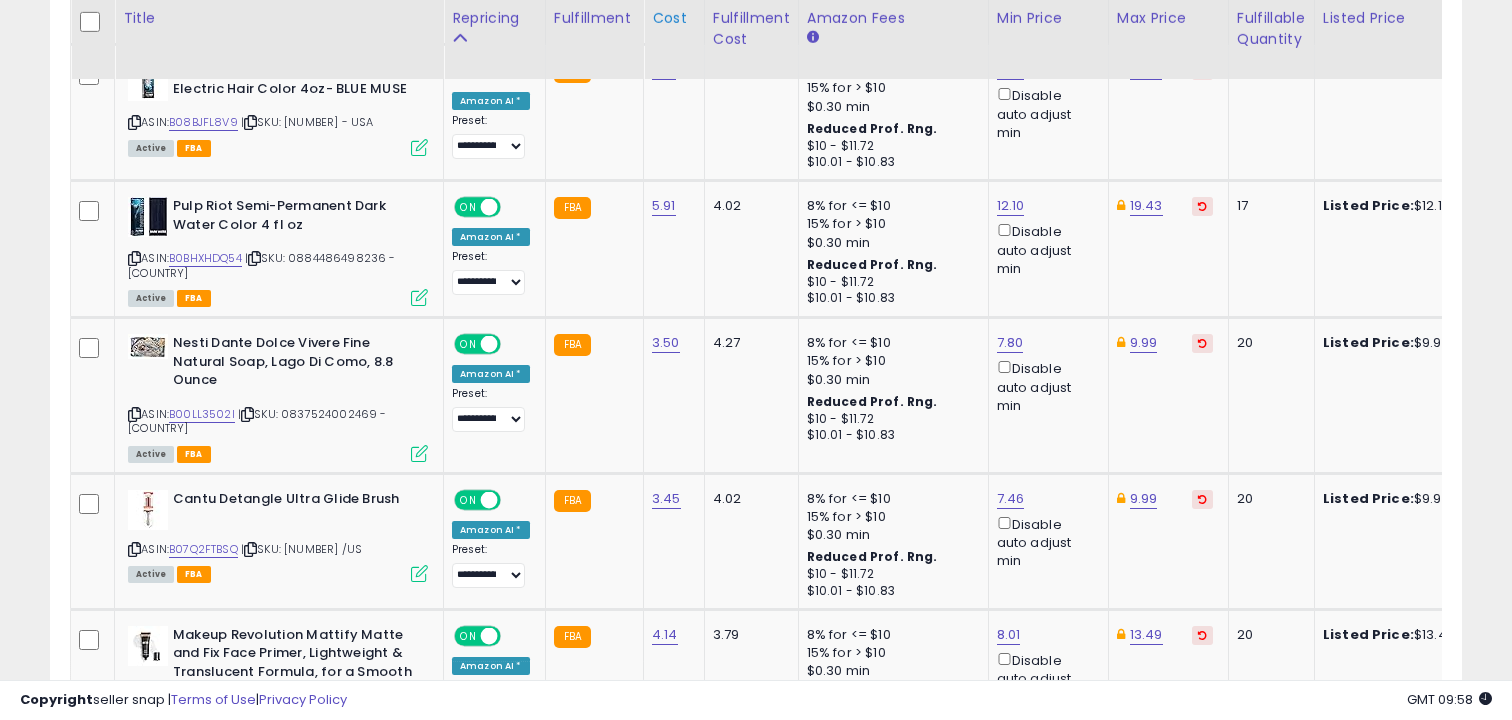 scroll, scrollTop: 3242, scrollLeft: 0, axis: vertical 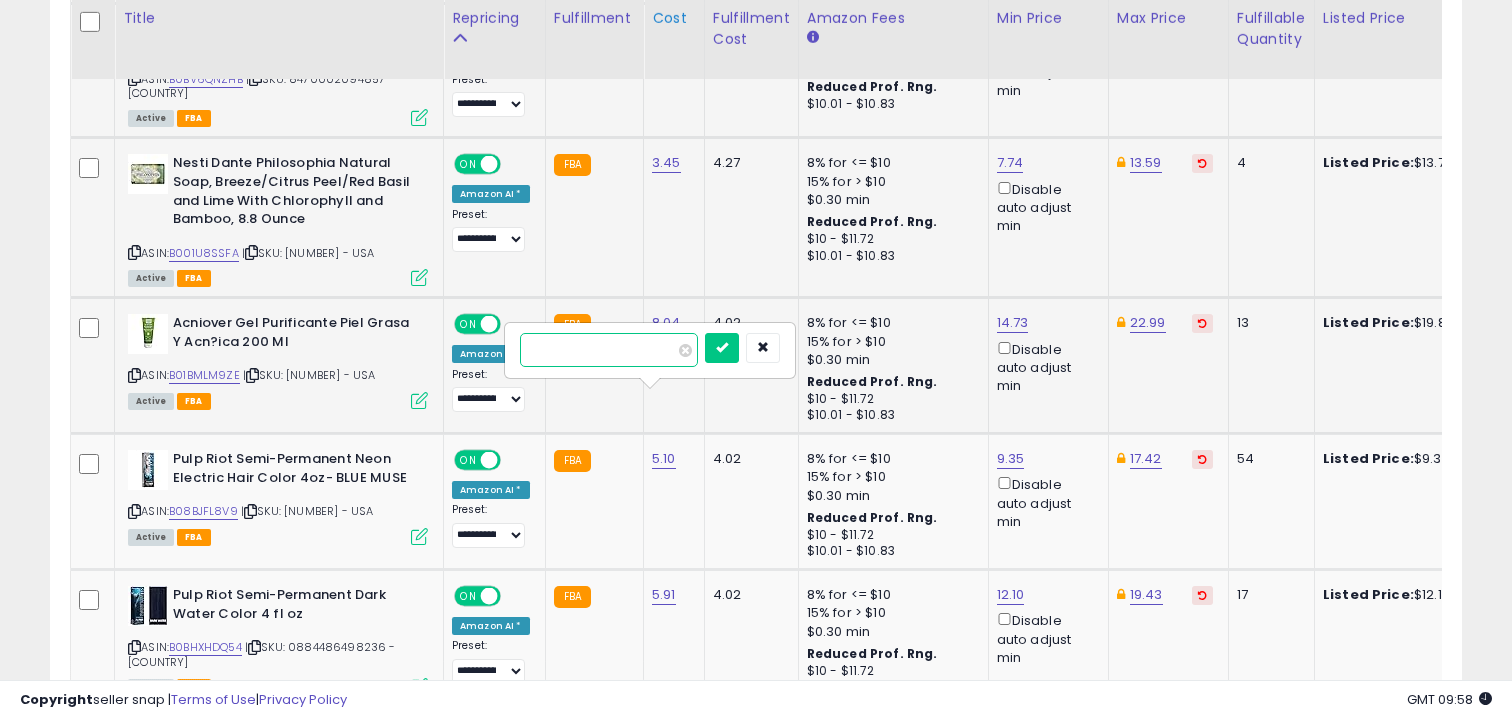 type on "*" 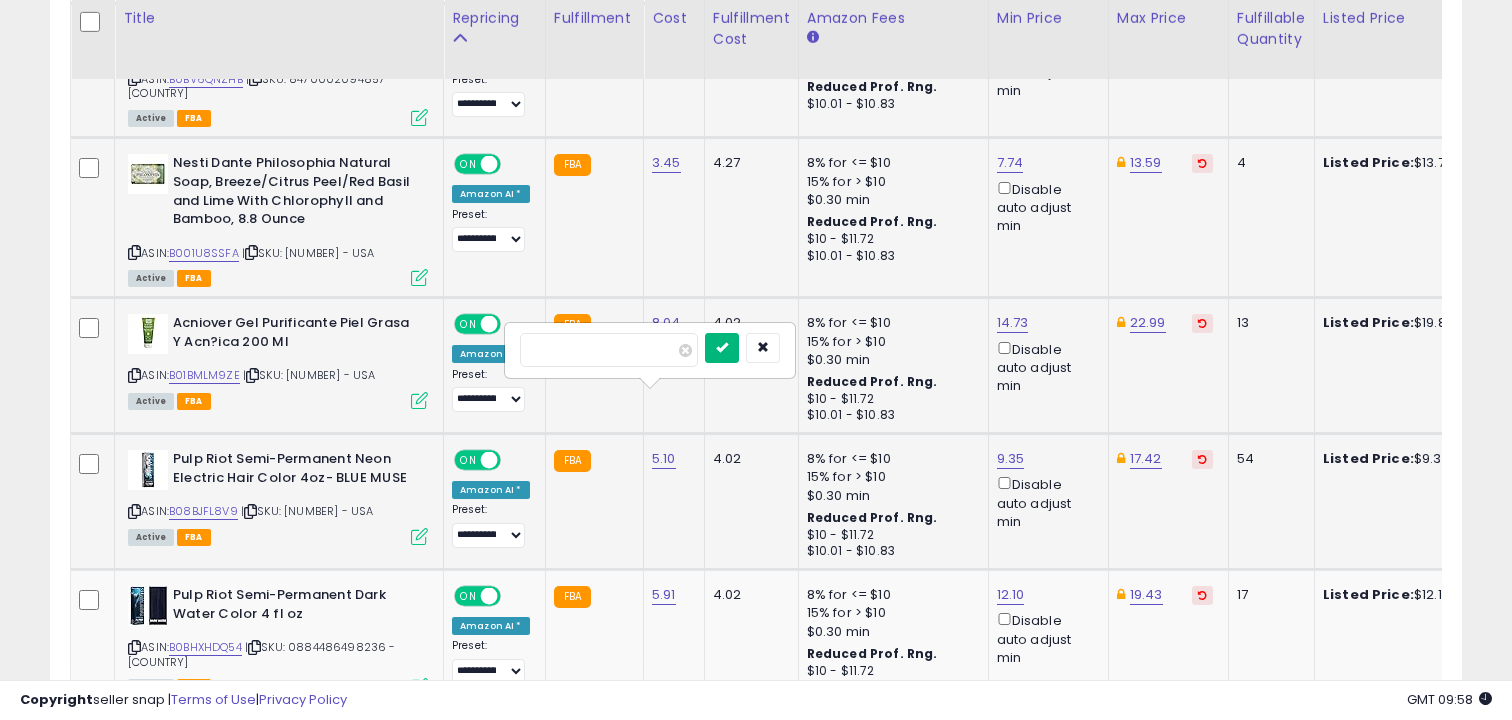 click at bounding box center [722, 347] 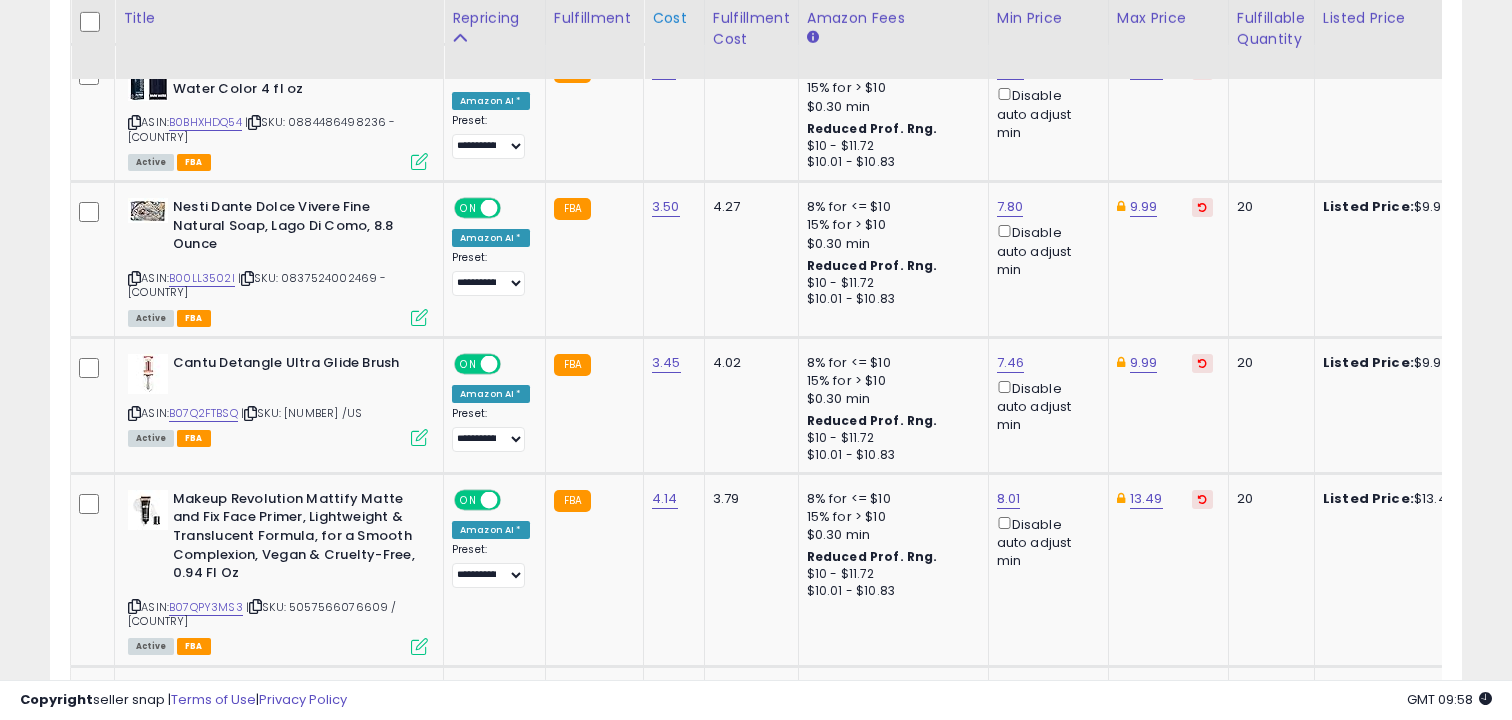 scroll, scrollTop: 3378, scrollLeft: 0, axis: vertical 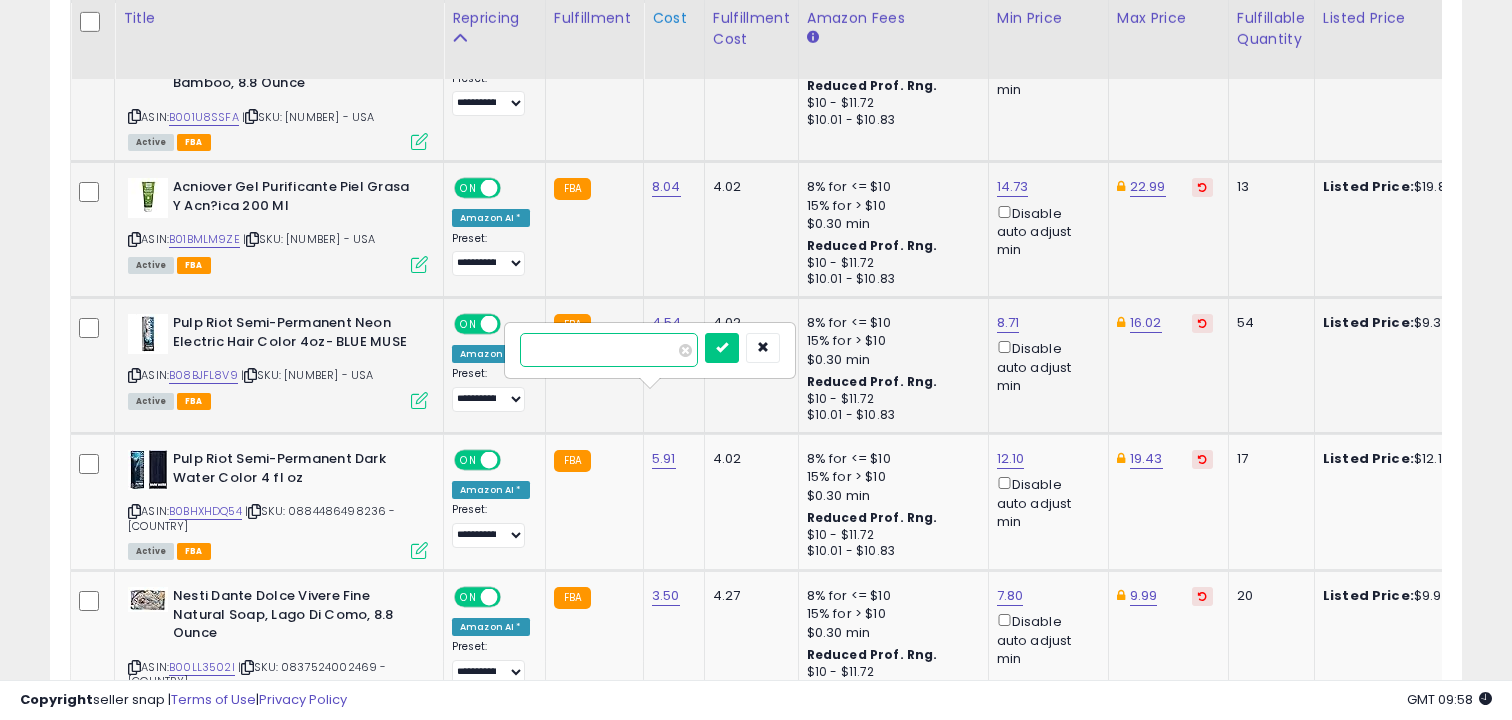 type on "*" 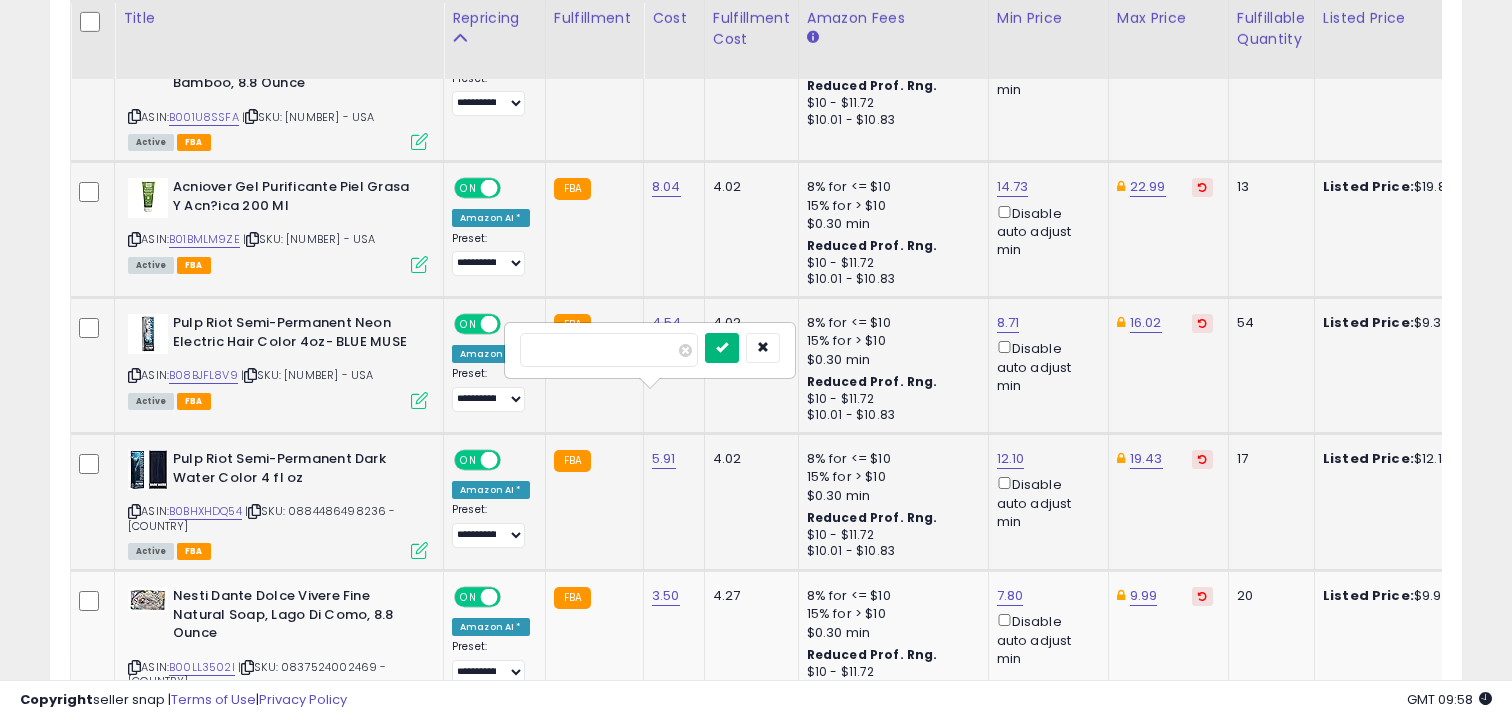 click at bounding box center (722, 347) 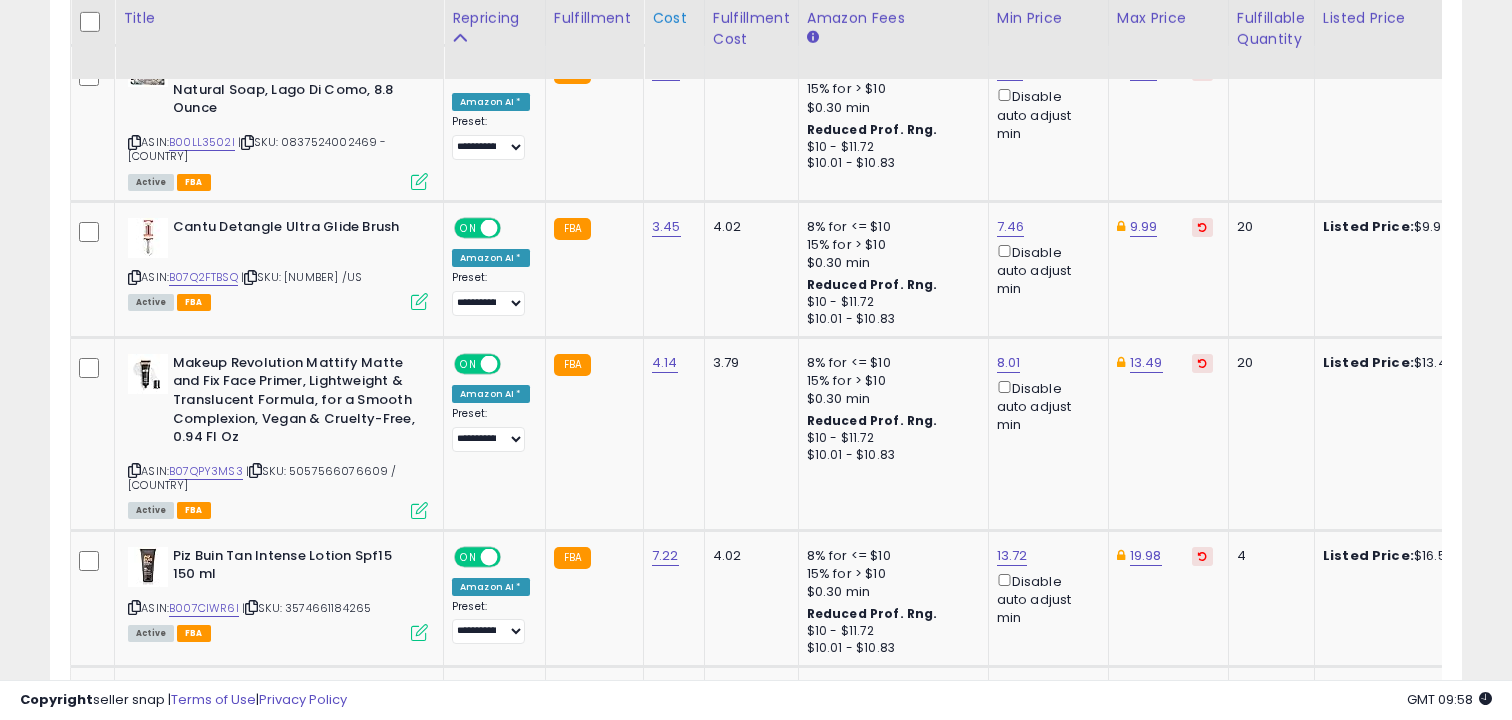 scroll, scrollTop: 3514, scrollLeft: 0, axis: vertical 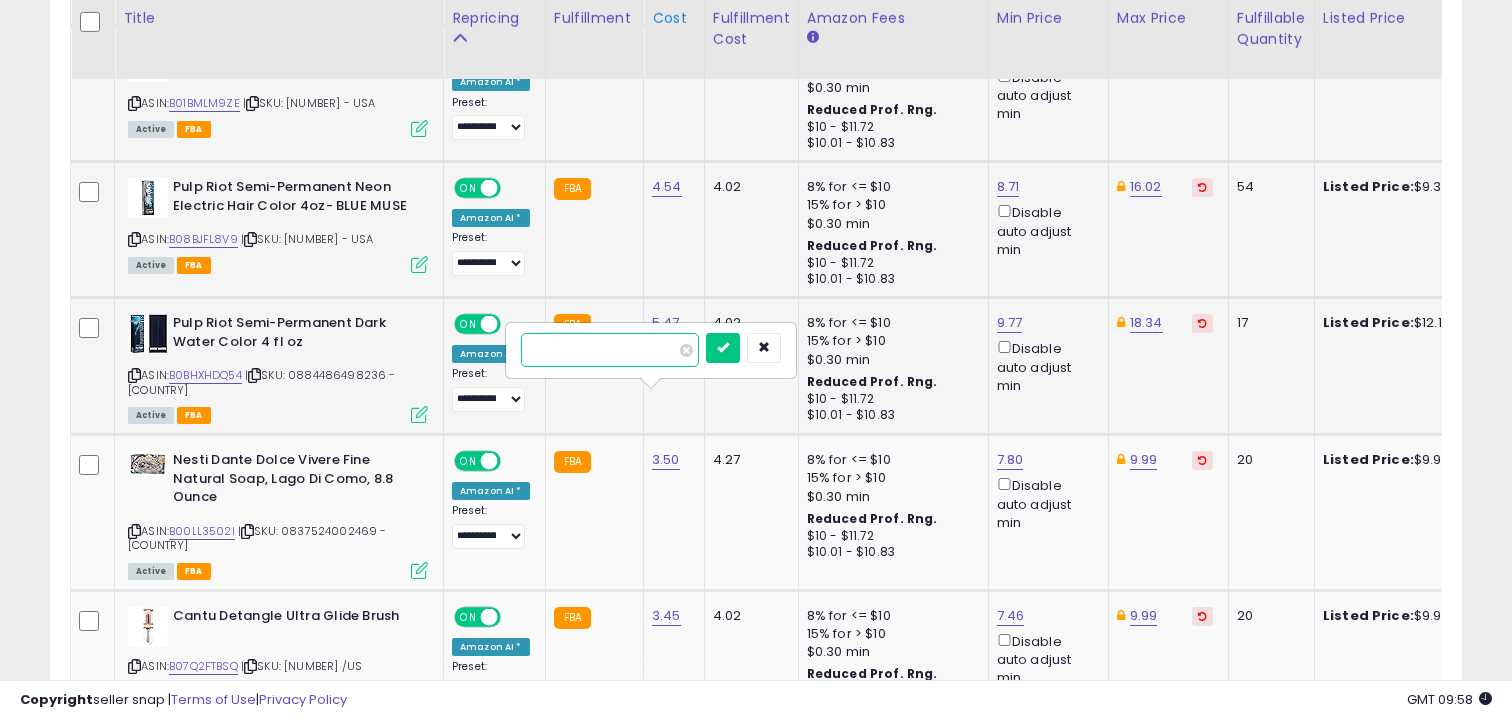 type on "*" 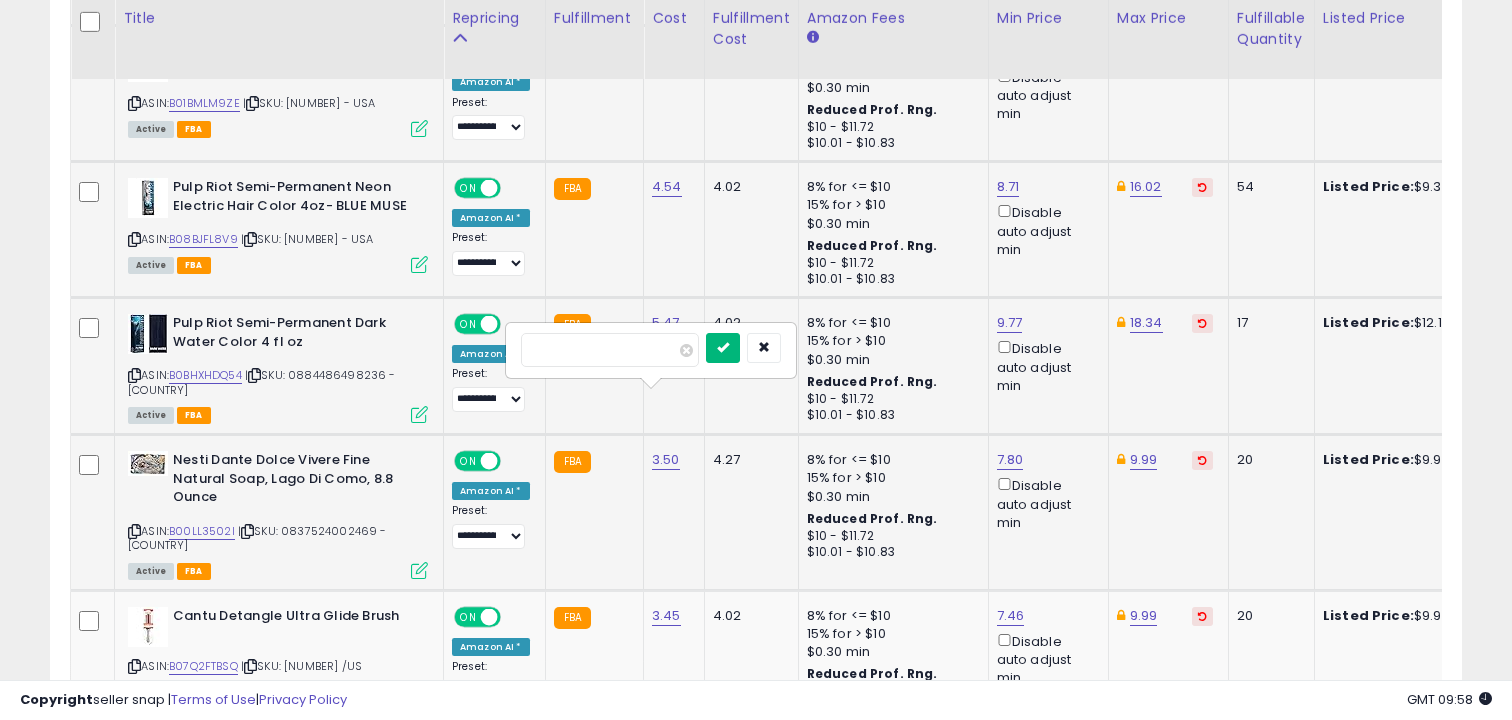 click at bounding box center (723, 347) 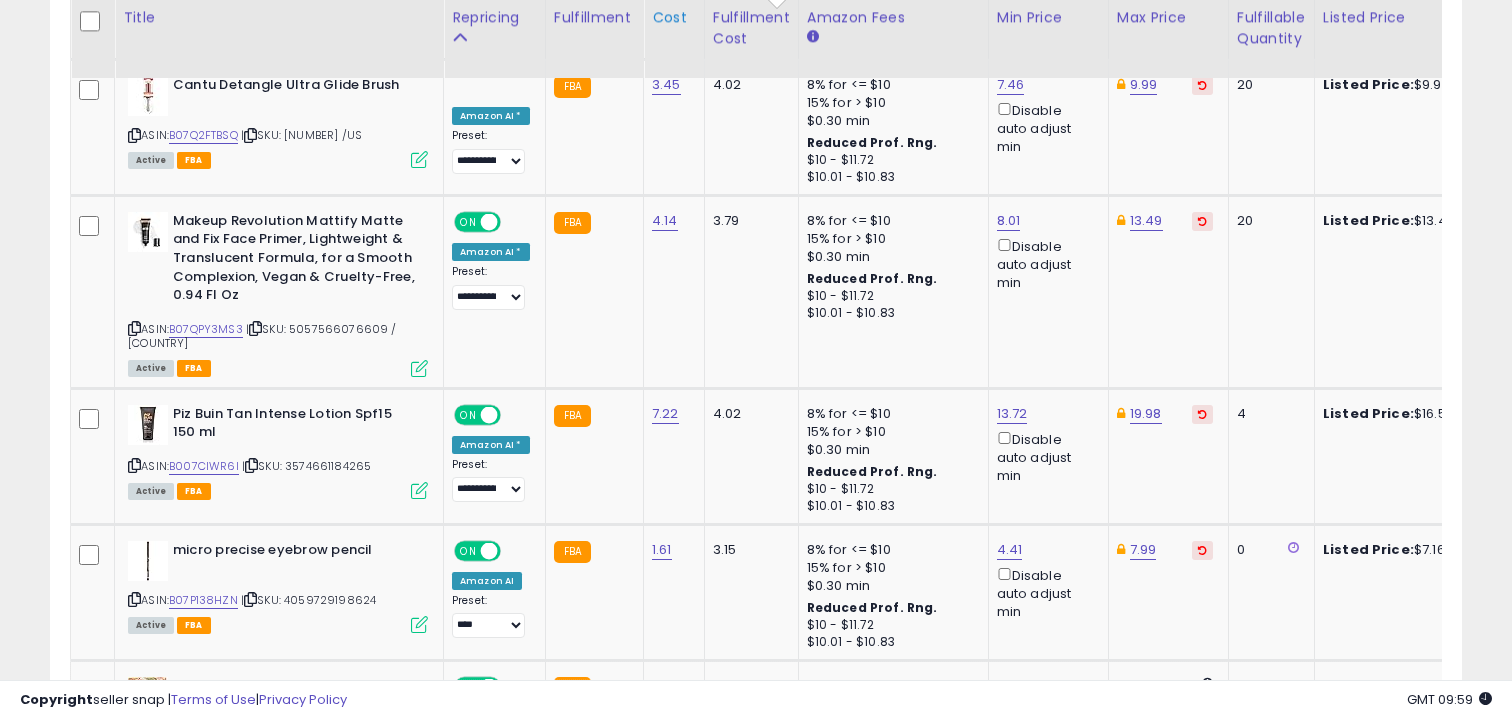 scroll, scrollTop: 3656, scrollLeft: 0, axis: vertical 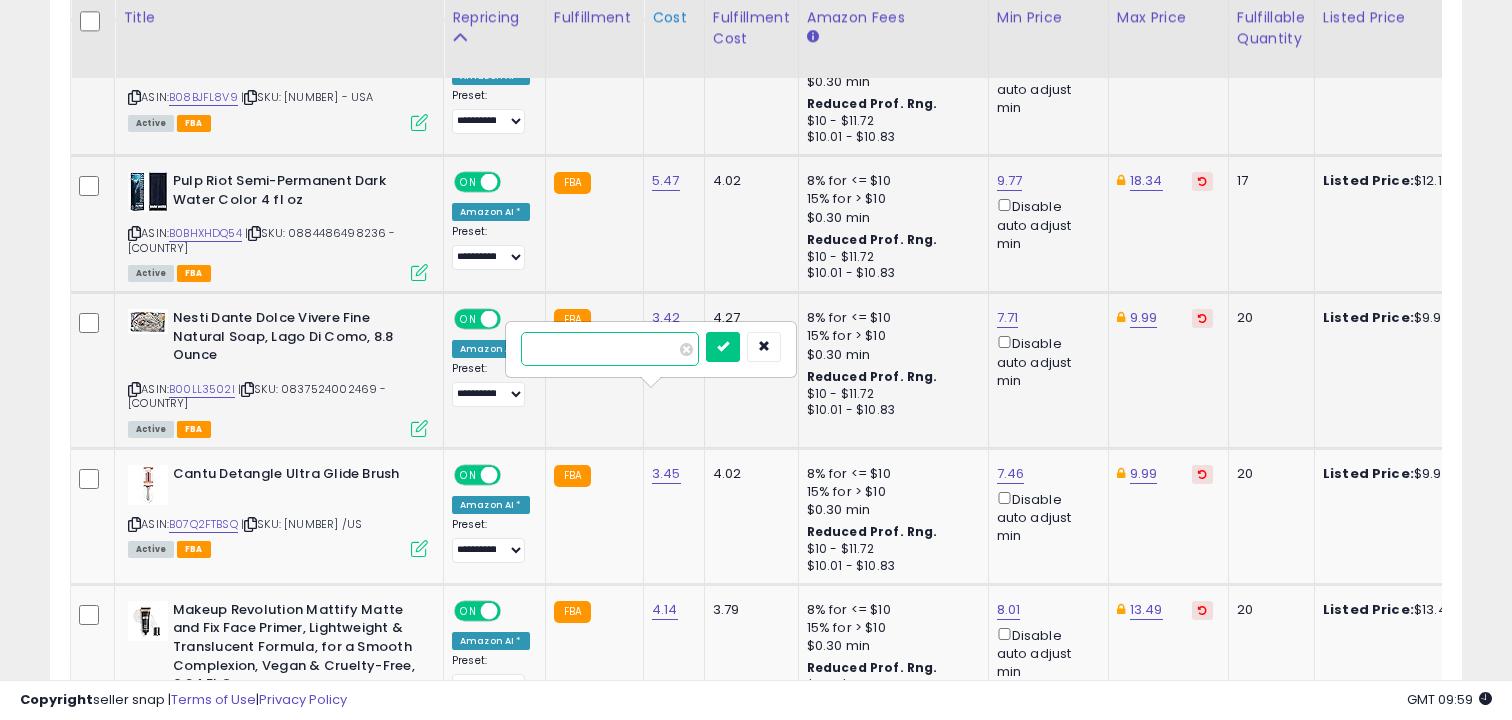 type on "*" 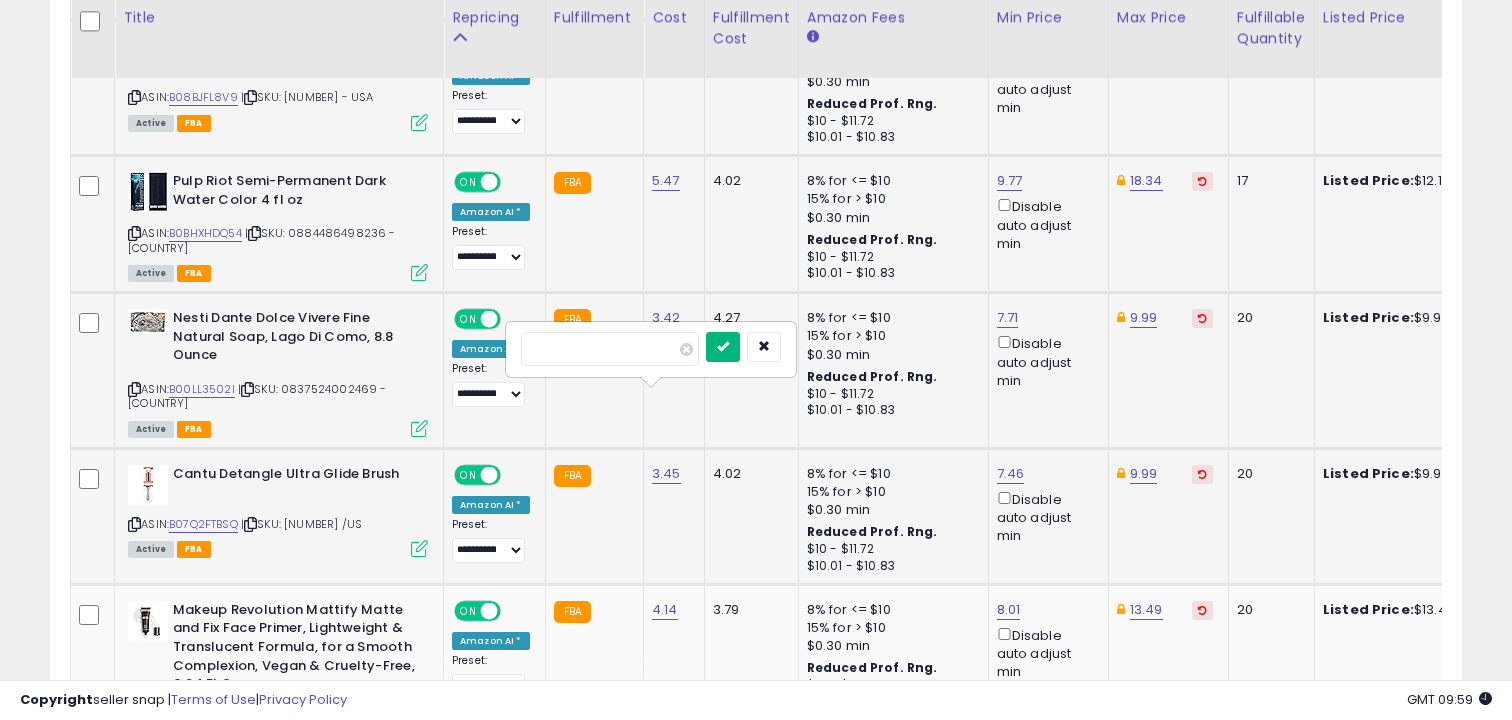 click at bounding box center (723, 346) 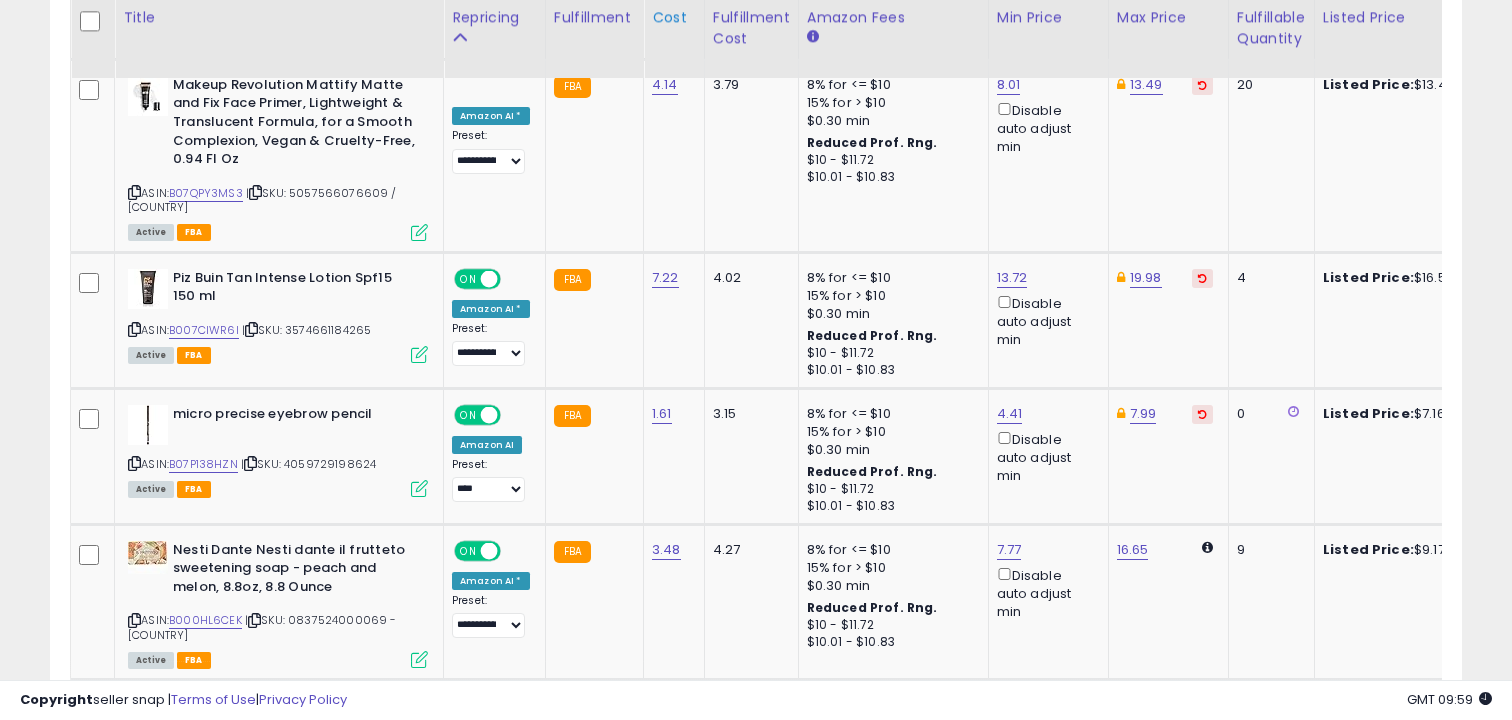 scroll, scrollTop: 3792, scrollLeft: 0, axis: vertical 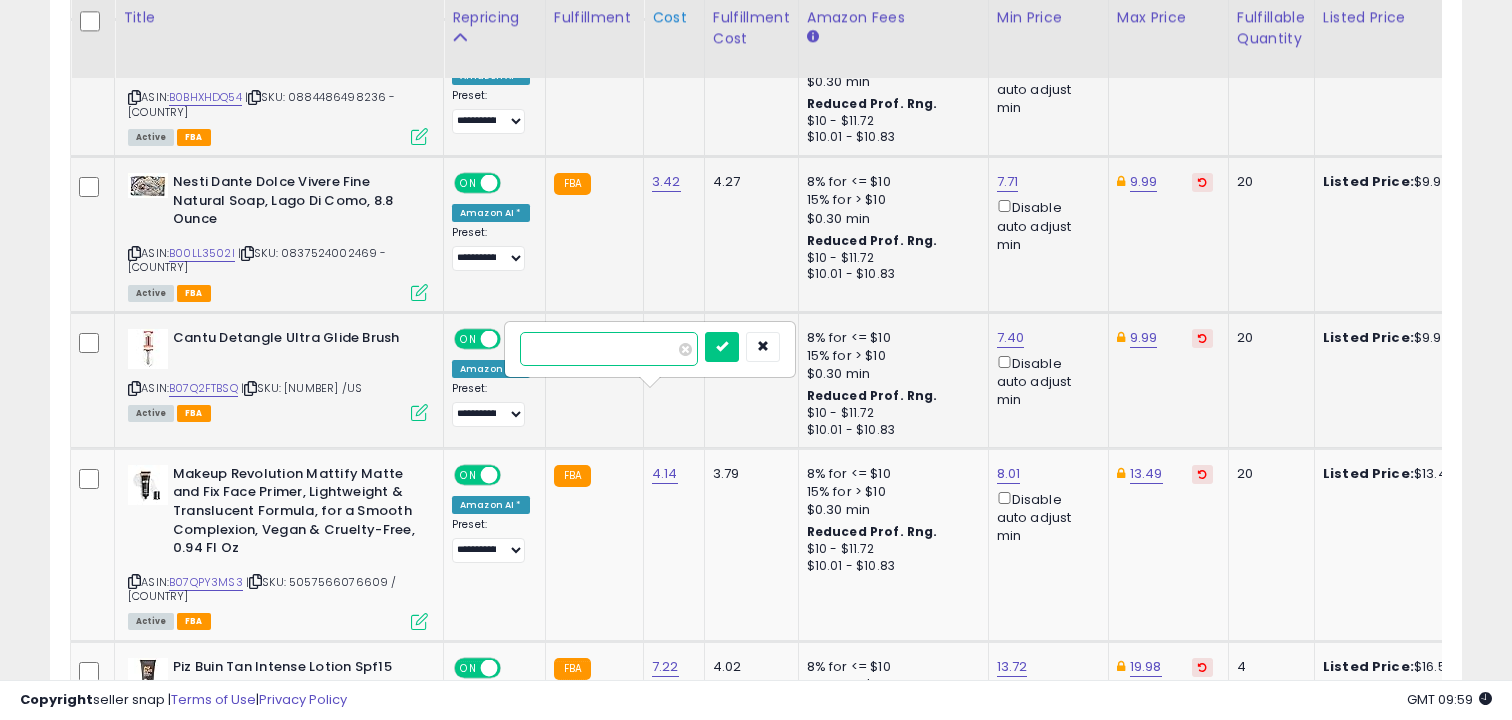 type on "*" 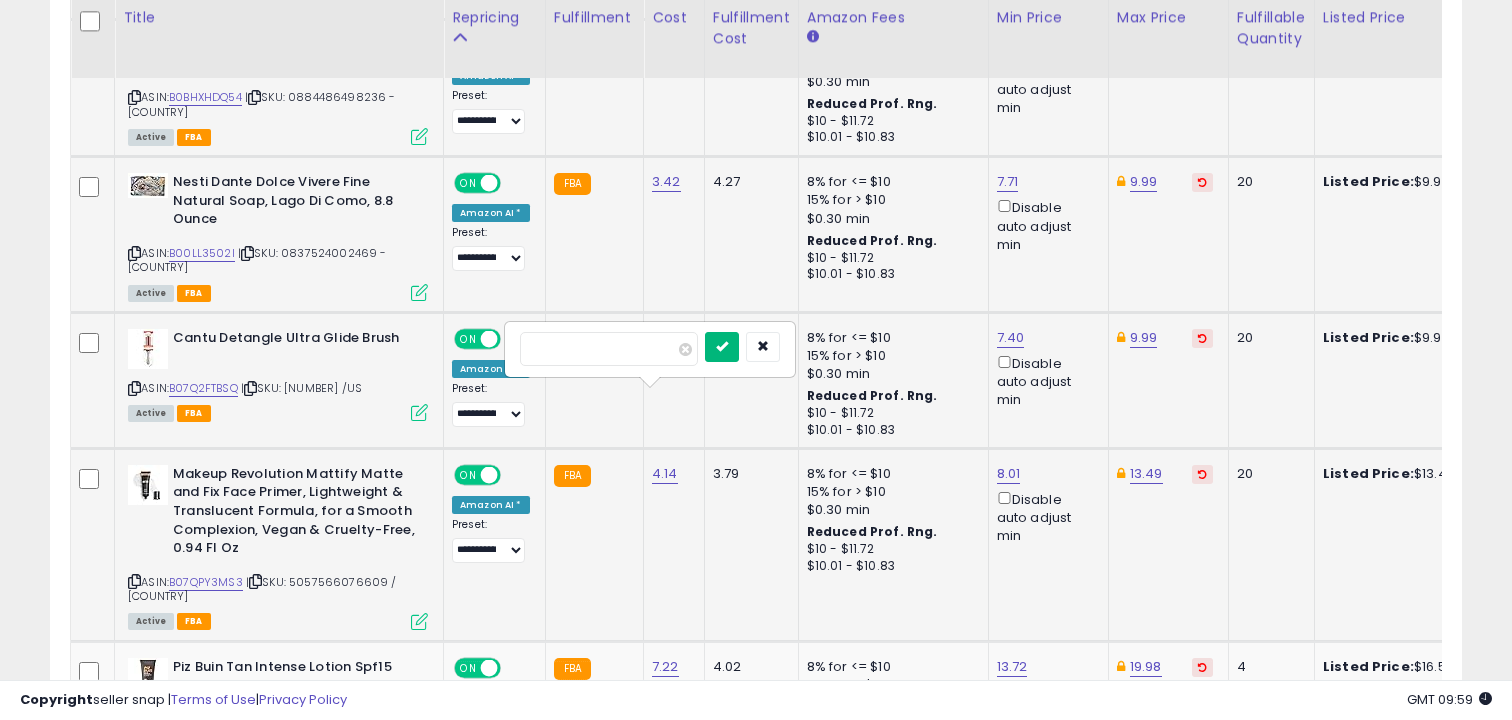 click at bounding box center (722, 346) 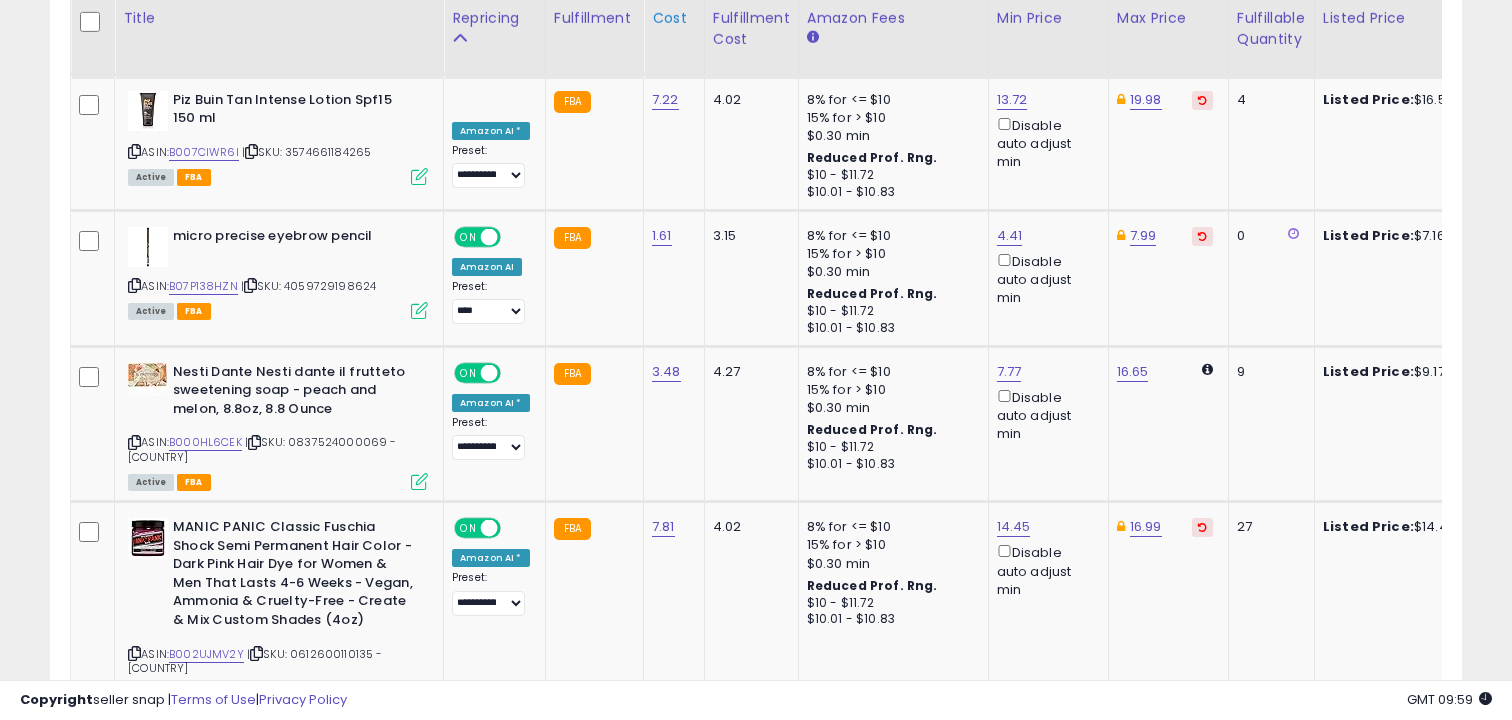 scroll, scrollTop: 3970, scrollLeft: 0, axis: vertical 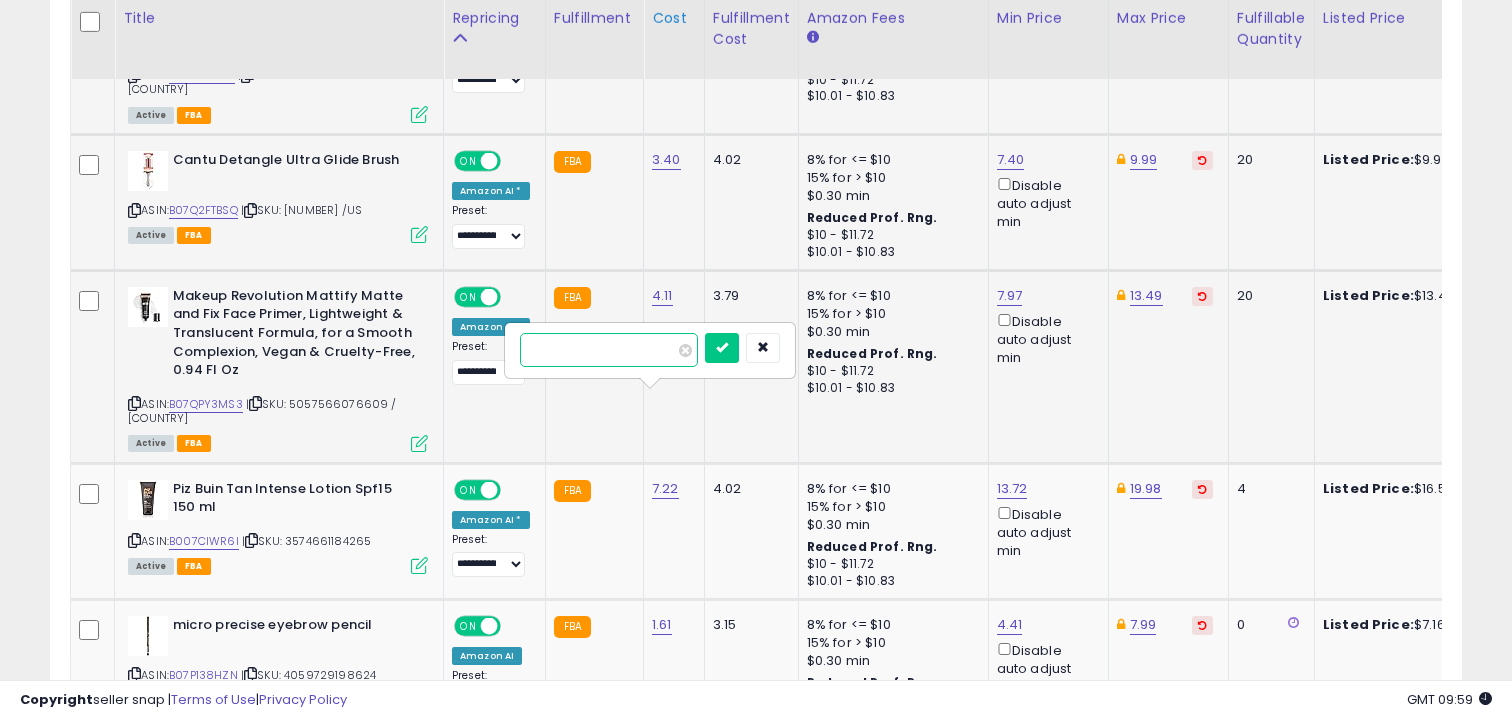 type on "*" 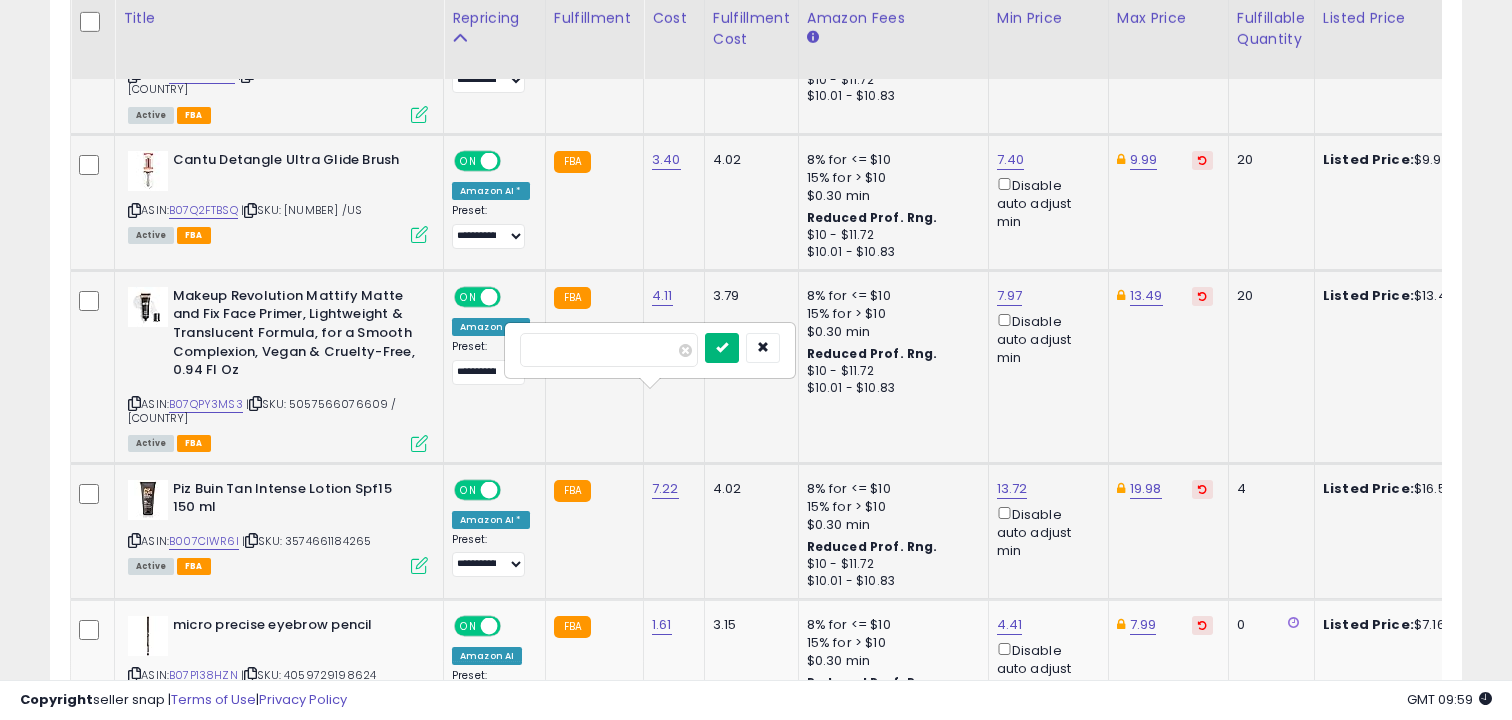 click at bounding box center [722, 347] 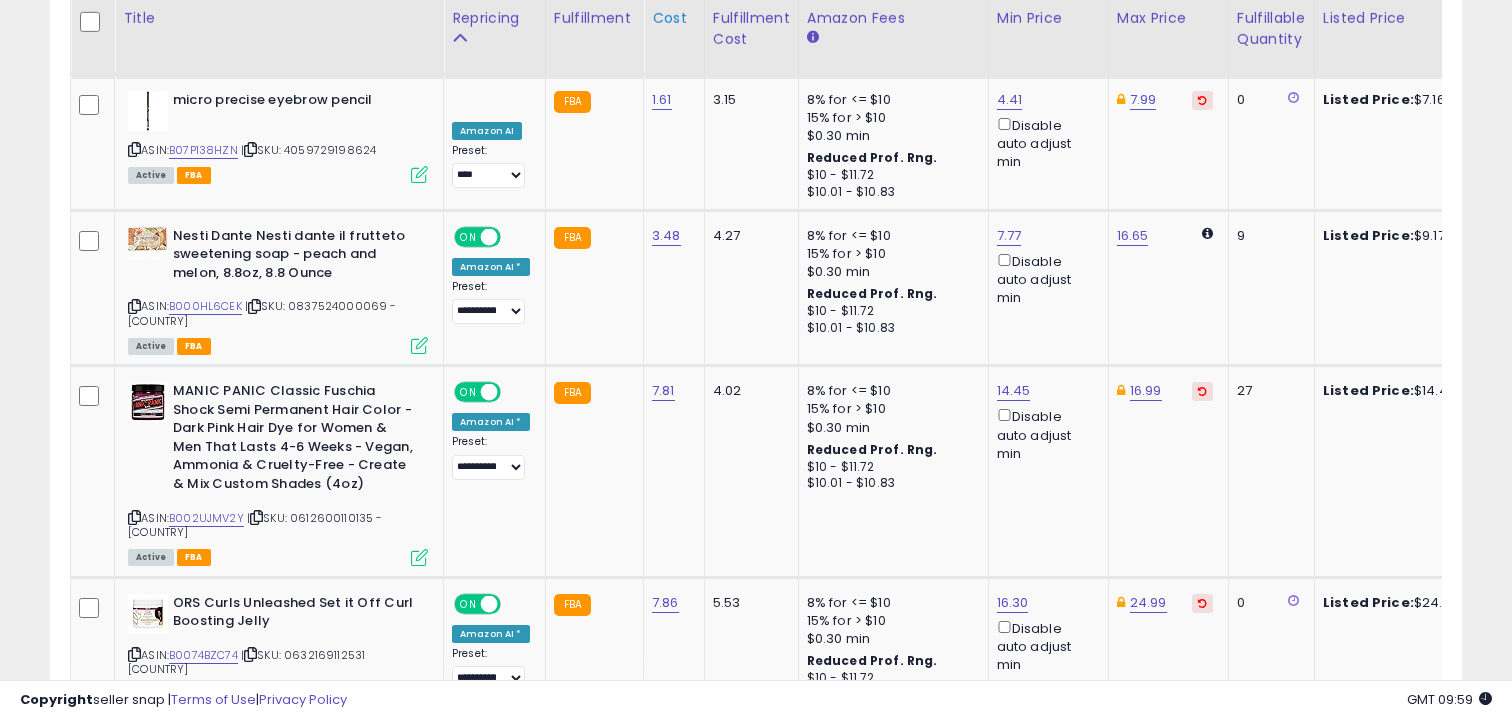 scroll, scrollTop: 4106, scrollLeft: 0, axis: vertical 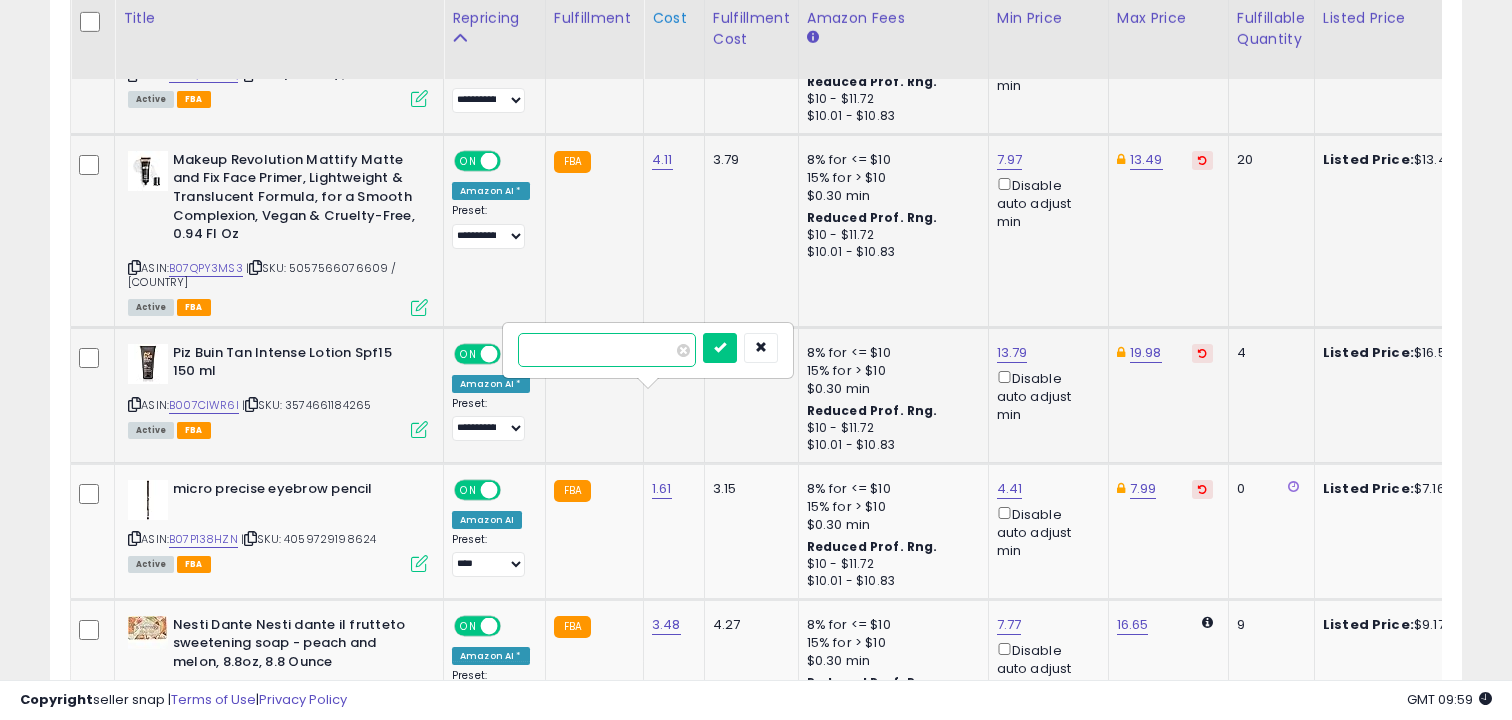 type on "*" 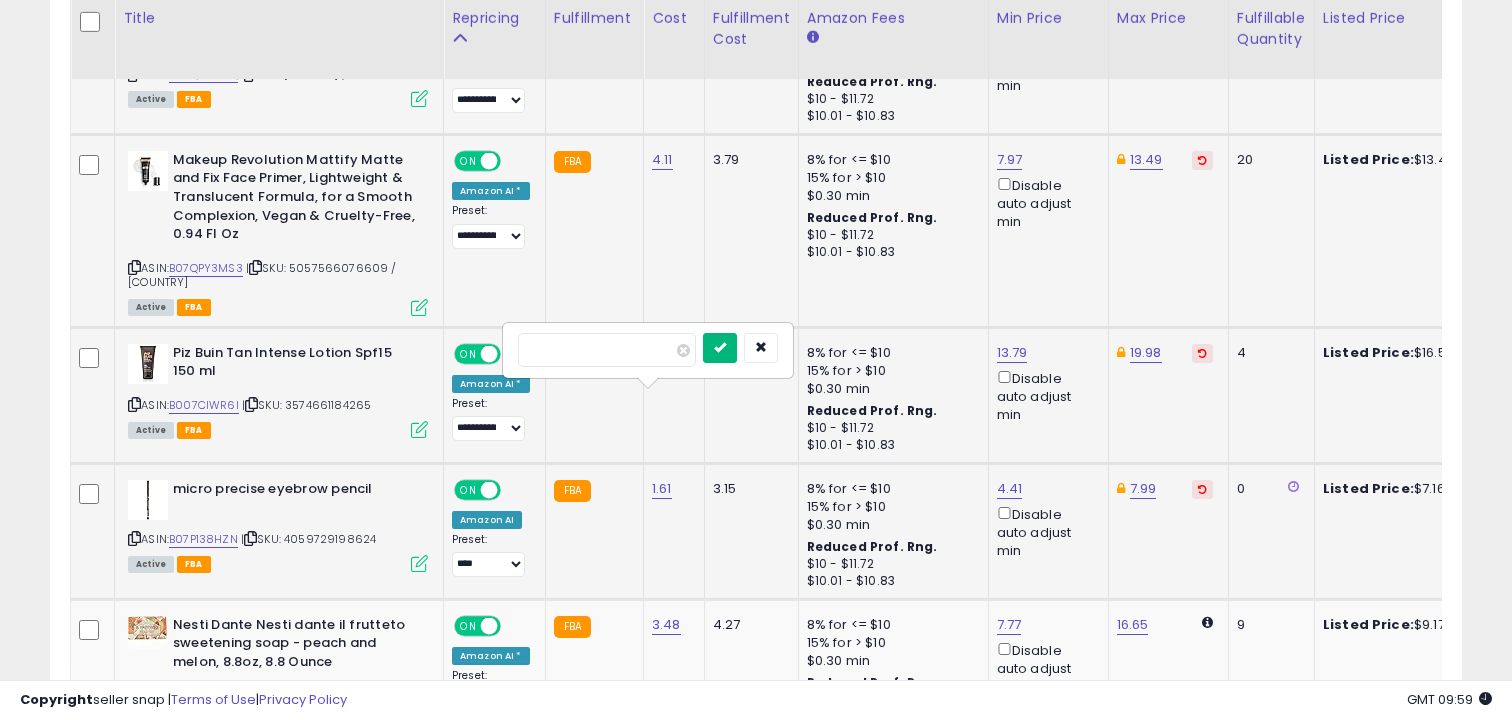 click at bounding box center (720, 347) 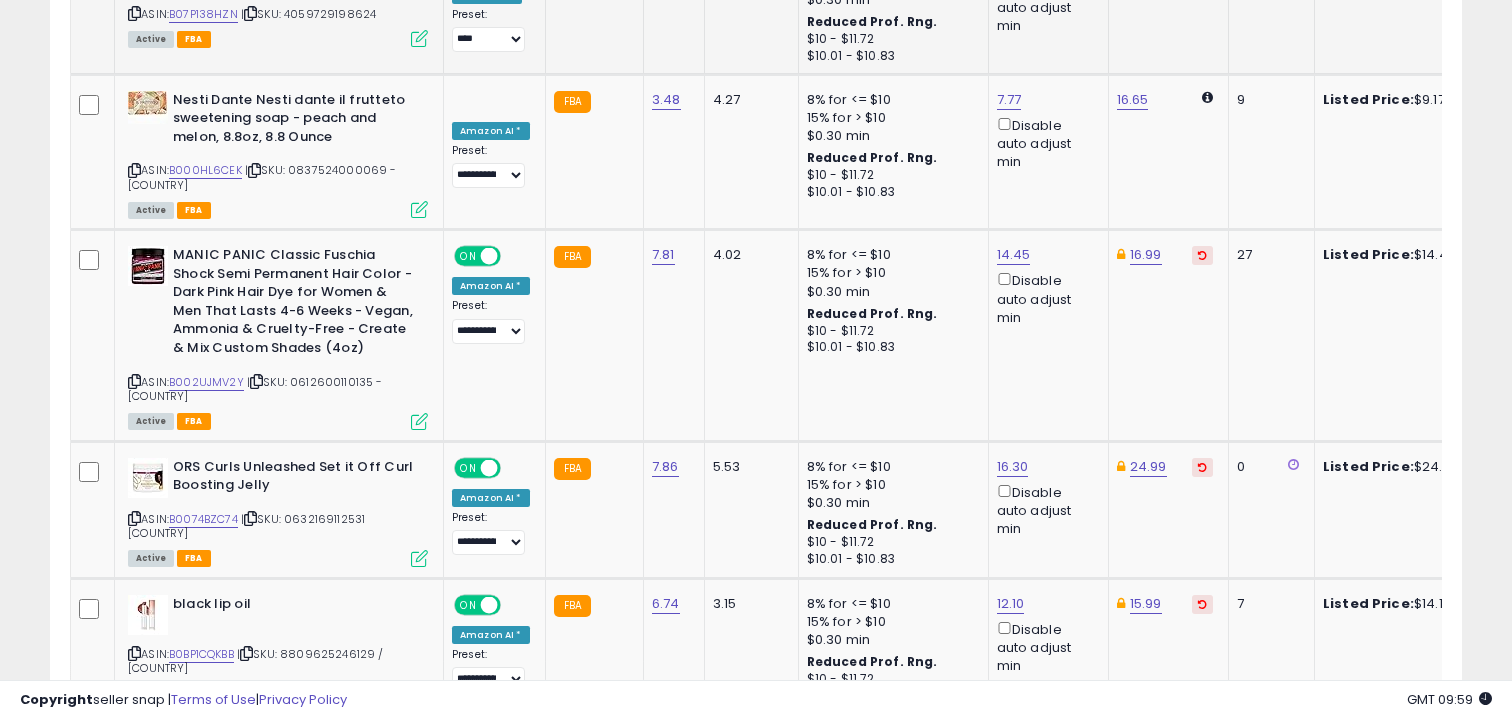 scroll, scrollTop: 4242, scrollLeft: 0, axis: vertical 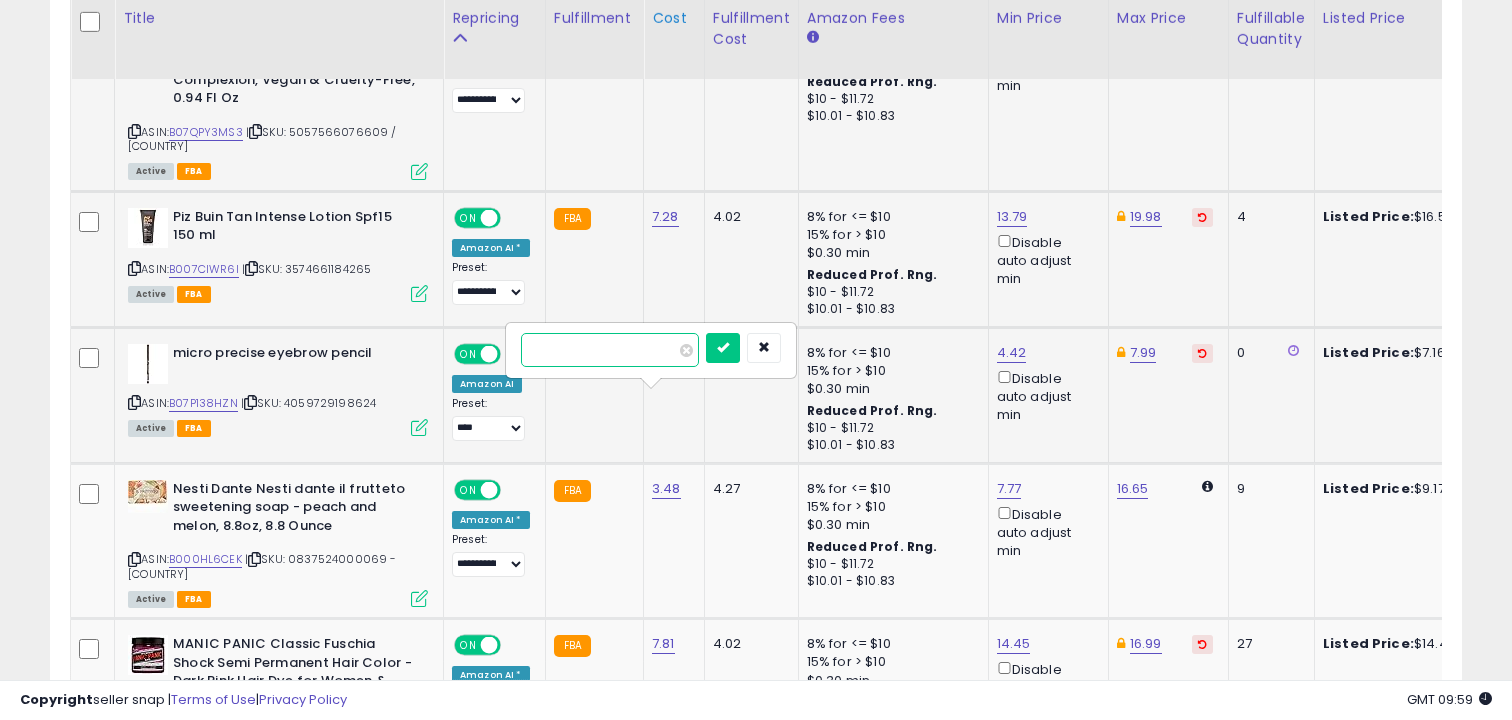 type on "*" 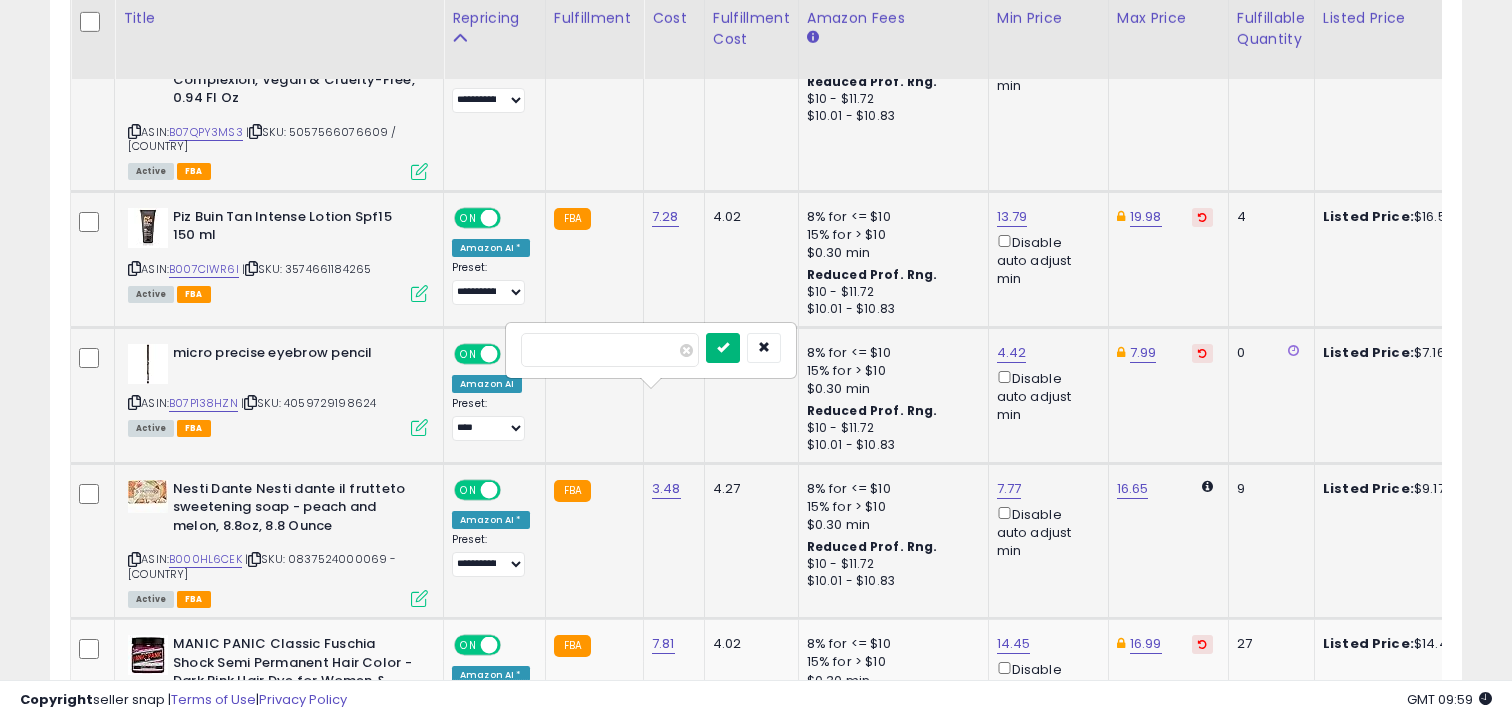 click at bounding box center [723, 347] 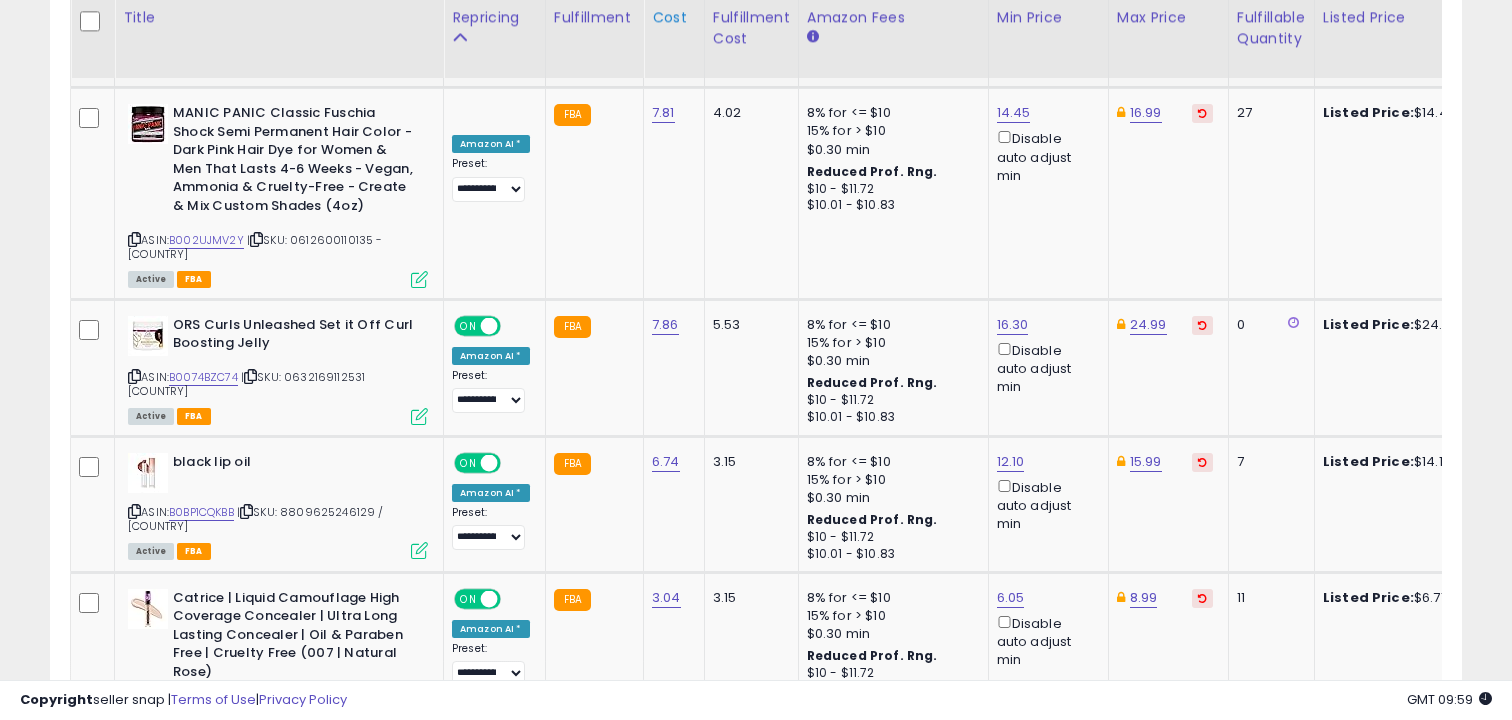 scroll, scrollTop: 4384, scrollLeft: 0, axis: vertical 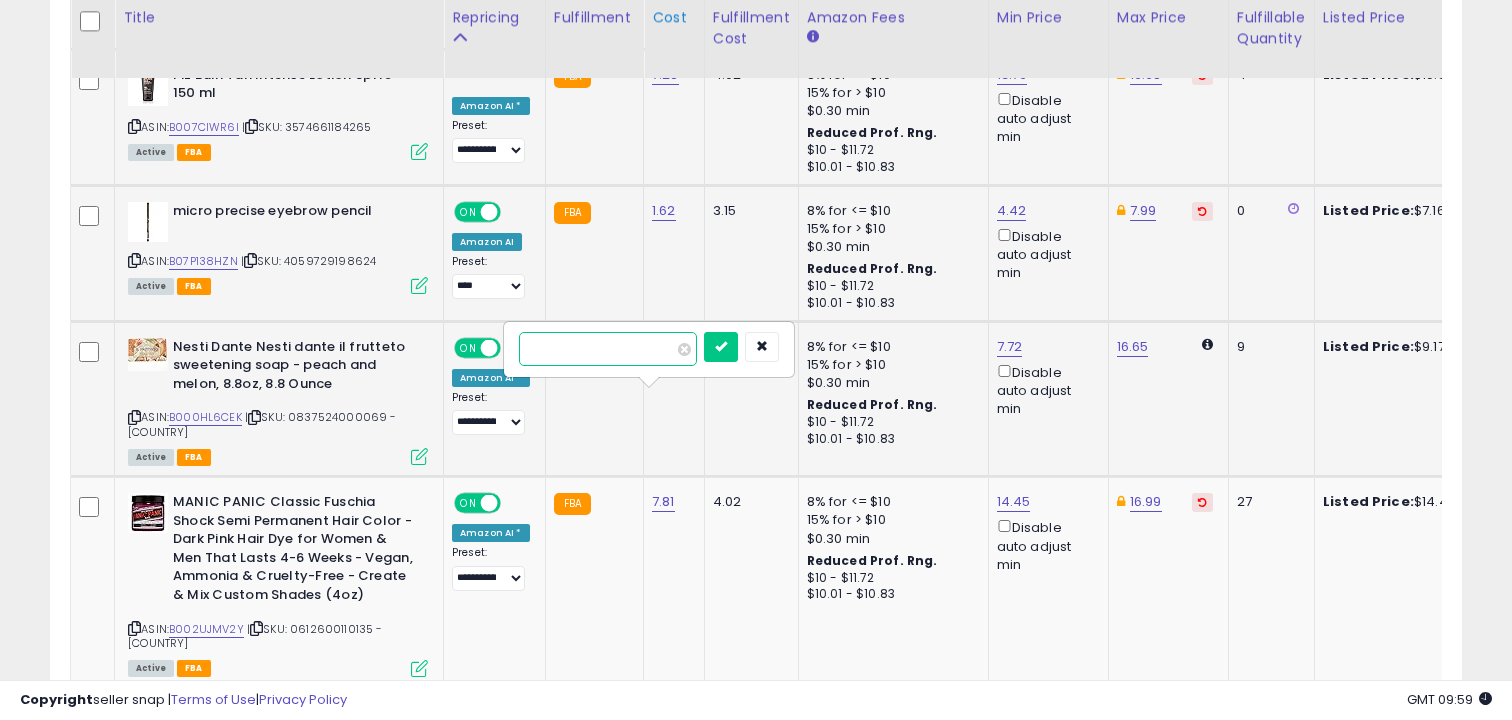 type on "*" 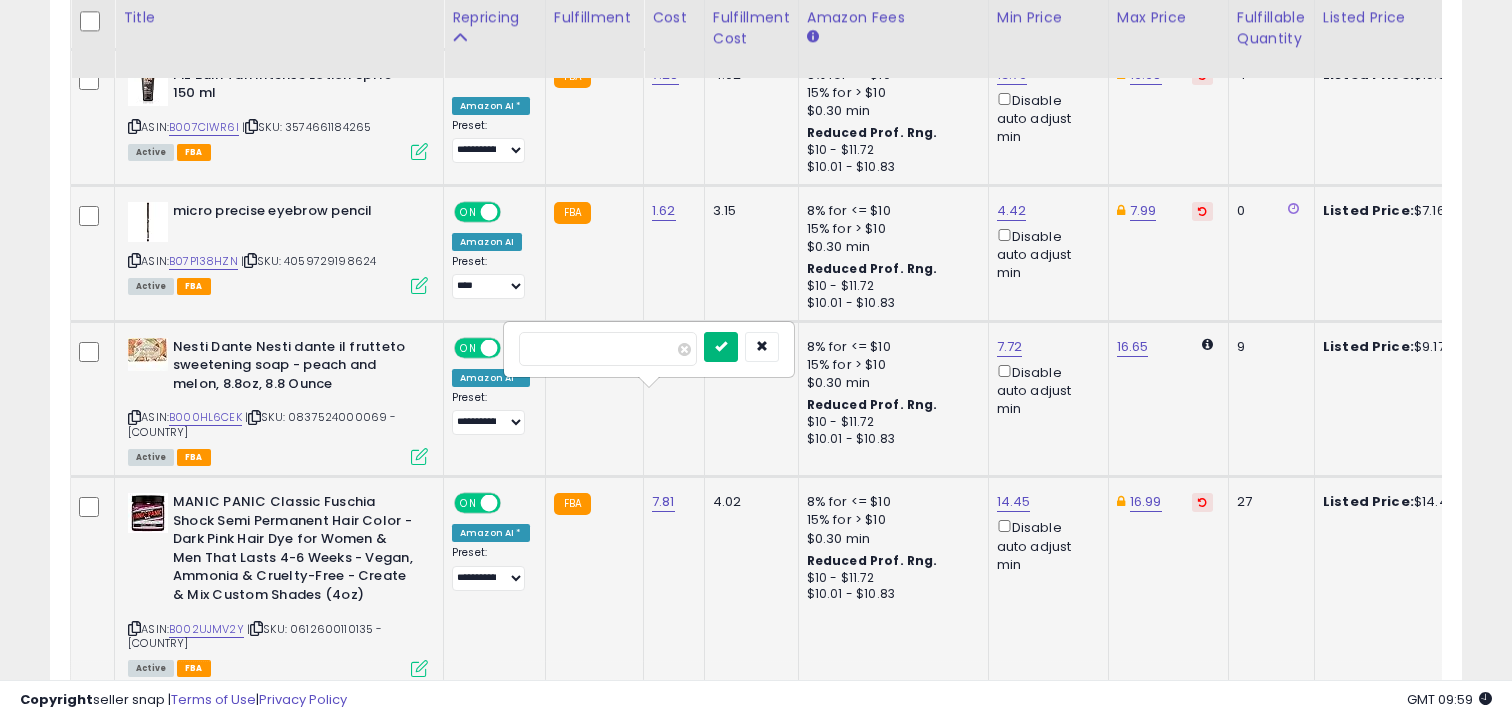 click at bounding box center (721, 346) 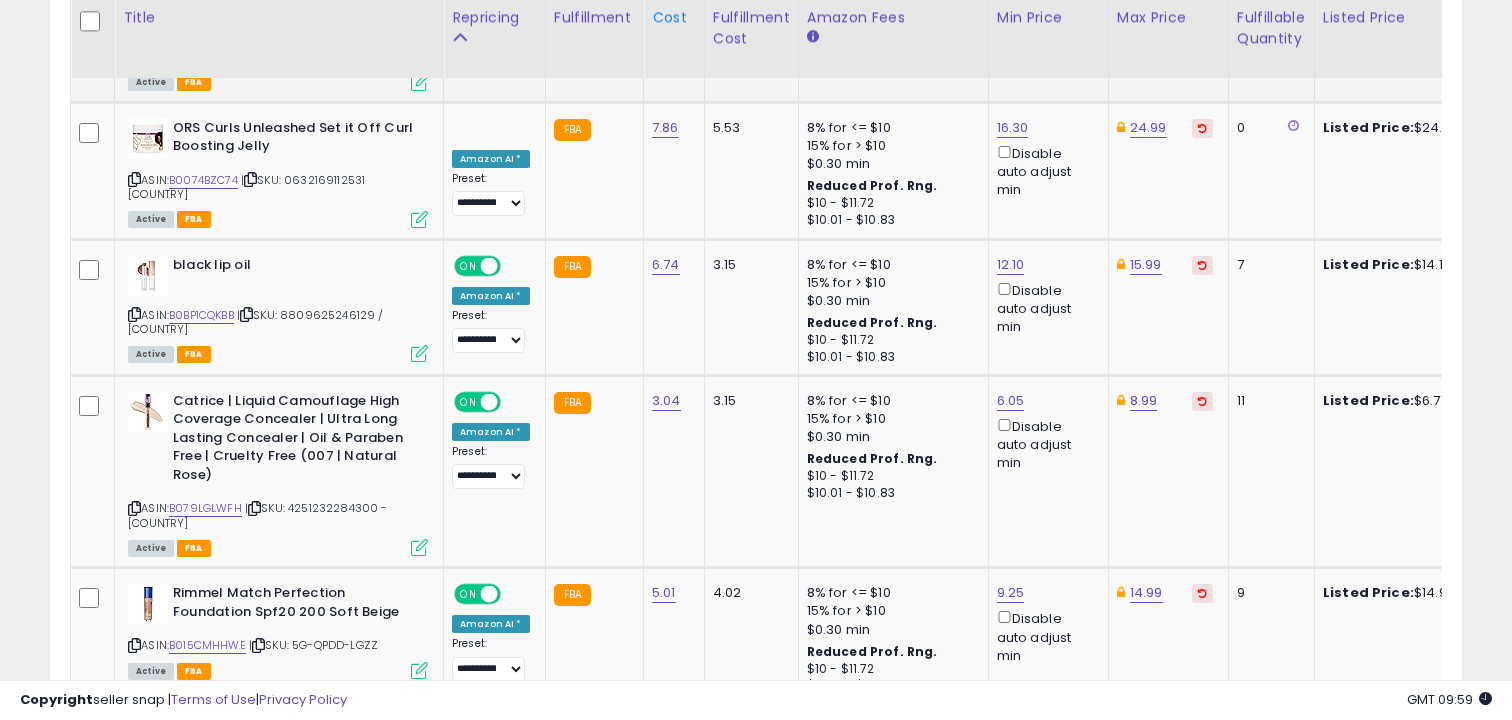 scroll, scrollTop: 4581, scrollLeft: 0, axis: vertical 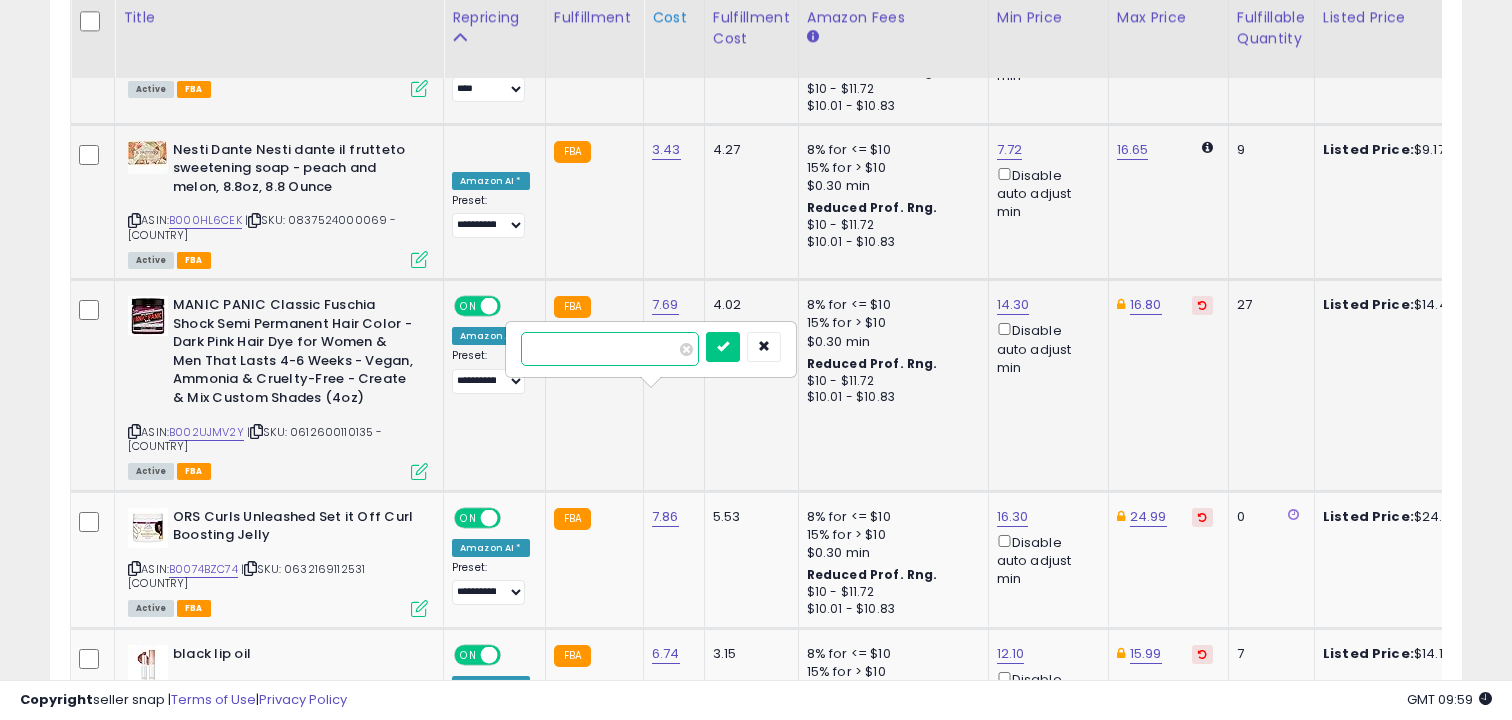 type on "*" 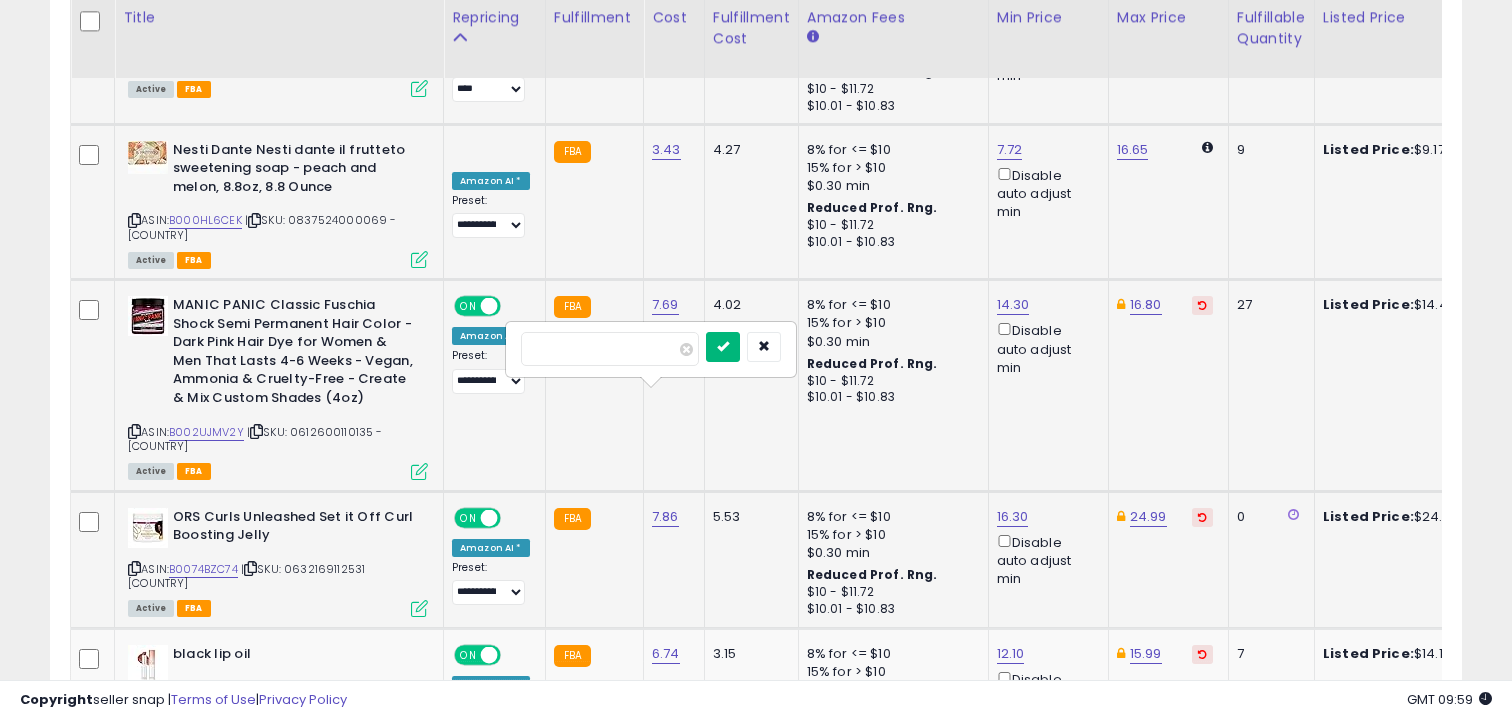 click at bounding box center (723, 346) 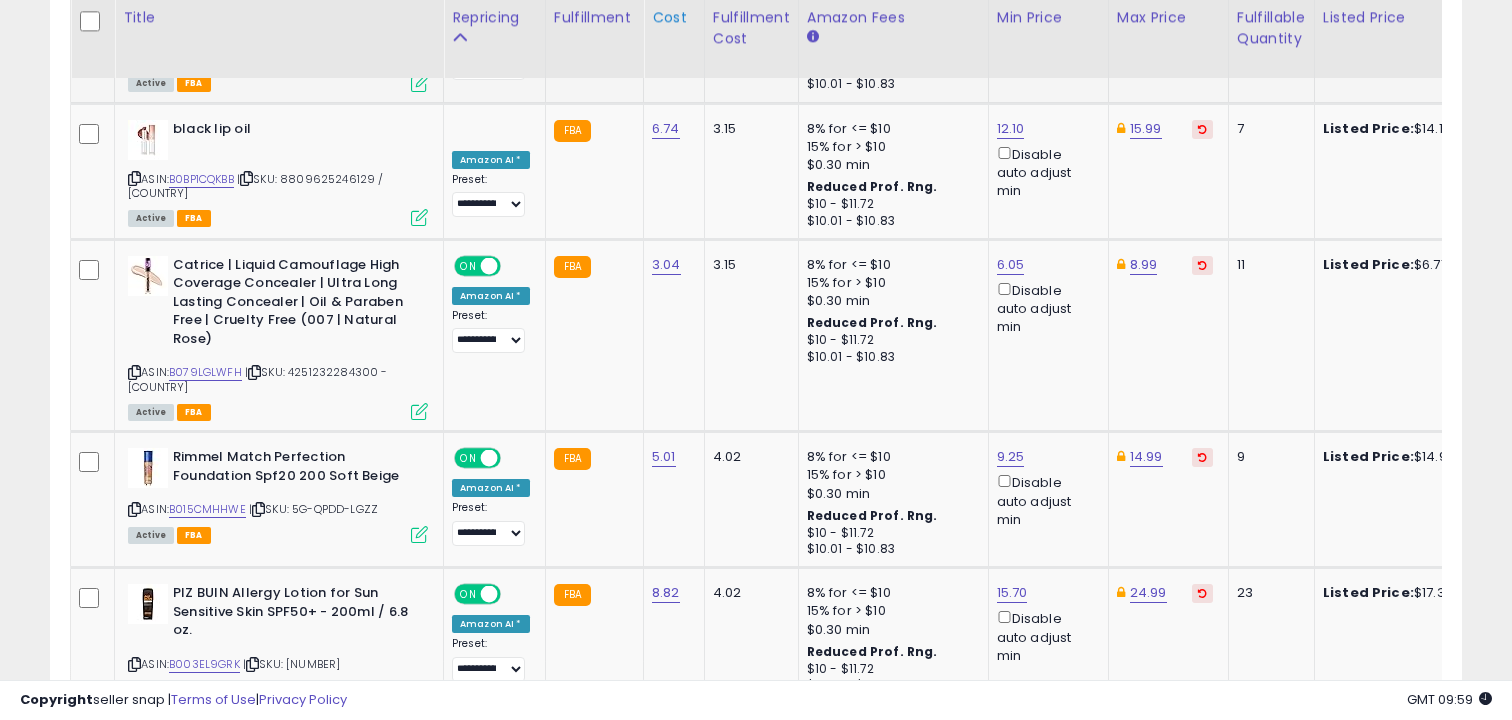 scroll, scrollTop: 4717, scrollLeft: 0, axis: vertical 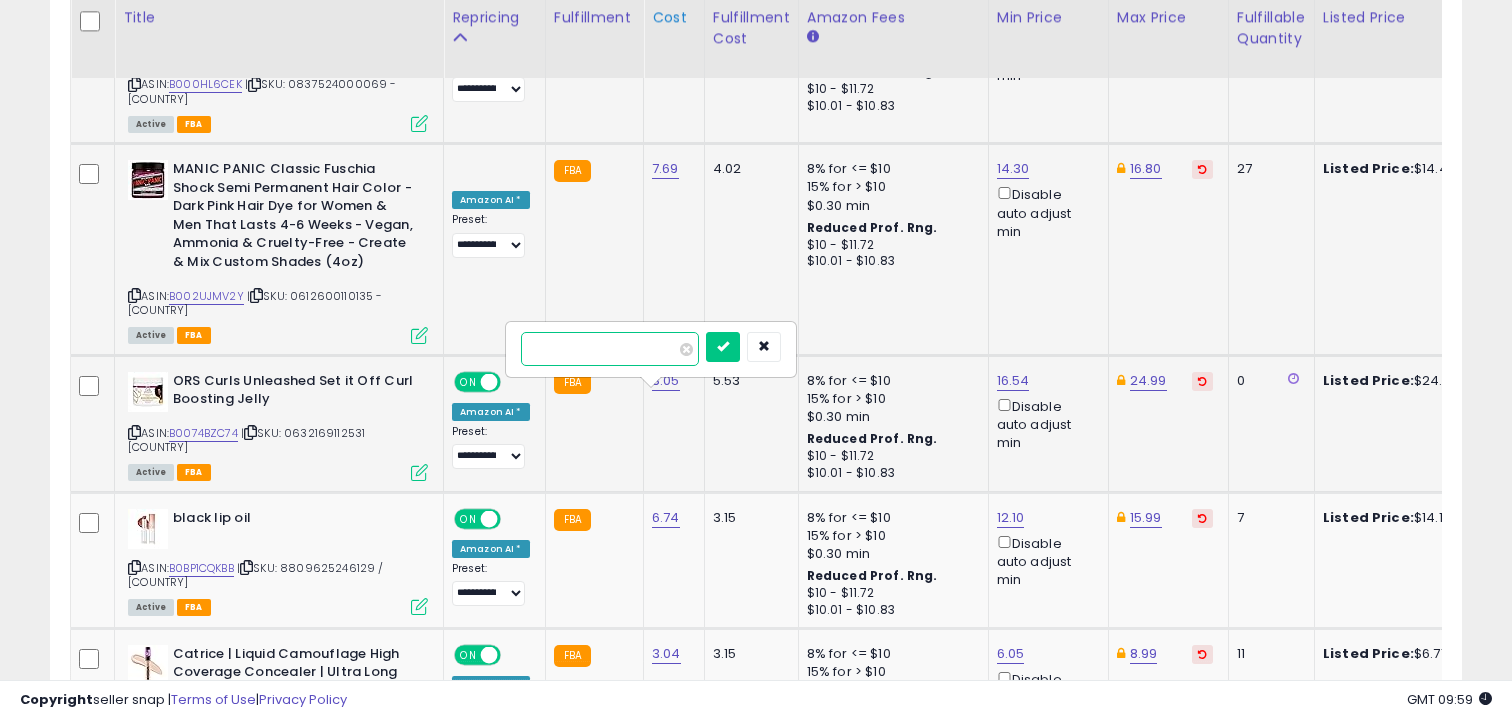 type on "*" 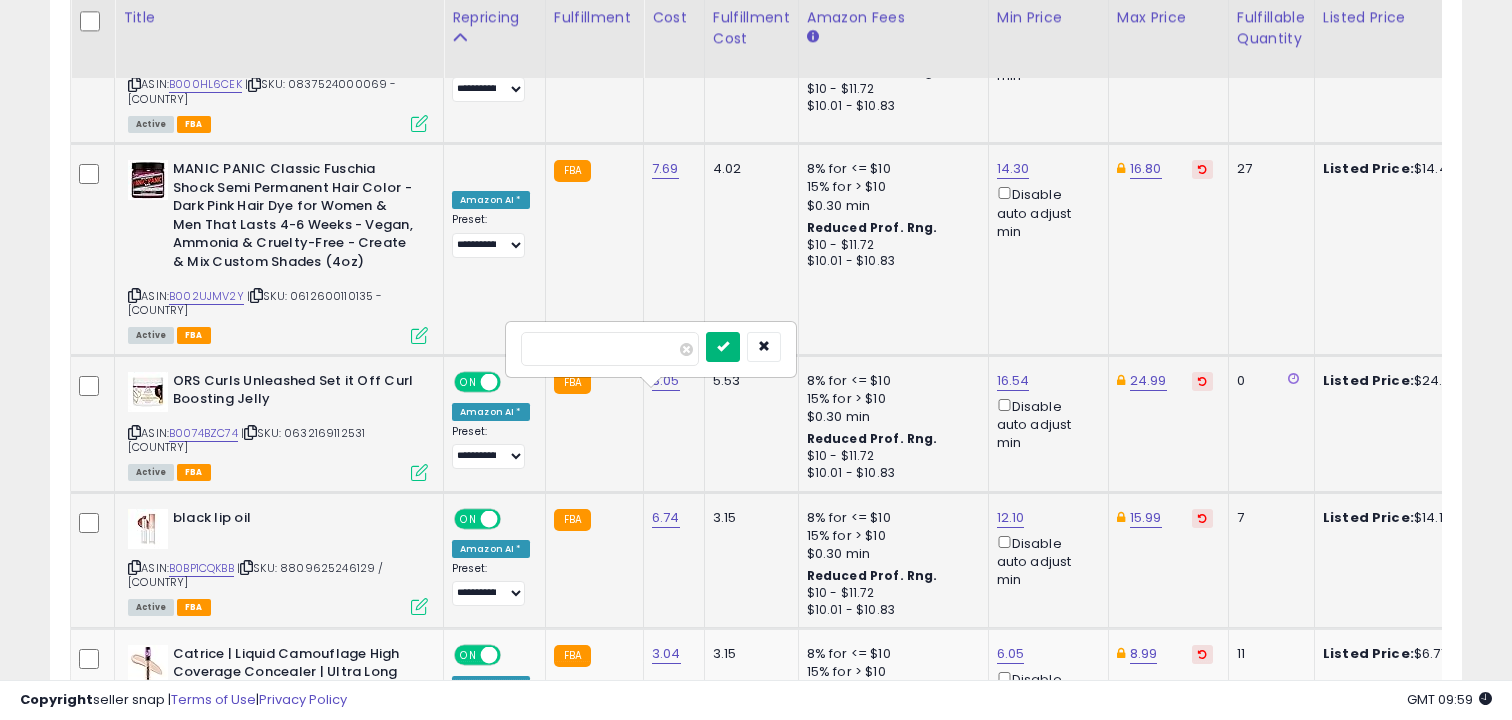 click at bounding box center [723, 346] 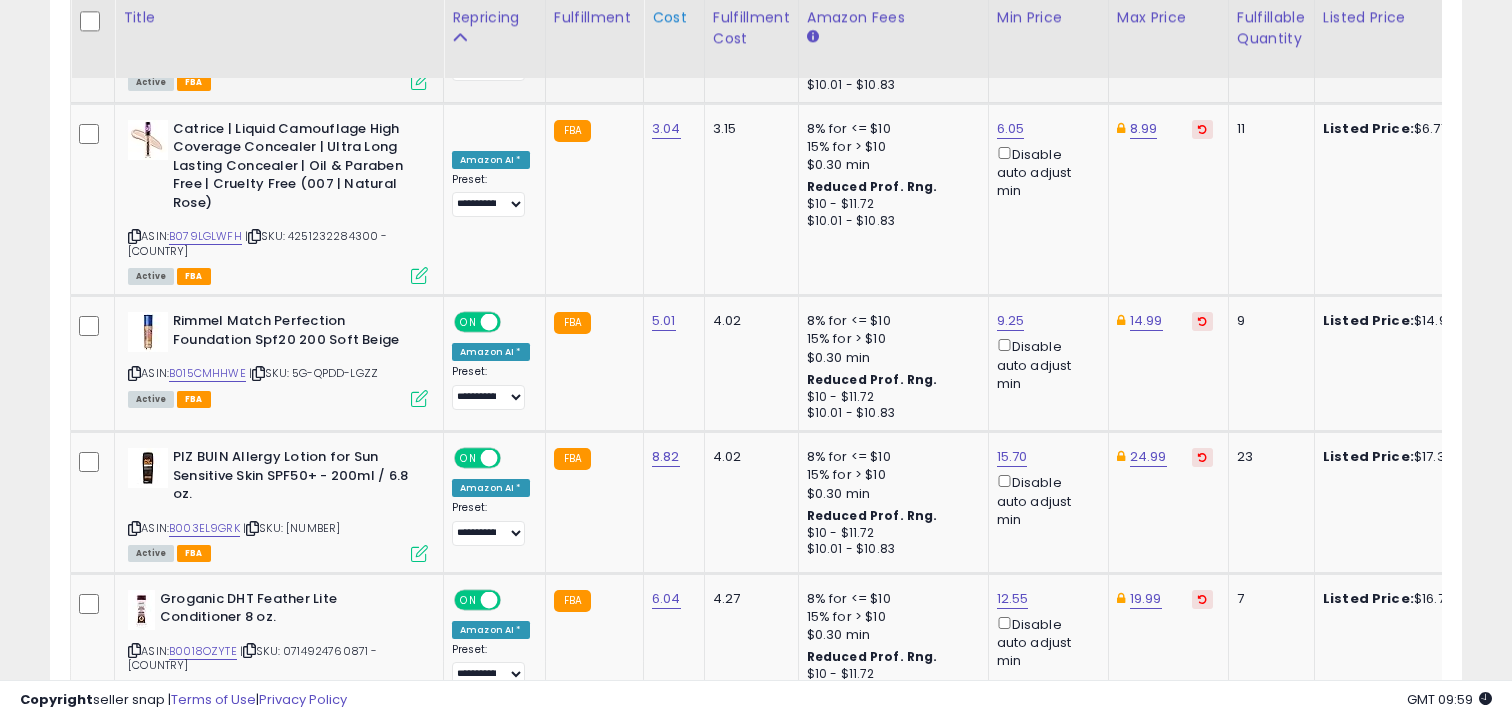 scroll, scrollTop: 4853, scrollLeft: 0, axis: vertical 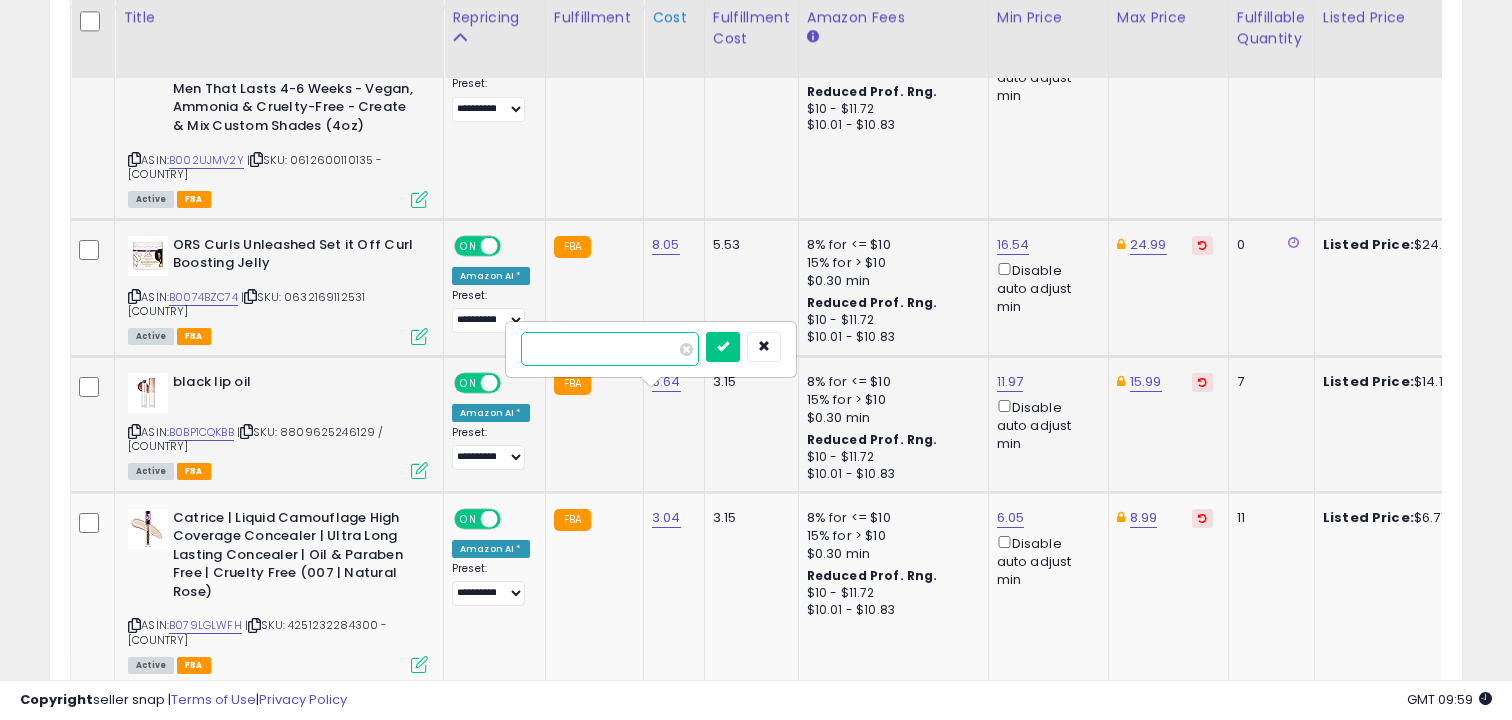 type on "*" 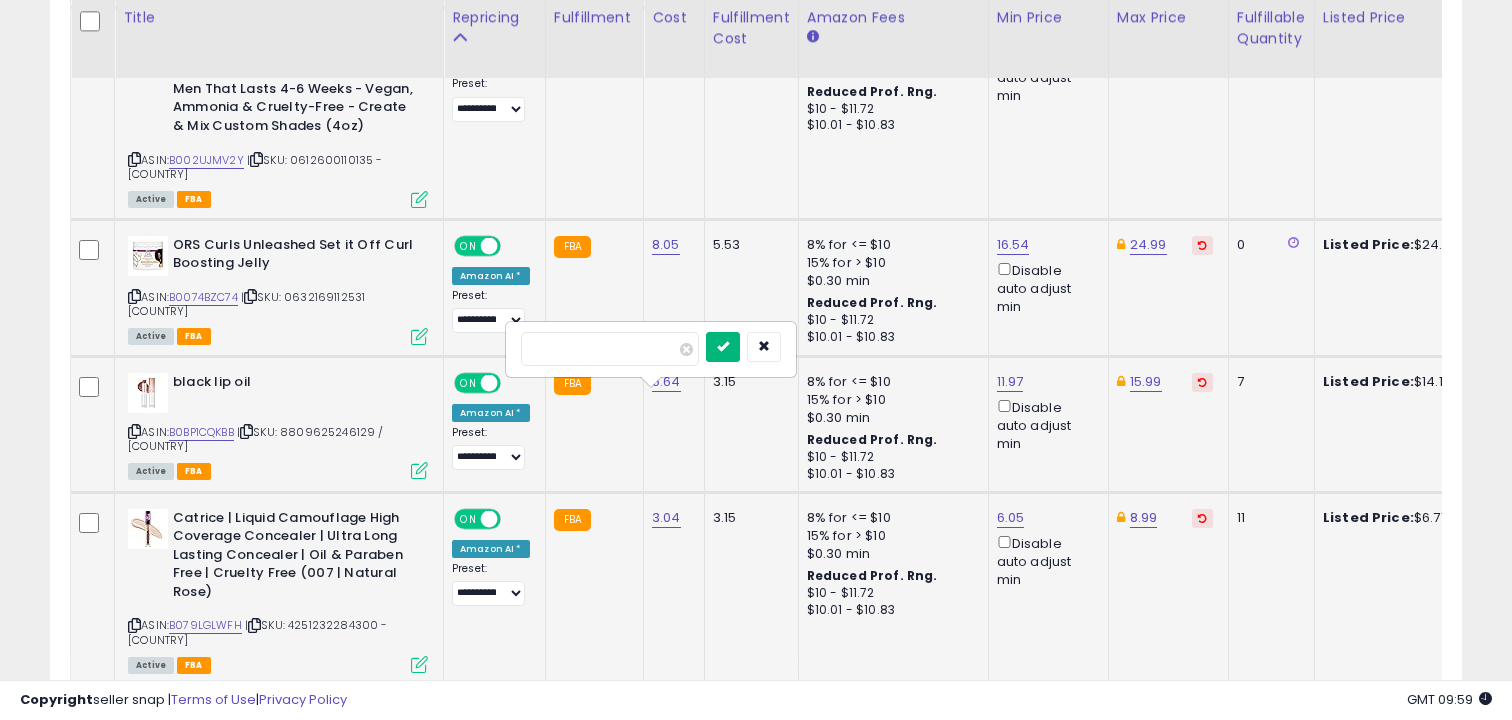 click at bounding box center (723, 346) 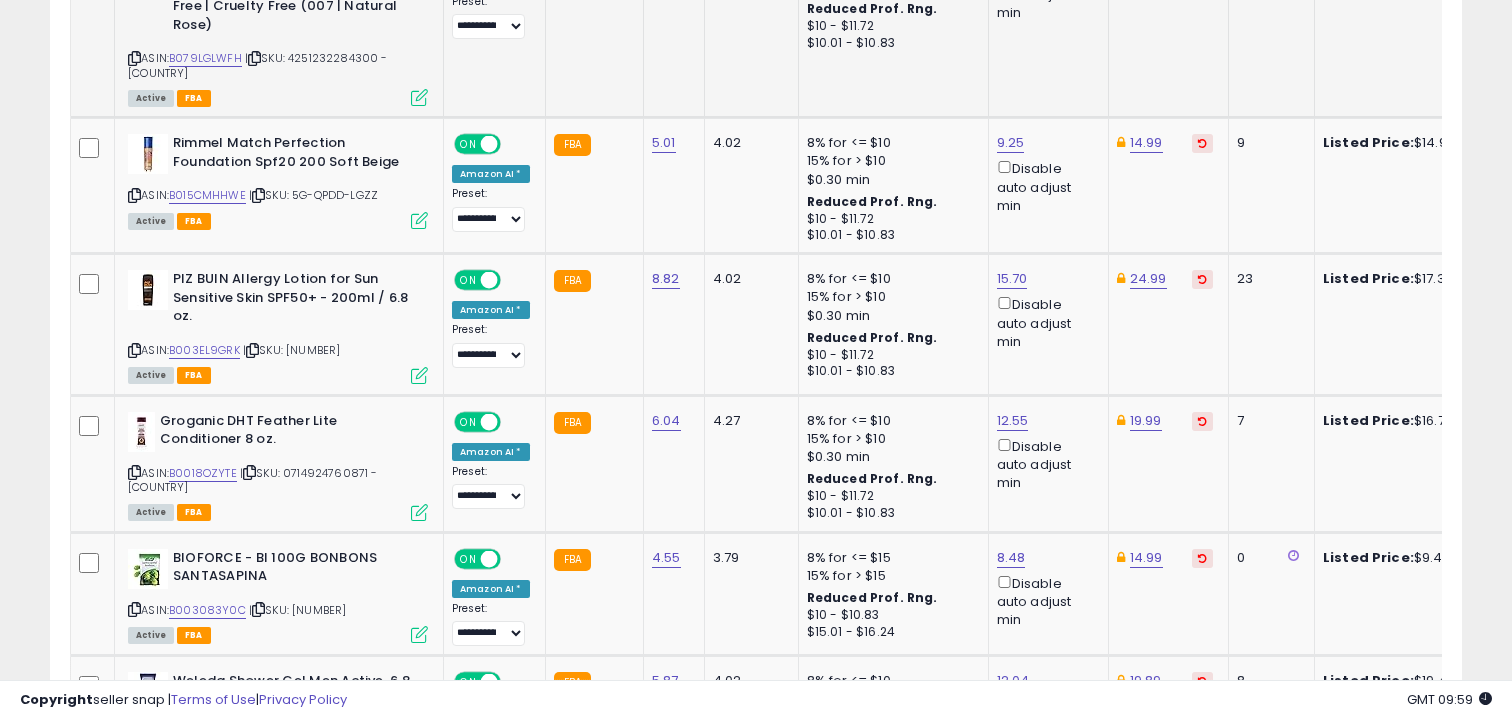 scroll, scrollTop: 5031, scrollLeft: 0, axis: vertical 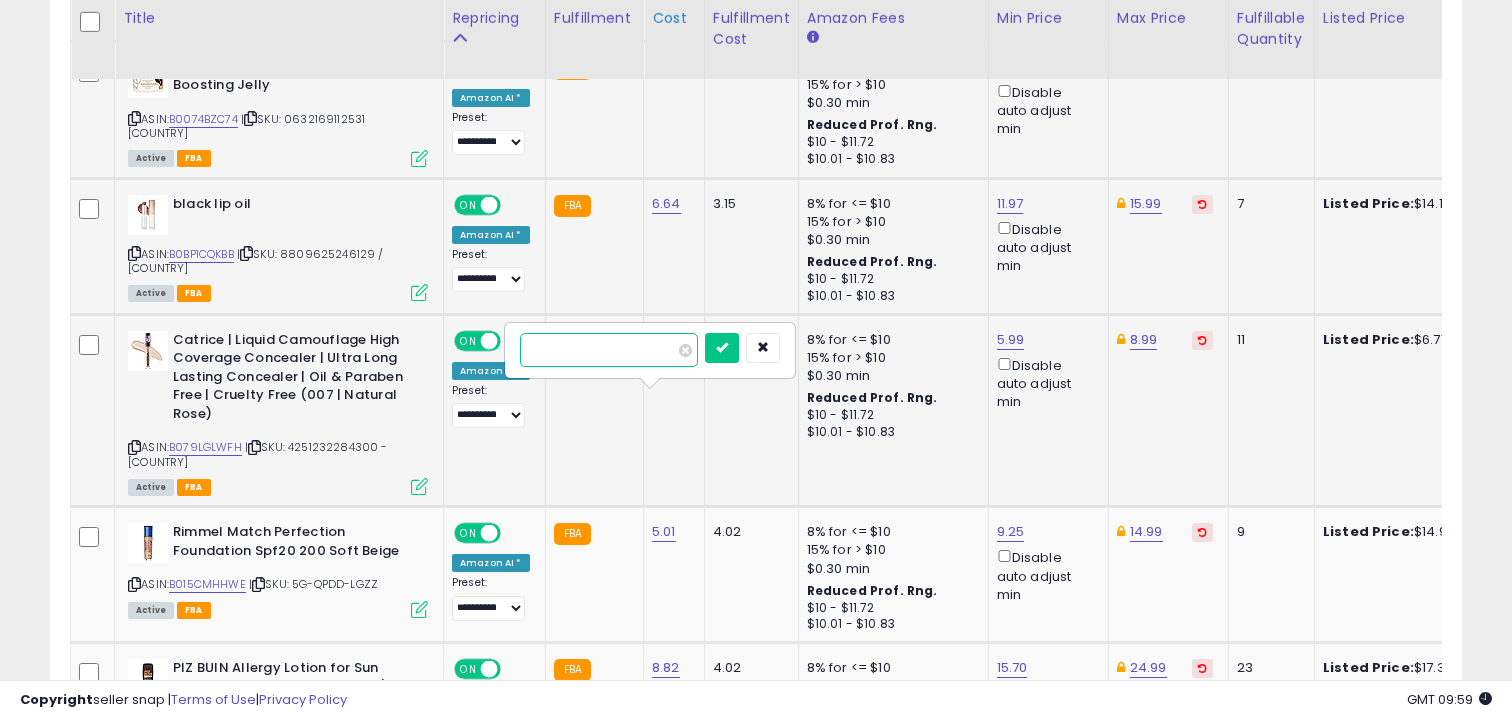 type on "*" 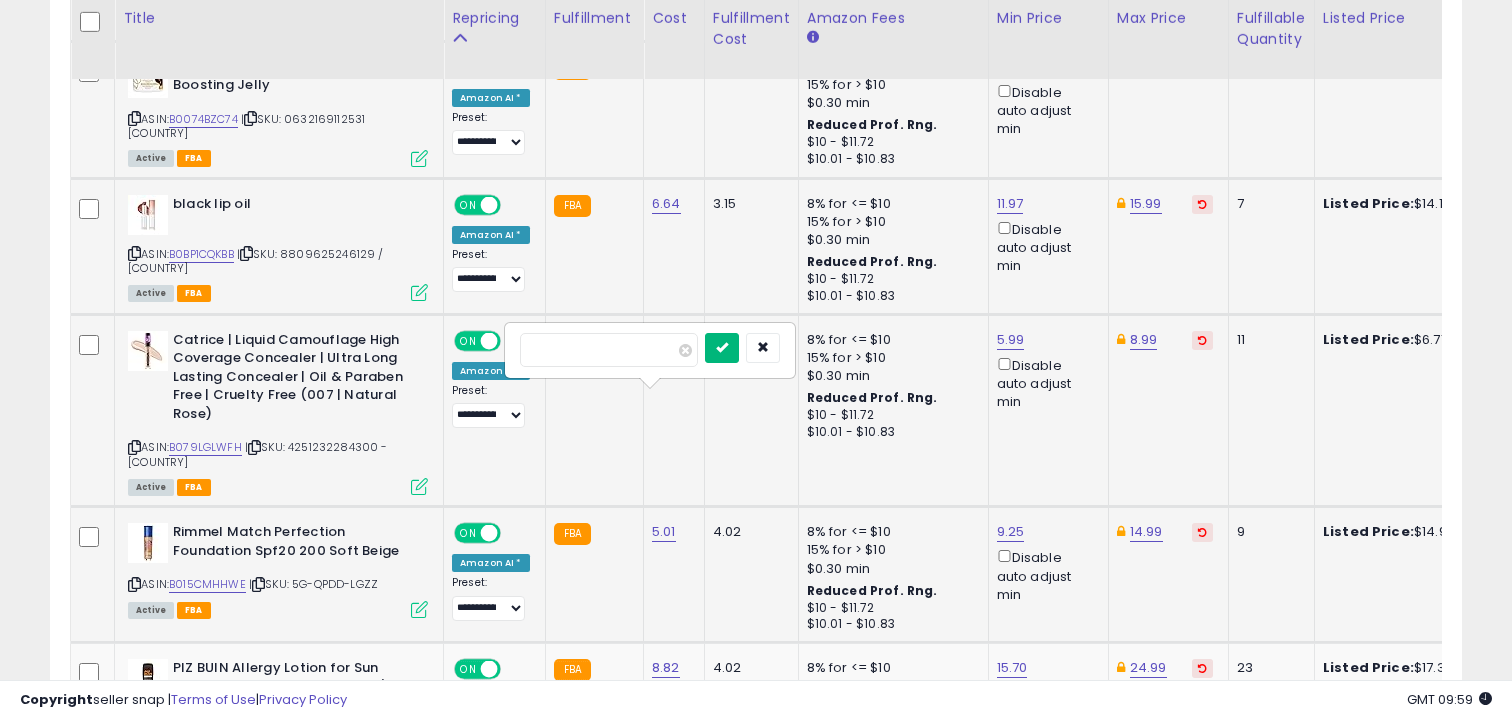 click at bounding box center (722, 347) 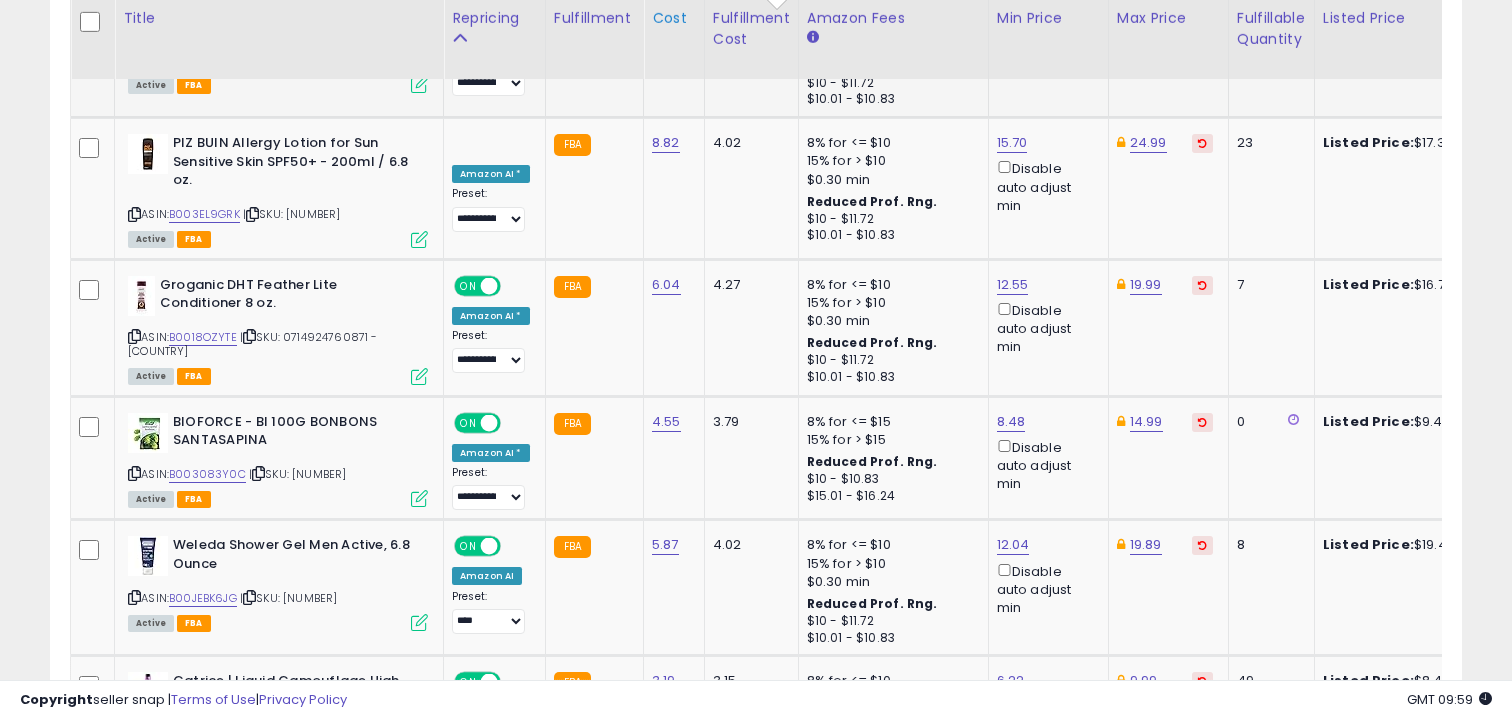 scroll, scrollTop: 5167, scrollLeft: 0, axis: vertical 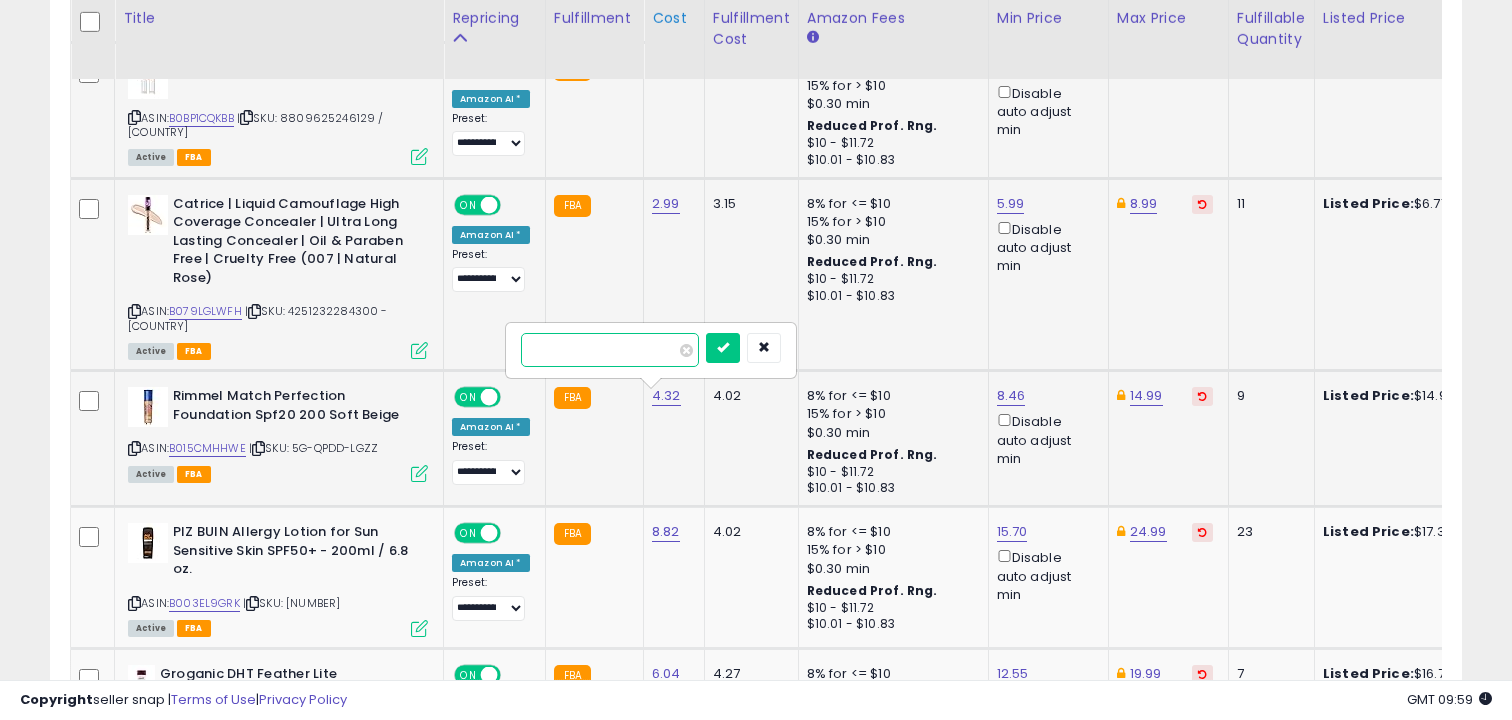 type on "*" 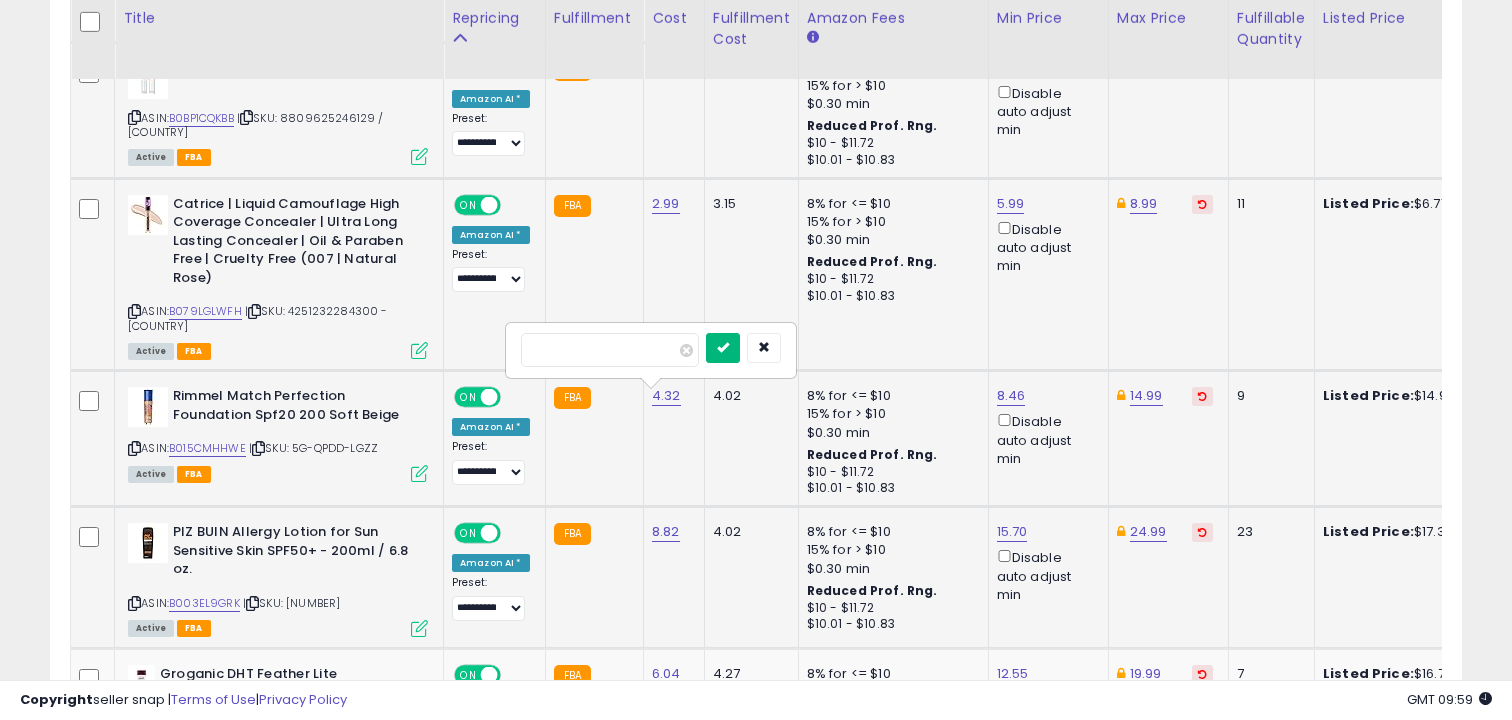 click at bounding box center (723, 347) 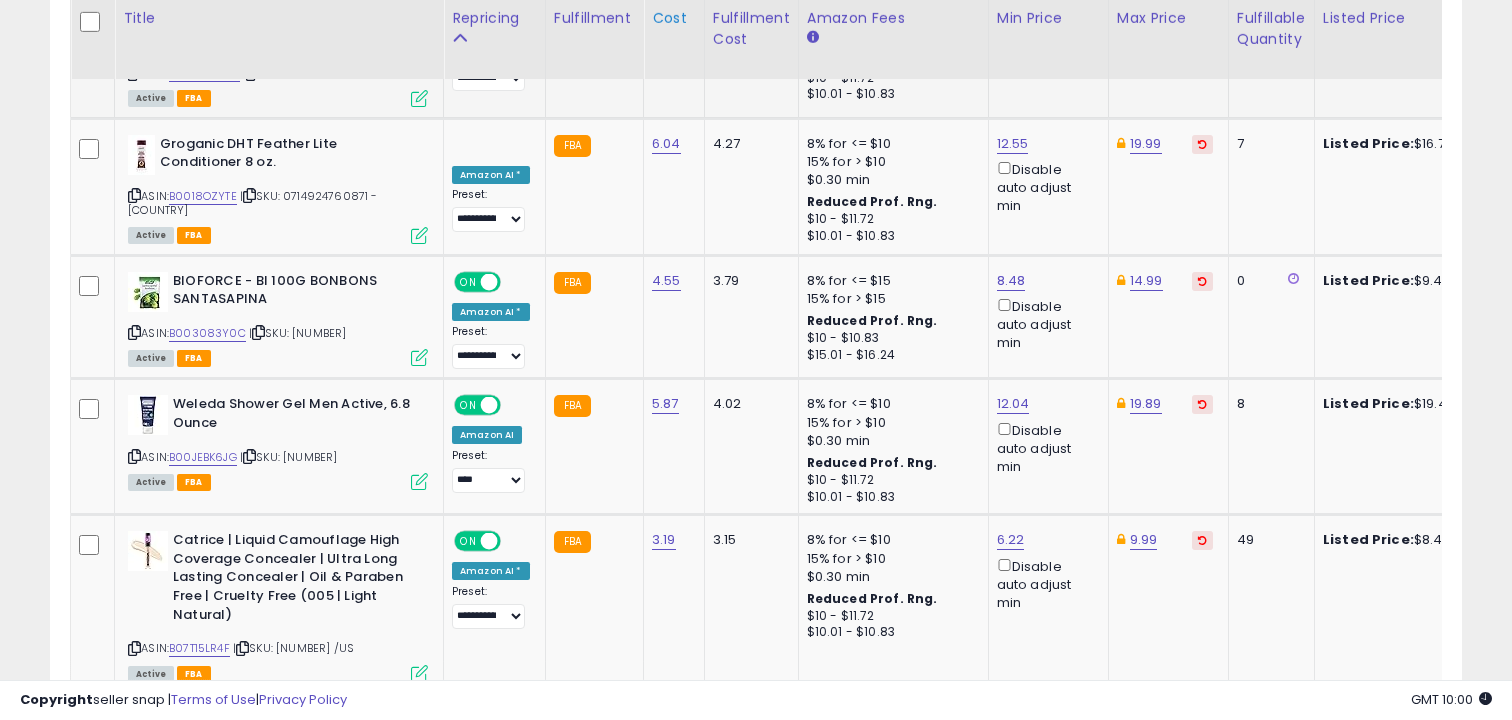 scroll, scrollTop: 5308, scrollLeft: 0, axis: vertical 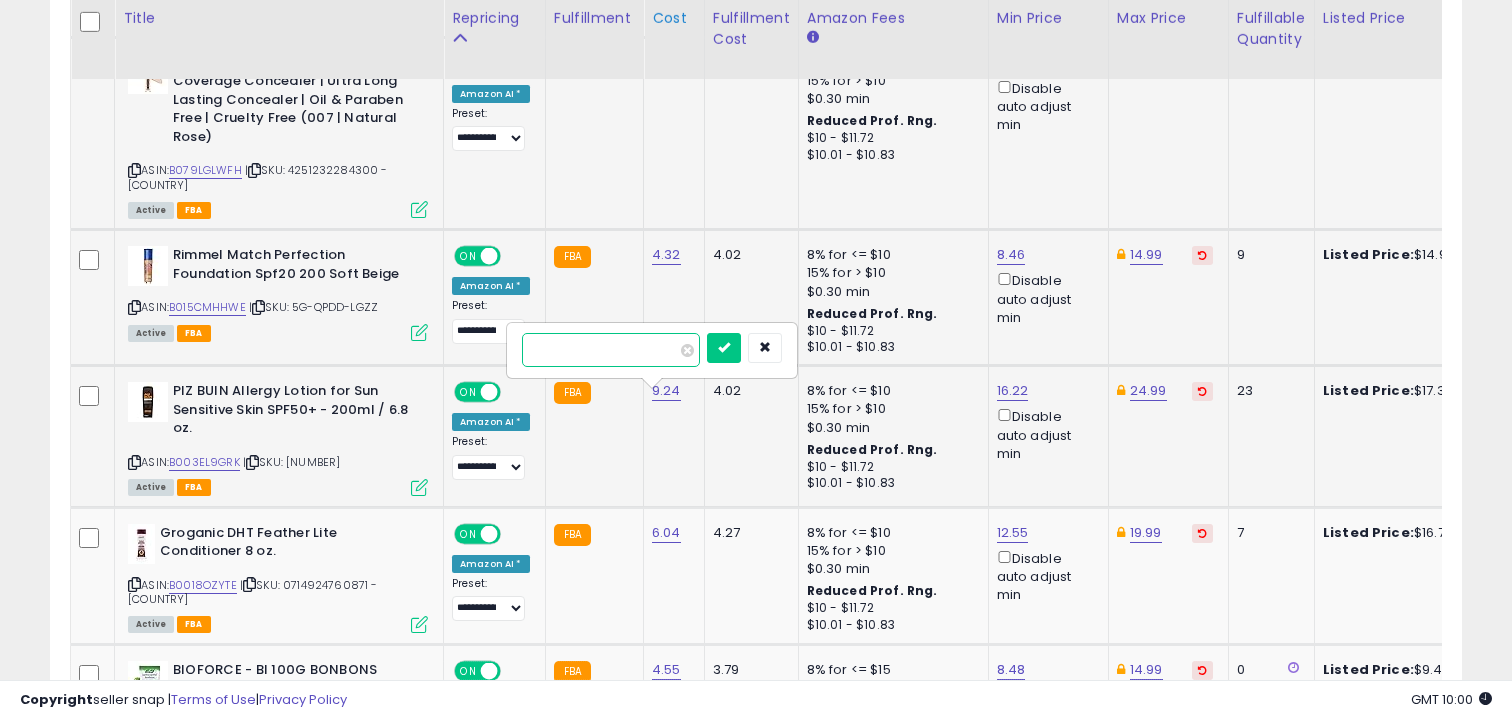 type on "*" 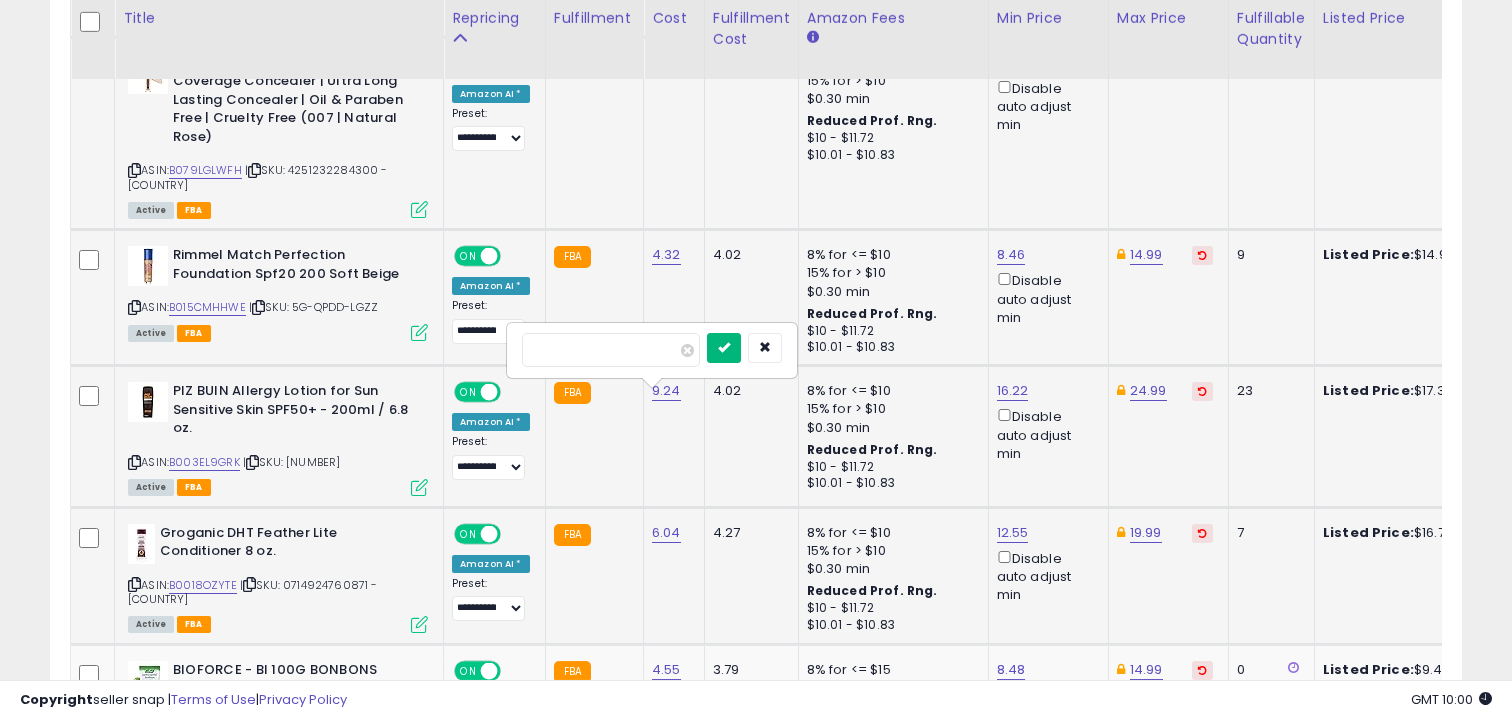 click at bounding box center (724, 347) 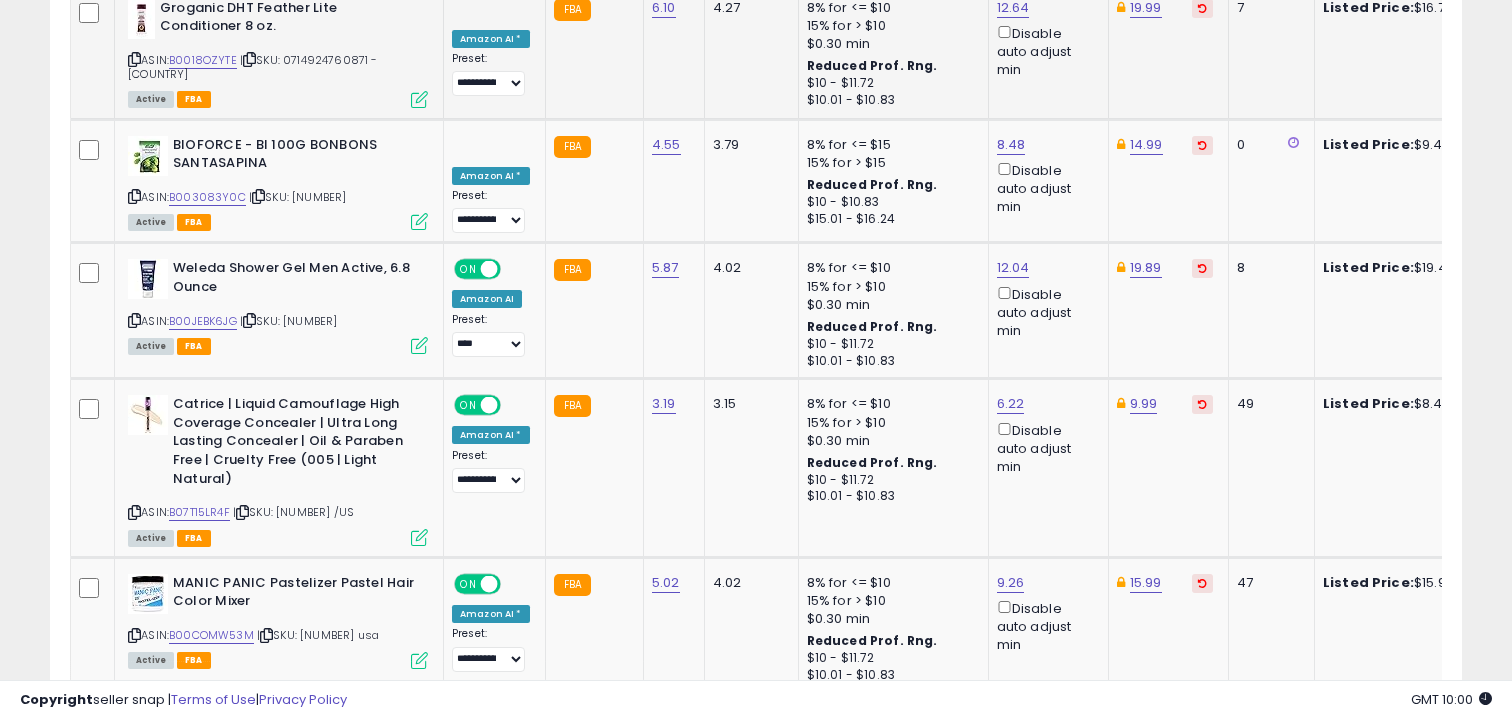 scroll, scrollTop: 5444, scrollLeft: 0, axis: vertical 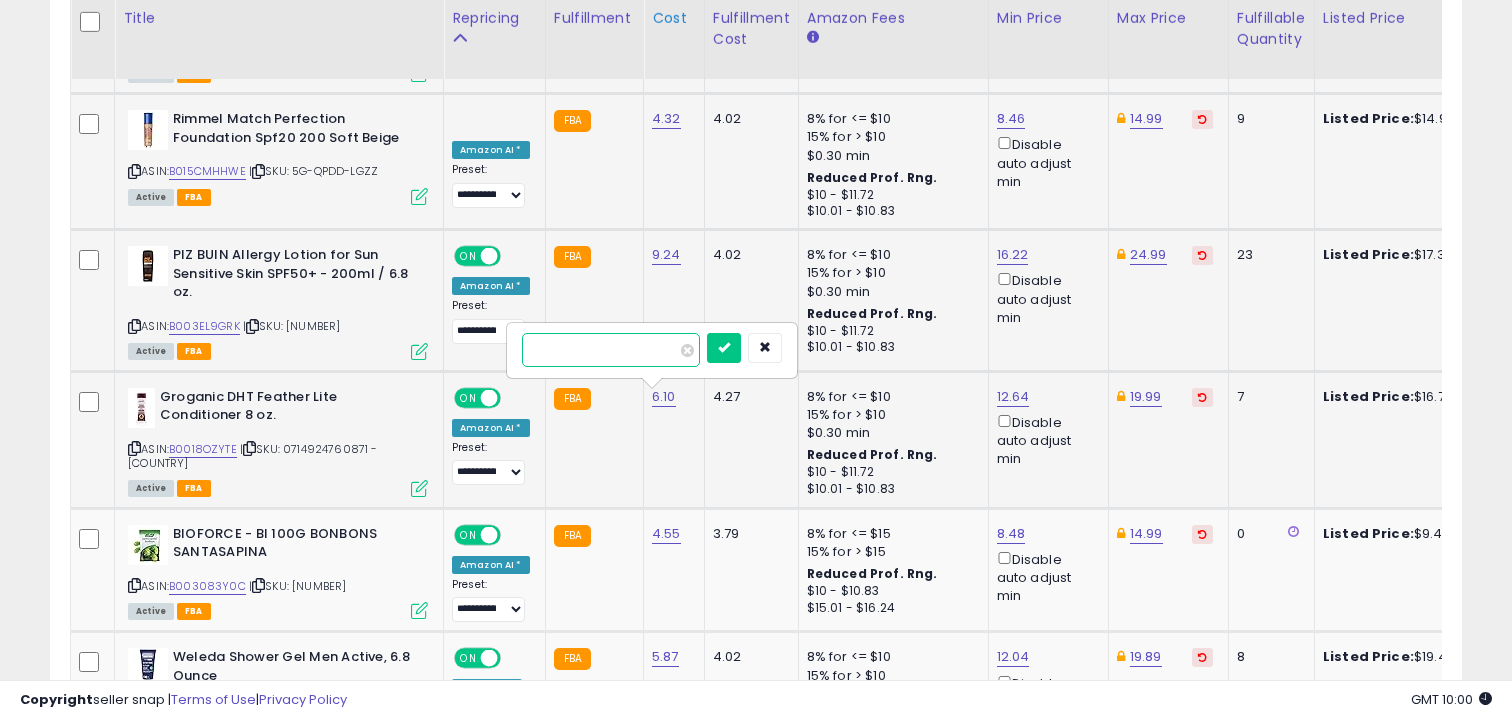 type on "*" 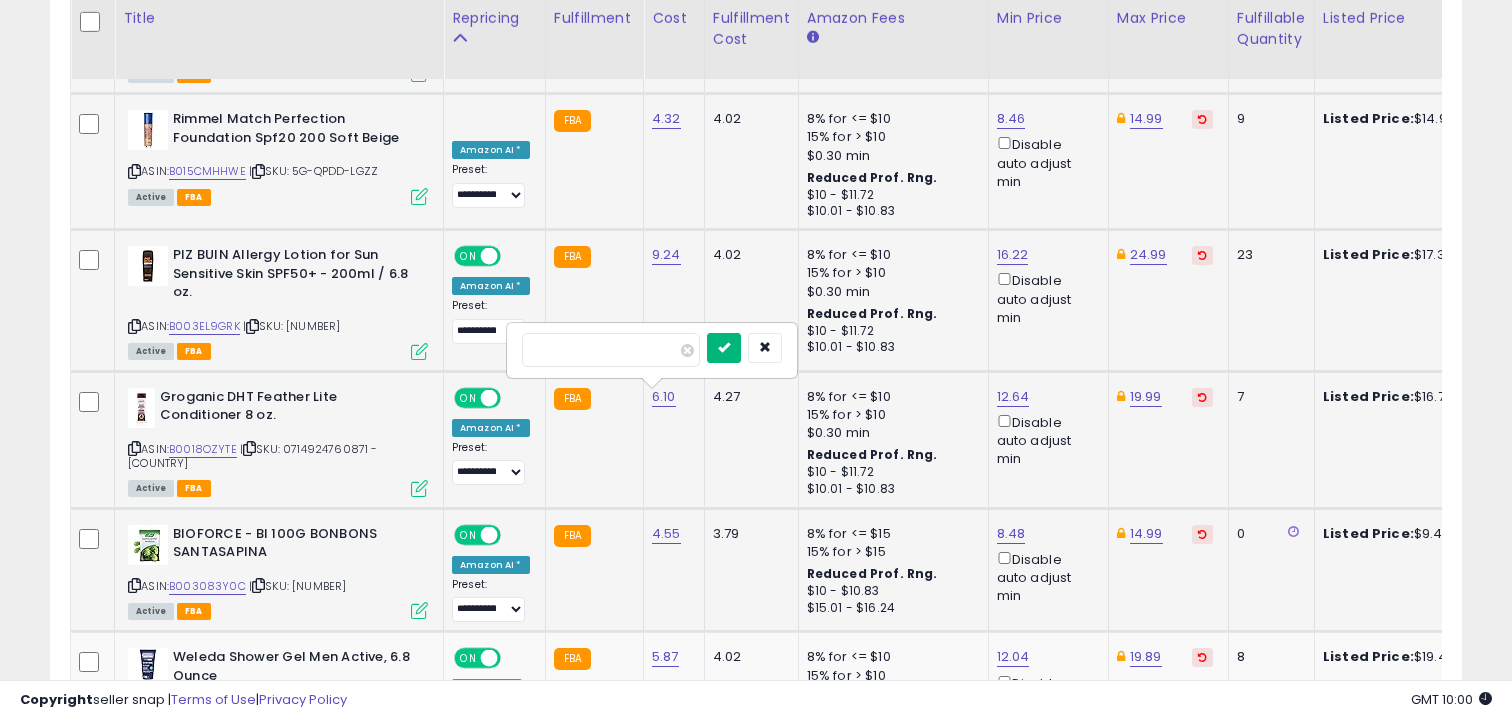 click at bounding box center [724, 347] 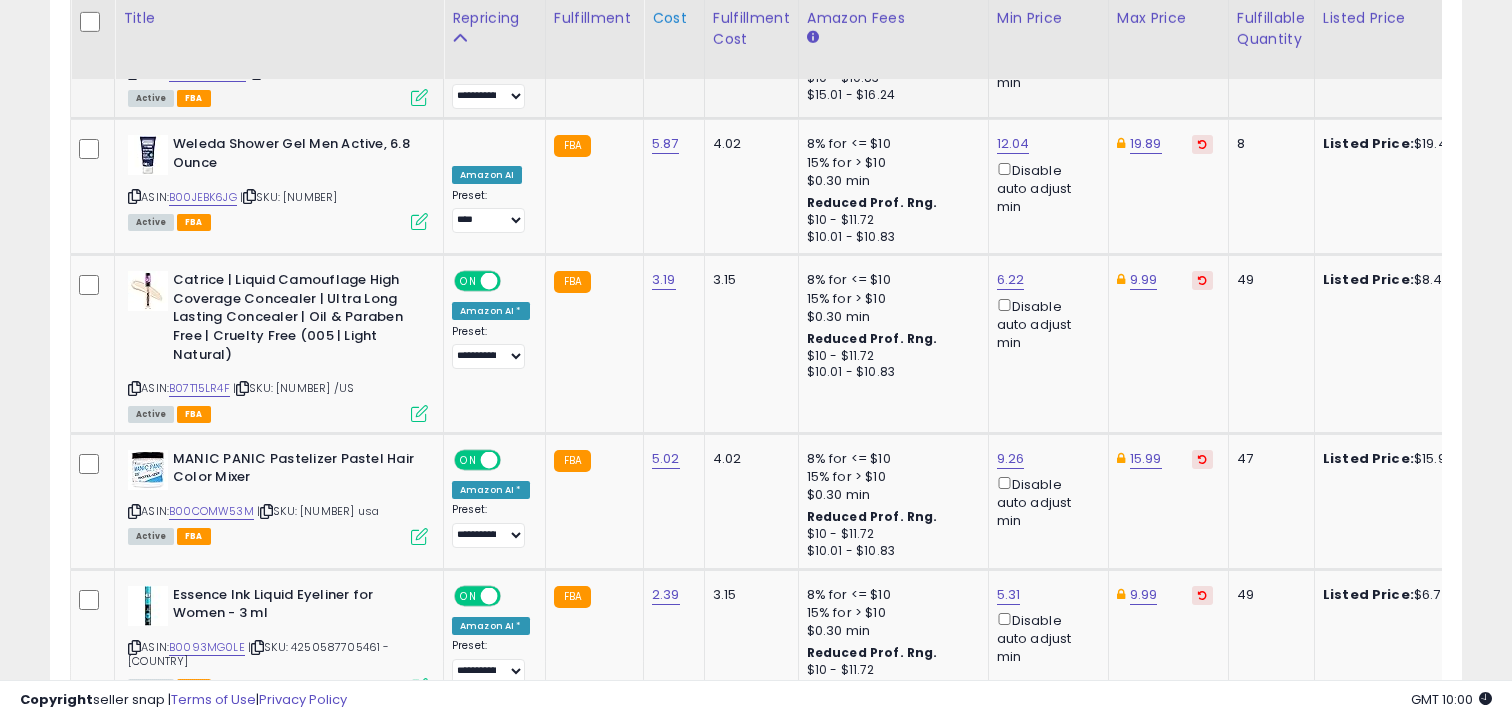 scroll, scrollTop: 5568, scrollLeft: 0, axis: vertical 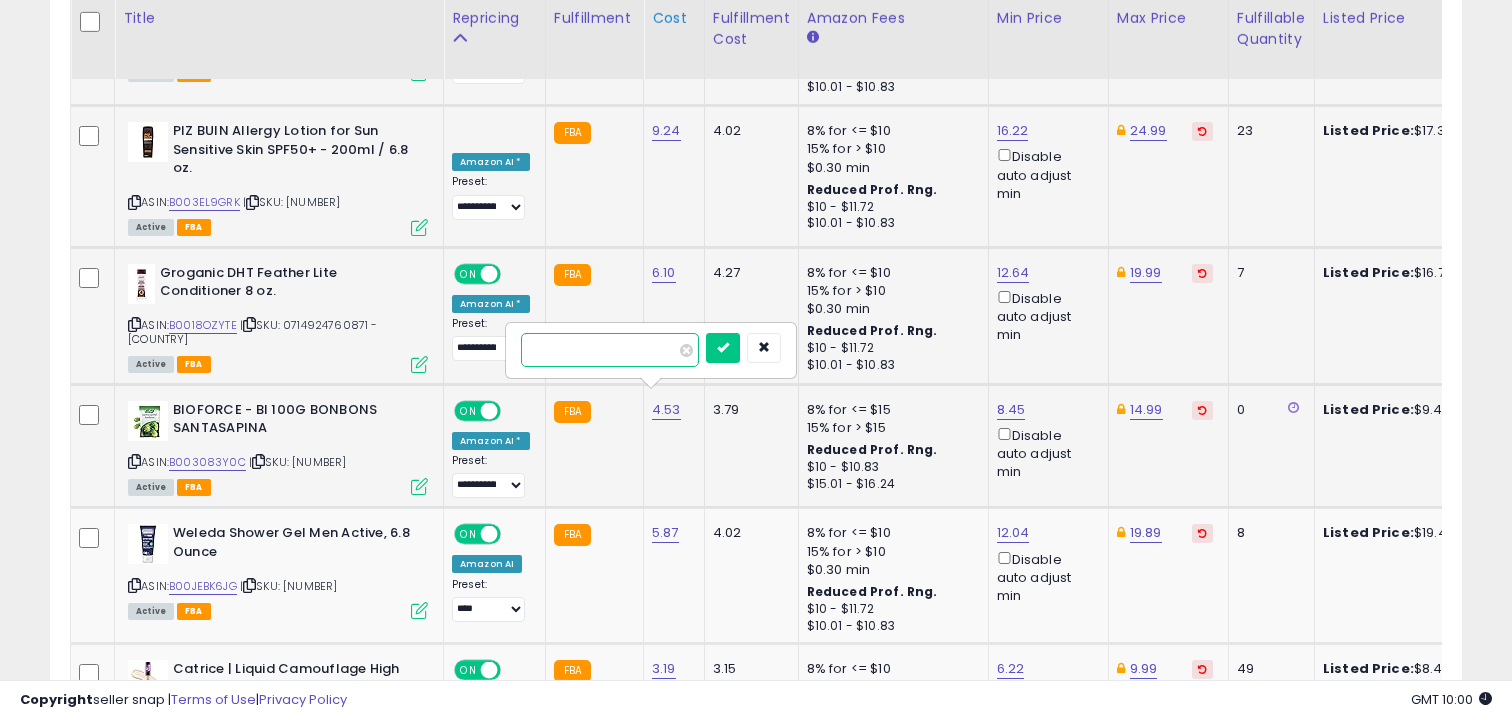 type on "*" 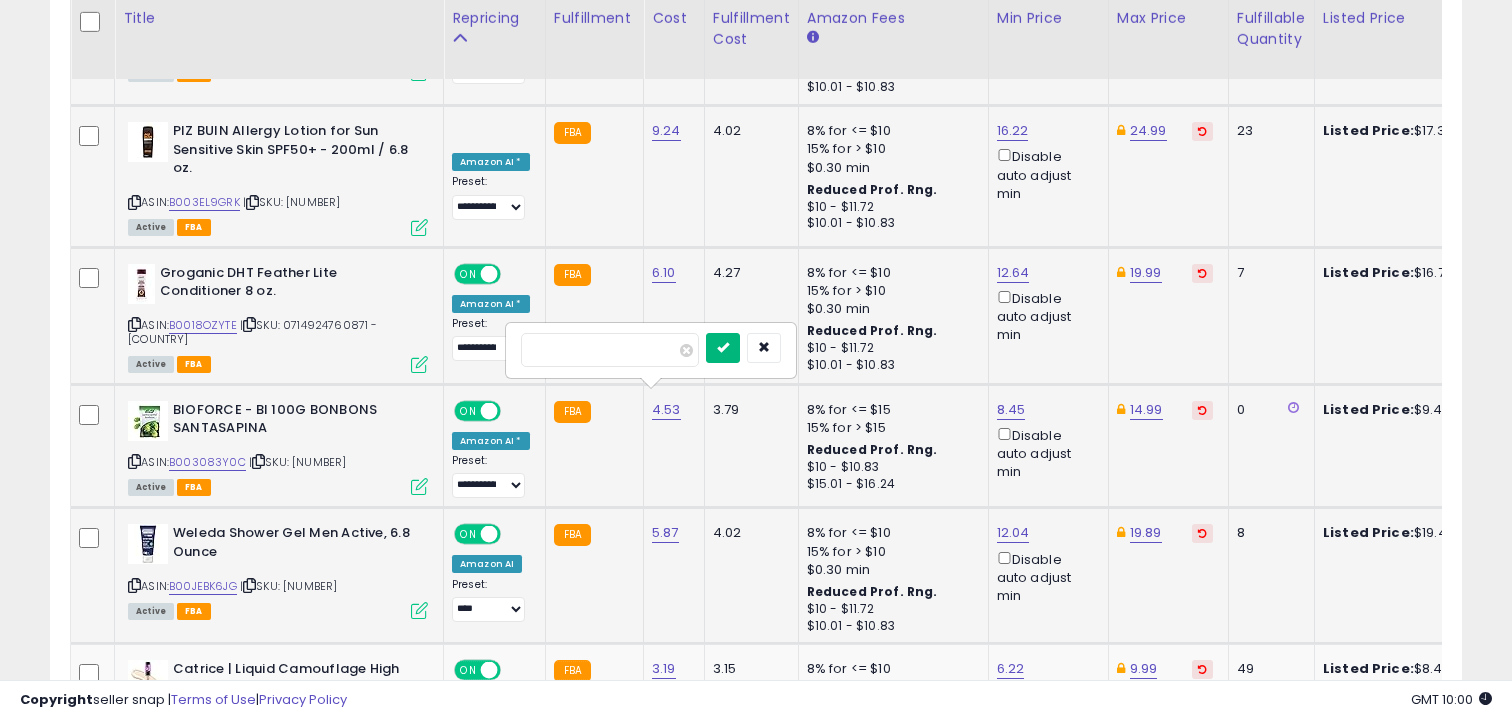 click at bounding box center [723, 347] 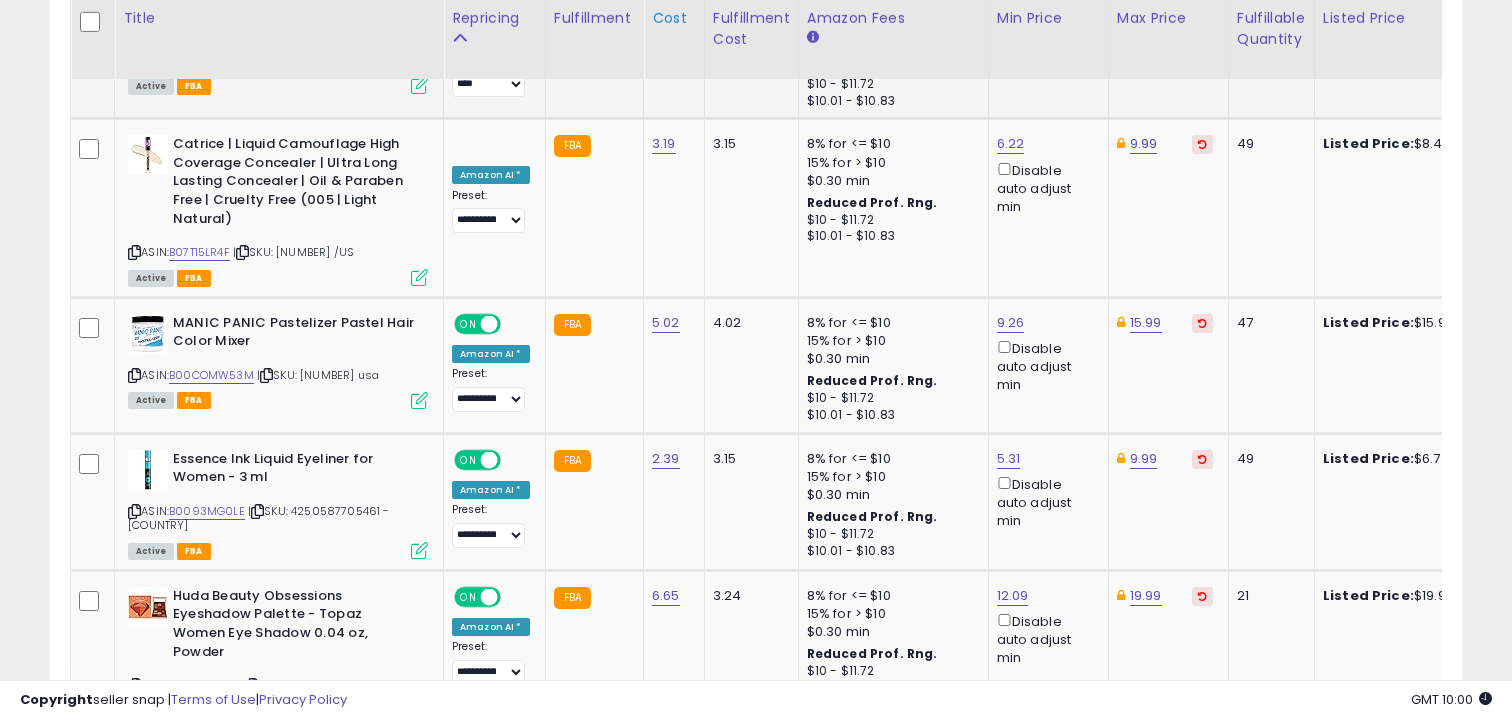 scroll, scrollTop: 5704, scrollLeft: 0, axis: vertical 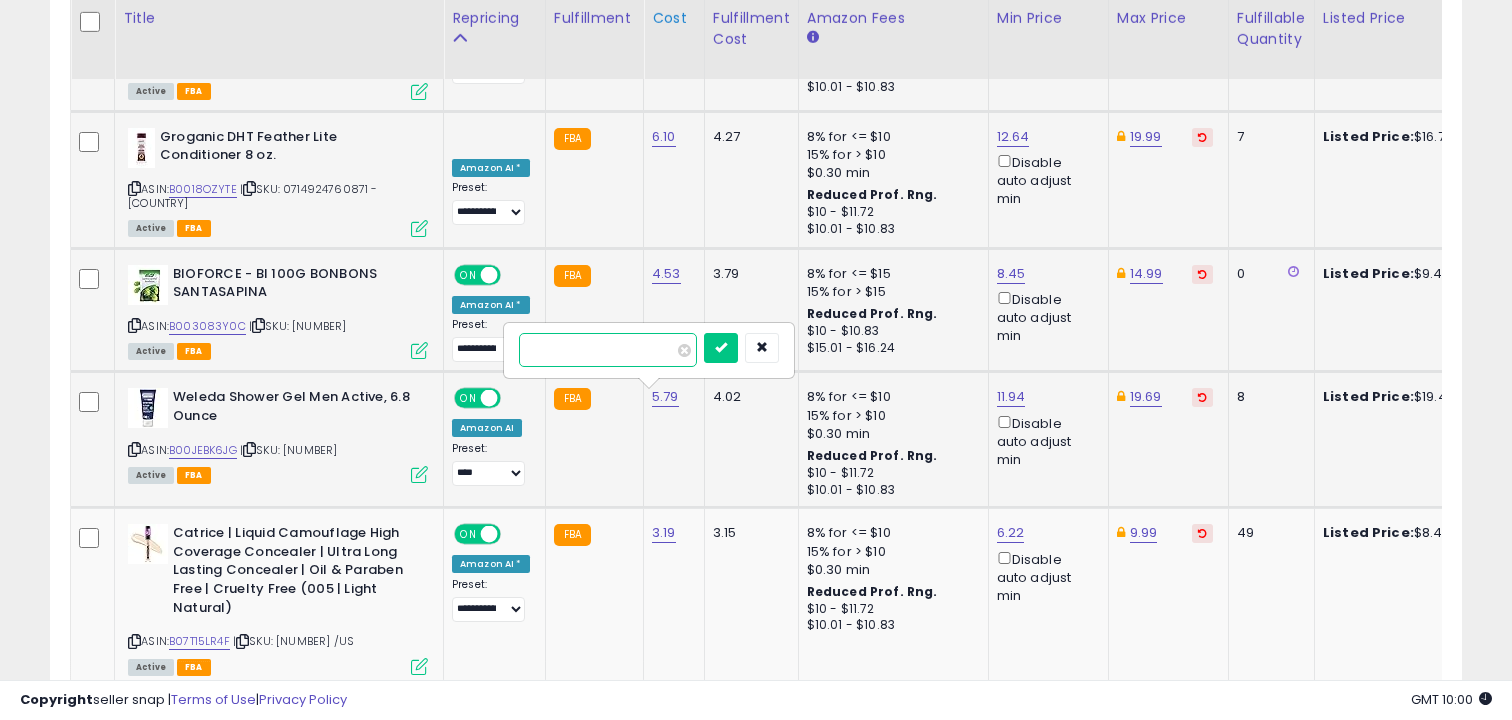 type on "*" 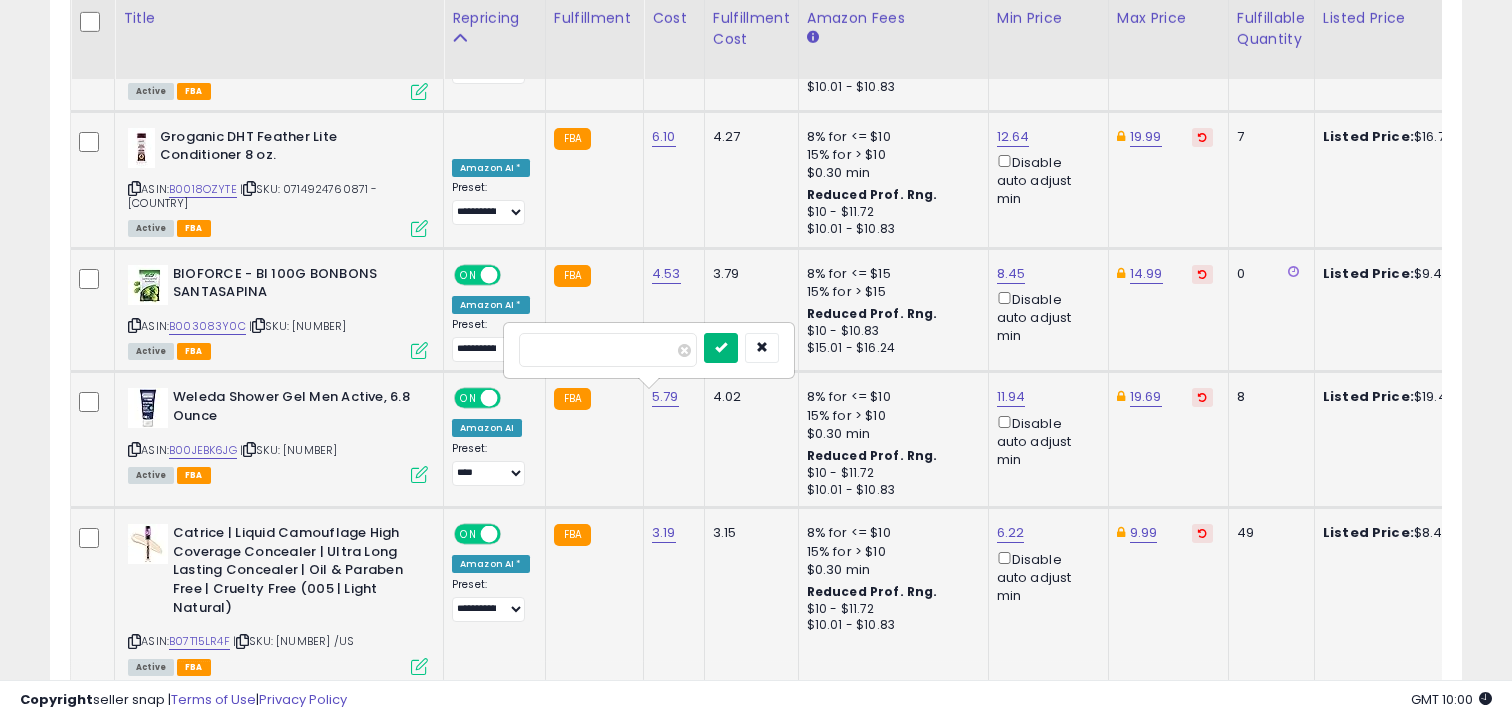 click at bounding box center (721, 347) 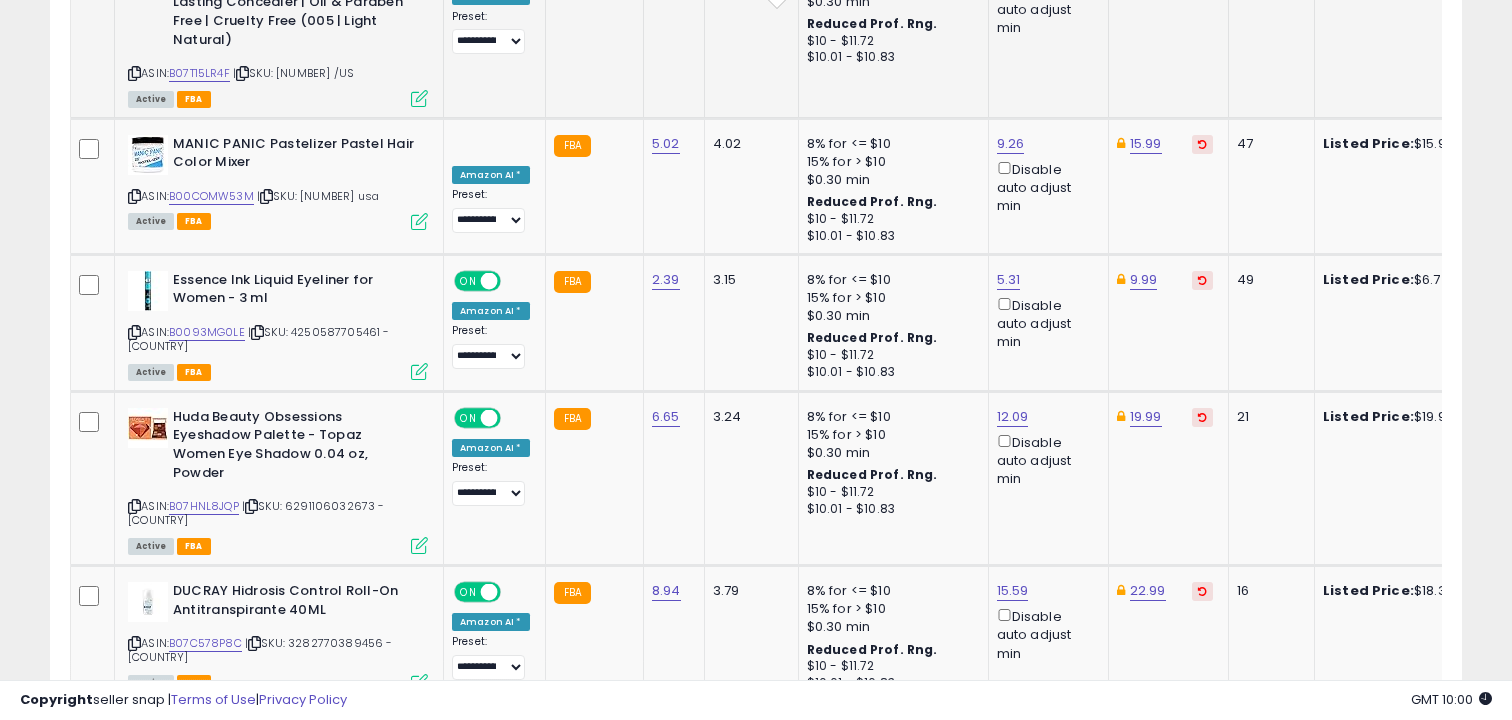 scroll, scrollTop: 5883, scrollLeft: 0, axis: vertical 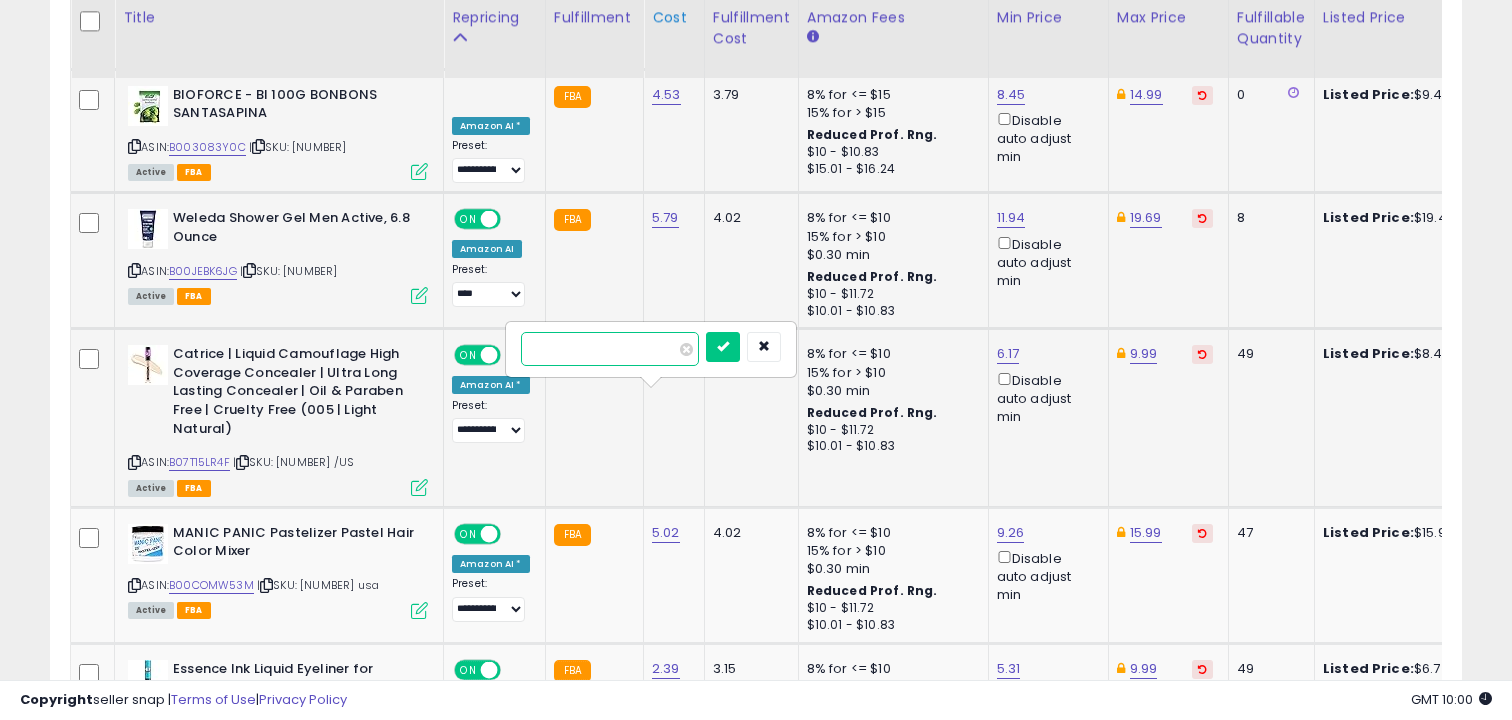 type on "*" 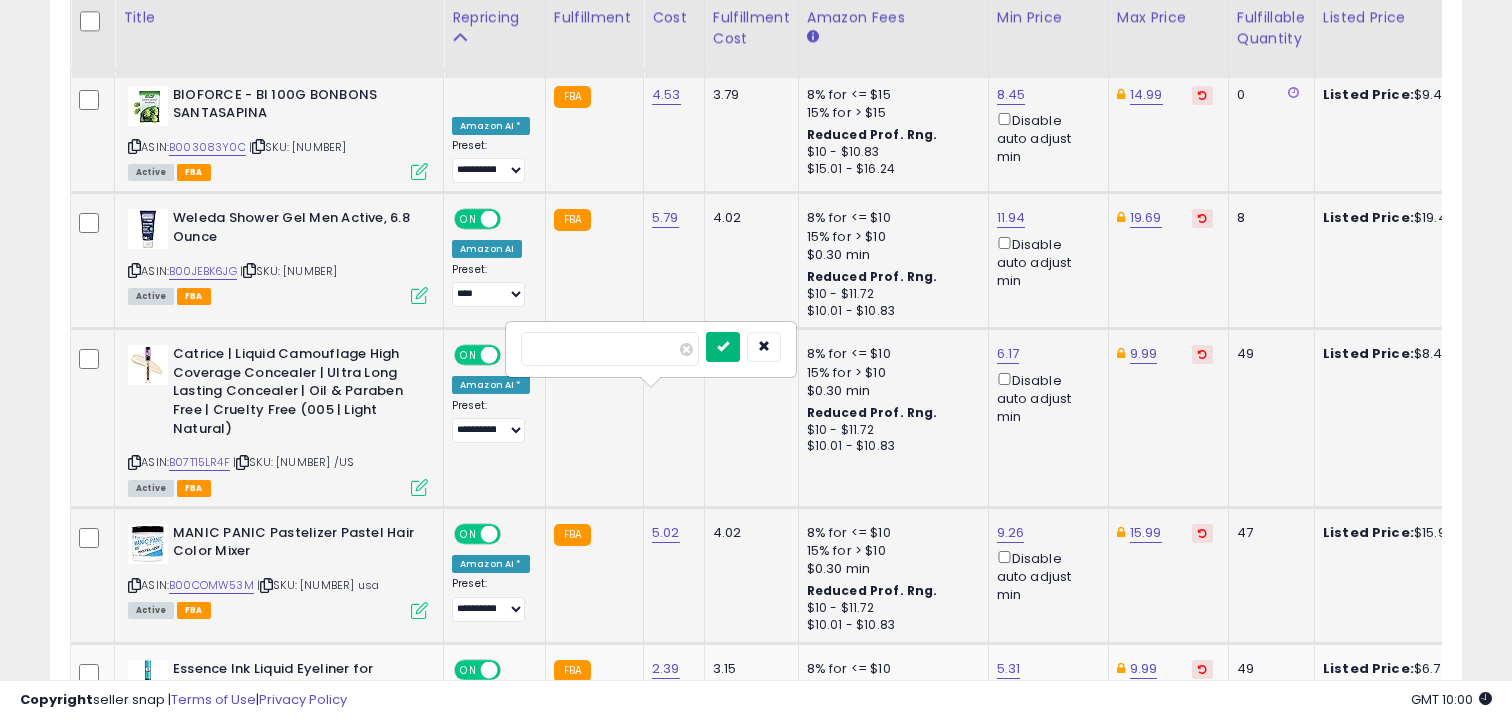 click at bounding box center (723, 346) 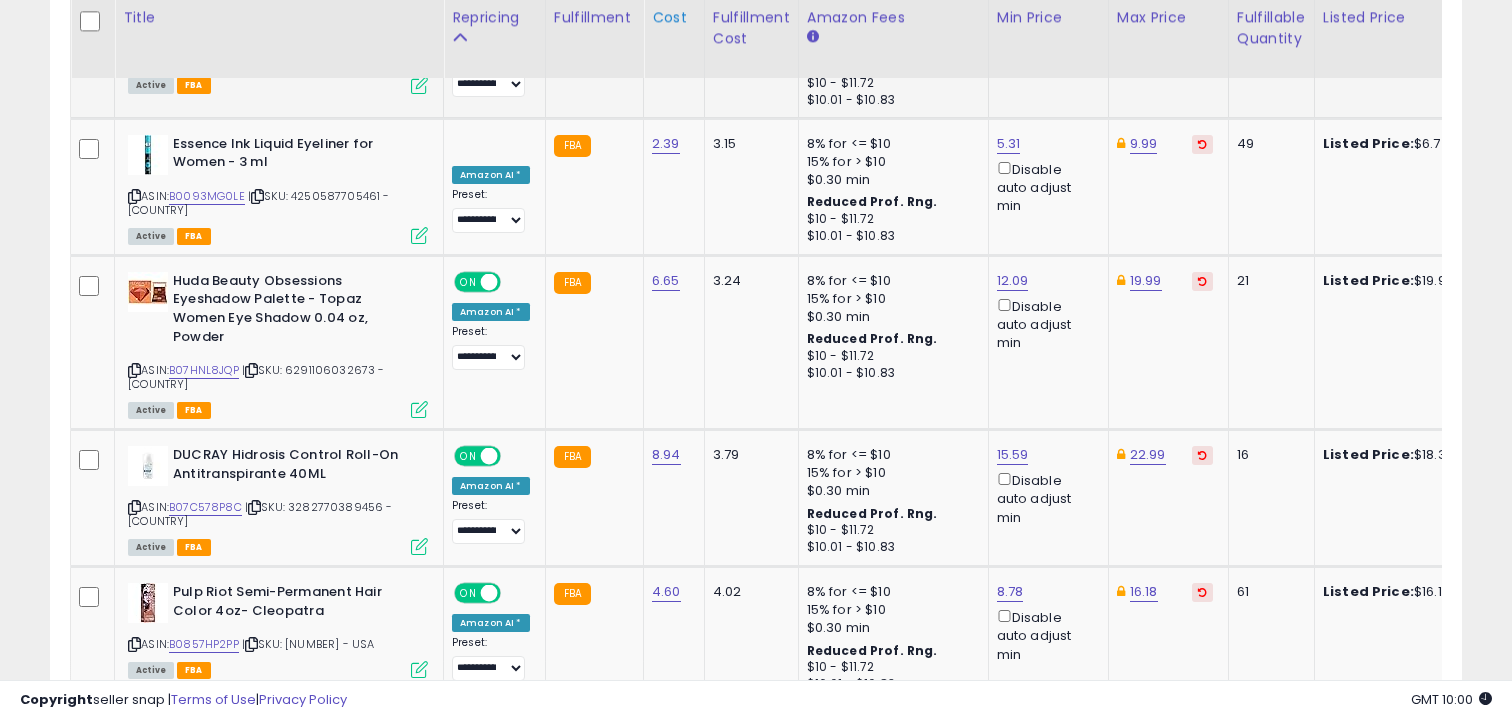 scroll, scrollTop: 6019, scrollLeft: 0, axis: vertical 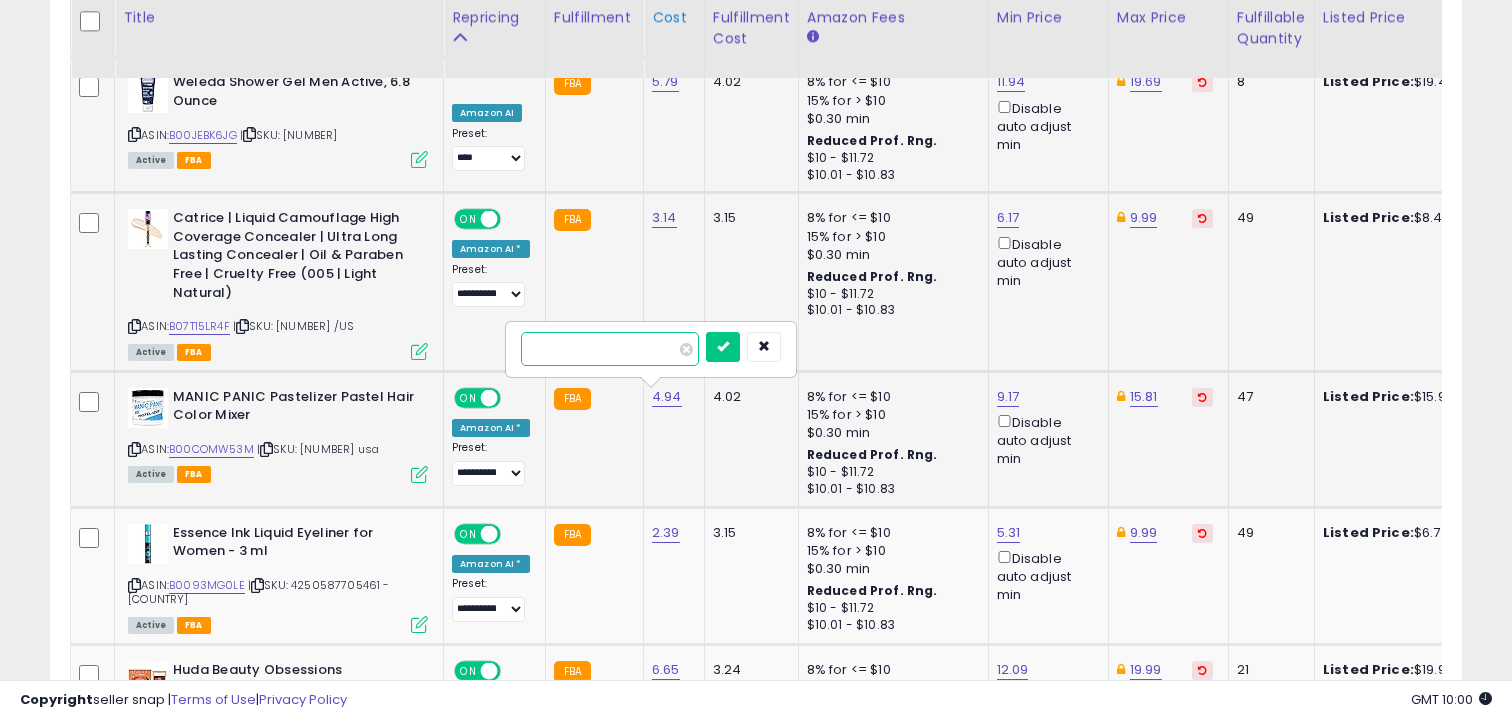 type on "*" 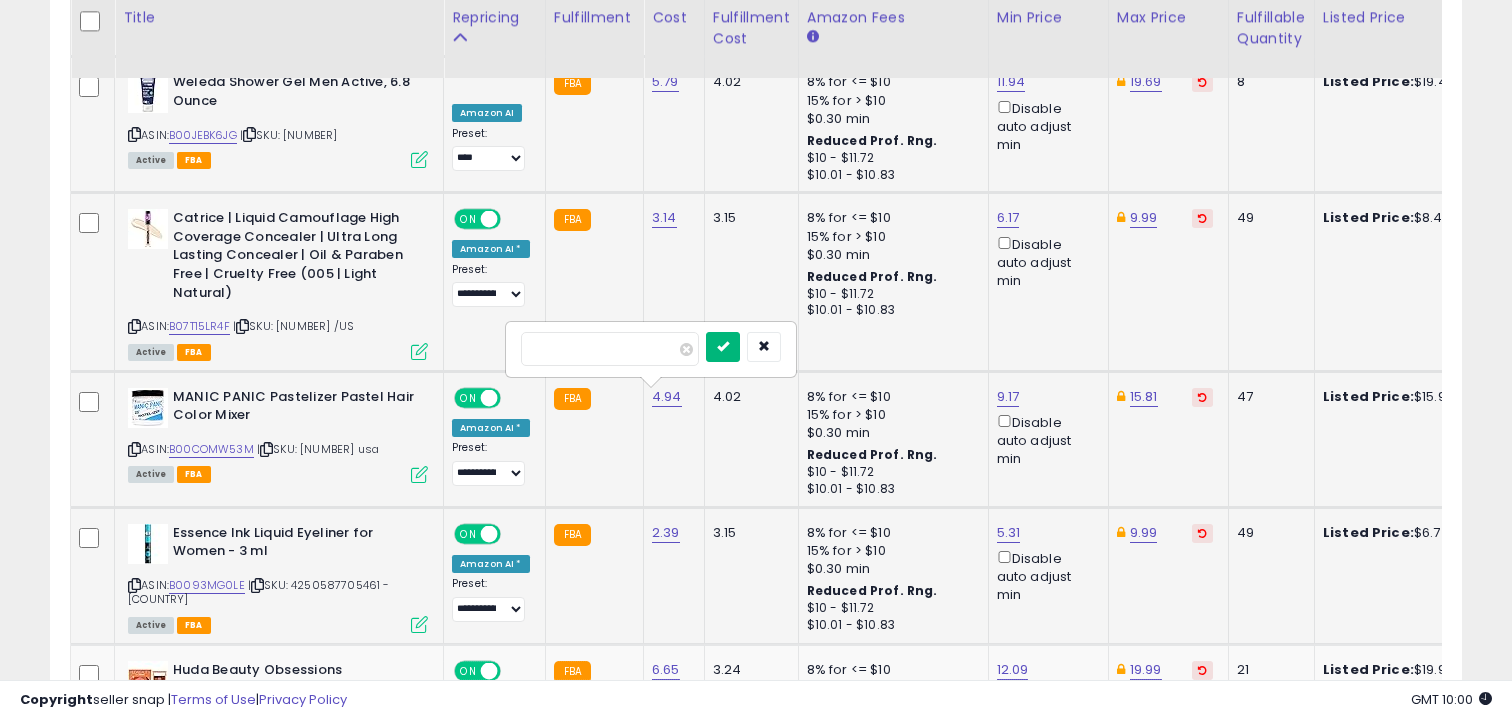 click at bounding box center (723, 346) 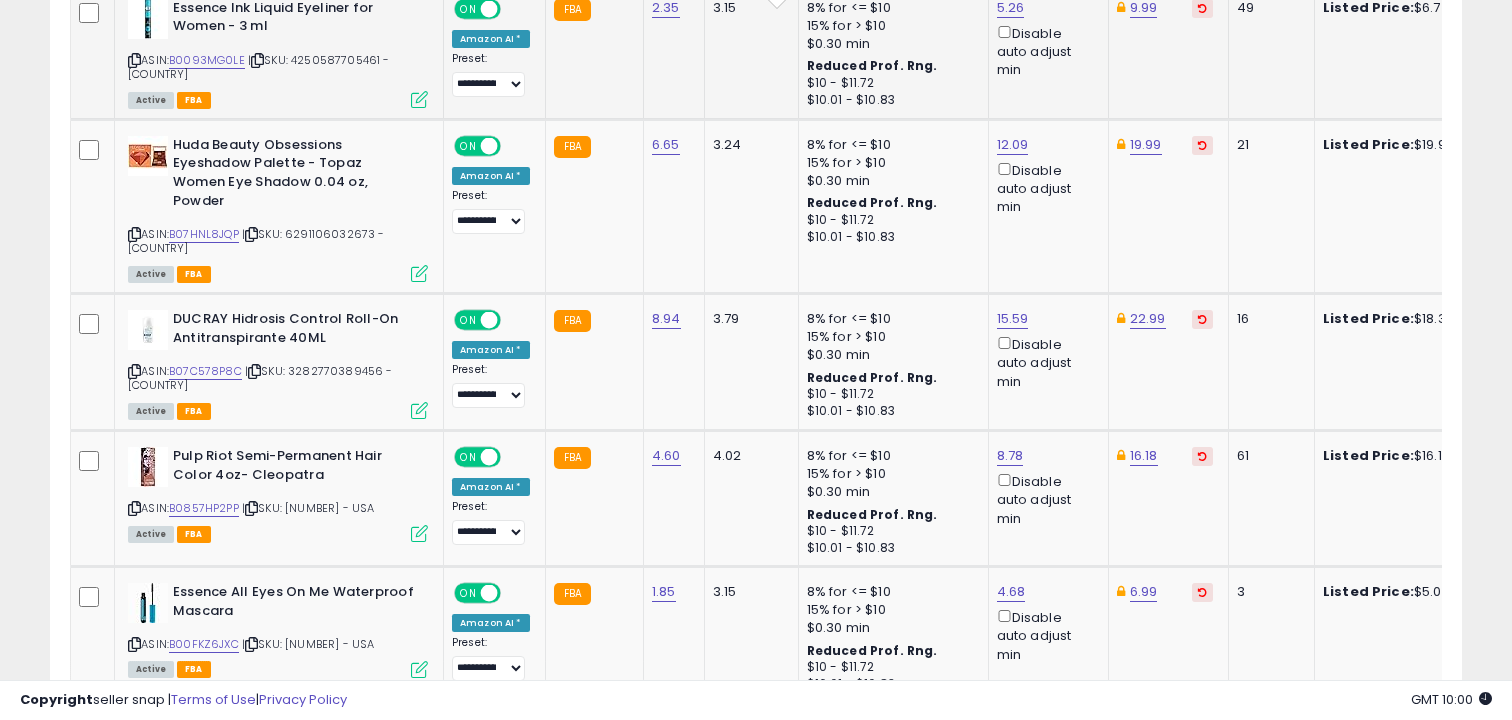 scroll, scrollTop: 6155, scrollLeft: 0, axis: vertical 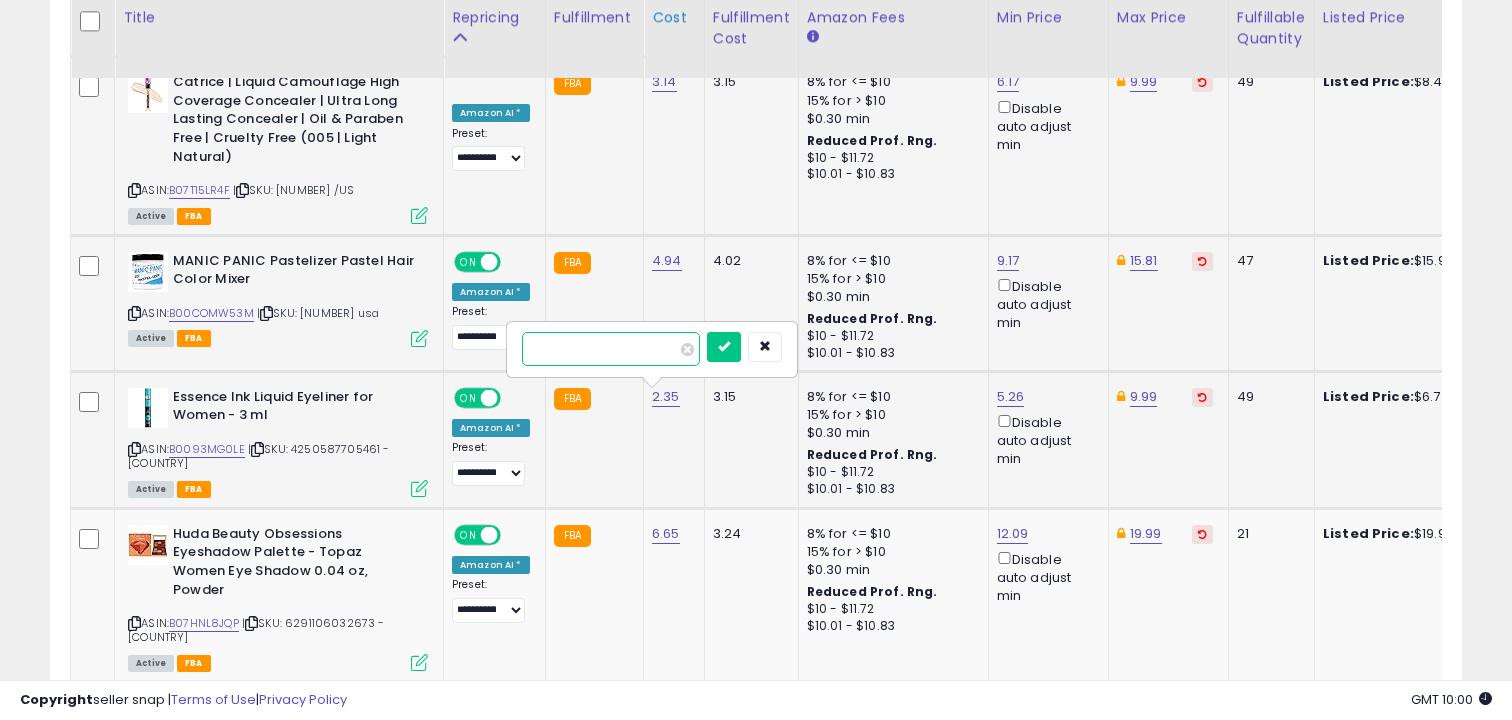 type on "*" 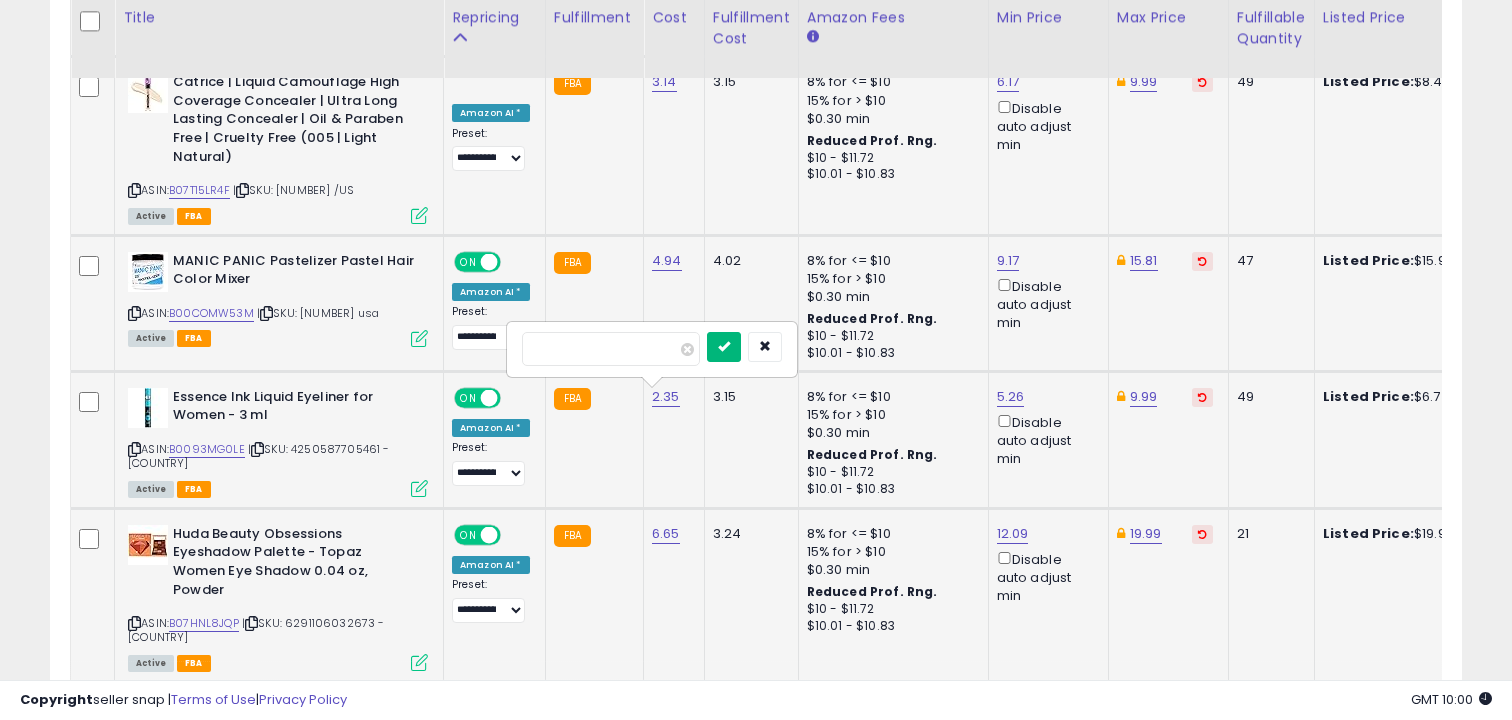 click at bounding box center [724, 346] 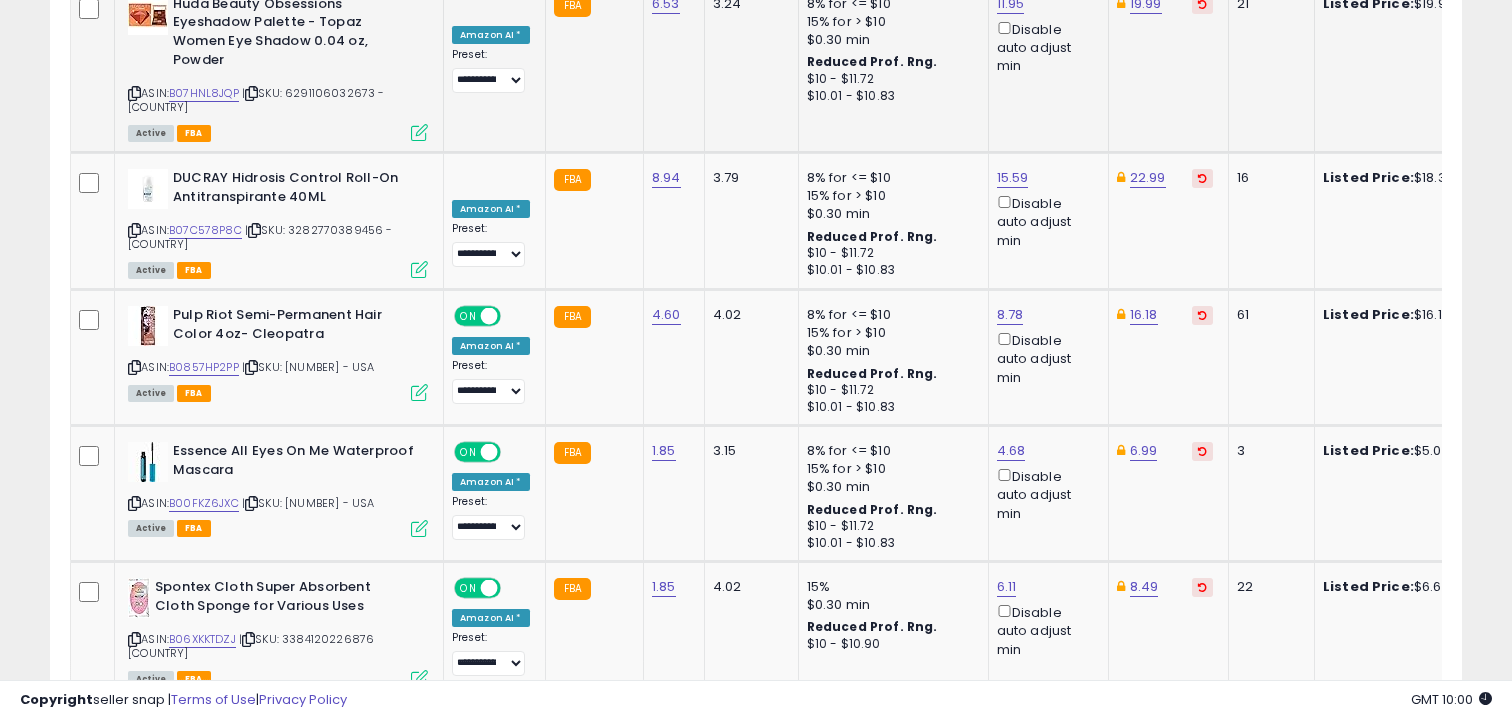 scroll, scrollTop: 6296, scrollLeft: 0, axis: vertical 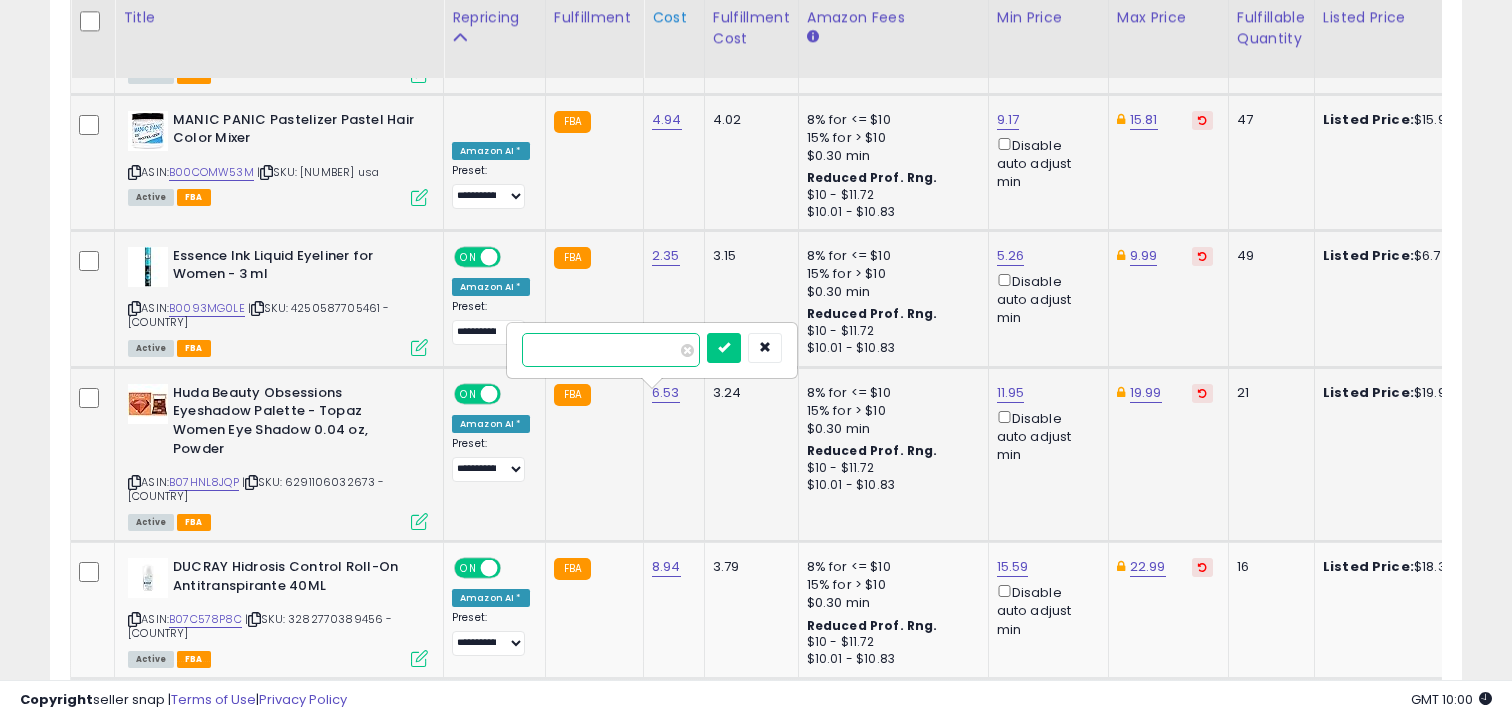 type on "*" 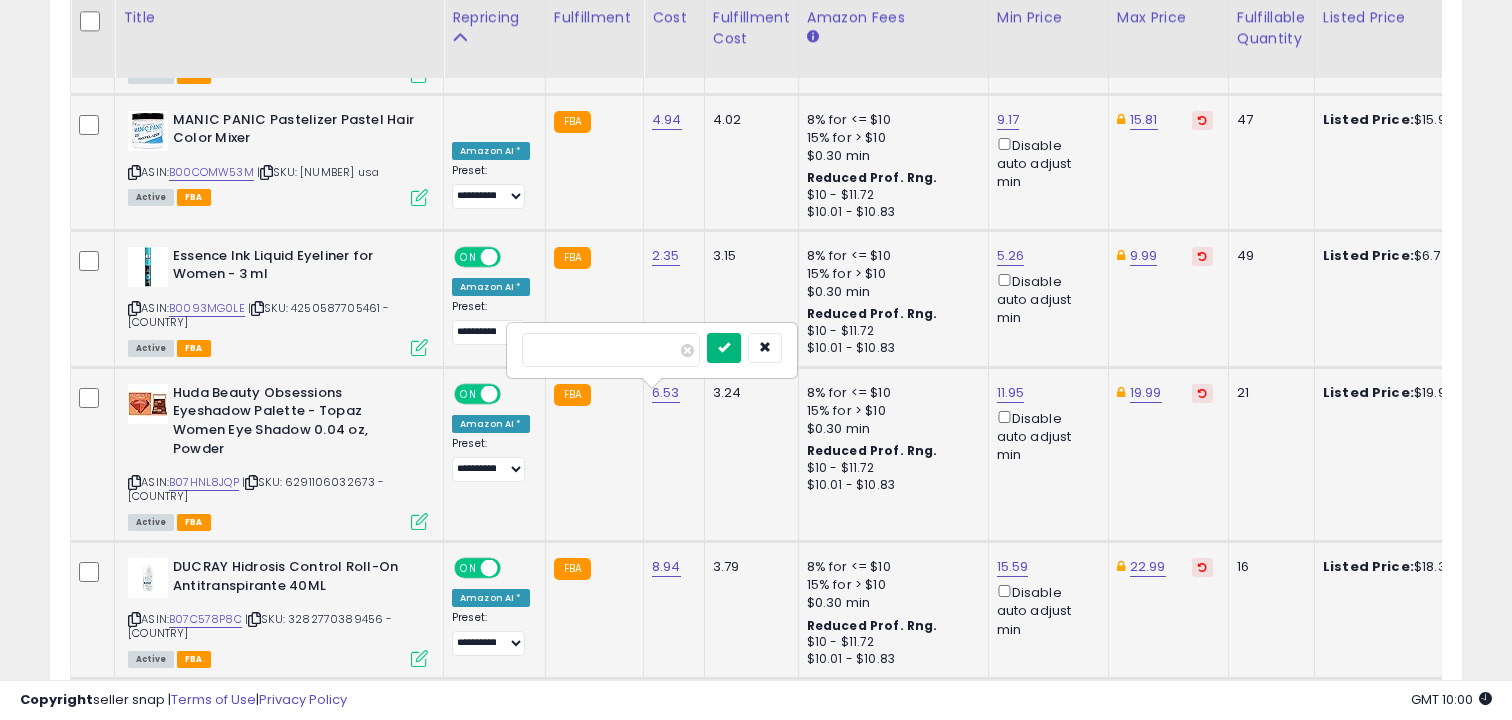 click at bounding box center [724, 347] 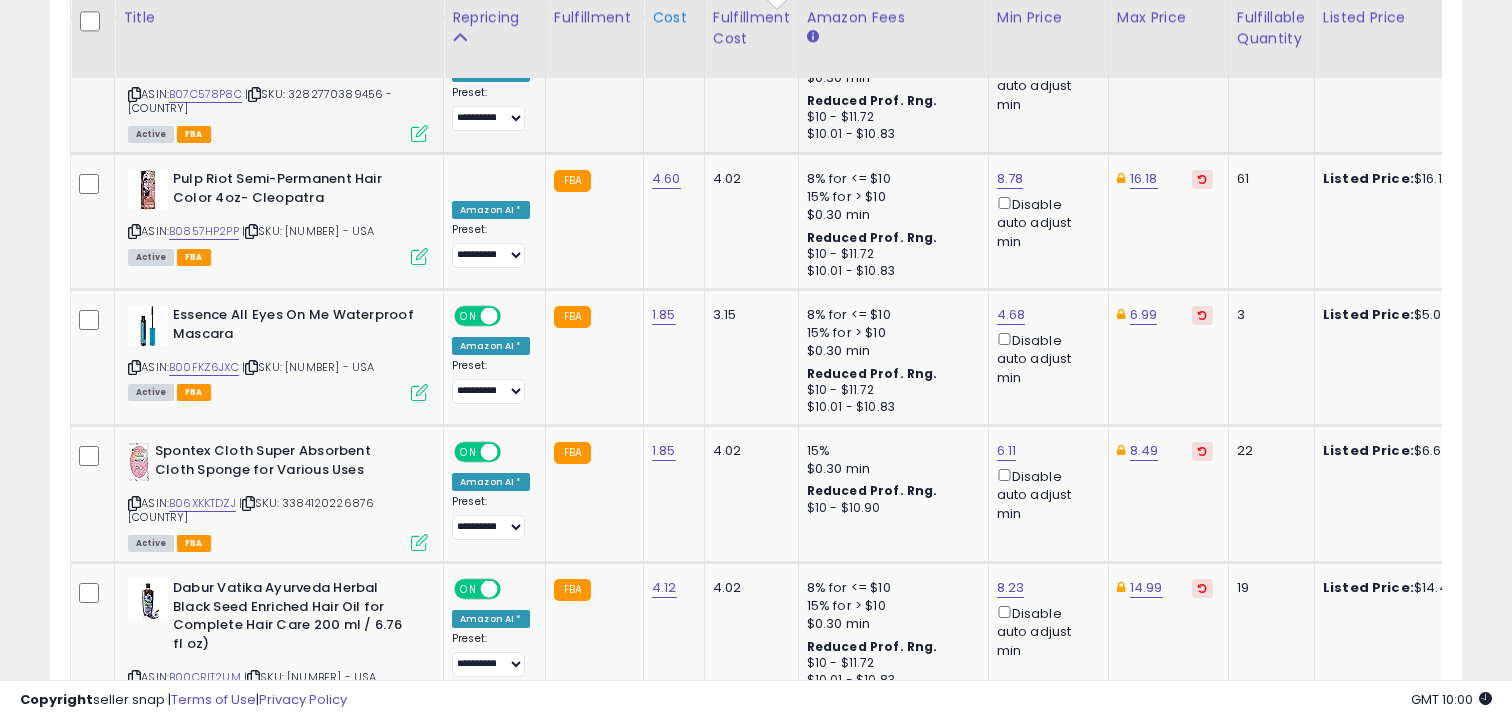 scroll, scrollTop: 6432, scrollLeft: 0, axis: vertical 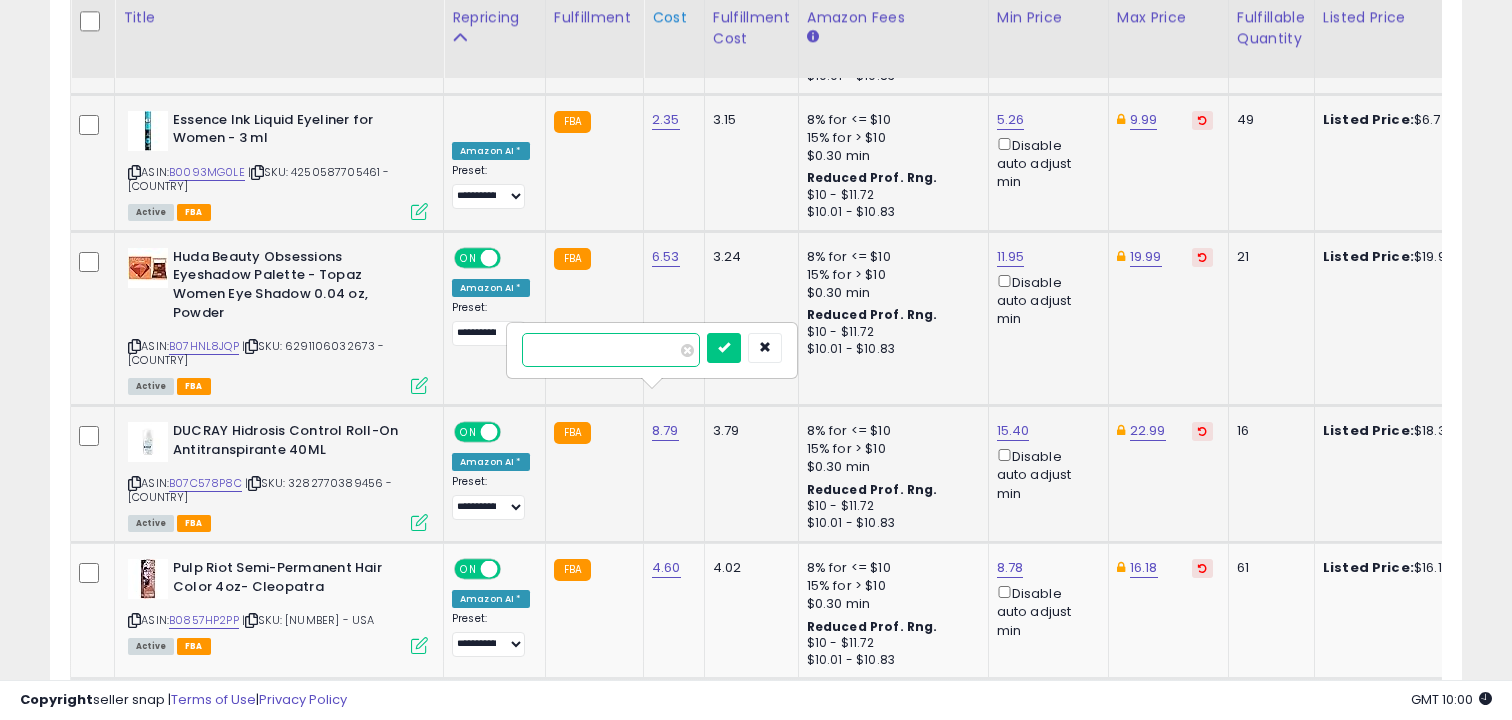 type on "*" 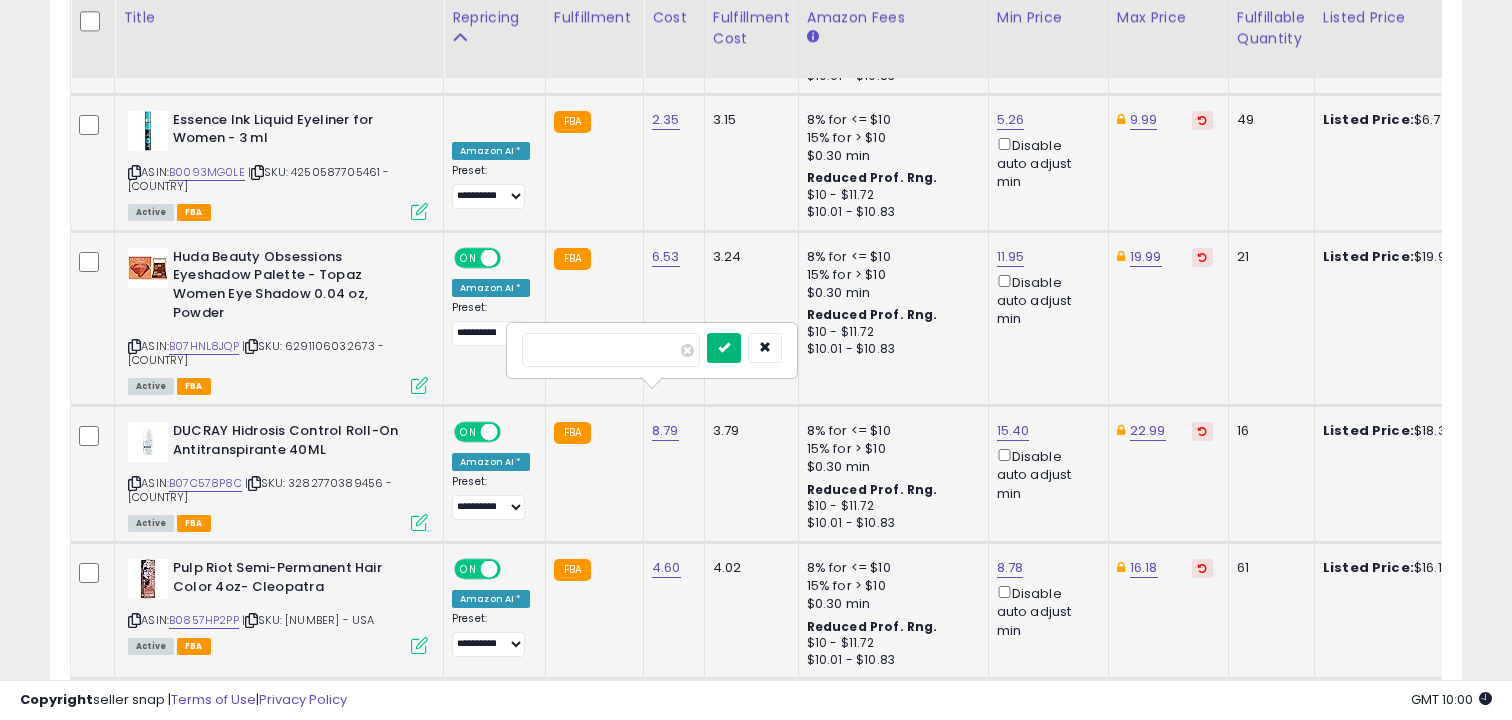 click at bounding box center (724, 347) 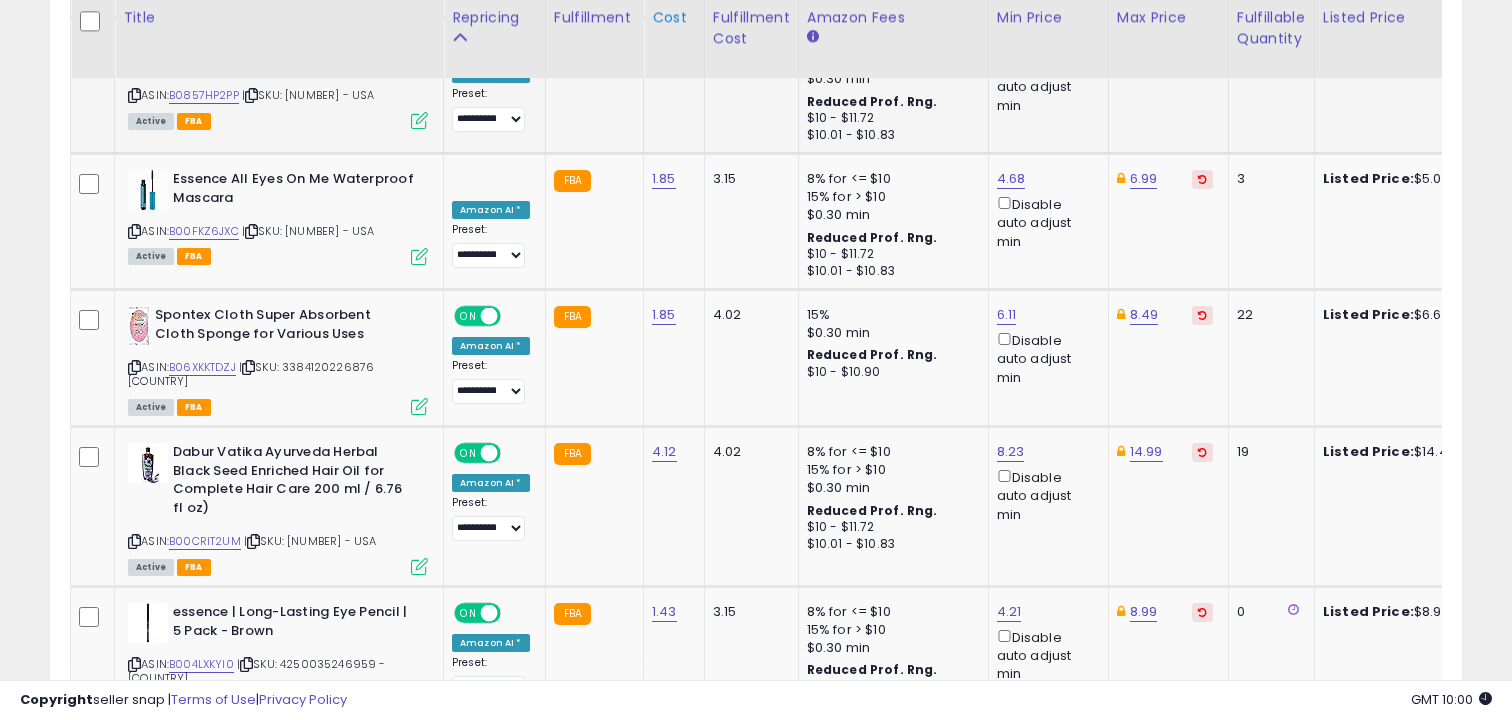 scroll, scrollTop: 6568, scrollLeft: 0, axis: vertical 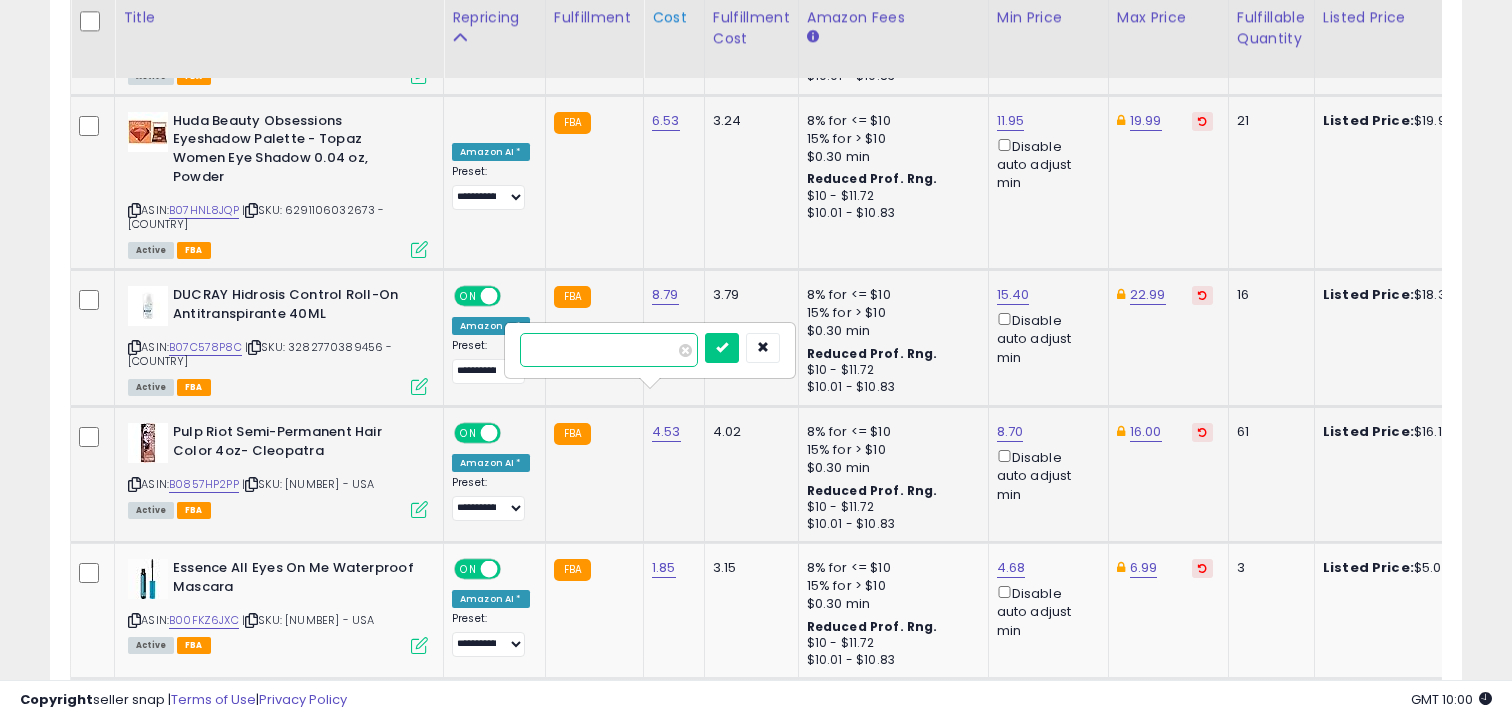 type on "*" 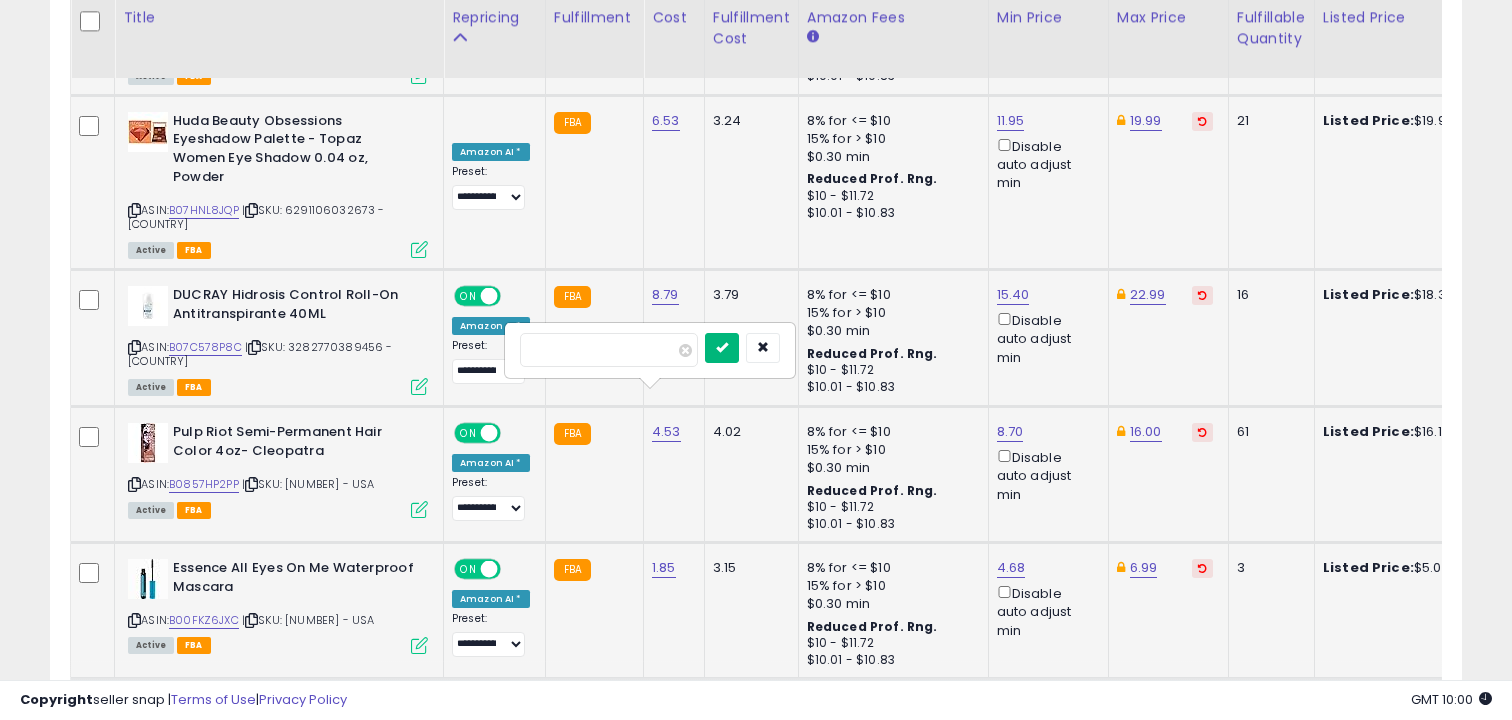 click at bounding box center [722, 347] 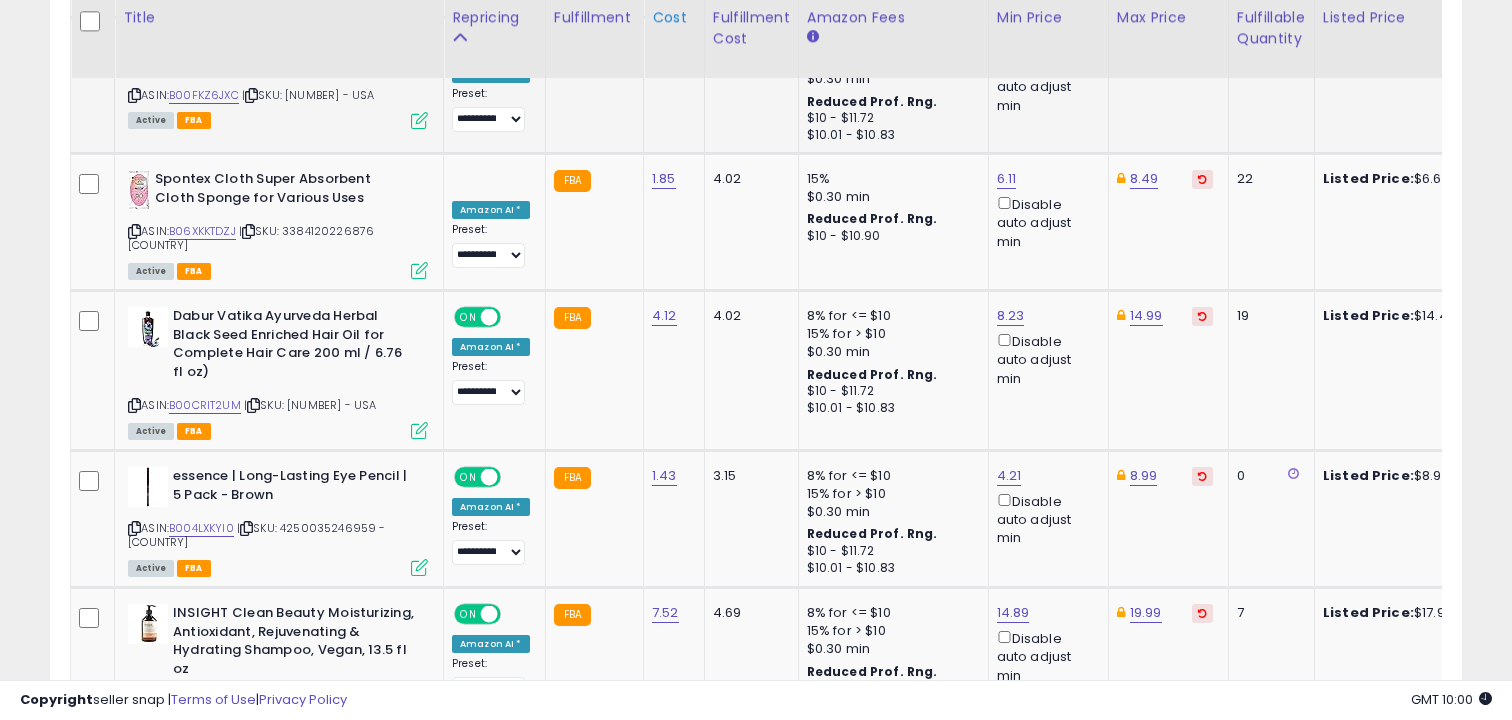 scroll, scrollTop: 6704, scrollLeft: 0, axis: vertical 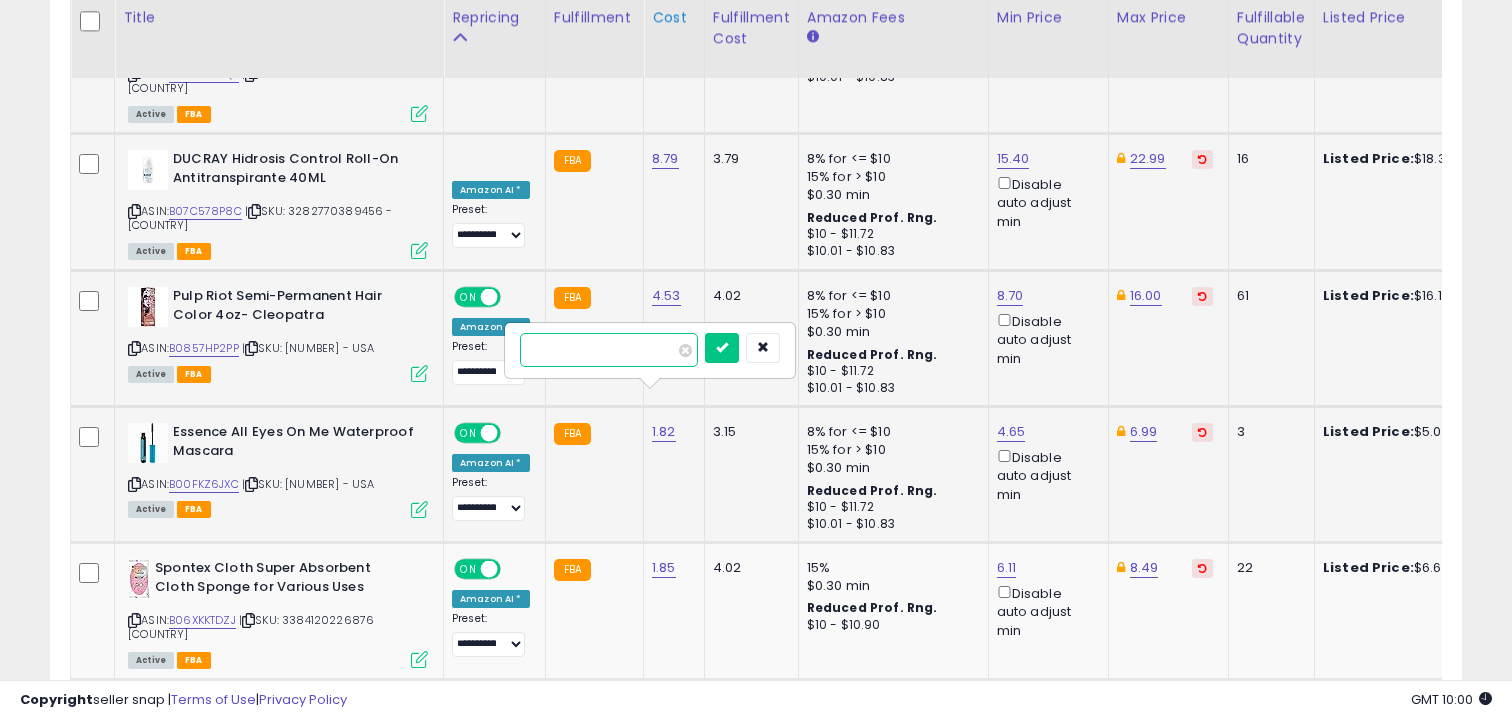 type on "*" 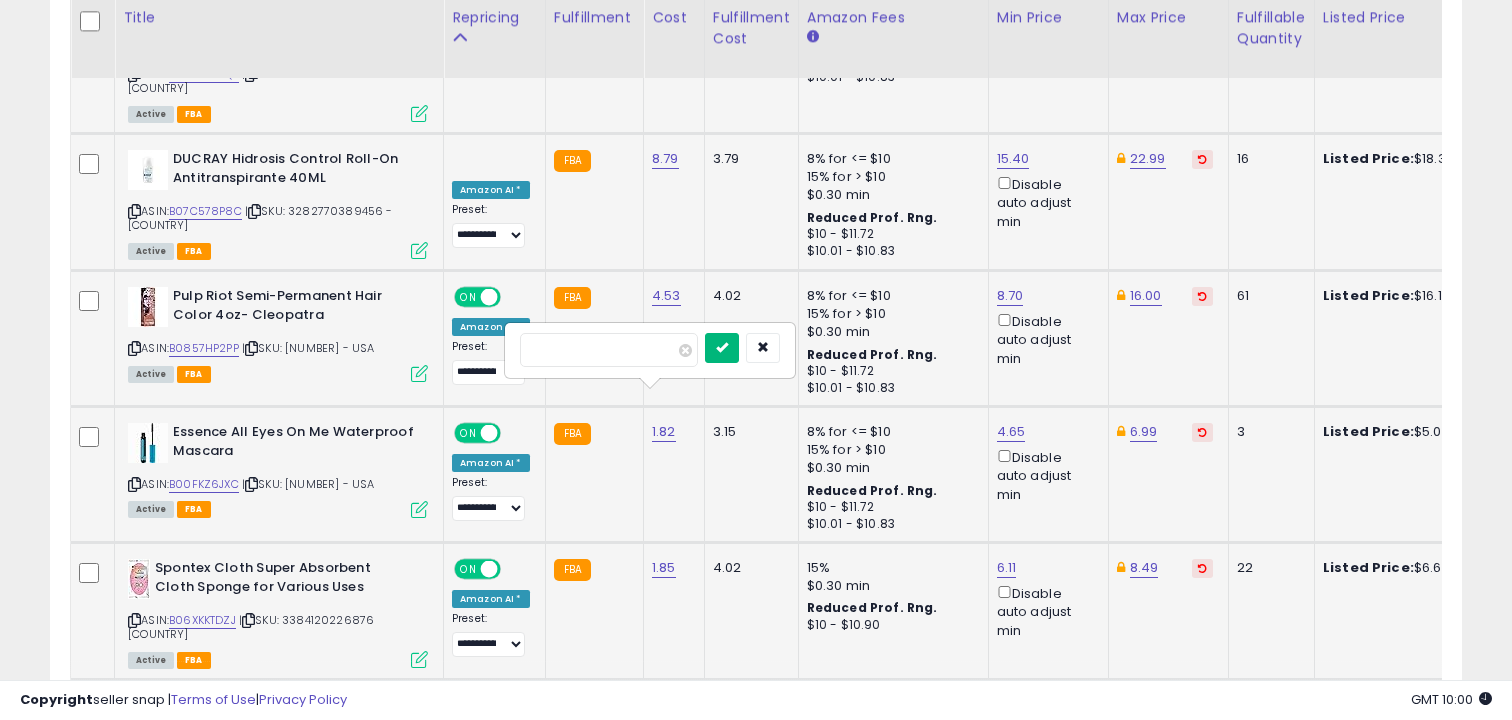click at bounding box center [722, 347] 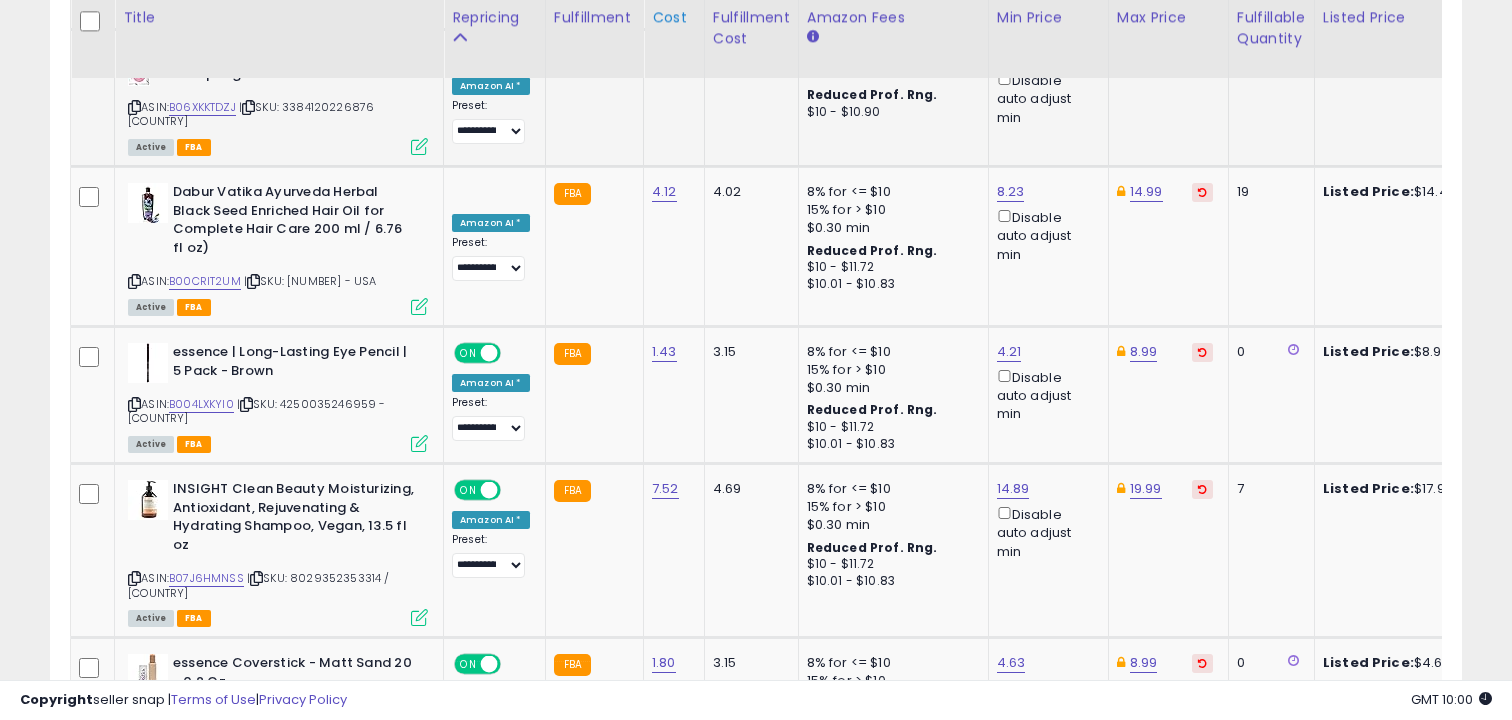 scroll, scrollTop: 6828, scrollLeft: 0, axis: vertical 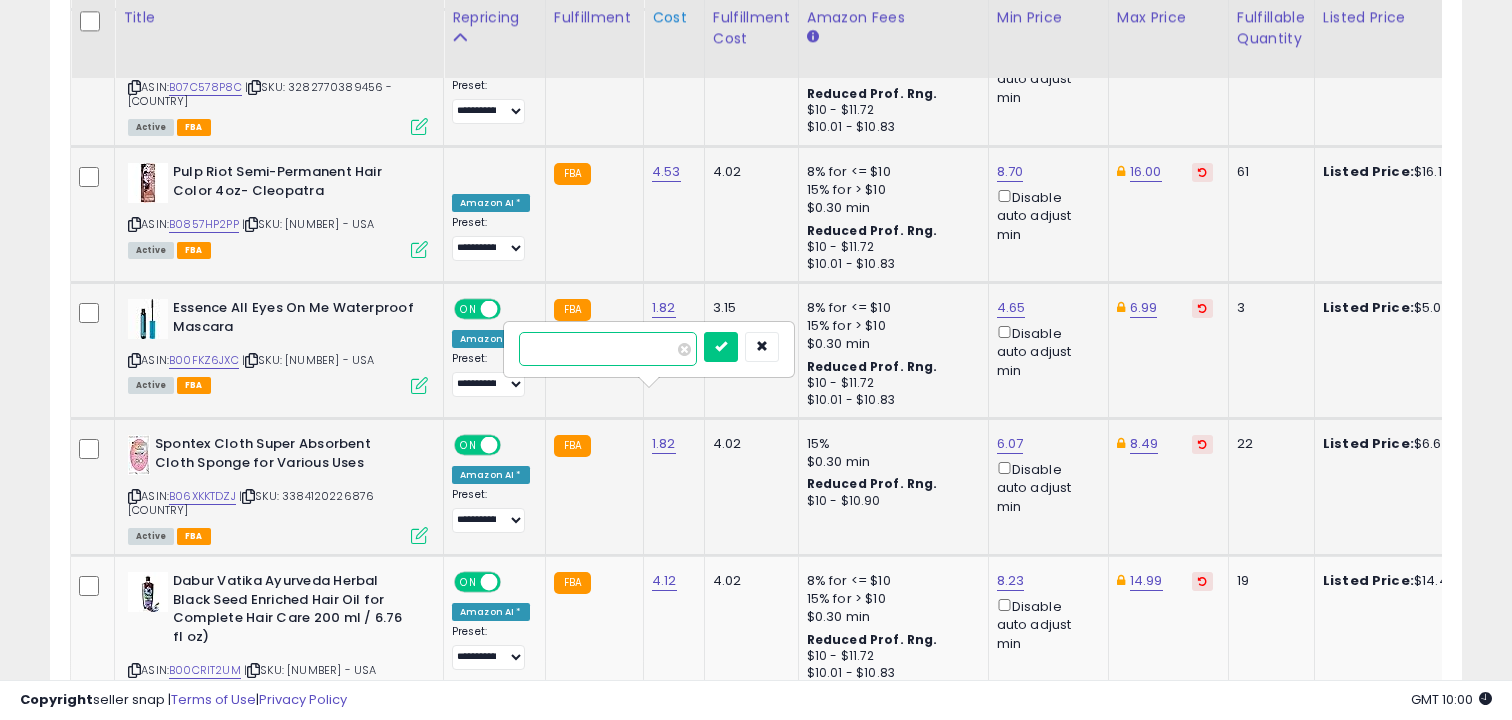 type on "*" 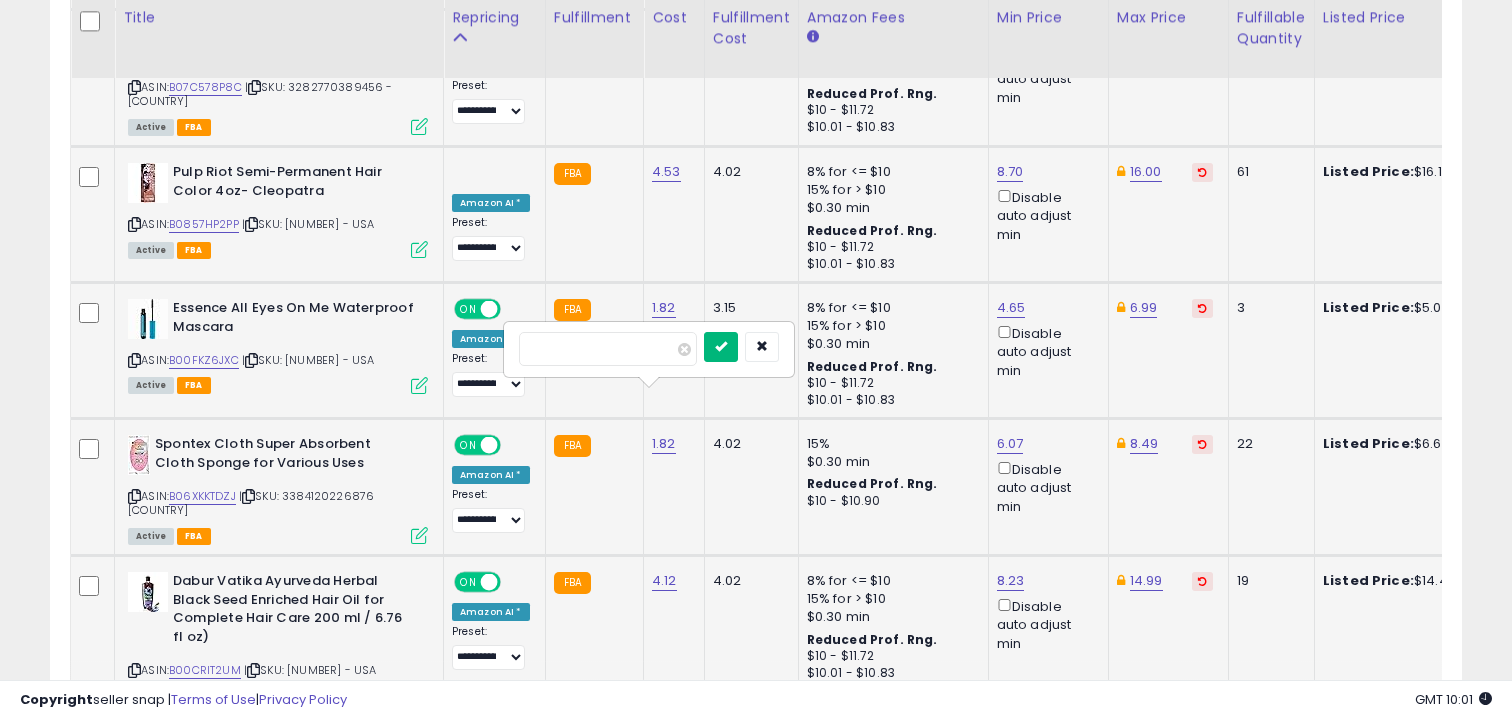 click at bounding box center [721, 346] 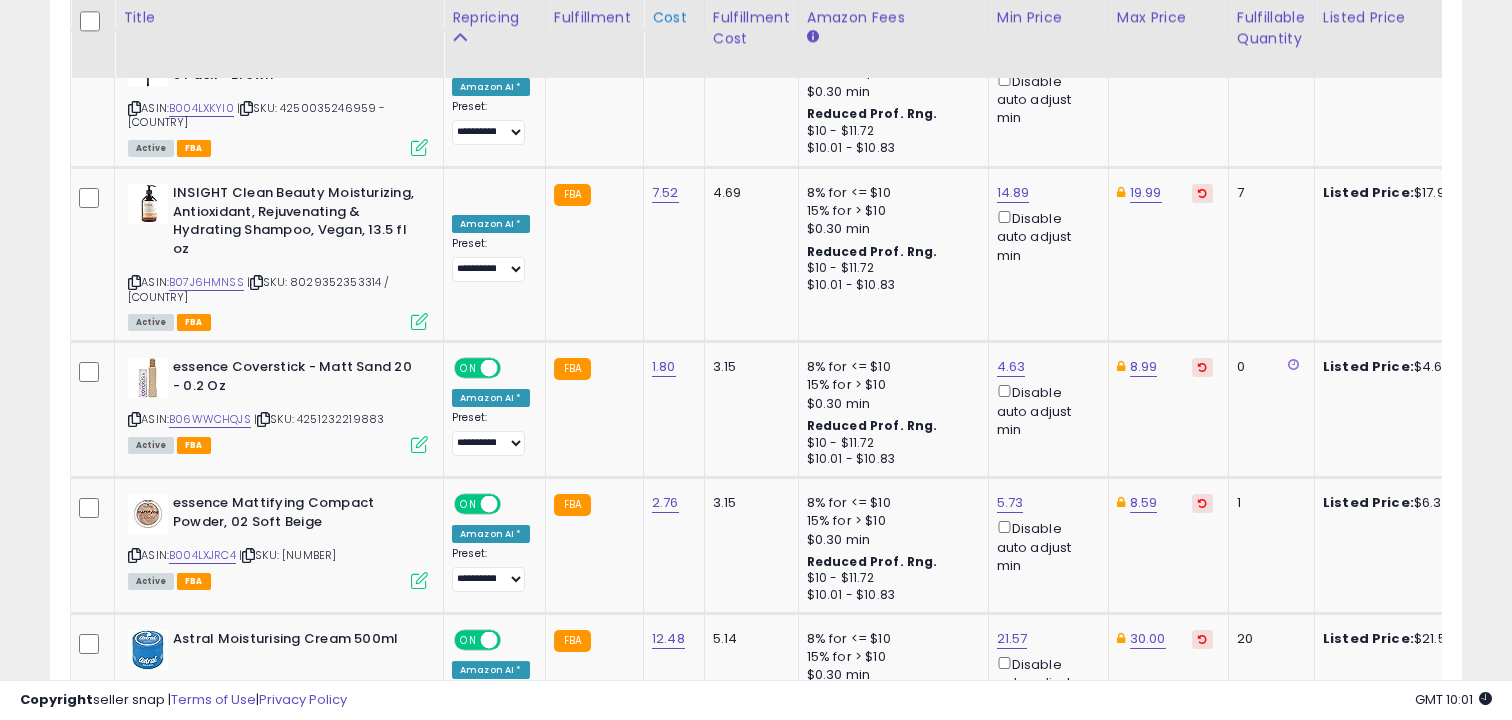 scroll, scrollTop: 7124, scrollLeft: 0, axis: vertical 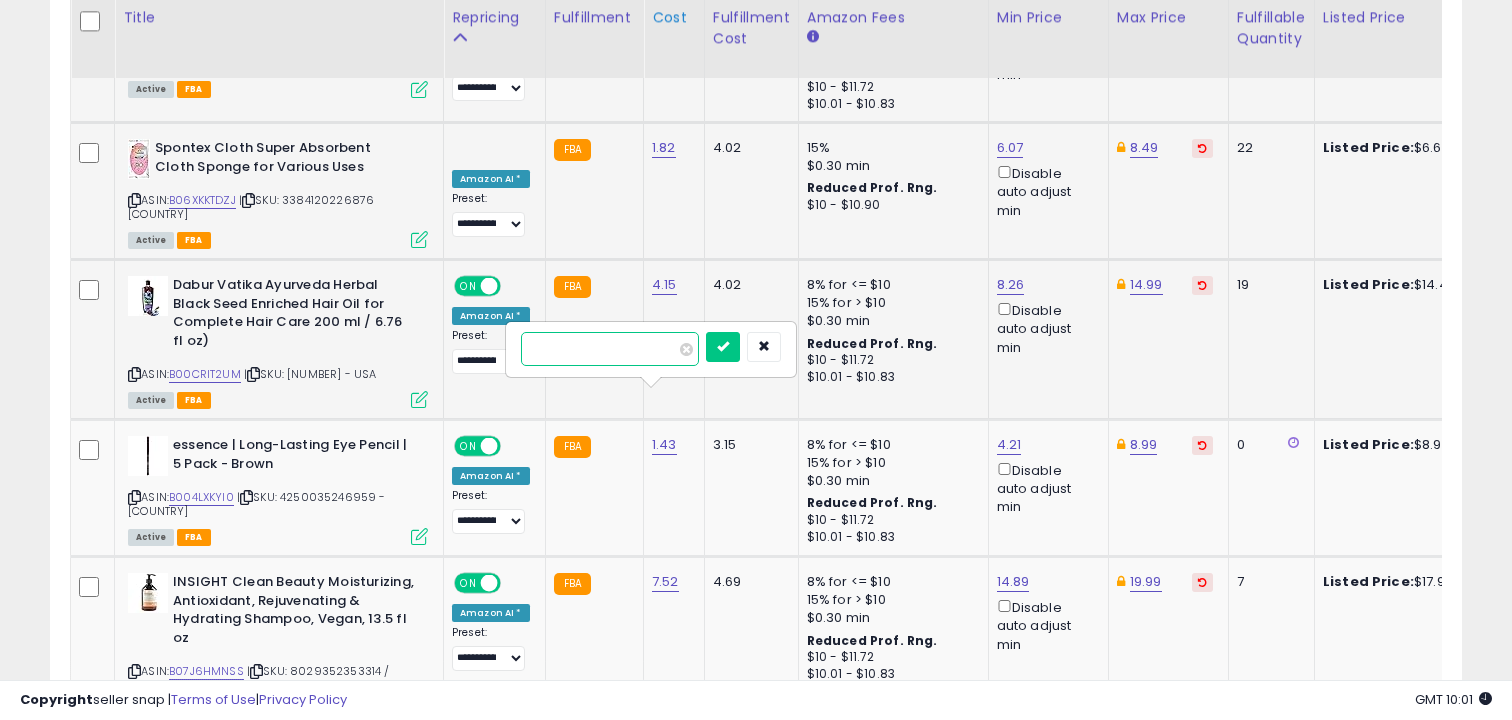 type on "*" 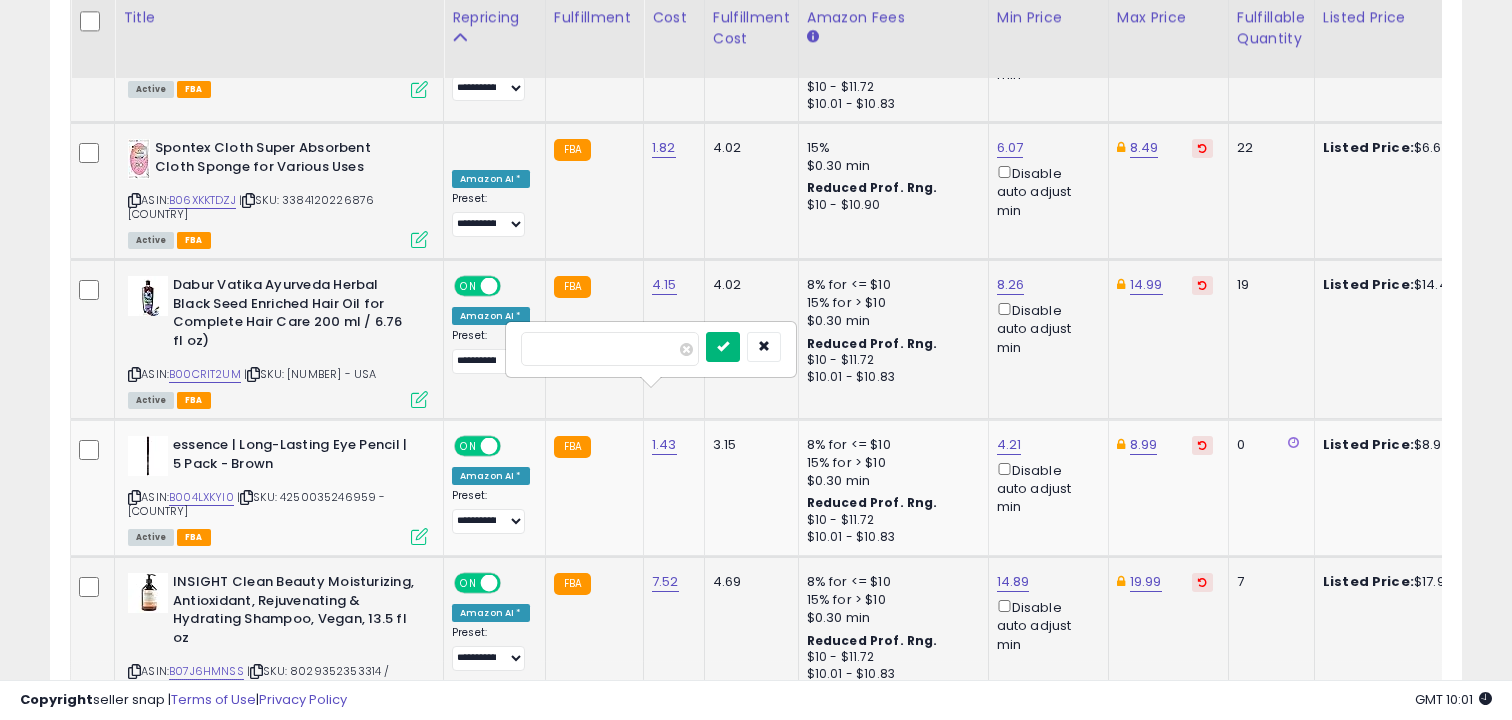 click at bounding box center (723, 346) 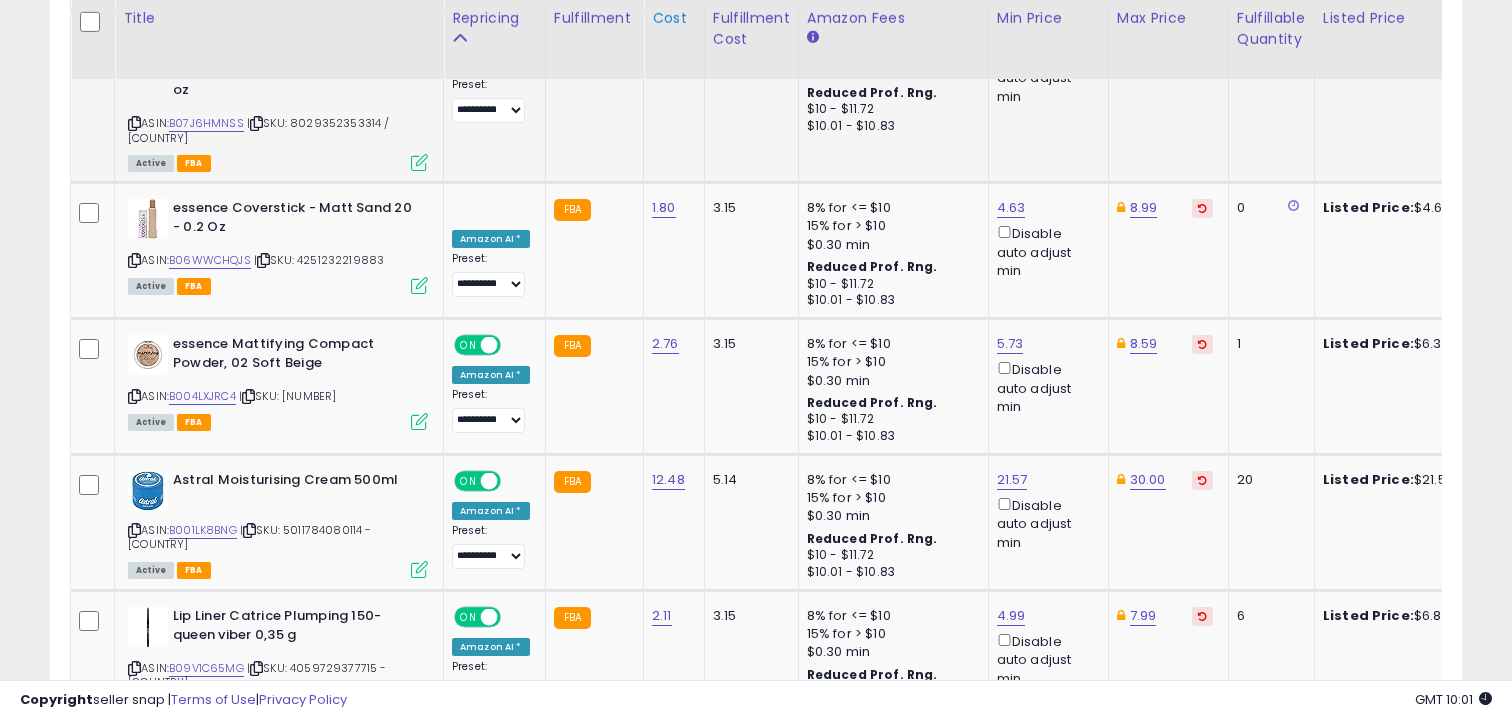 scroll, scrollTop: 7283, scrollLeft: 0, axis: vertical 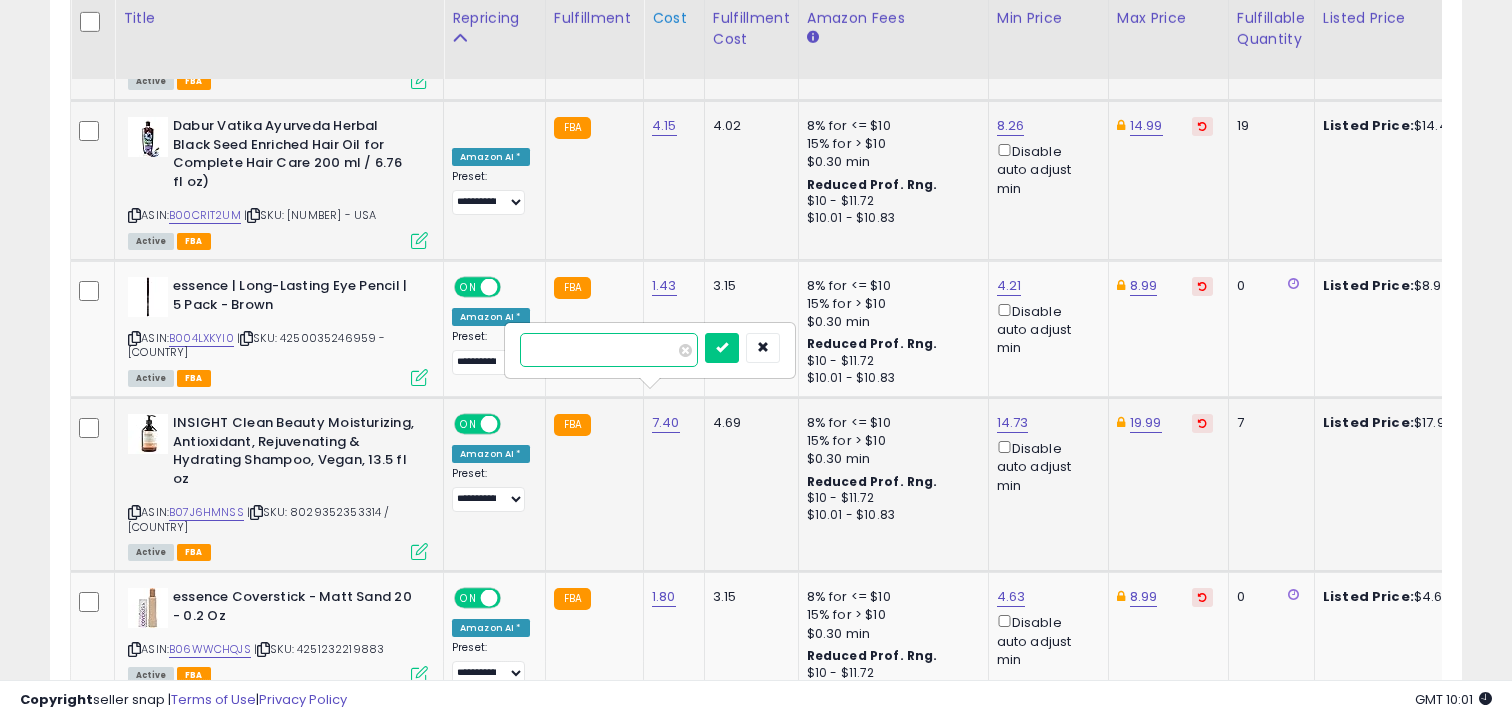 type on "*" 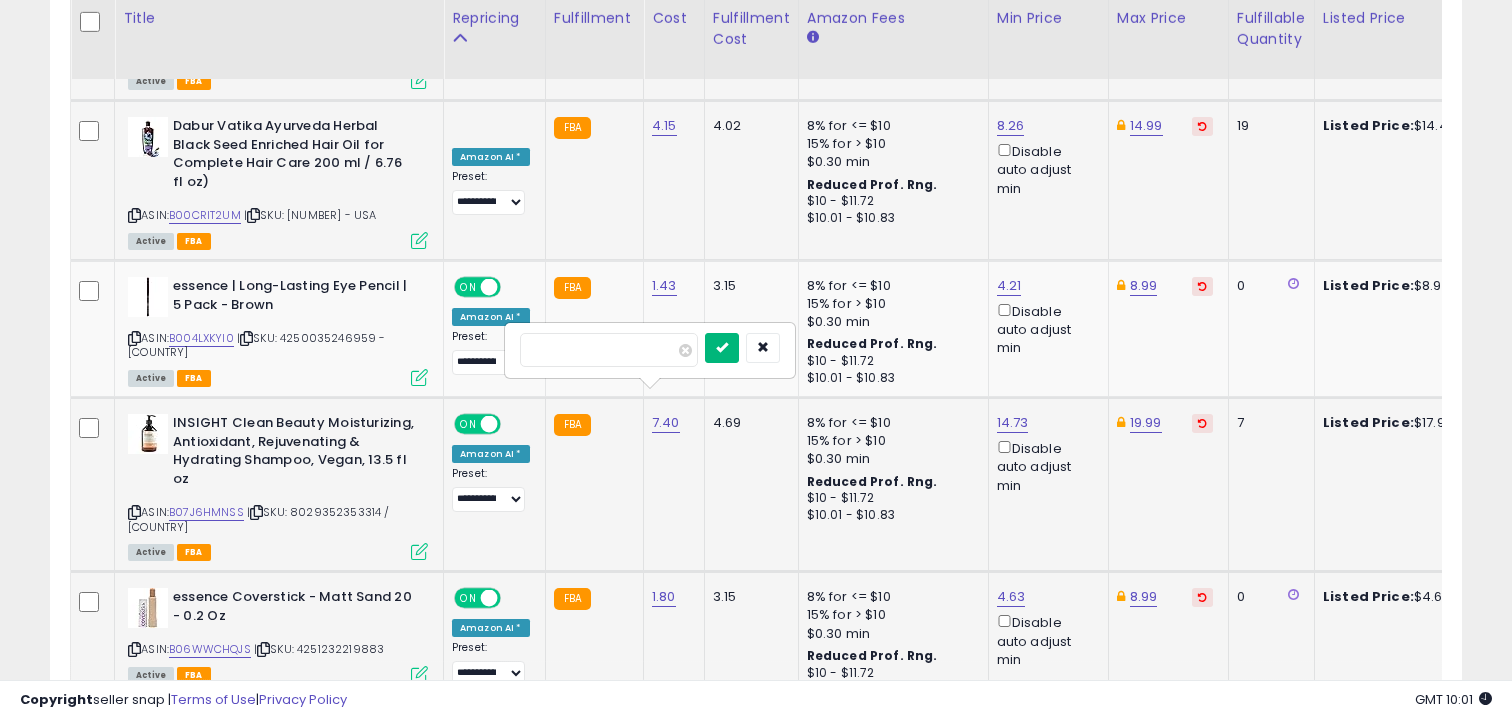 click at bounding box center (722, 347) 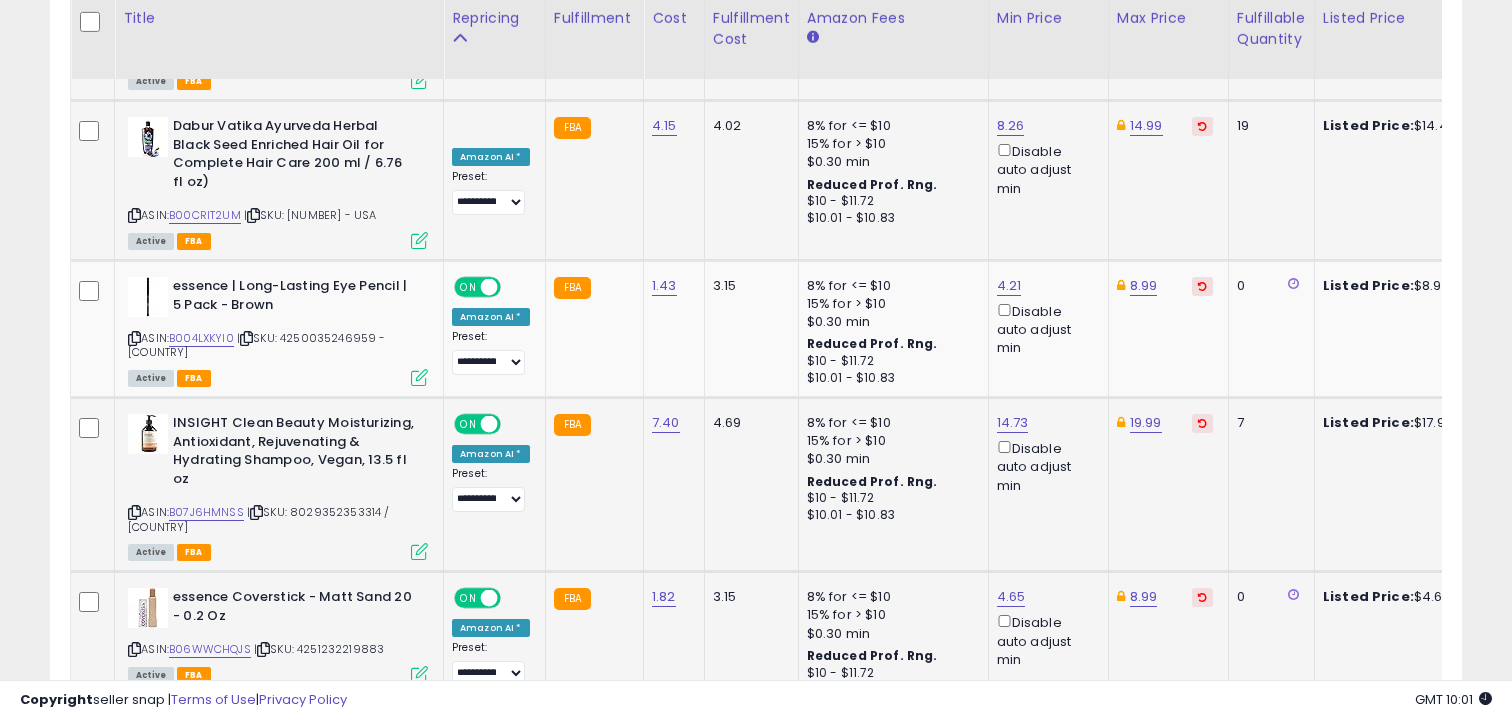 scroll, scrollTop: 7791, scrollLeft: 0, axis: vertical 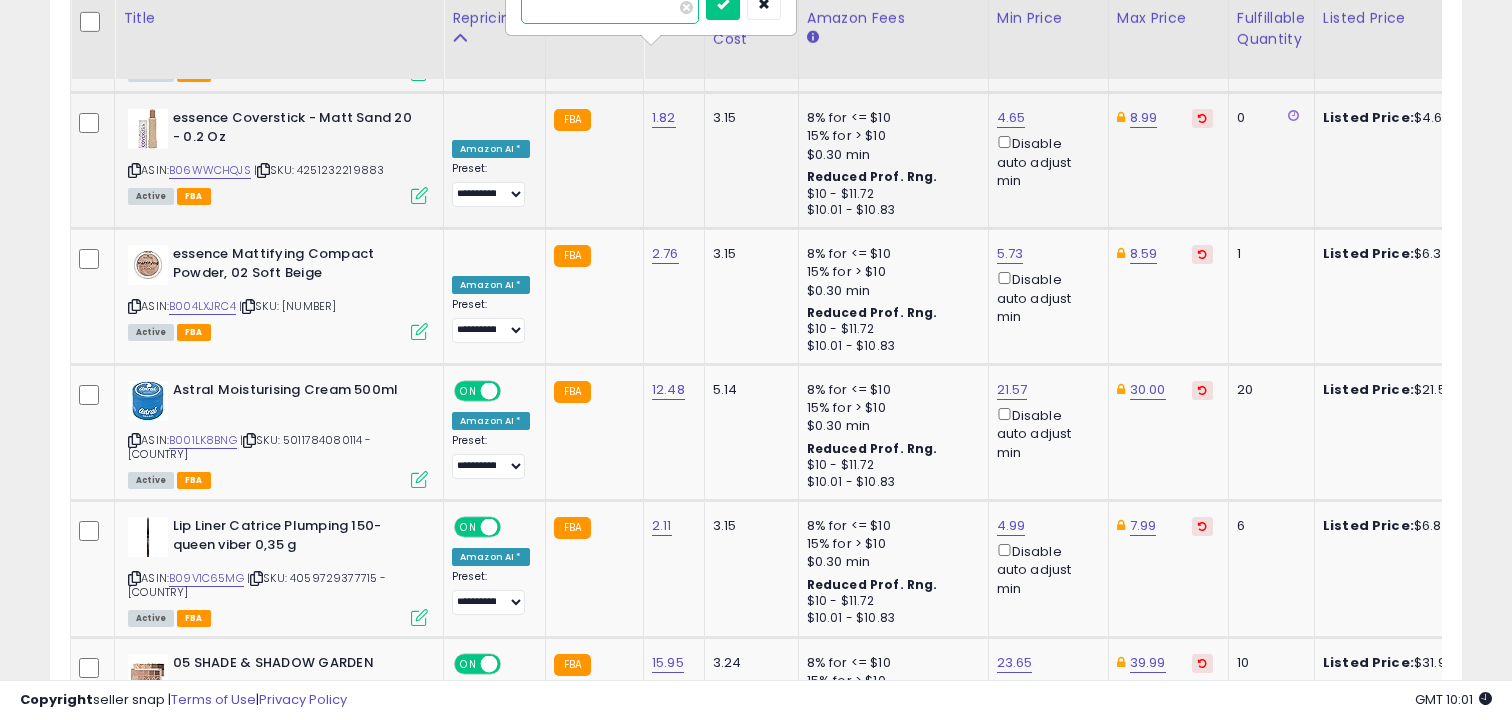type on "*" 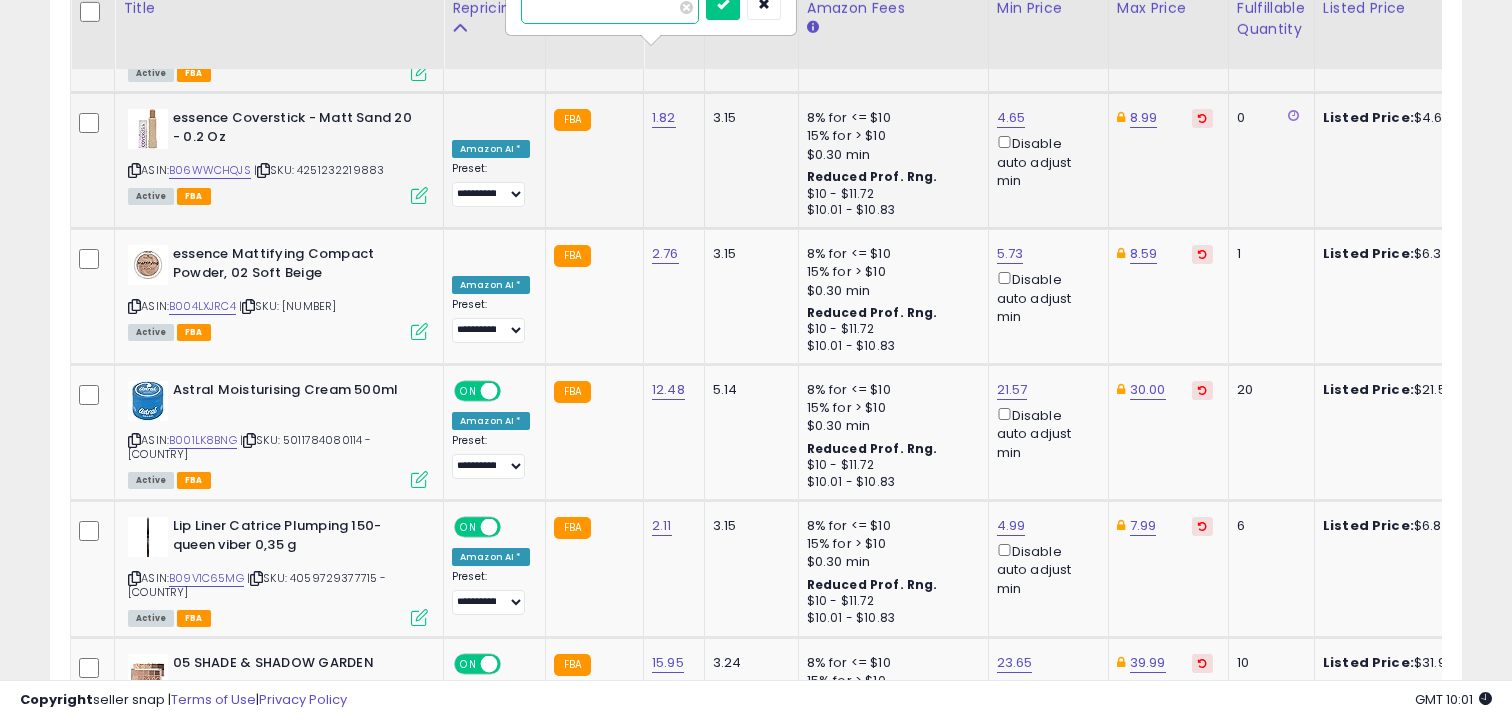 scroll, scrollTop: 7752, scrollLeft: 0, axis: vertical 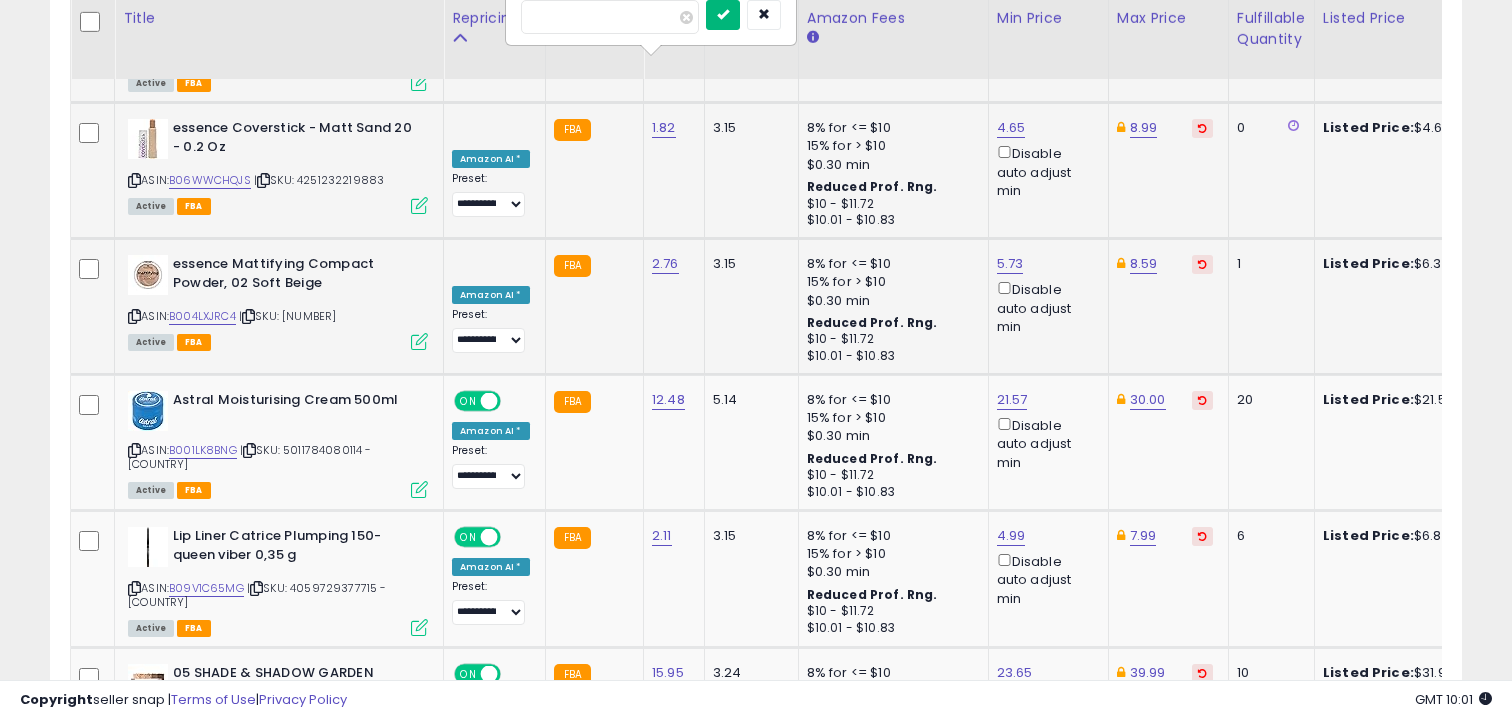 click at bounding box center [723, 14] 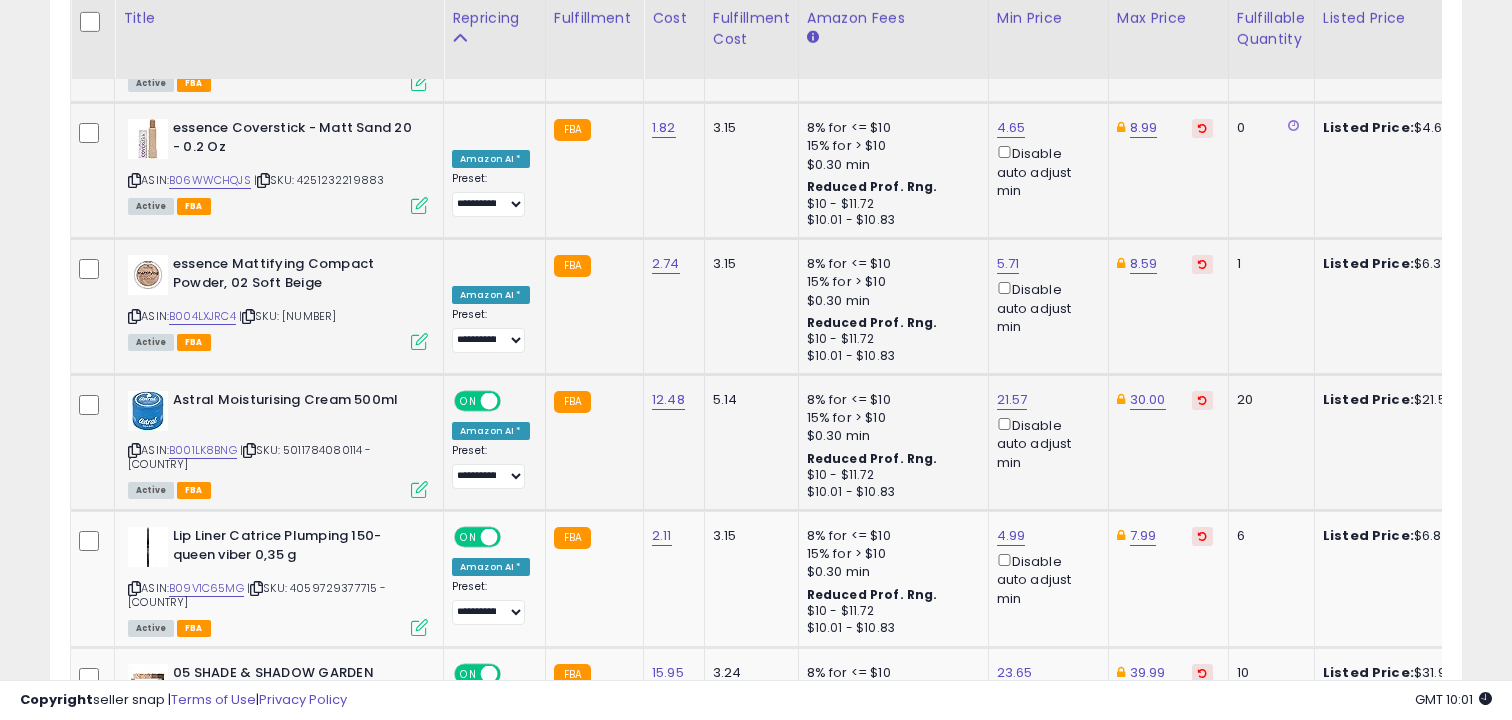 scroll, scrollTop: 7791, scrollLeft: 0, axis: vertical 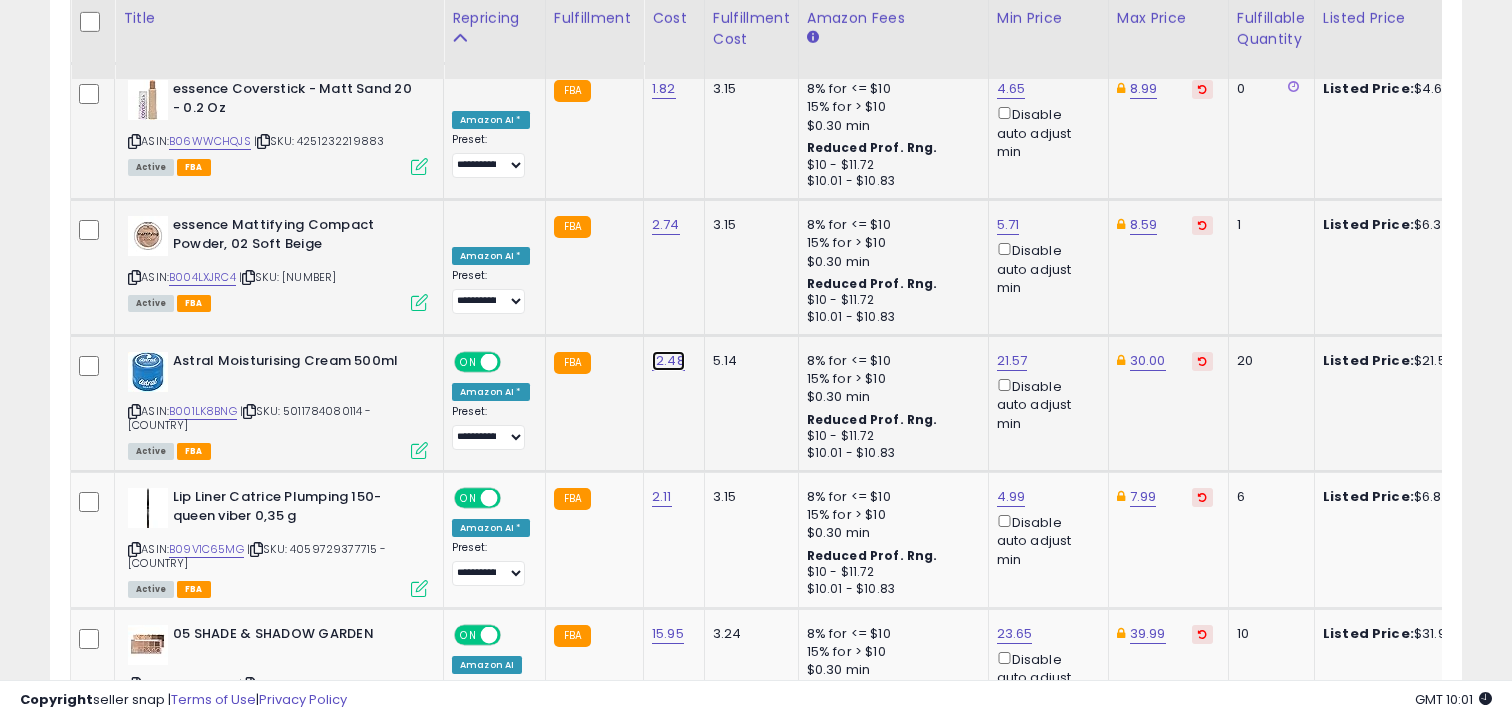 click on "12.48" at bounding box center (666, -6667) 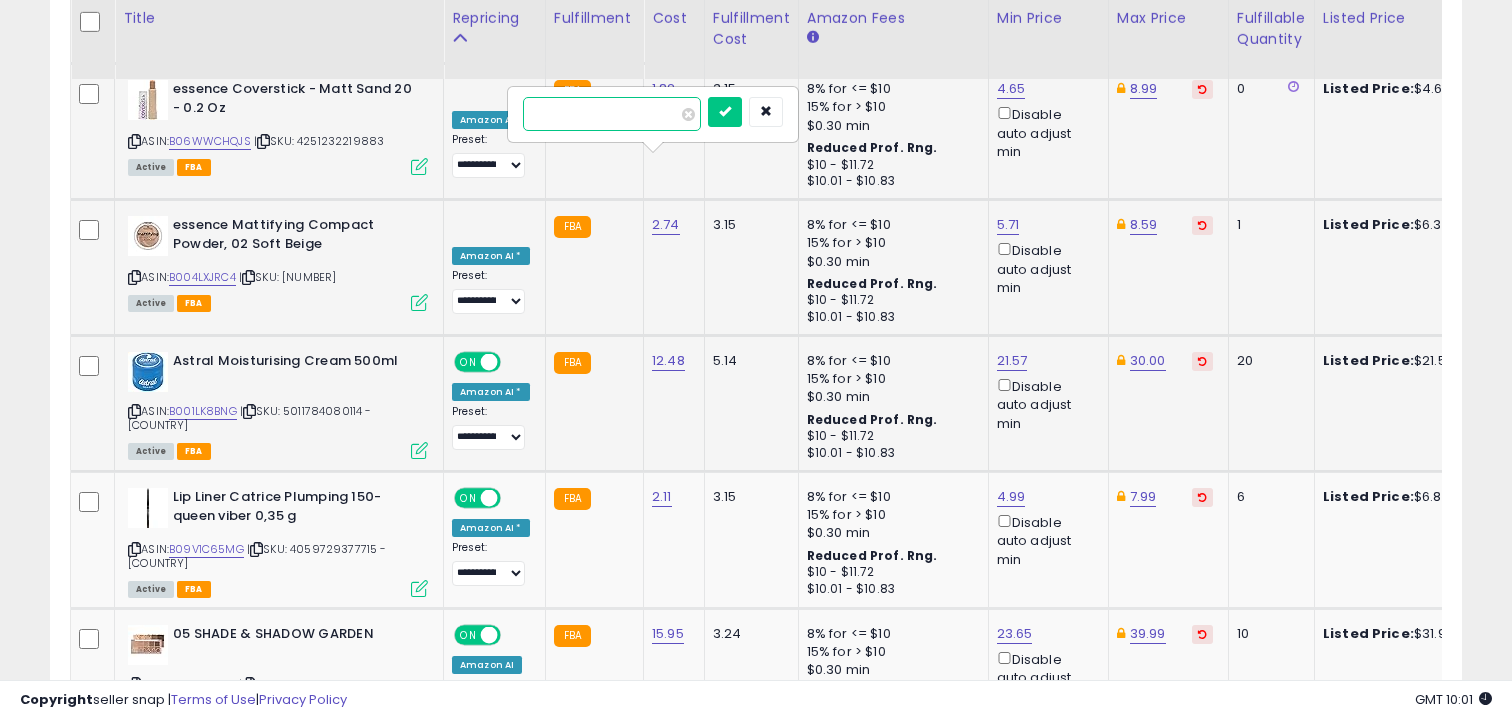 type on "**" 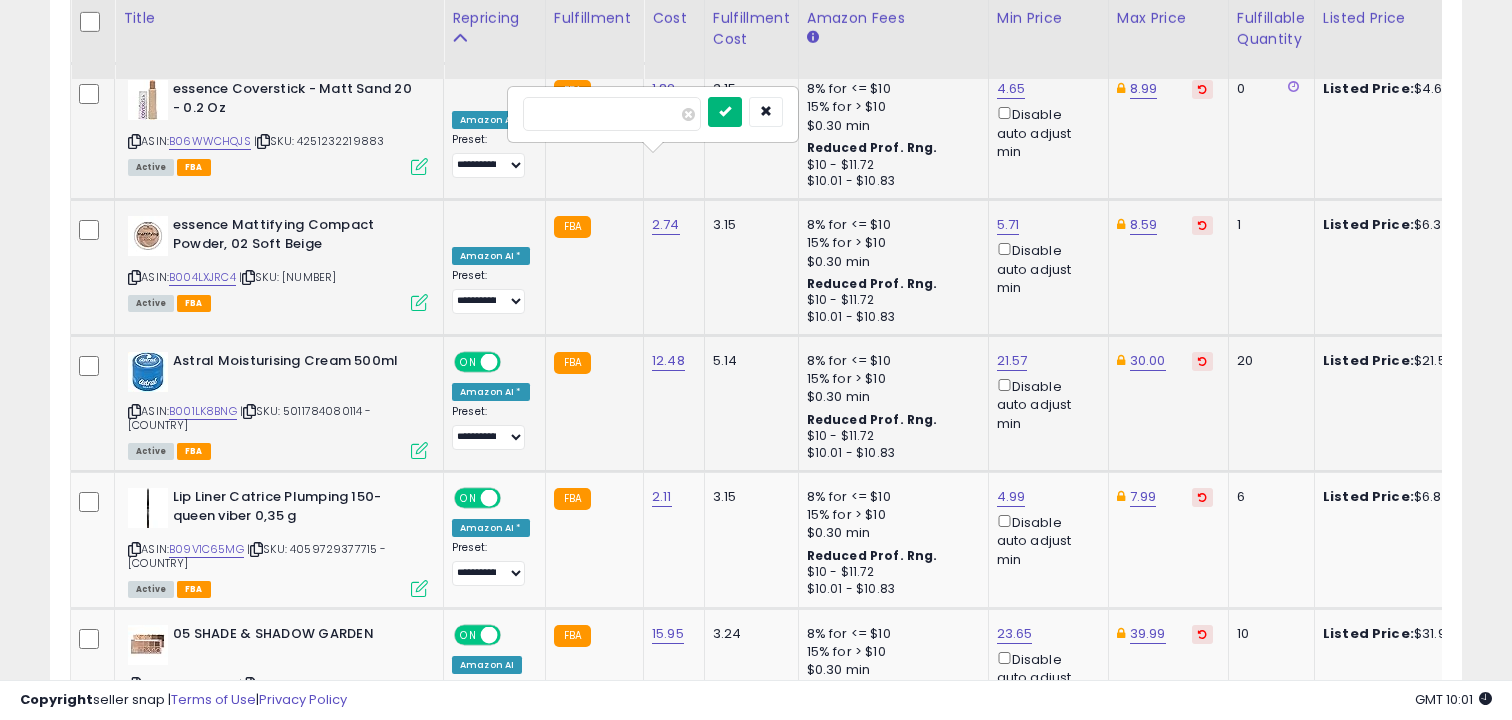 click at bounding box center (725, 111) 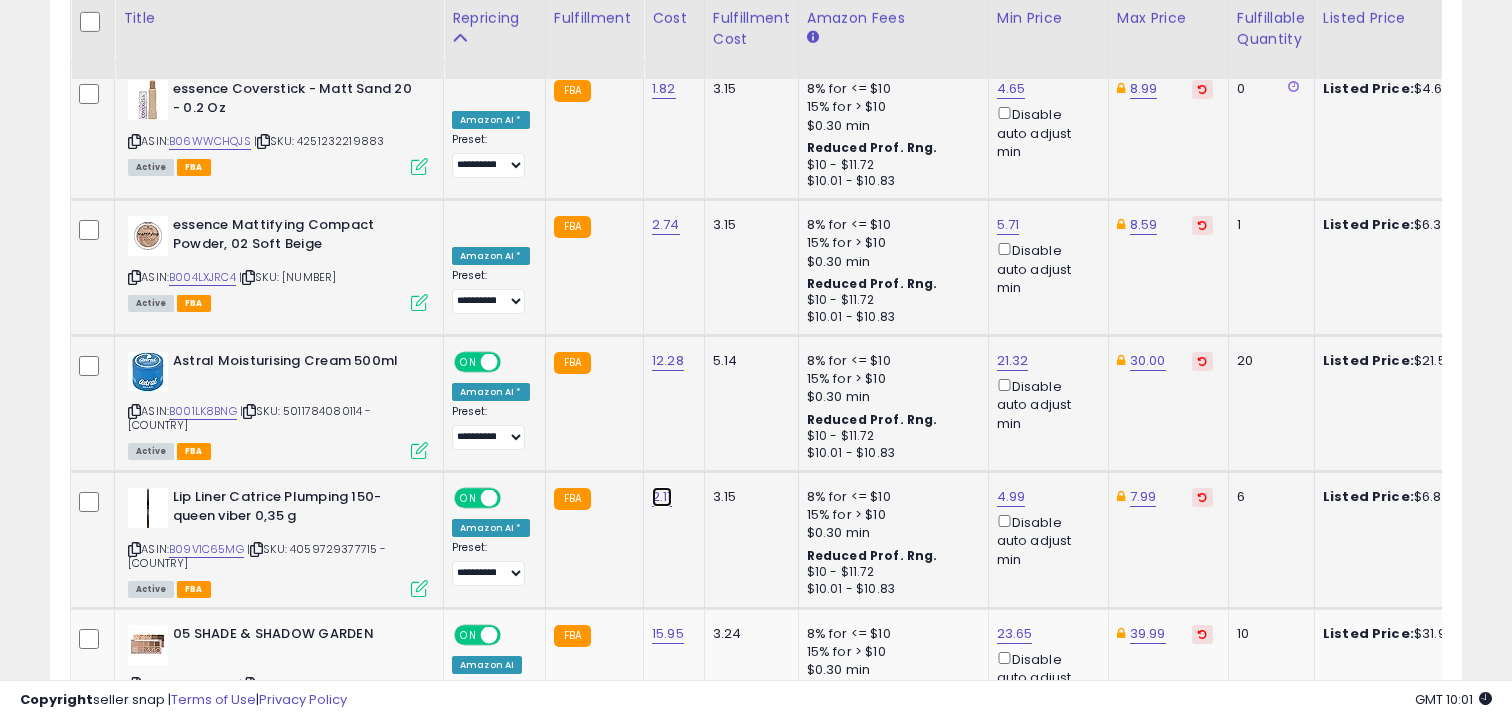 click on "2.11" at bounding box center (666, -6667) 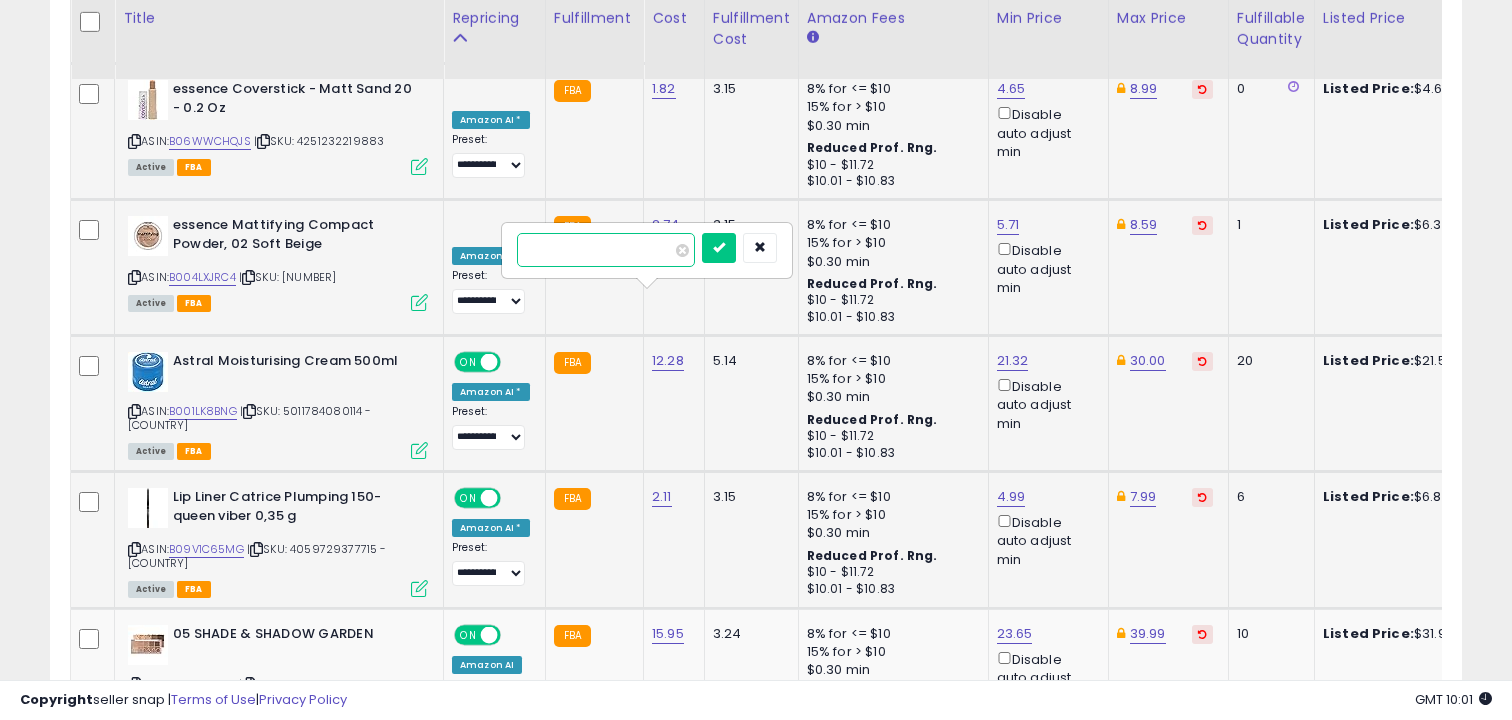 type on "*" 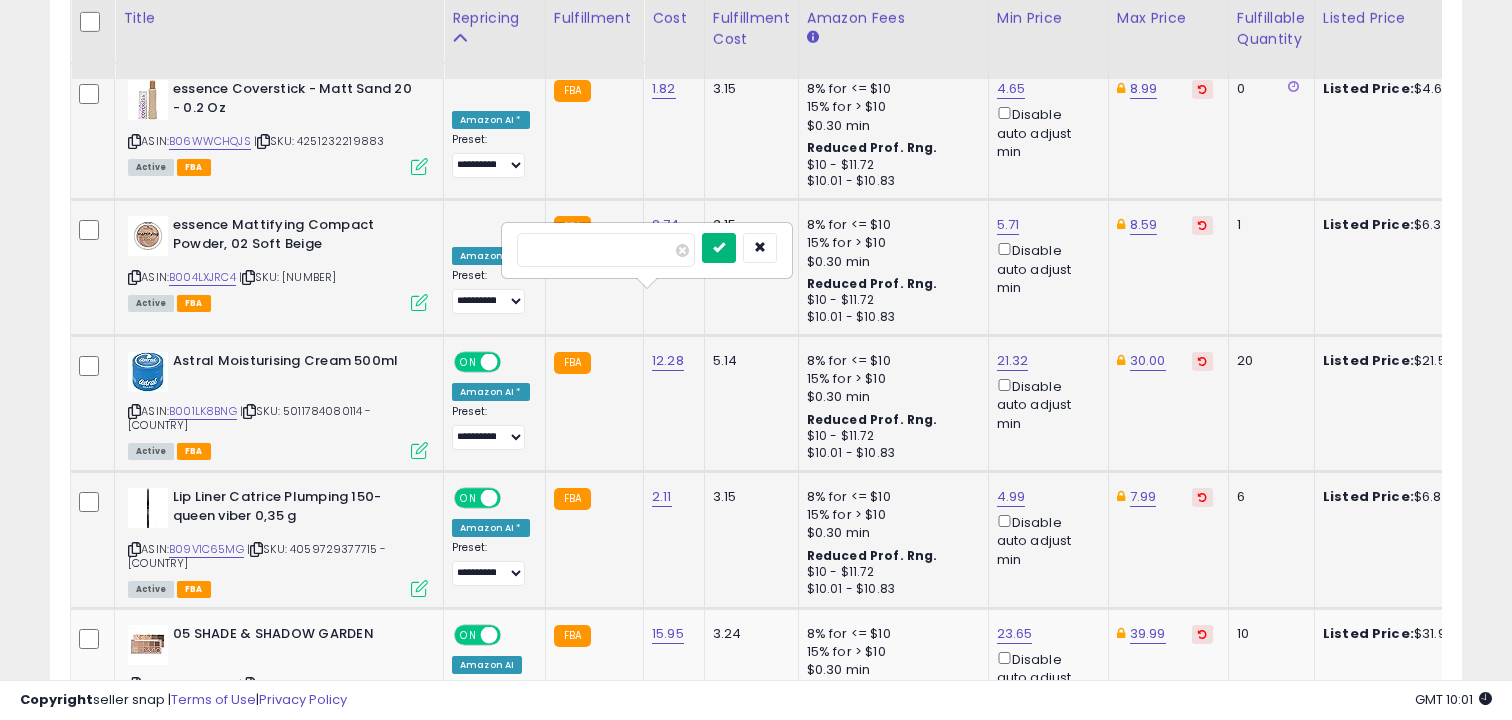 click at bounding box center [719, 247] 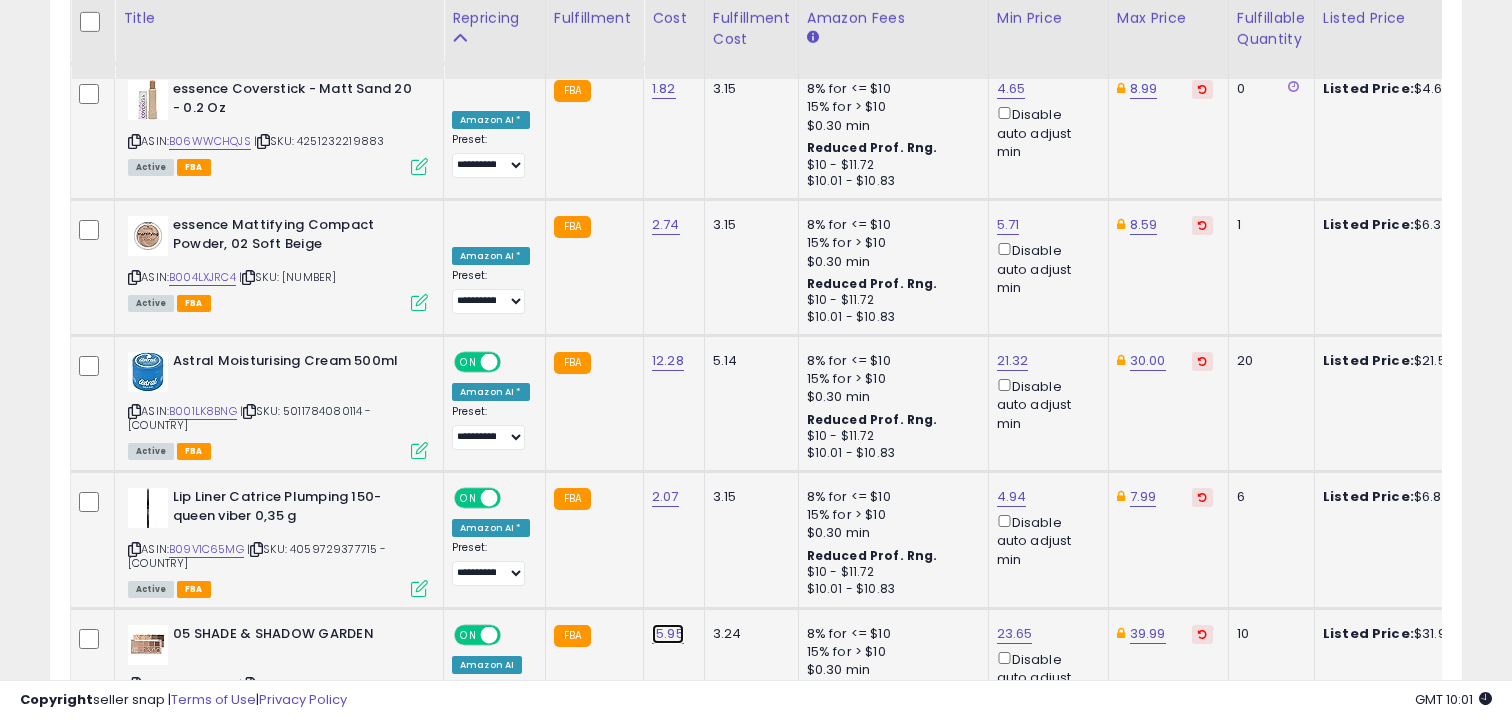 click on "15.95" at bounding box center [666, -6667] 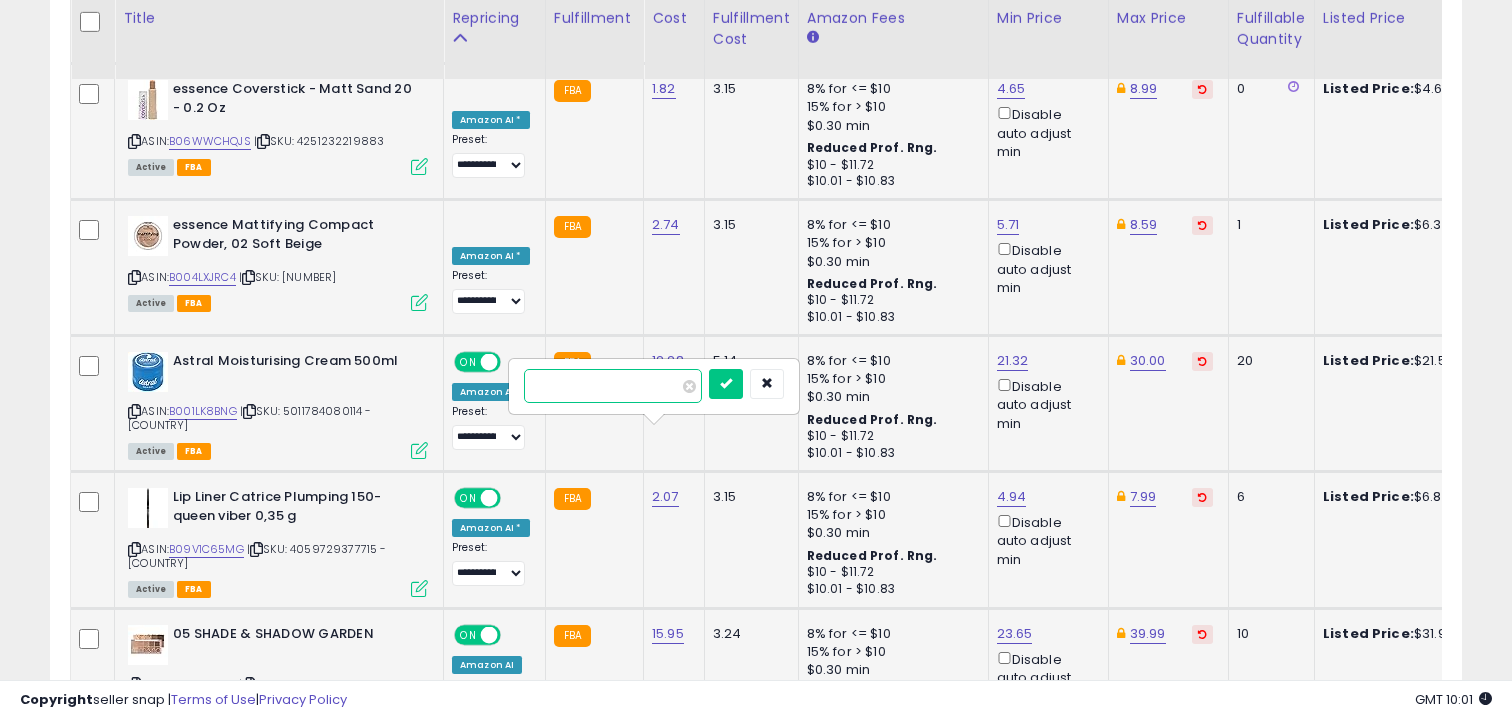 type on "**" 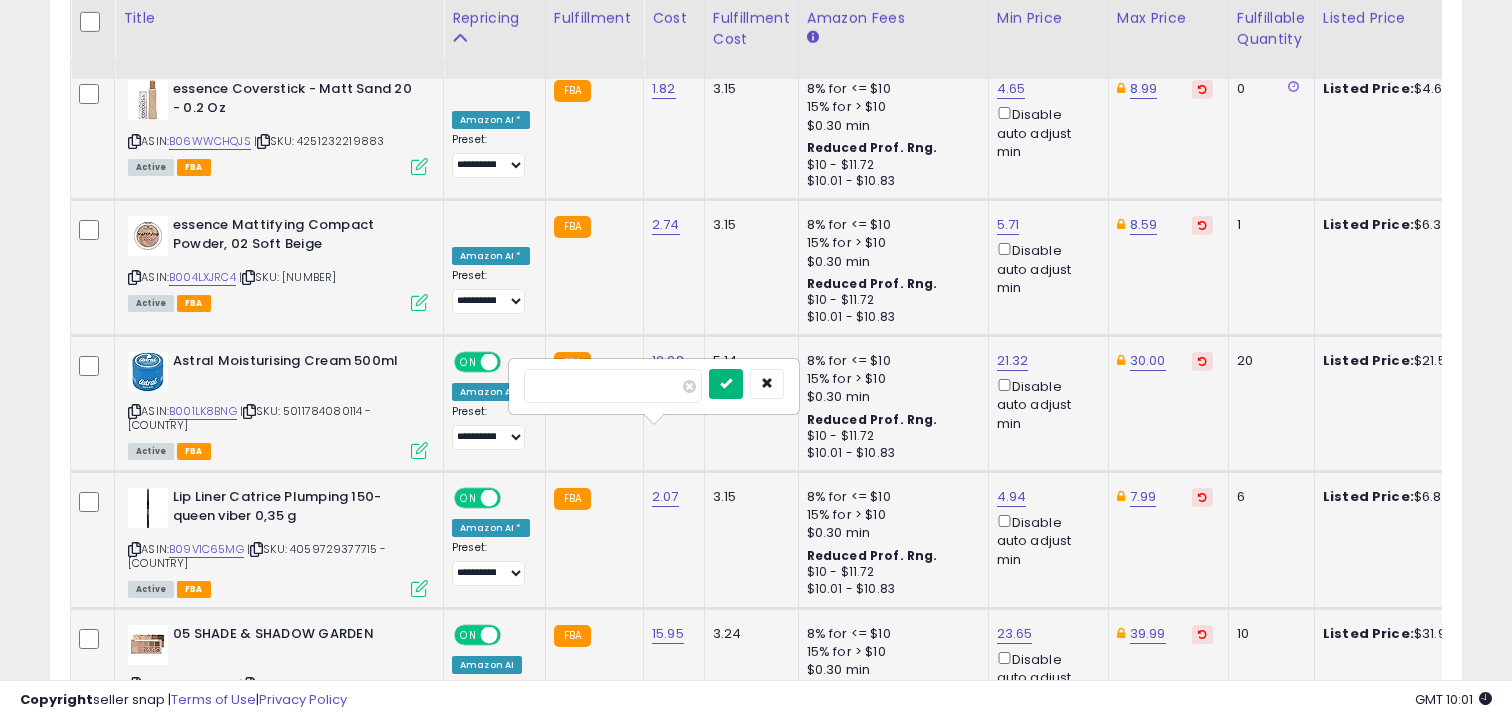 click at bounding box center (726, 383) 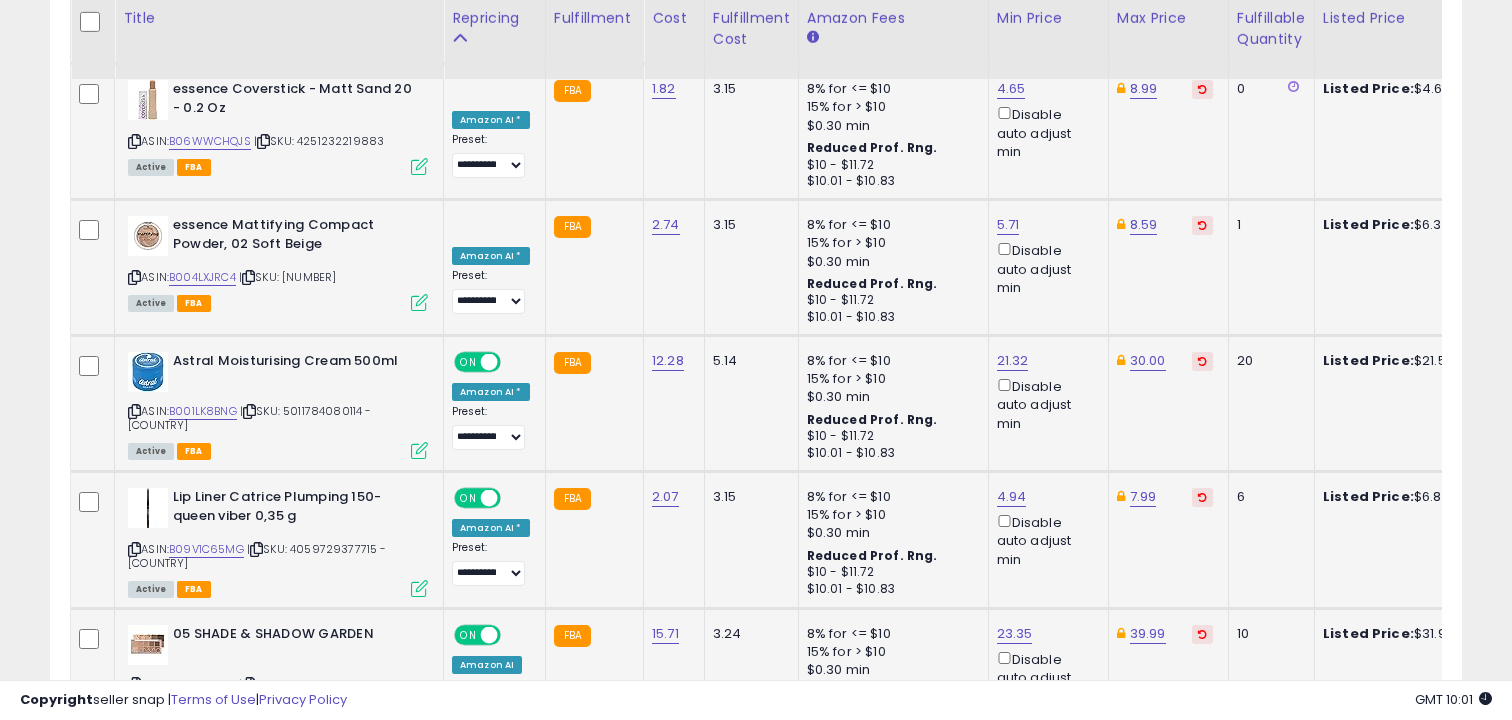 click on "›" at bounding box center (1392, 783) 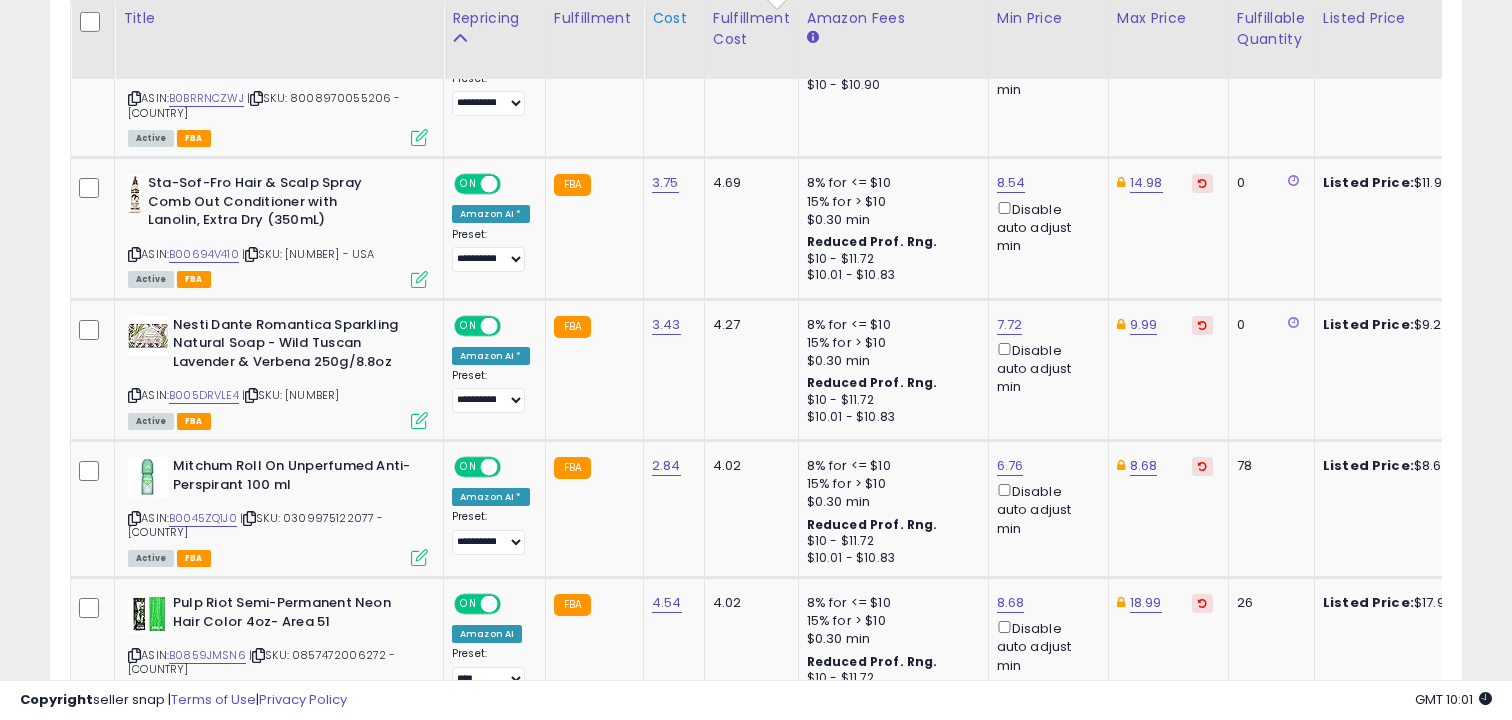 scroll, scrollTop: 1059, scrollLeft: 0, axis: vertical 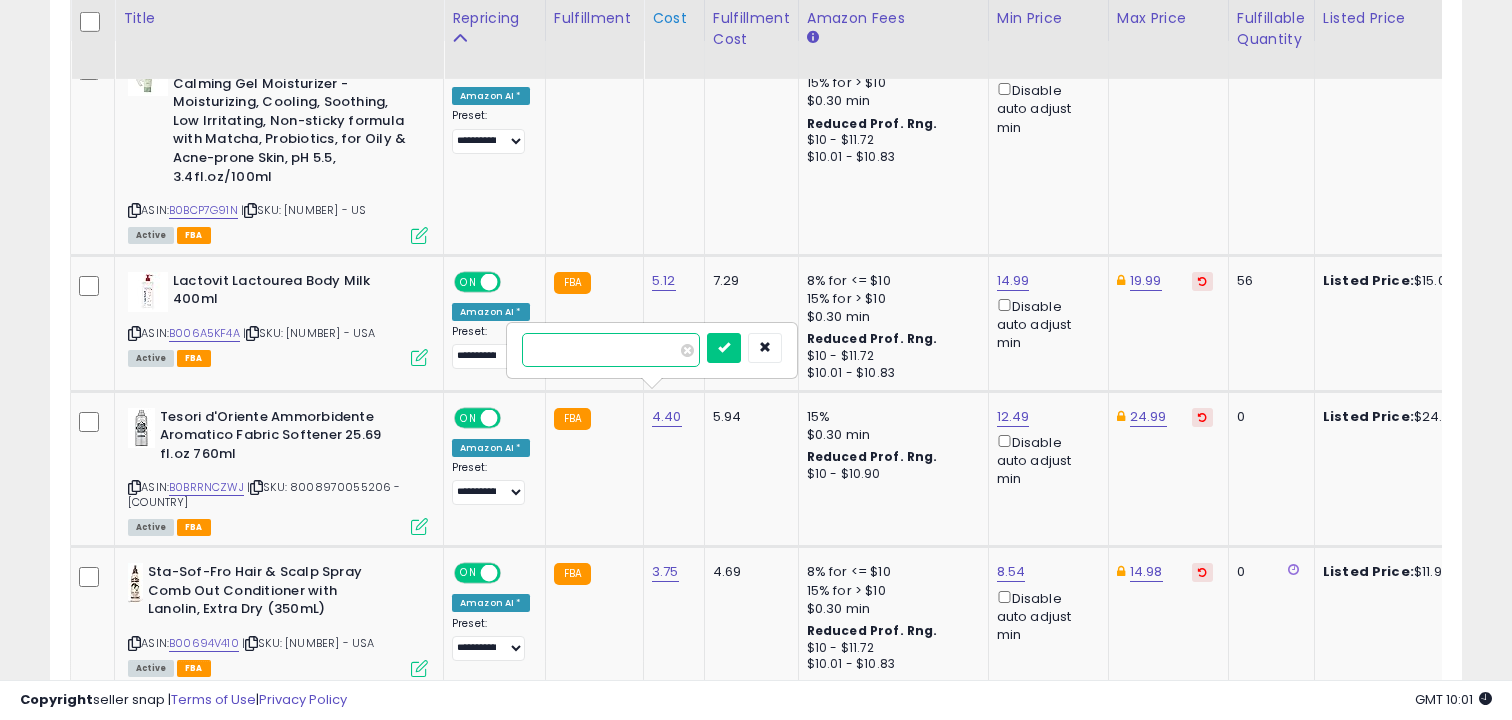 type on "*" 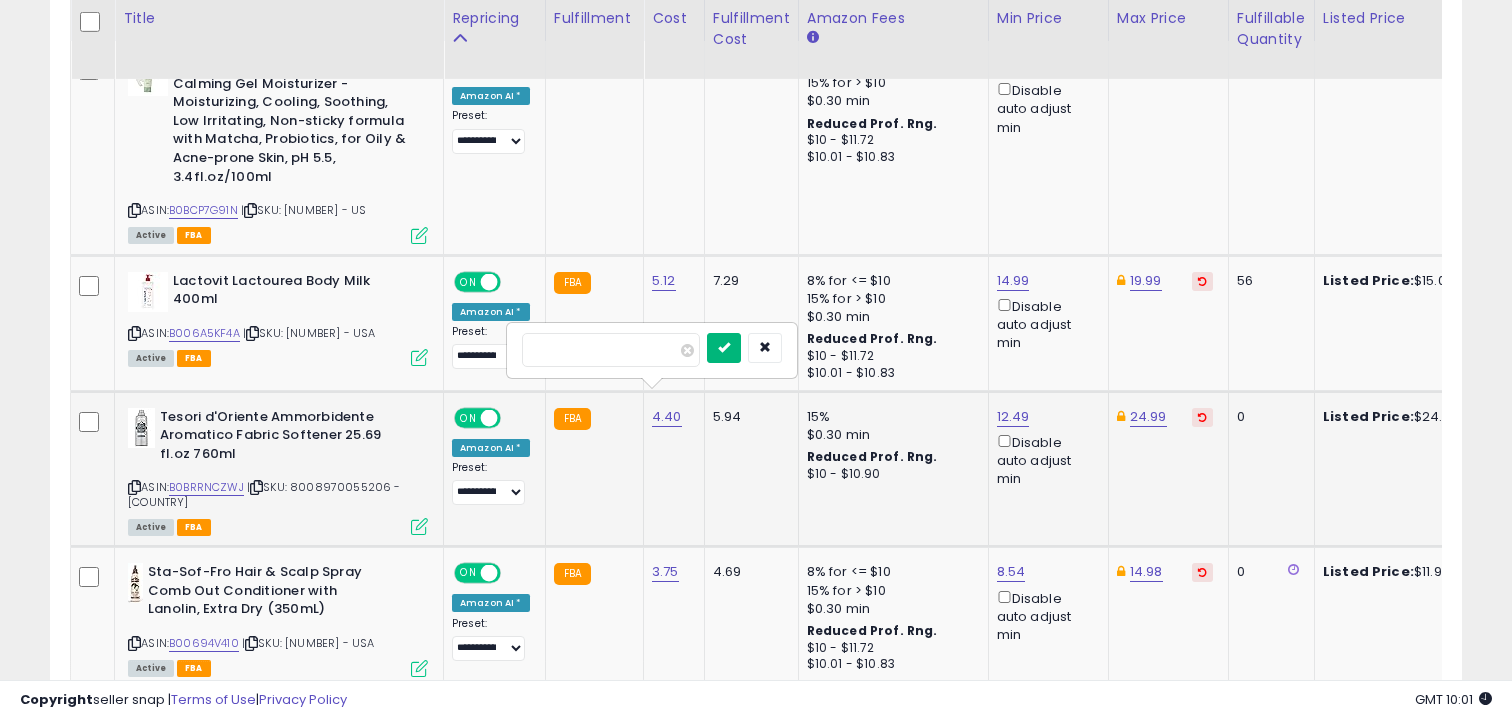 click at bounding box center (724, 347) 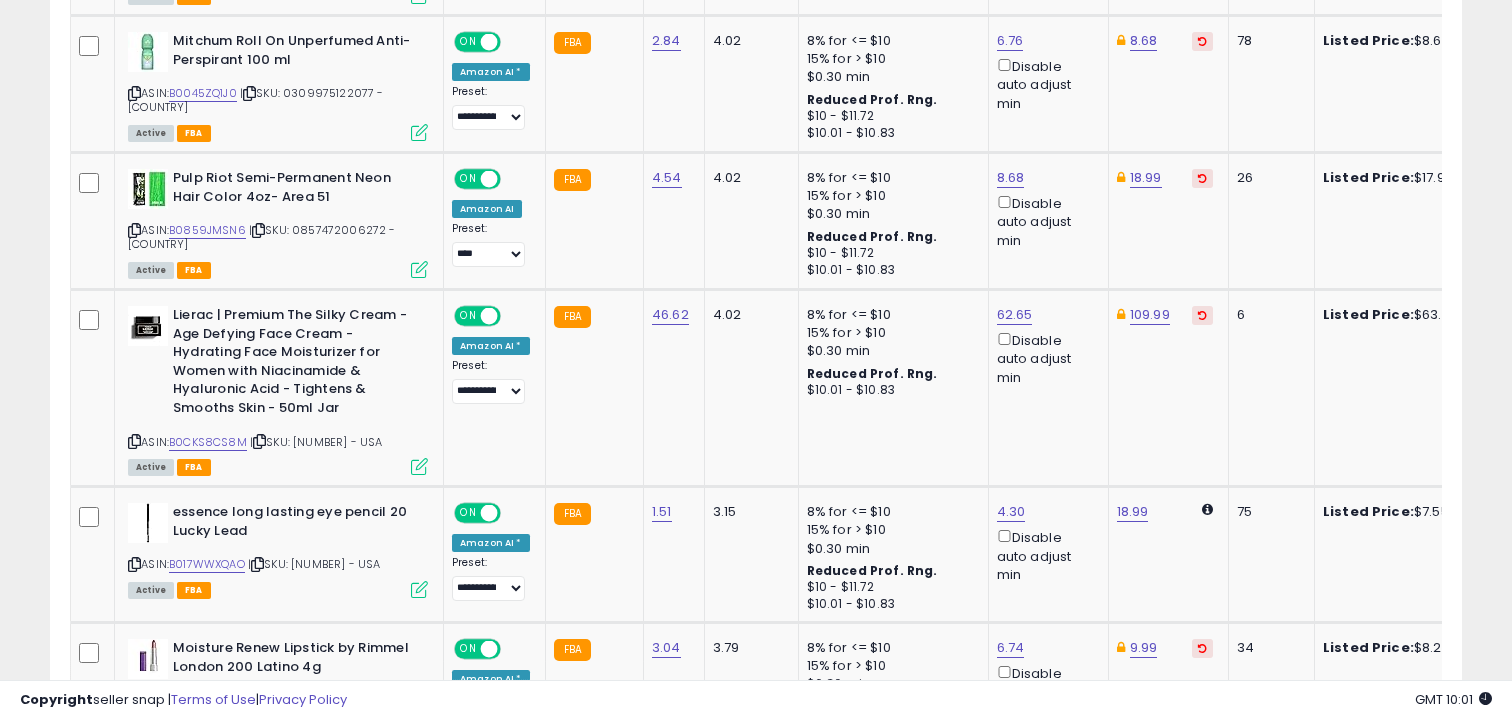scroll, scrollTop: 1484, scrollLeft: 0, axis: vertical 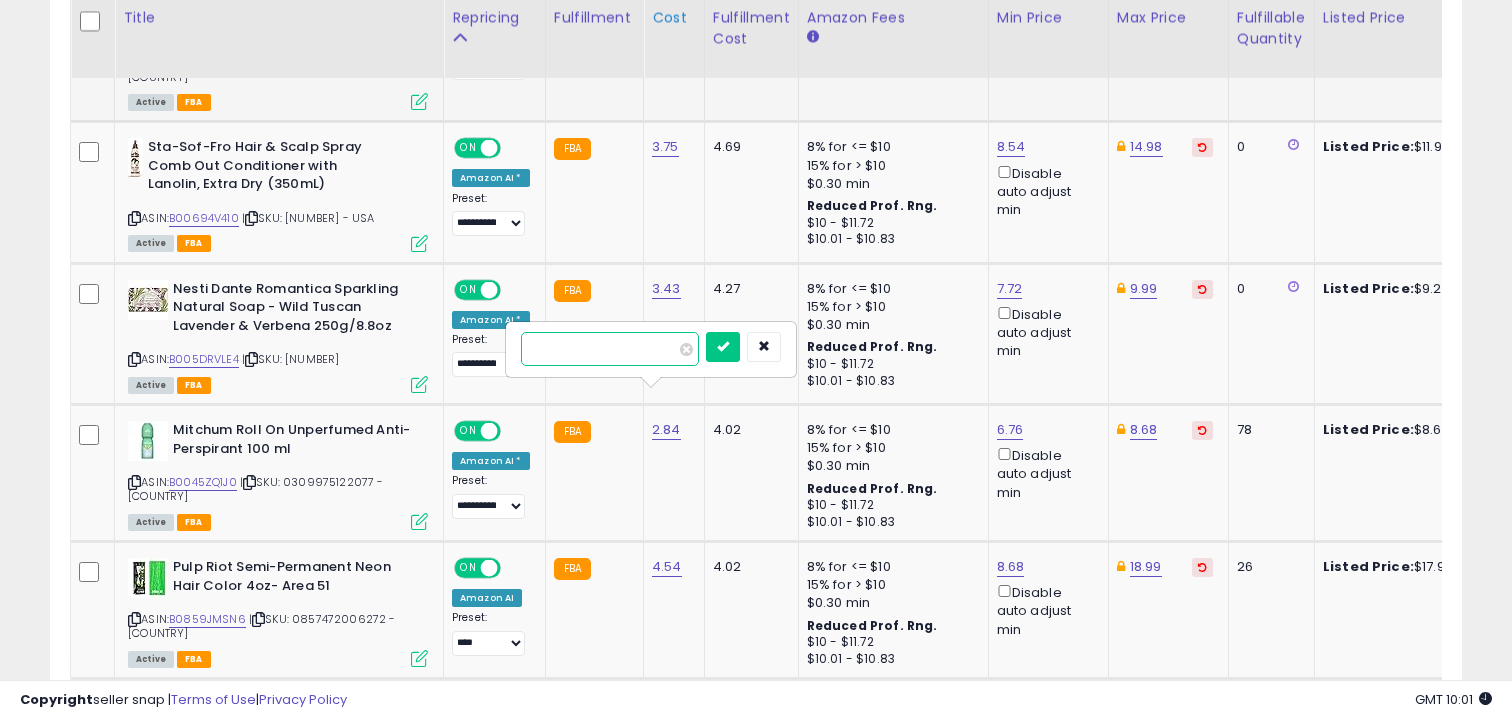 type on "*" 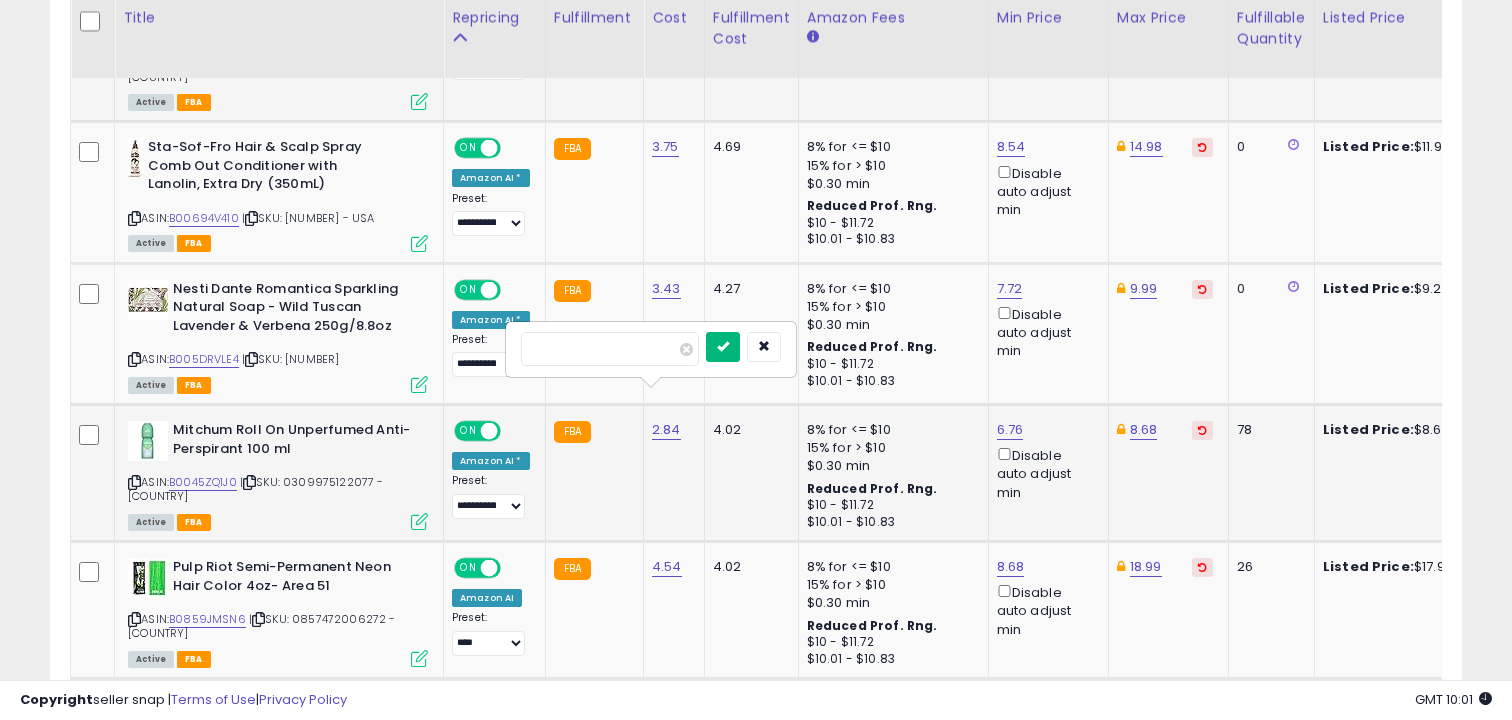 click at bounding box center [723, 346] 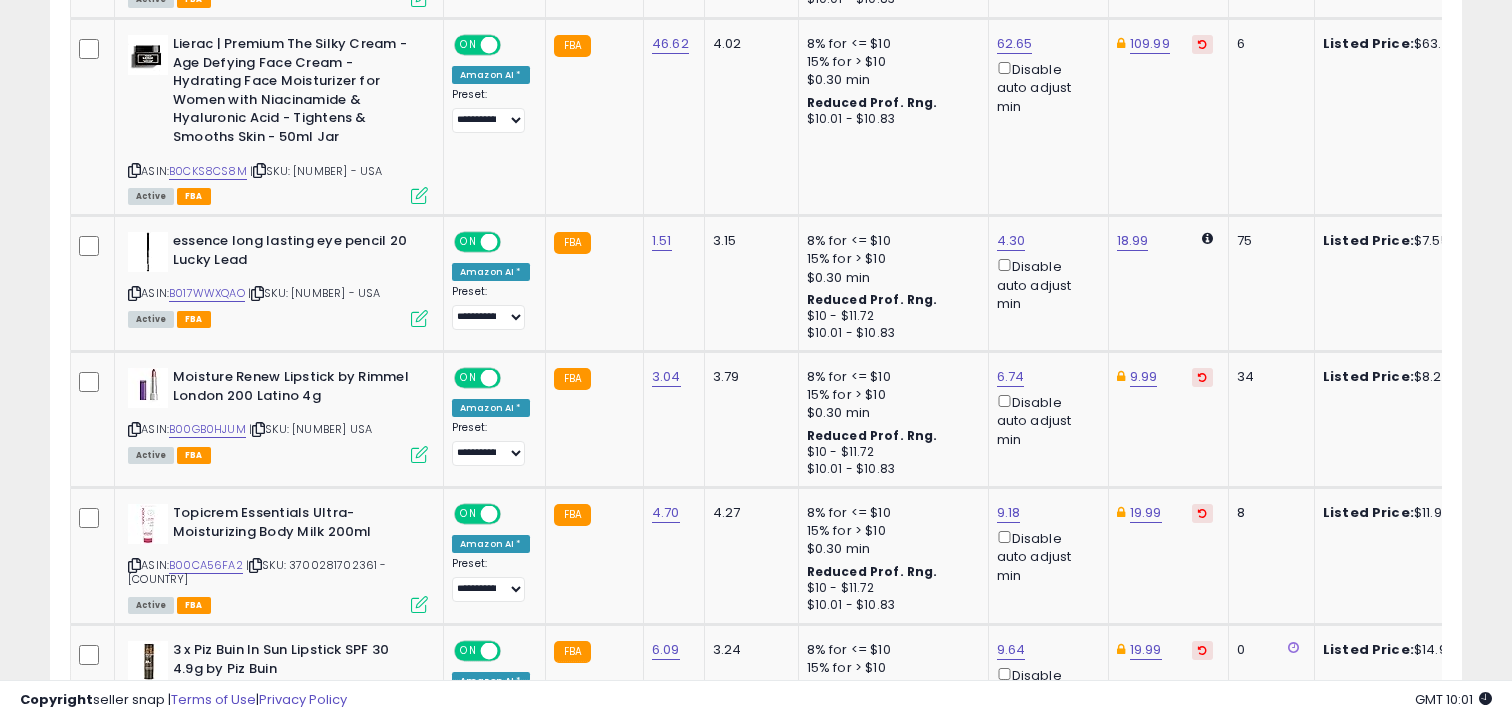 scroll, scrollTop: 1755, scrollLeft: 0, axis: vertical 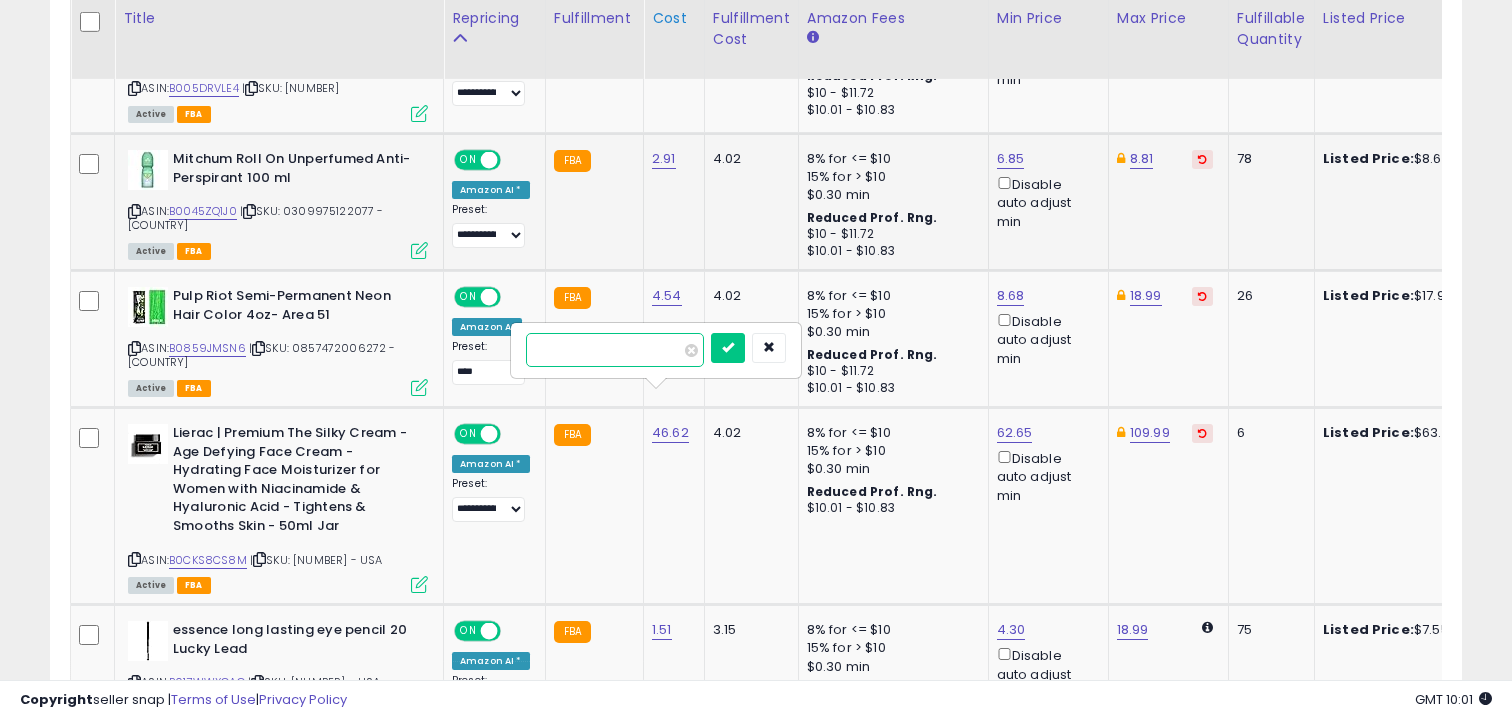 type on "**" 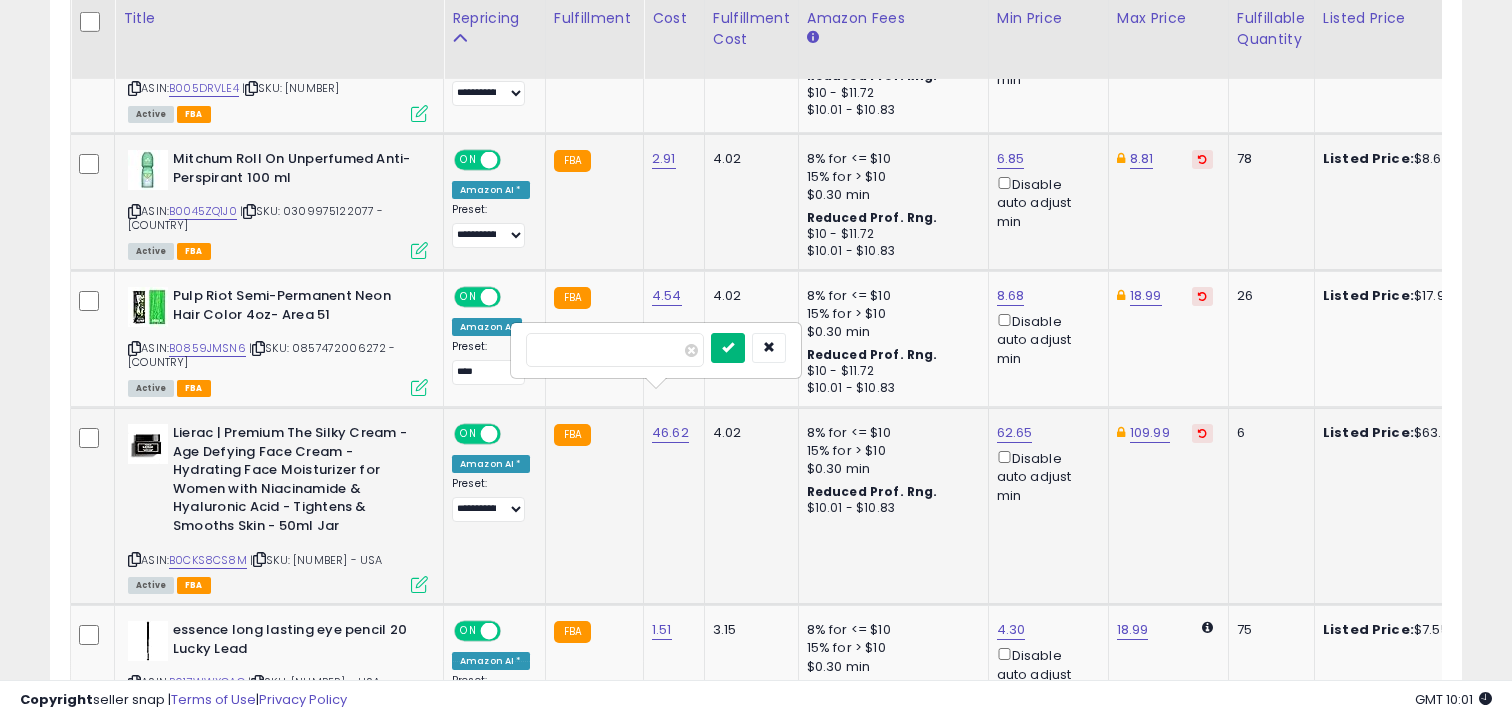 click at bounding box center (728, 347) 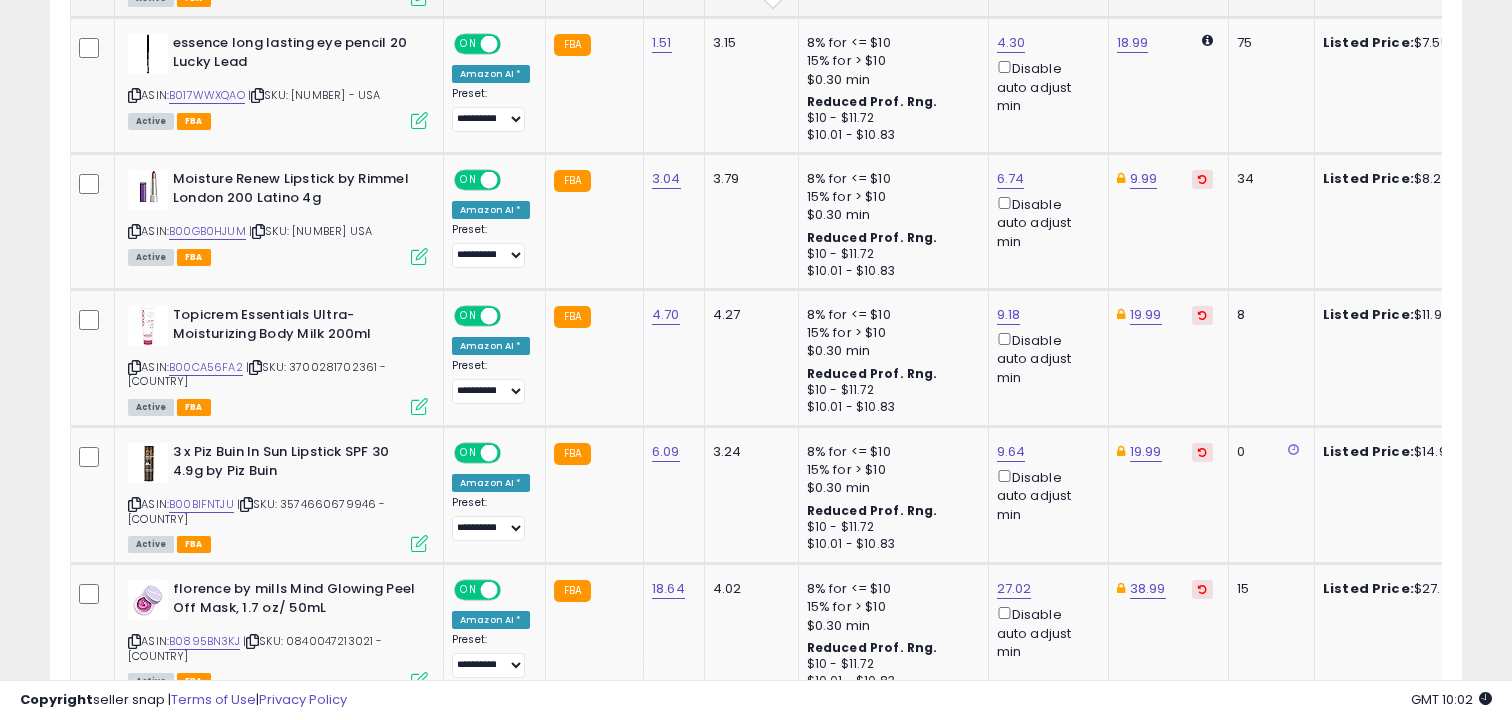 scroll, scrollTop: 1953, scrollLeft: 0, axis: vertical 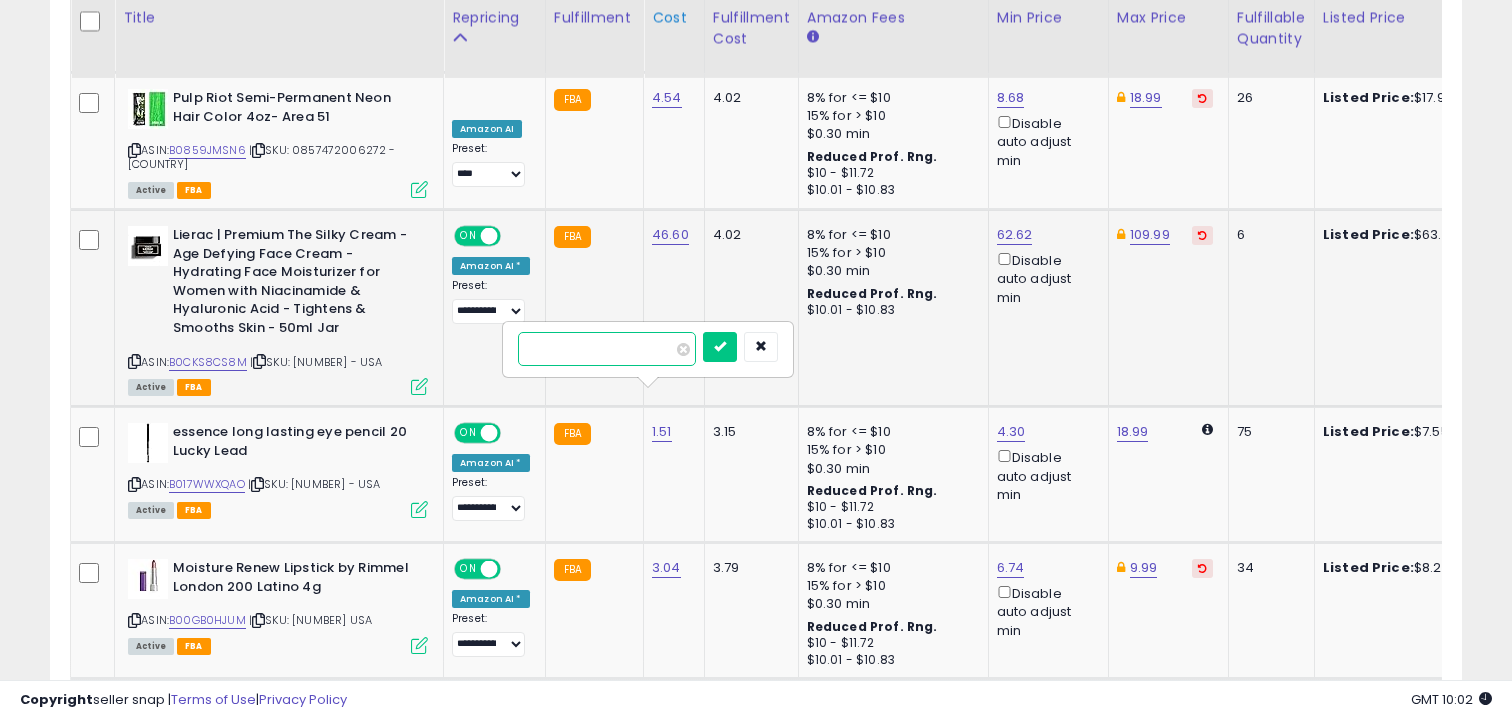 type on "*" 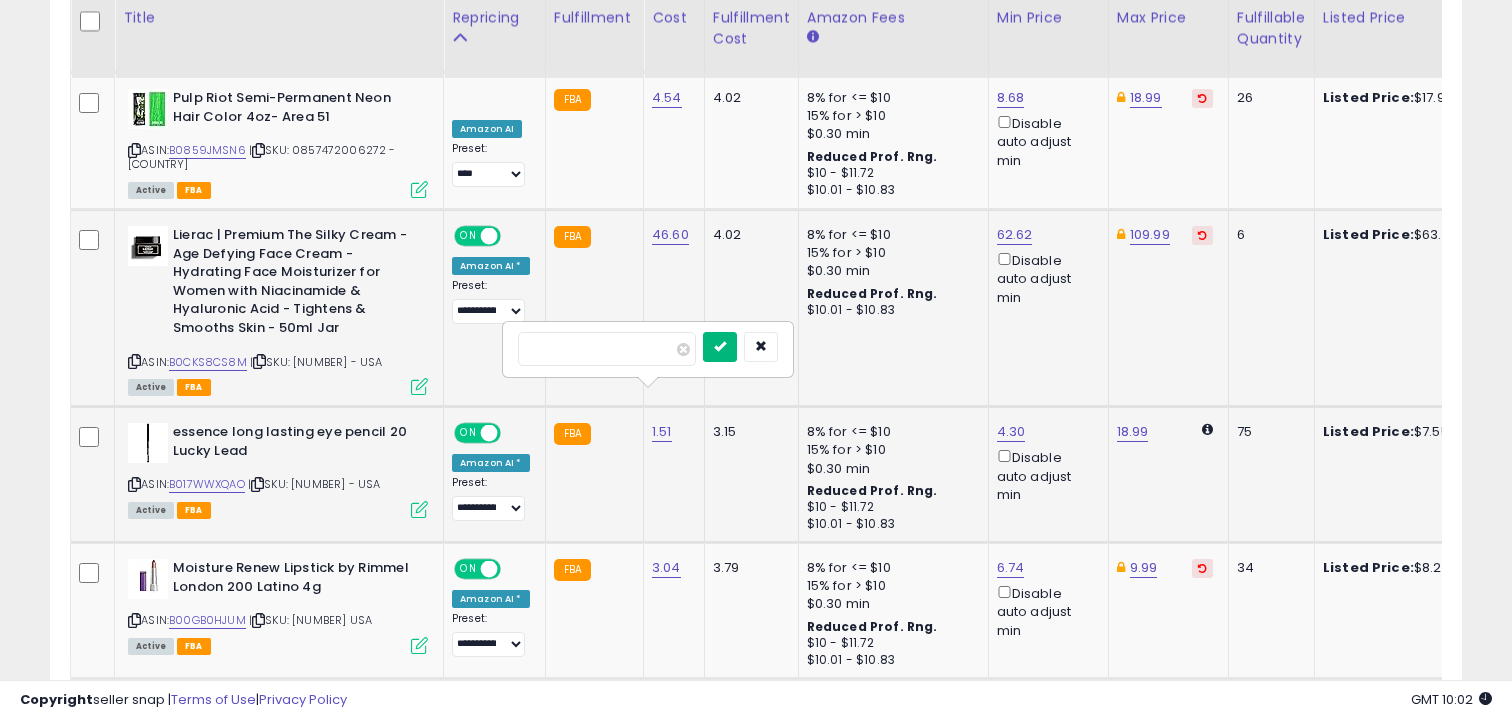 click at bounding box center (720, 346) 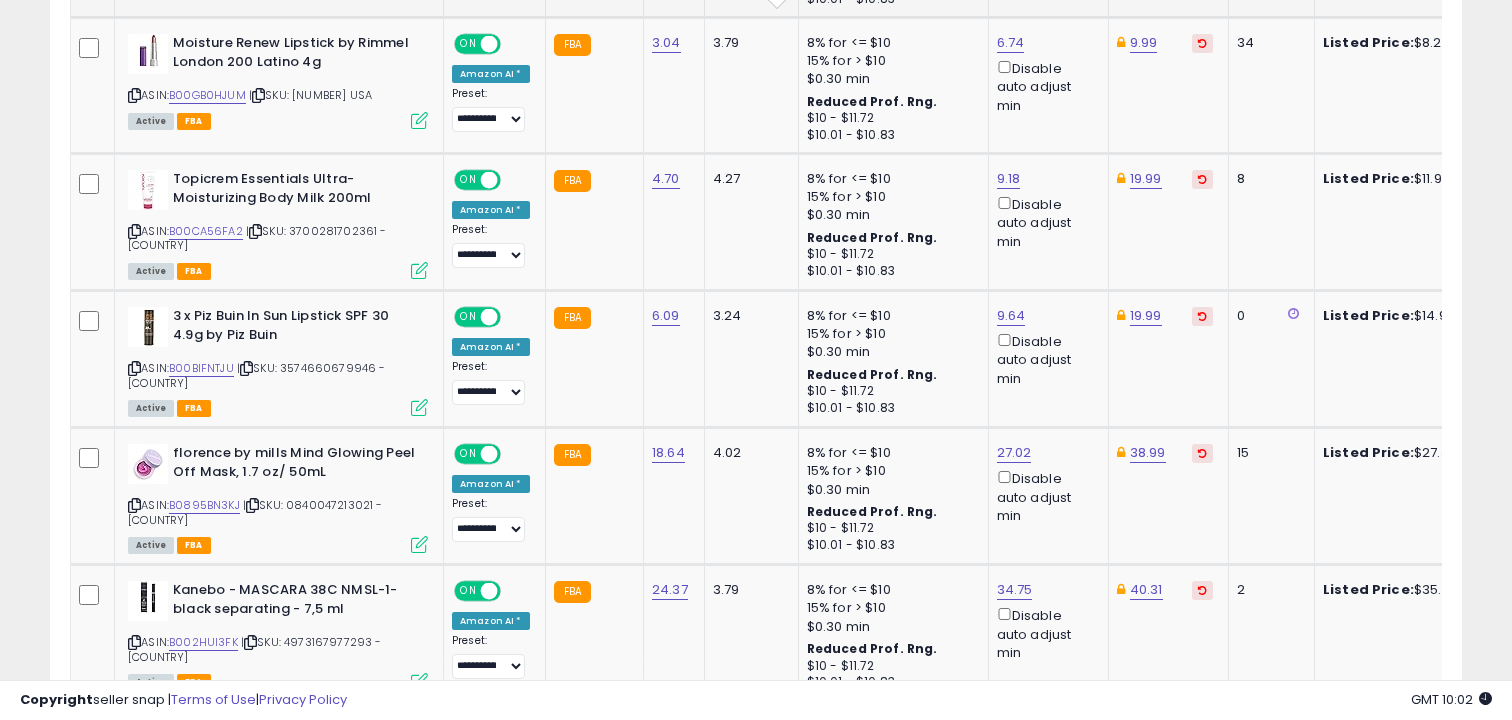 scroll, scrollTop: 2089, scrollLeft: 0, axis: vertical 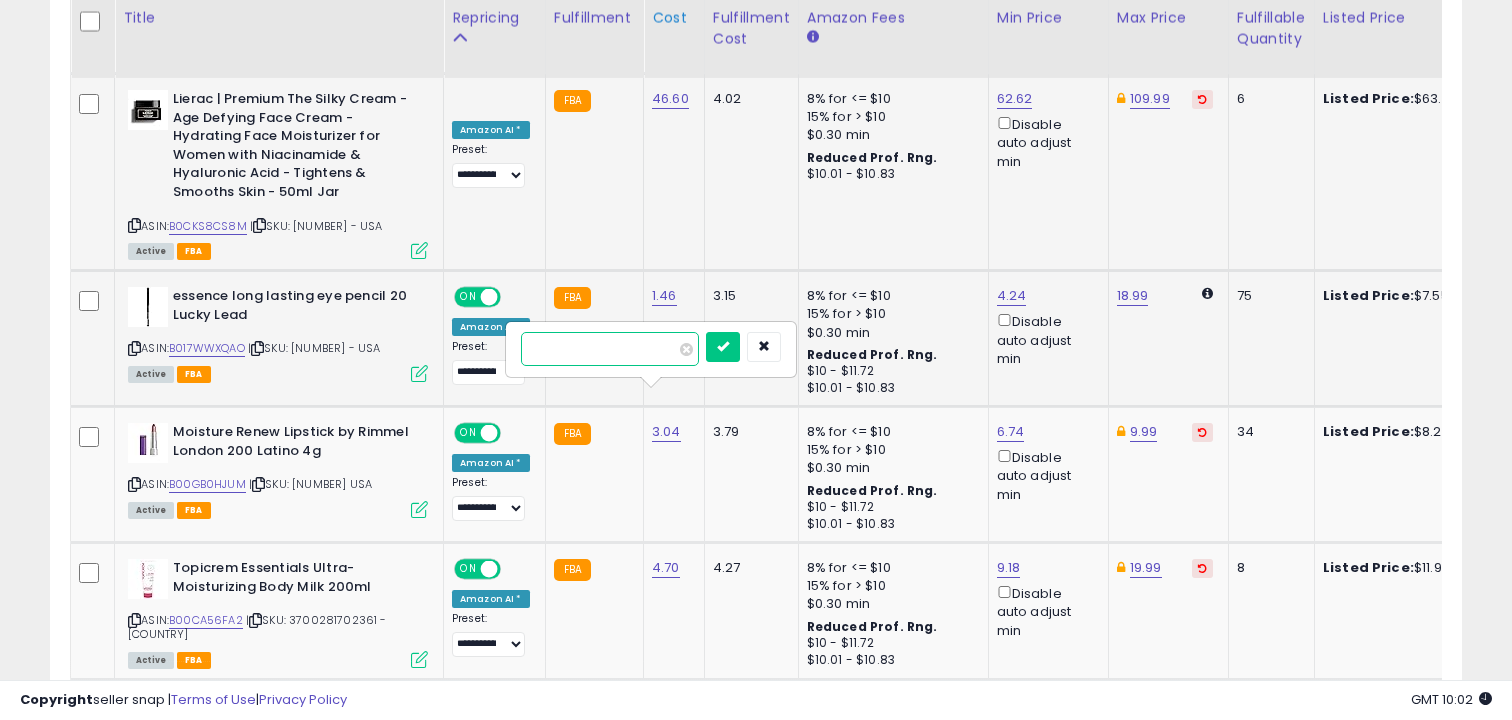 type on "*" 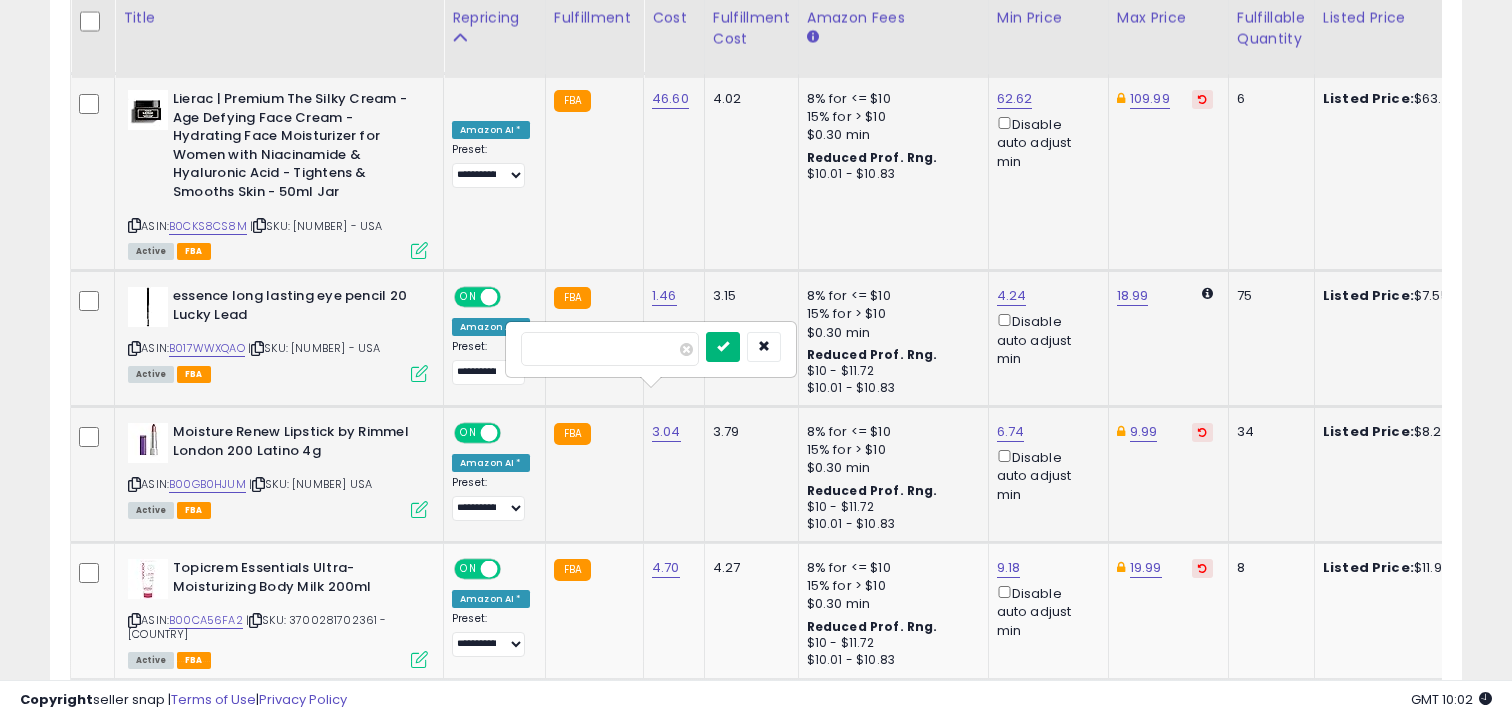 click at bounding box center (723, 346) 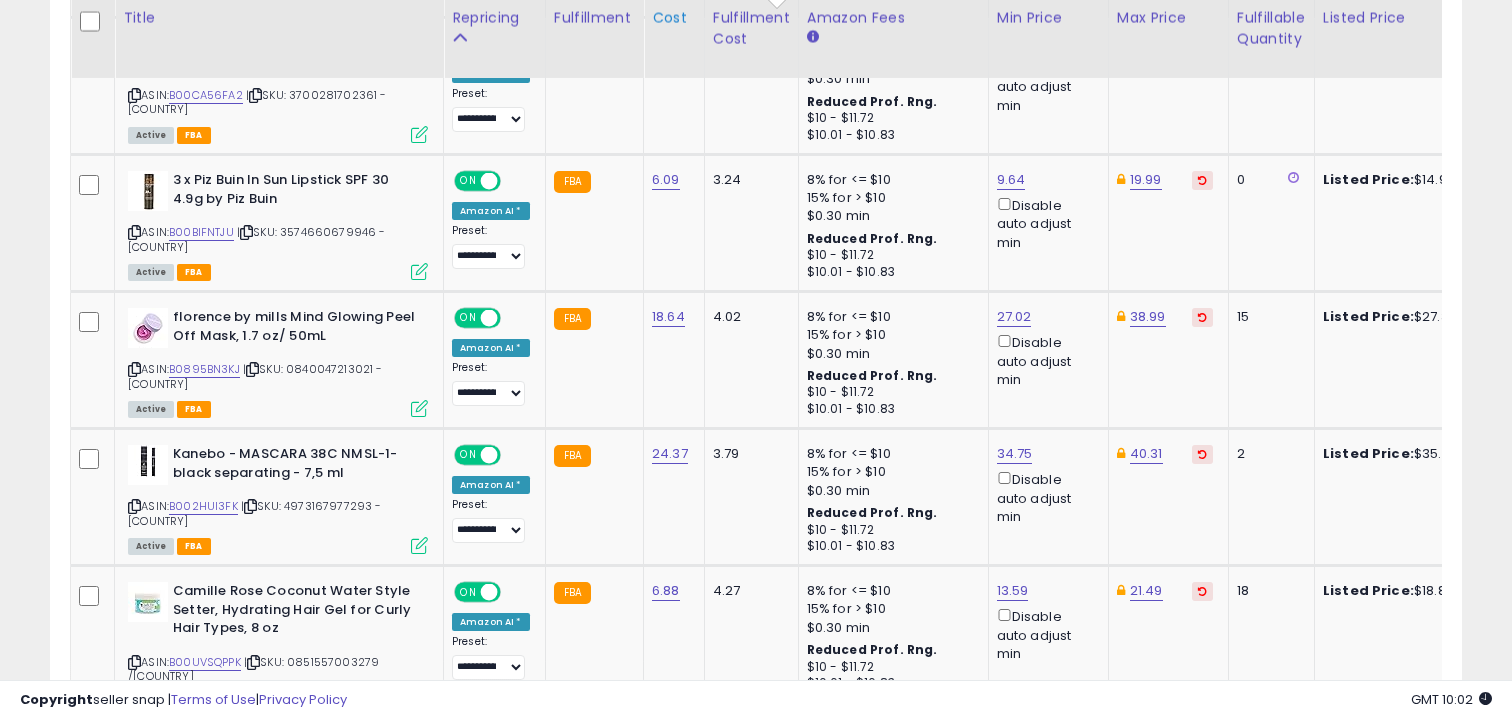 scroll, scrollTop: 2225, scrollLeft: 0, axis: vertical 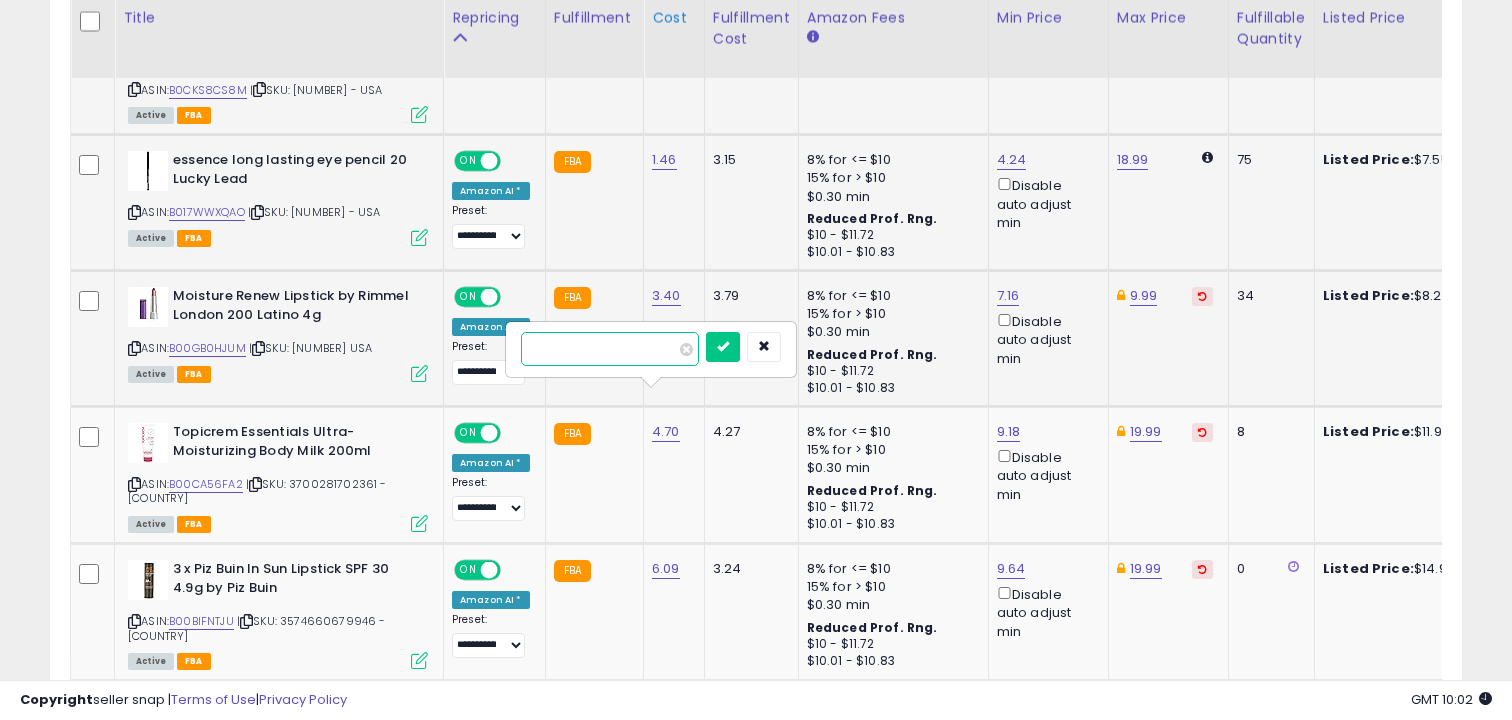 type on "*" 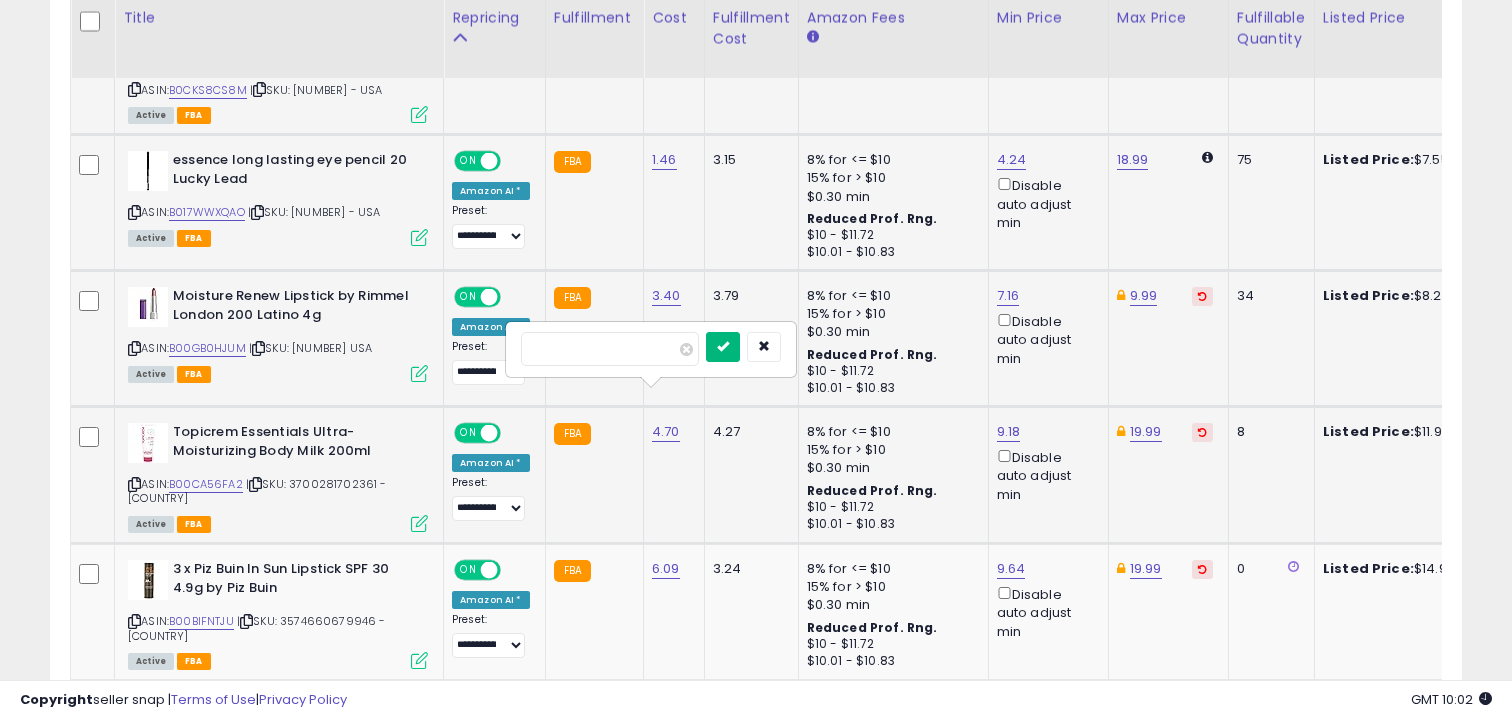 click at bounding box center (723, 346) 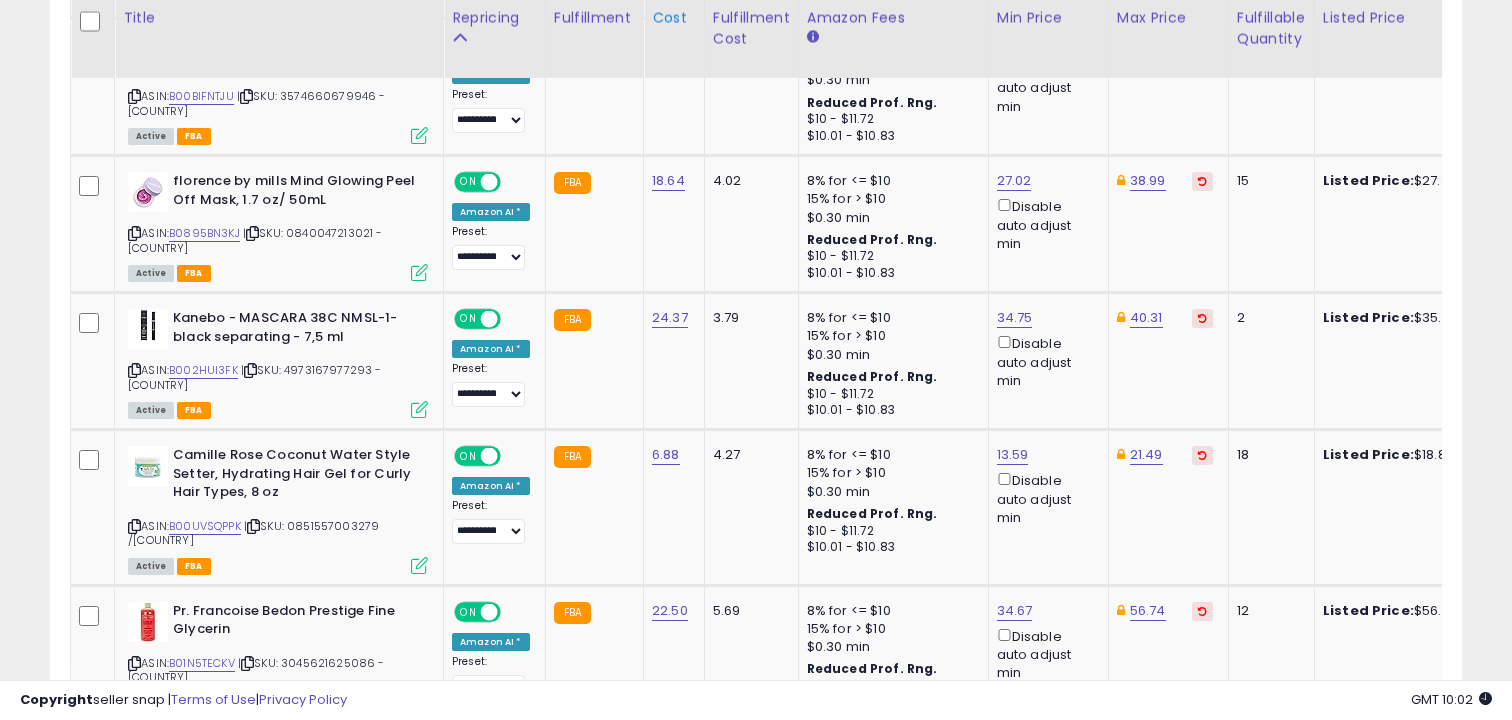 scroll, scrollTop: 2361, scrollLeft: 0, axis: vertical 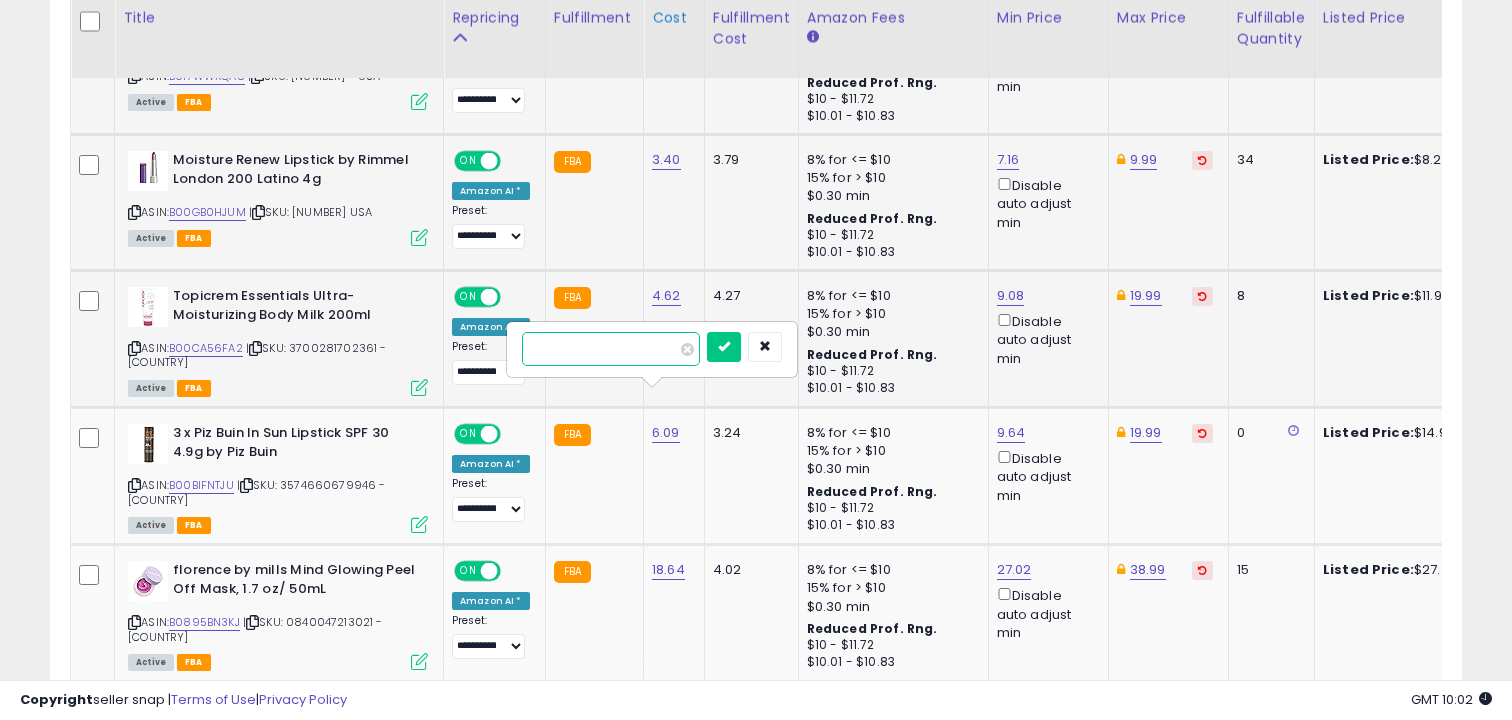 type on "*" 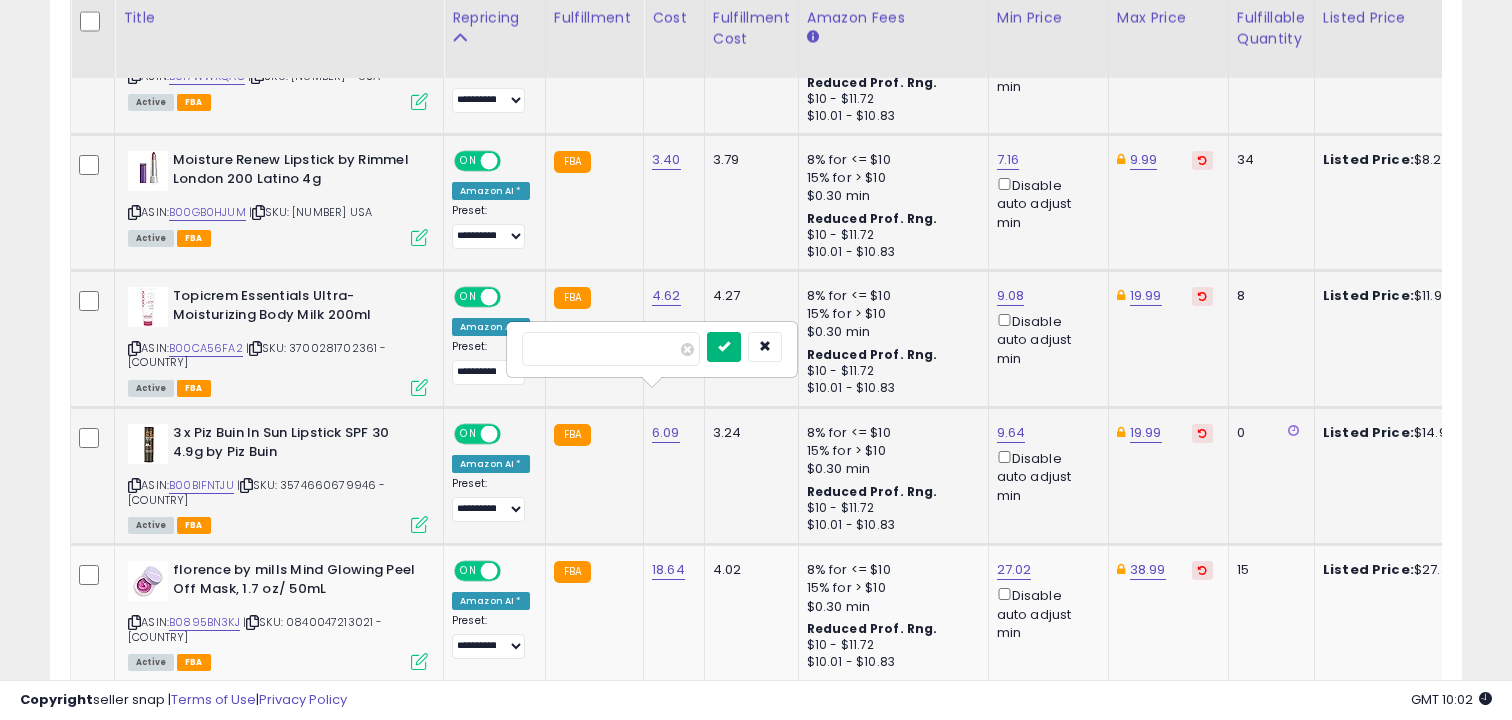 click at bounding box center (724, 346) 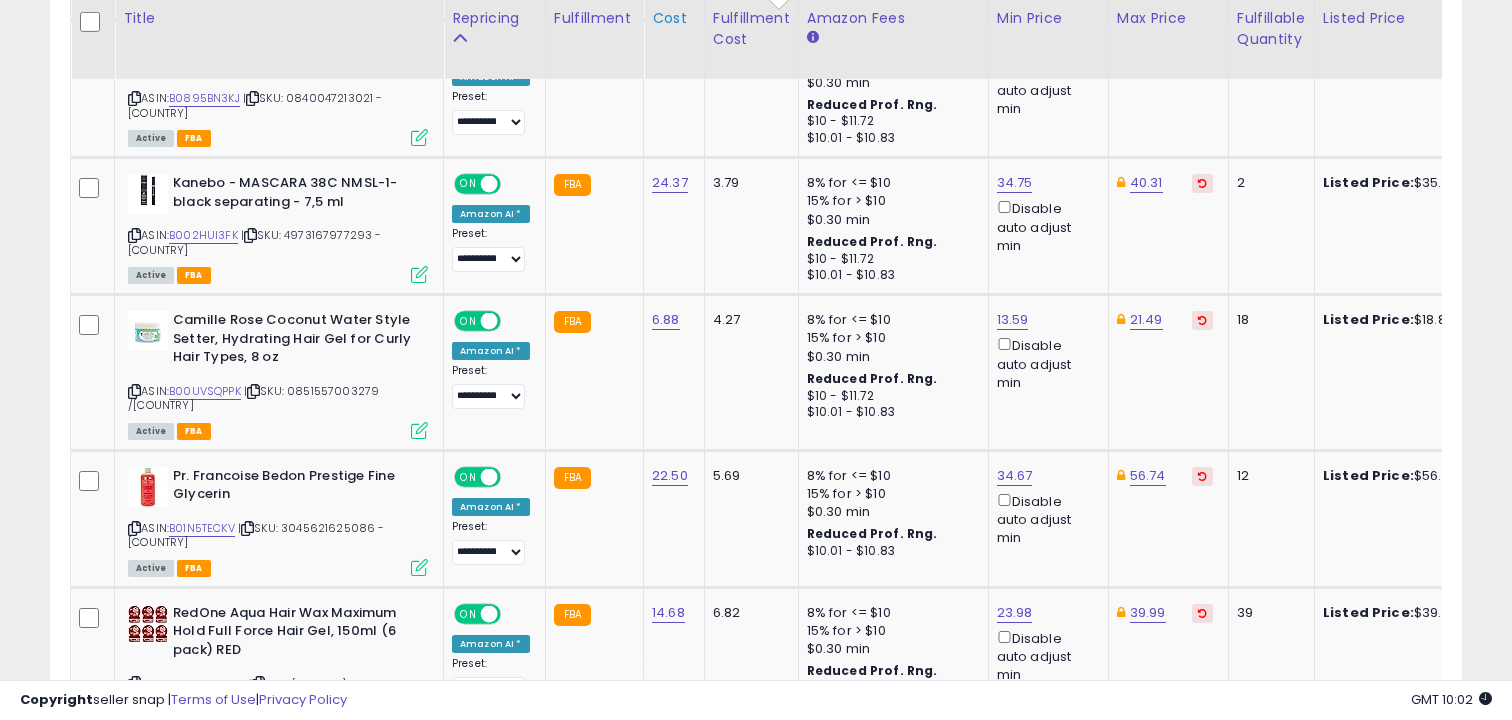 scroll, scrollTop: 2496, scrollLeft: 0, axis: vertical 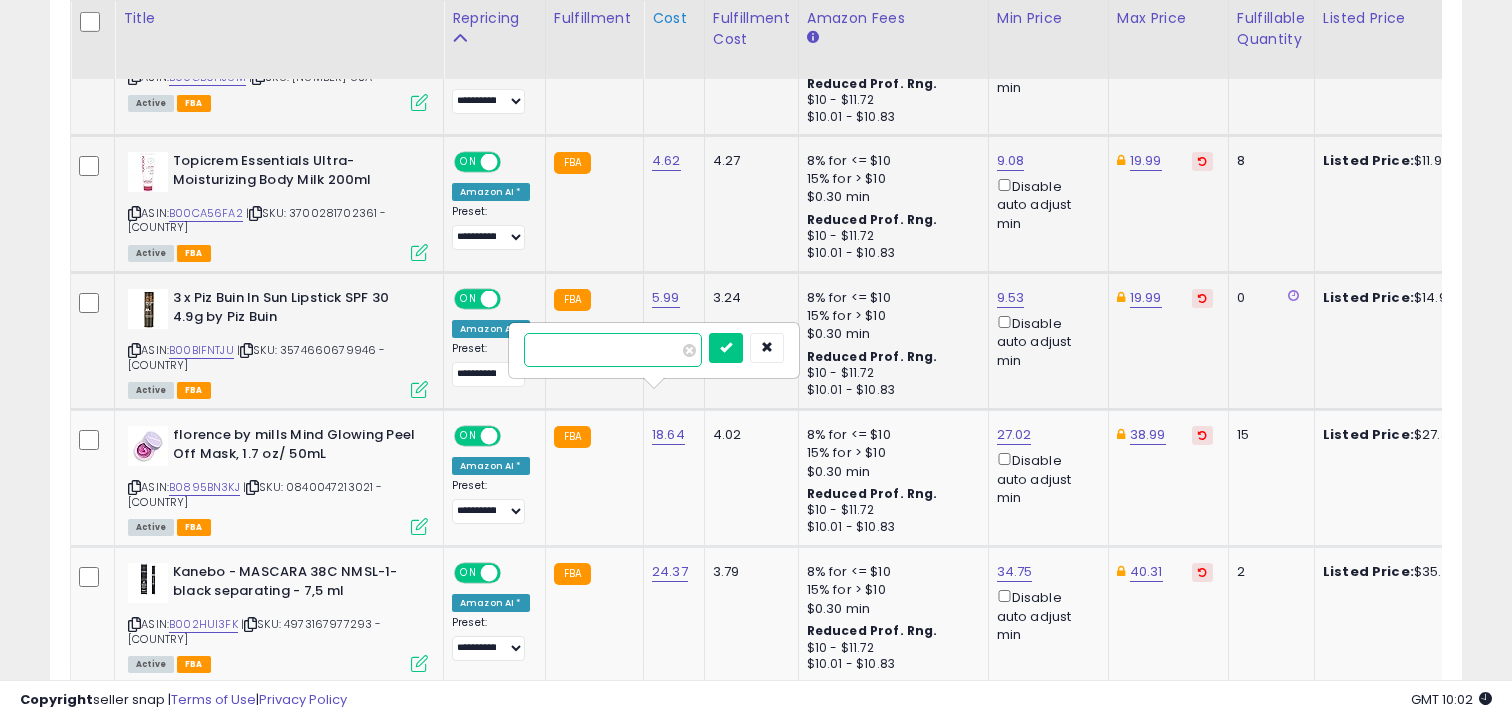 type on "**" 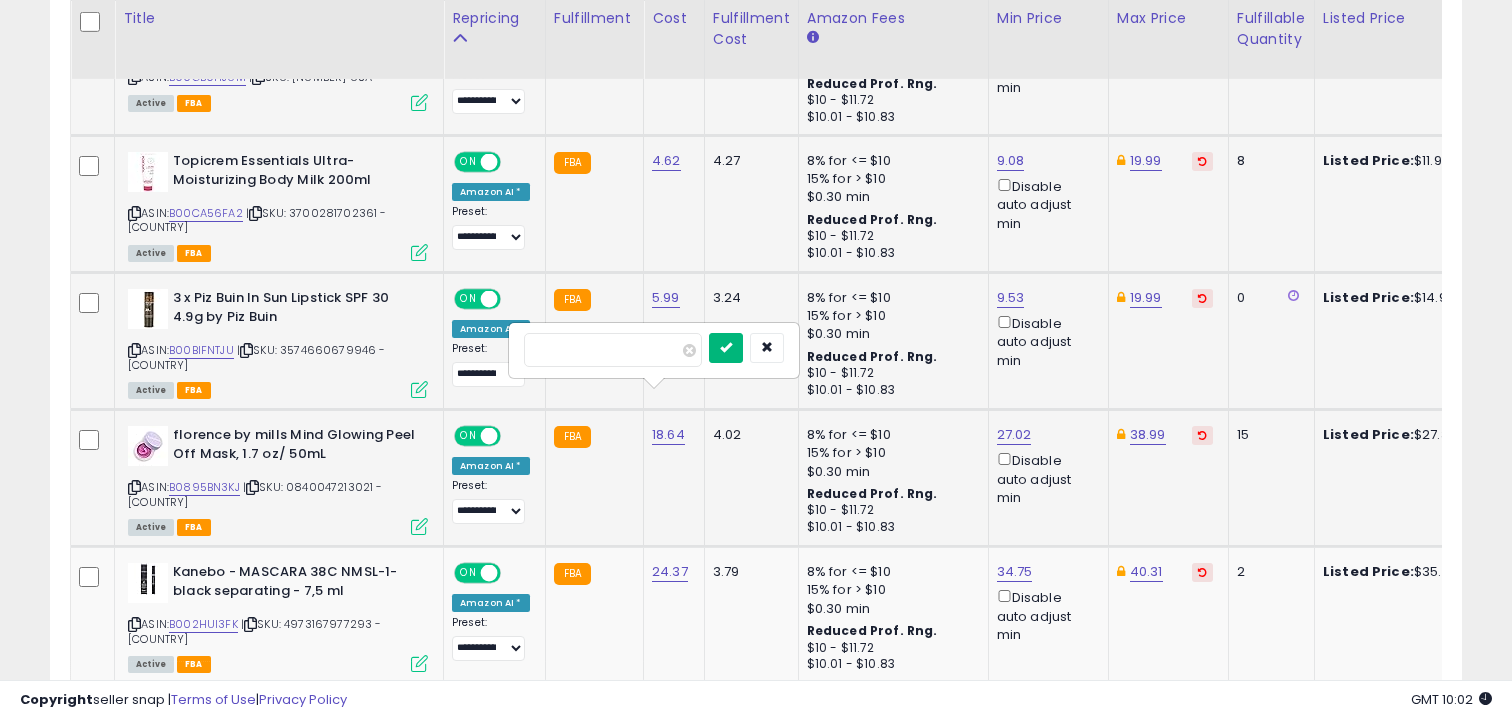 click at bounding box center (726, 347) 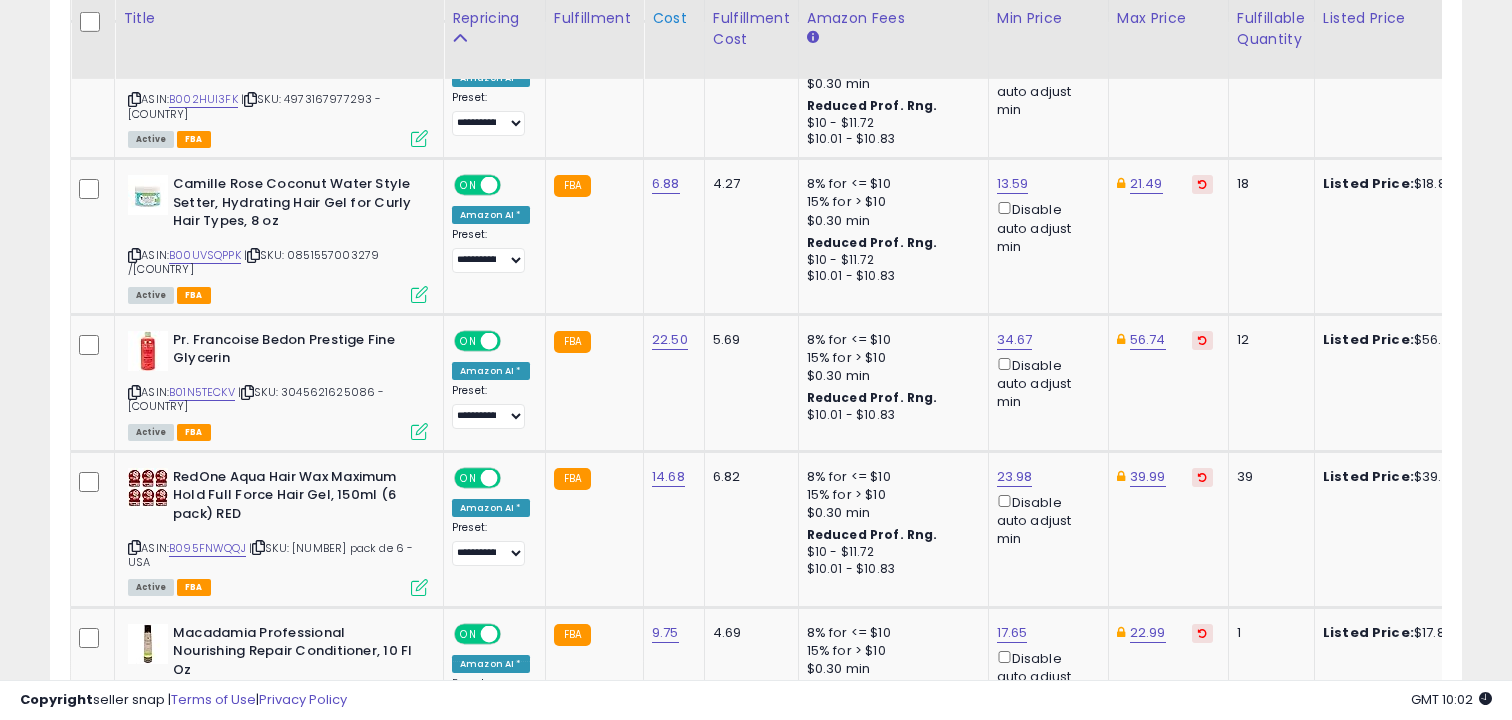 scroll, scrollTop: 2632, scrollLeft: 0, axis: vertical 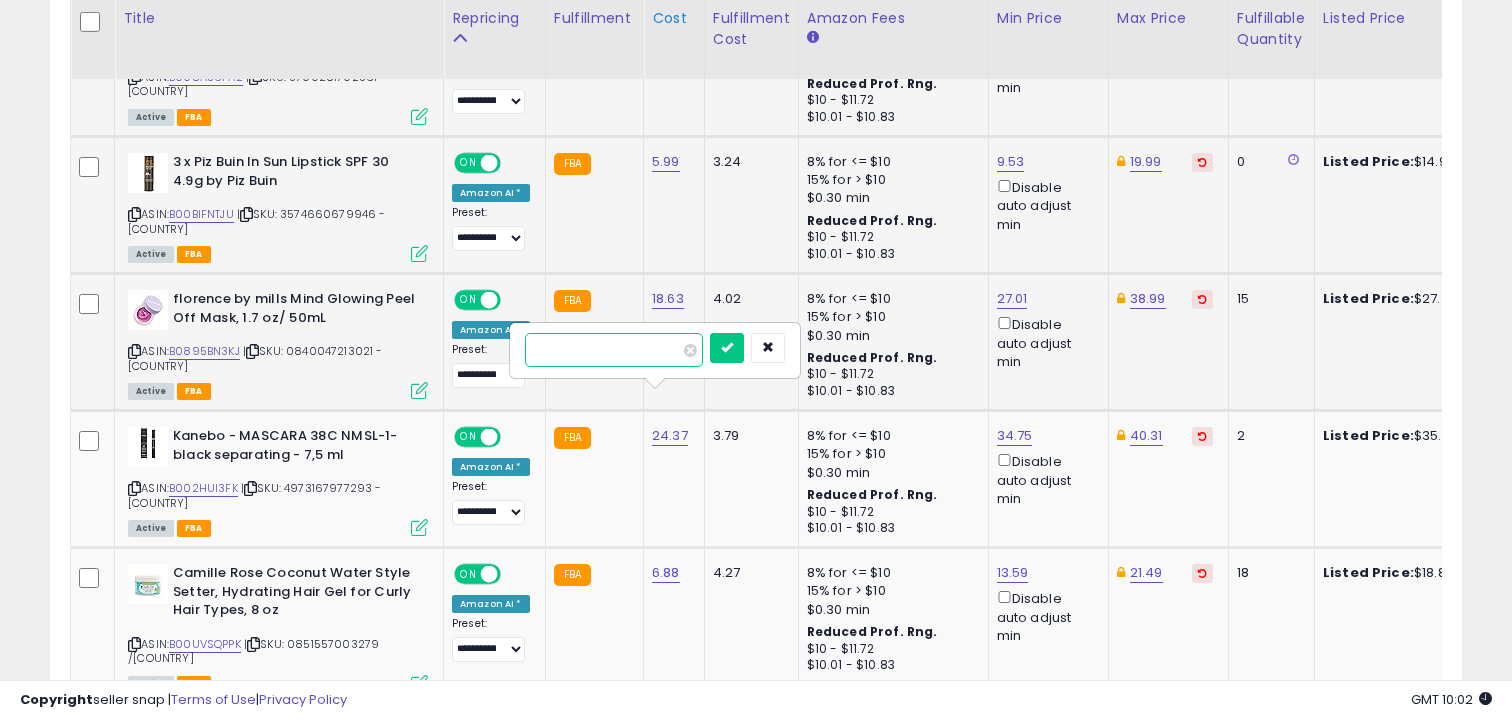 type on "**" 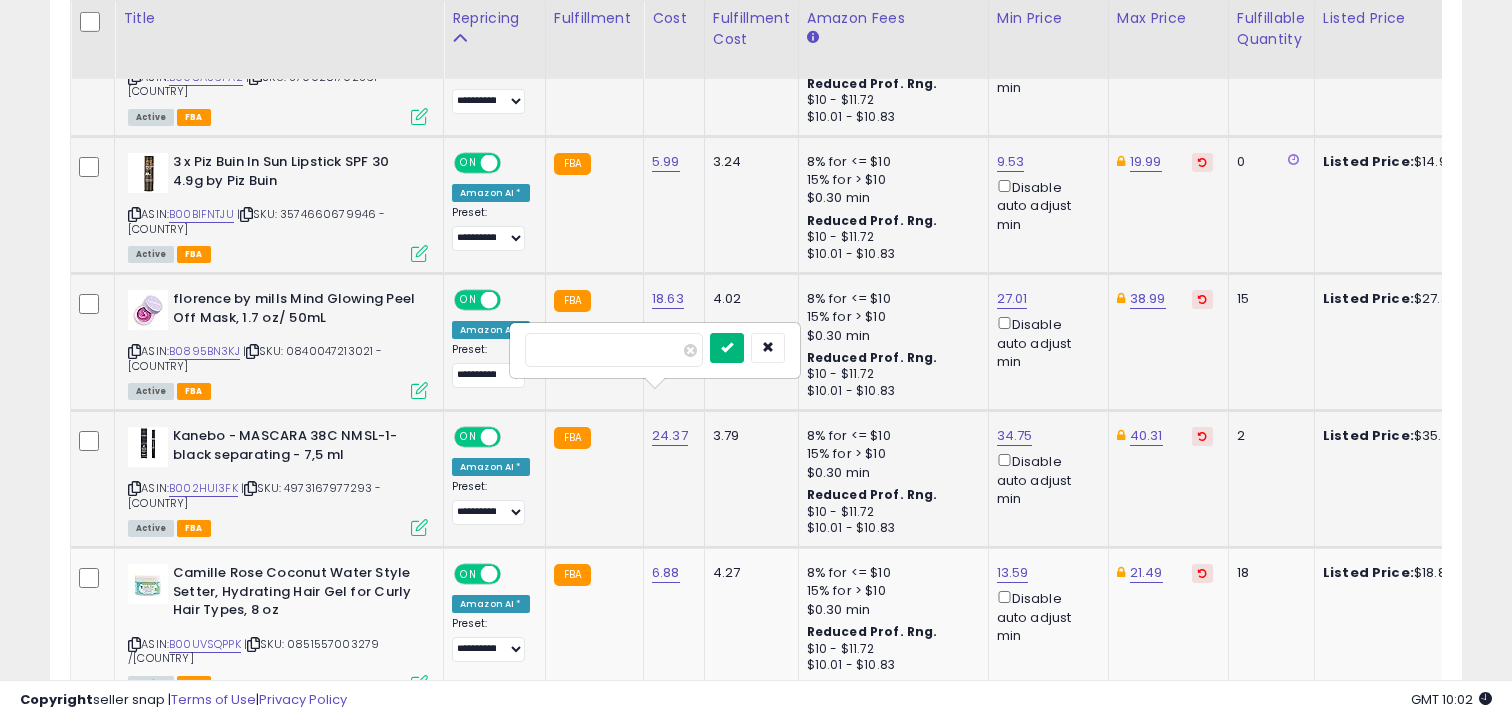 click at bounding box center (727, 347) 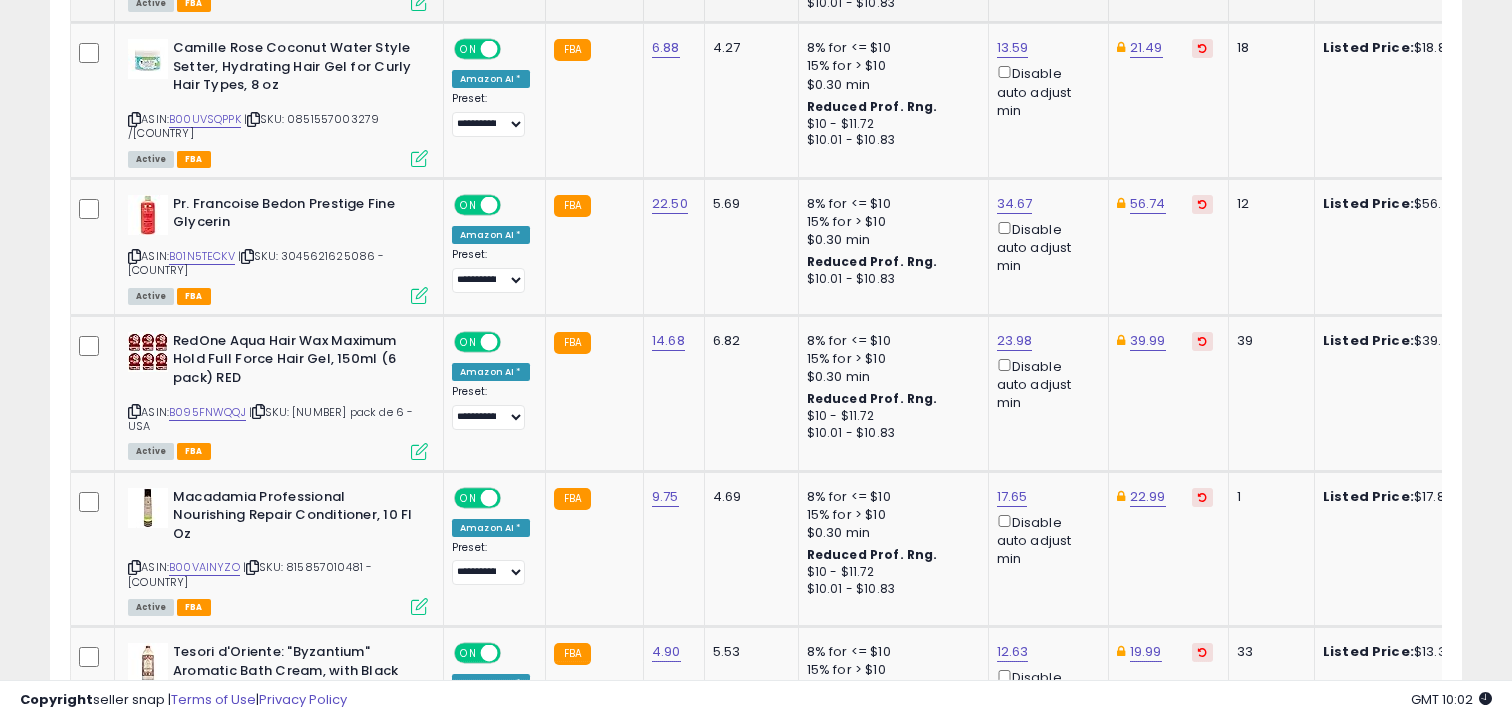 scroll, scrollTop: 2768, scrollLeft: 0, axis: vertical 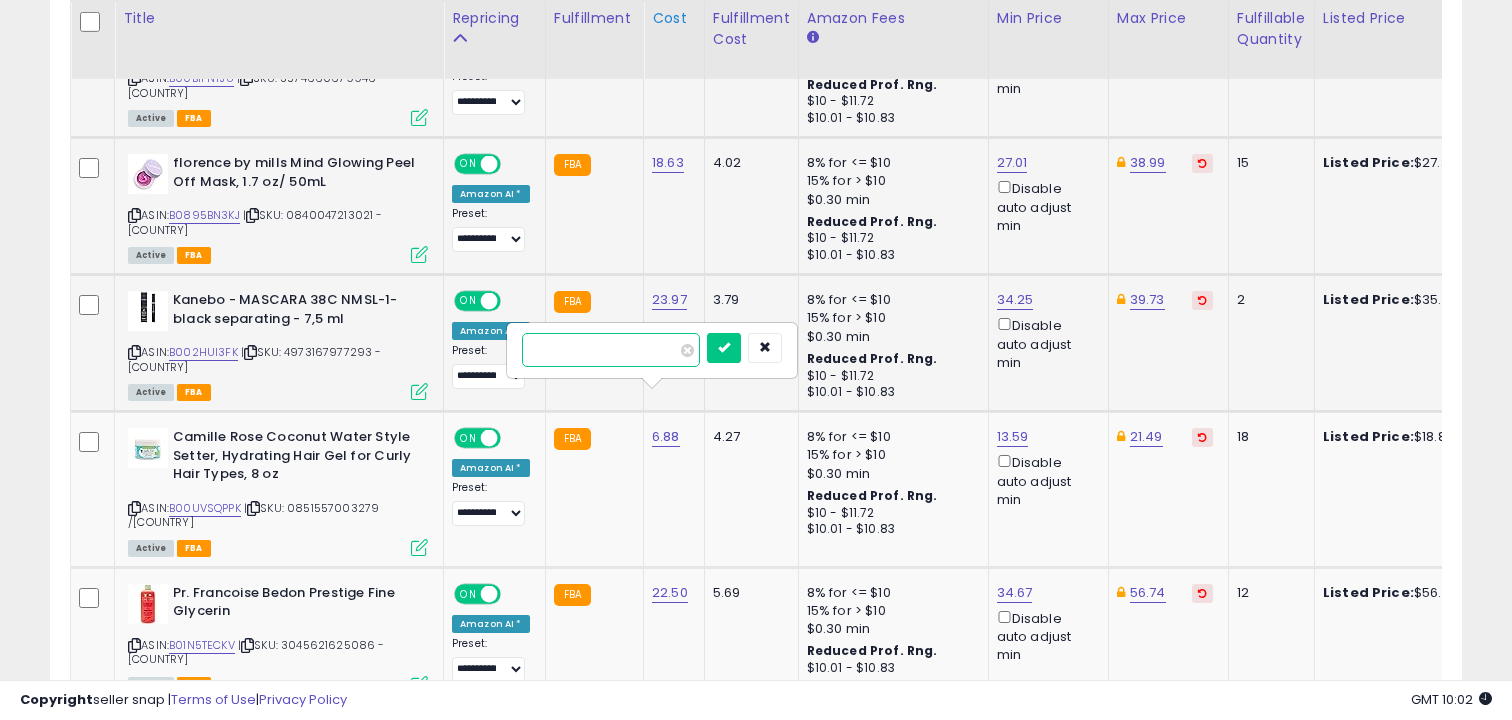 type on "*" 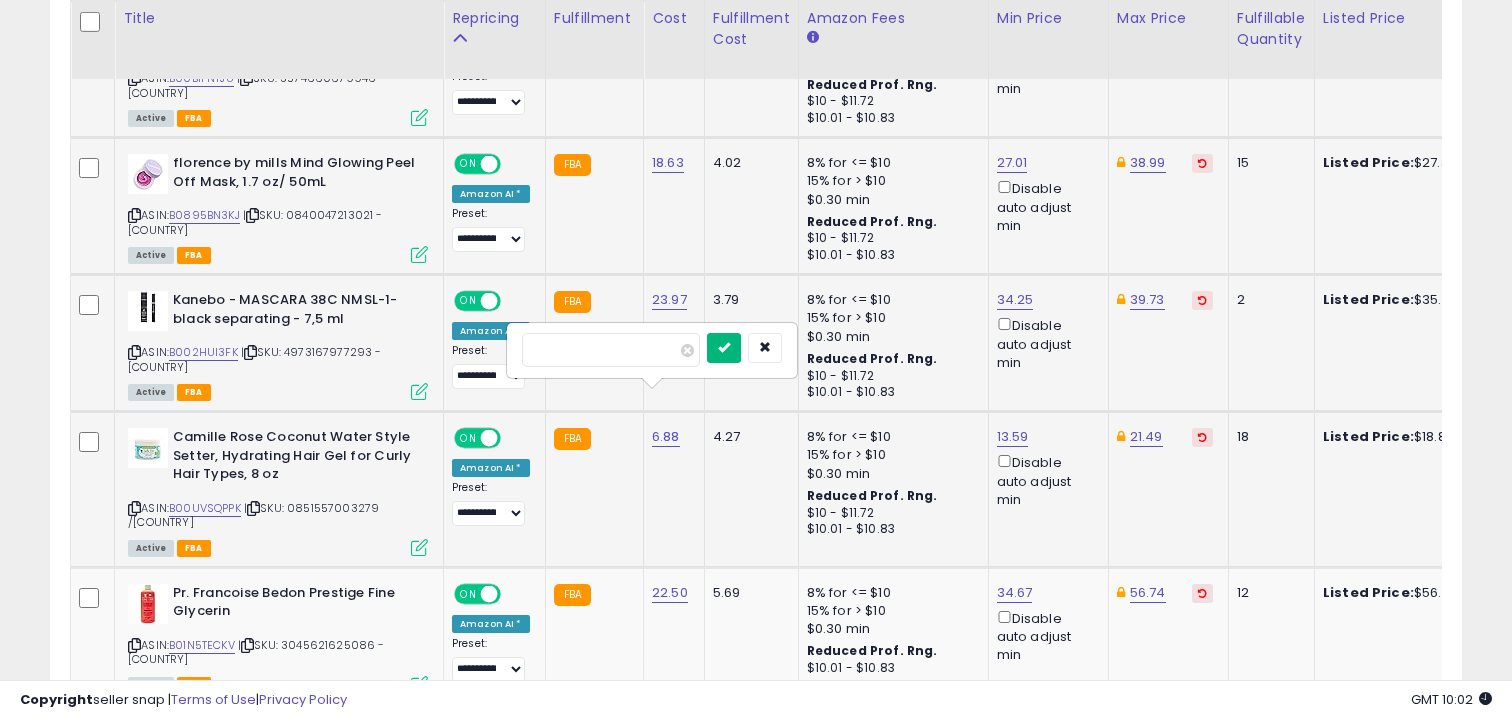 click at bounding box center [724, 347] 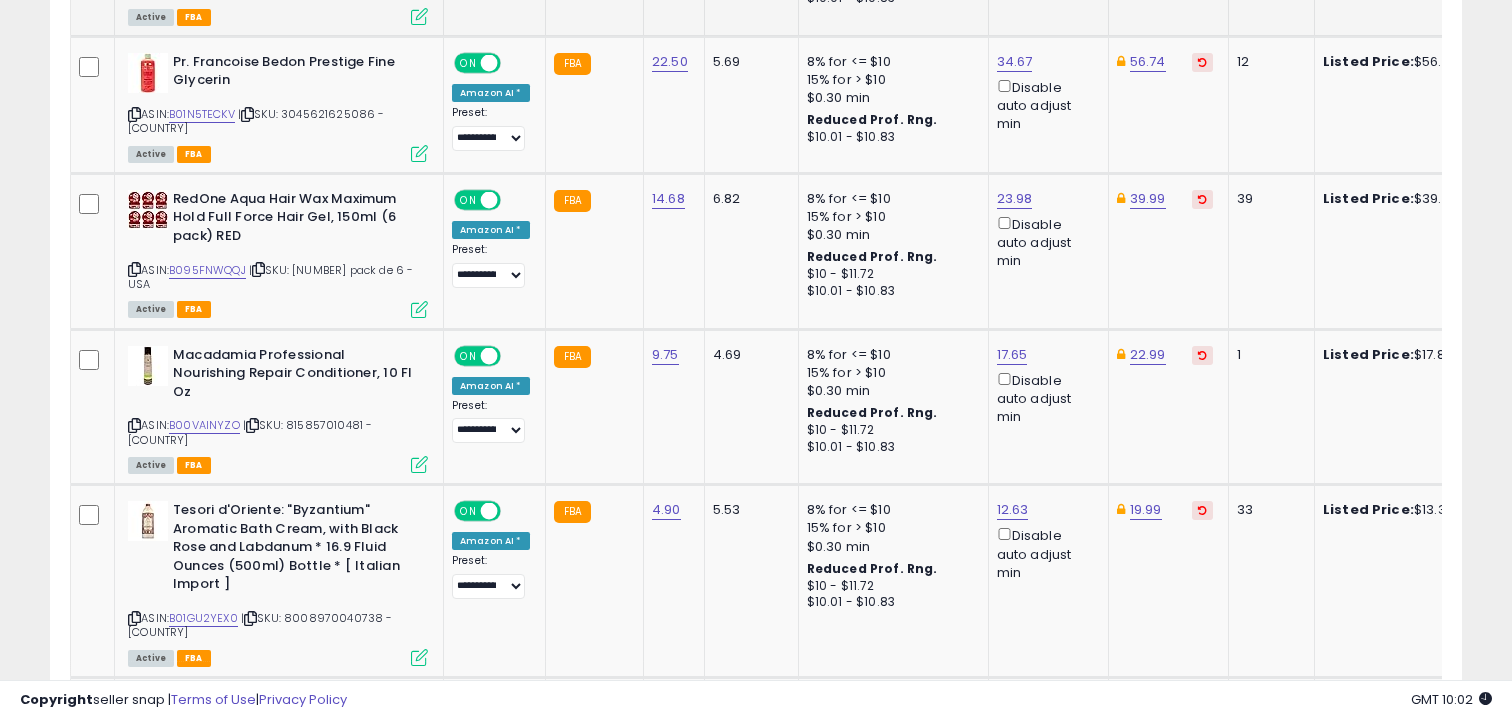 scroll, scrollTop: 2910, scrollLeft: 0, axis: vertical 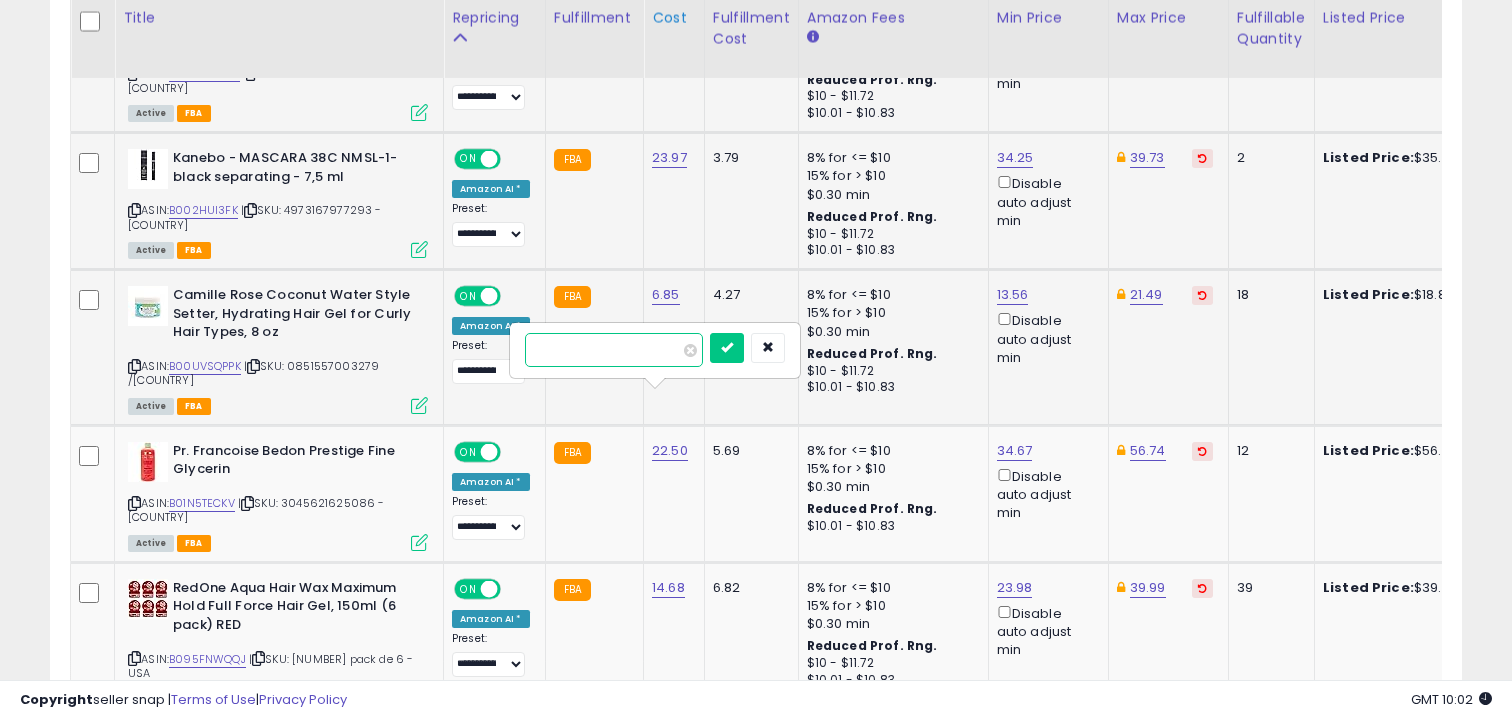 type on "**" 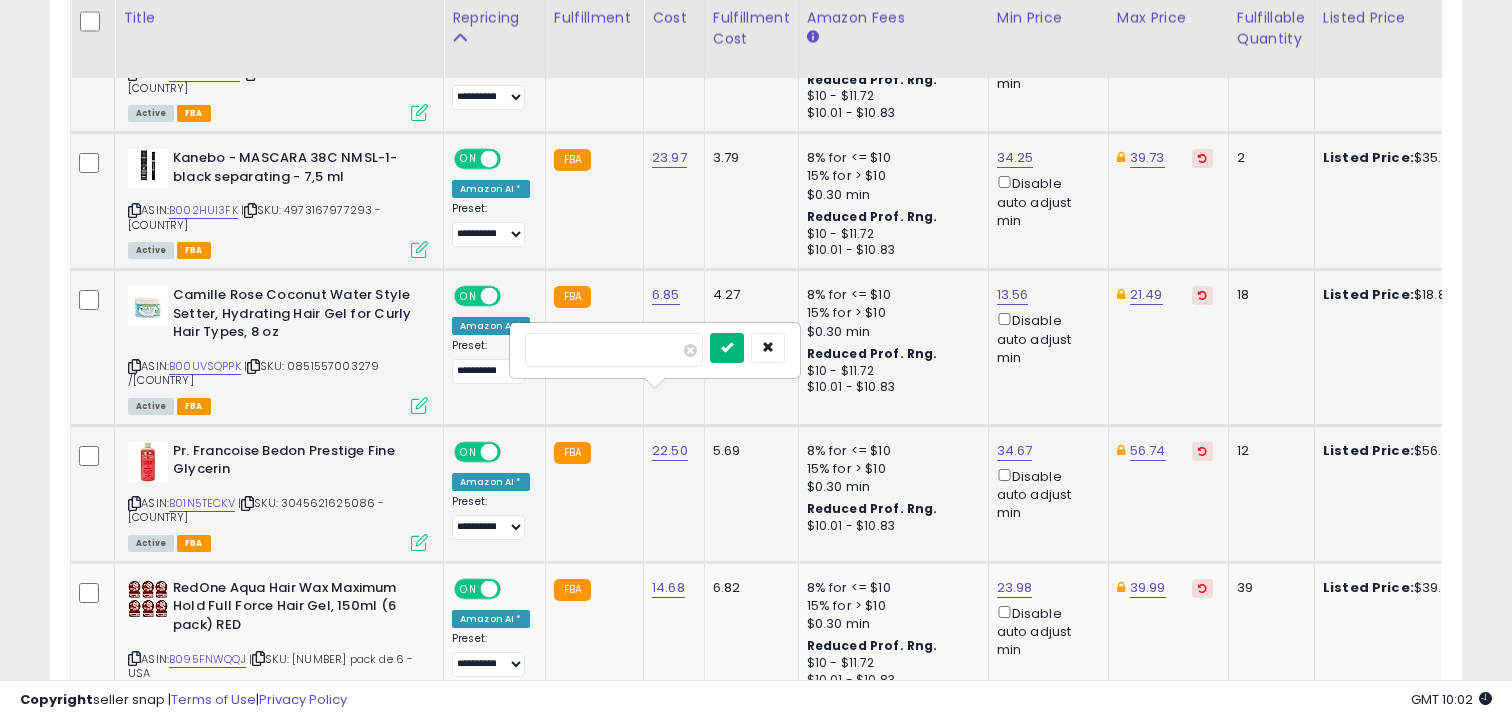 click at bounding box center (727, 347) 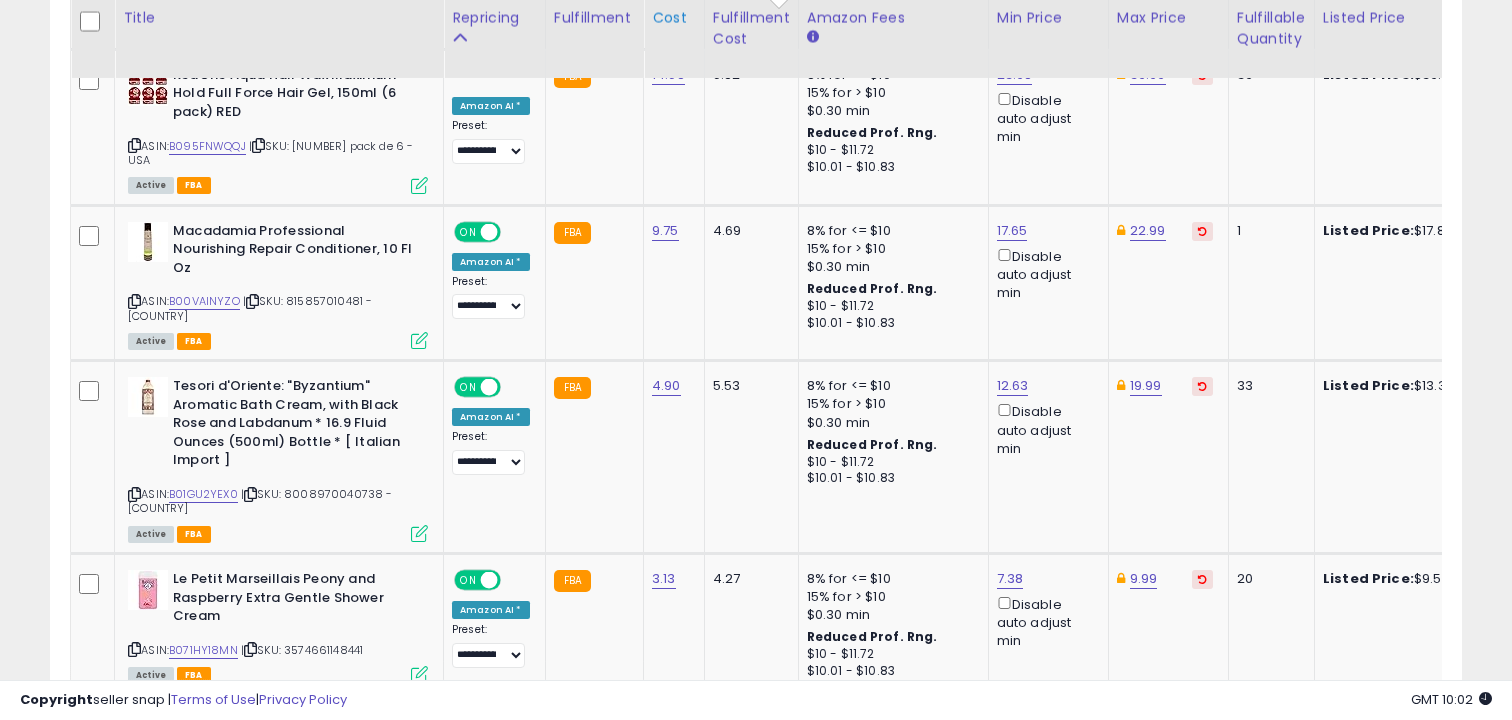 scroll, scrollTop: 3034, scrollLeft: 0, axis: vertical 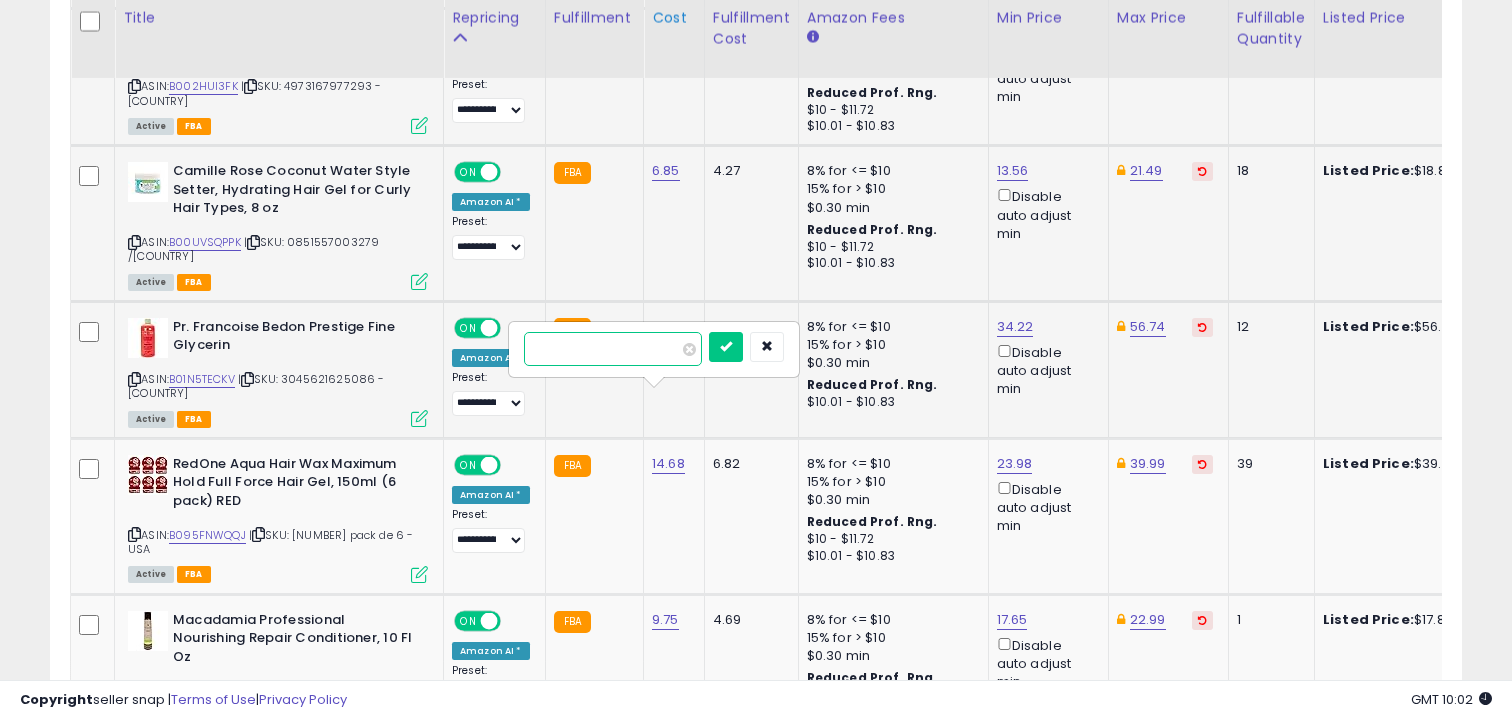 type on "**" 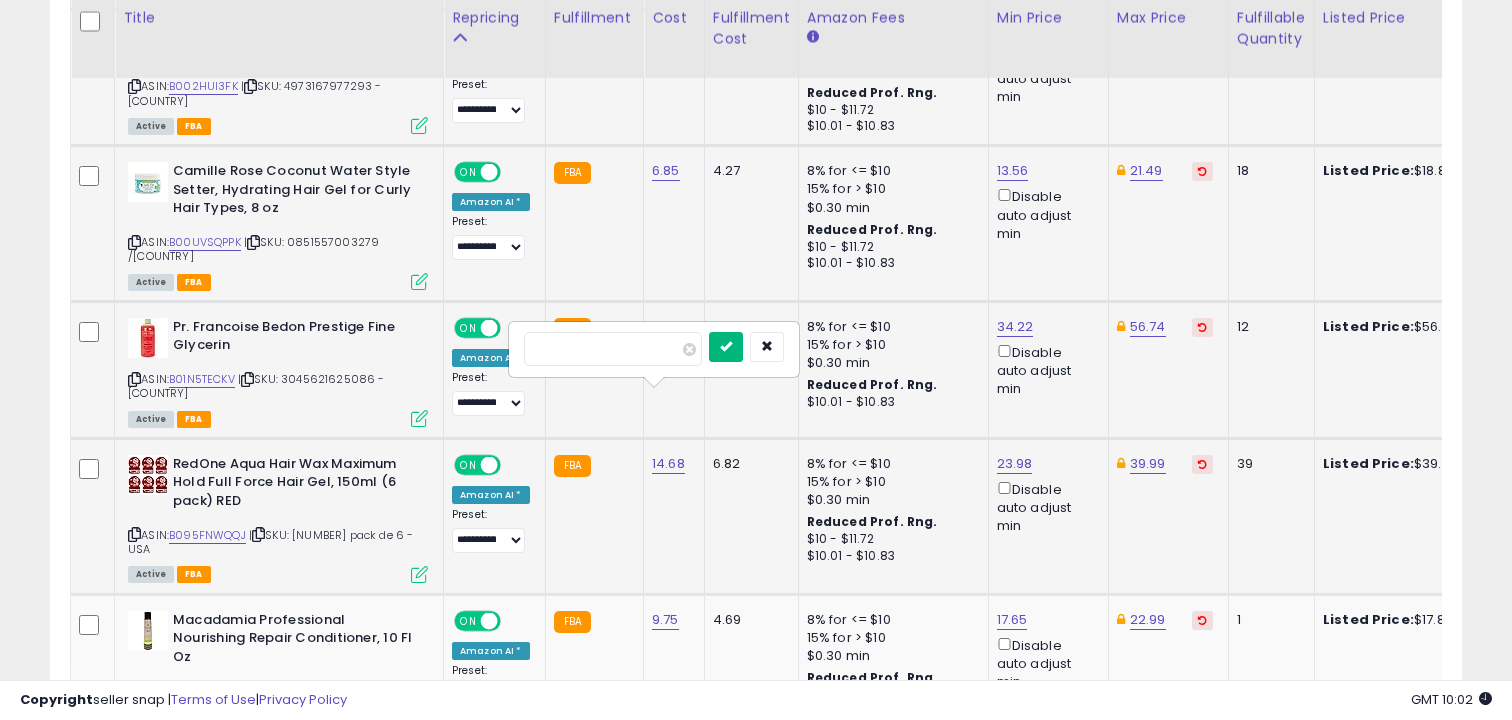 click at bounding box center (726, 346) 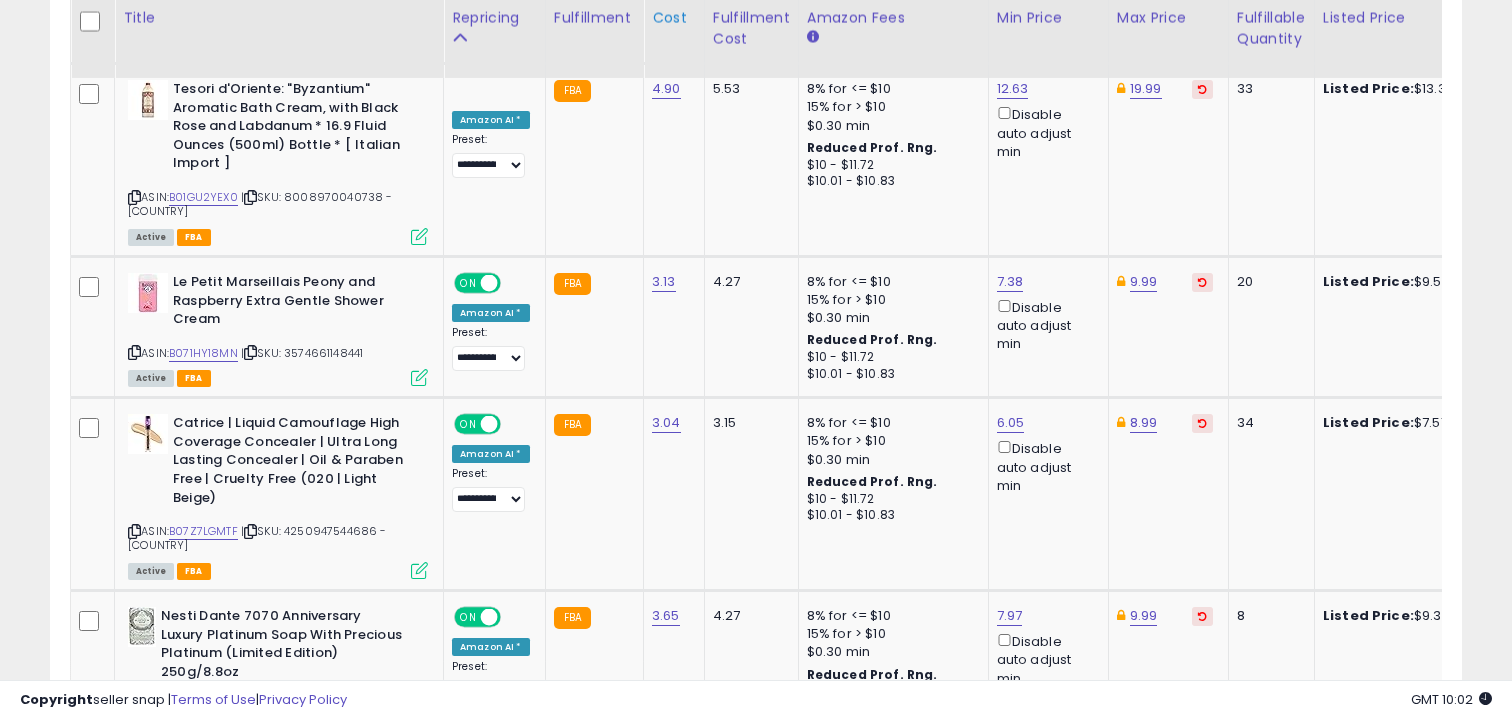 scroll, scrollTop: 3331, scrollLeft: 0, axis: vertical 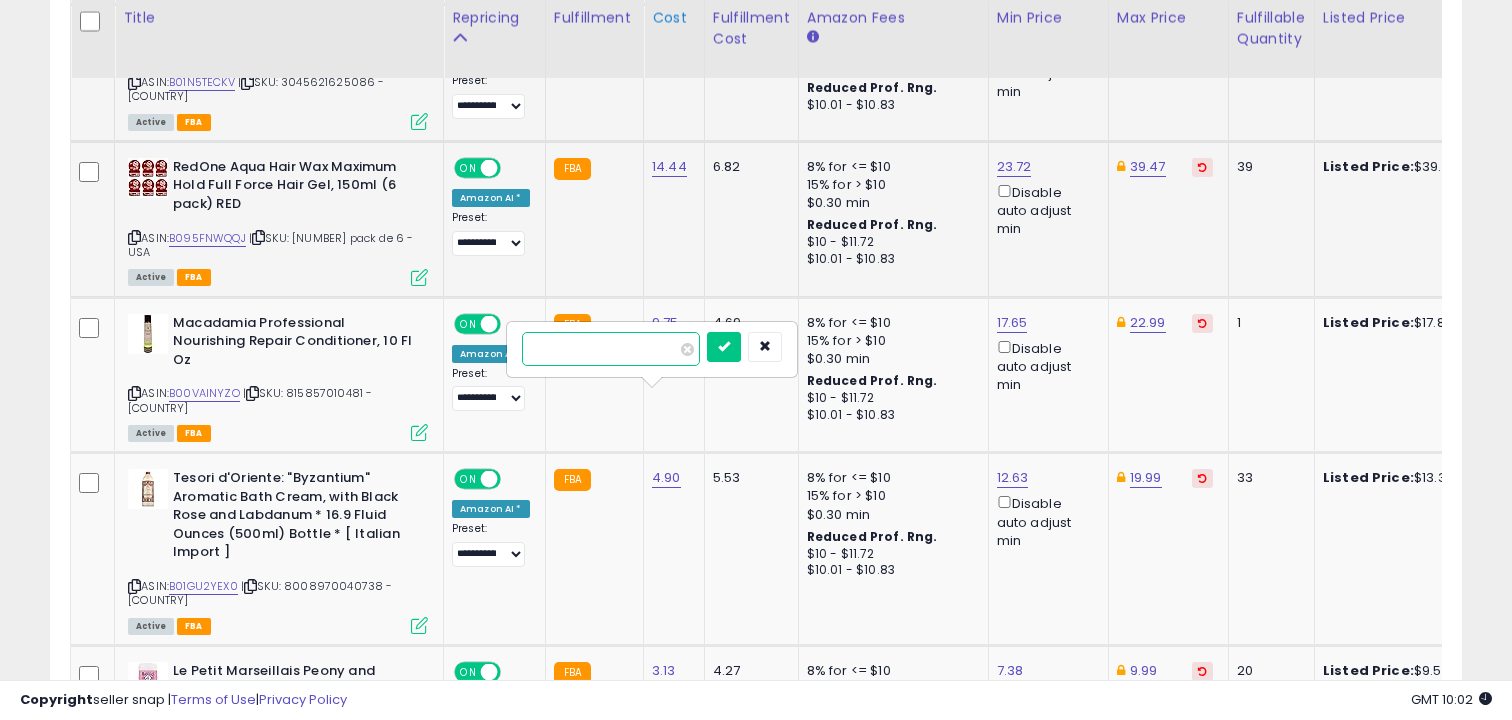 type on "*" 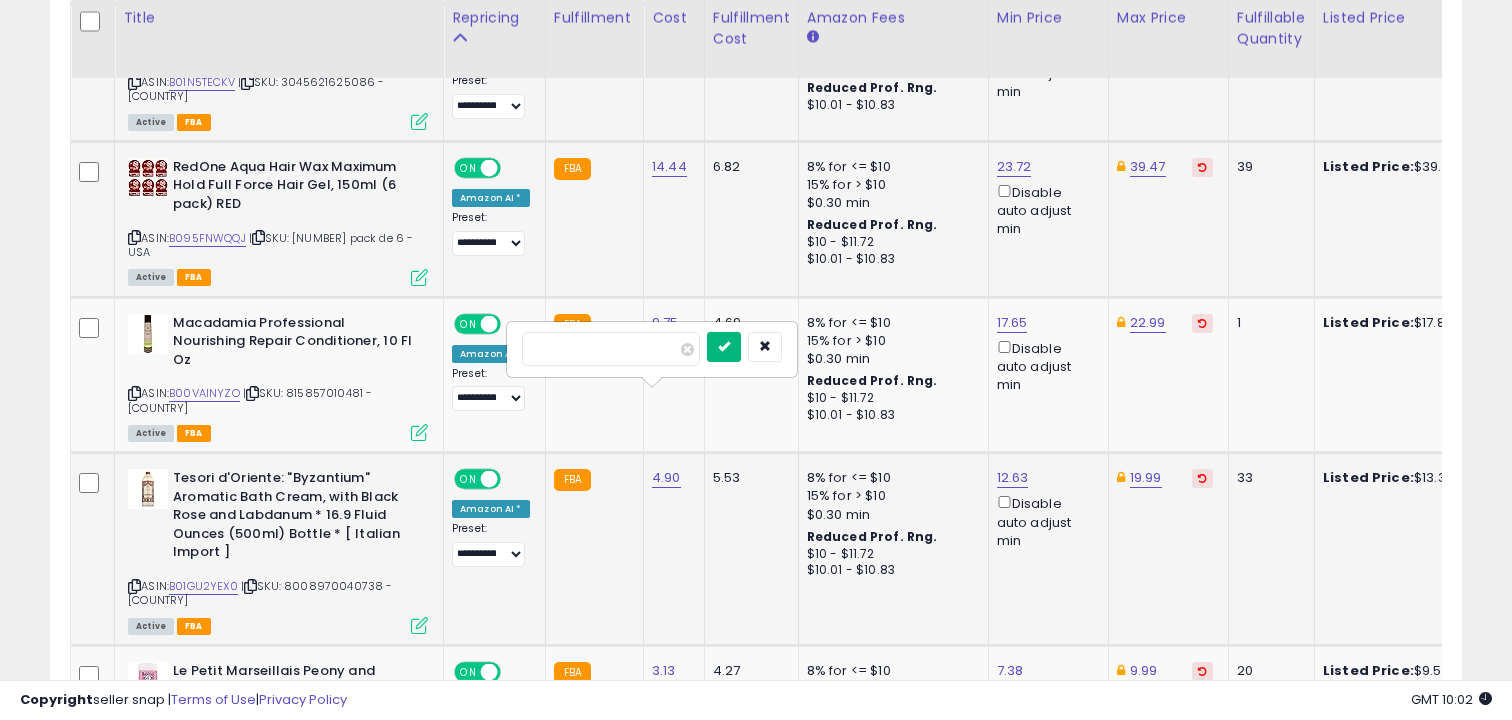 click at bounding box center (724, 346) 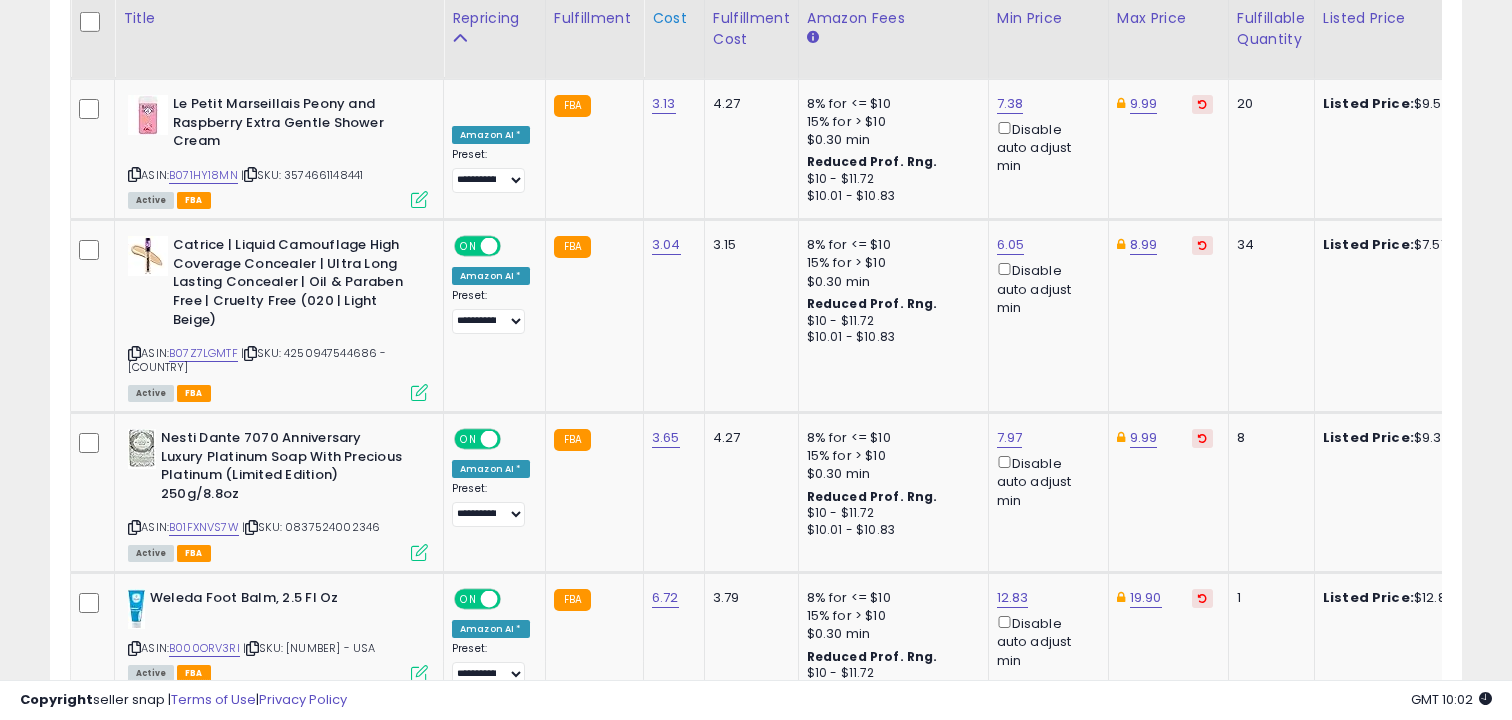 scroll, scrollTop: 3509, scrollLeft: 0, axis: vertical 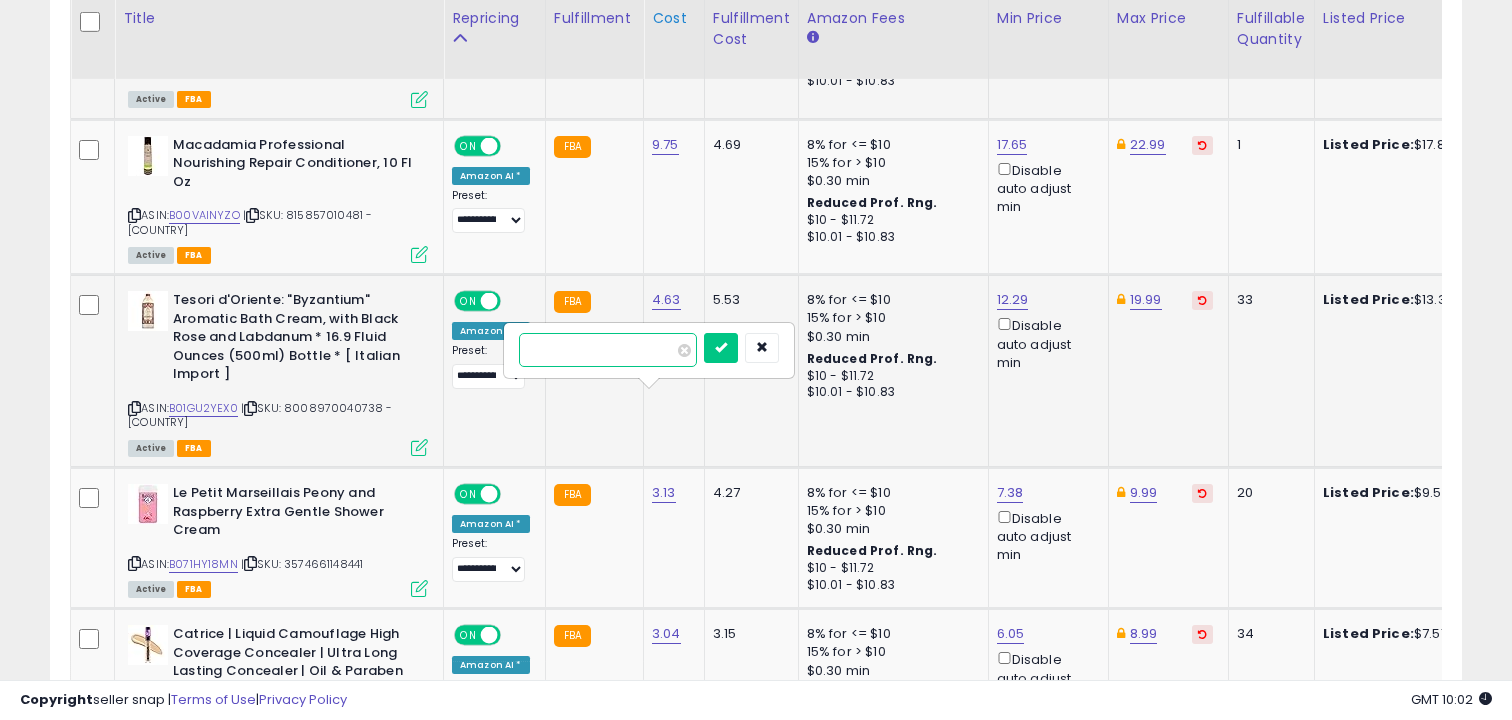 type on "*" 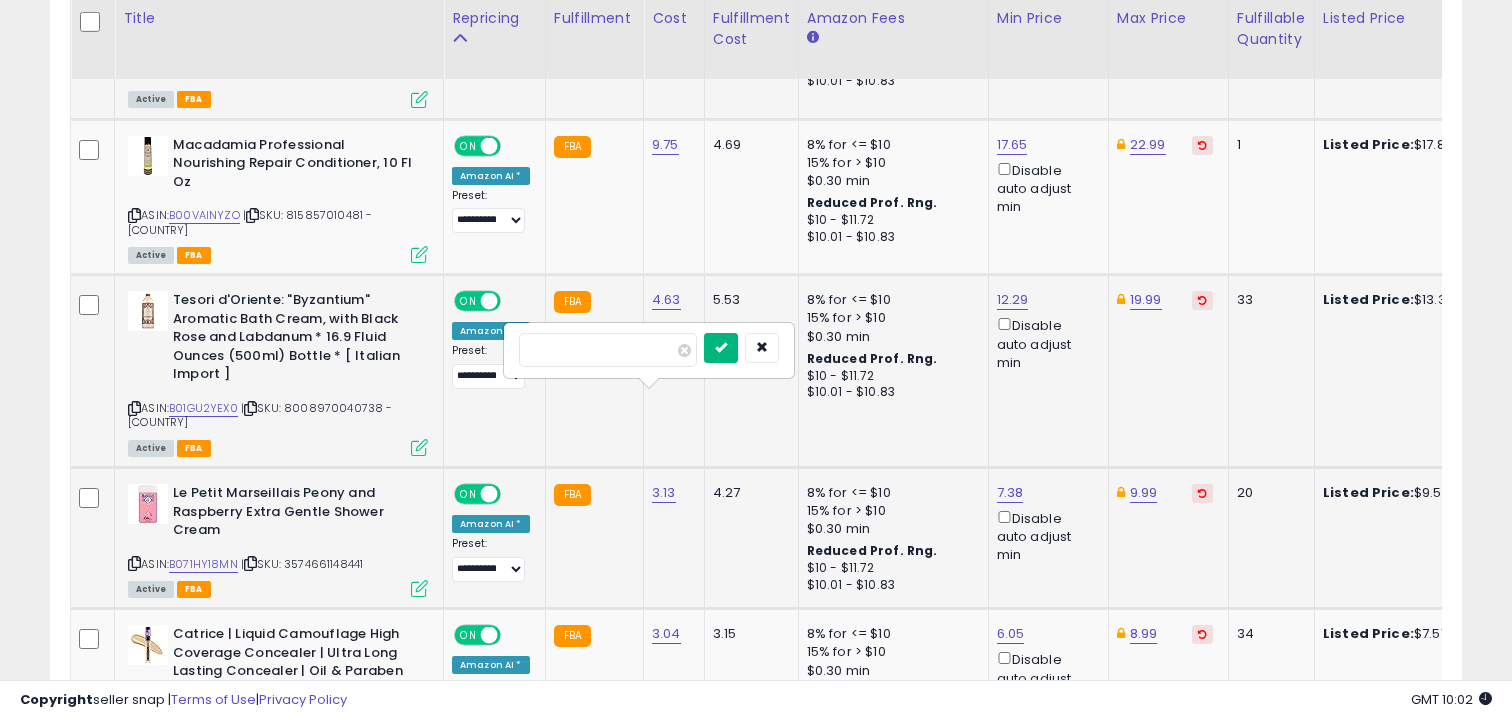 click at bounding box center [721, 347] 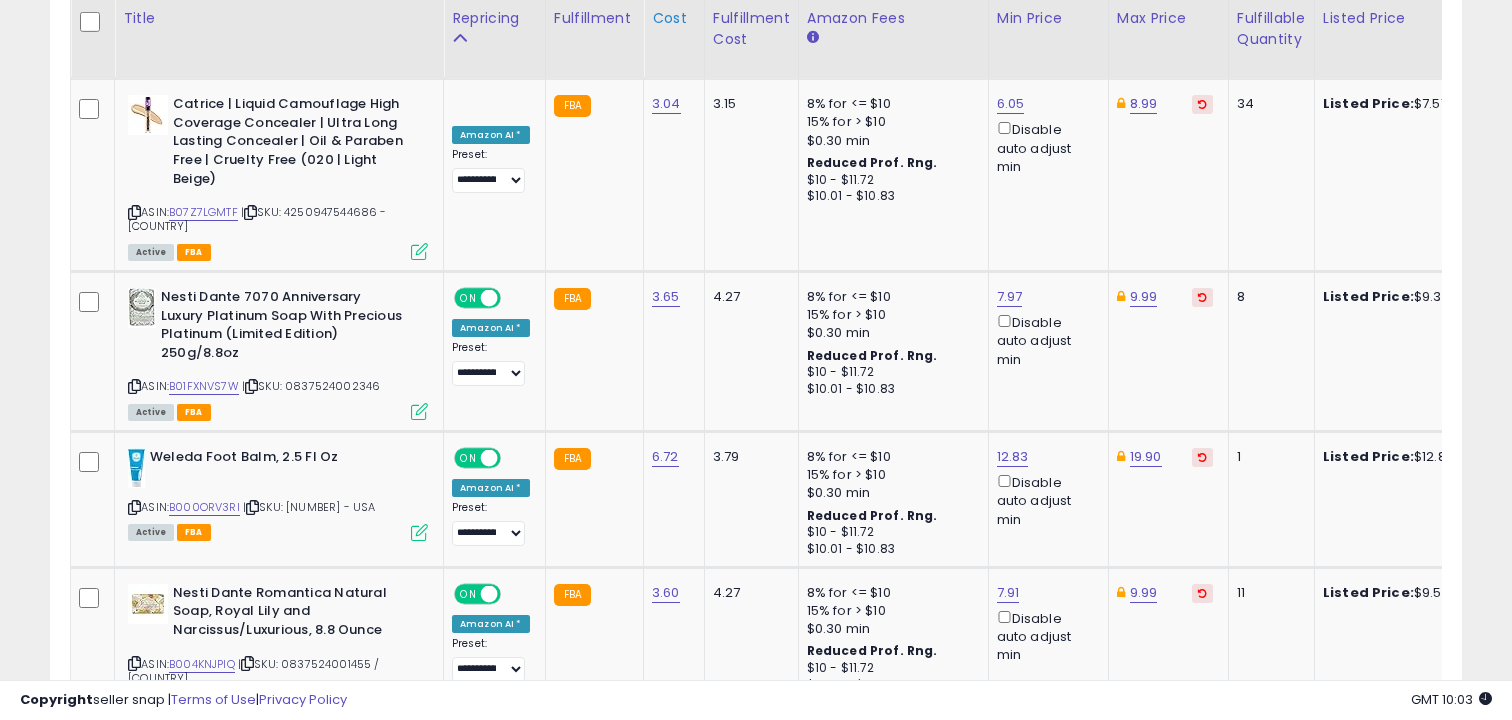 scroll, scrollTop: 3650, scrollLeft: 0, axis: vertical 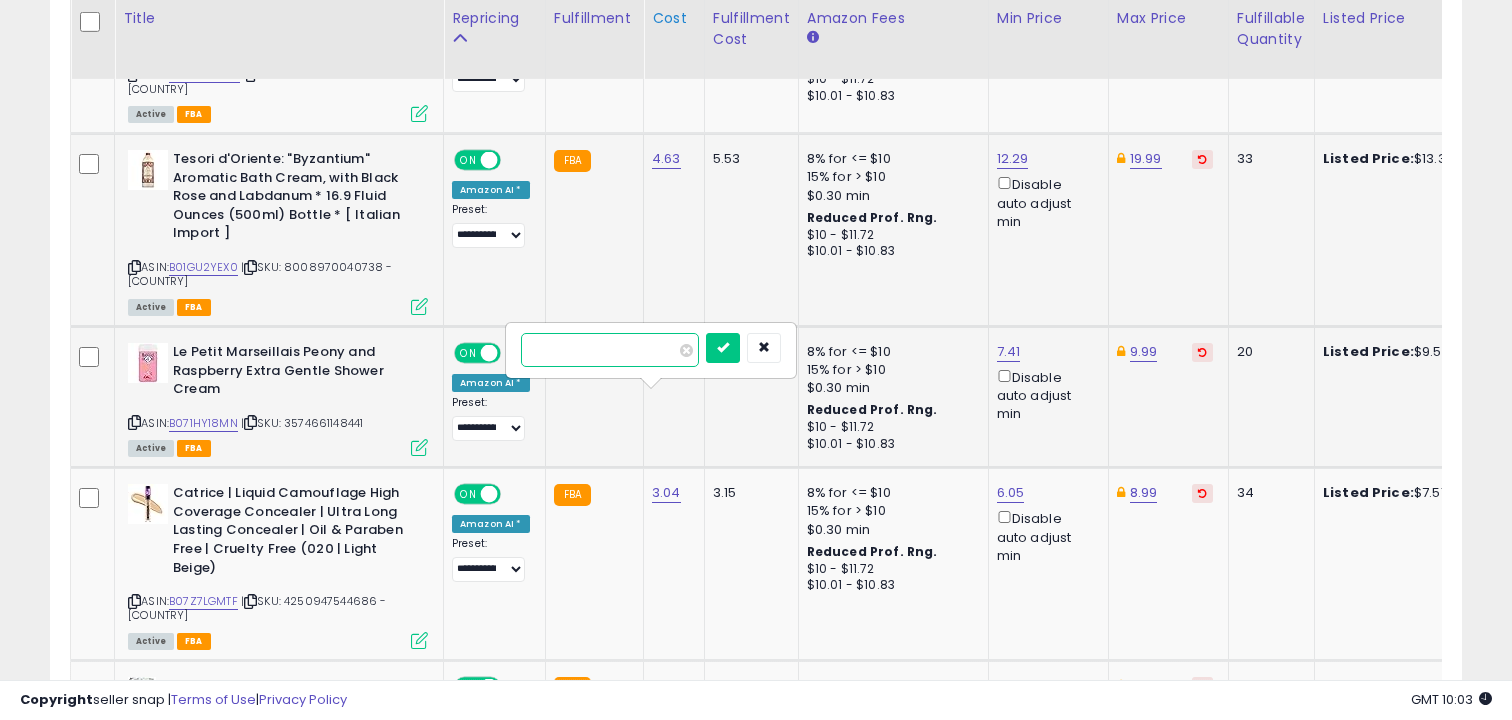 type on "*" 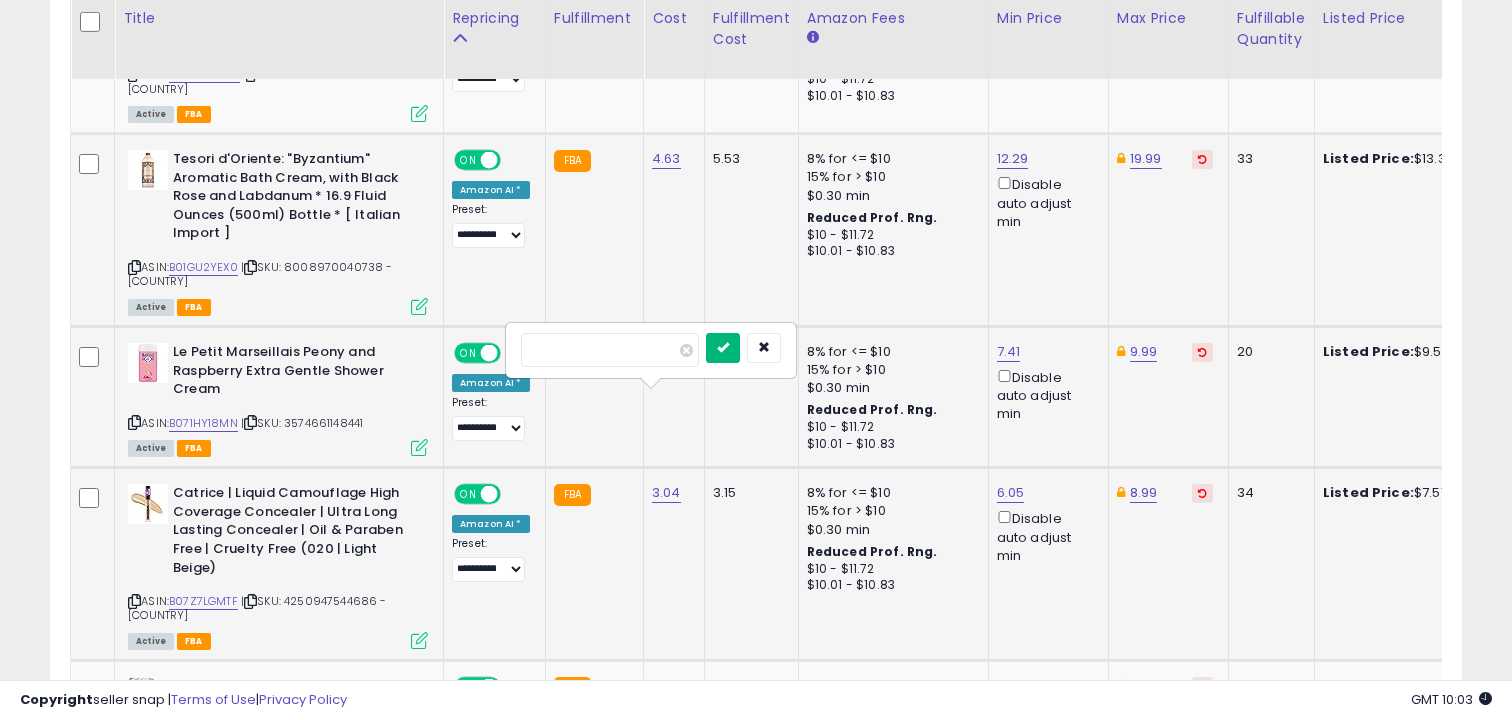 click at bounding box center (723, 347) 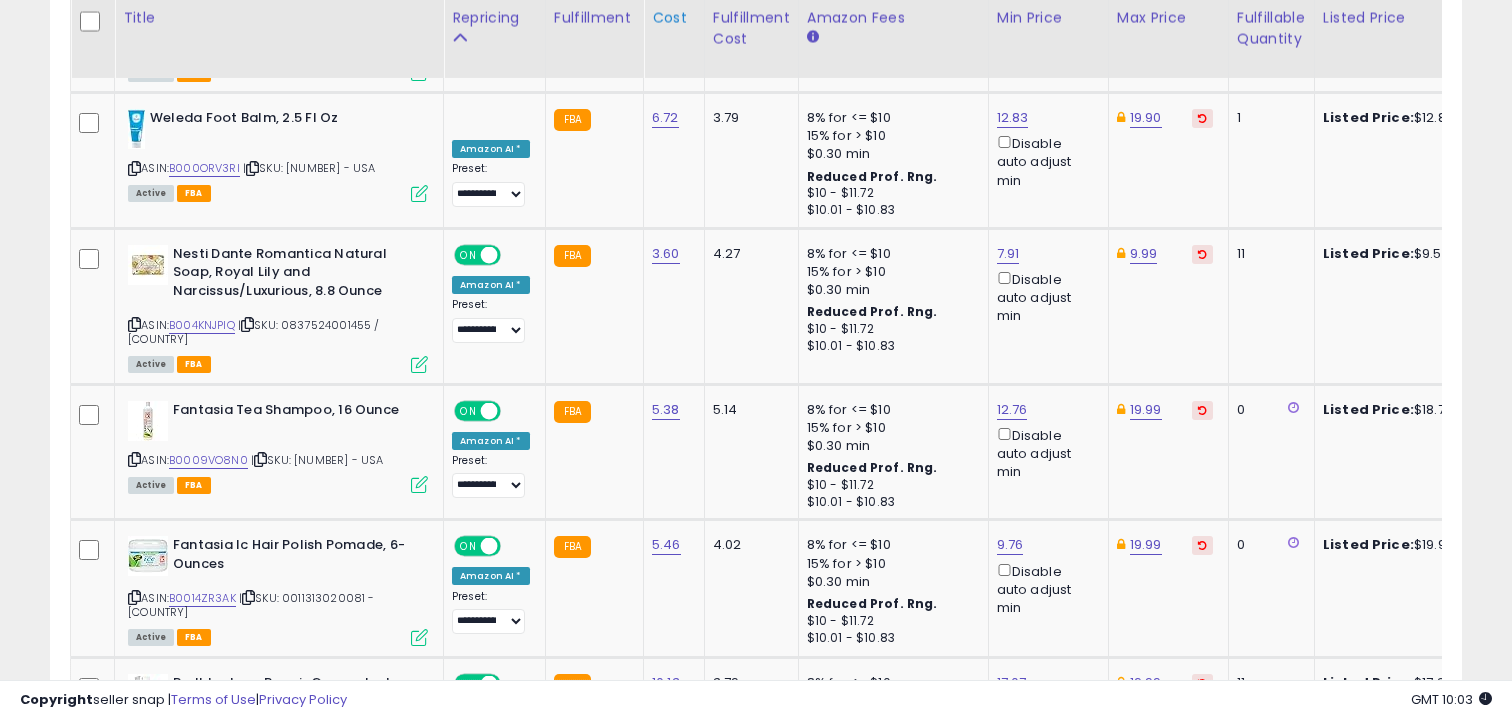 scroll, scrollTop: 3989, scrollLeft: 0, axis: vertical 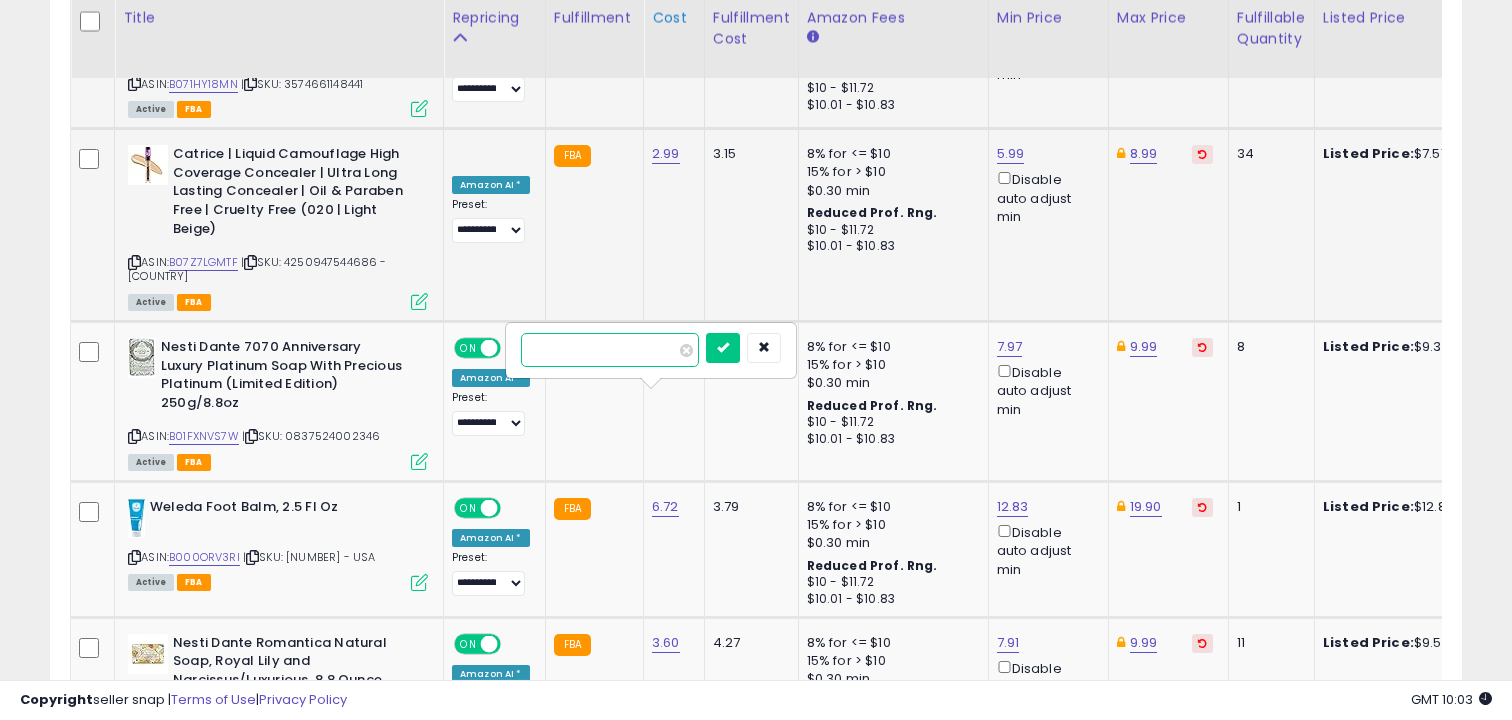 type on "*" 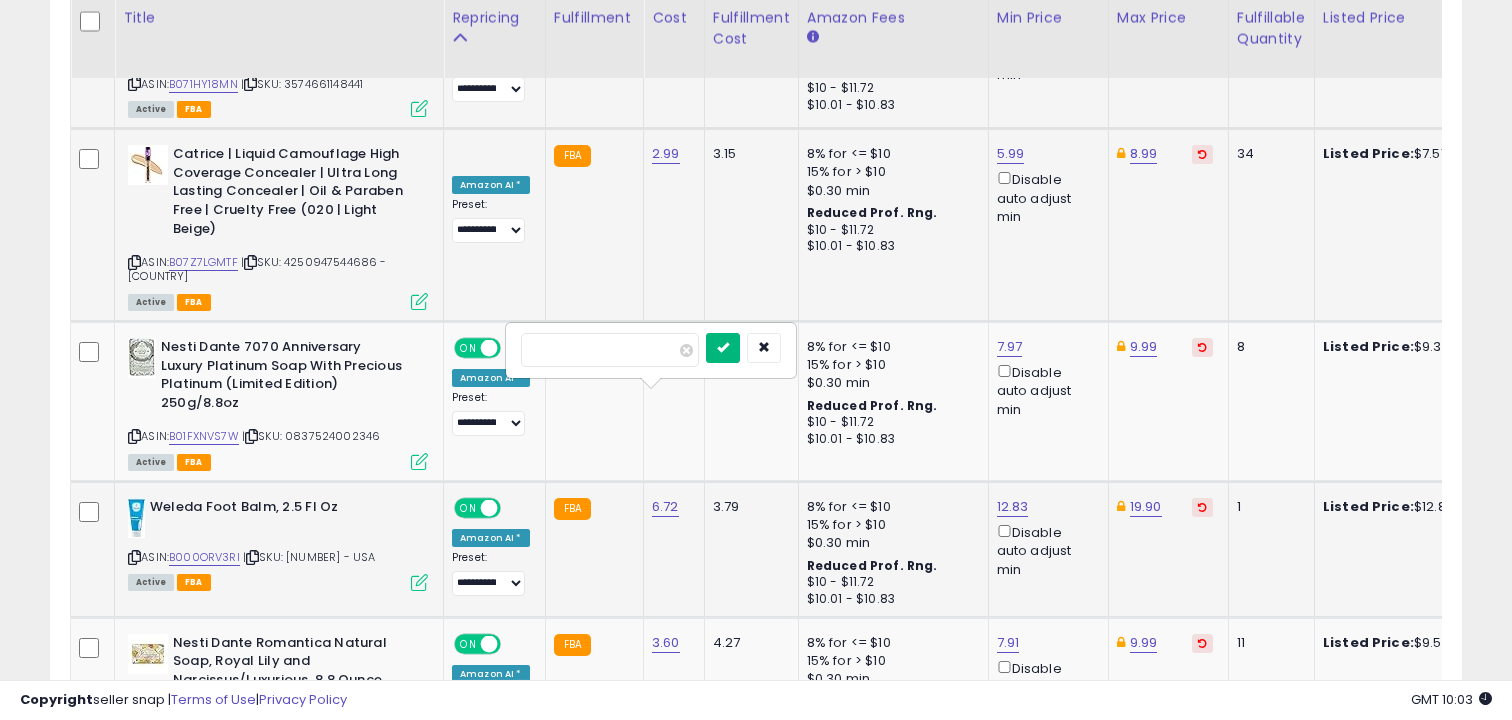 click at bounding box center [723, 347] 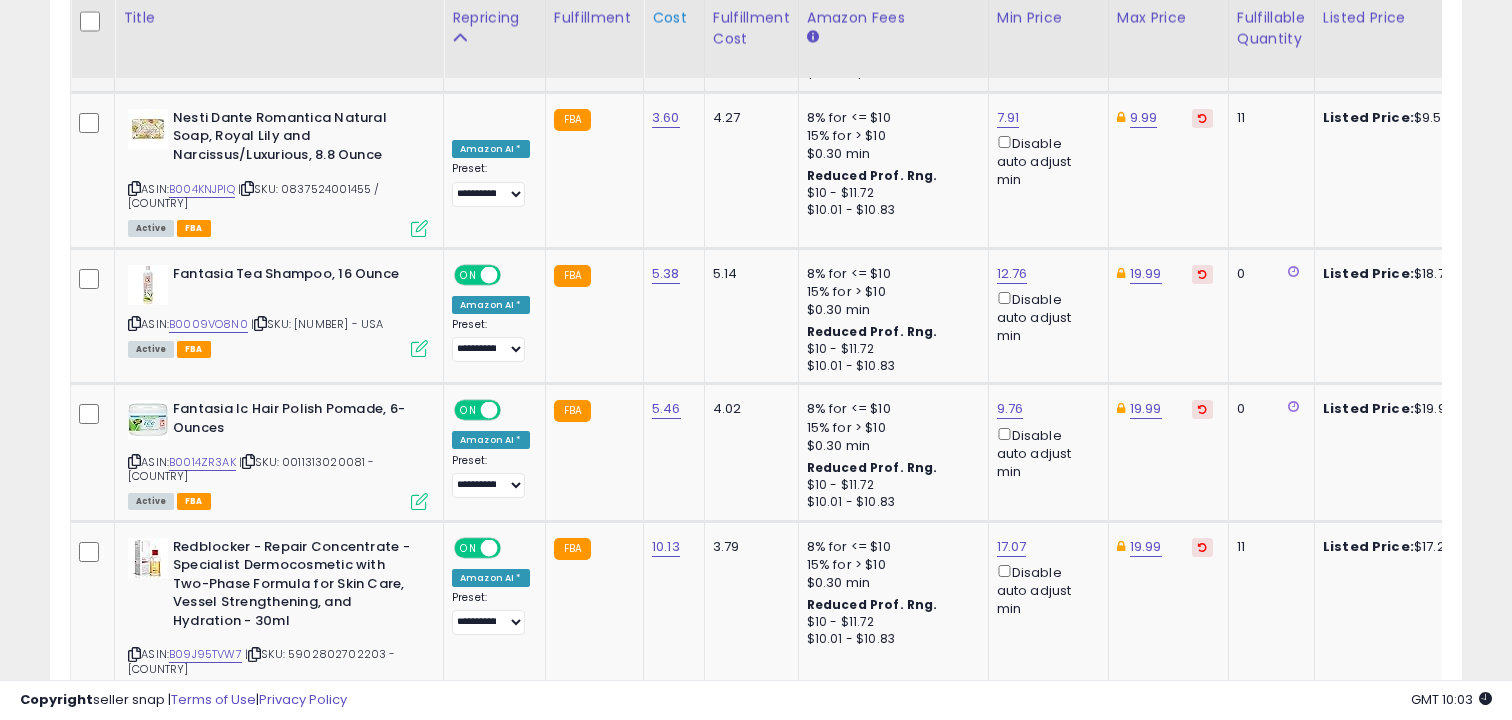 scroll, scrollTop: 4125, scrollLeft: 0, axis: vertical 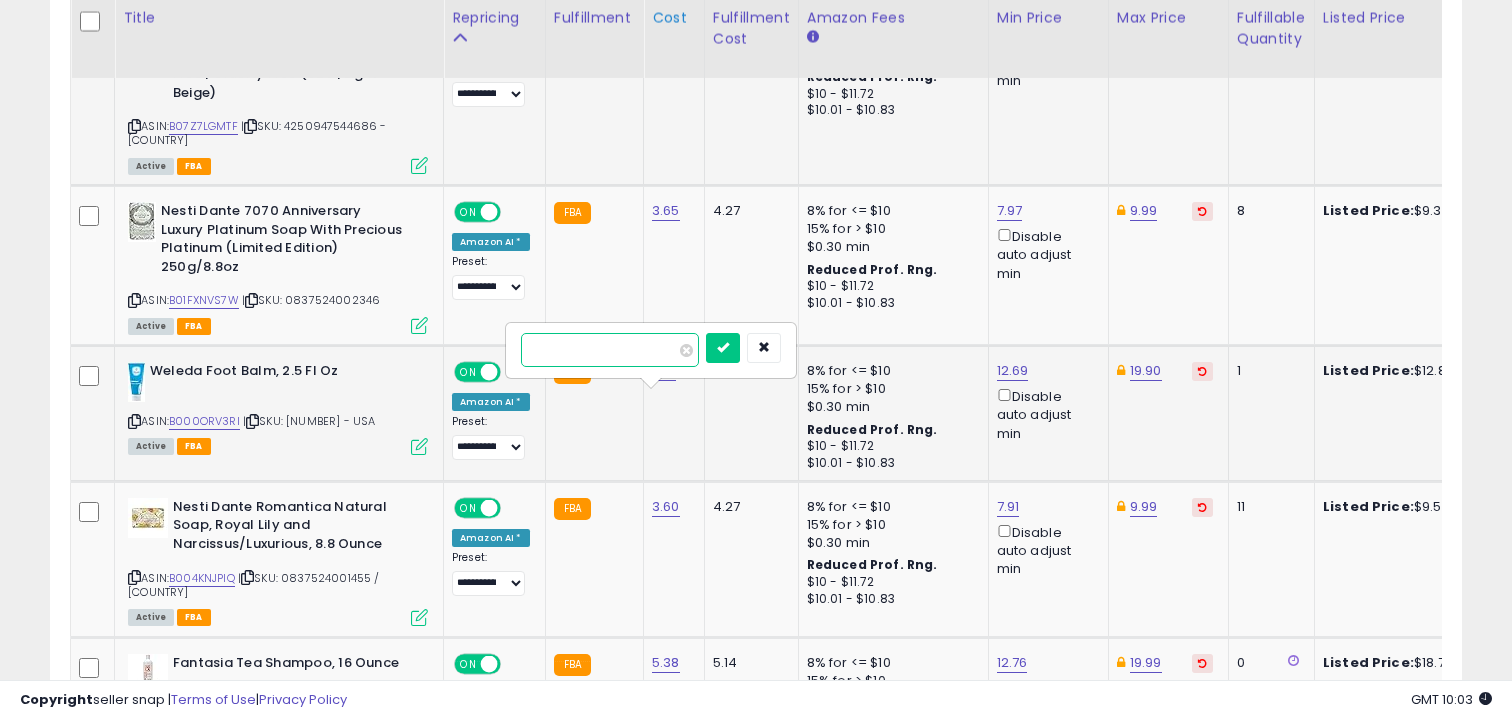 type on "*" 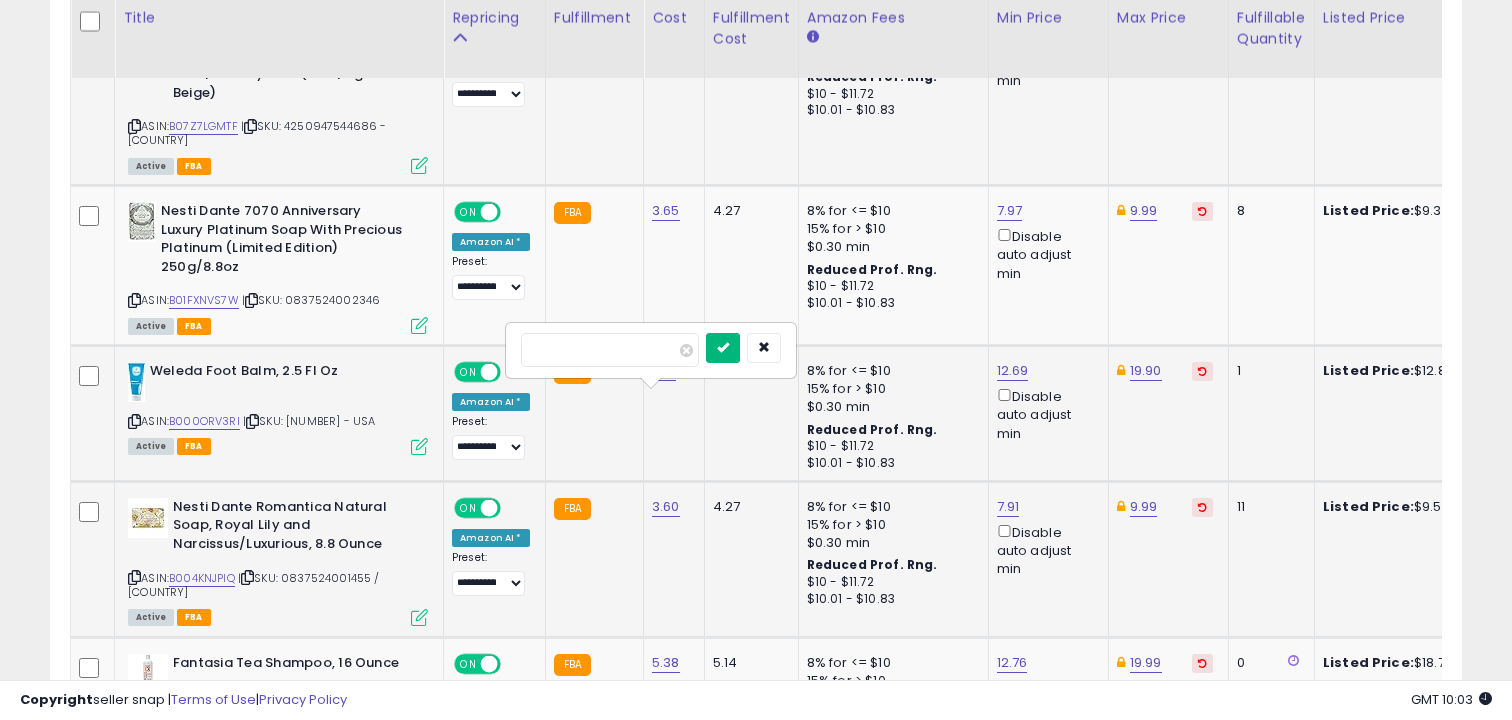 click at bounding box center [723, 347] 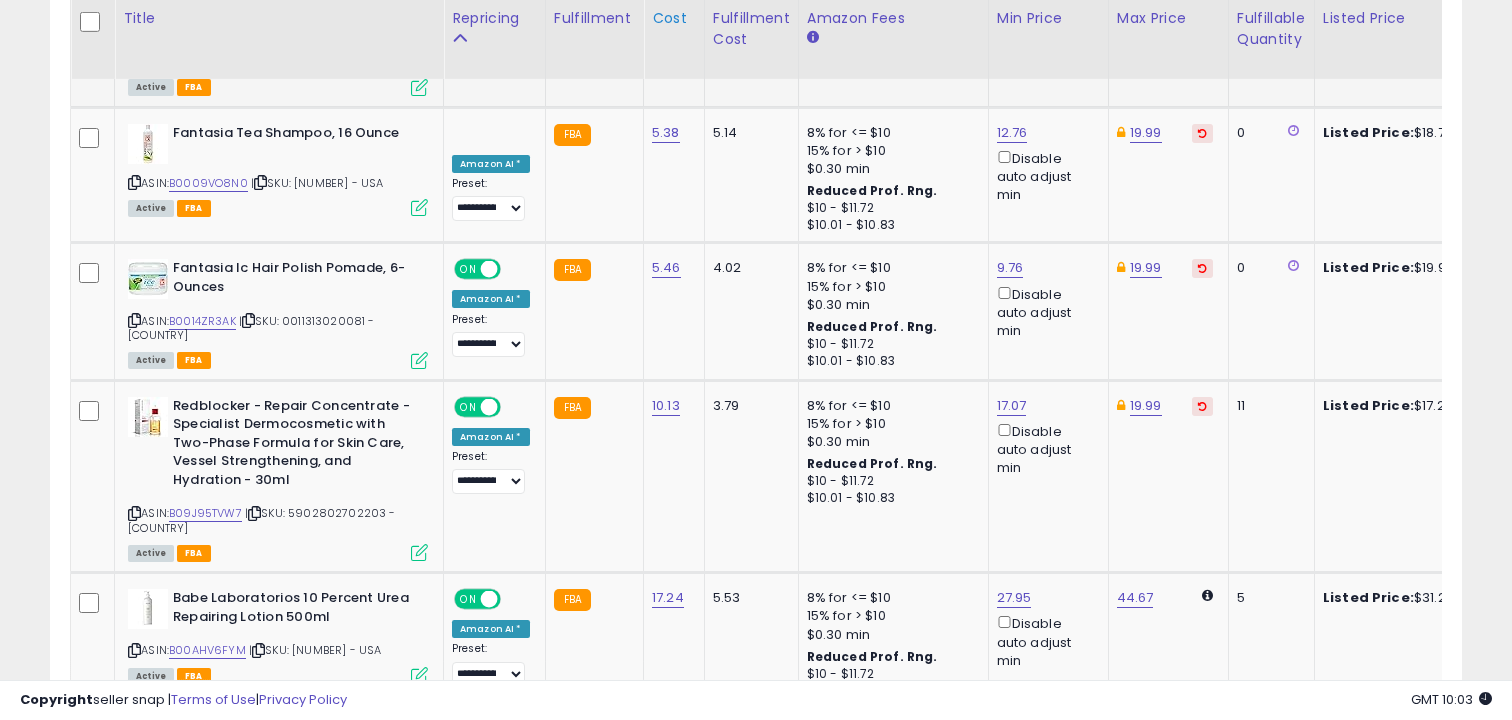 scroll, scrollTop: 4266, scrollLeft: 0, axis: vertical 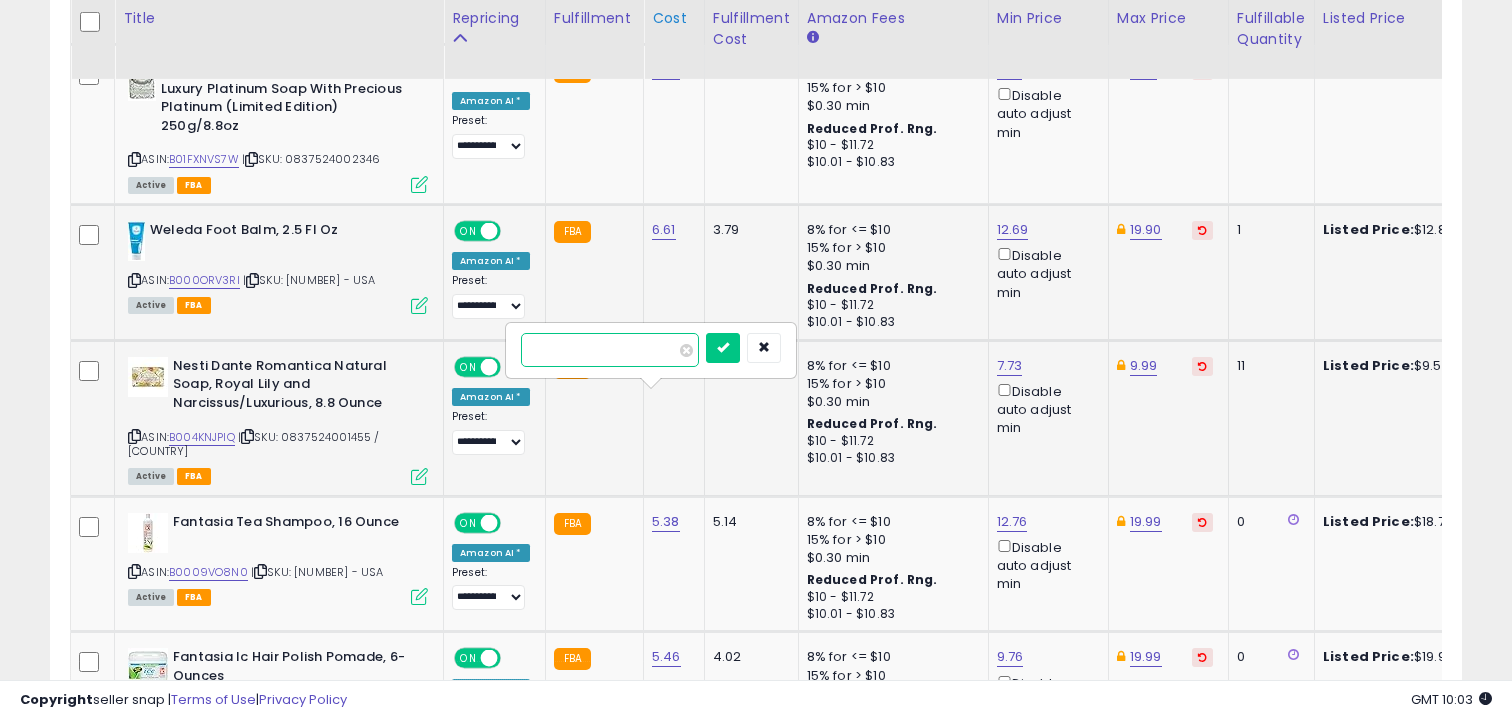 type on "*" 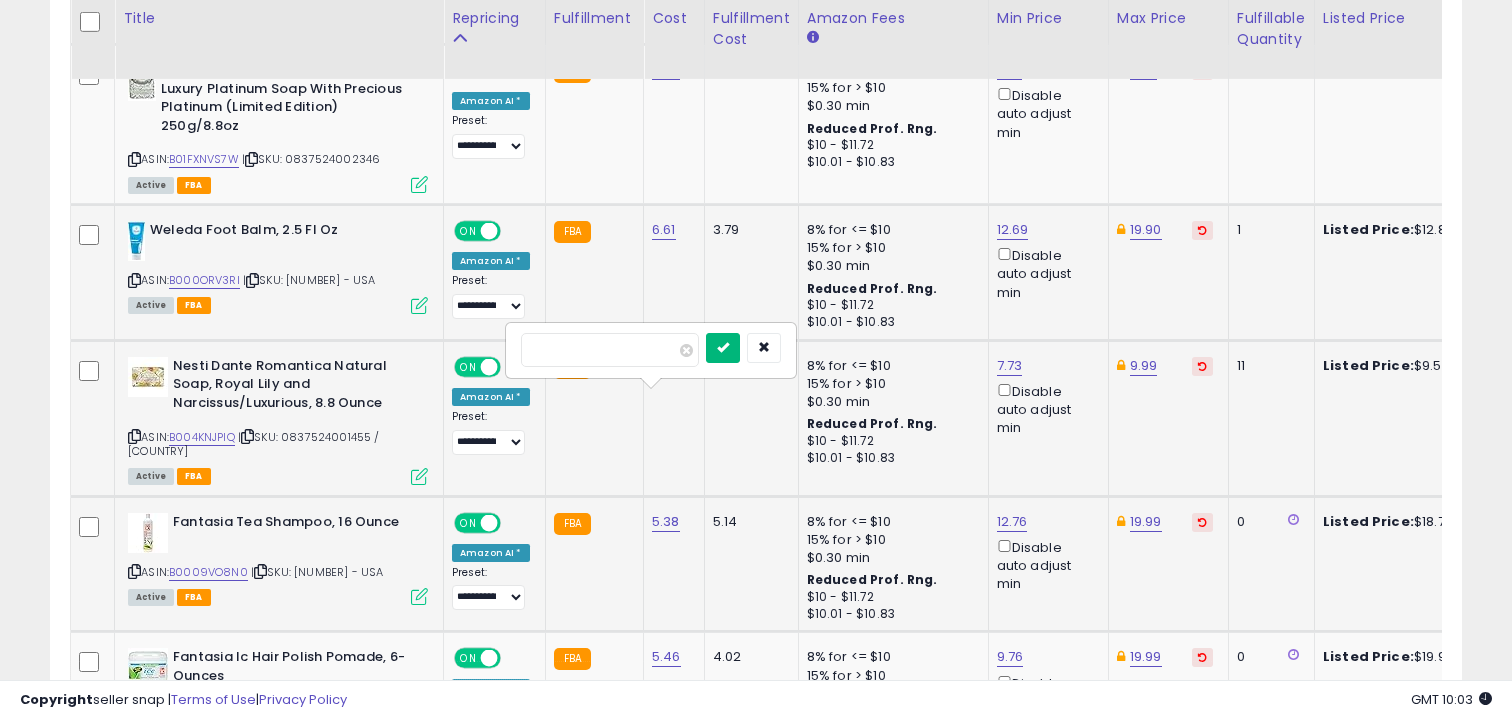 click at bounding box center [723, 347] 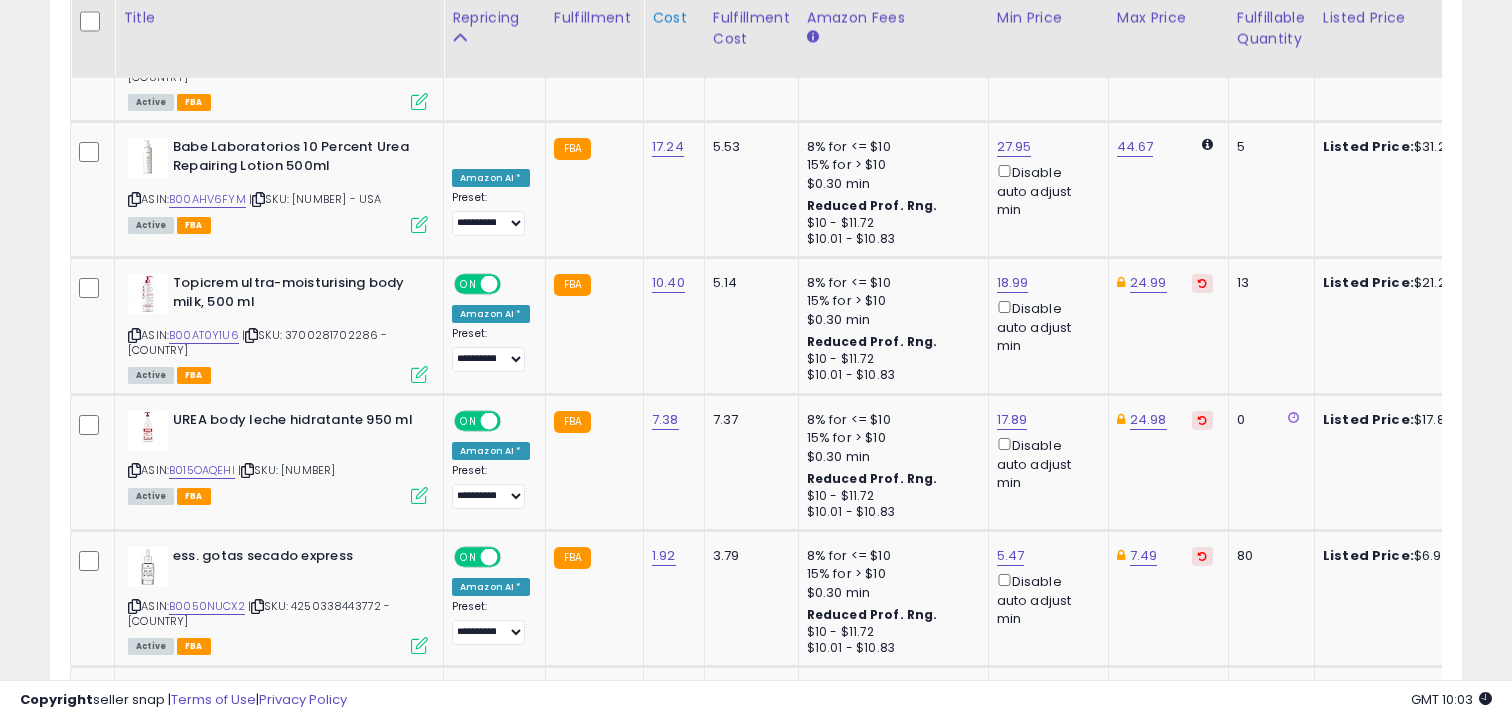 scroll, scrollTop: 4717, scrollLeft: 0, axis: vertical 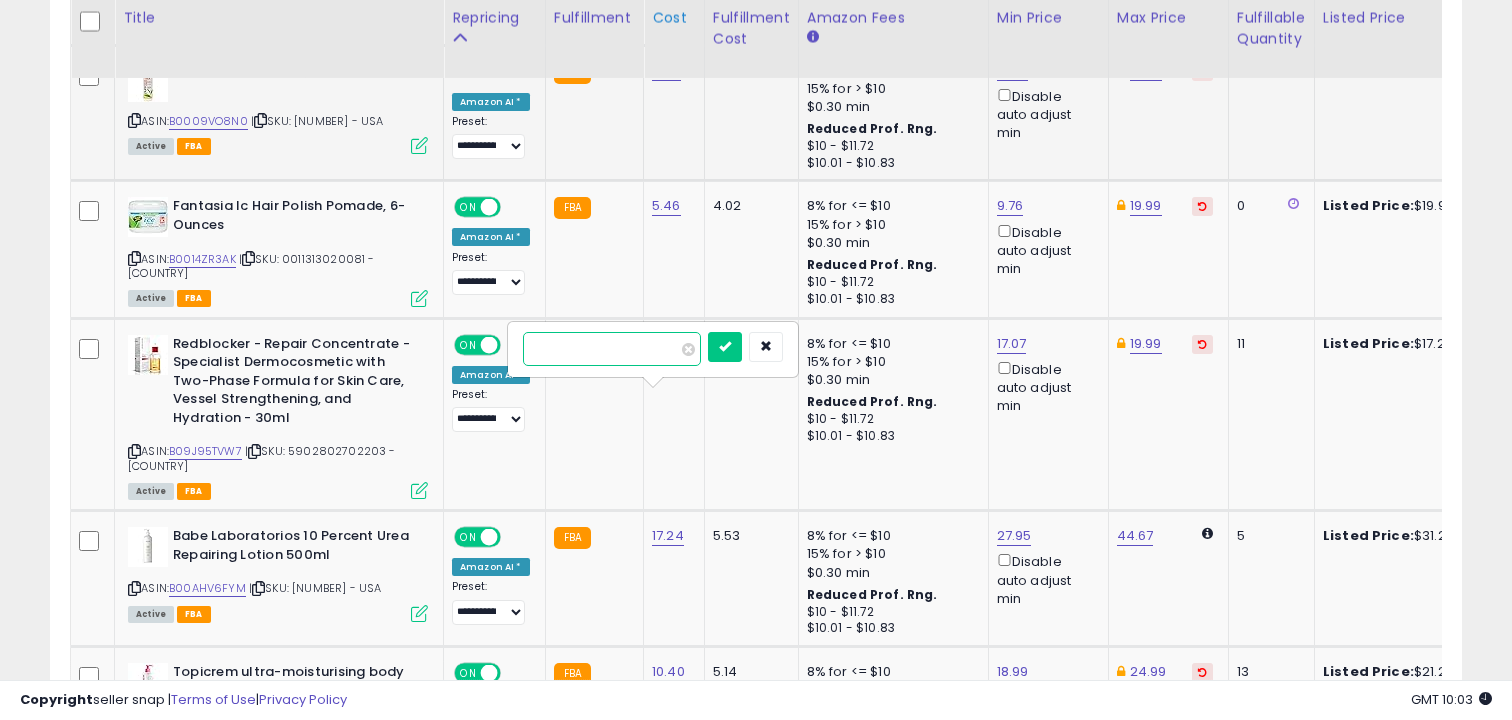 type on "**" 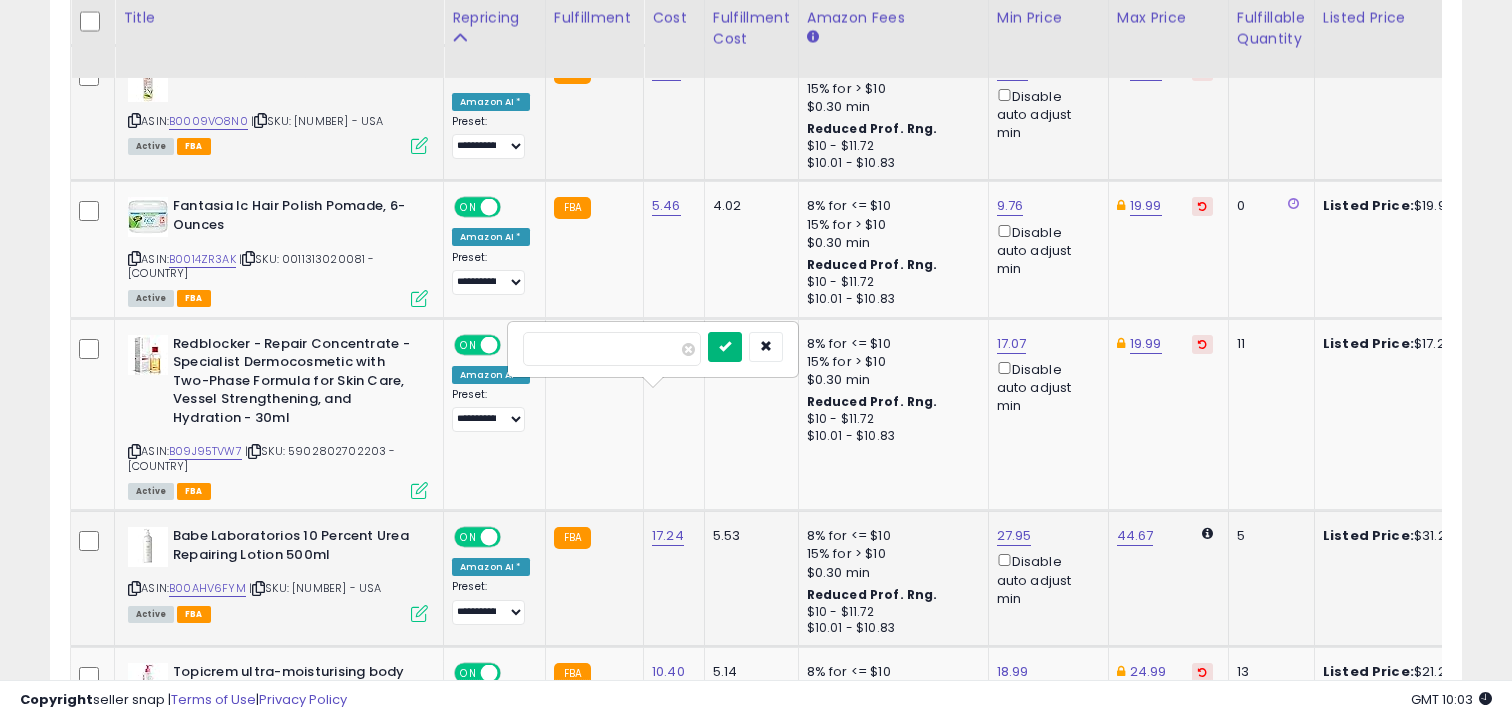 click at bounding box center [725, 346] 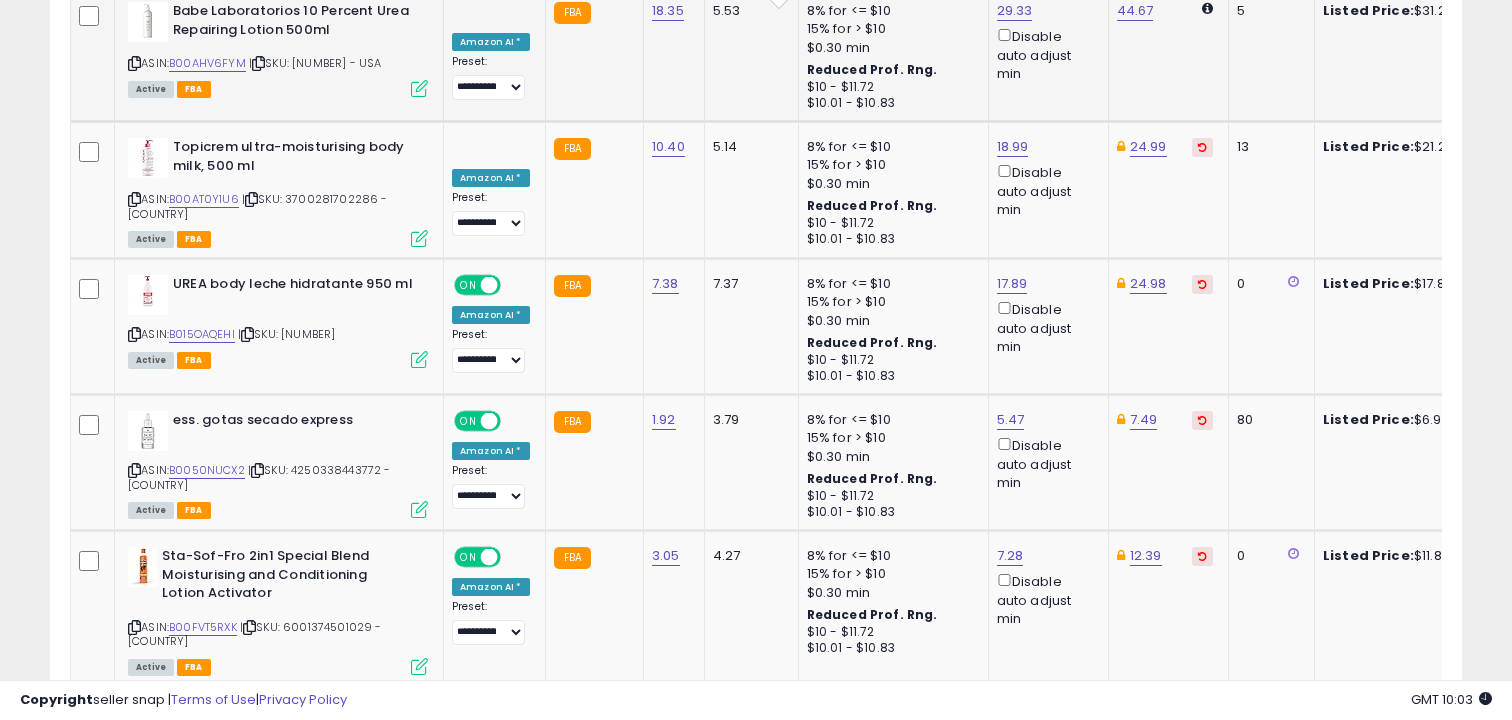 scroll, scrollTop: 4853, scrollLeft: 0, axis: vertical 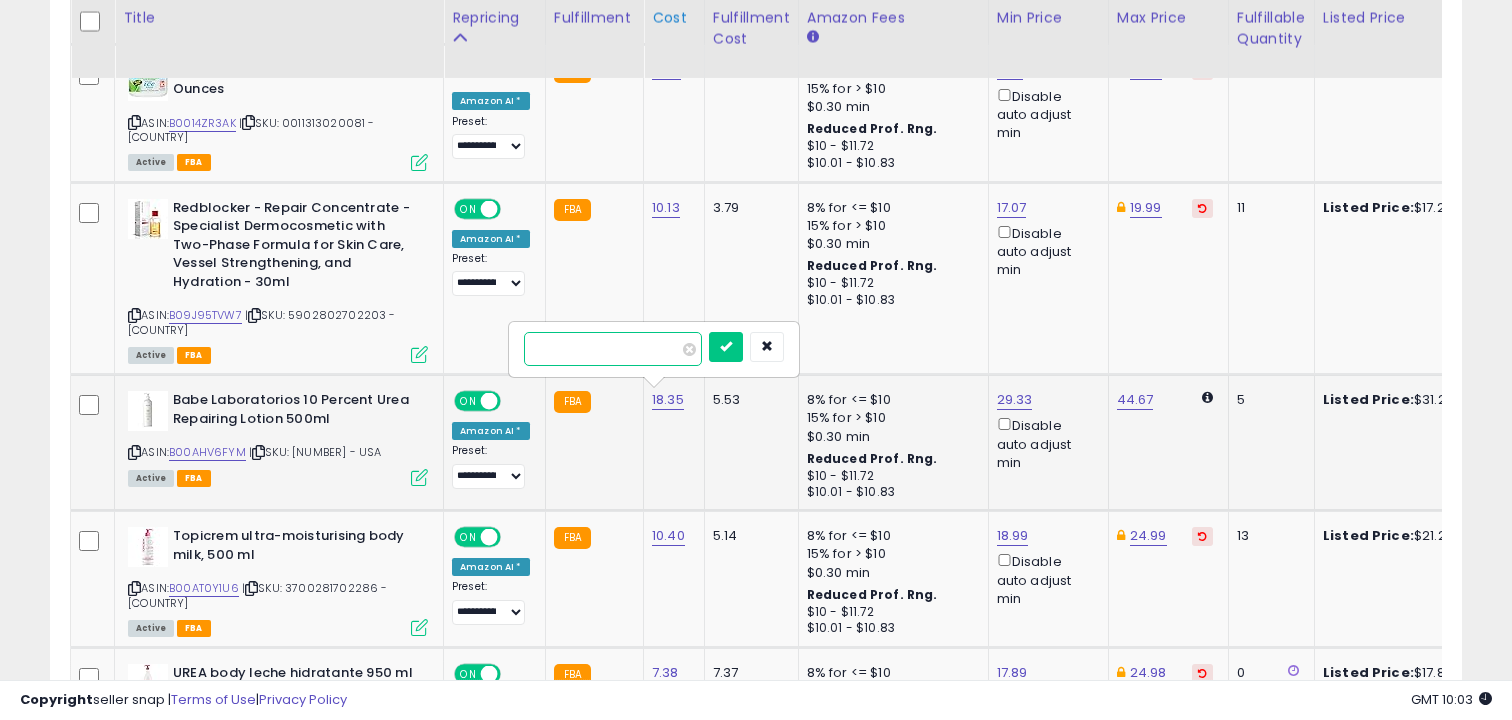 type on "**" 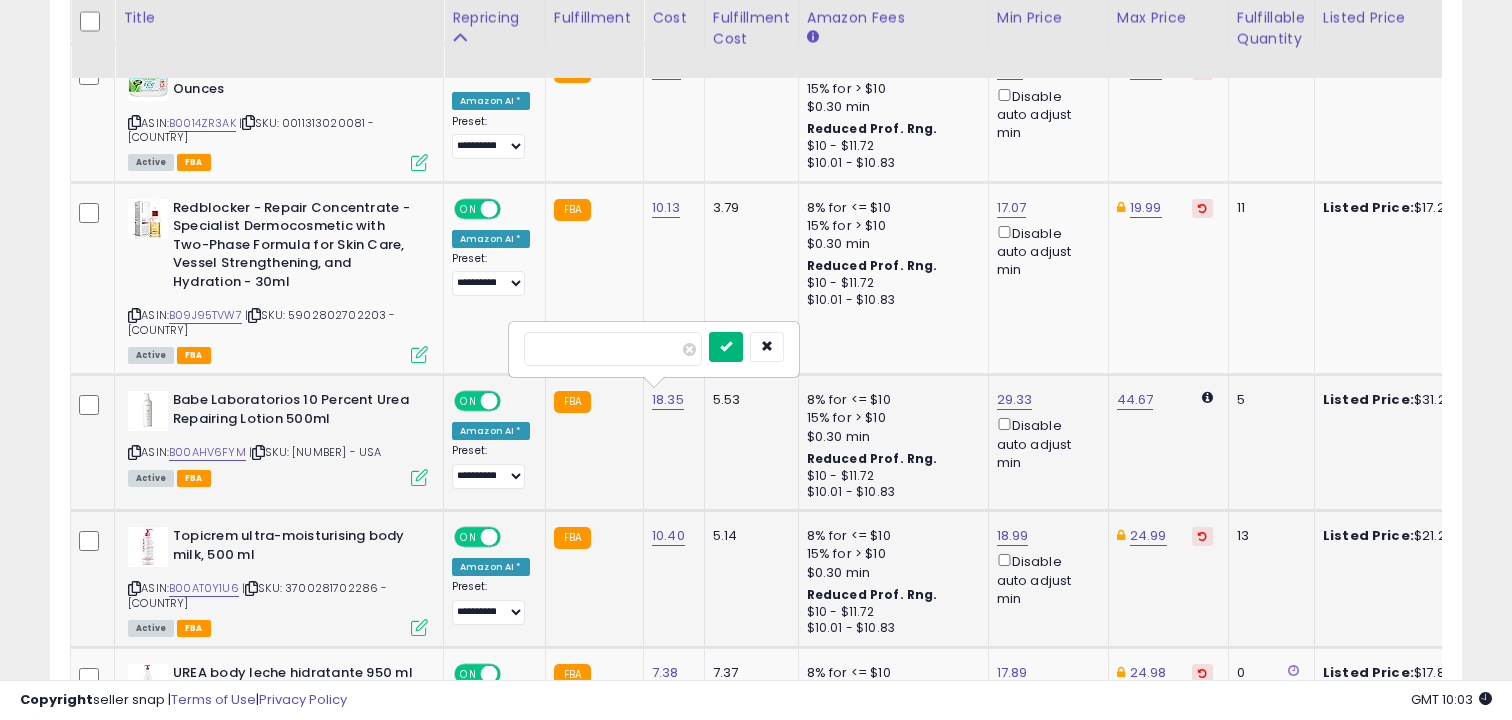 click at bounding box center [726, 346] 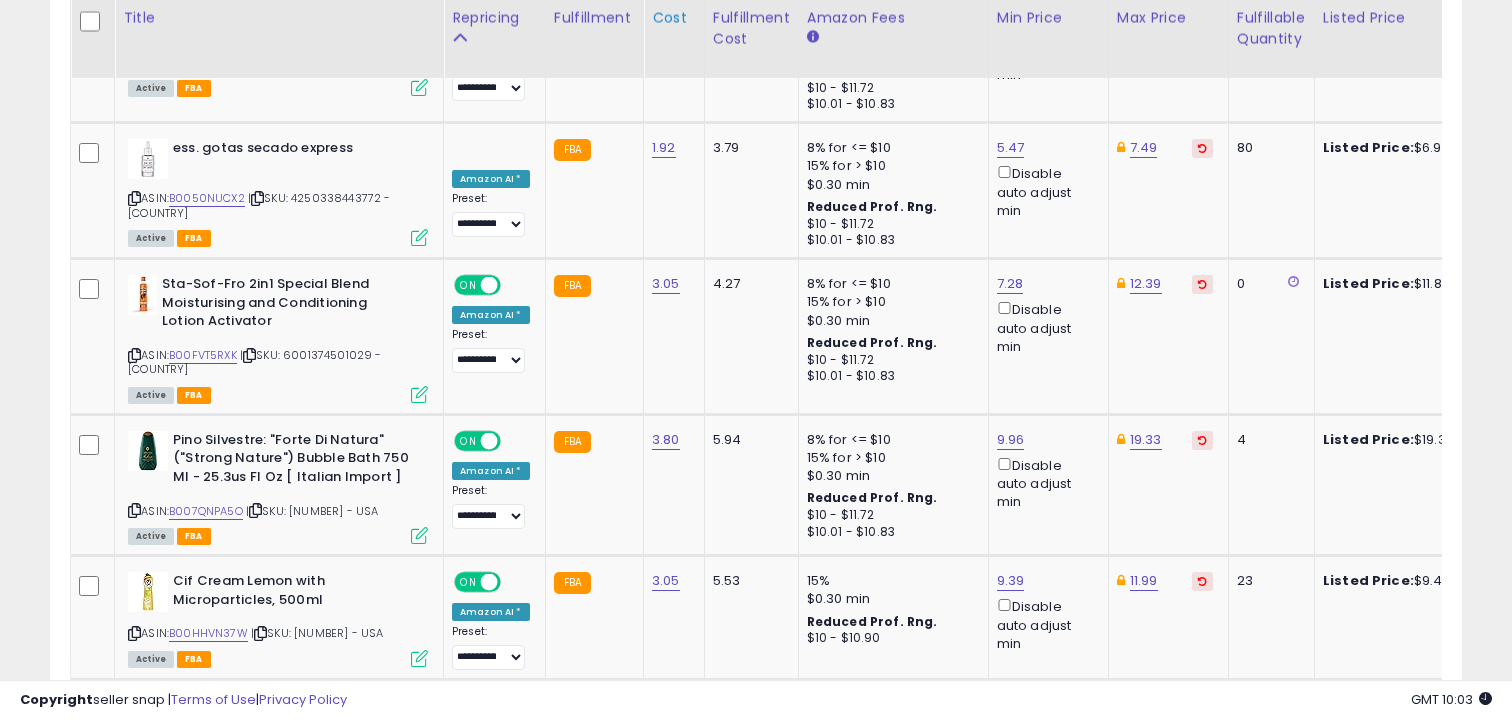 scroll, scrollTop: 5125, scrollLeft: 0, axis: vertical 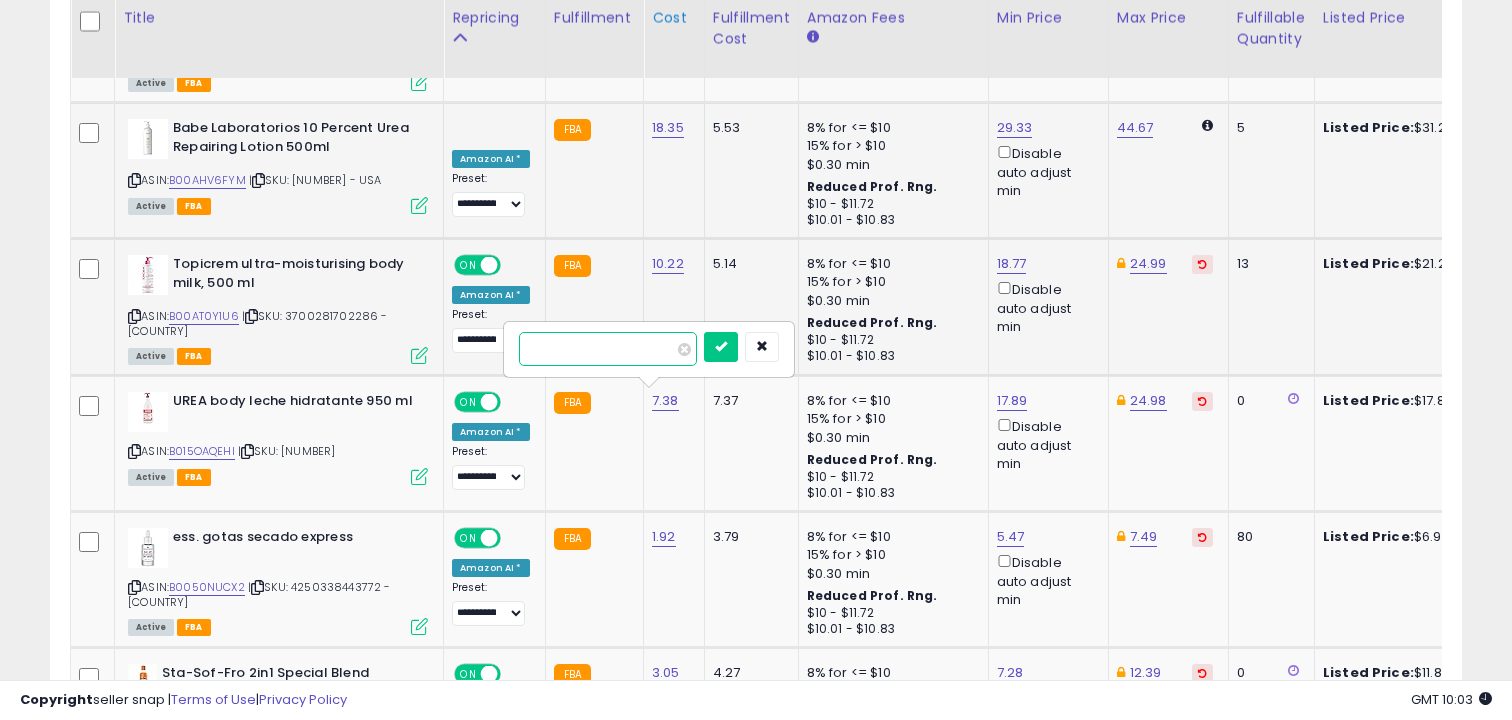 type on "*" 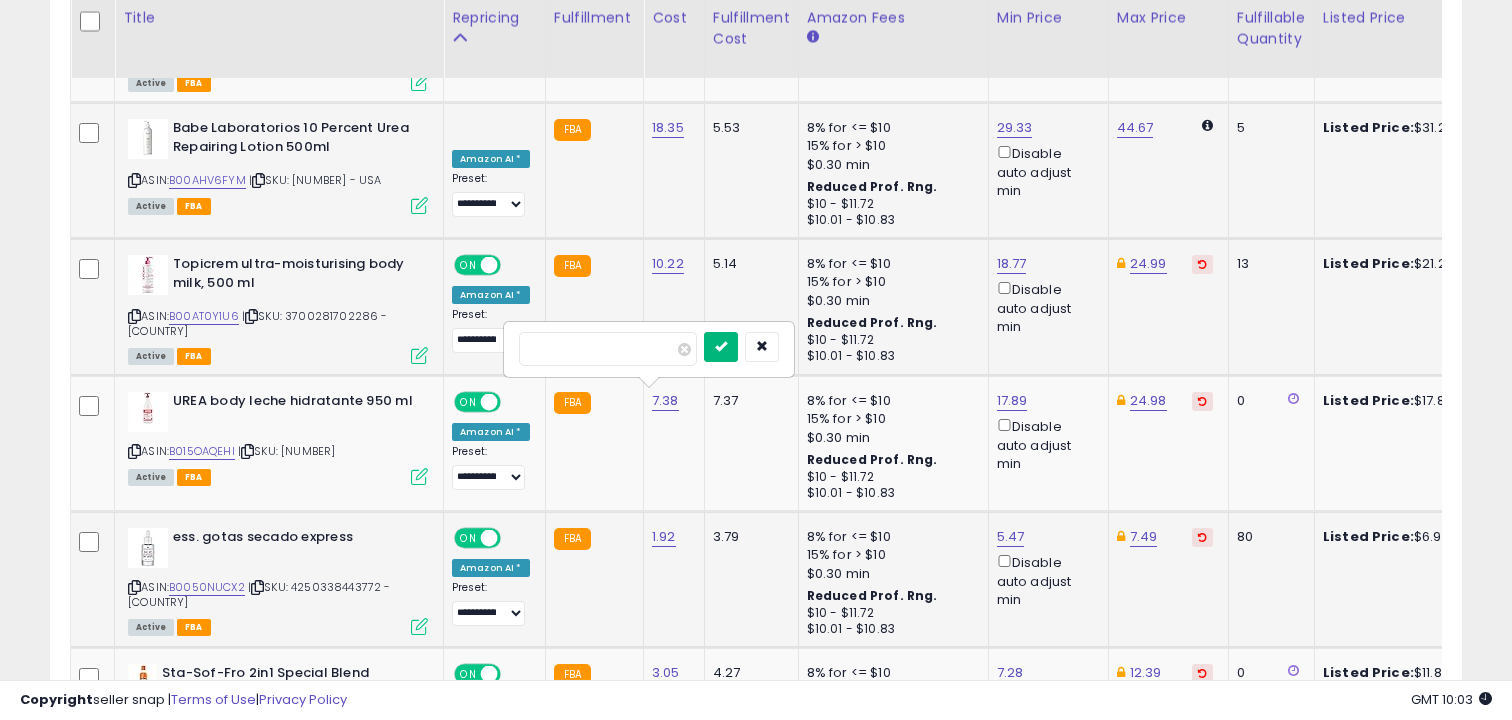 click at bounding box center [721, 346] 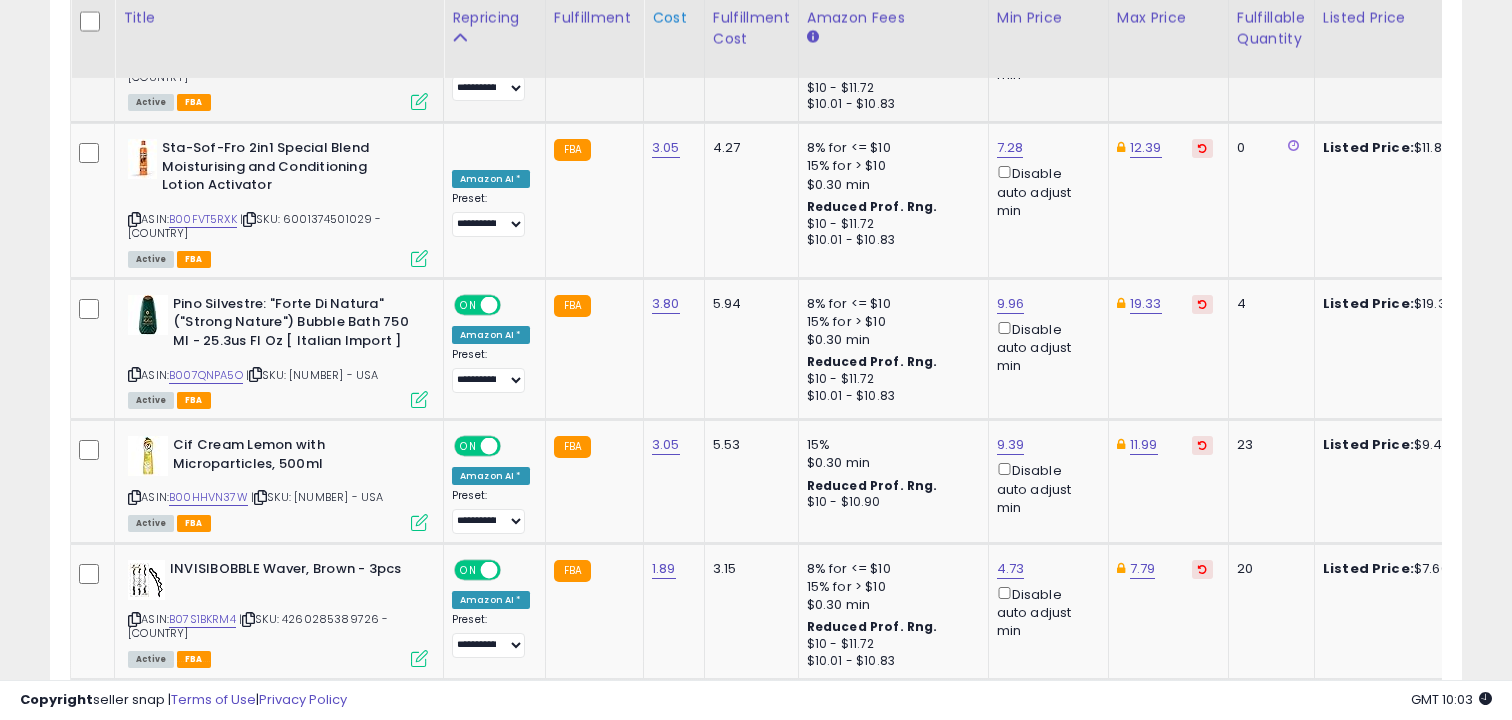 scroll, scrollTop: 5261, scrollLeft: 0, axis: vertical 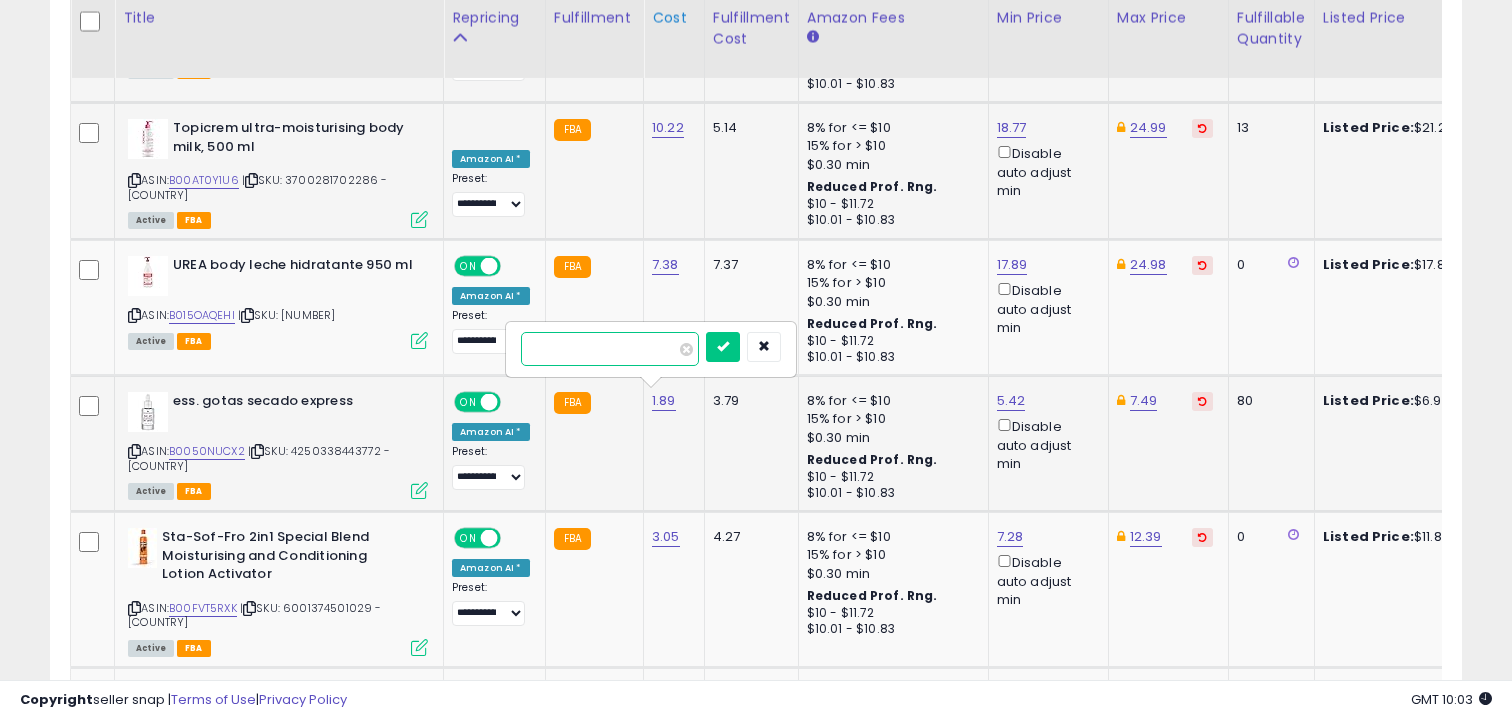 type on "*" 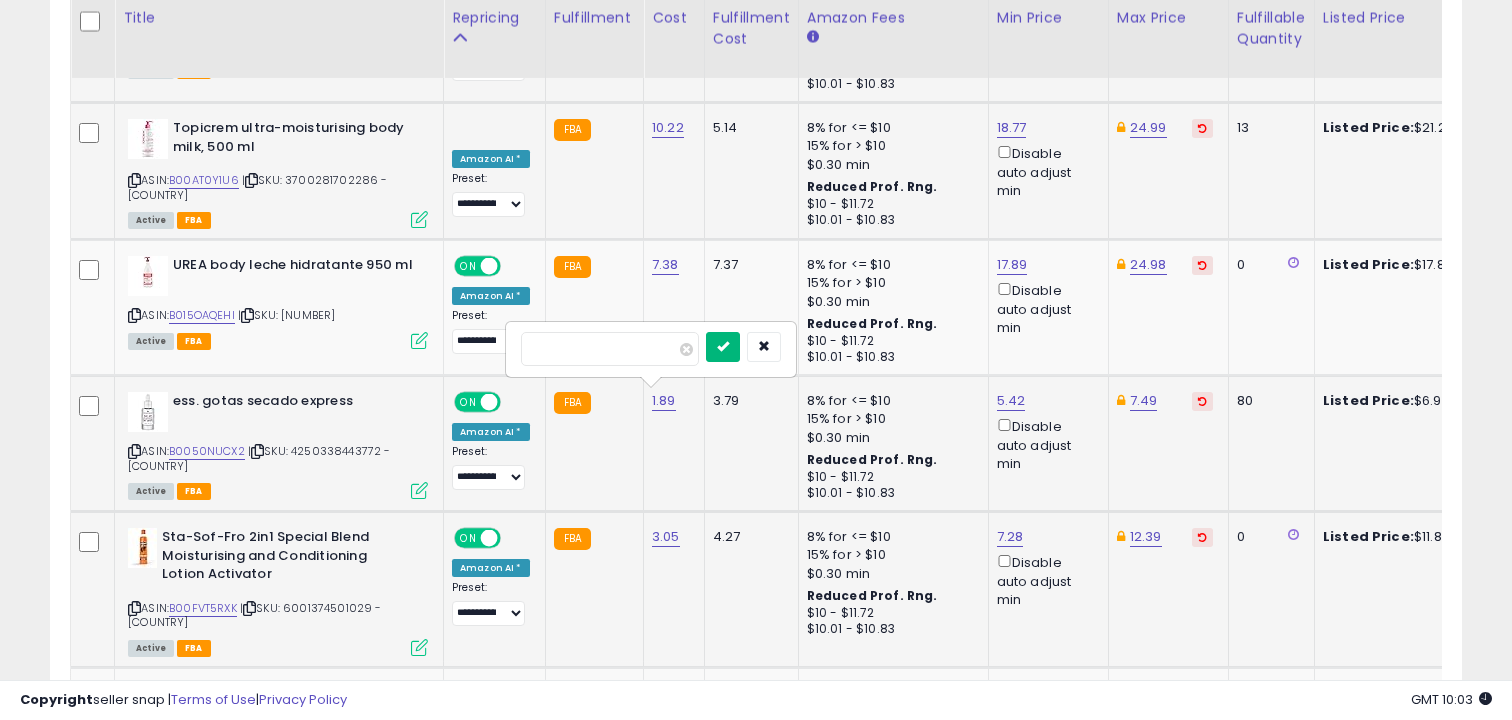 click at bounding box center (723, 346) 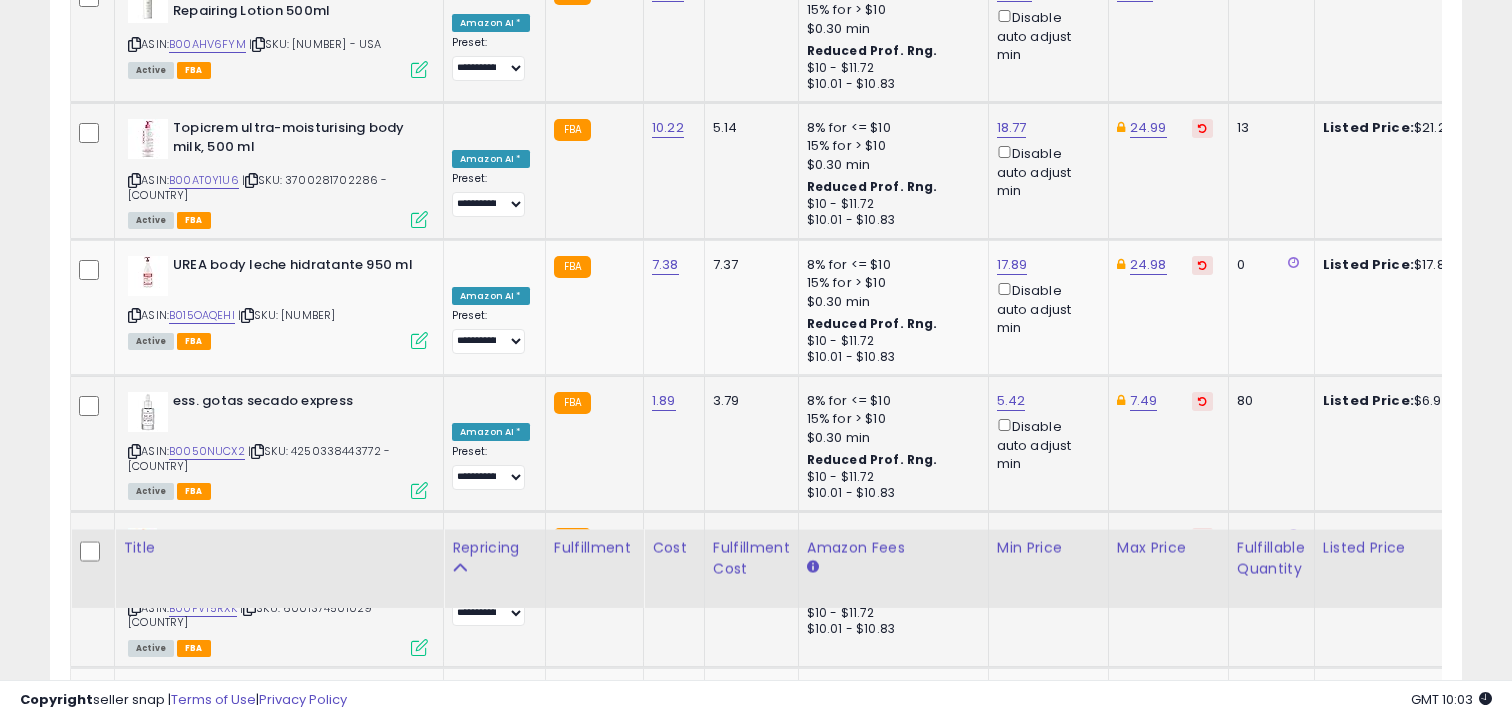 scroll, scrollTop: 5791, scrollLeft: 0, axis: vertical 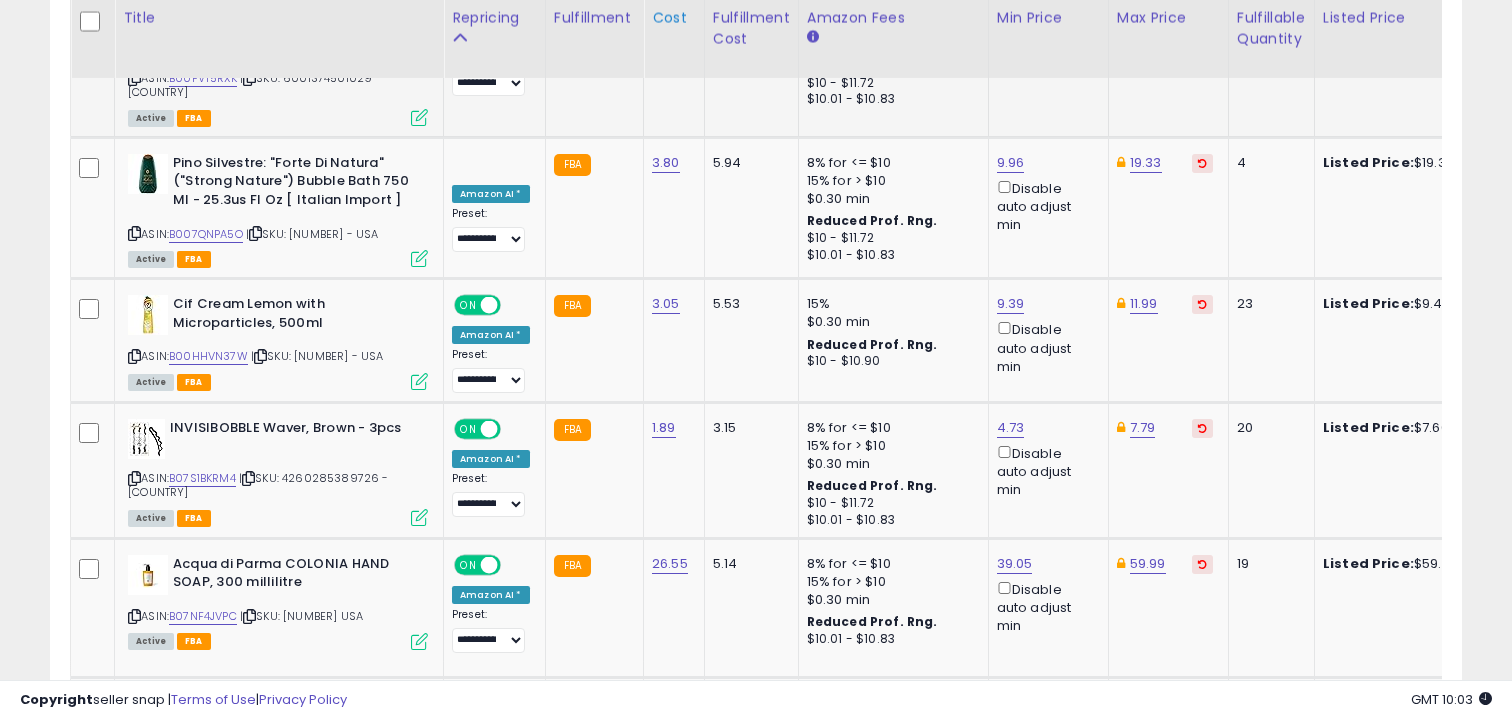 type on "****" 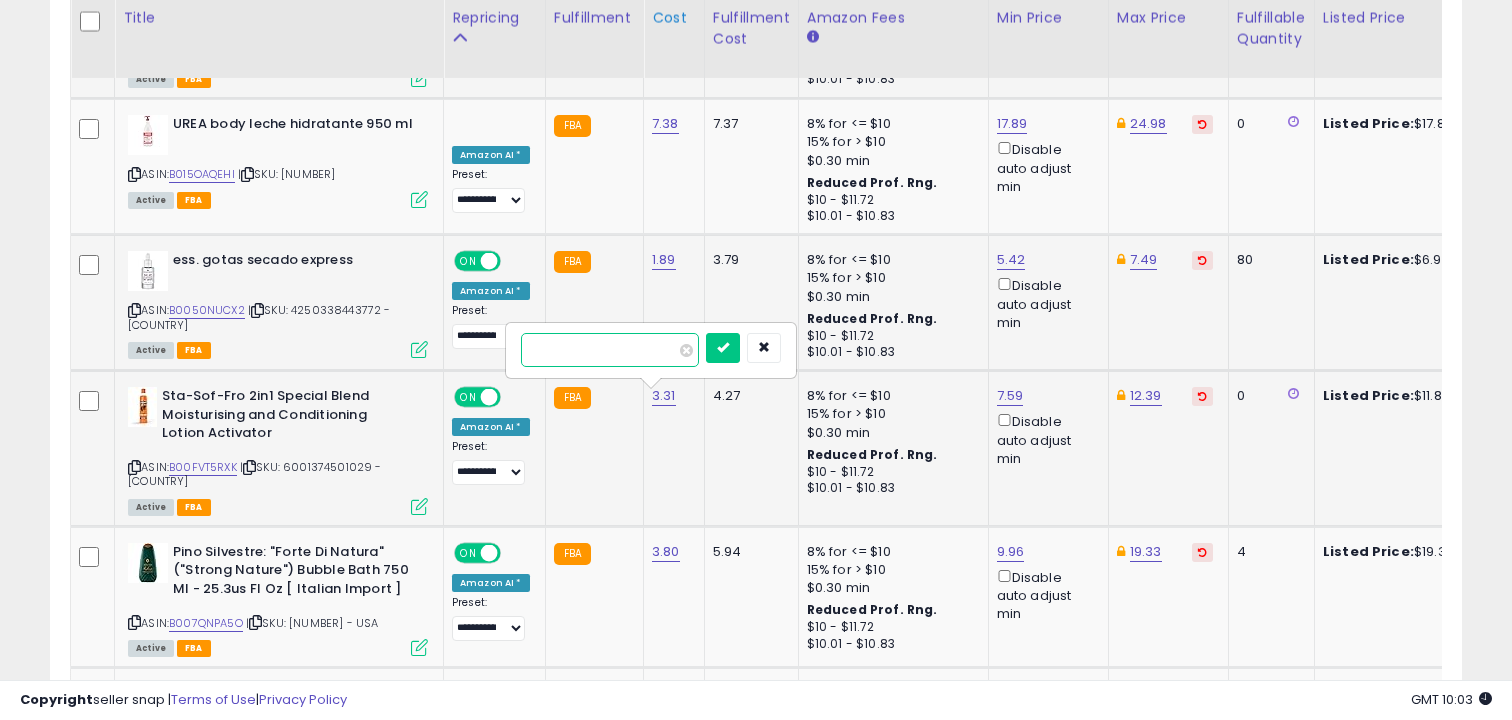 type on "*" 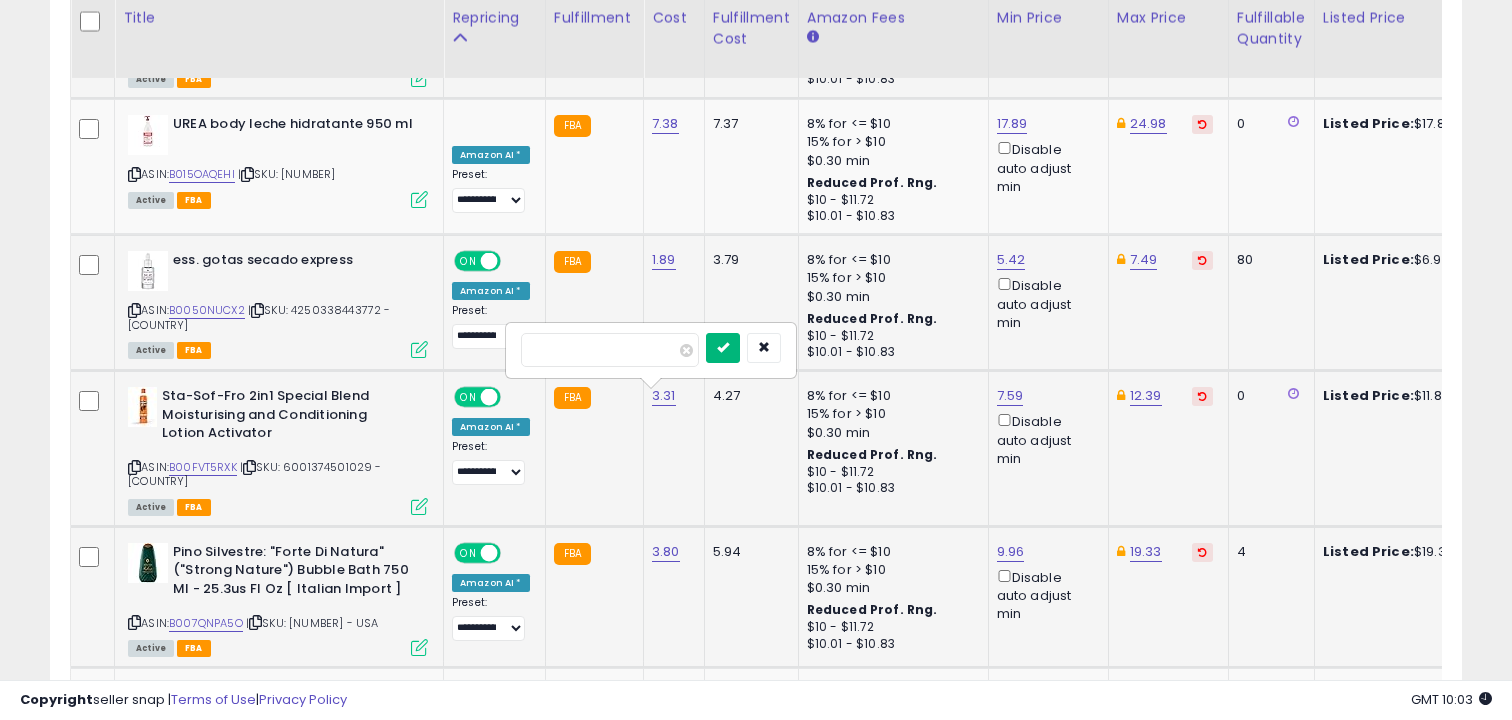 click at bounding box center (723, 347) 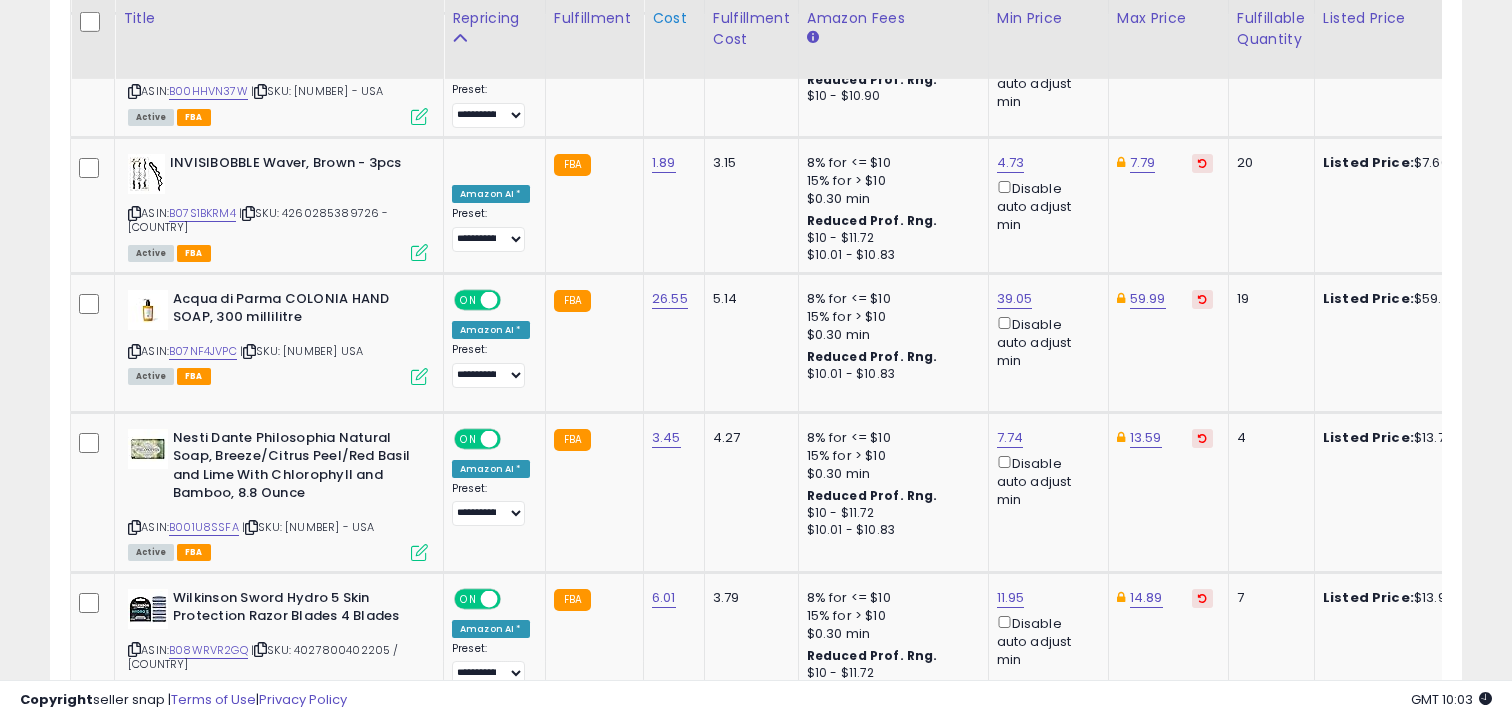 scroll, scrollTop: 5667, scrollLeft: 0, axis: vertical 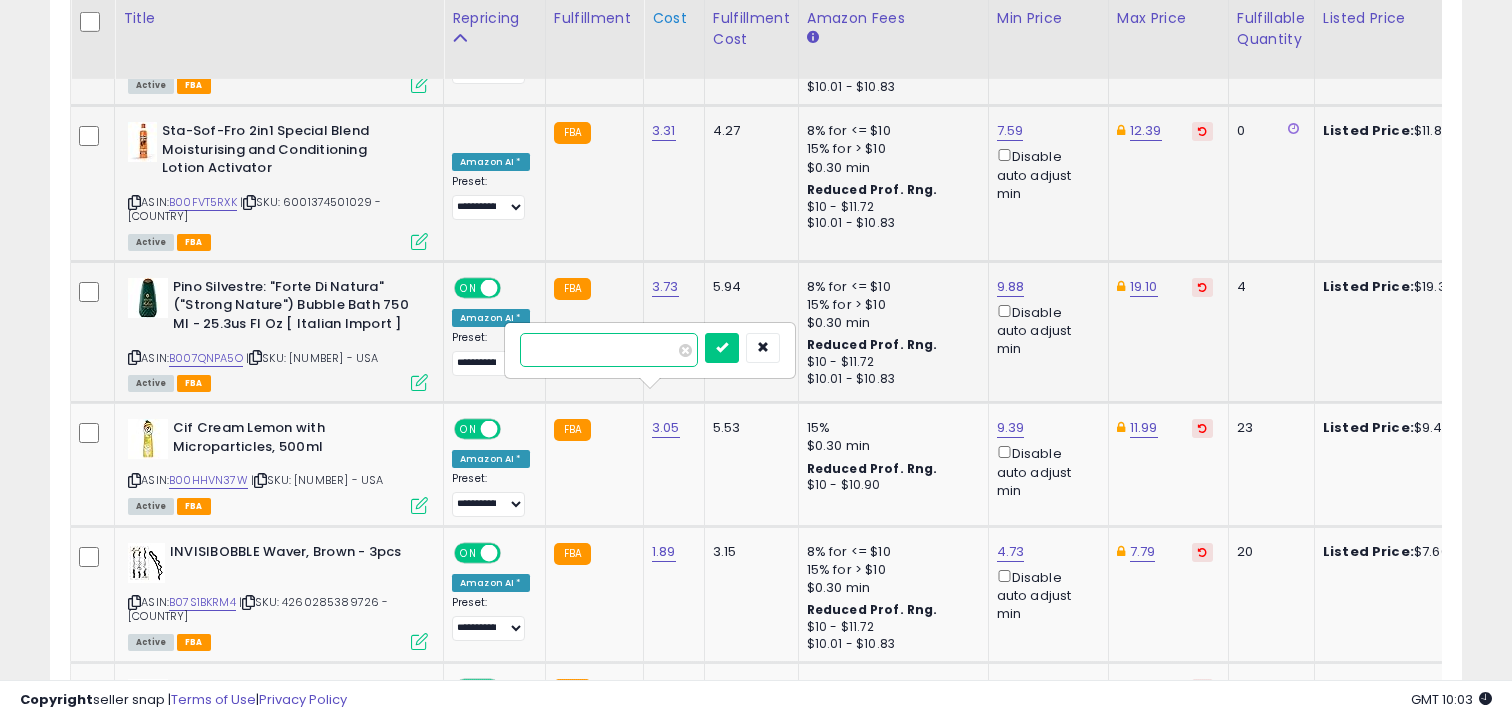 type on "*" 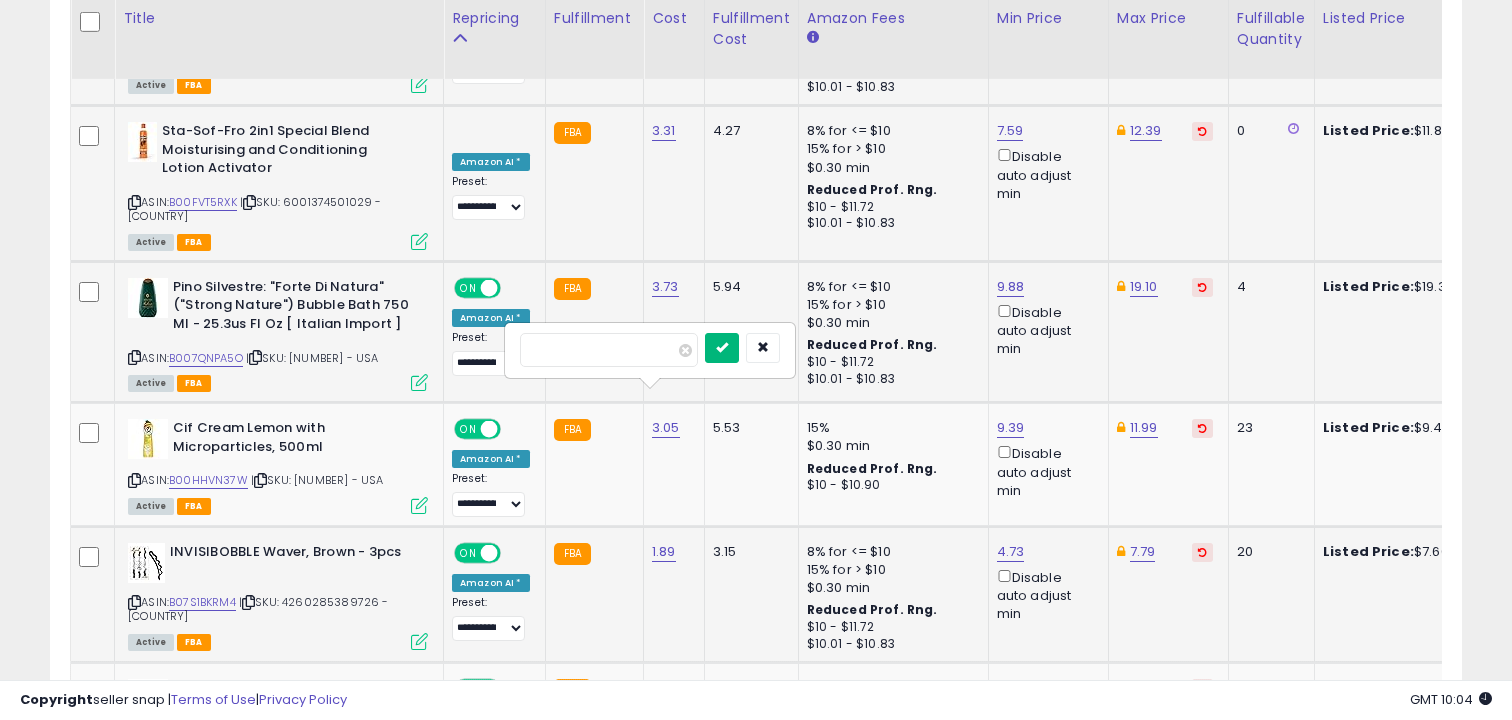 click at bounding box center [722, 347] 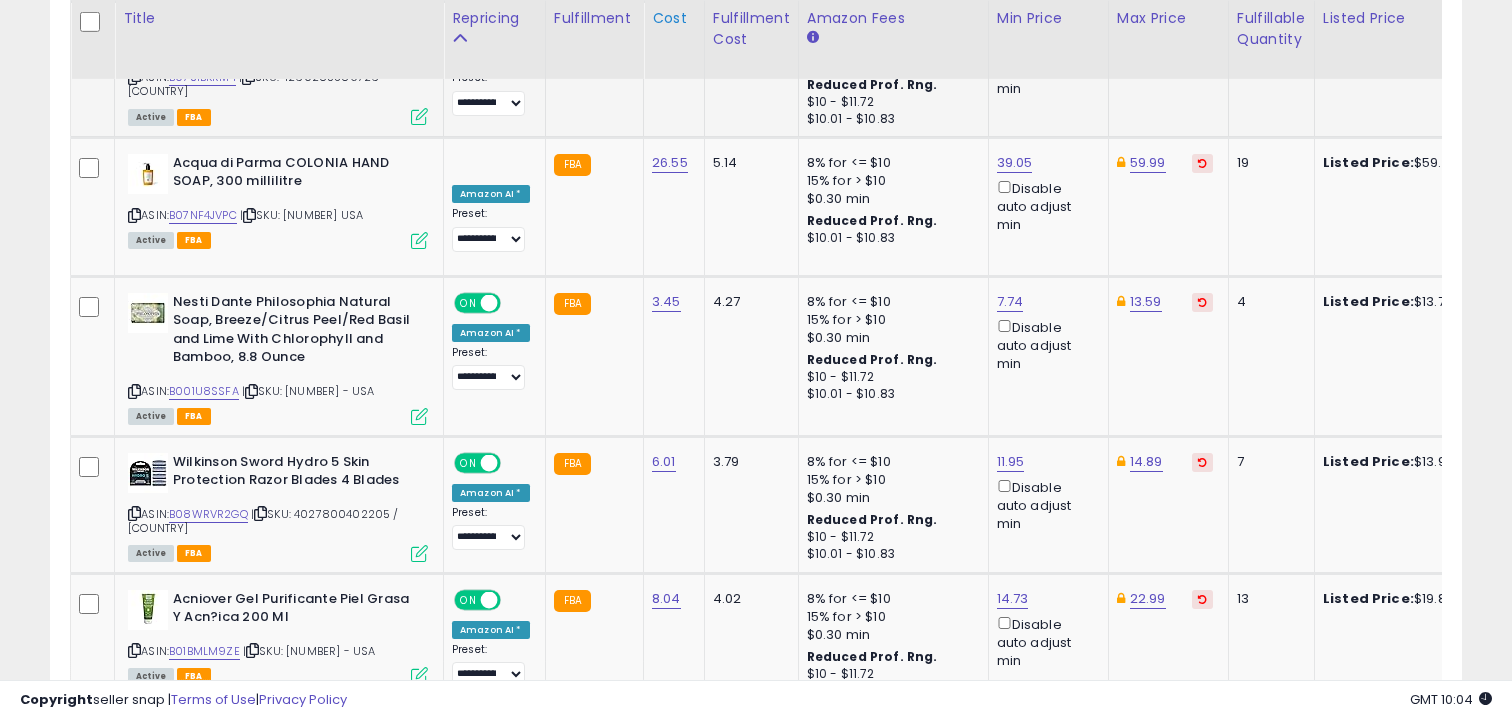 scroll, scrollTop: 5803, scrollLeft: 0, axis: vertical 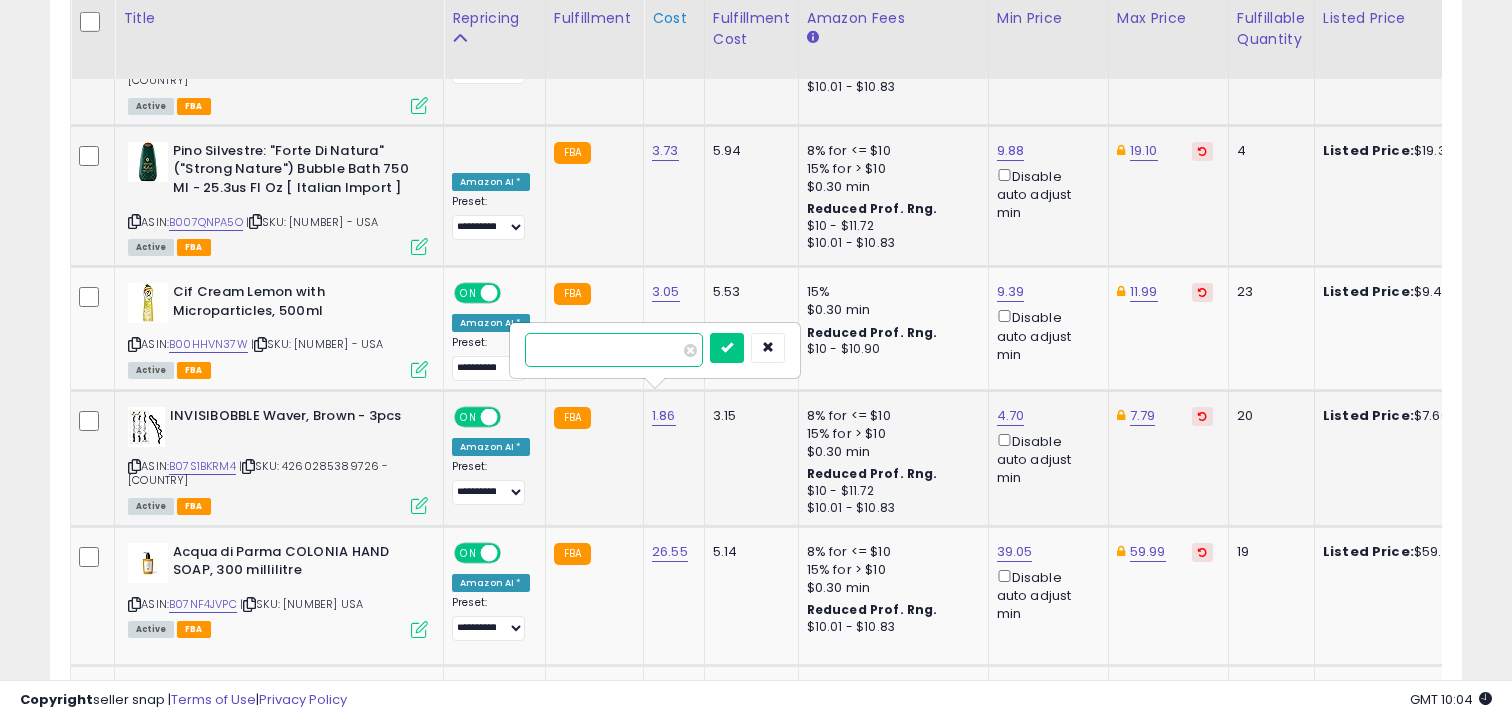type on "**" 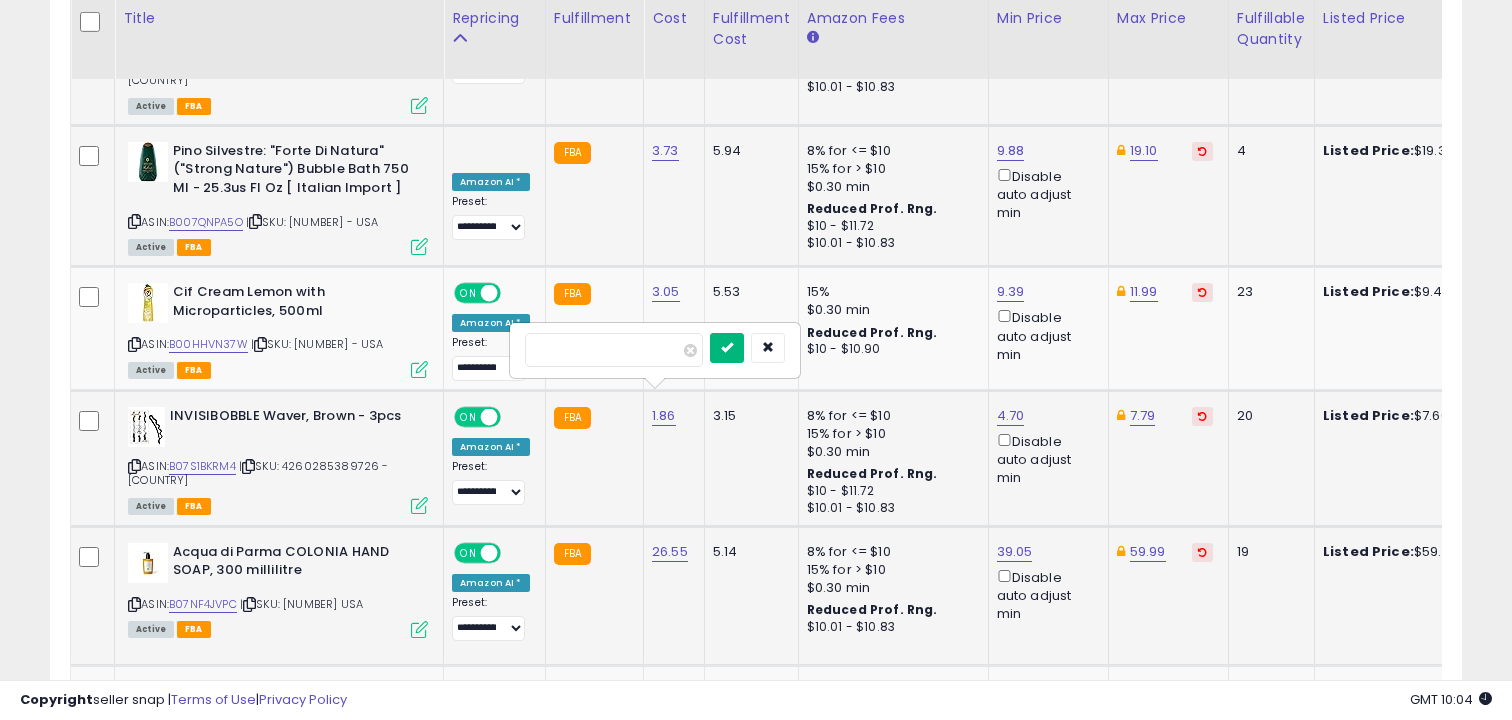 click at bounding box center (727, 347) 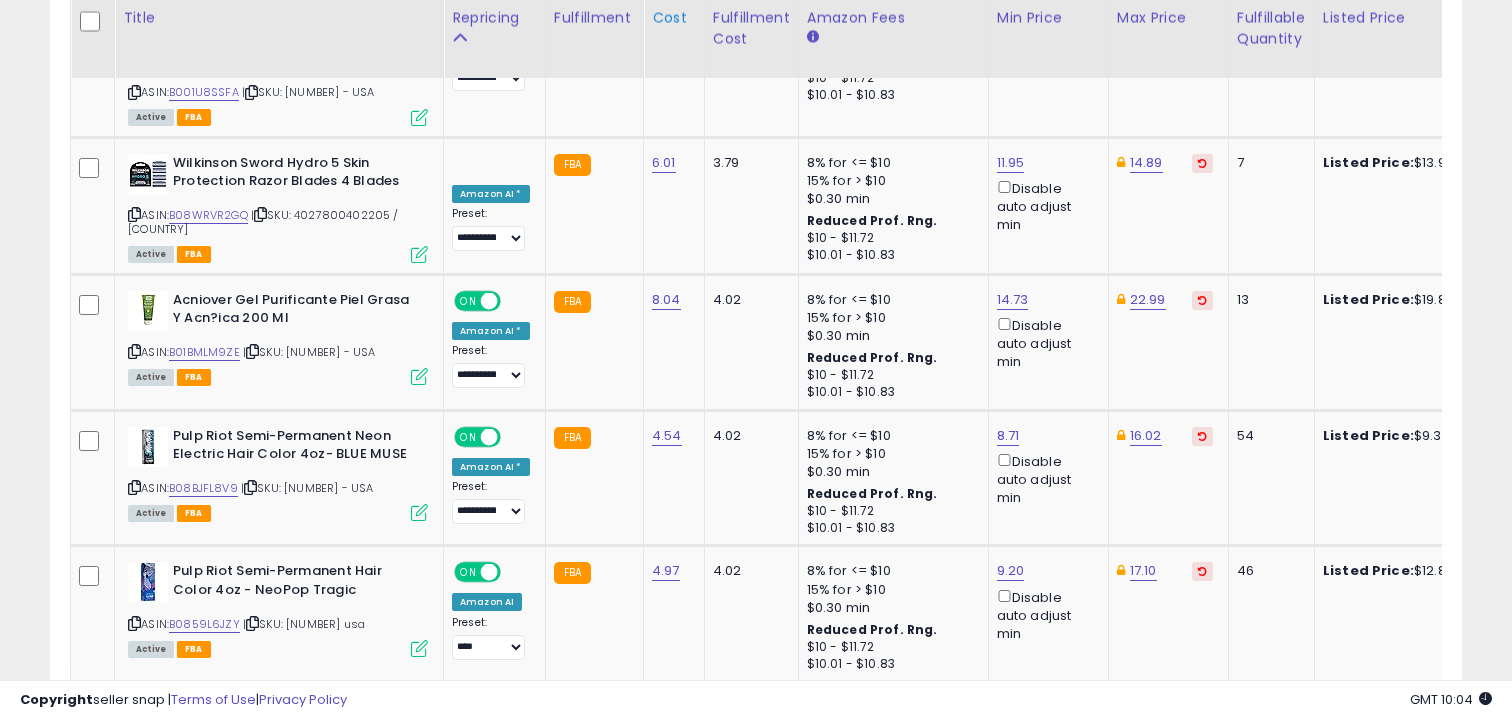 scroll, scrollTop: 6102, scrollLeft: 0, axis: vertical 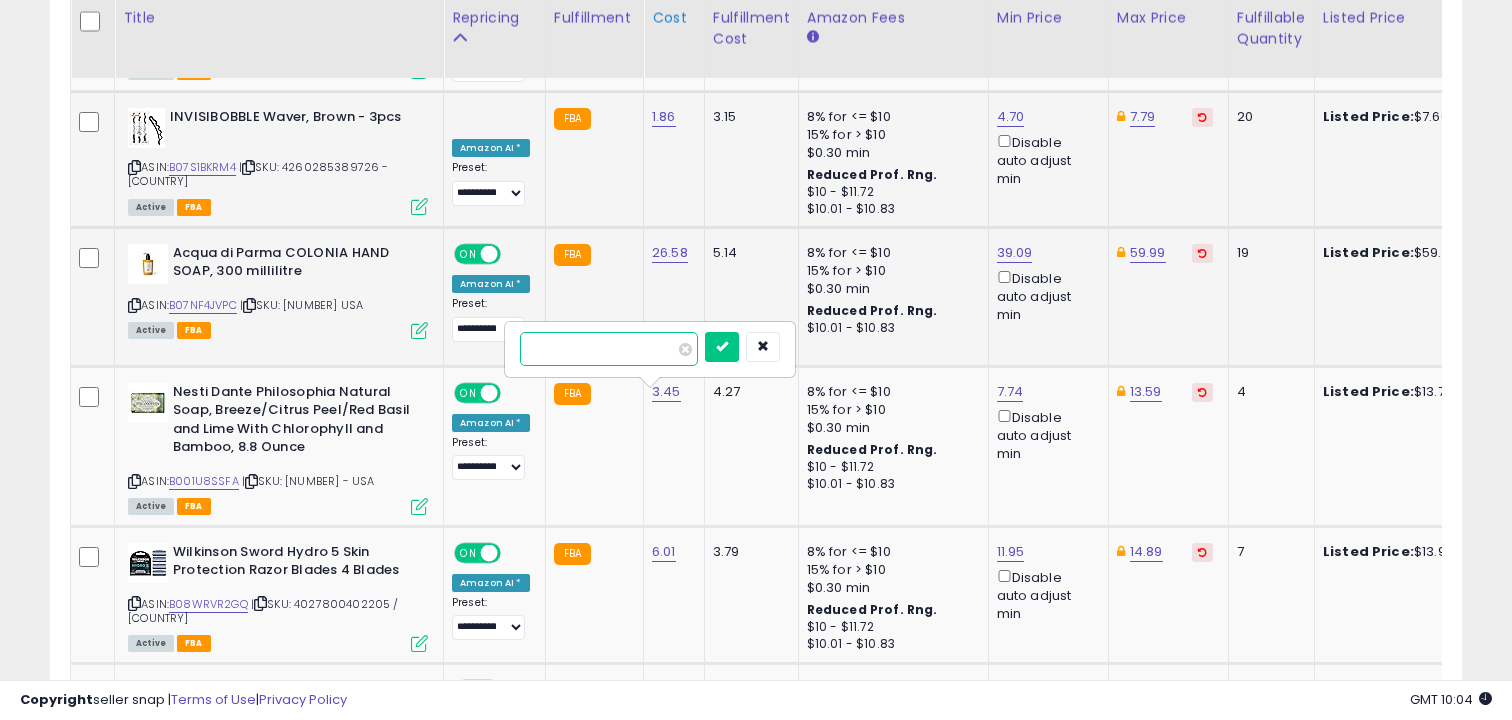 type on "*" 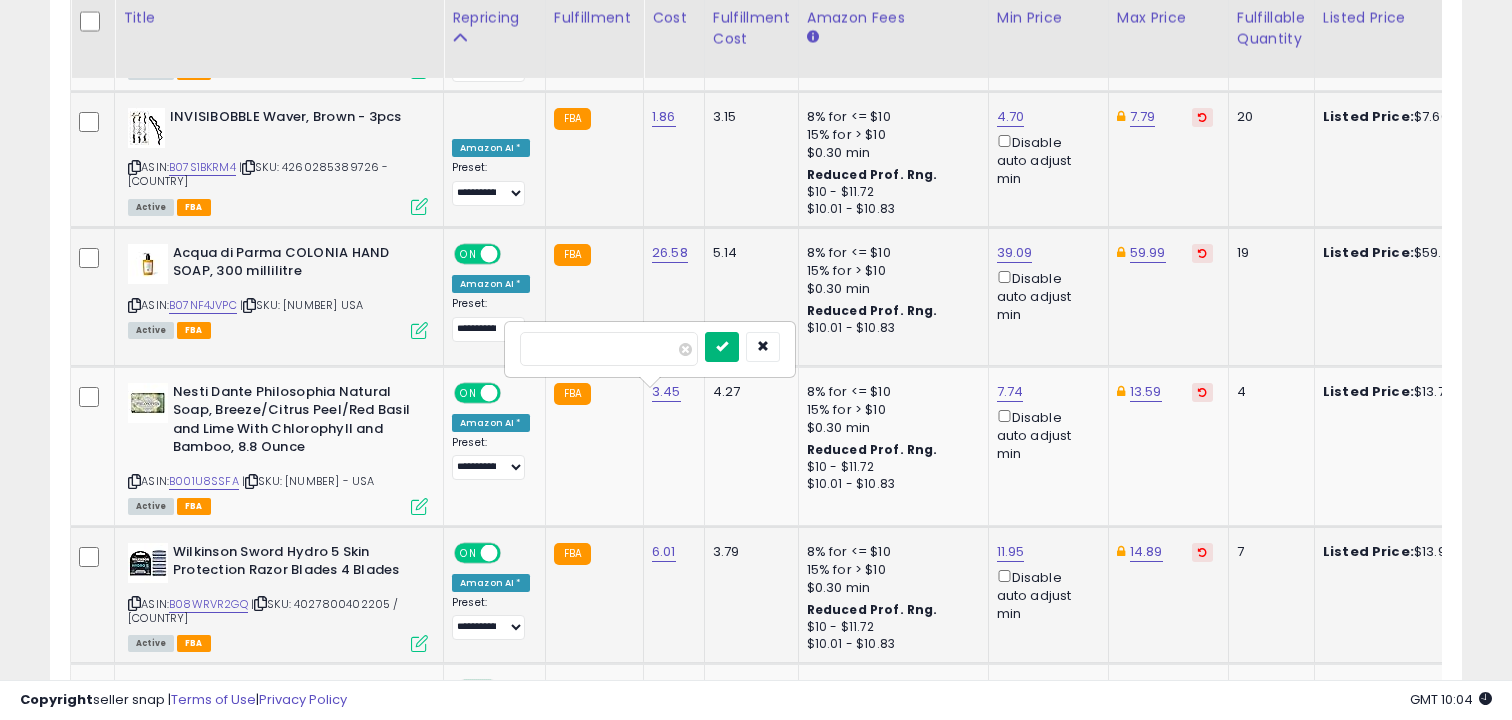 click at bounding box center [722, 346] 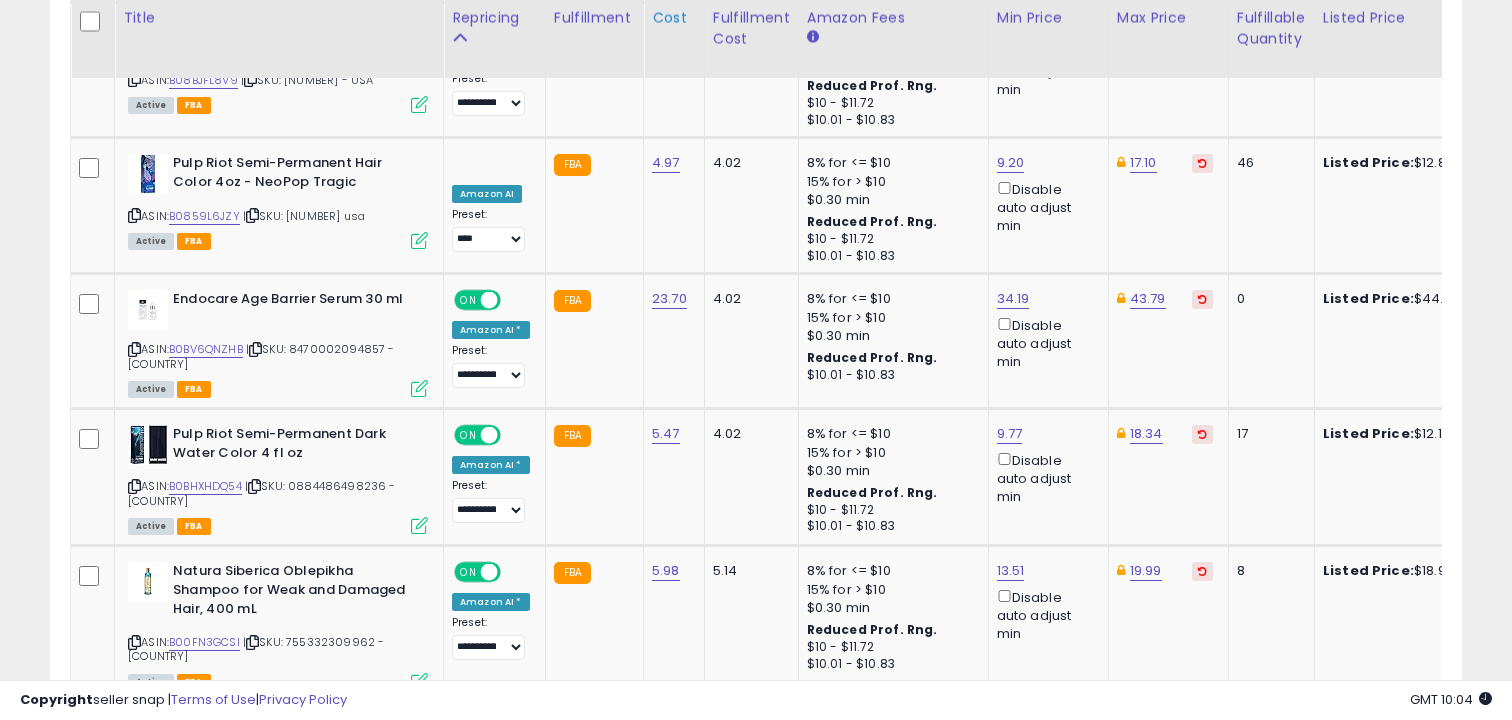 scroll, scrollTop: 6510, scrollLeft: 0, axis: vertical 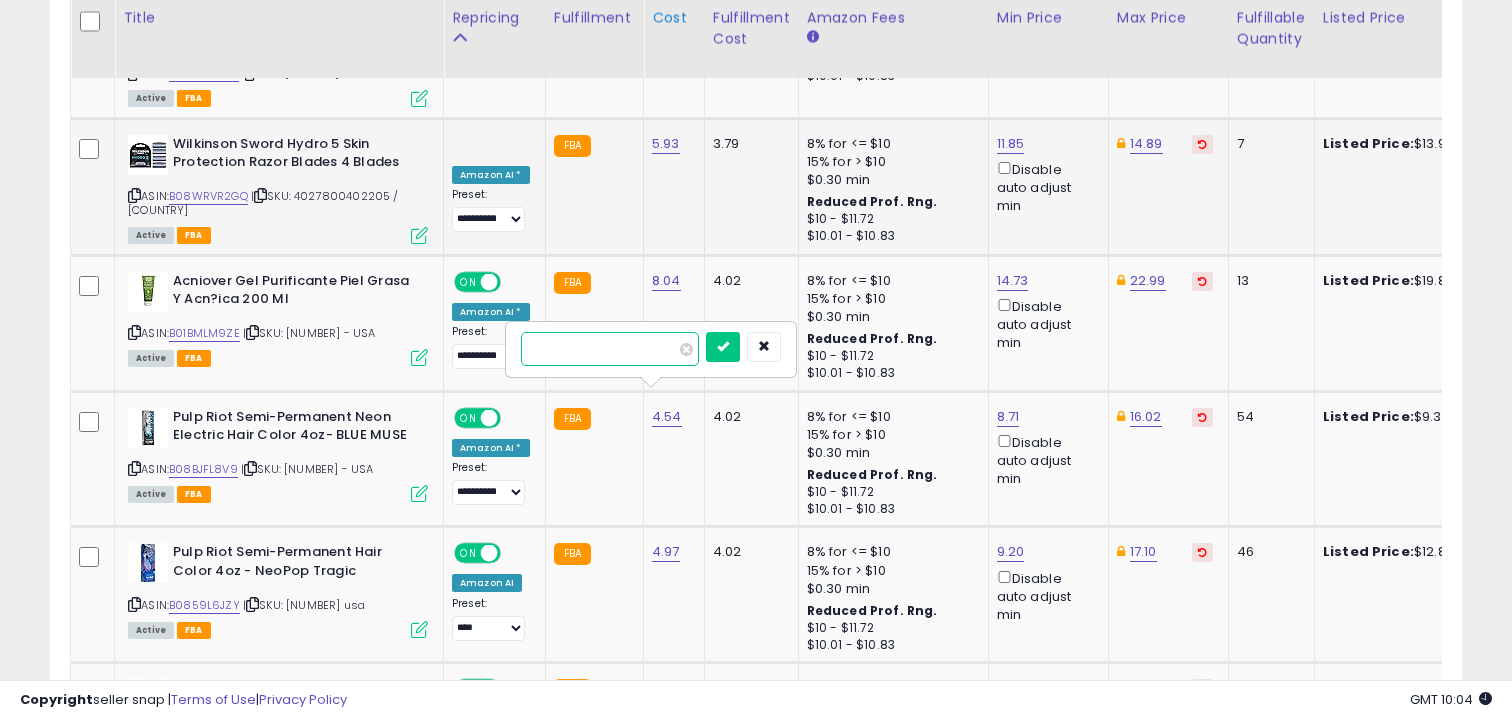 type on "*" 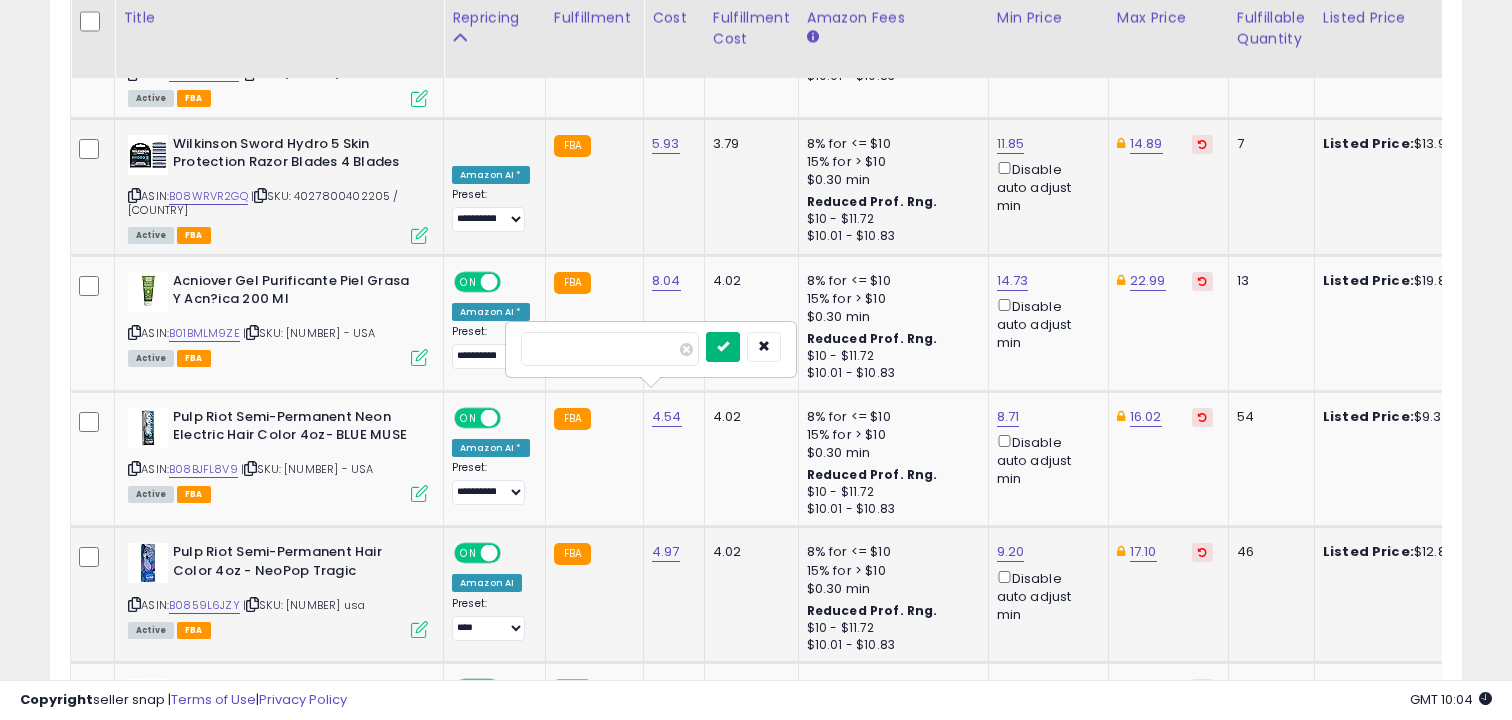 click at bounding box center (723, 346) 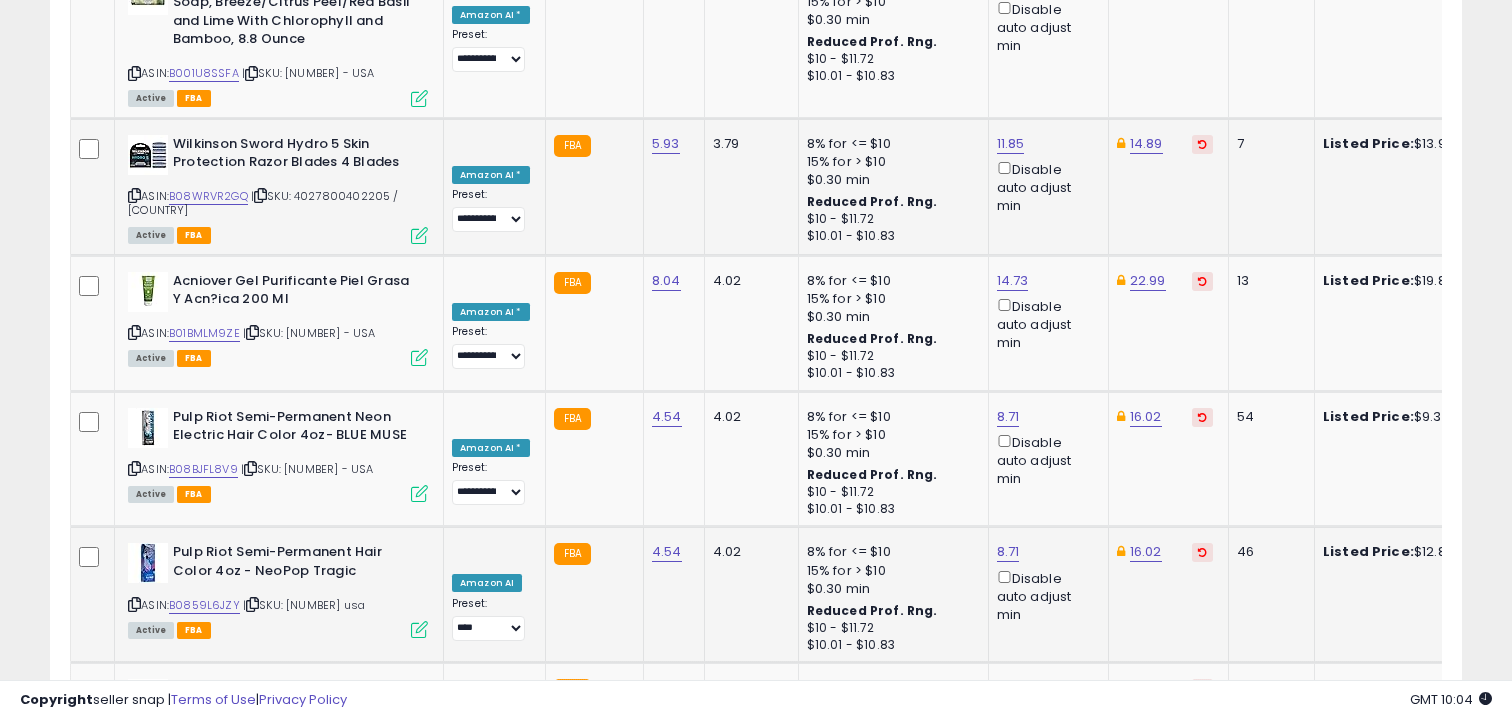 scroll, scrollTop: 7294, scrollLeft: 0, axis: vertical 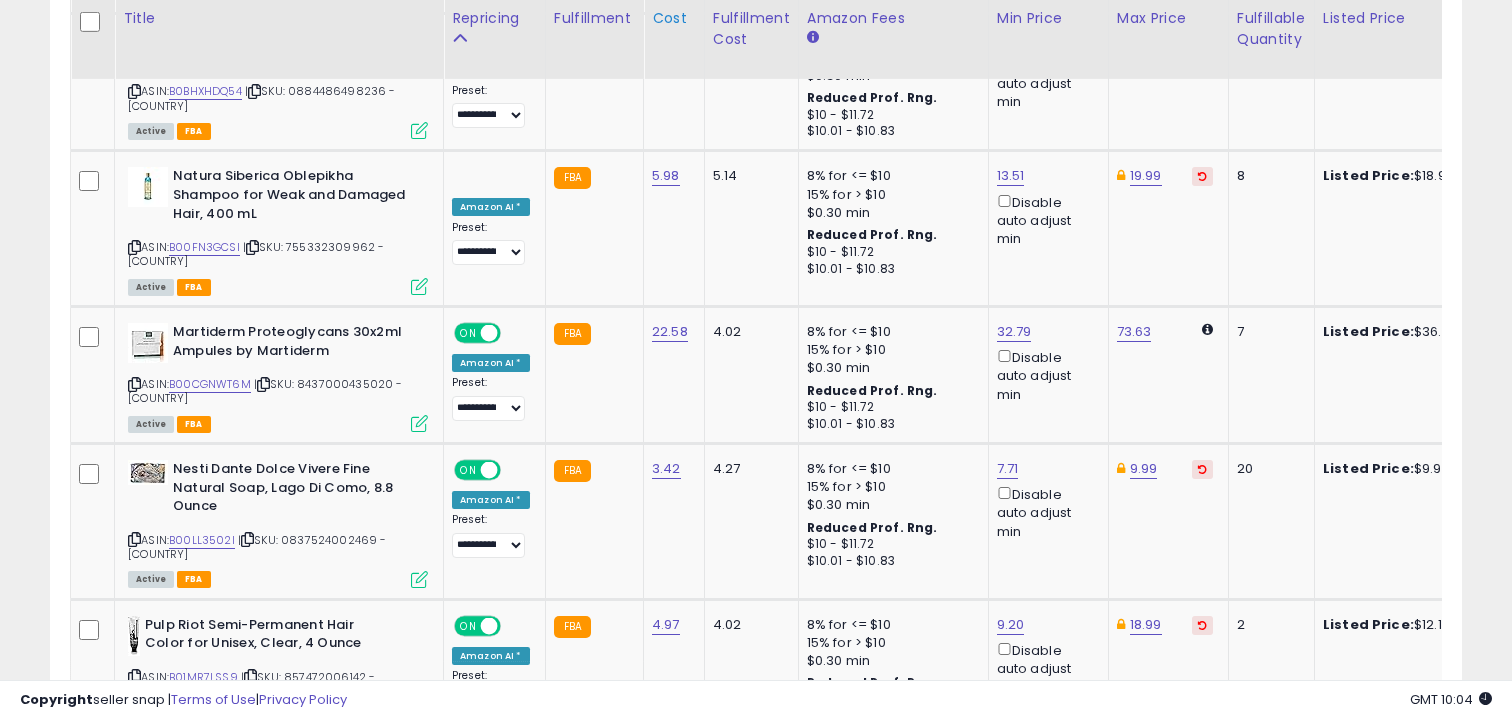 type on "****" 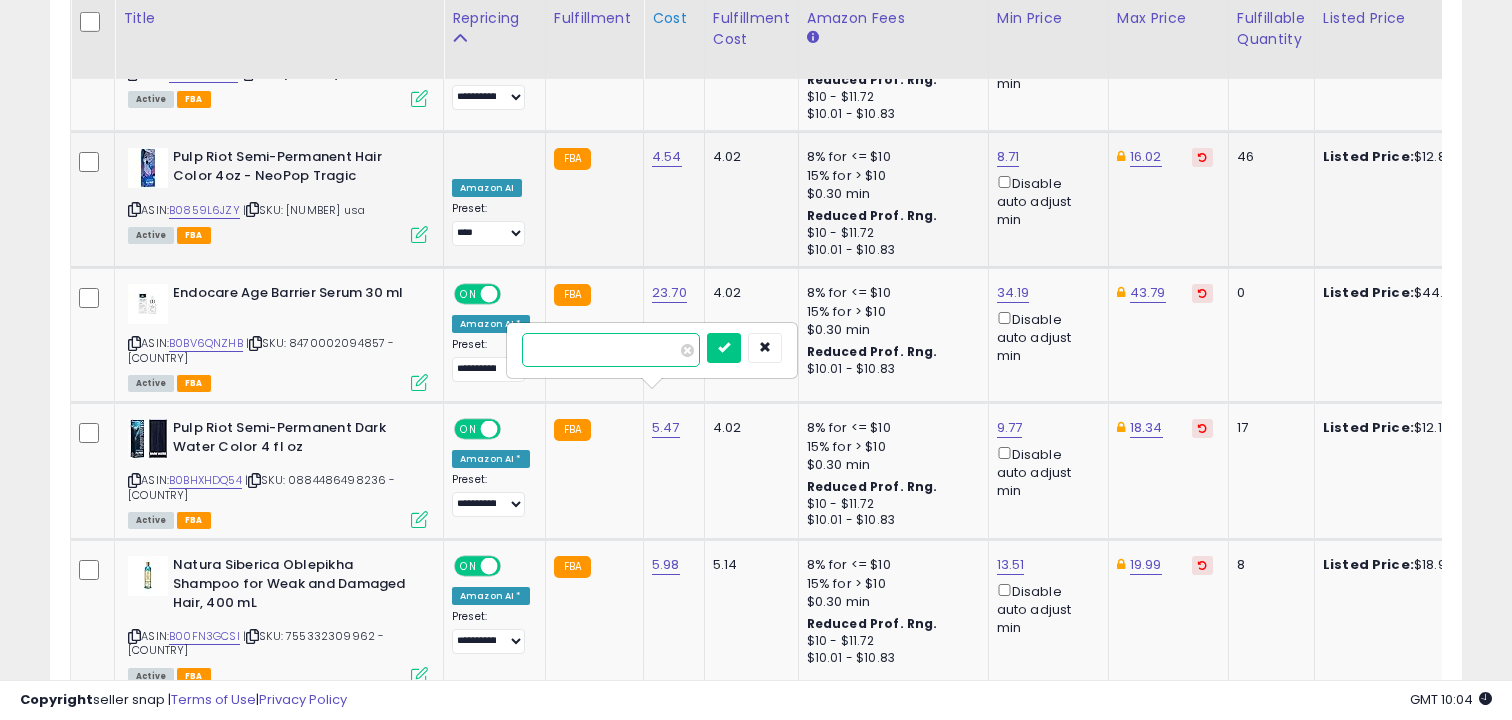type on "*" 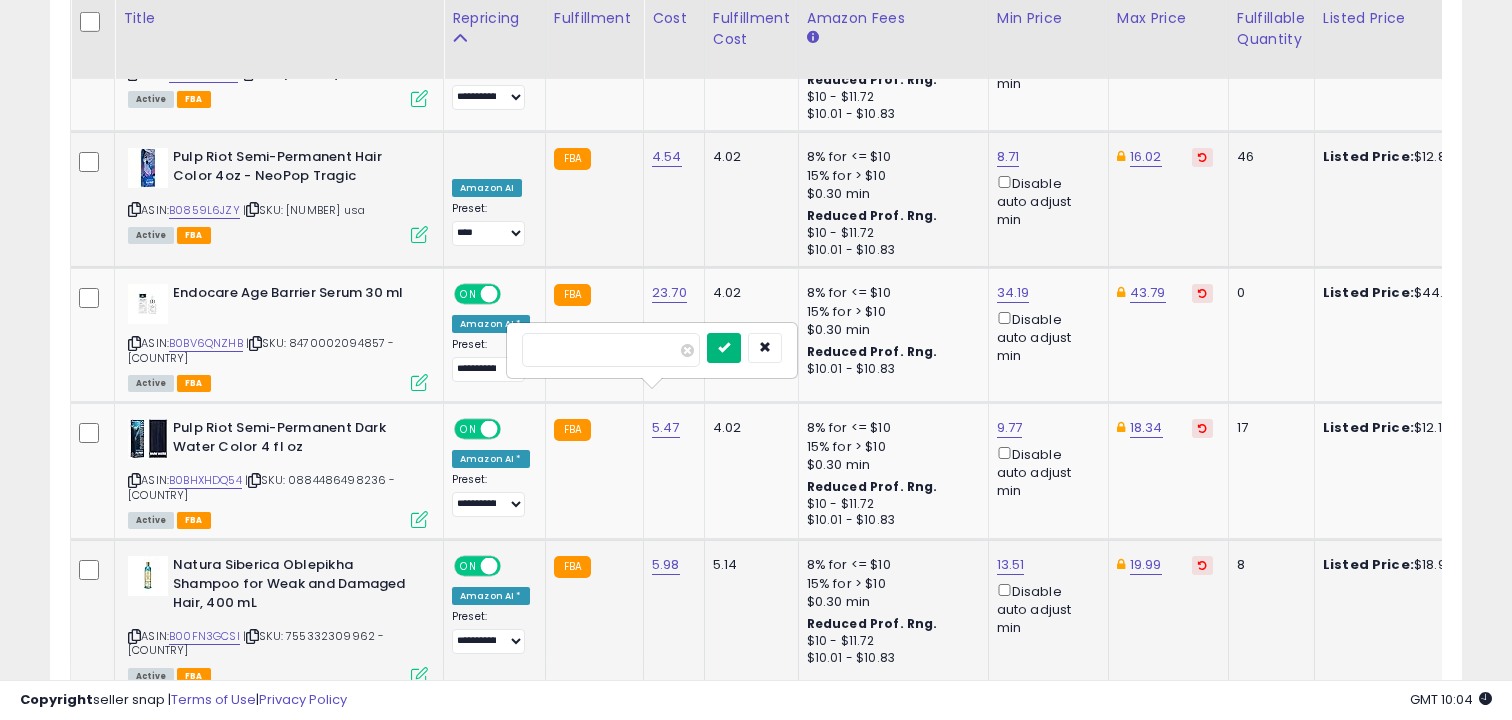 click at bounding box center (724, 347) 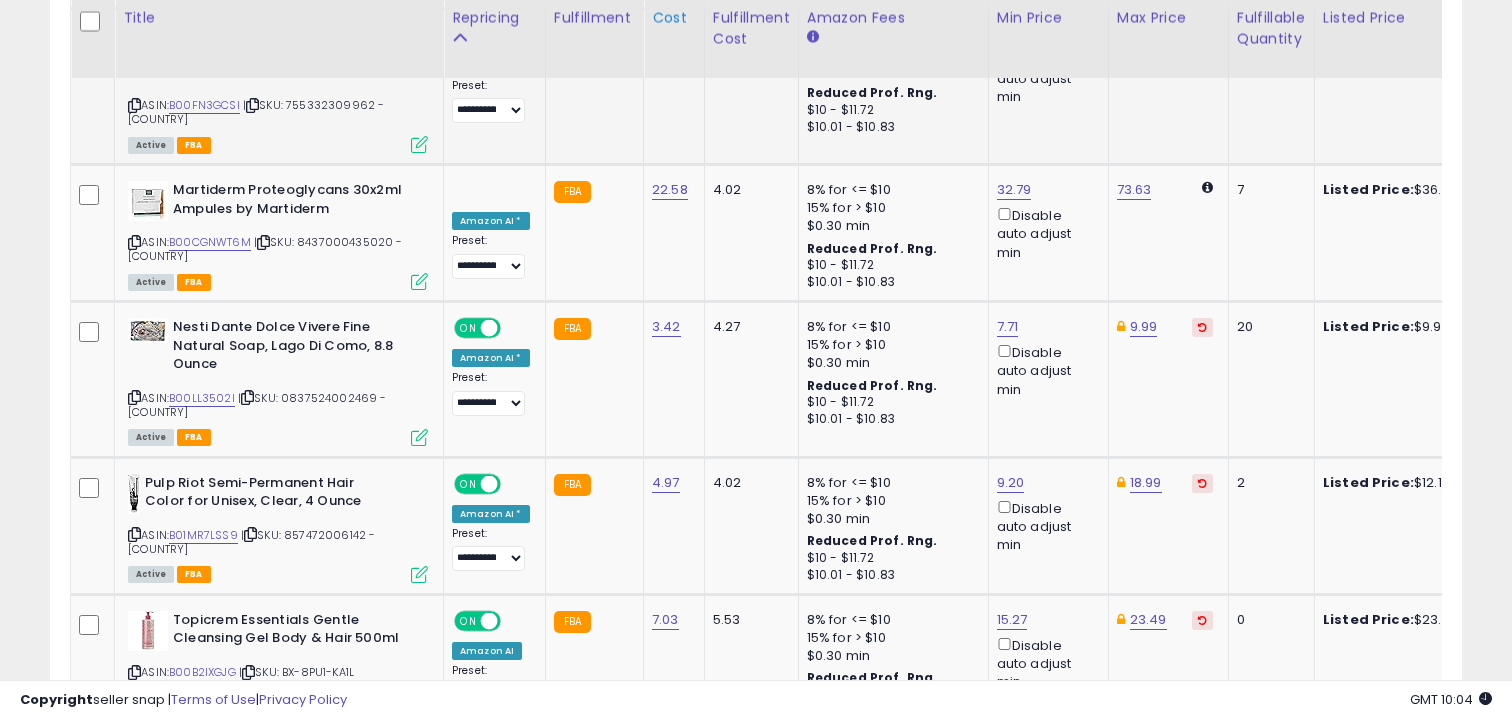 scroll, scrollTop: 7047, scrollLeft: 0, axis: vertical 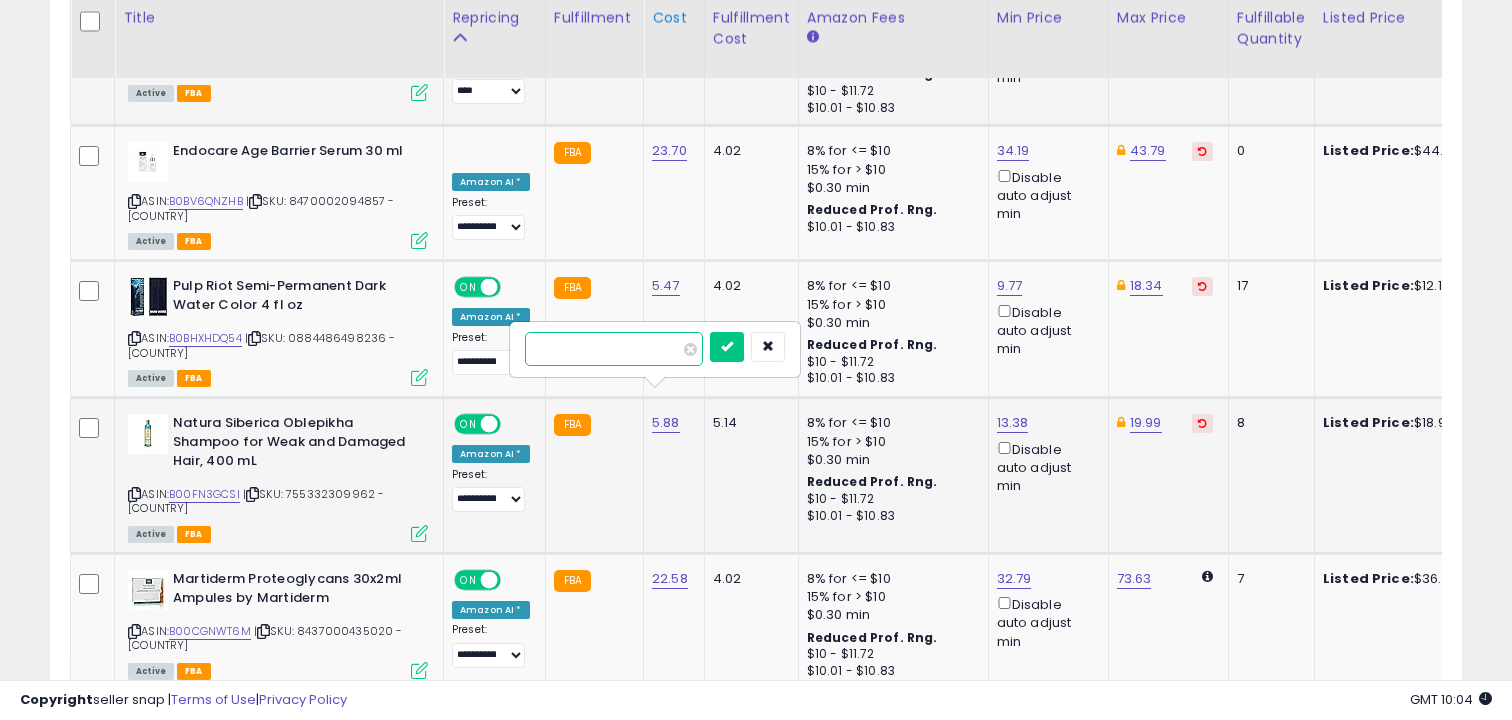 type on "**" 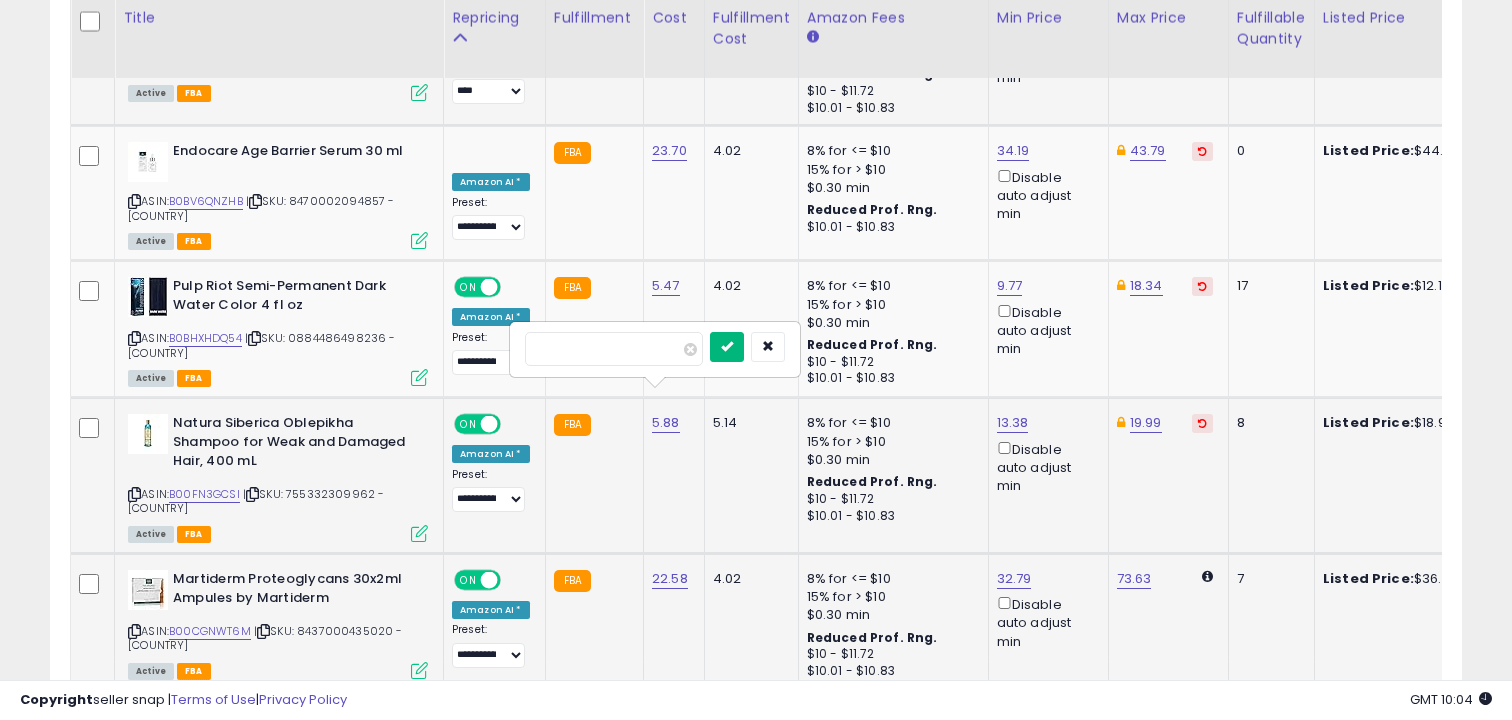 click at bounding box center [727, 346] 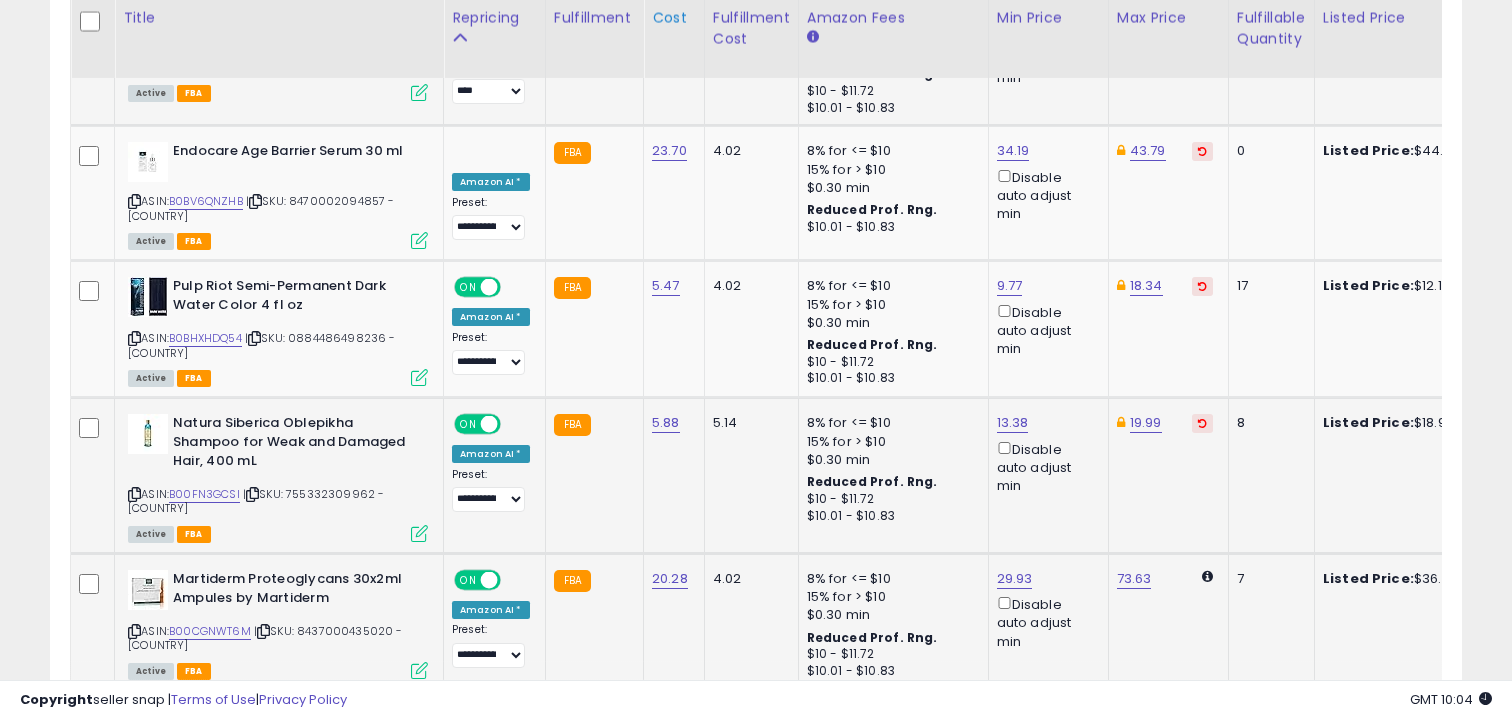 scroll, scrollTop: 7696, scrollLeft: 0, axis: vertical 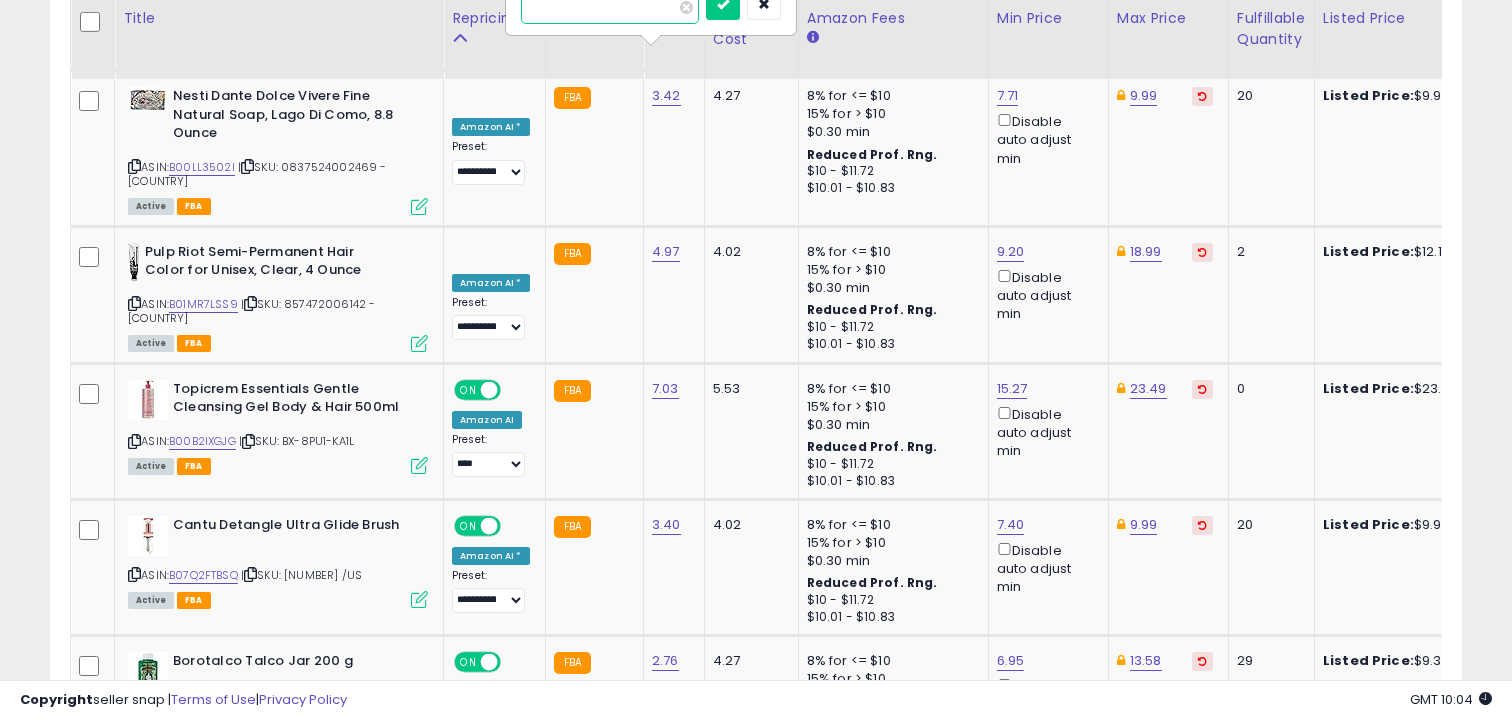 type on "*" 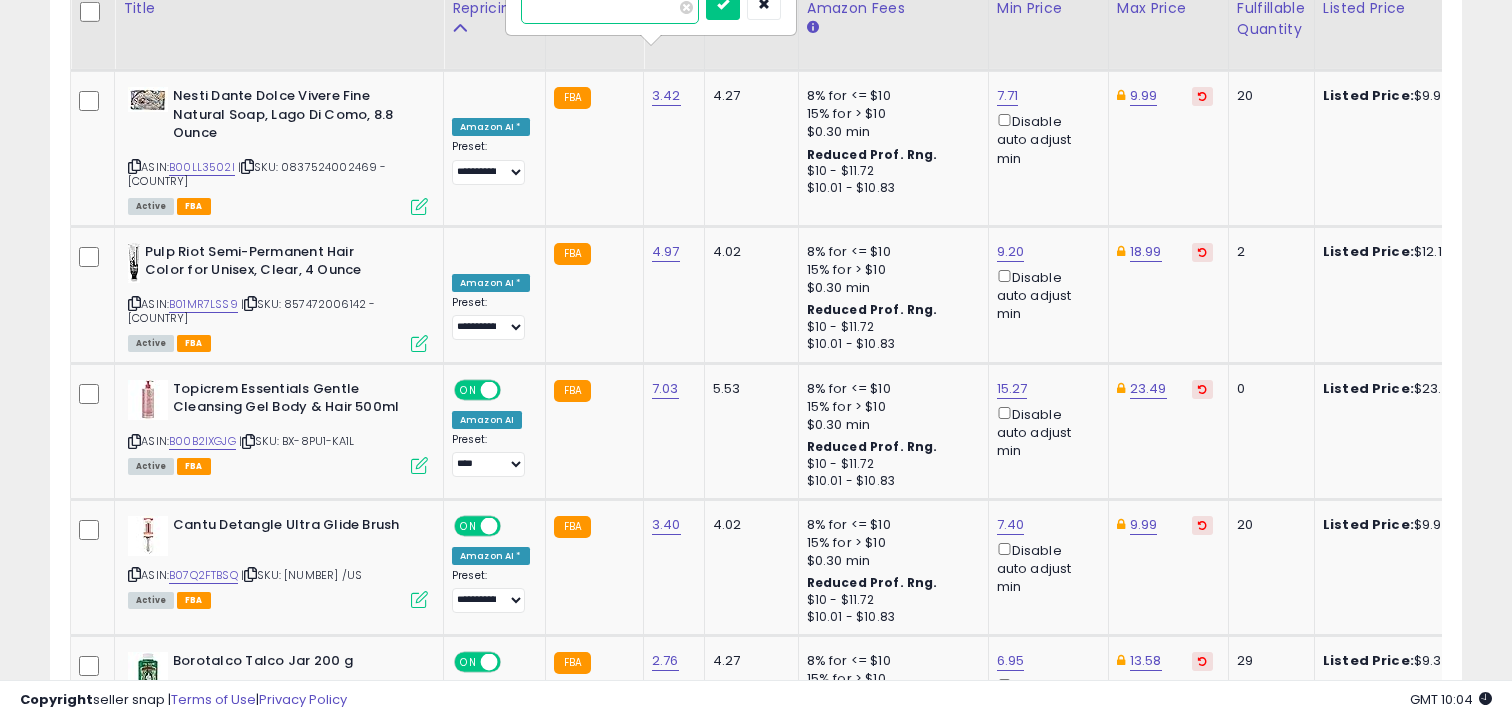 scroll, scrollTop: 7657, scrollLeft: 0, axis: vertical 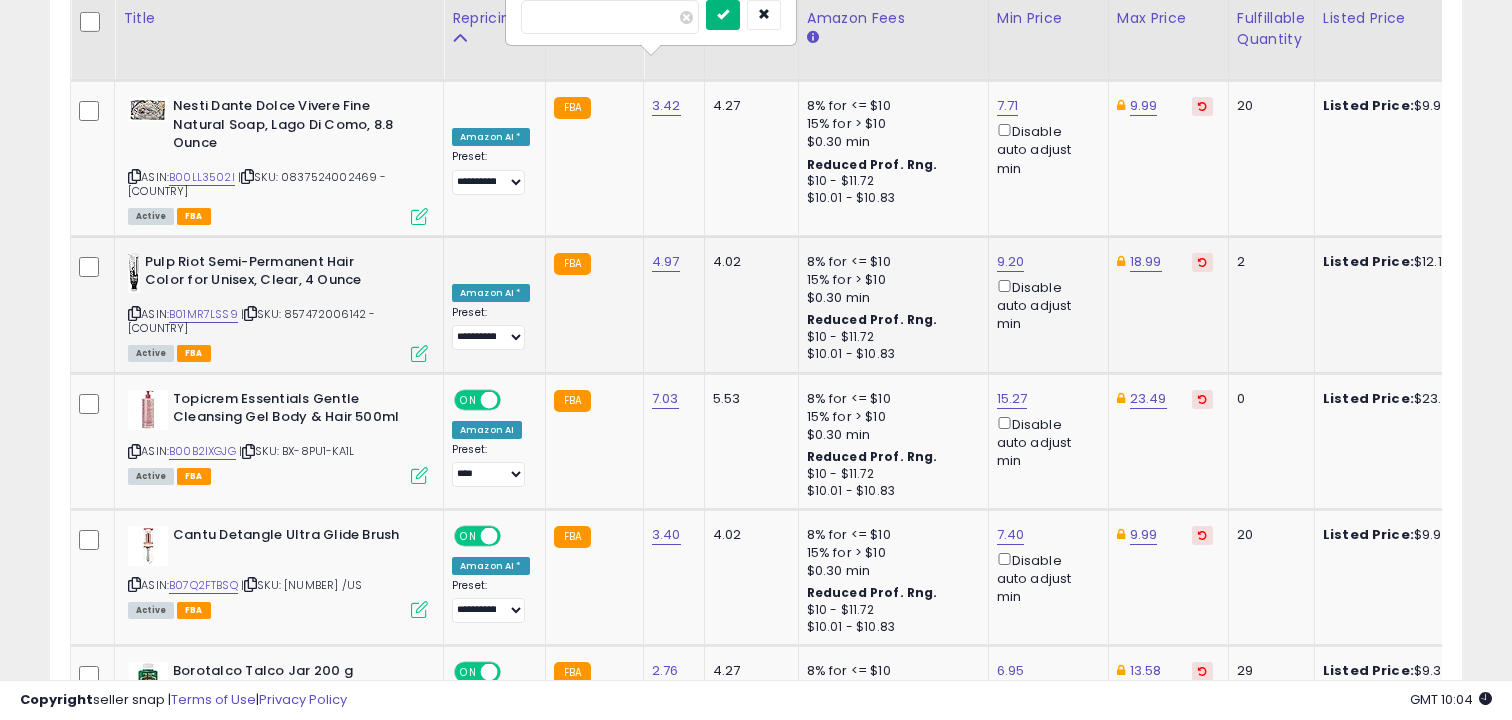 click at bounding box center [723, 14] 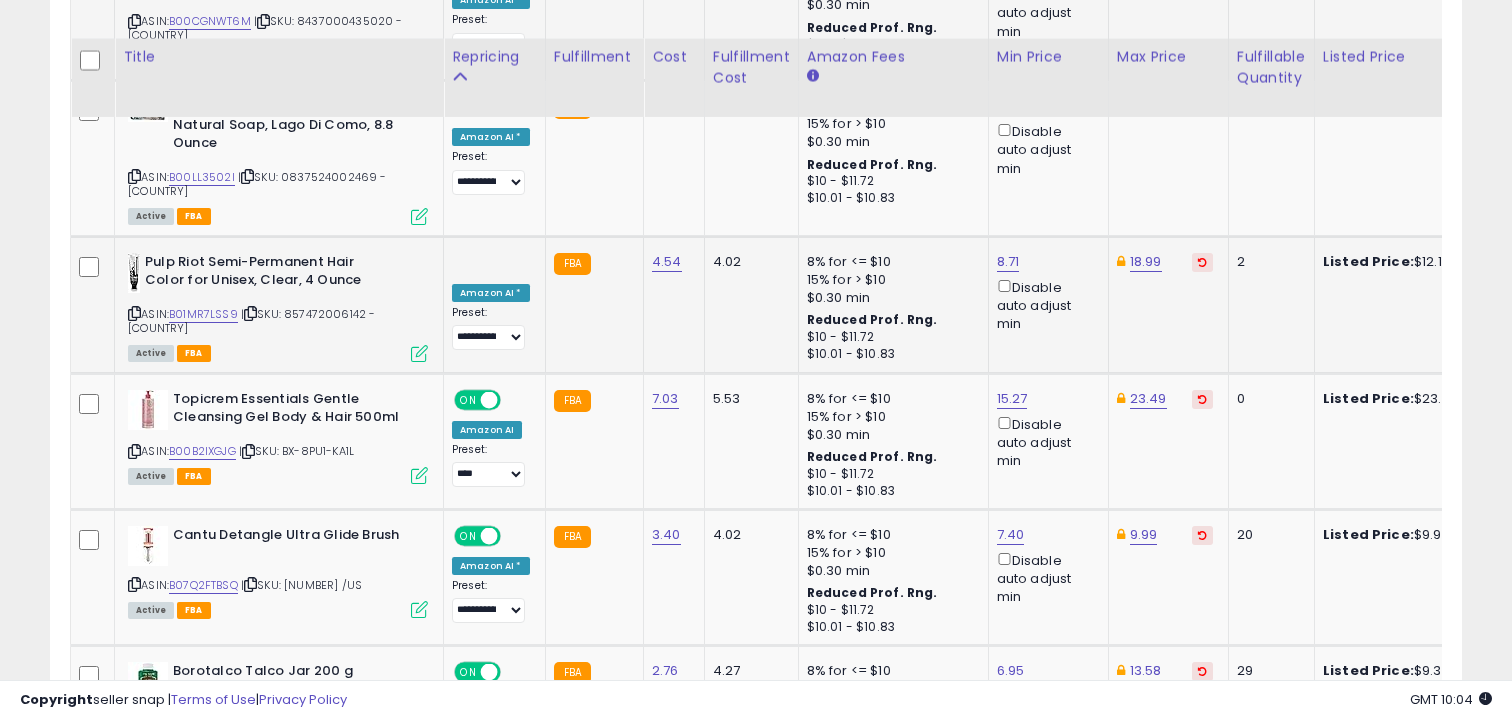 scroll, scrollTop: 7696, scrollLeft: 0, axis: vertical 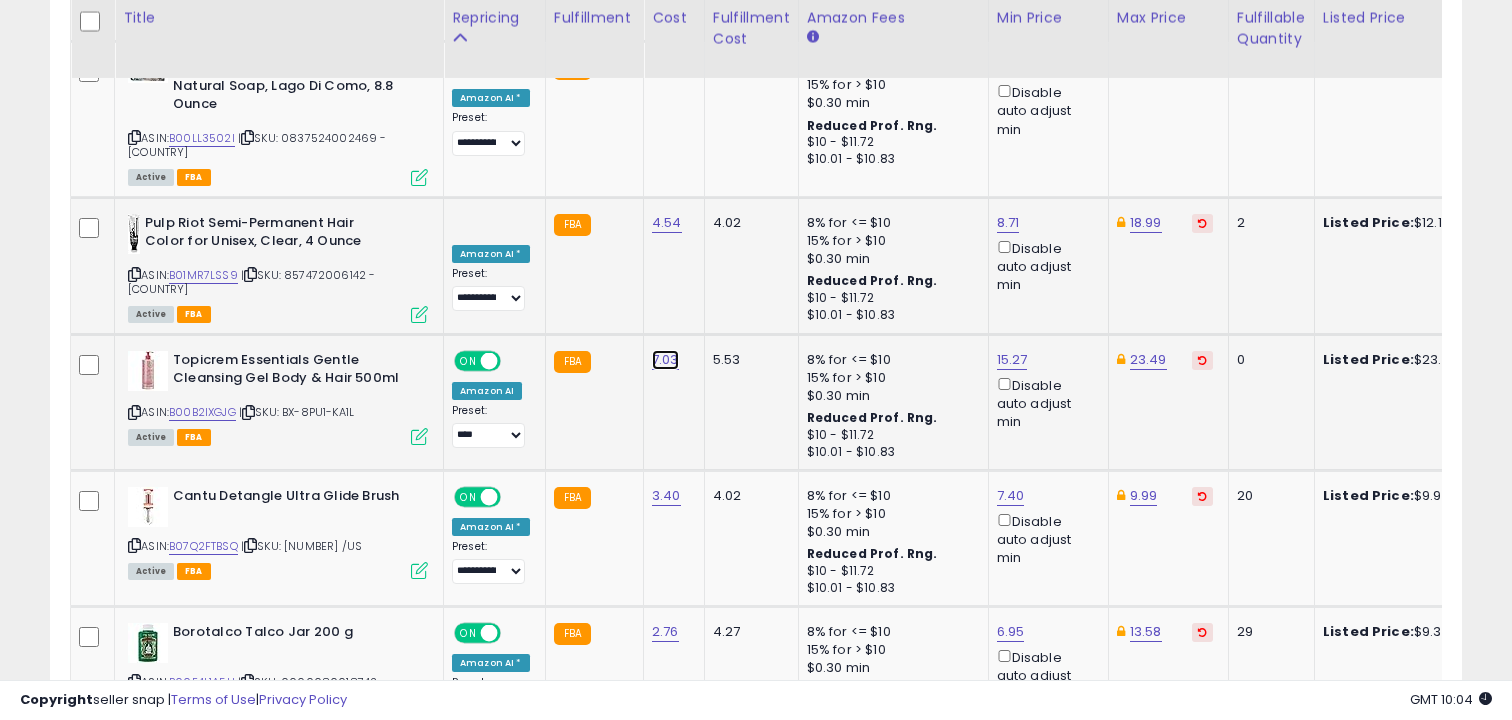 click on "7.03" at bounding box center [666, -6572] 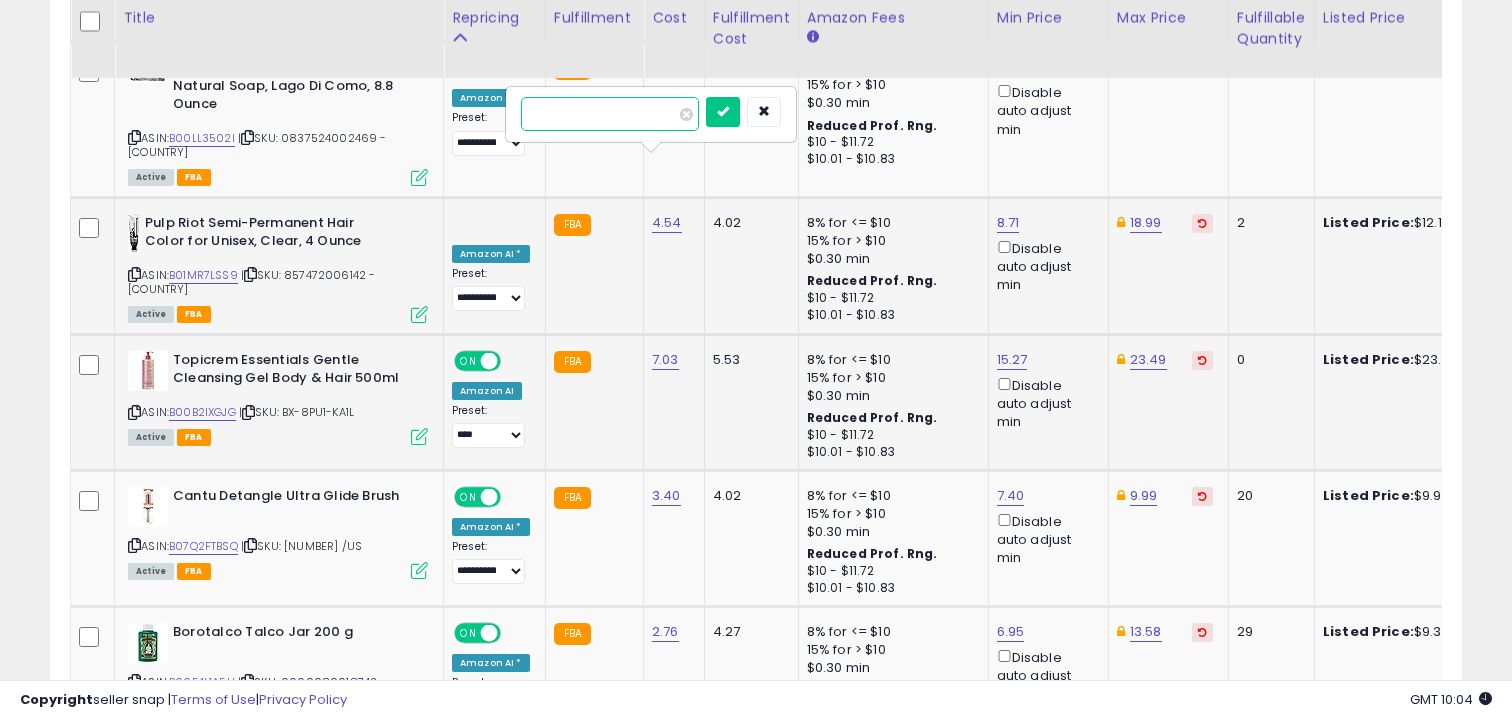 type on "*" 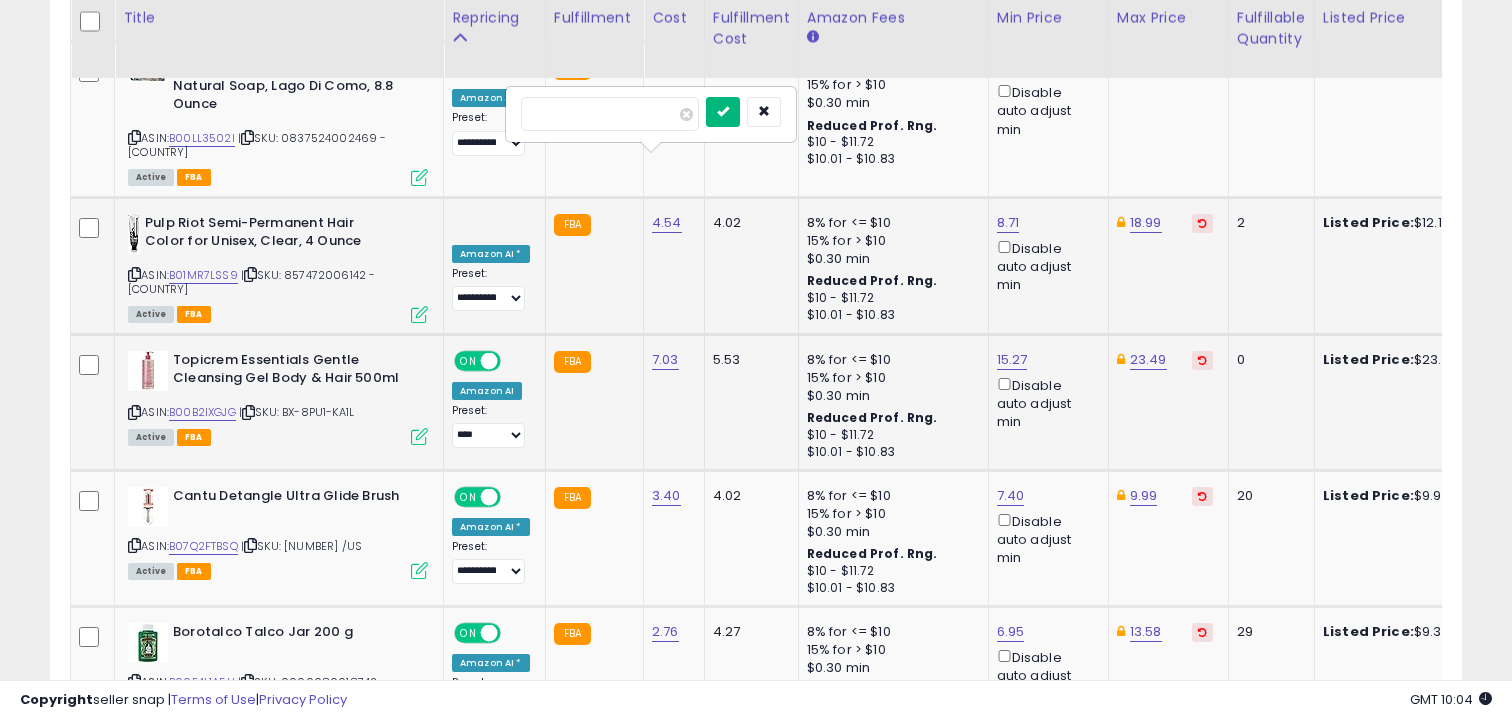 click at bounding box center [723, 111] 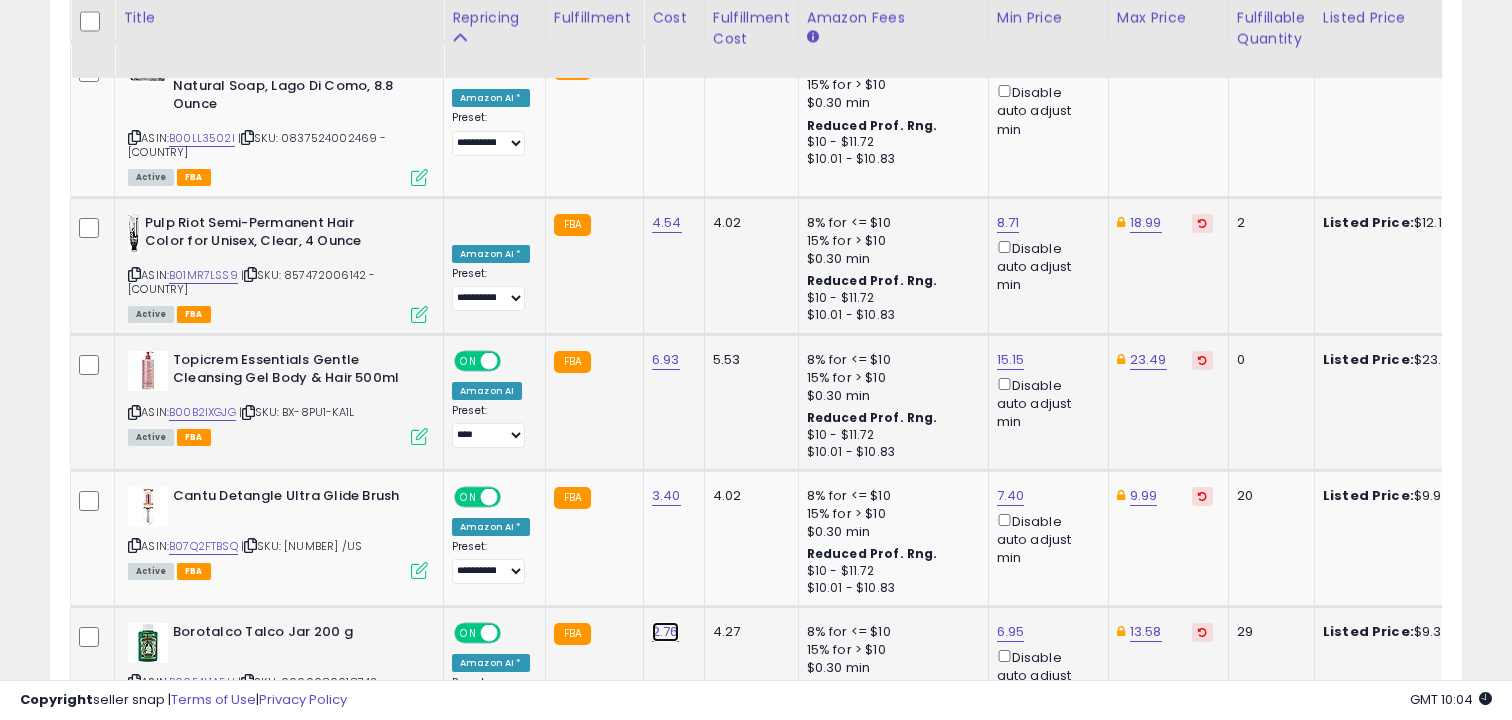 click on "2.76" at bounding box center [666, -6572] 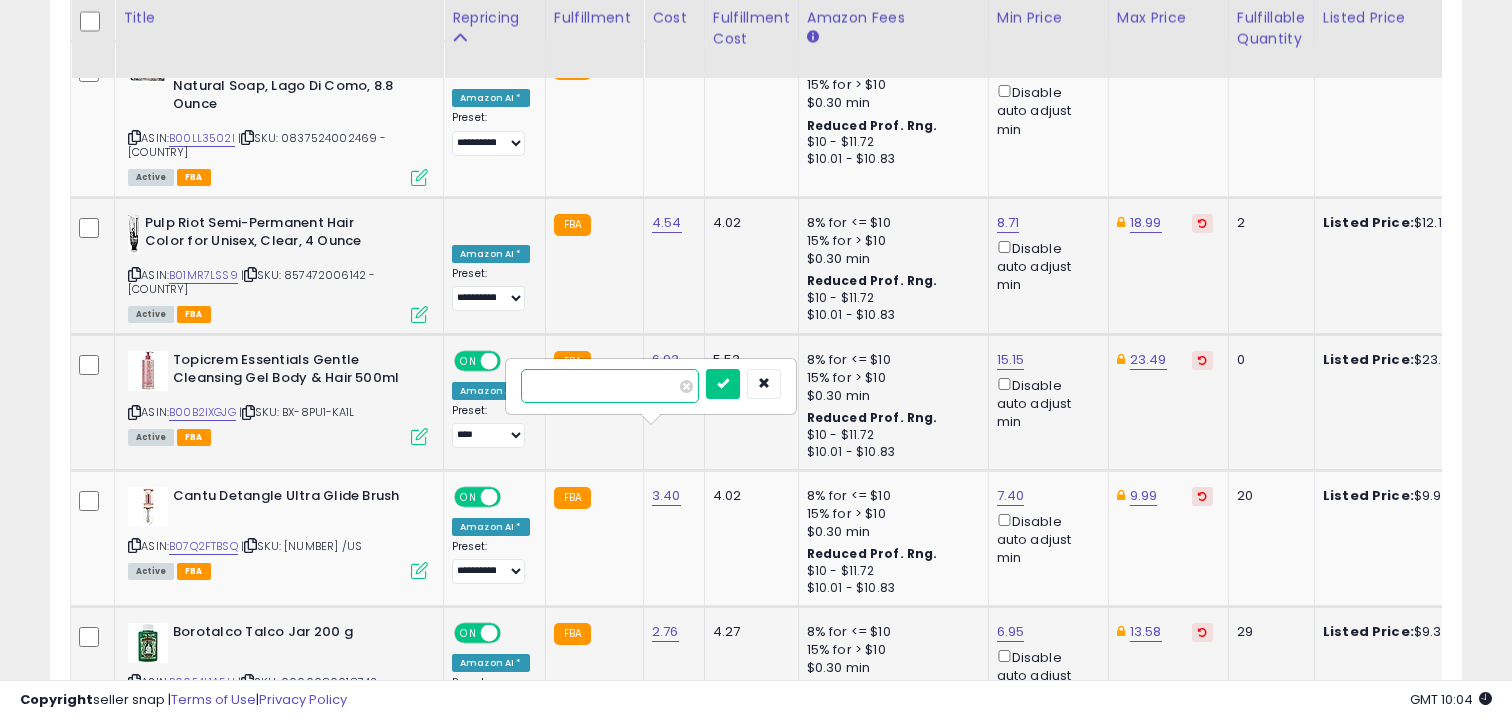 type on "*" 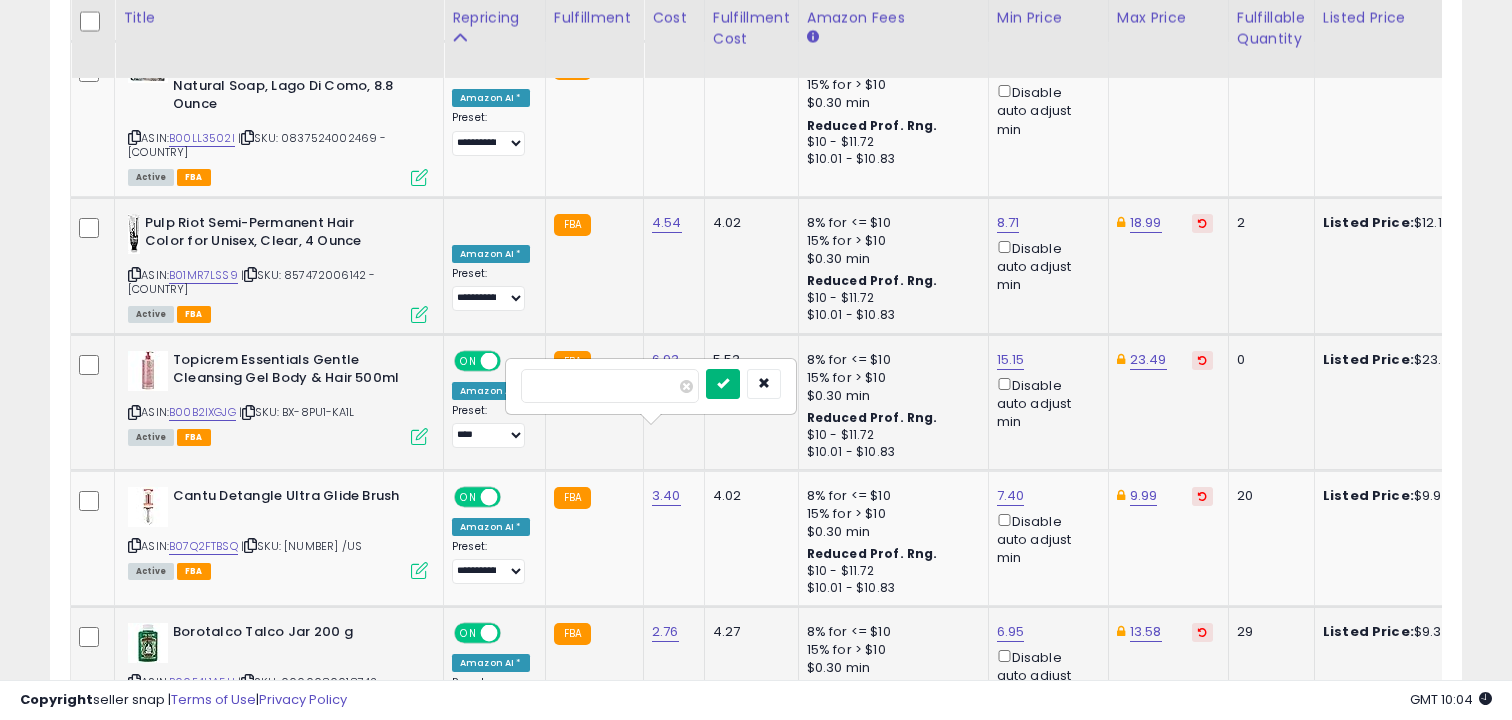 click at bounding box center (723, 383) 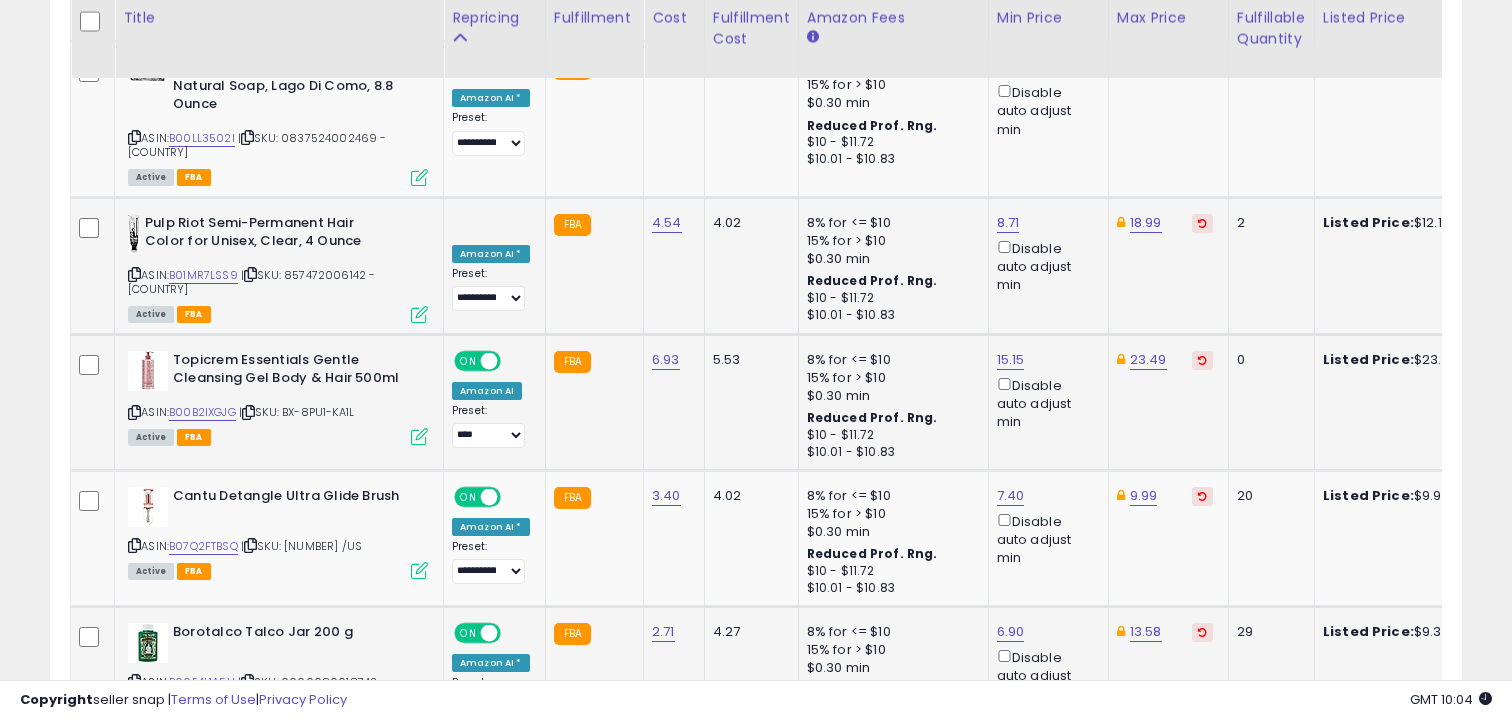 click on "›" at bounding box center [1392, 781] 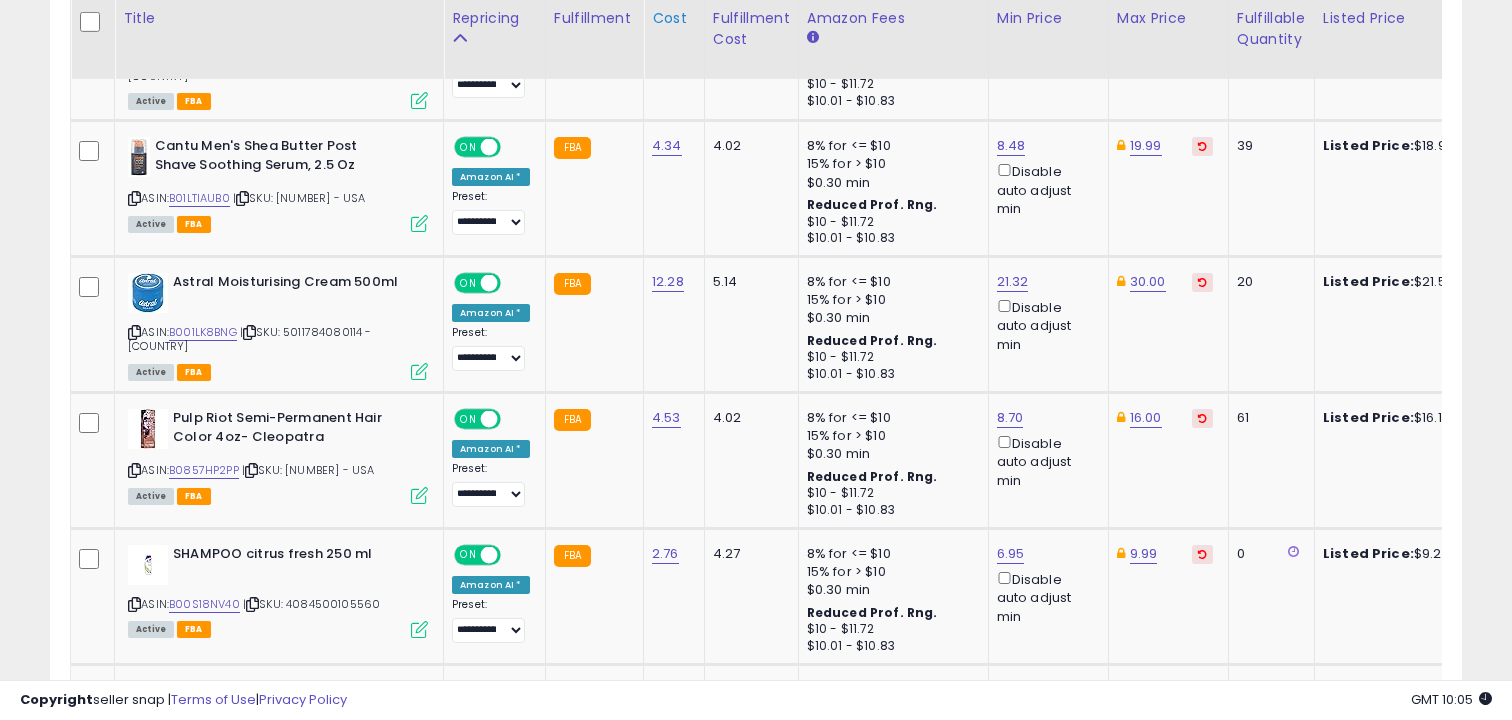 scroll, scrollTop: 726, scrollLeft: 0, axis: vertical 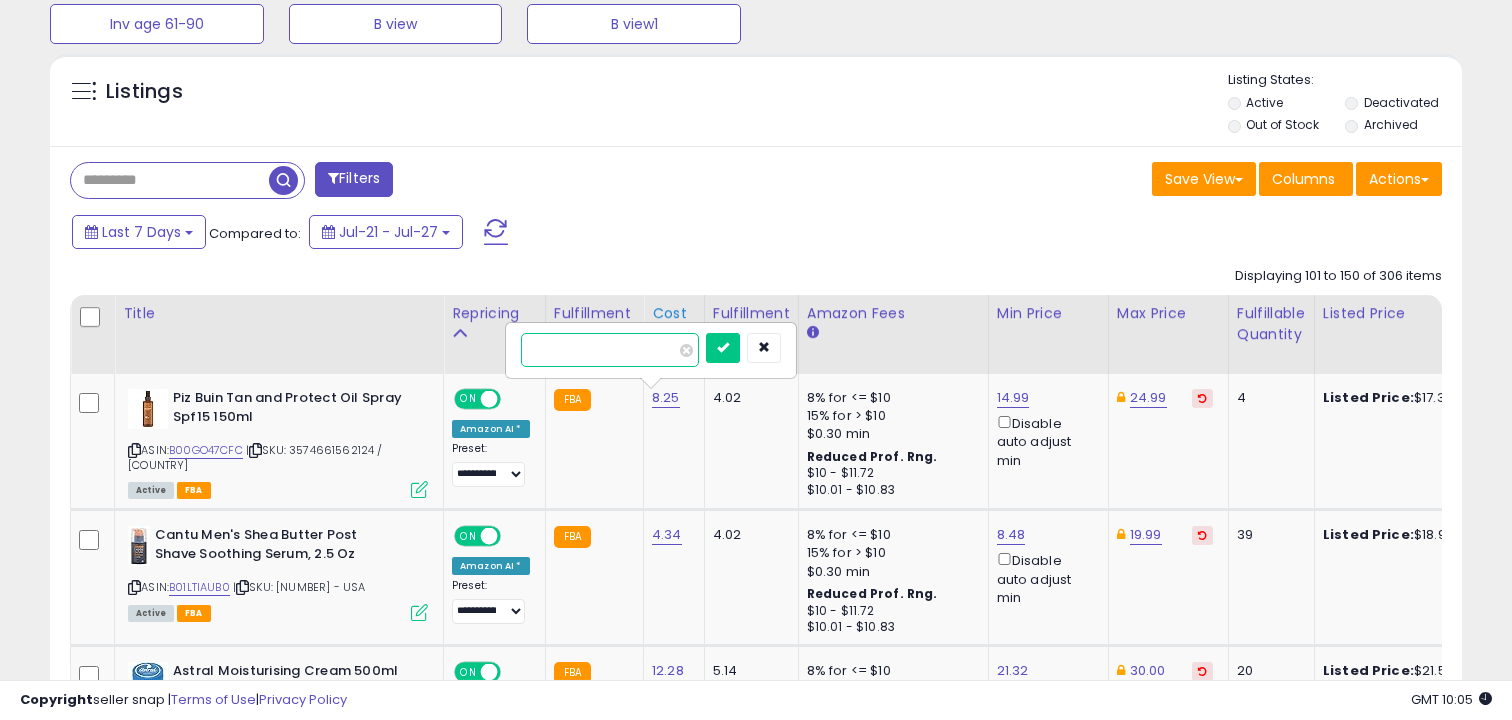type on "*" 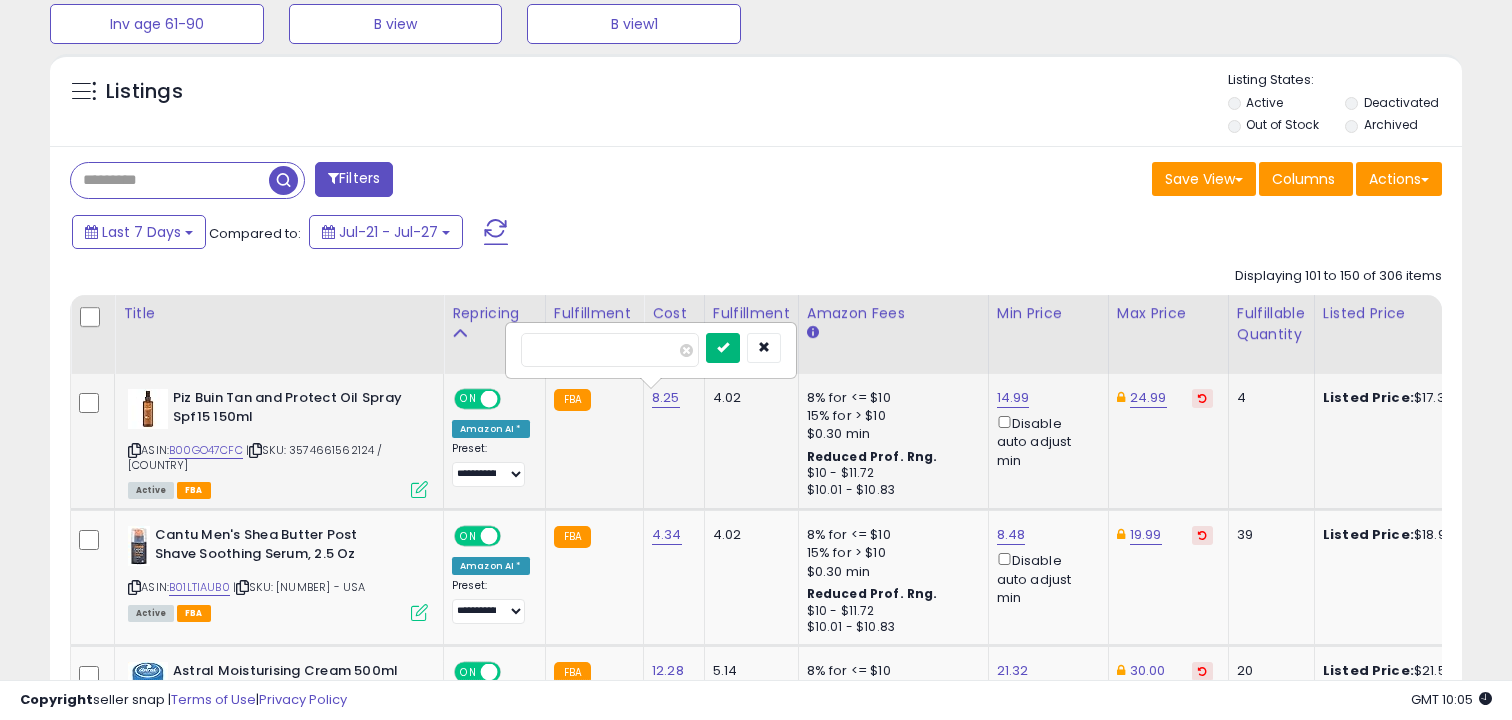 click at bounding box center [723, 347] 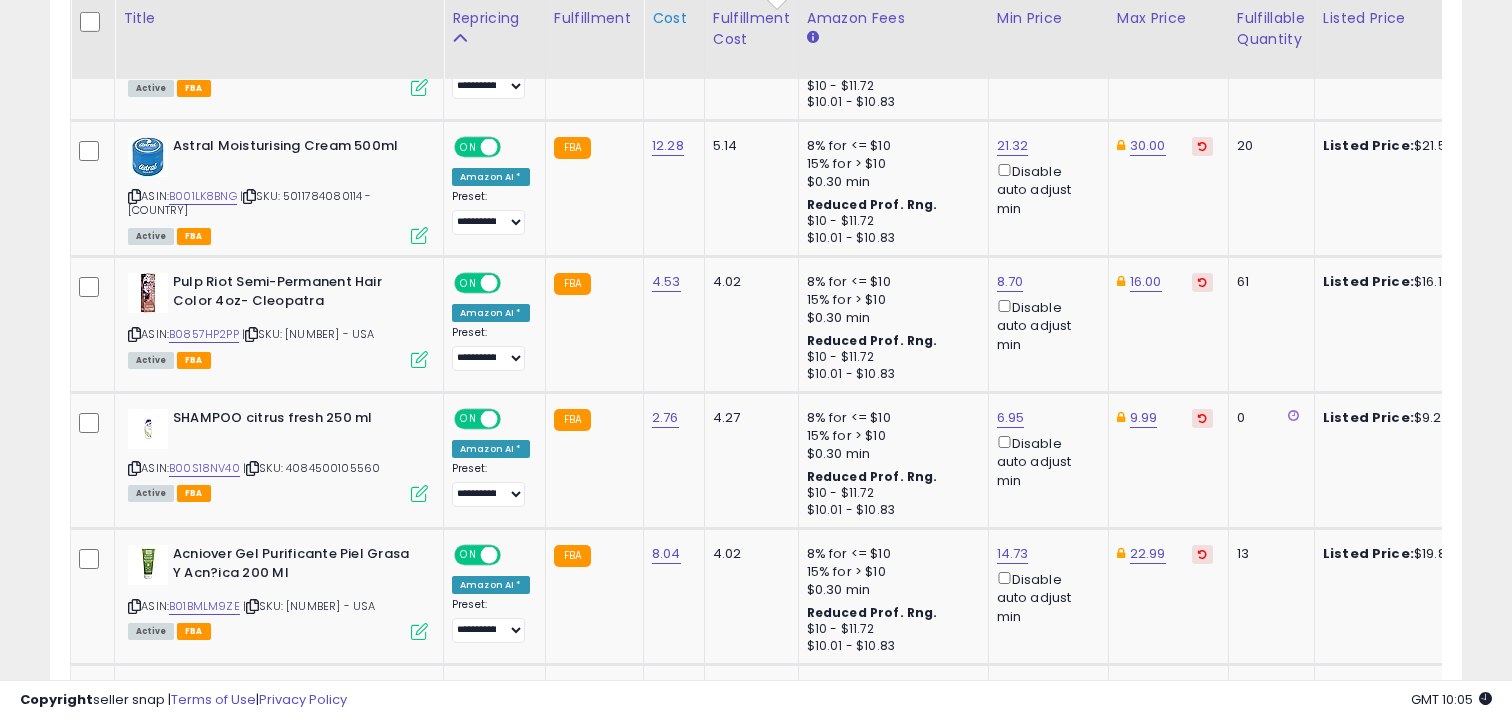 scroll, scrollTop: 862, scrollLeft: 0, axis: vertical 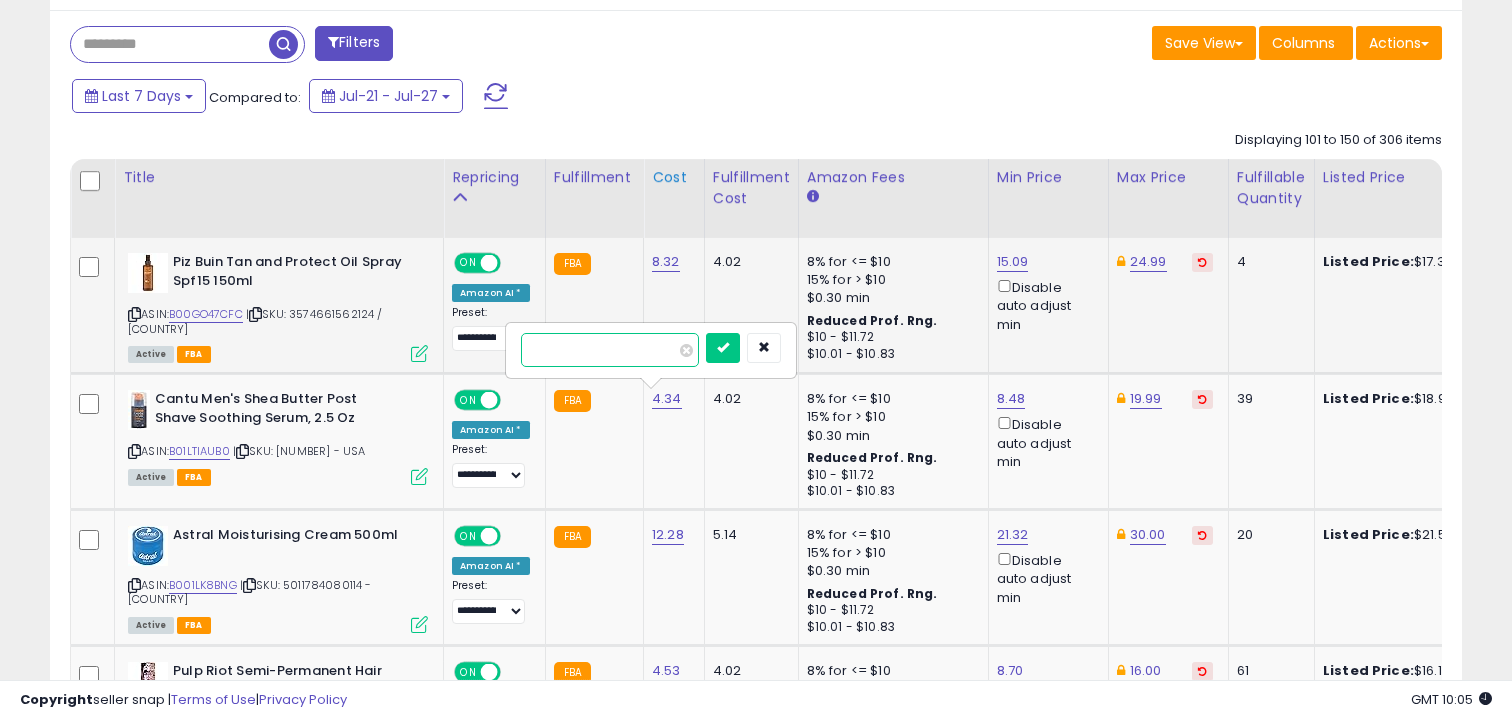type on "*" 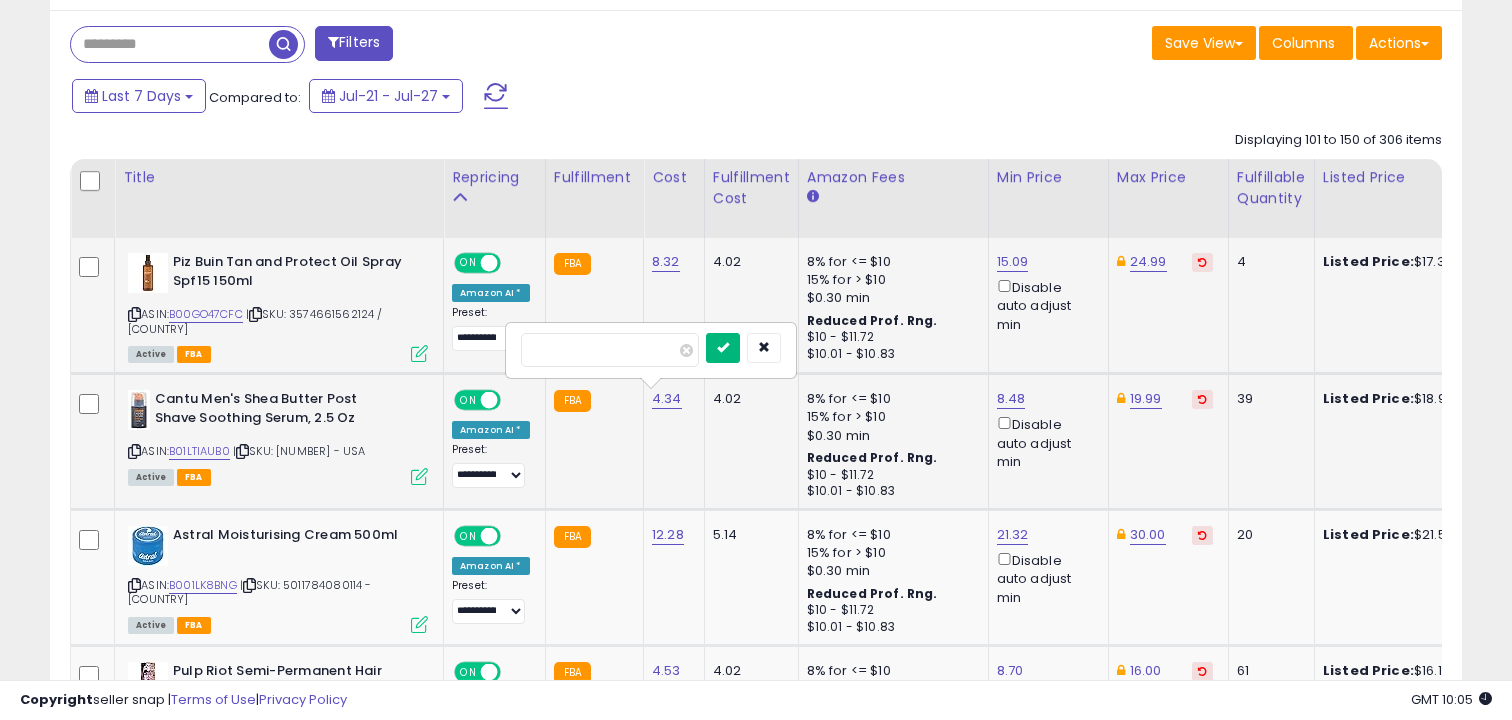 click at bounding box center (723, 347) 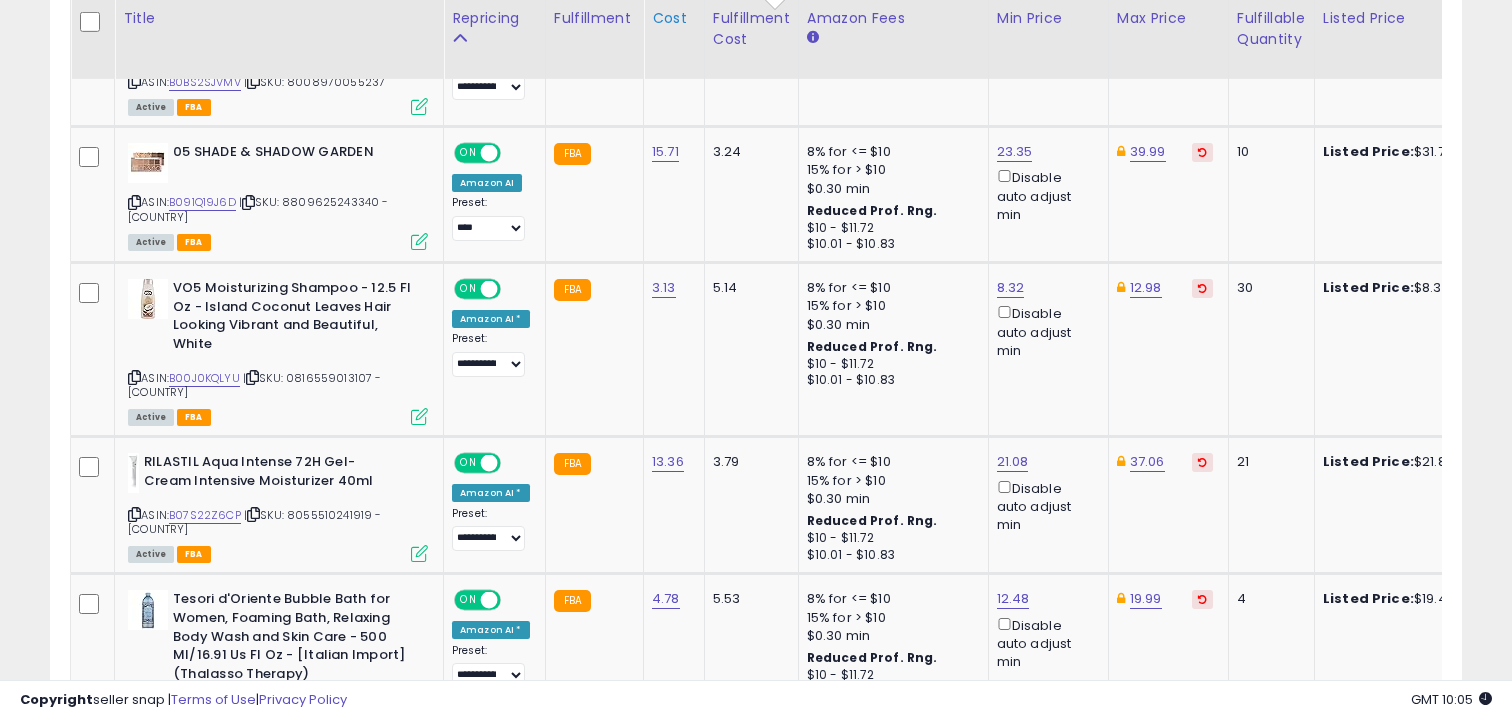 scroll, scrollTop: 1678, scrollLeft: 0, axis: vertical 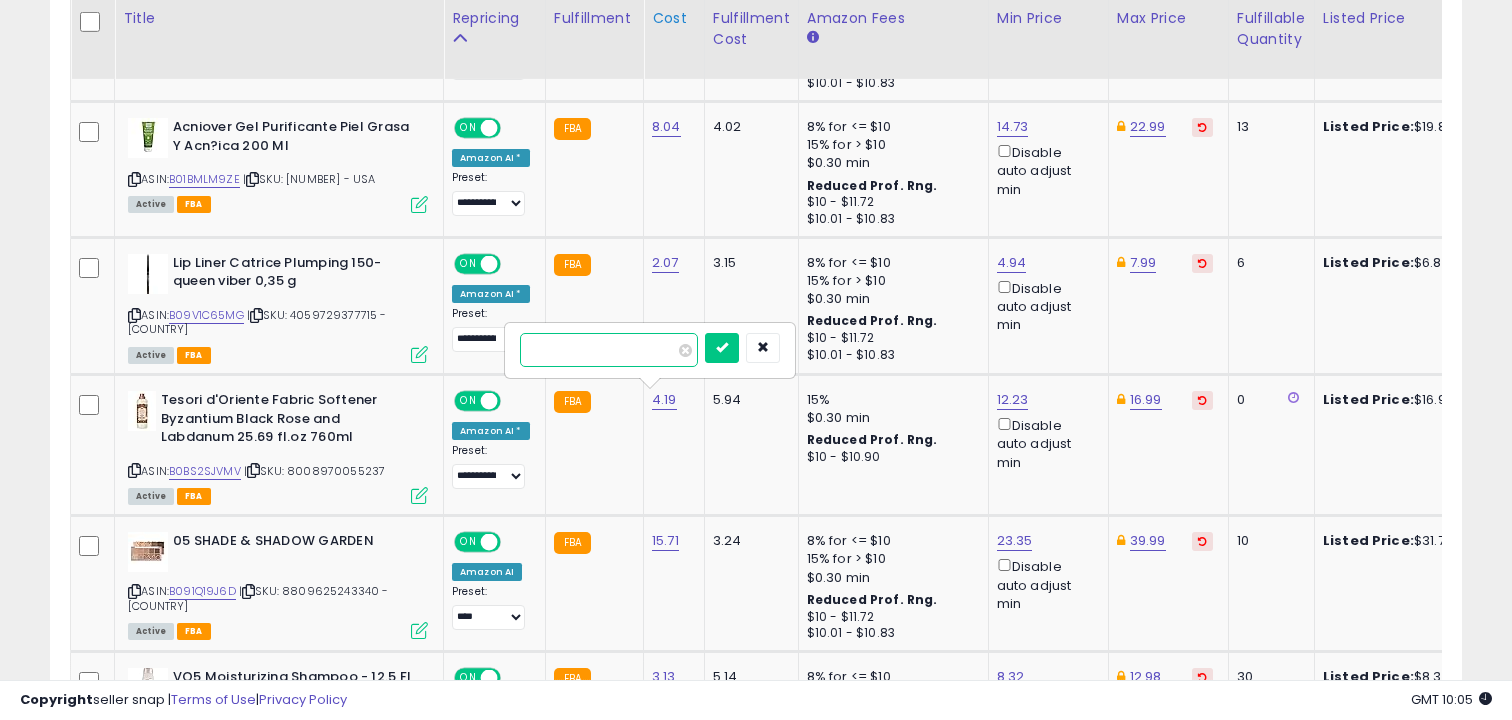 type on "*" 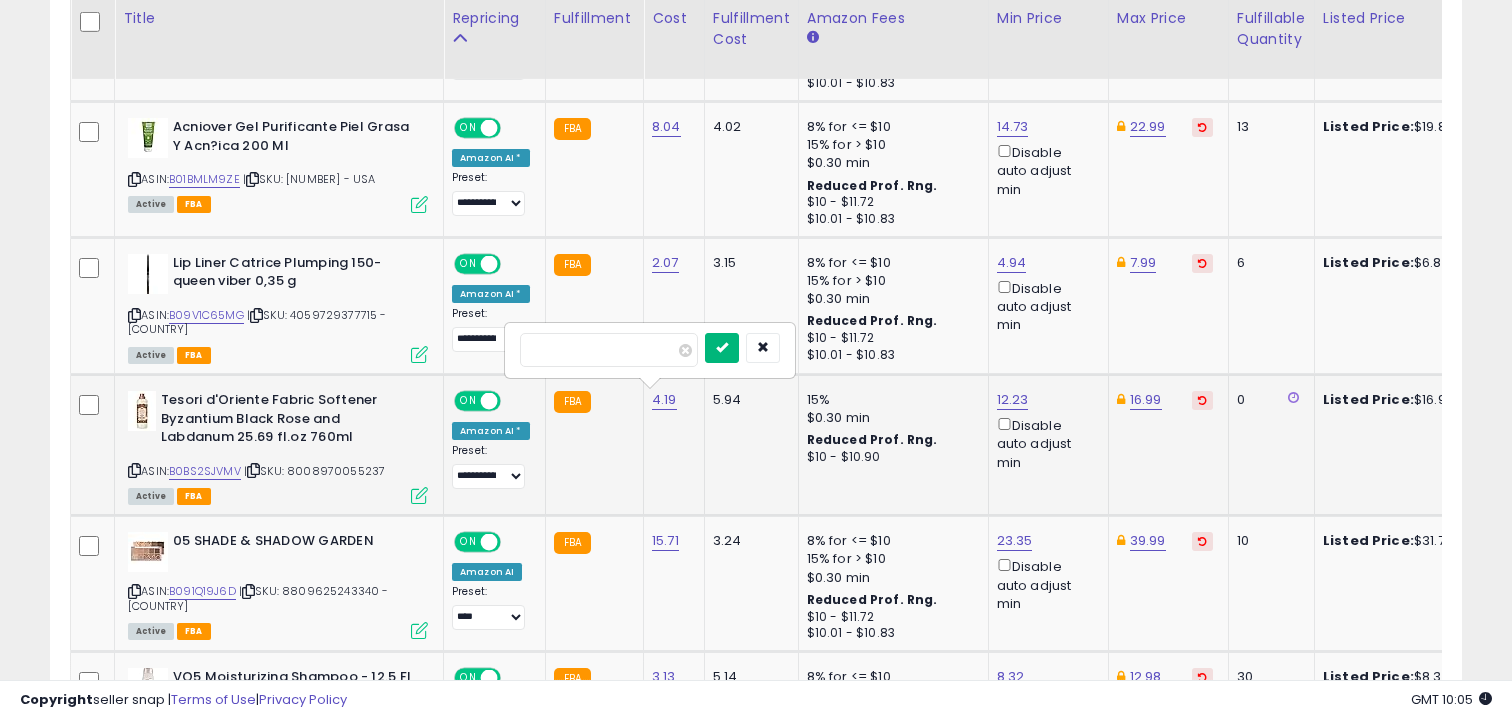 click at bounding box center [722, 347] 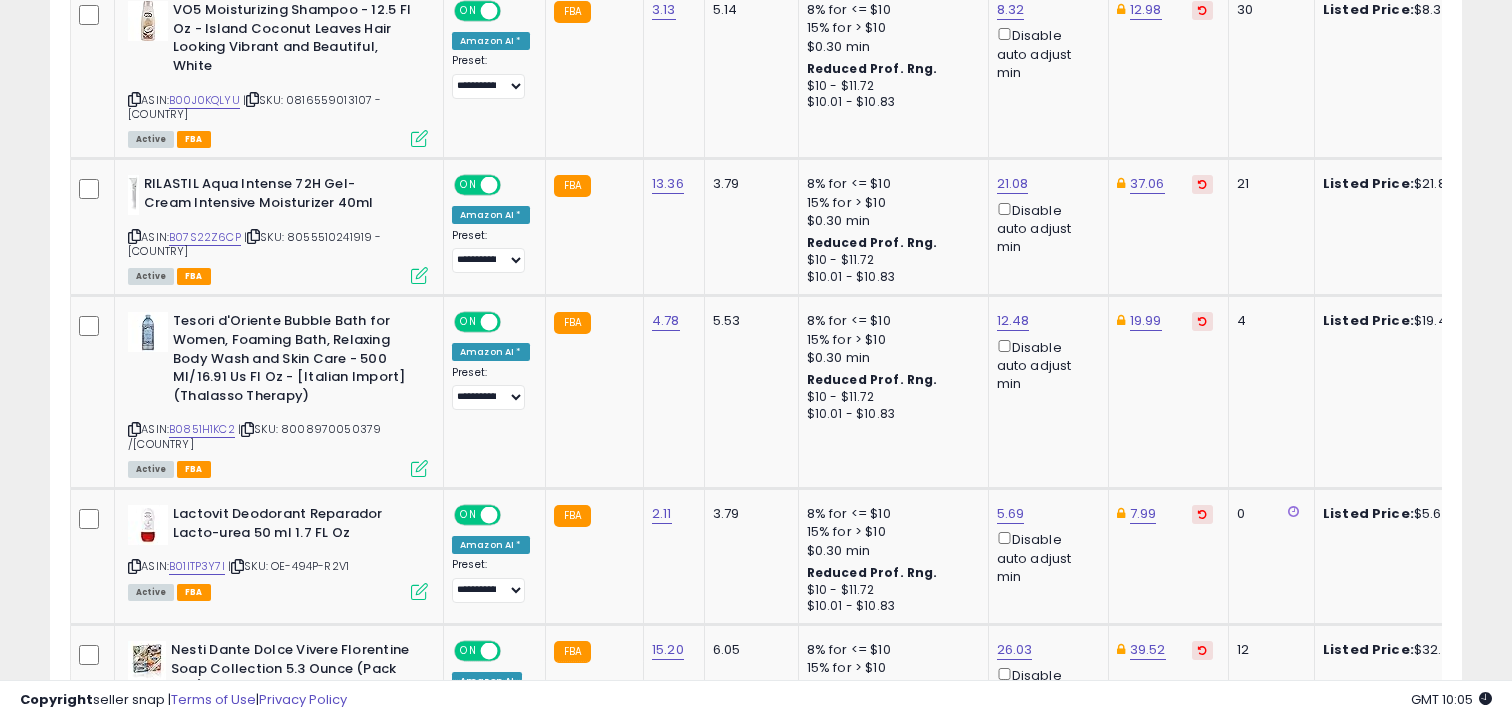 scroll, scrollTop: 1956, scrollLeft: 0, axis: vertical 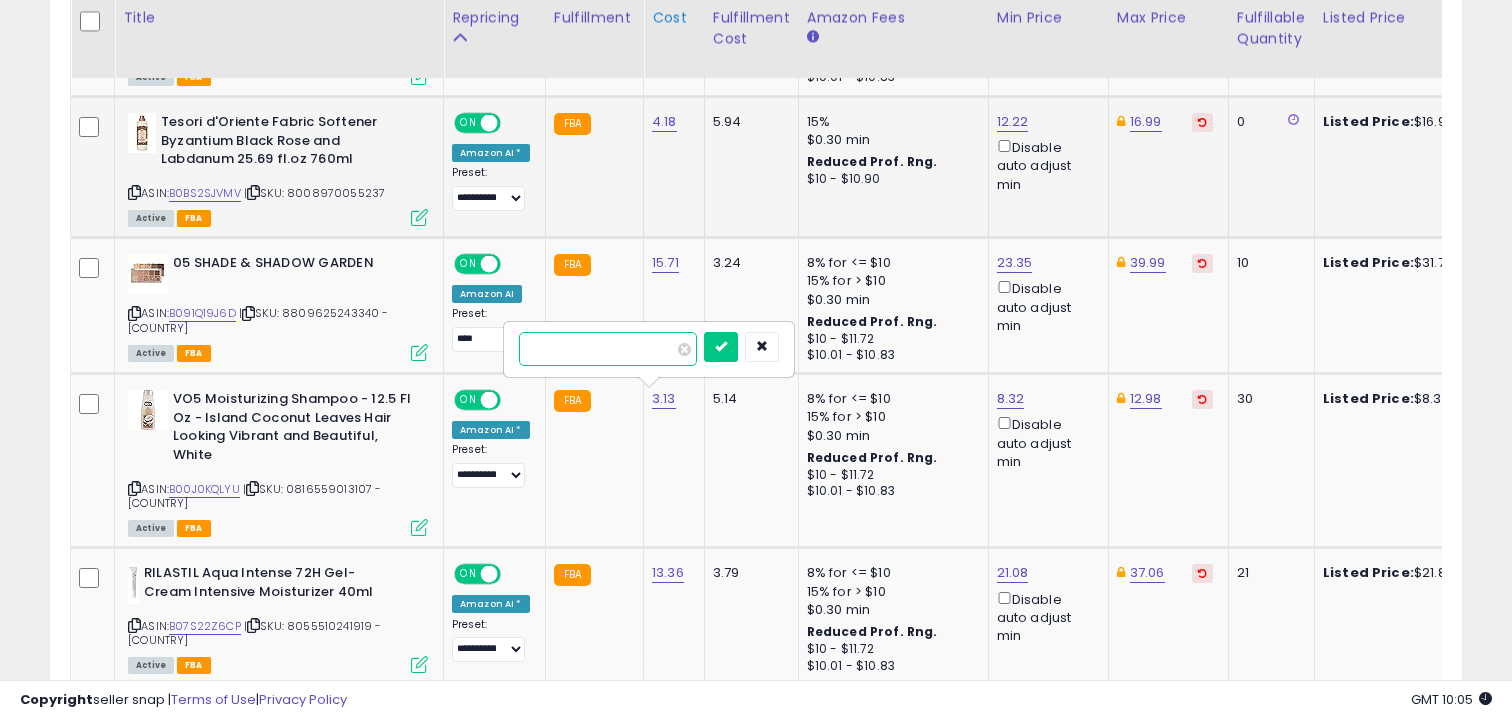 type on "*" 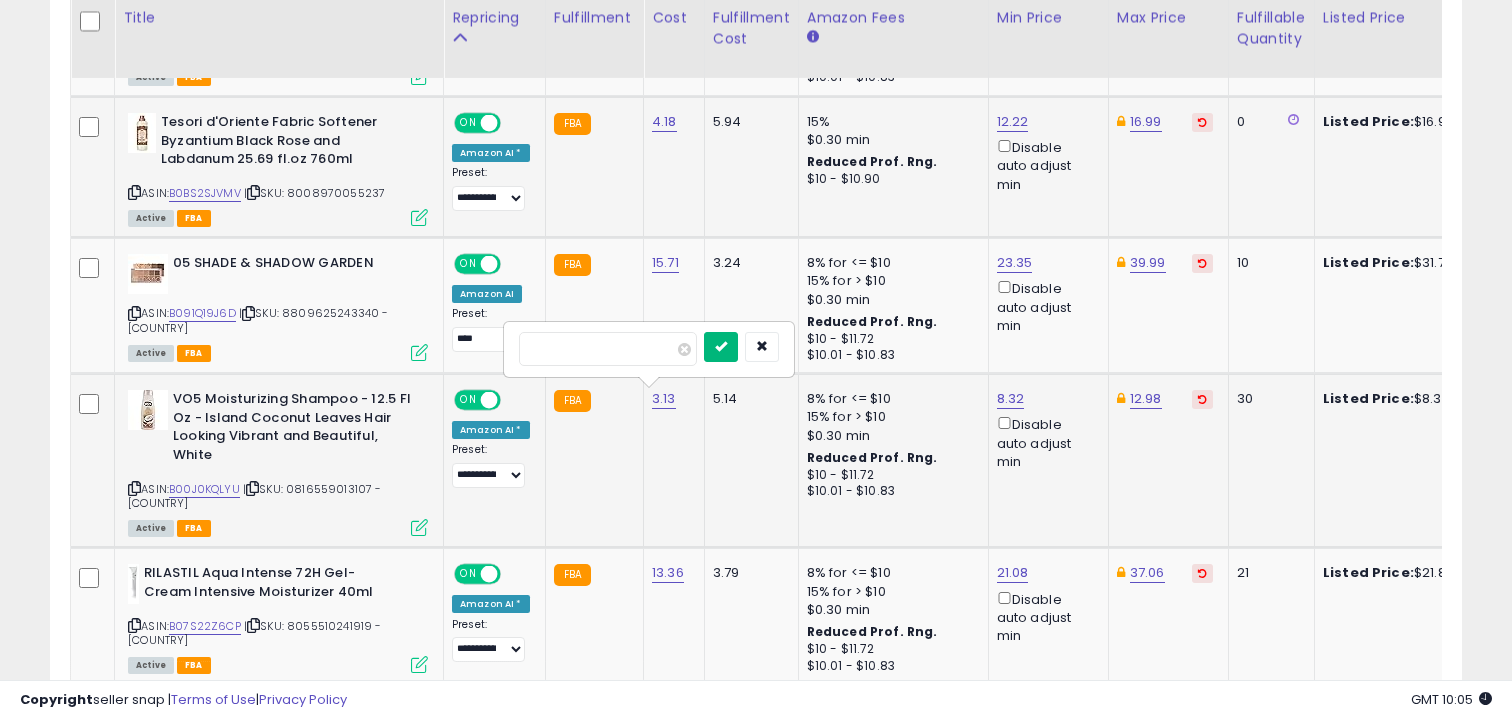 click at bounding box center [721, 346] 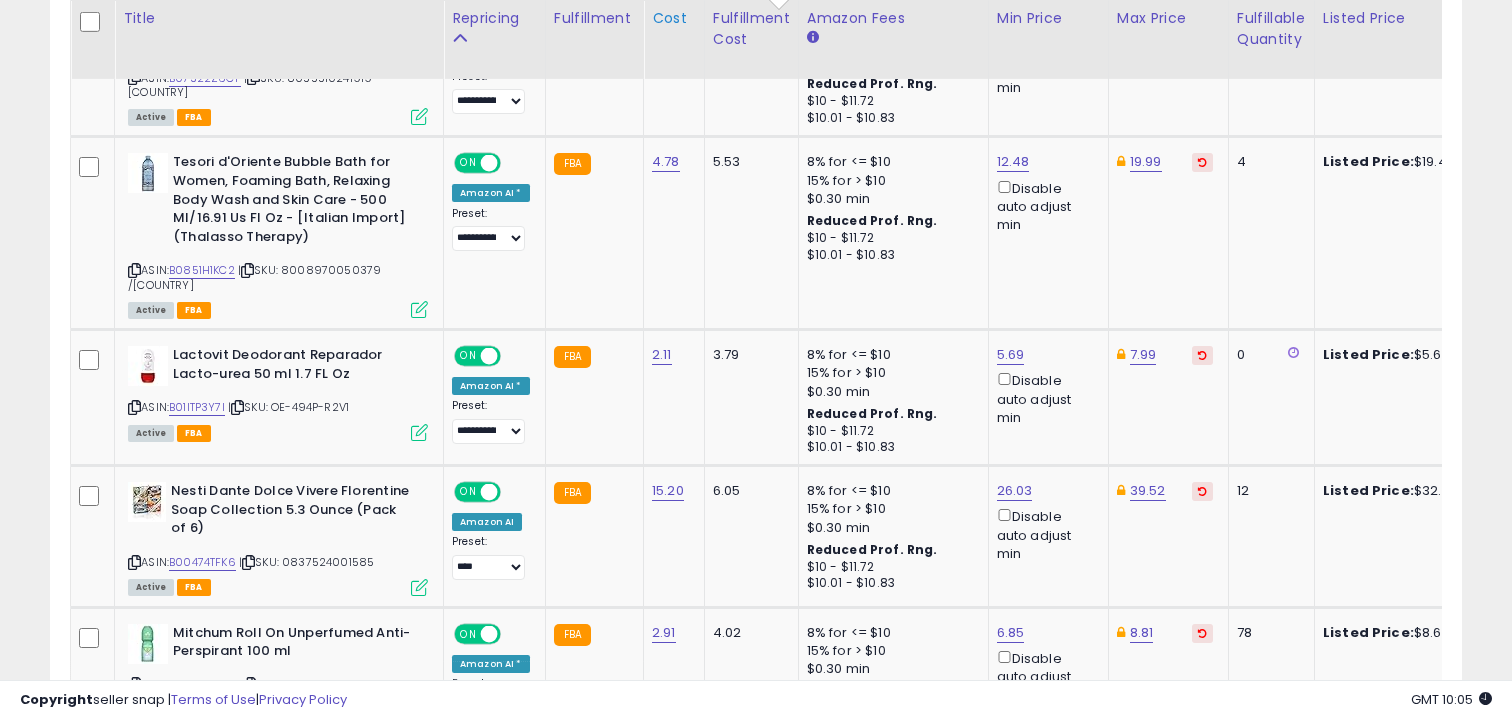 scroll, scrollTop: 2115, scrollLeft: 0, axis: vertical 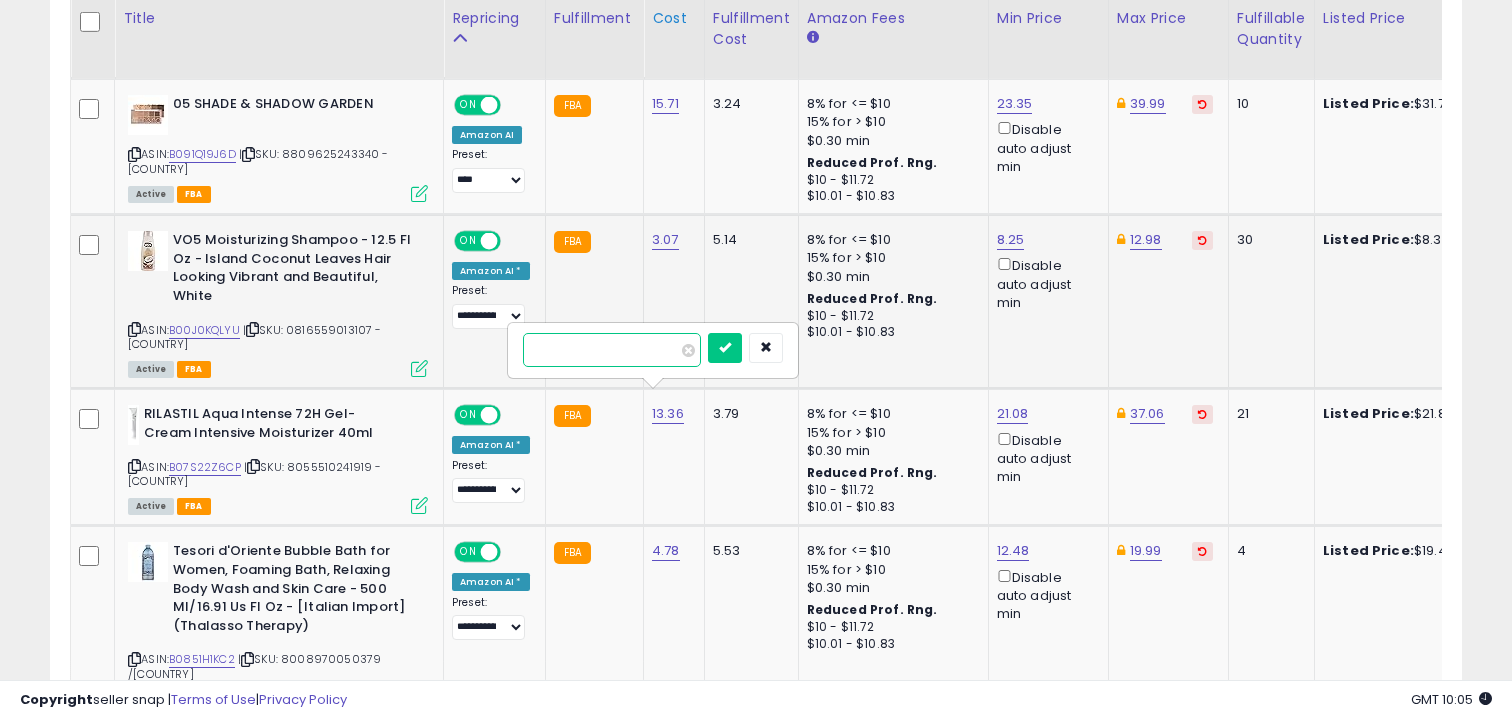 type on "**" 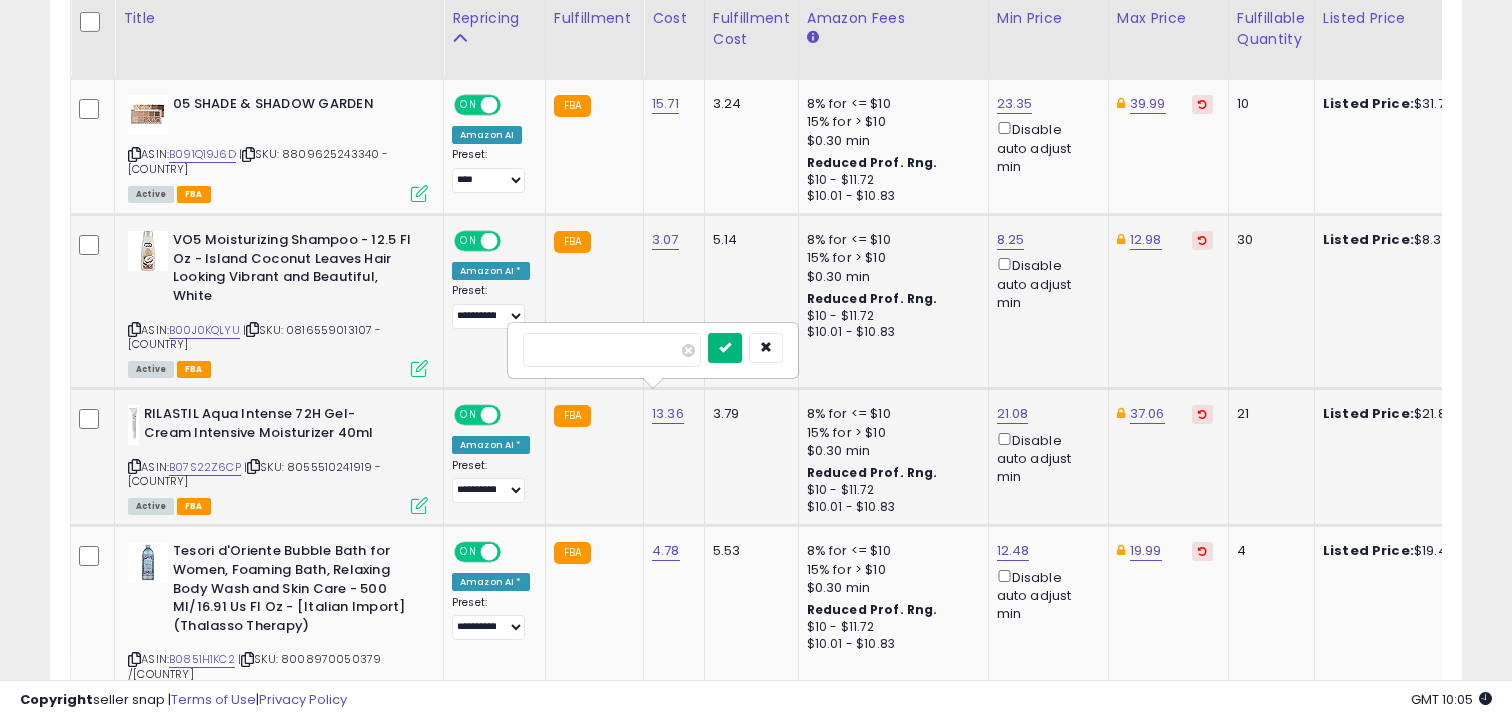 click at bounding box center [725, 347] 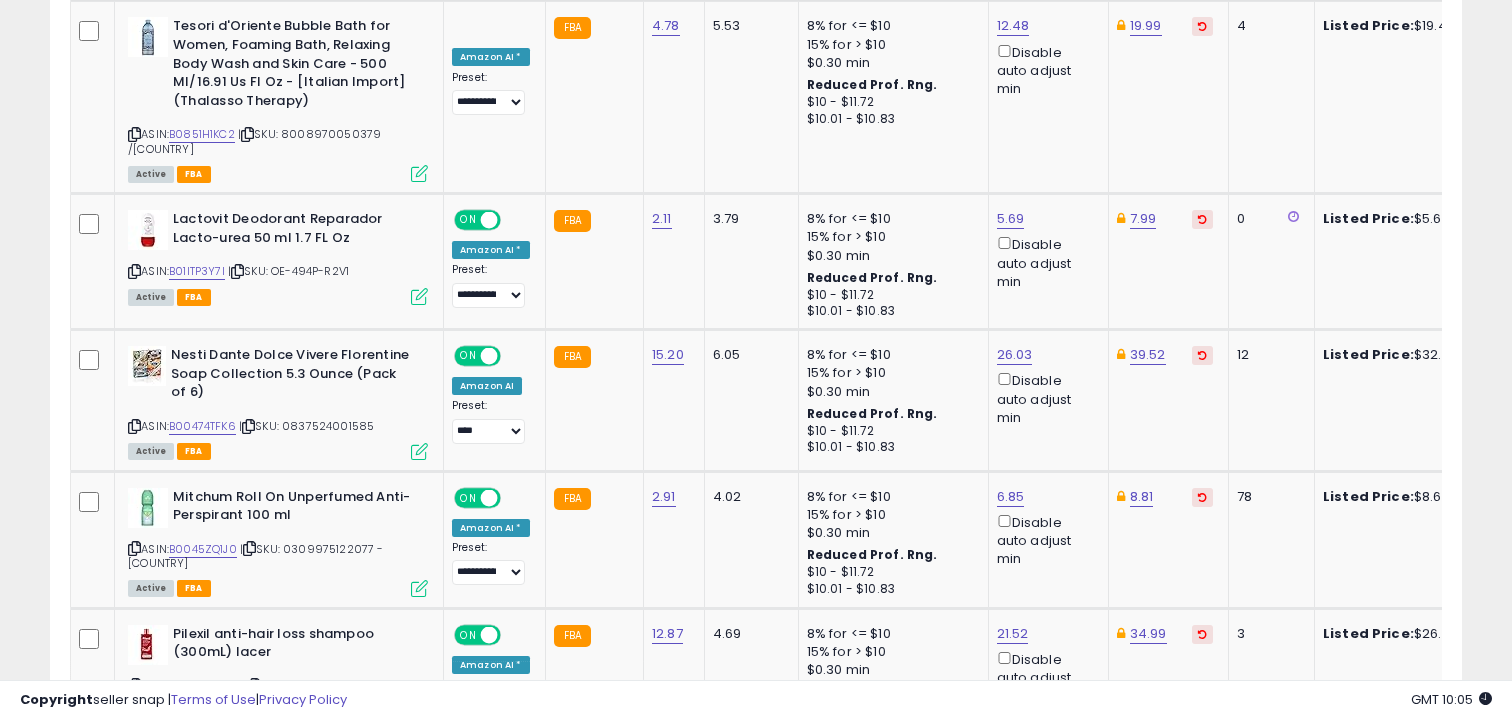 scroll, scrollTop: 2251, scrollLeft: 0, axis: vertical 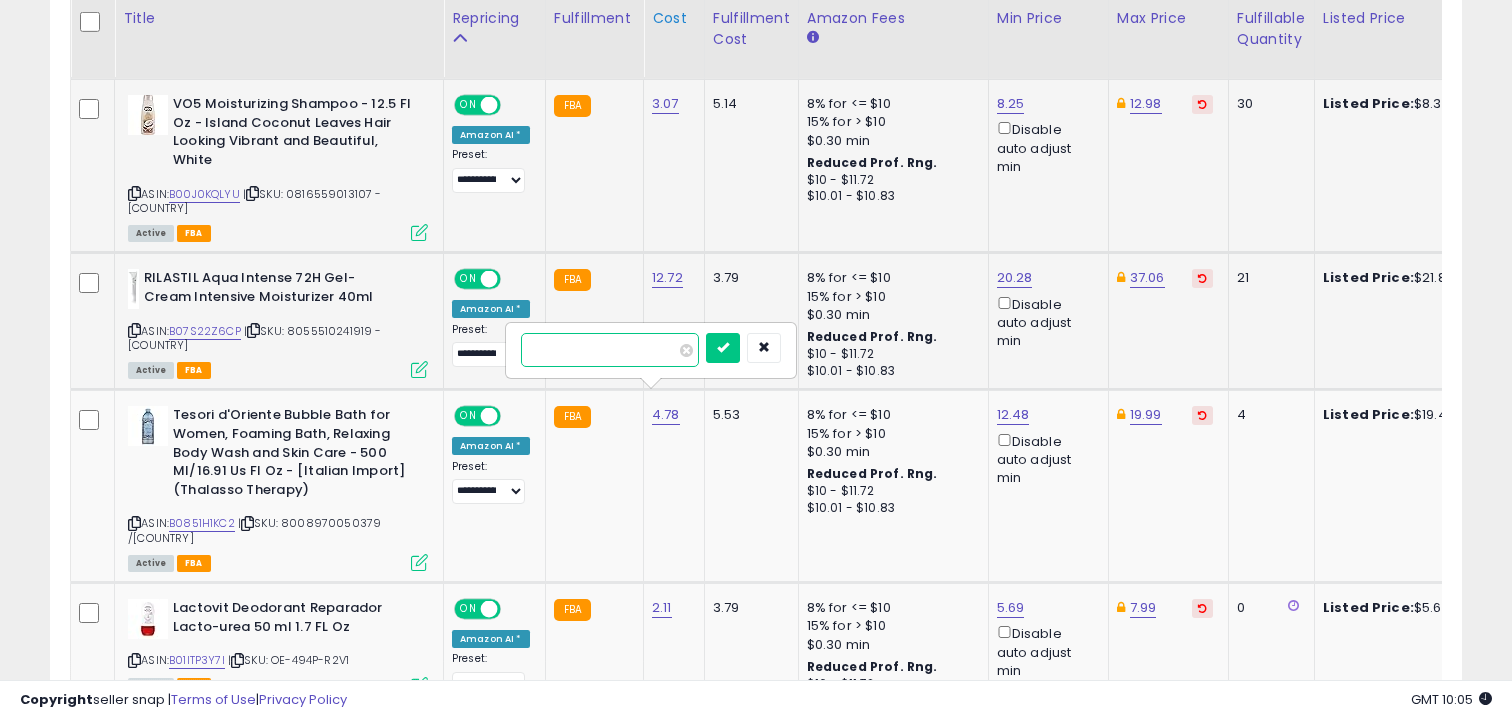 type on "*" 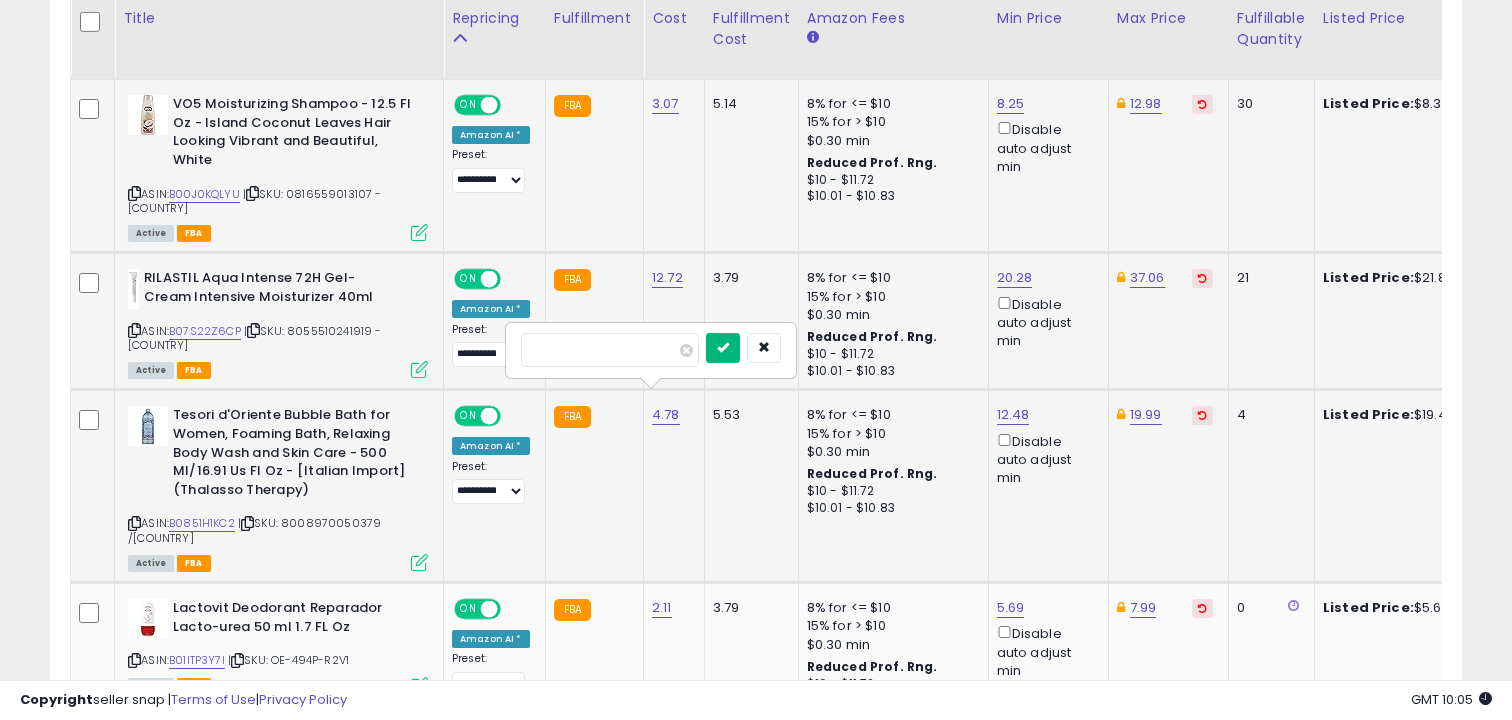 click at bounding box center (723, 347) 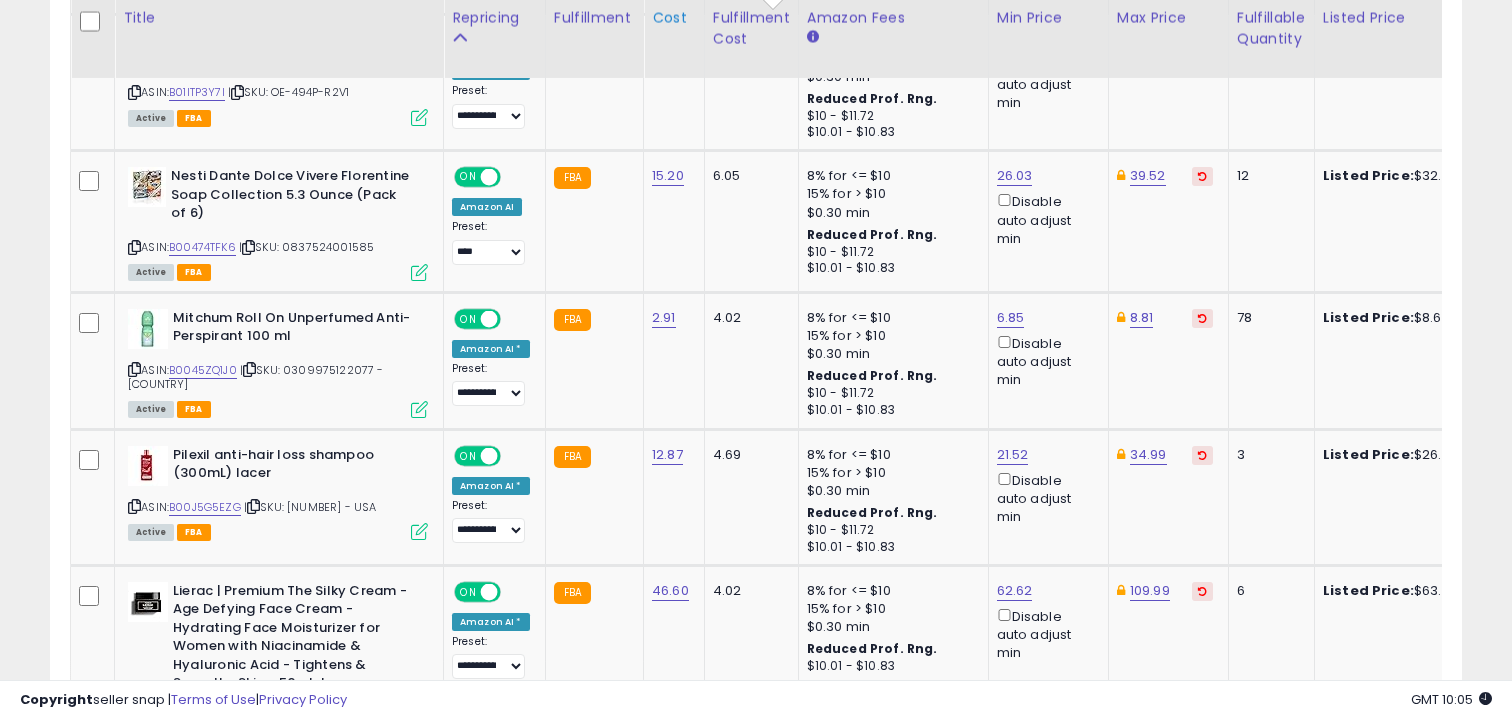 scroll, scrollTop: 2430, scrollLeft: 0, axis: vertical 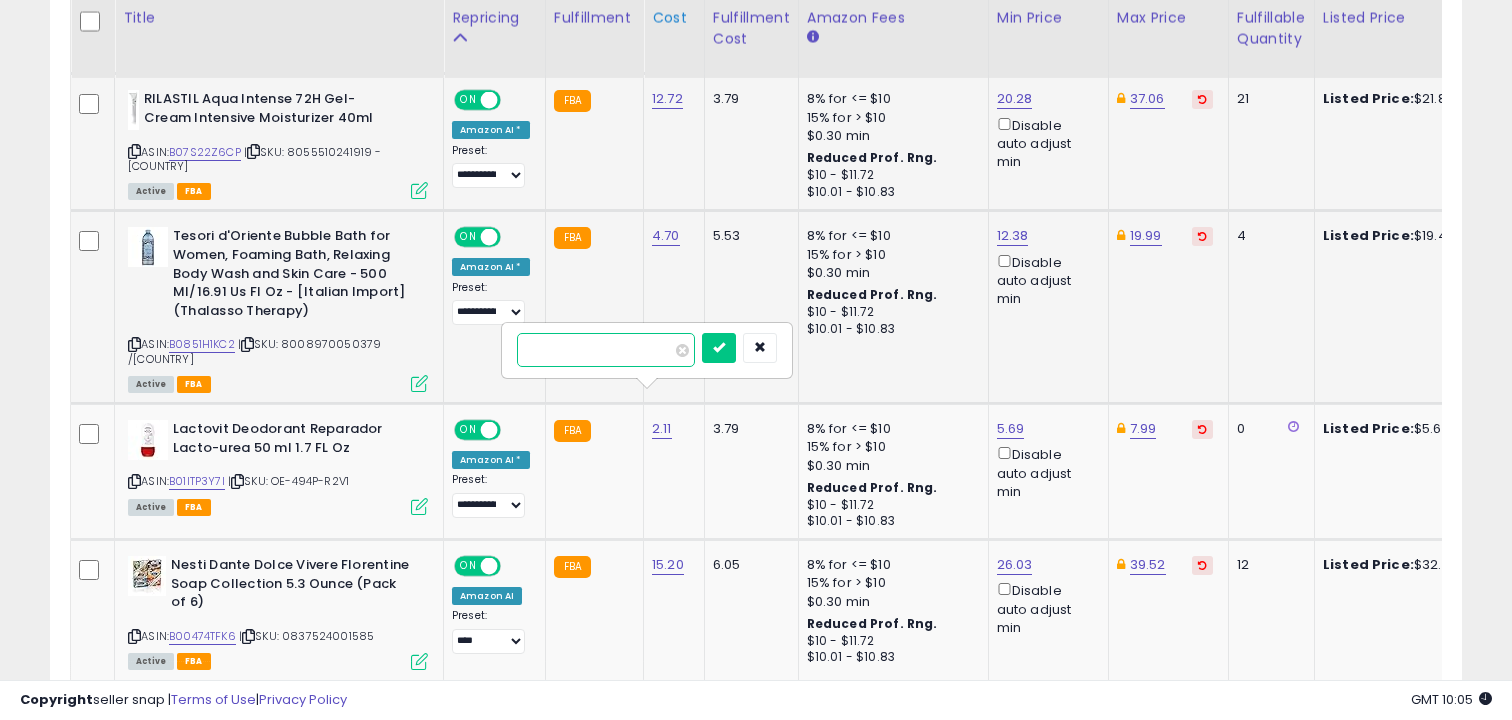 type on "*" 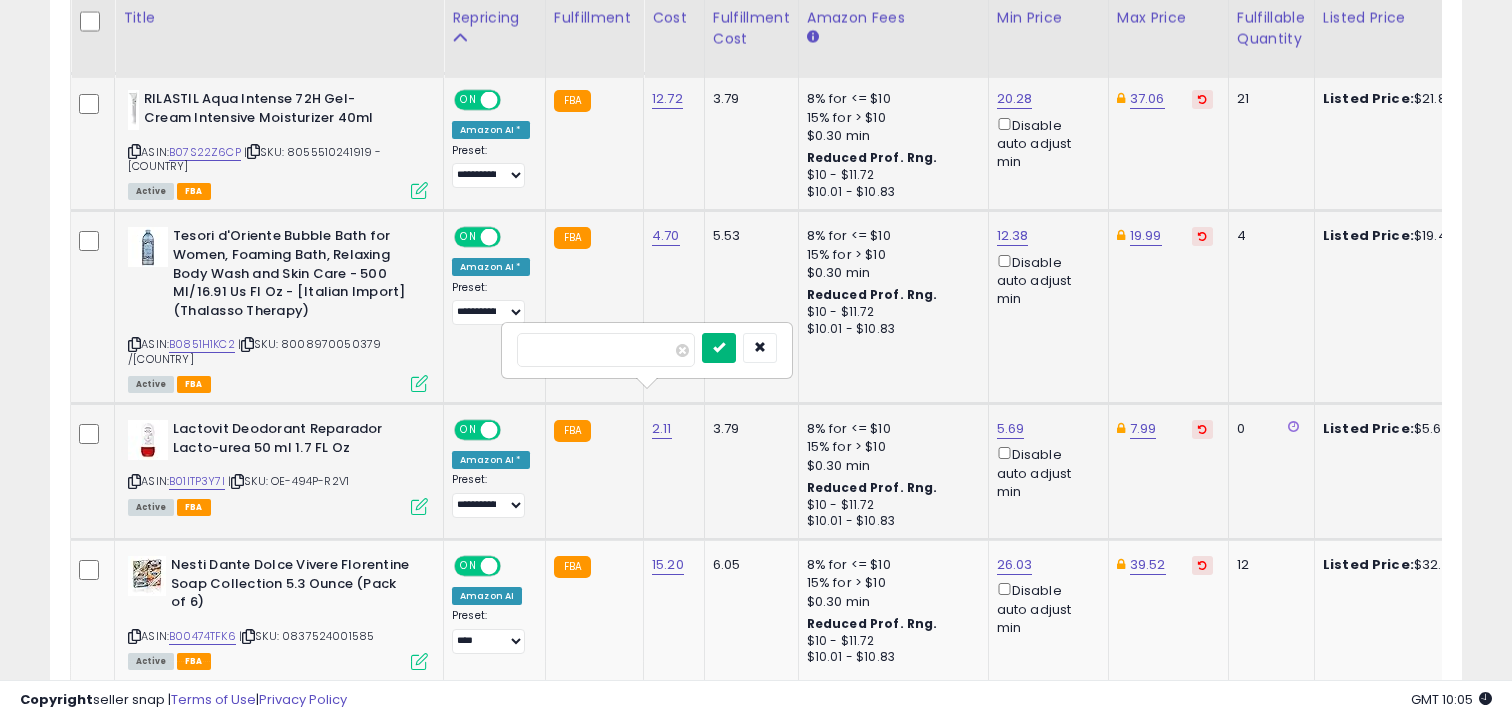 click at bounding box center (719, 347) 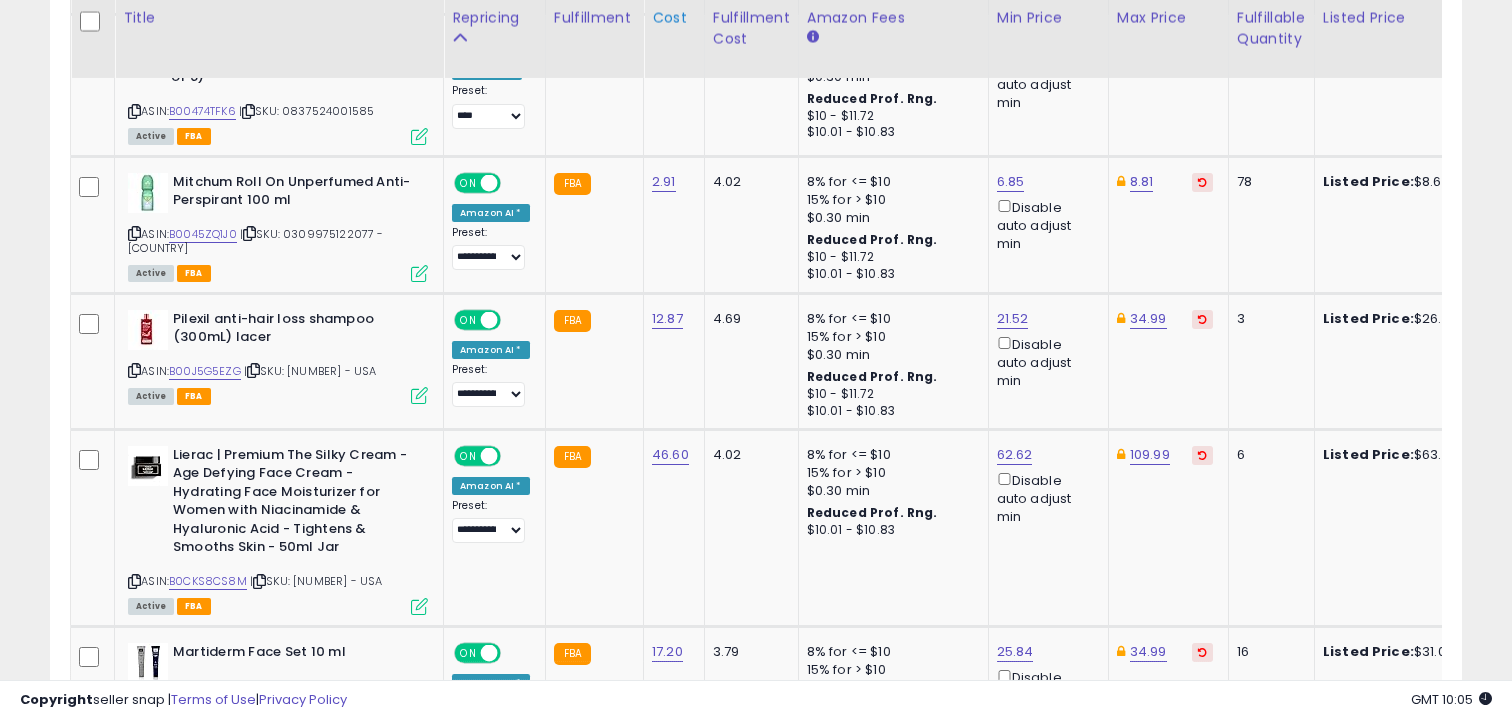 scroll, scrollTop: 2566, scrollLeft: 0, axis: vertical 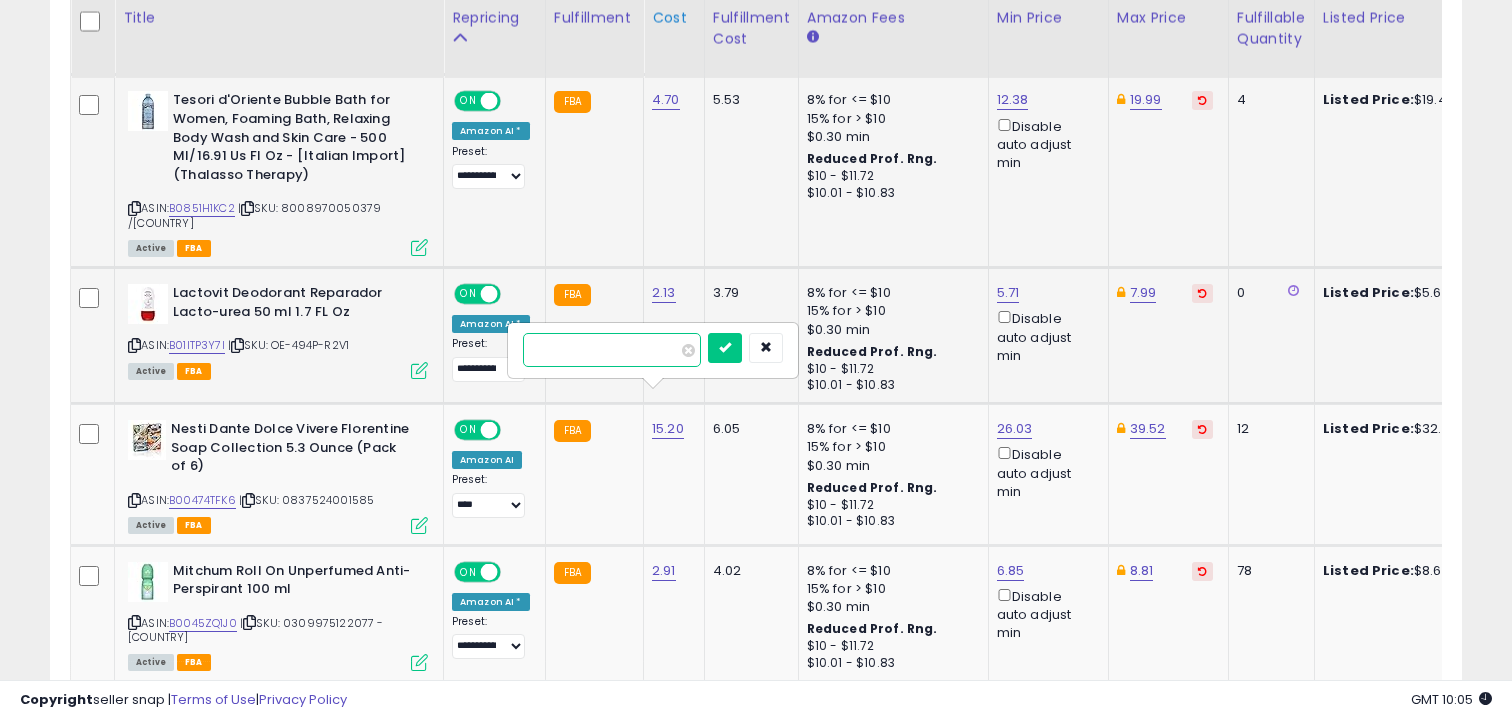 type on "**" 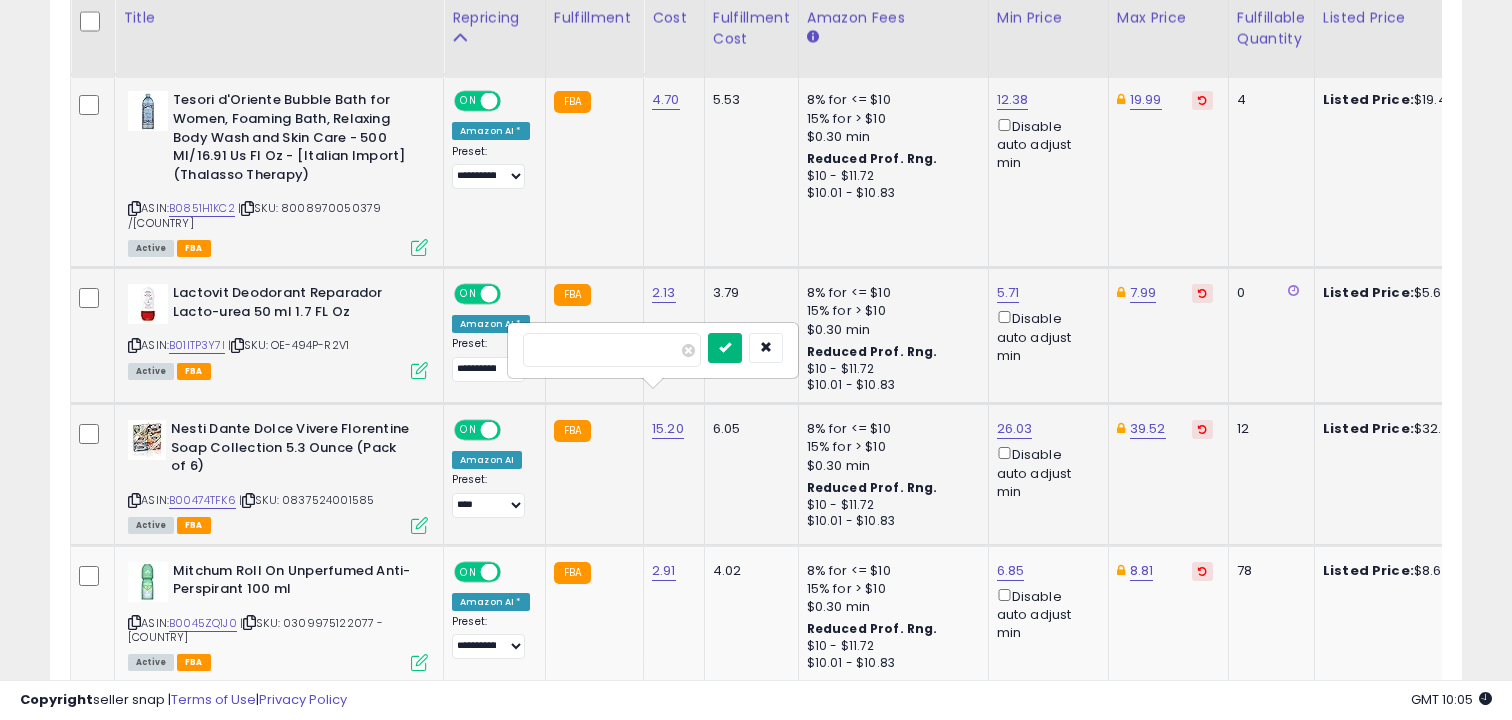 click at bounding box center [725, 347] 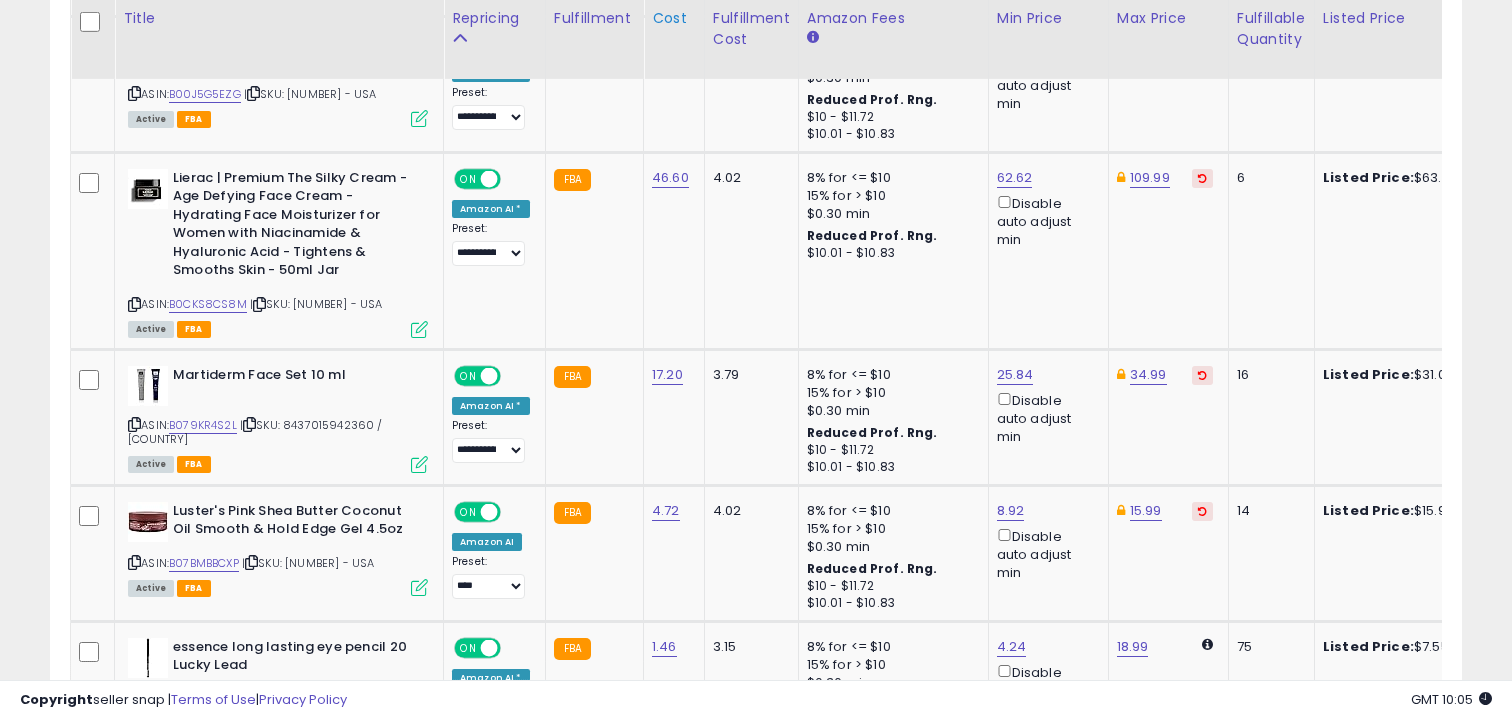 scroll, scrollTop: 2843, scrollLeft: 0, axis: vertical 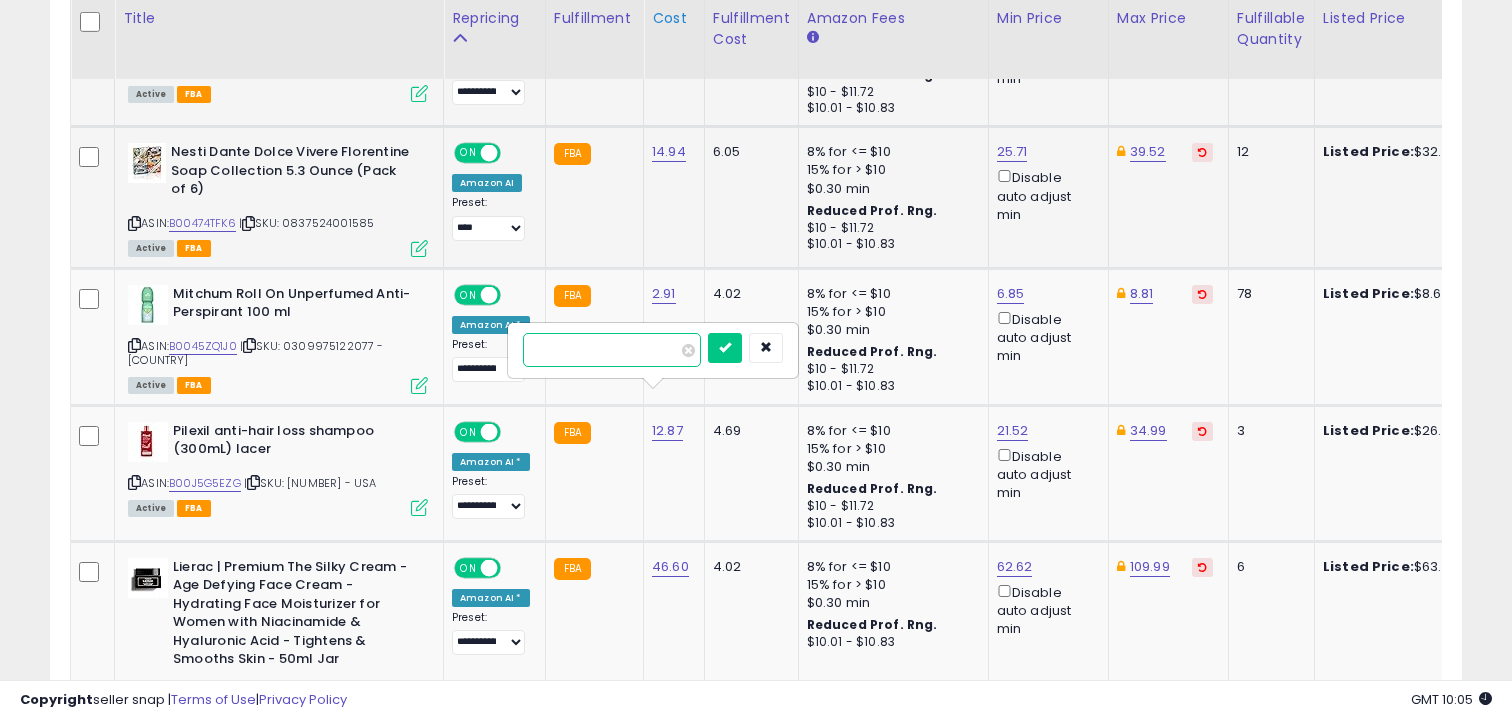 type on "**" 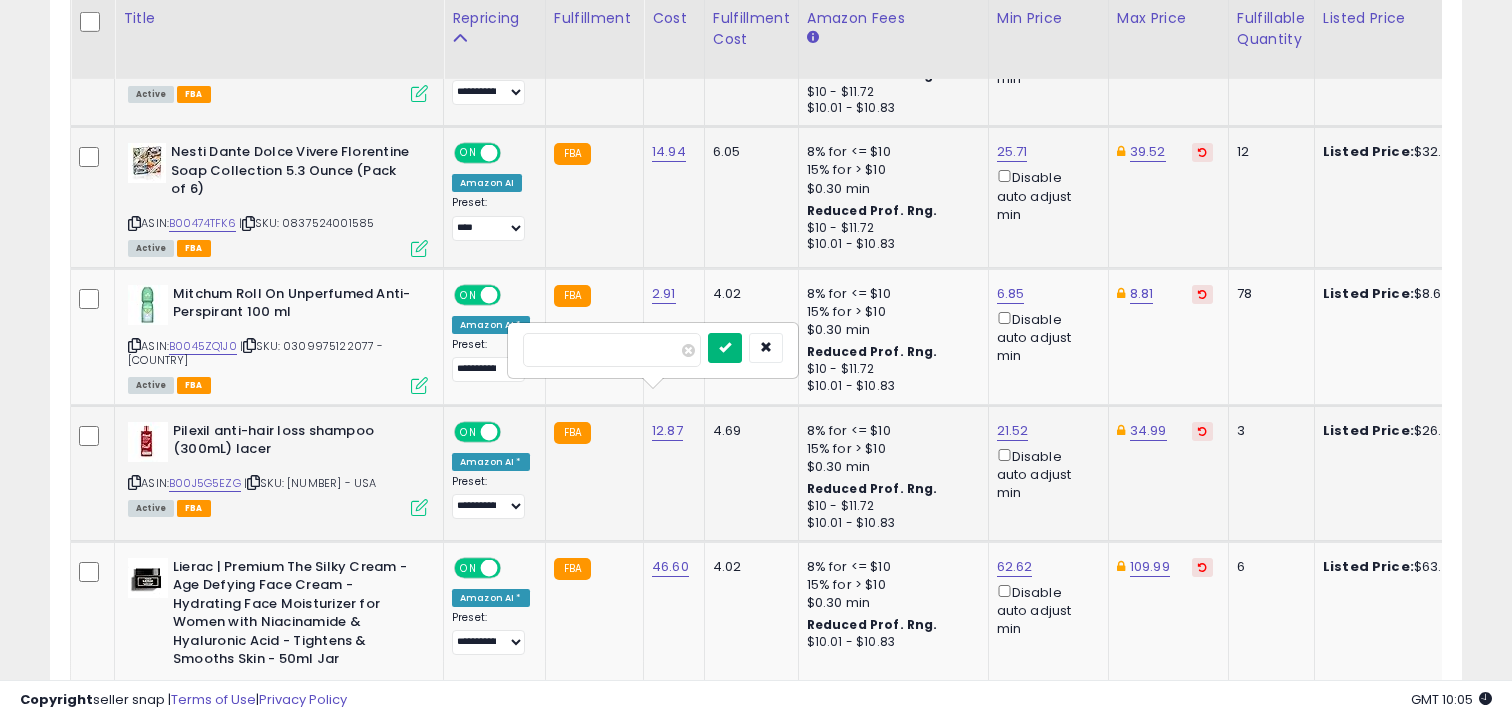 click at bounding box center (725, 347) 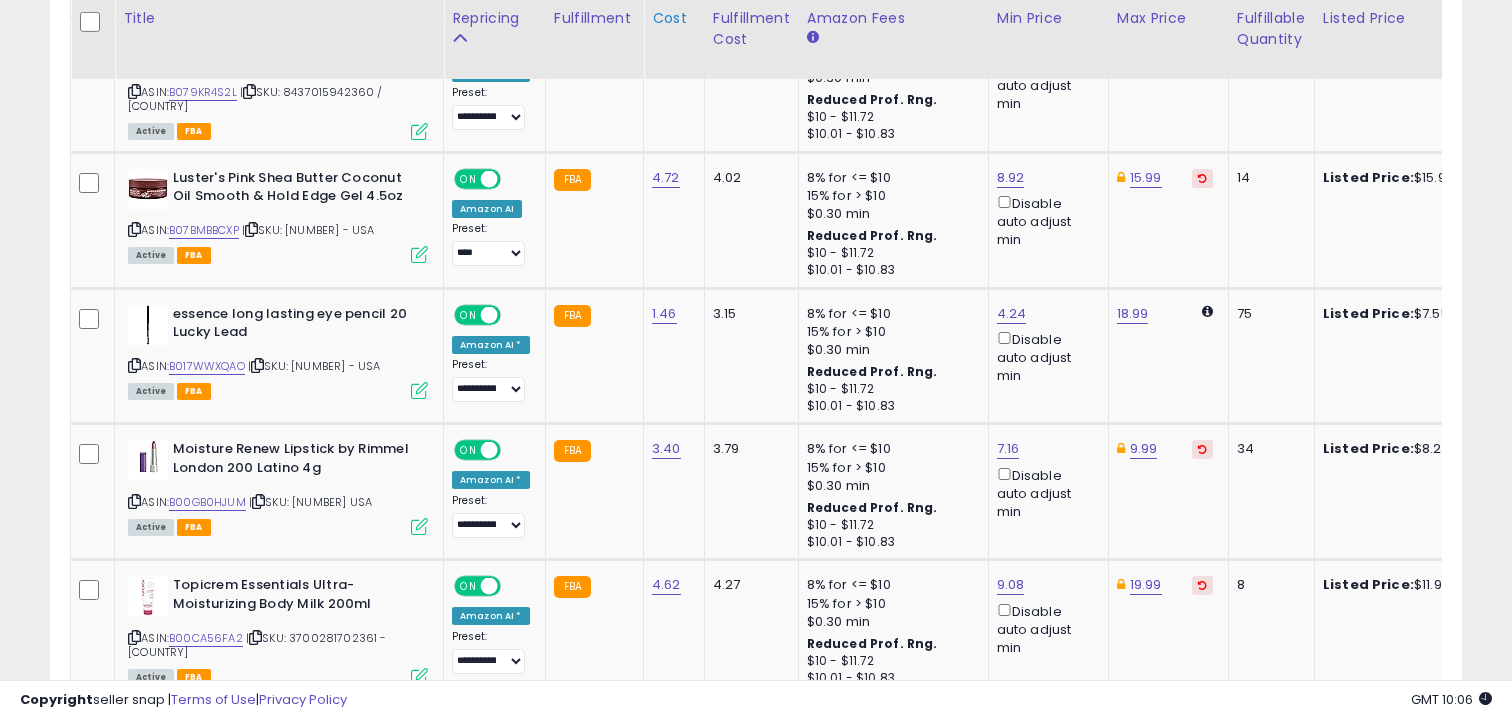 scroll, scrollTop: 3176, scrollLeft: 0, axis: vertical 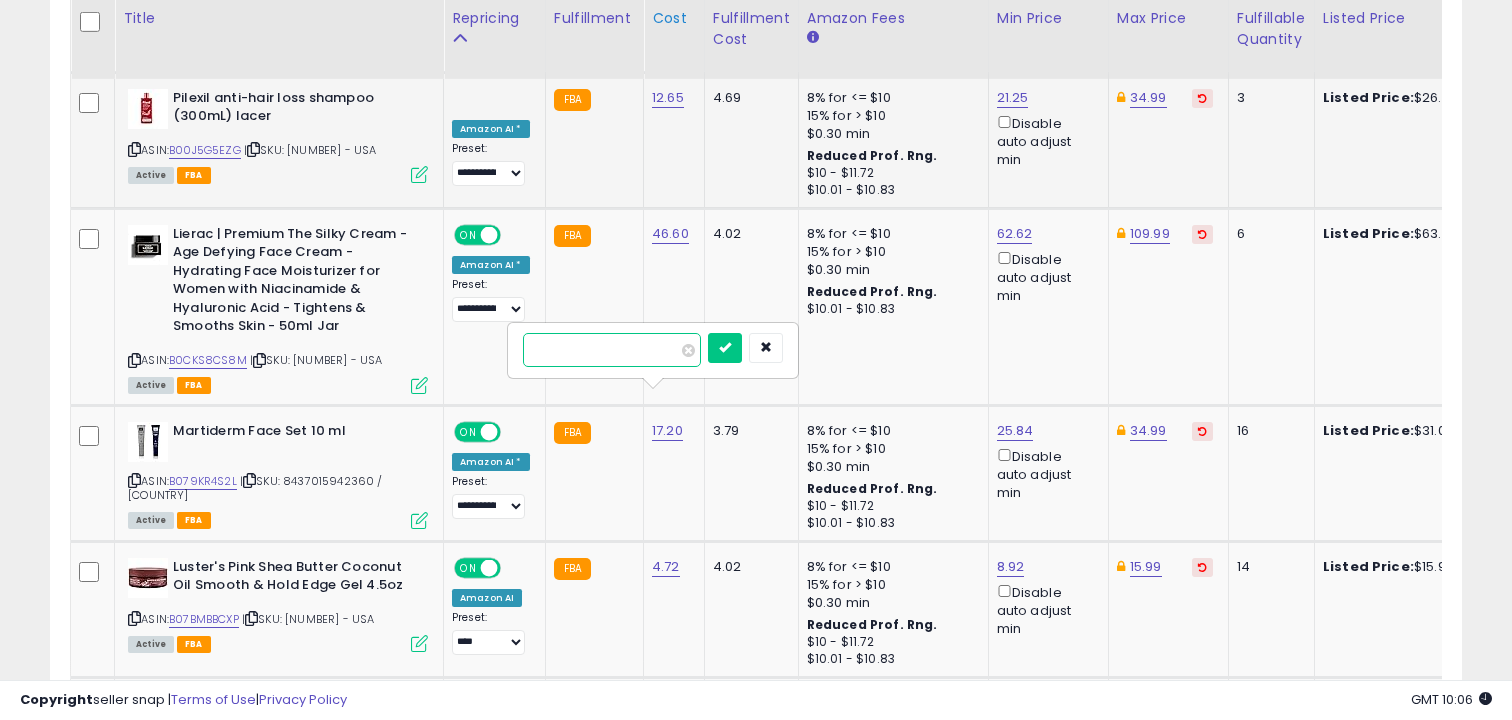 type on "**" 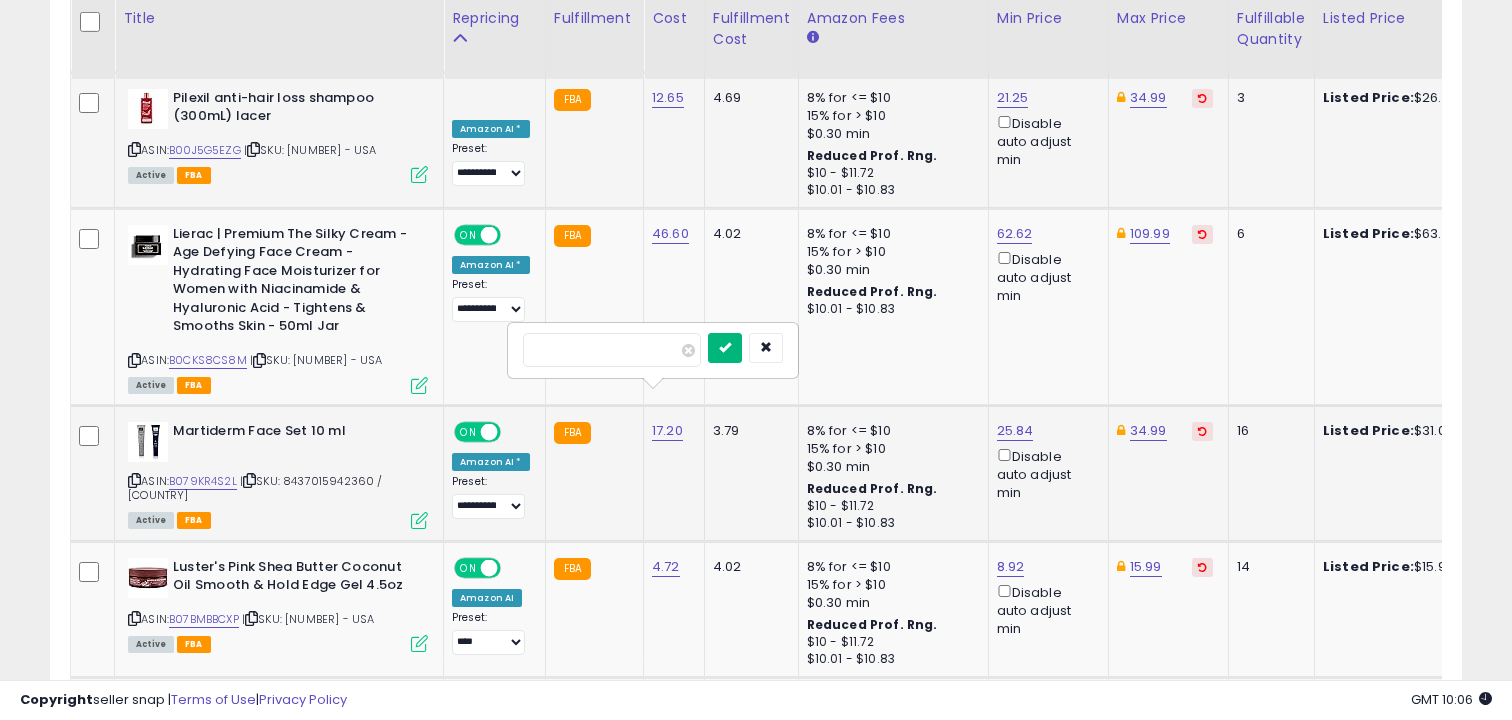 click at bounding box center (725, 347) 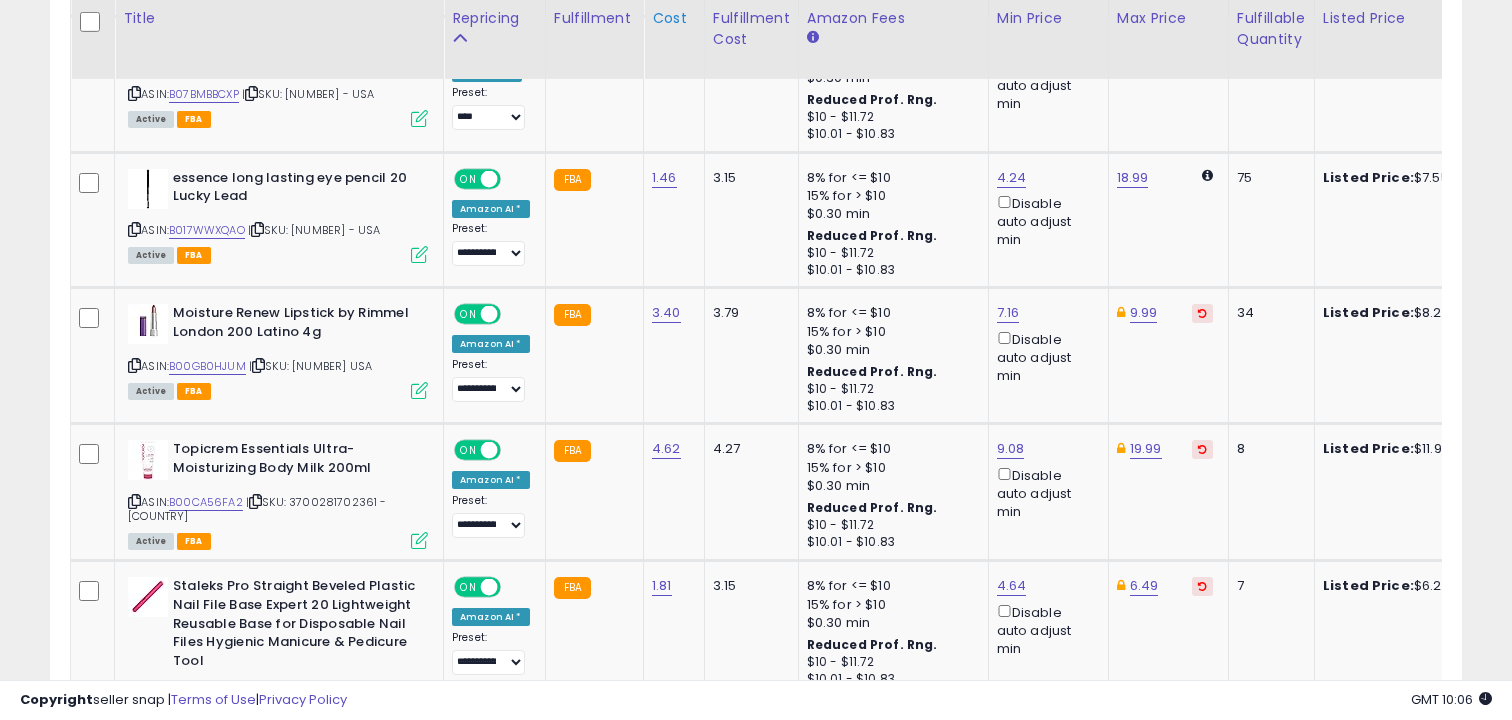 scroll, scrollTop: 3312, scrollLeft: 0, axis: vertical 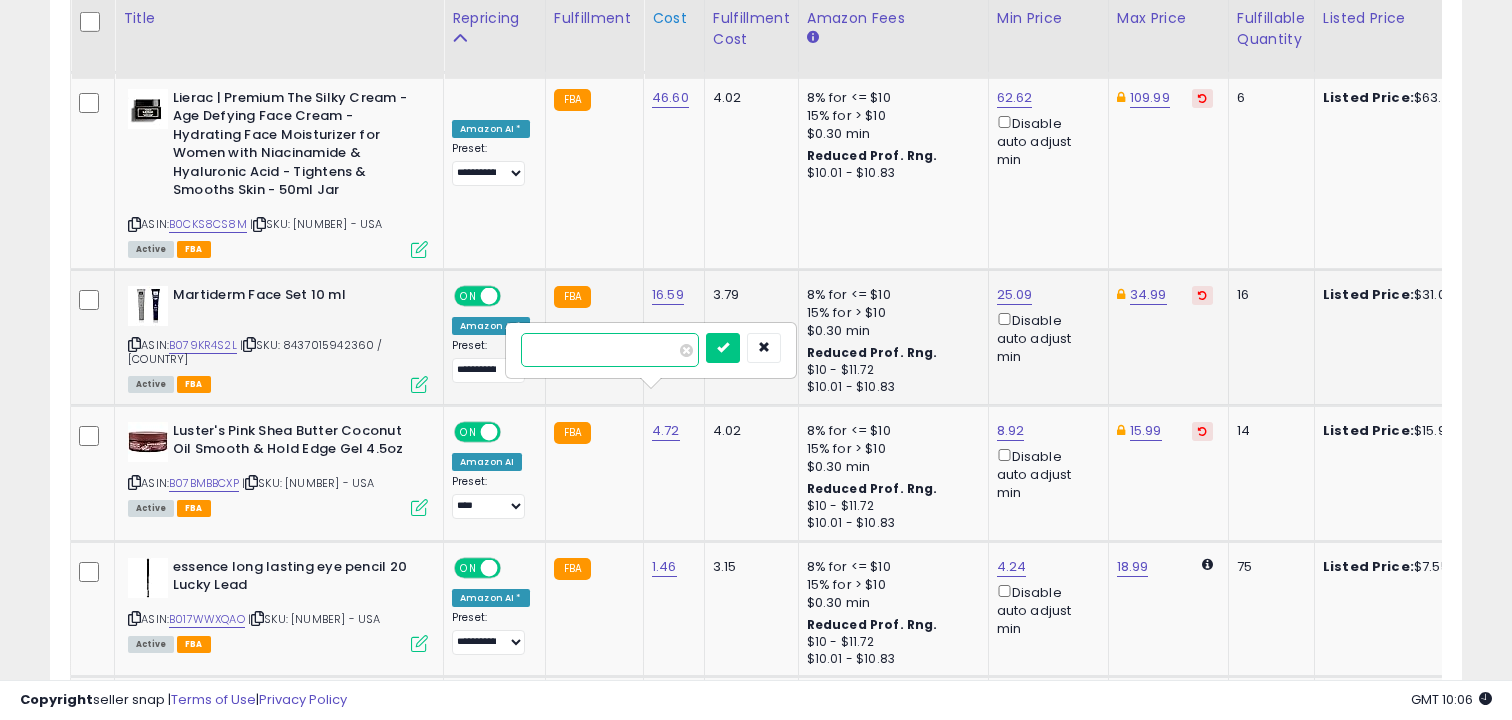 type on "*" 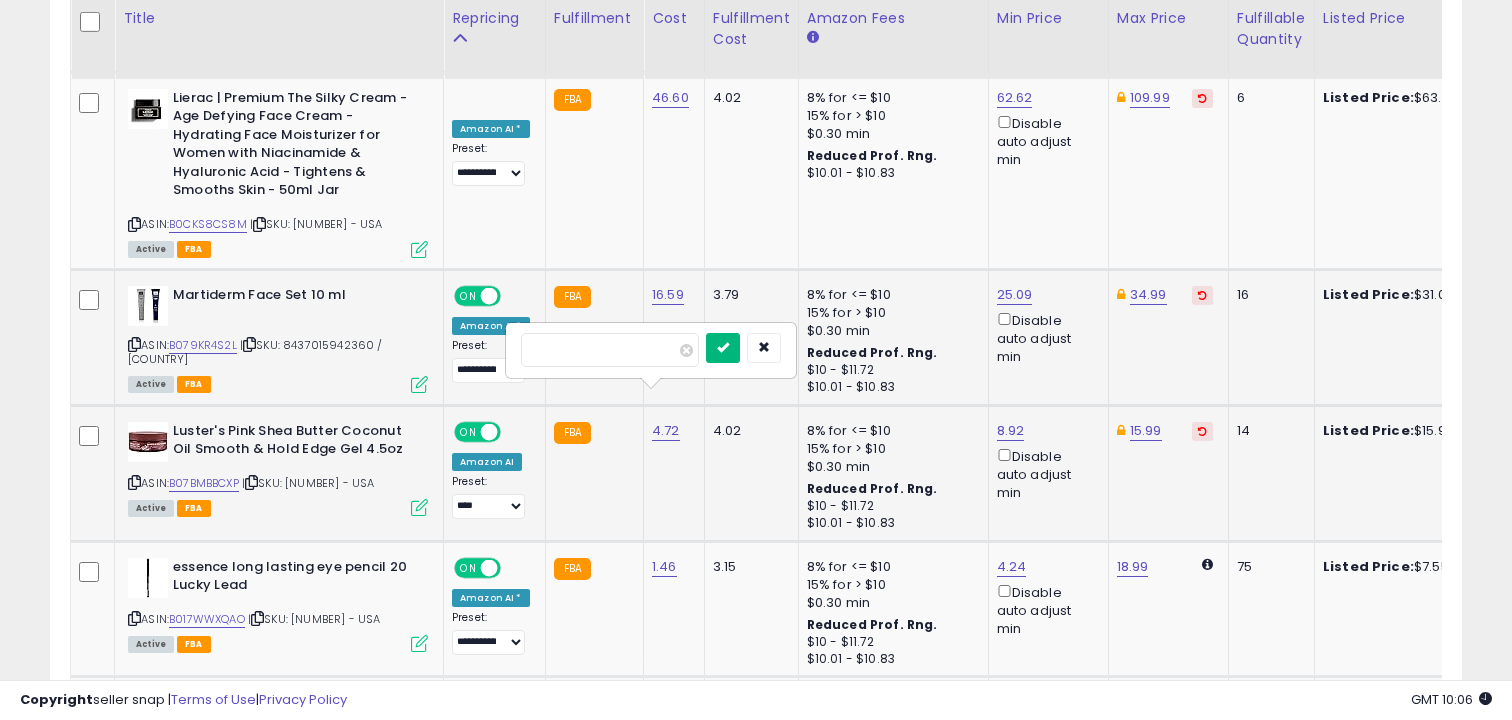 click at bounding box center (723, 347) 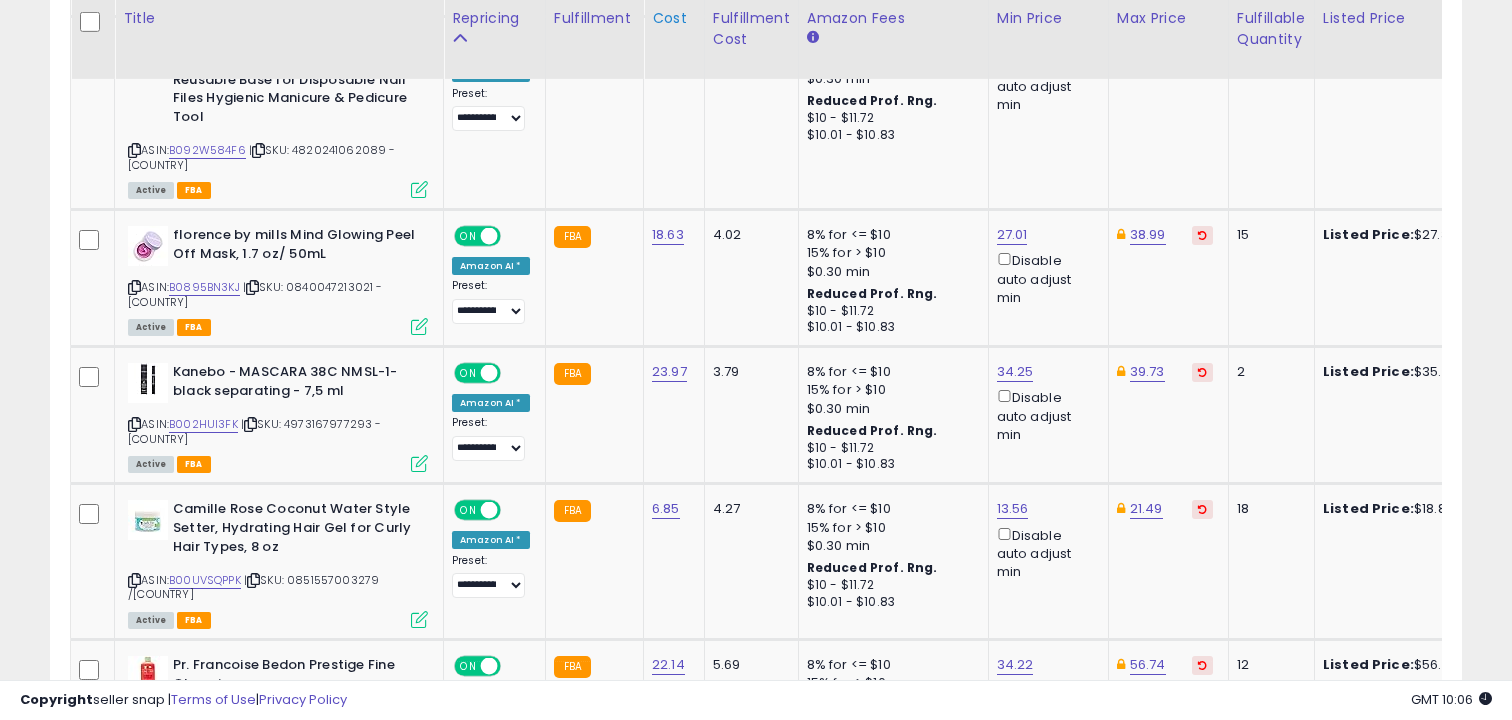 scroll, scrollTop: 3856, scrollLeft: 0, axis: vertical 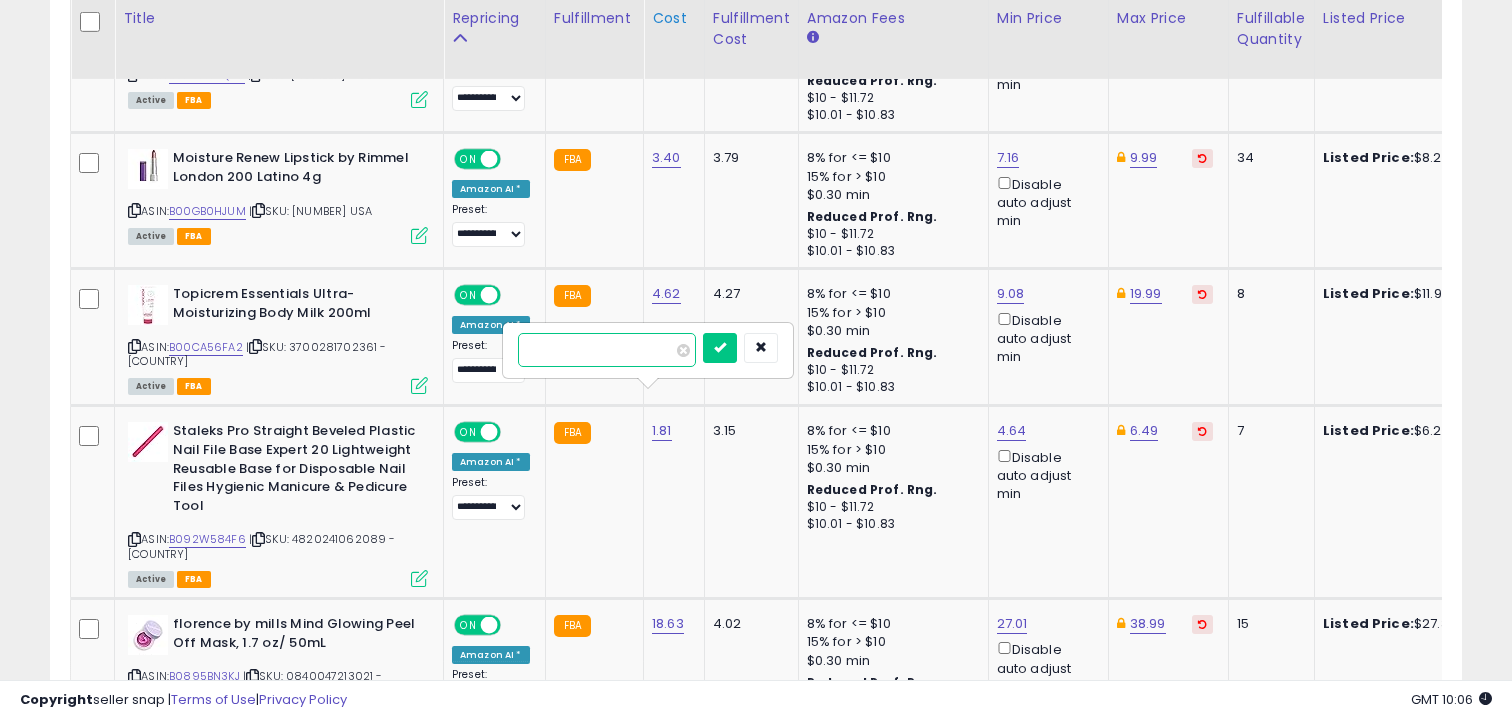 type on "*" 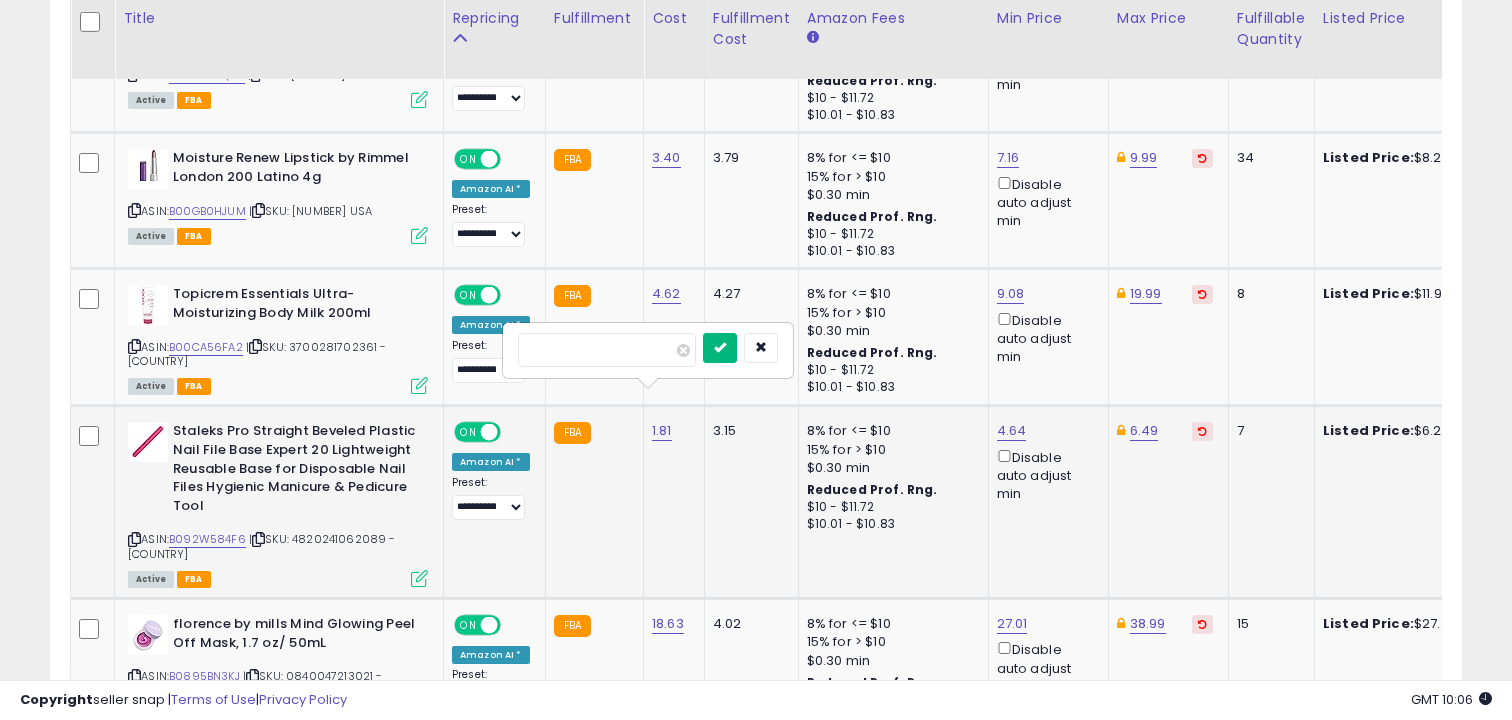 click at bounding box center [720, 347] 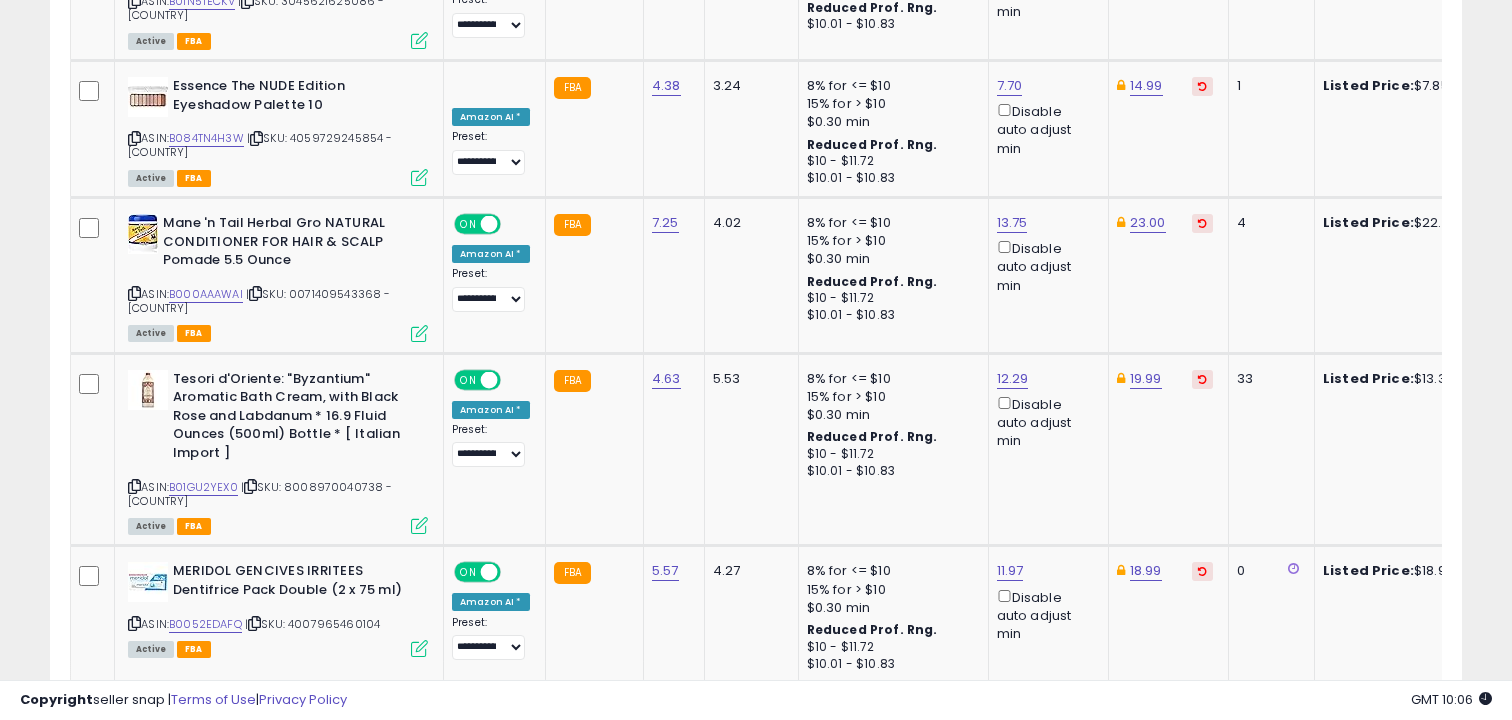scroll, scrollTop: 4572, scrollLeft: 0, axis: vertical 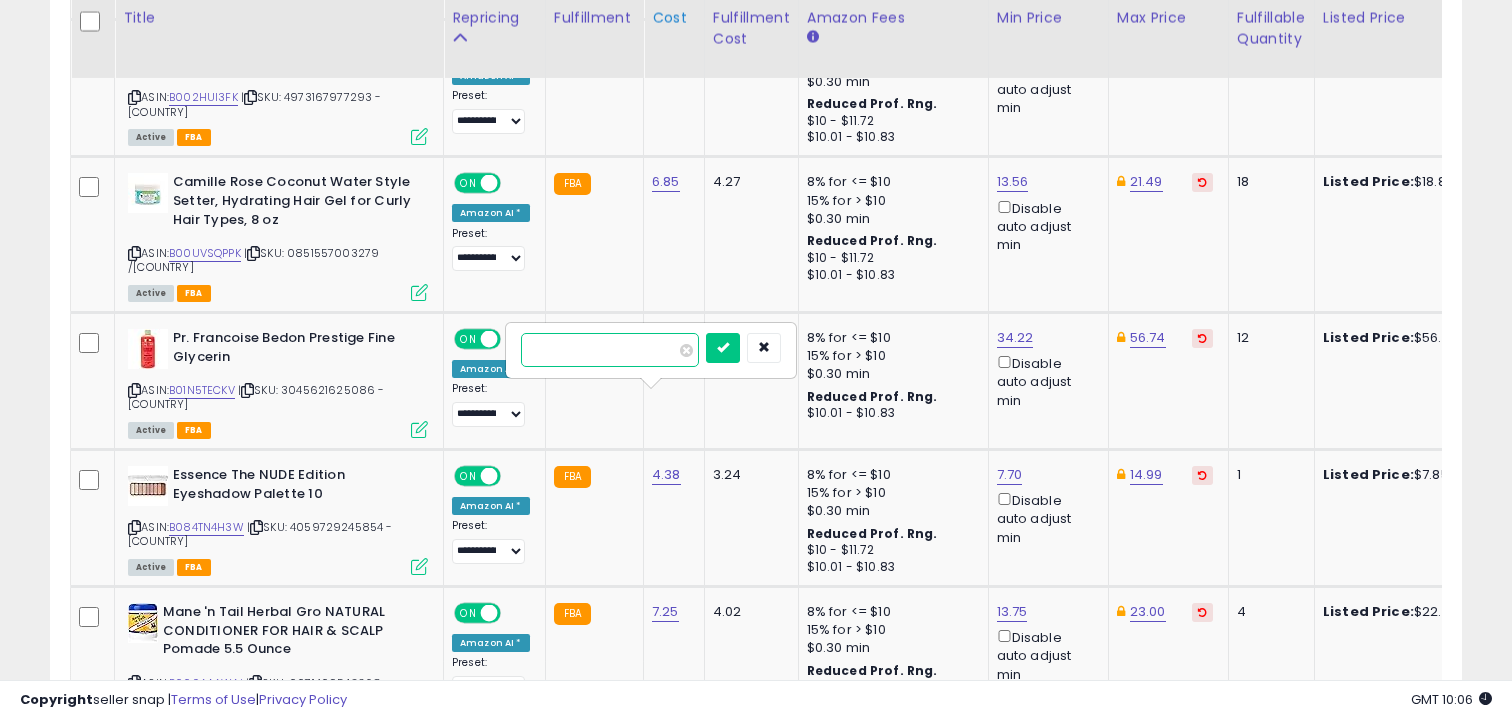 type on "*" 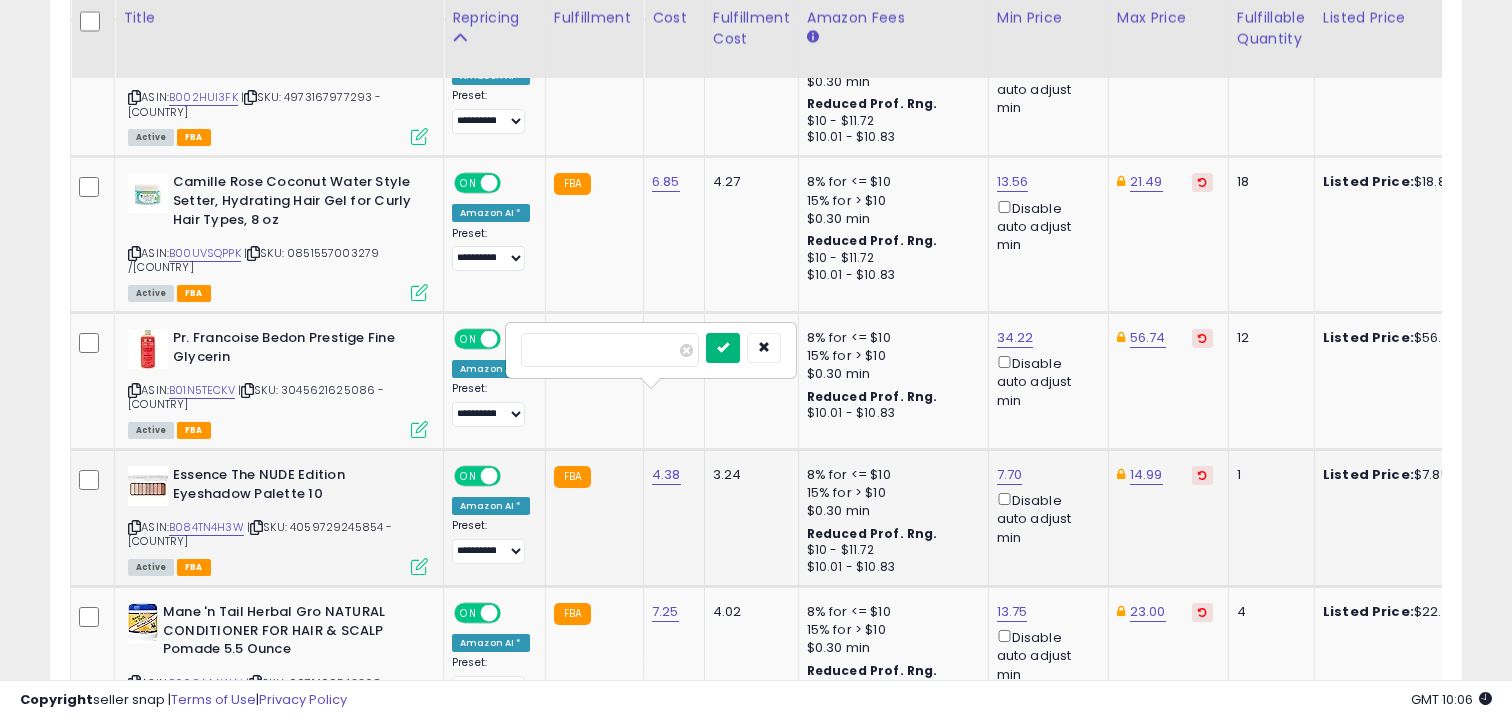 click at bounding box center (723, 347) 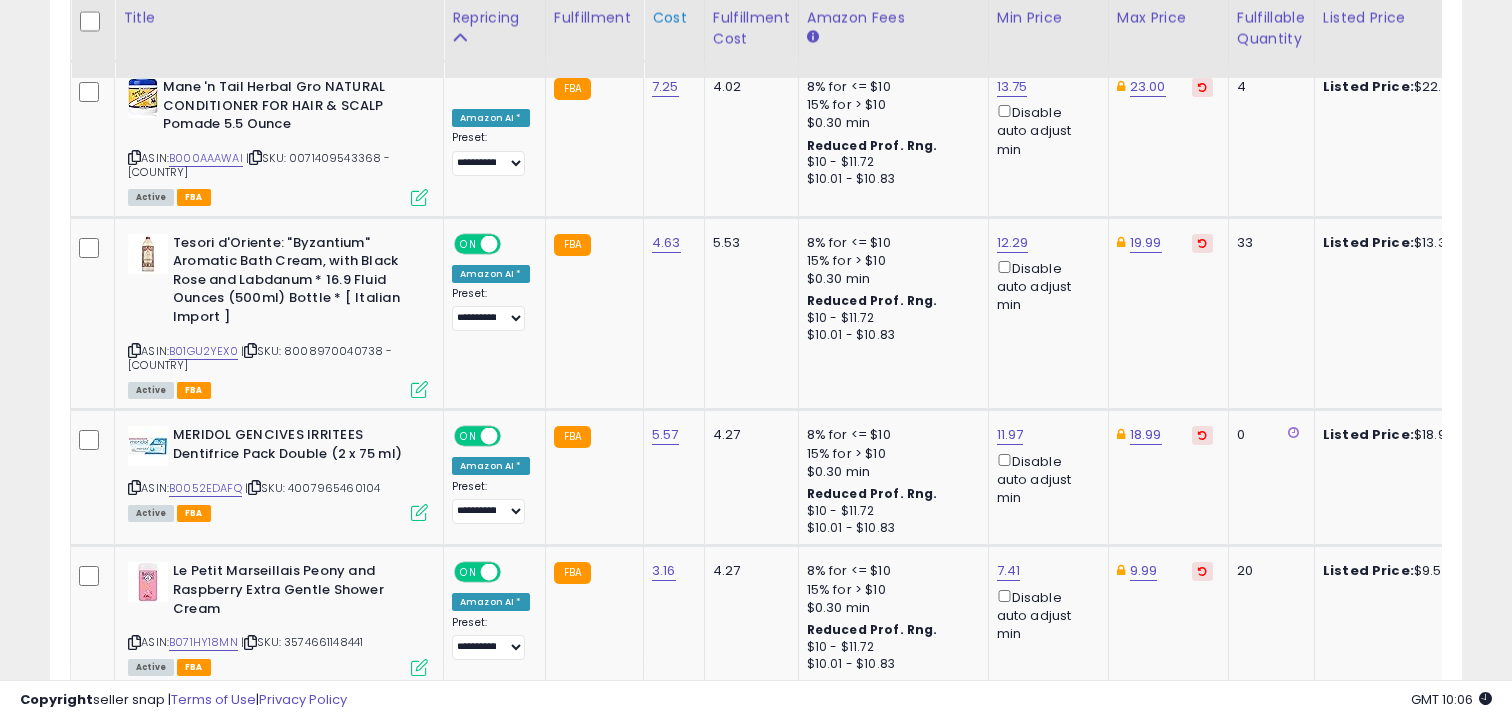 scroll, scrollTop: 4708, scrollLeft: 0, axis: vertical 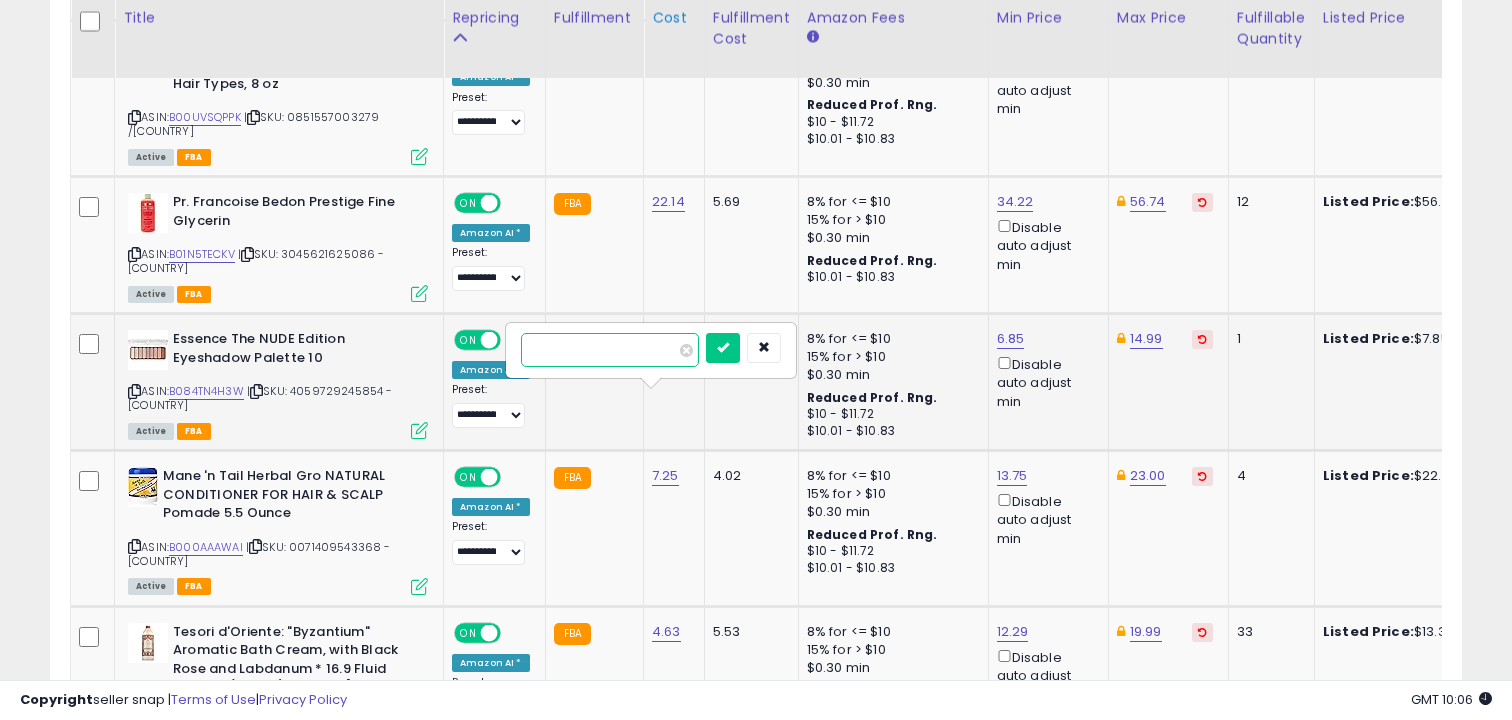 type on "*" 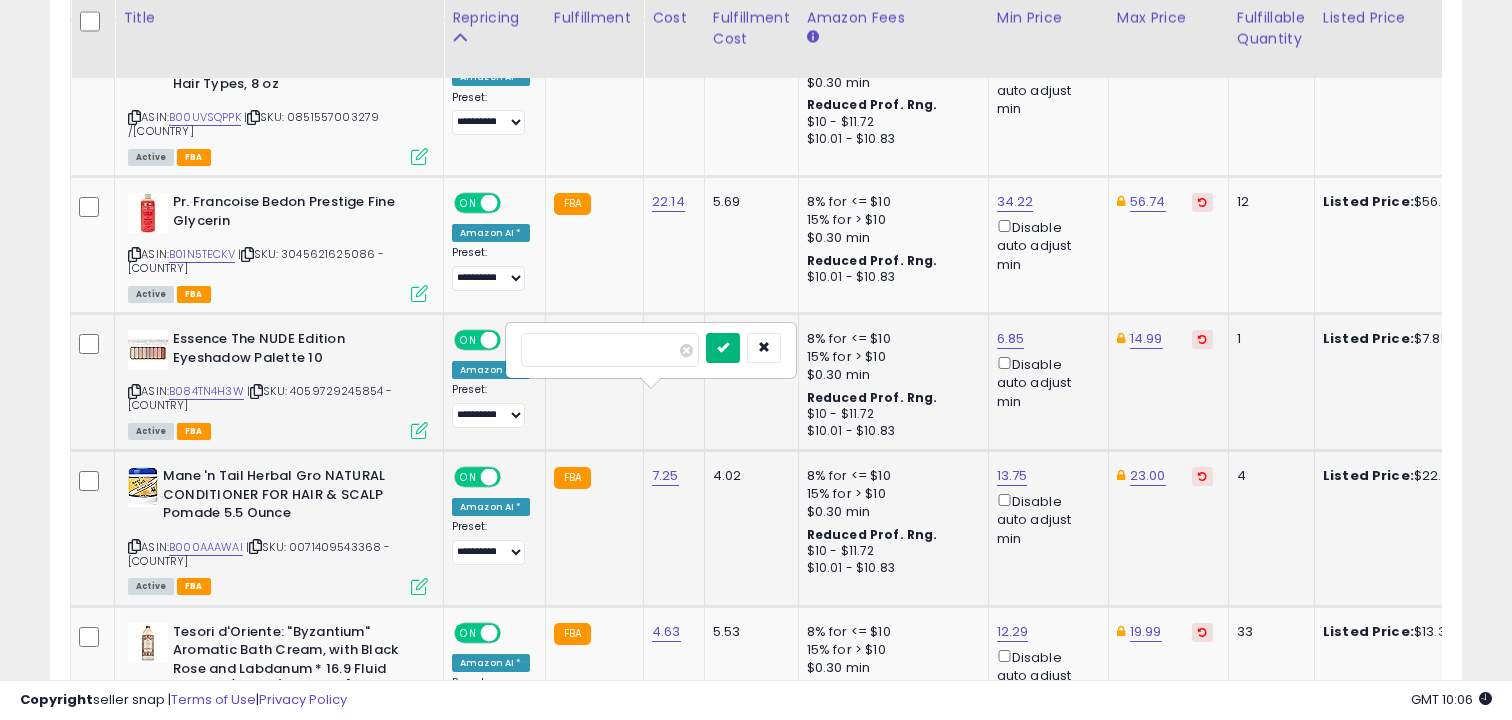 click at bounding box center [723, 347] 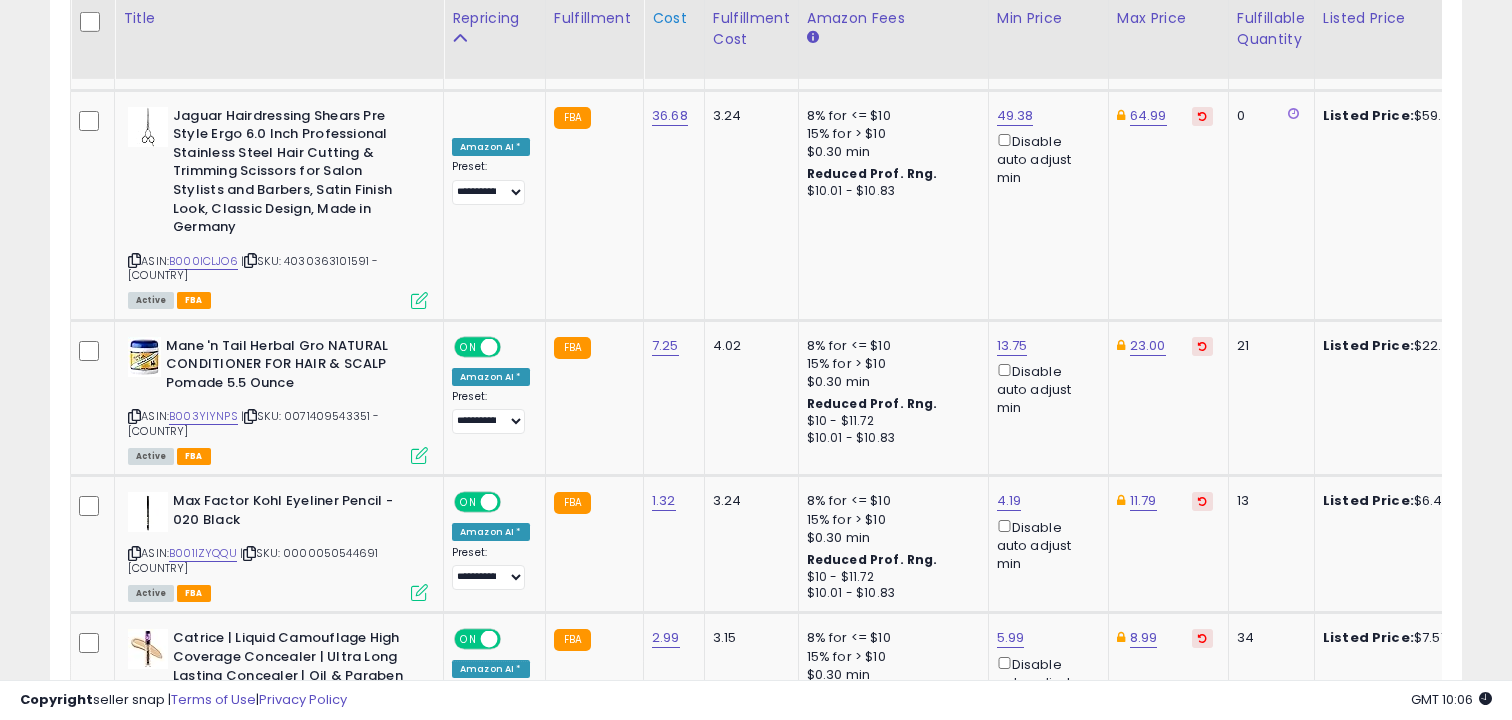 scroll, scrollTop: 5305, scrollLeft: 0, axis: vertical 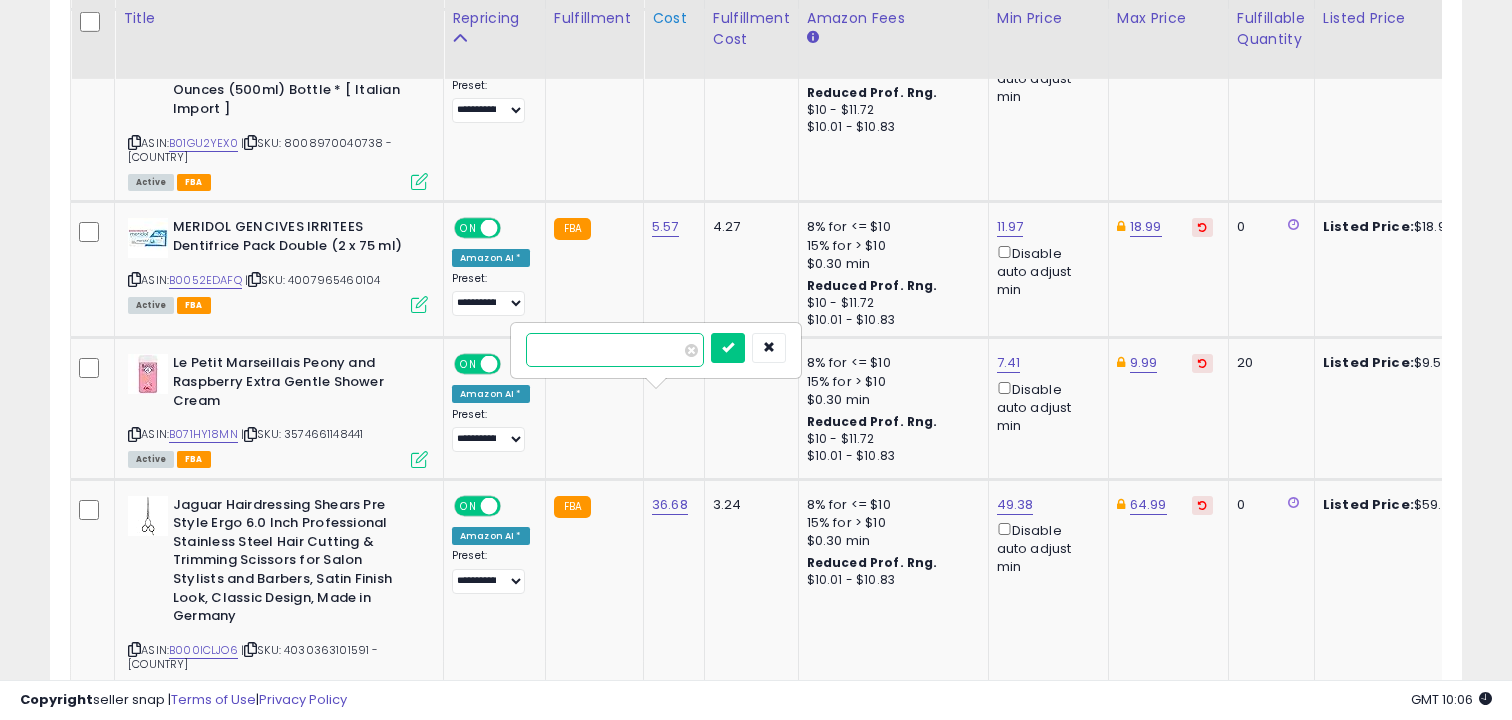 type on "**" 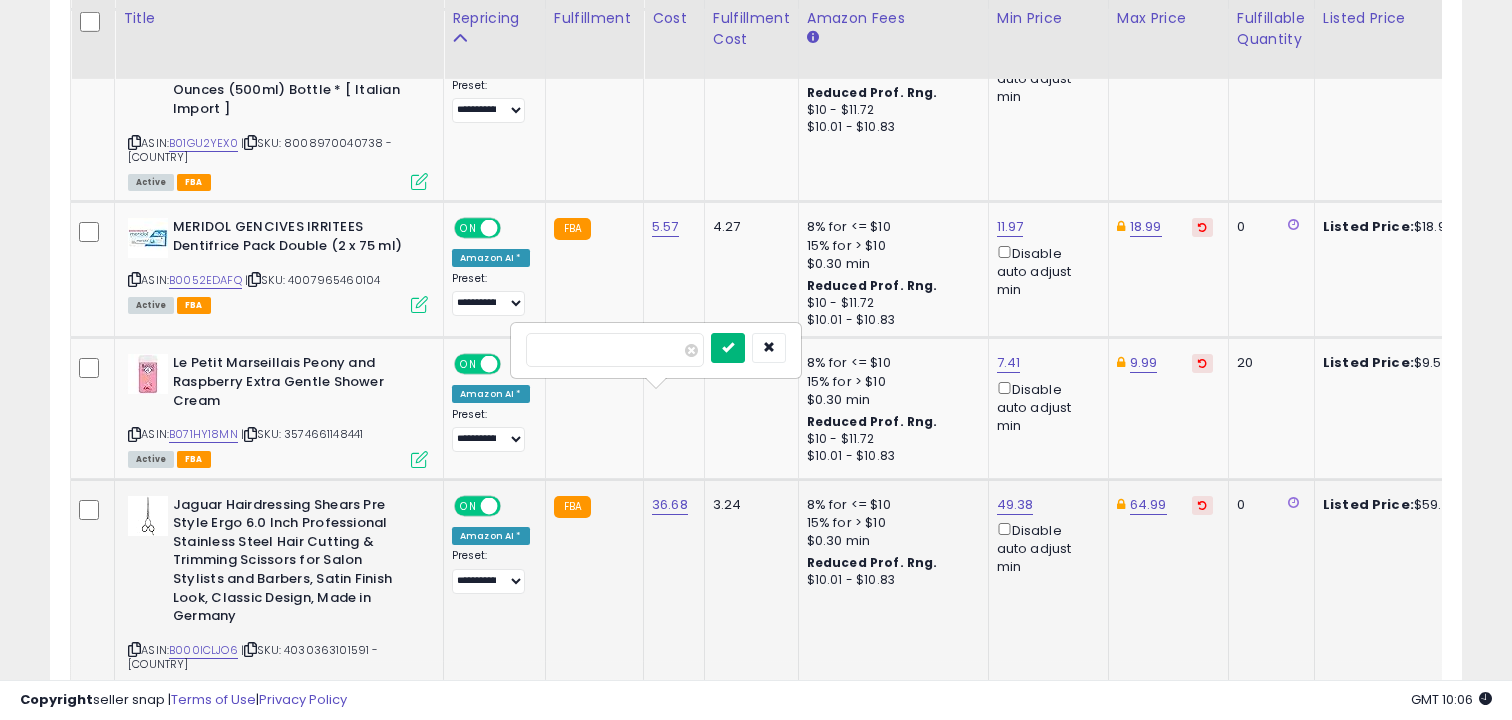click at bounding box center [728, 347] 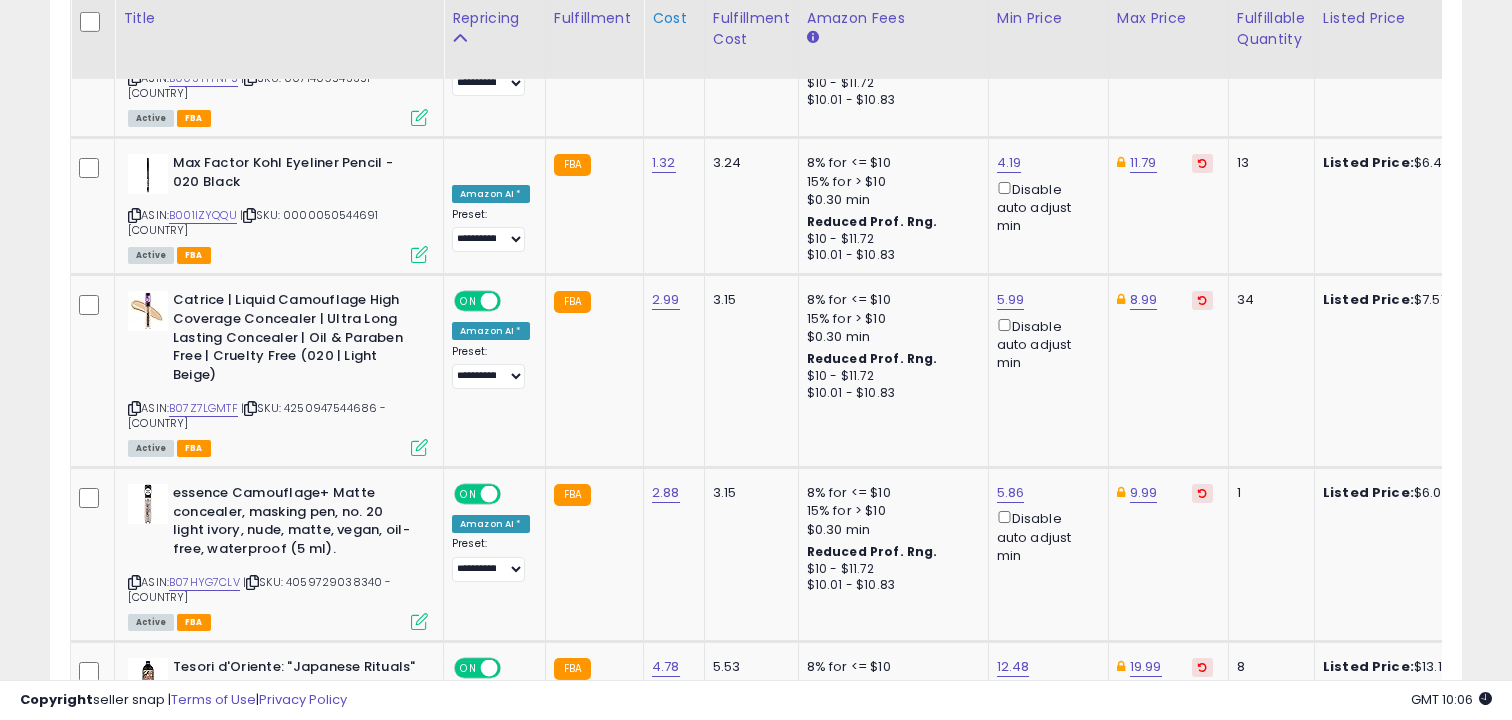 scroll, scrollTop: 5643, scrollLeft: 0, axis: vertical 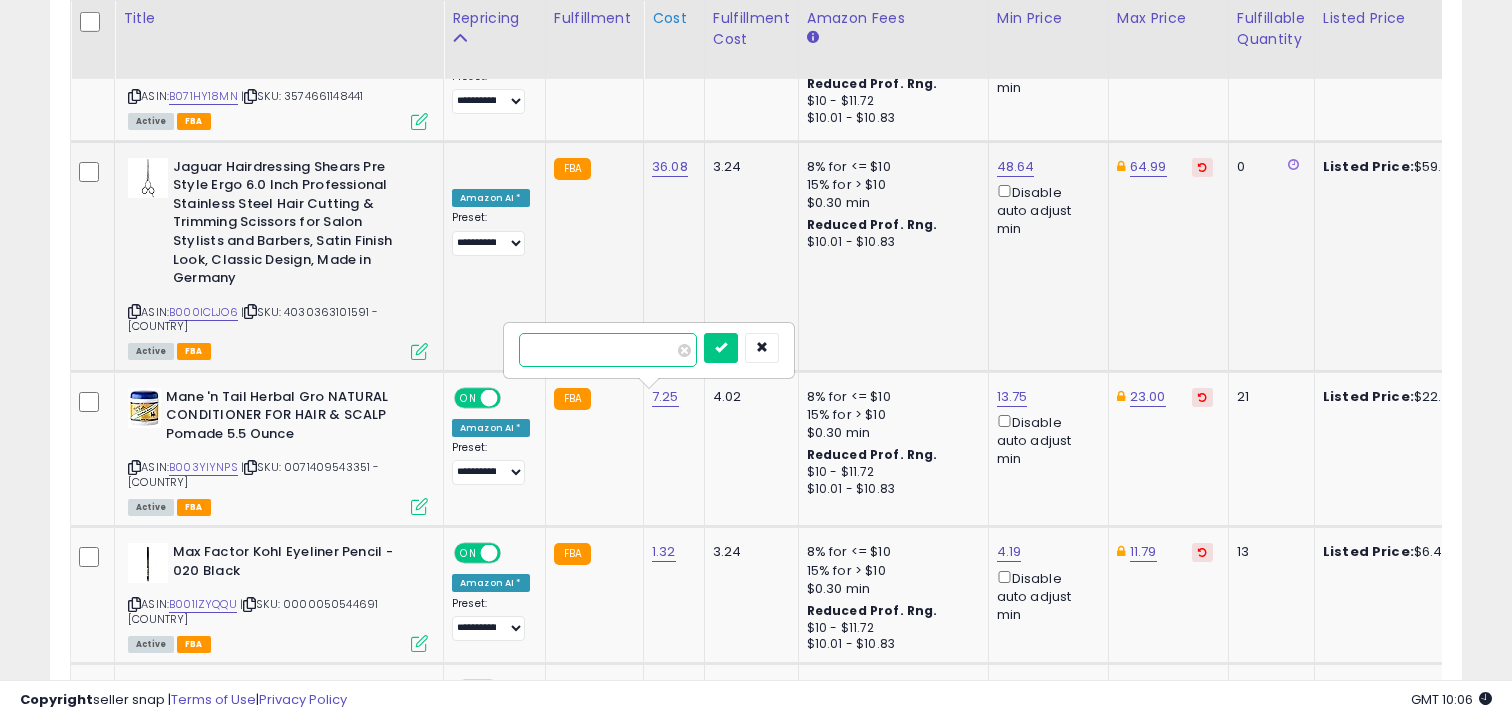type on "*" 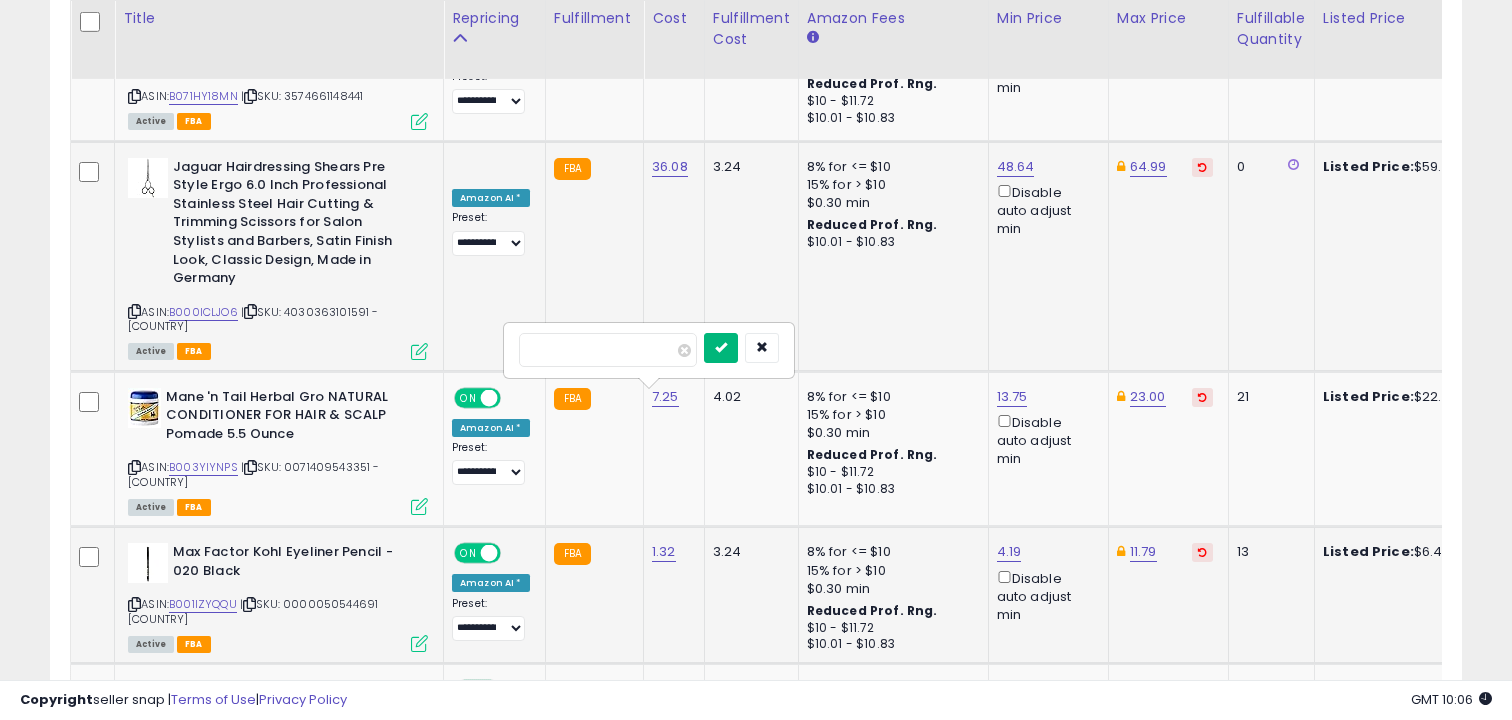 click at bounding box center [721, 347] 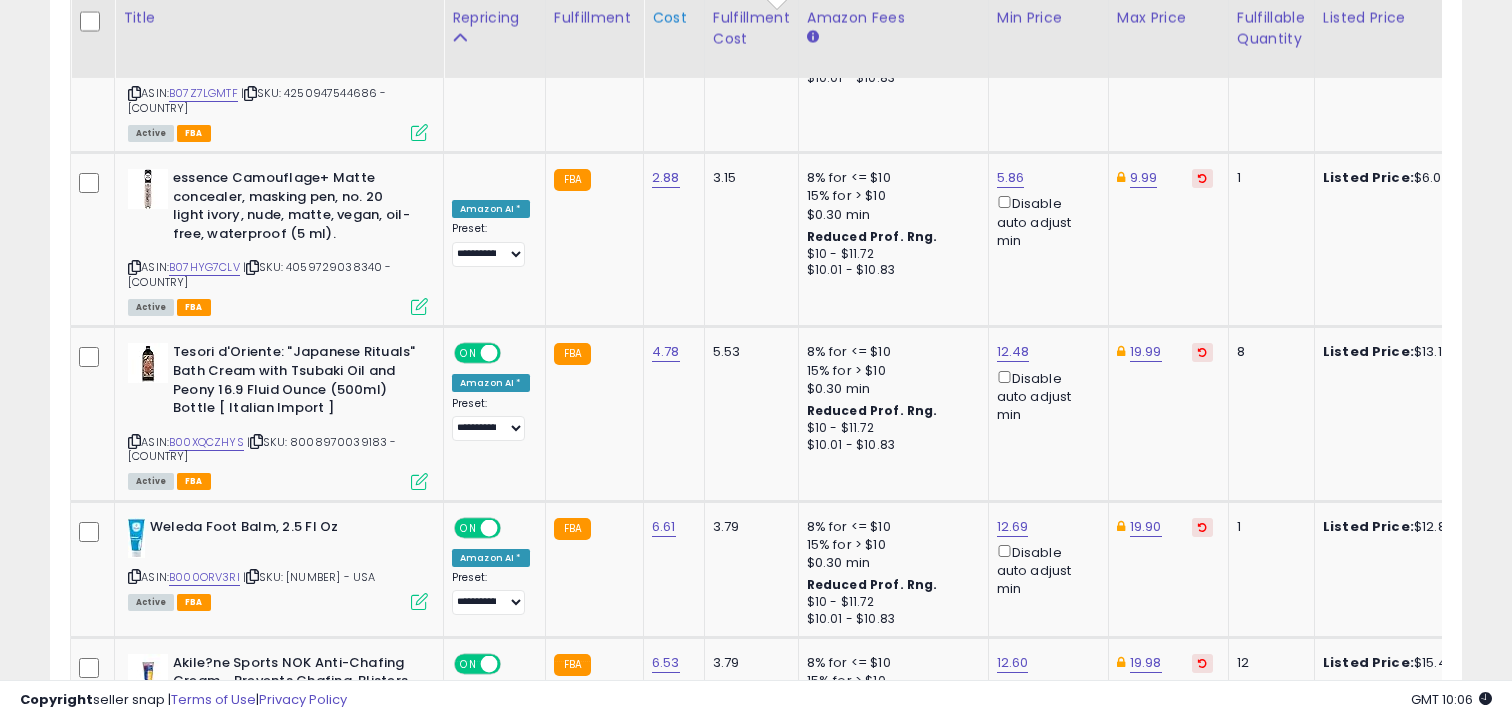 scroll, scrollTop: 5958, scrollLeft: 0, axis: vertical 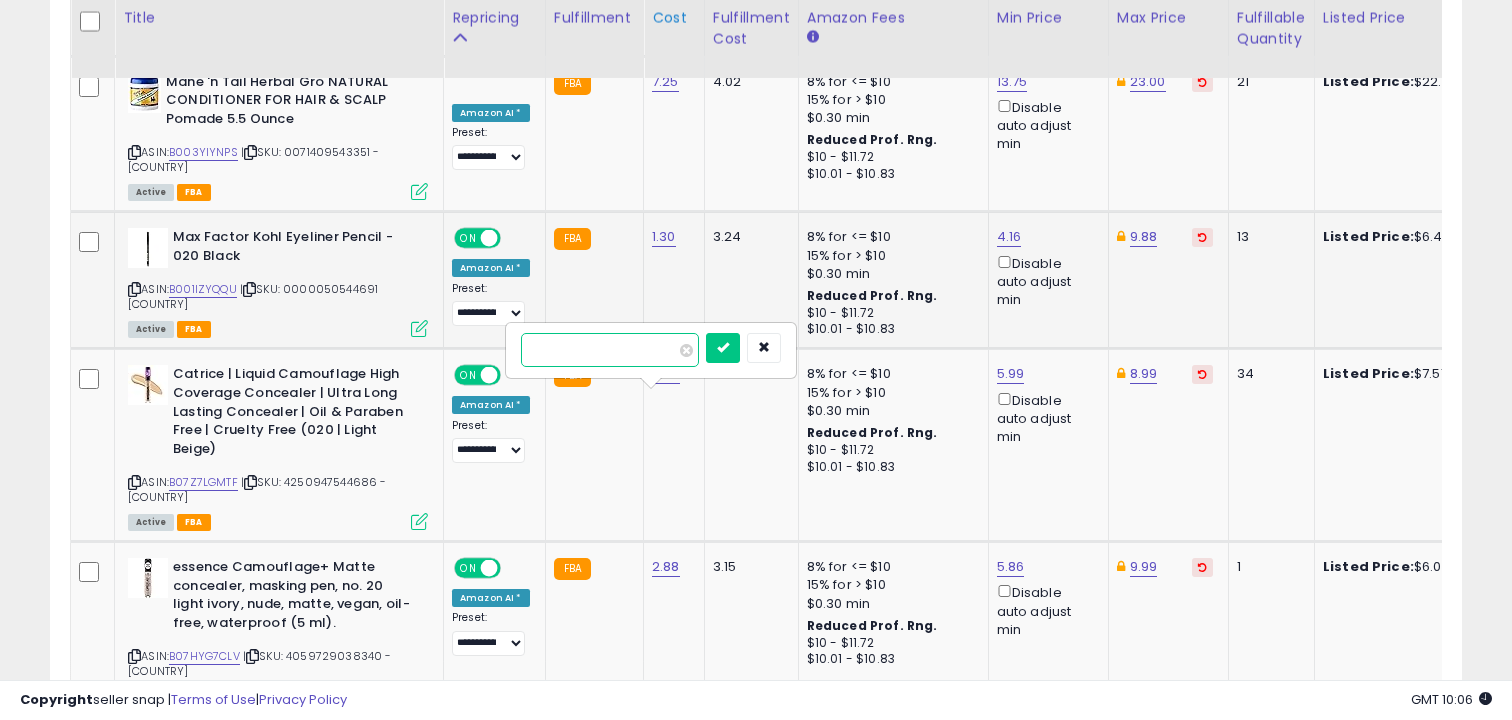 type on "*" 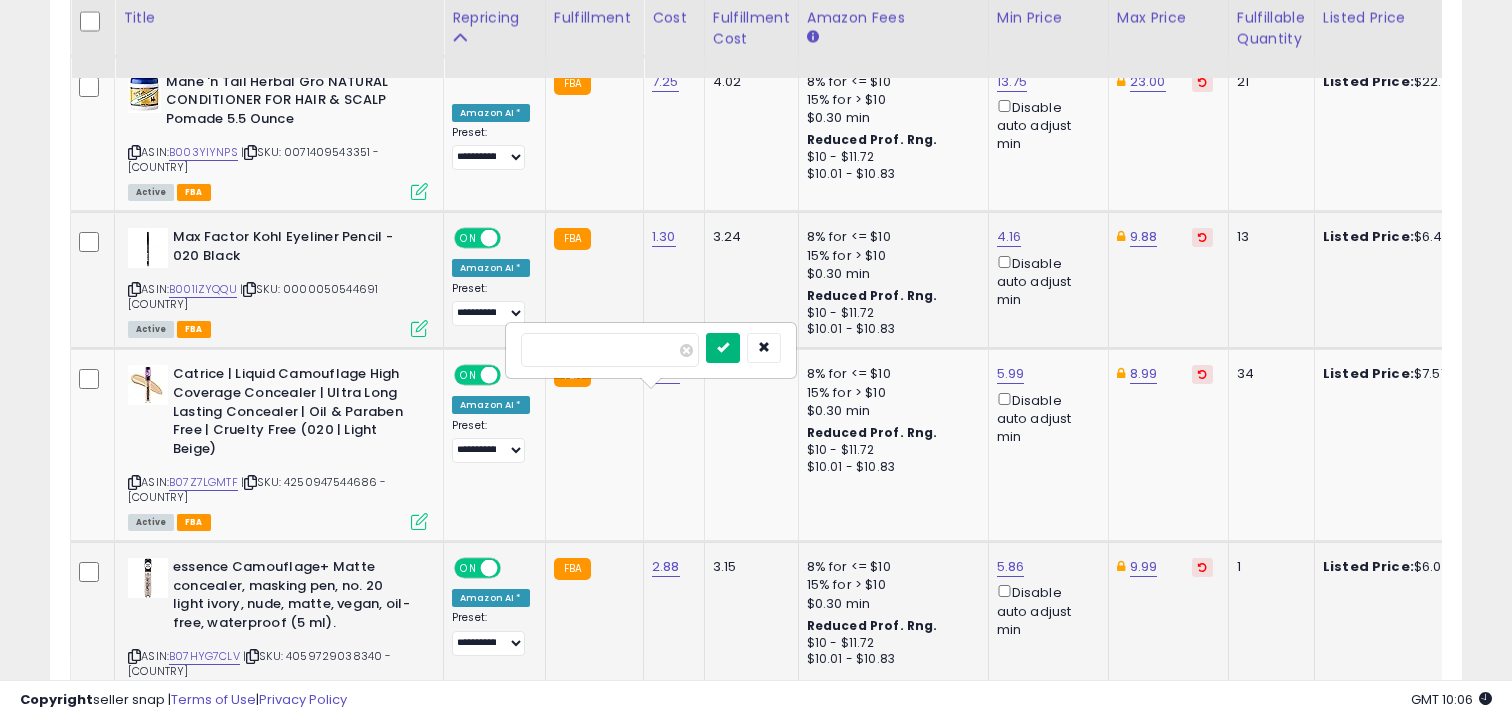 click at bounding box center [723, 347] 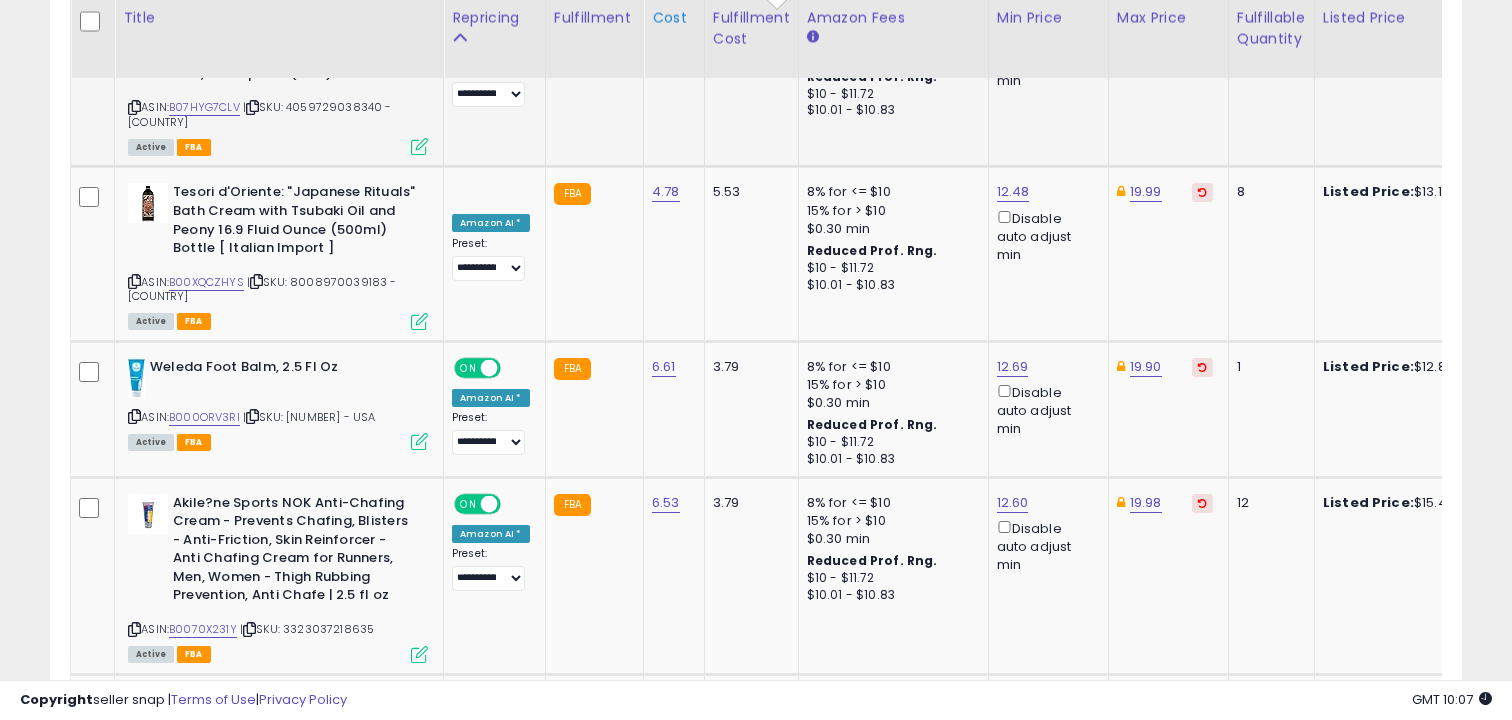 scroll, scrollTop: 6118, scrollLeft: 0, axis: vertical 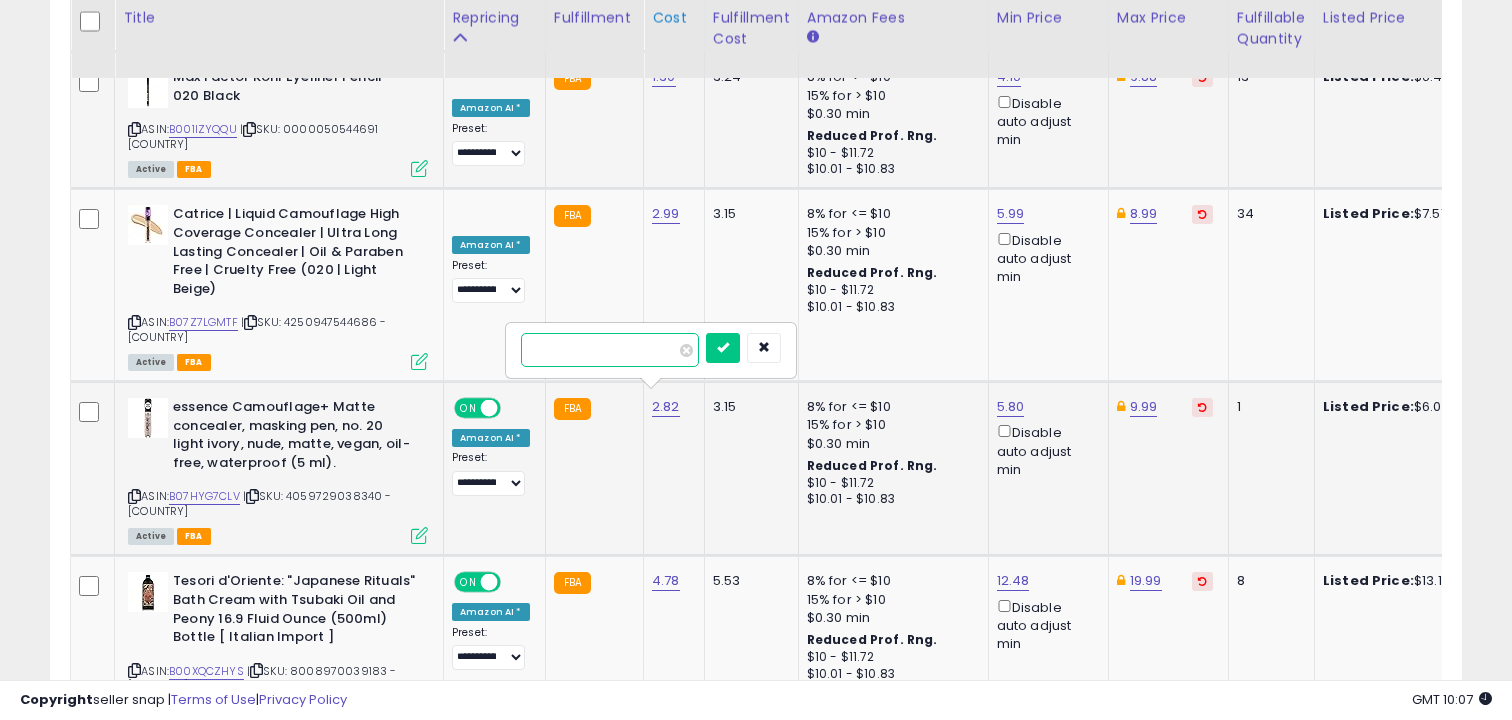 type on "*" 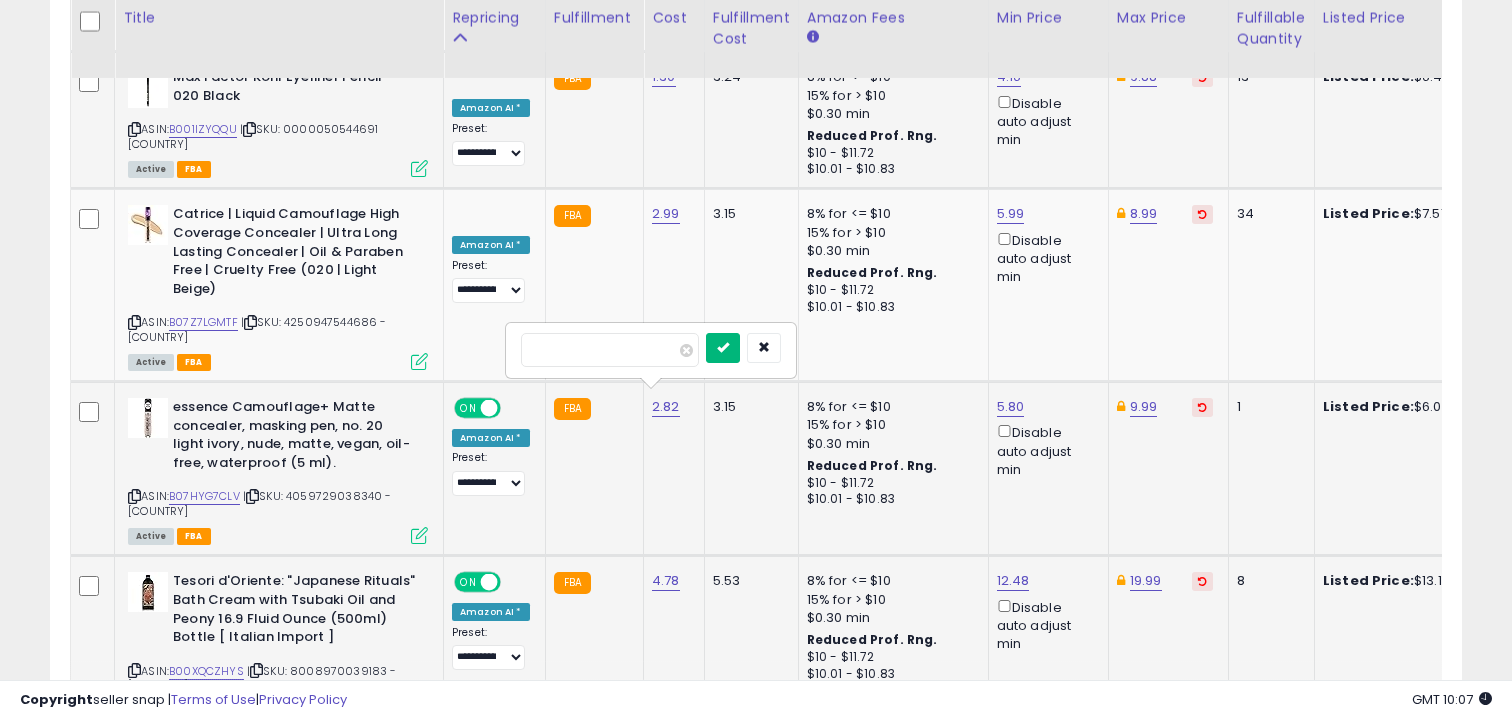 click at bounding box center [723, 347] 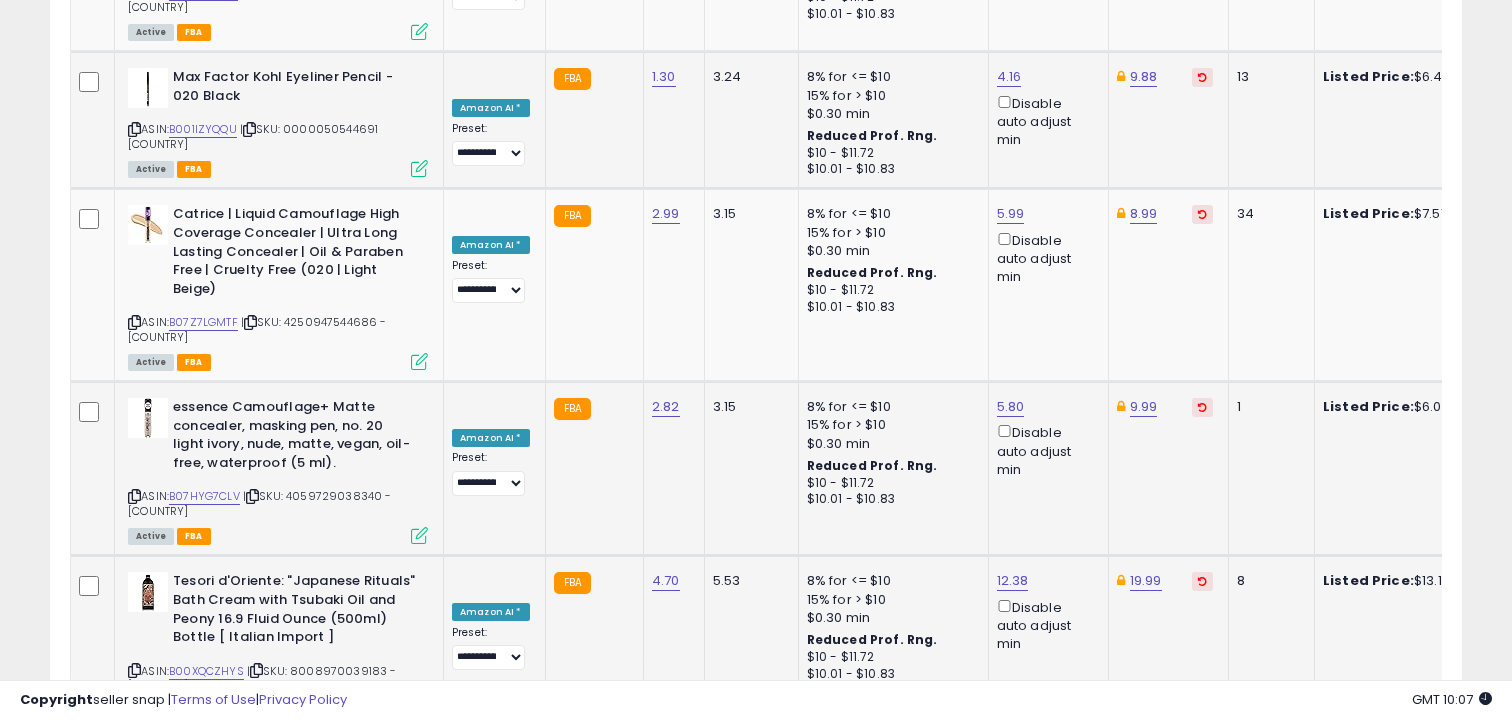 scroll, scrollTop: 6803, scrollLeft: 0, axis: vertical 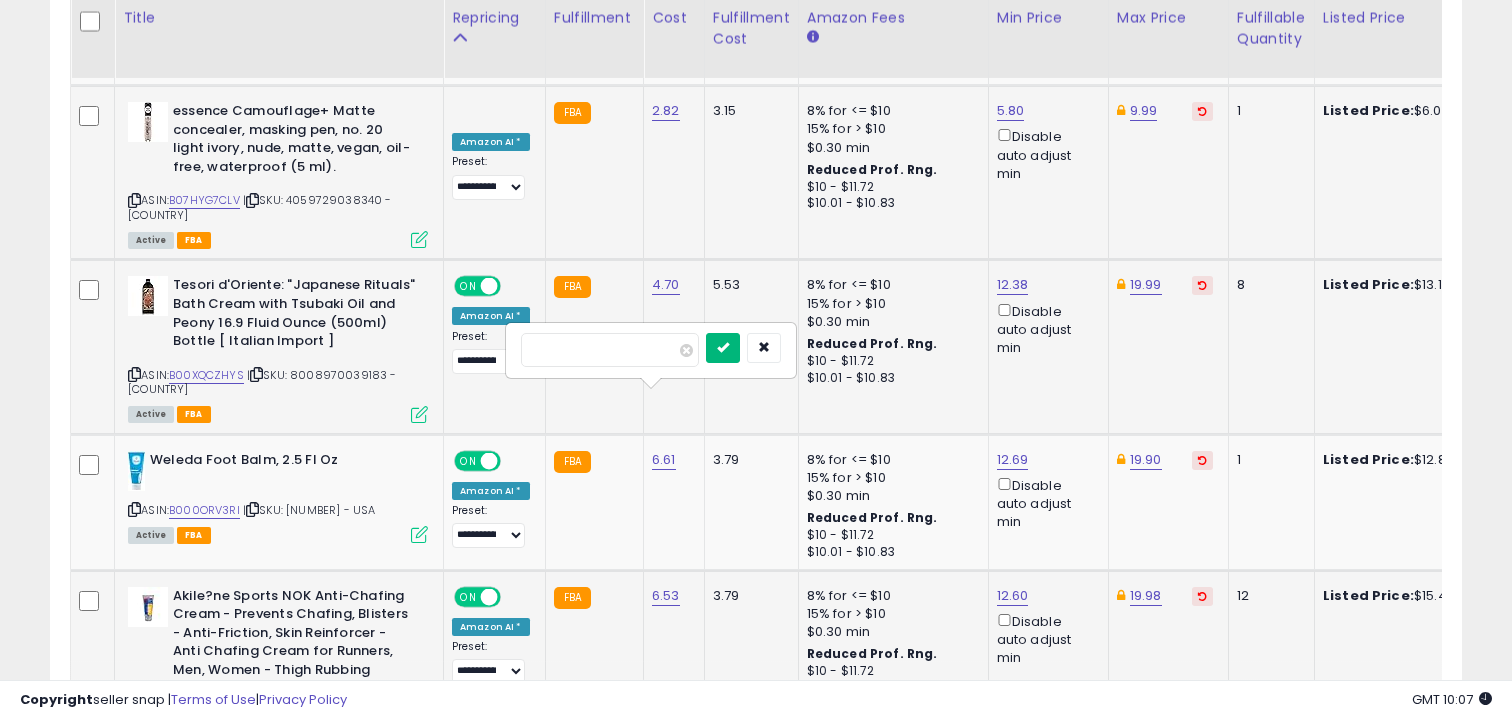 click at bounding box center (723, 347) 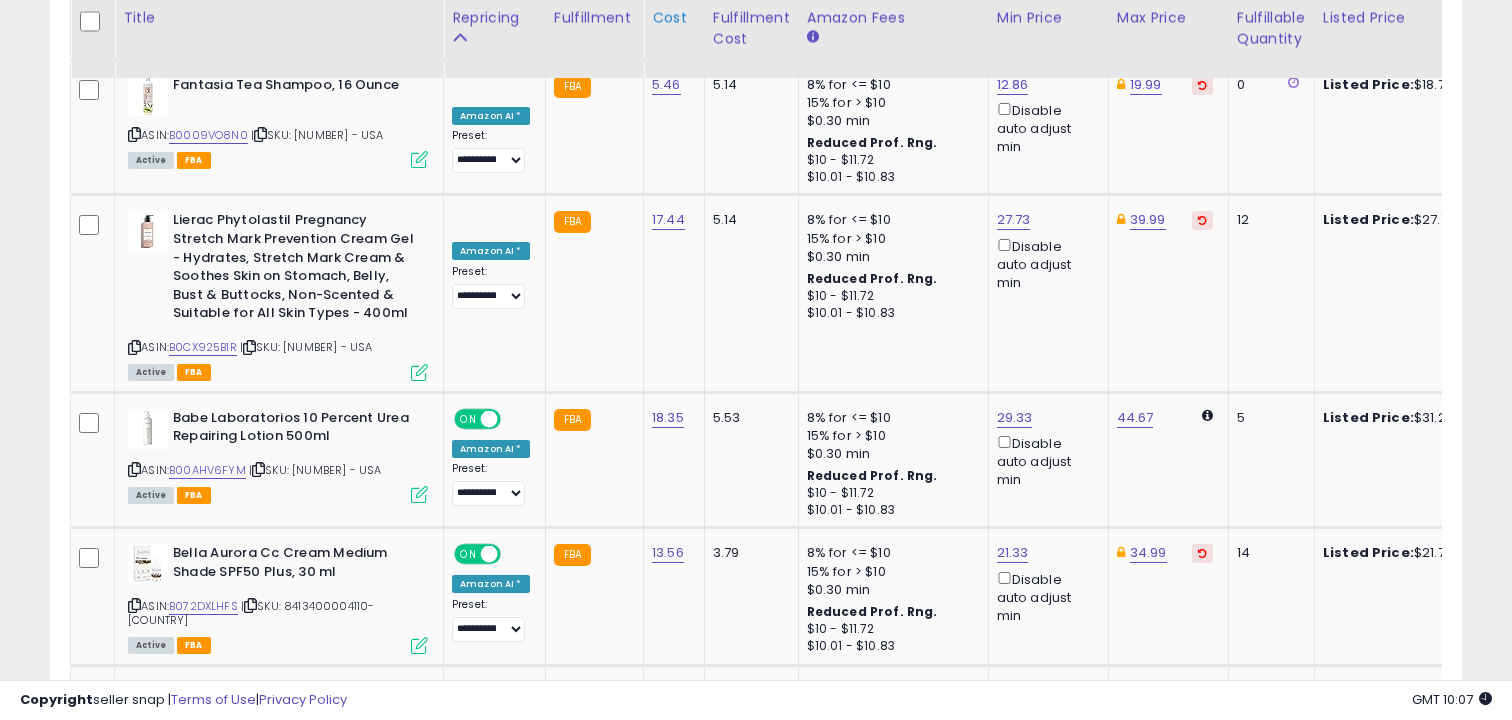 scroll, scrollTop: 7030, scrollLeft: 0, axis: vertical 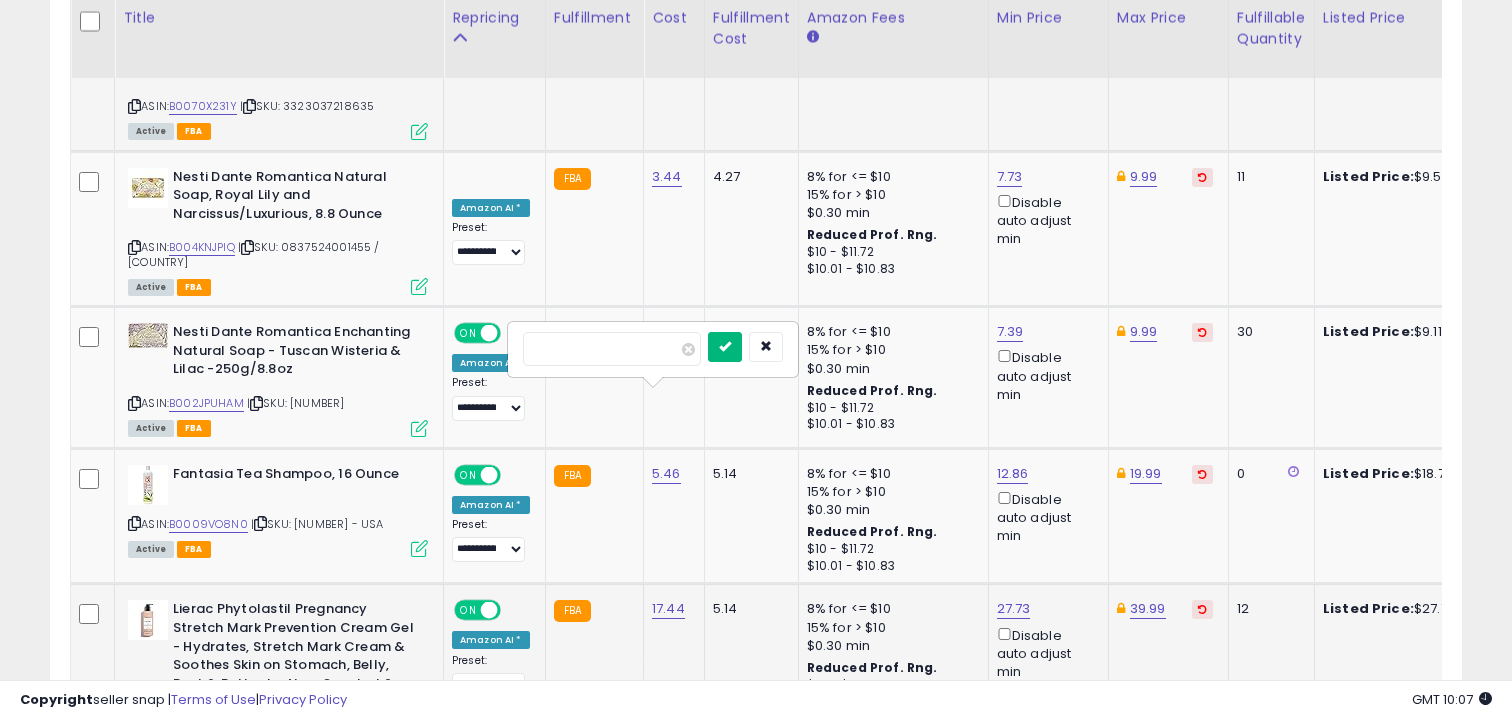 click at bounding box center (725, 346) 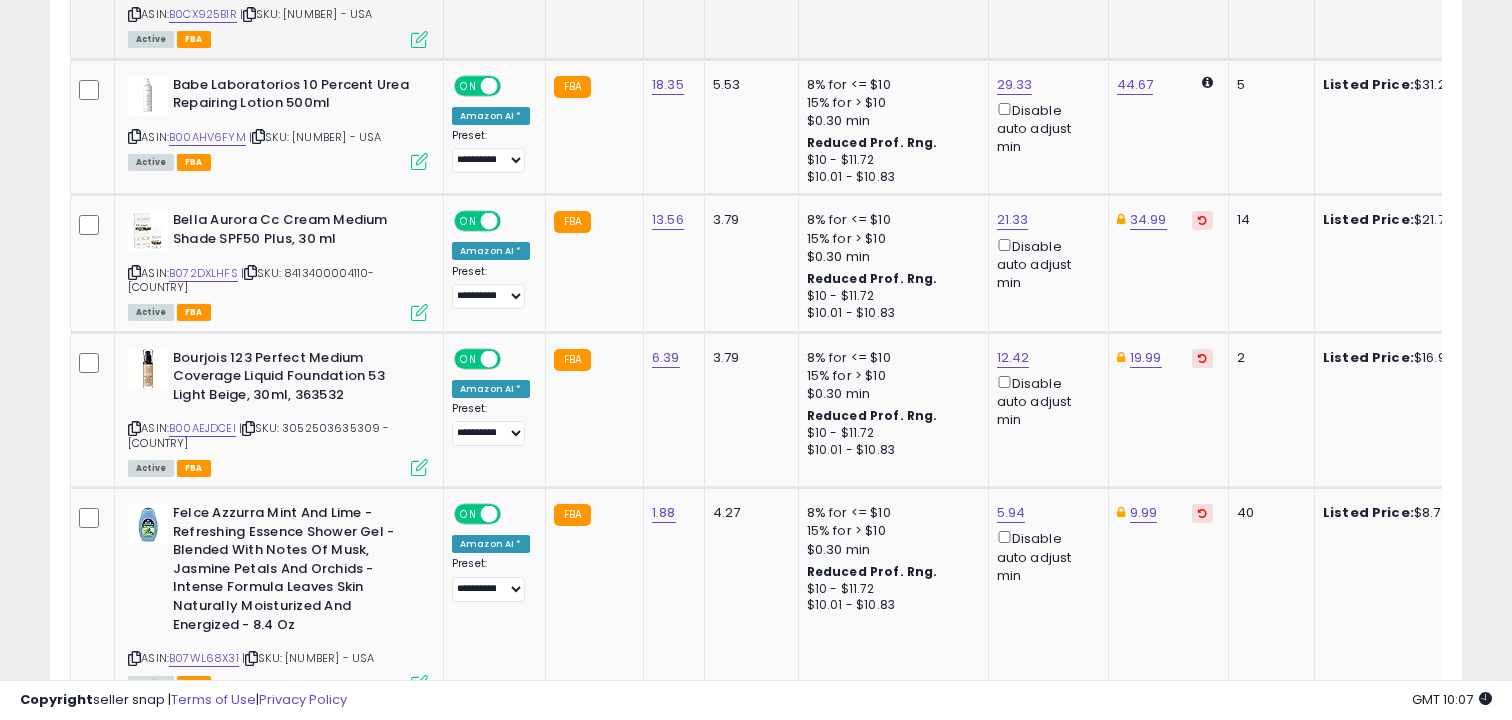 scroll, scrollTop: 7363, scrollLeft: 0, axis: vertical 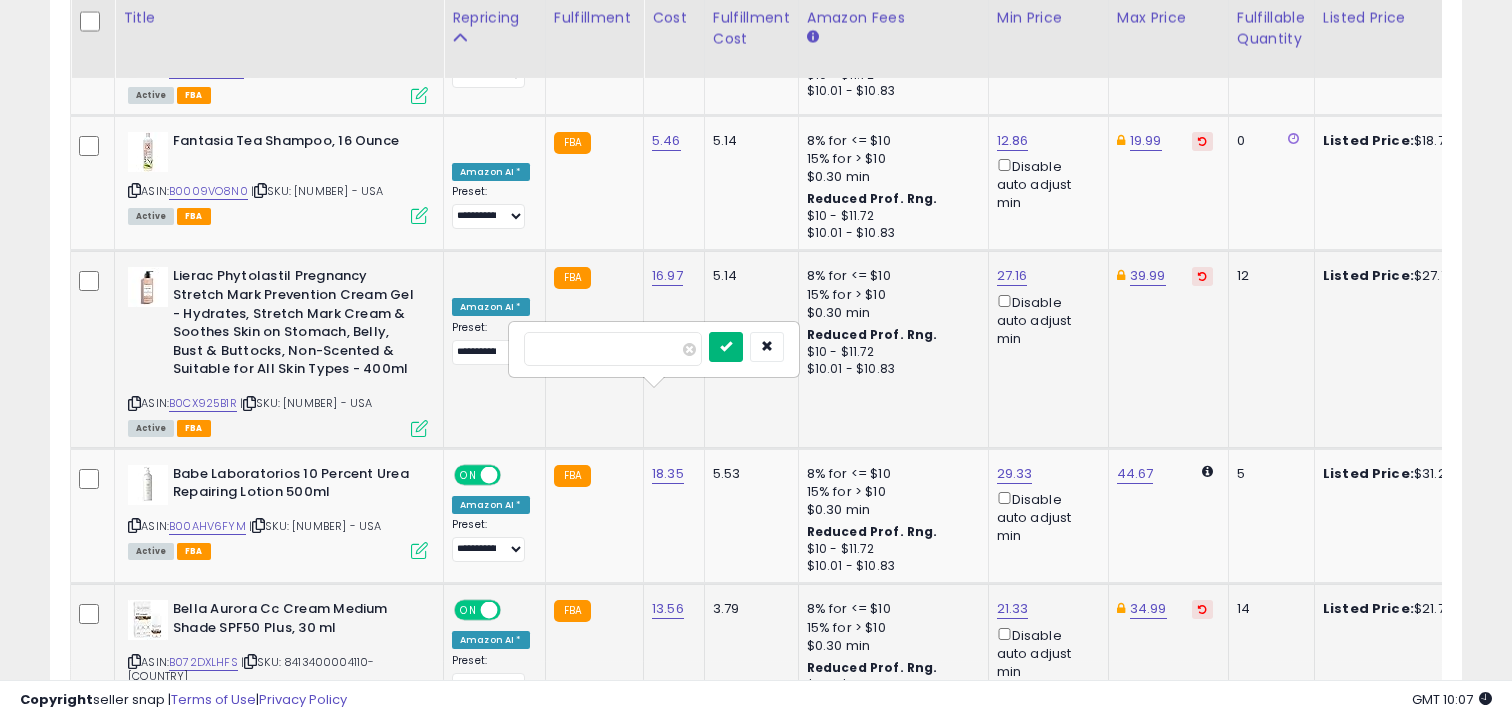 click at bounding box center [726, 346] 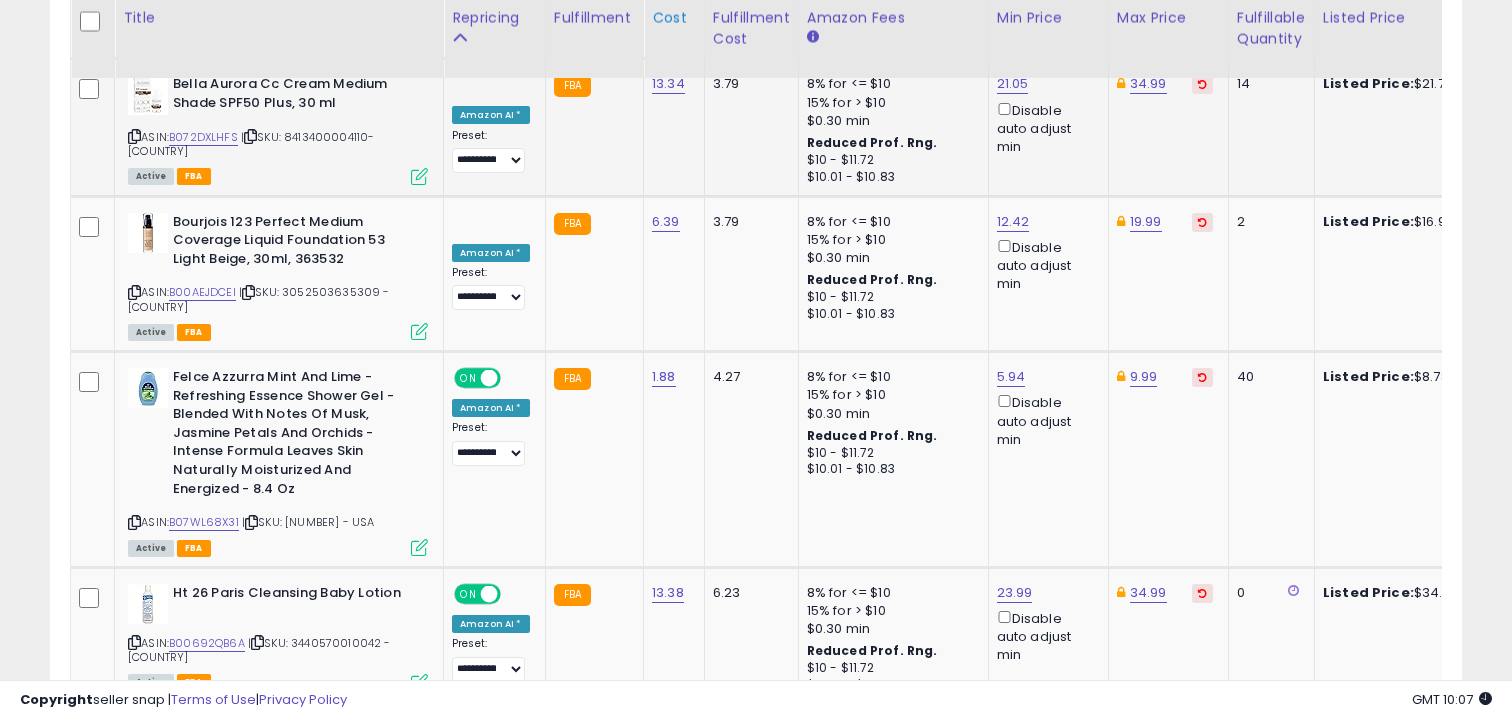 scroll, scrollTop: 7499, scrollLeft: 0, axis: vertical 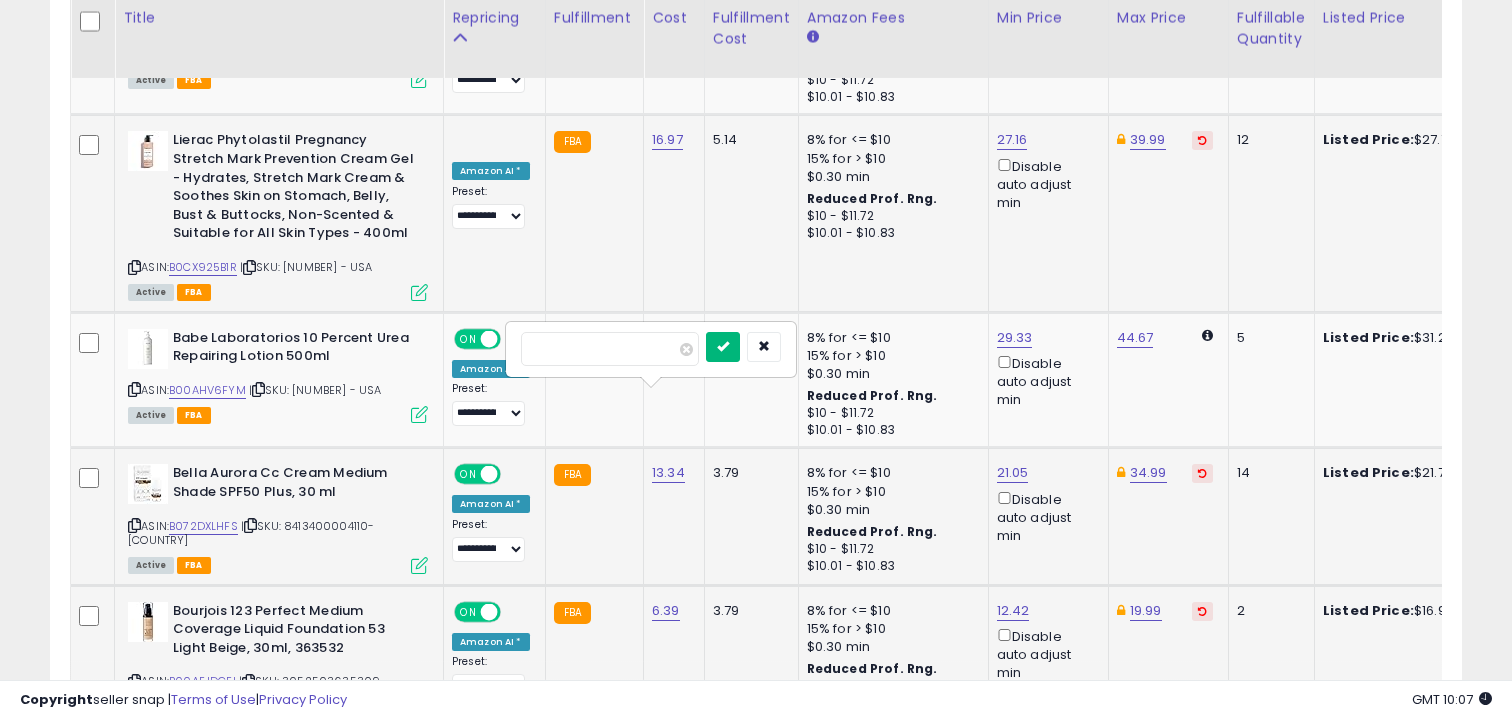click at bounding box center (723, 346) 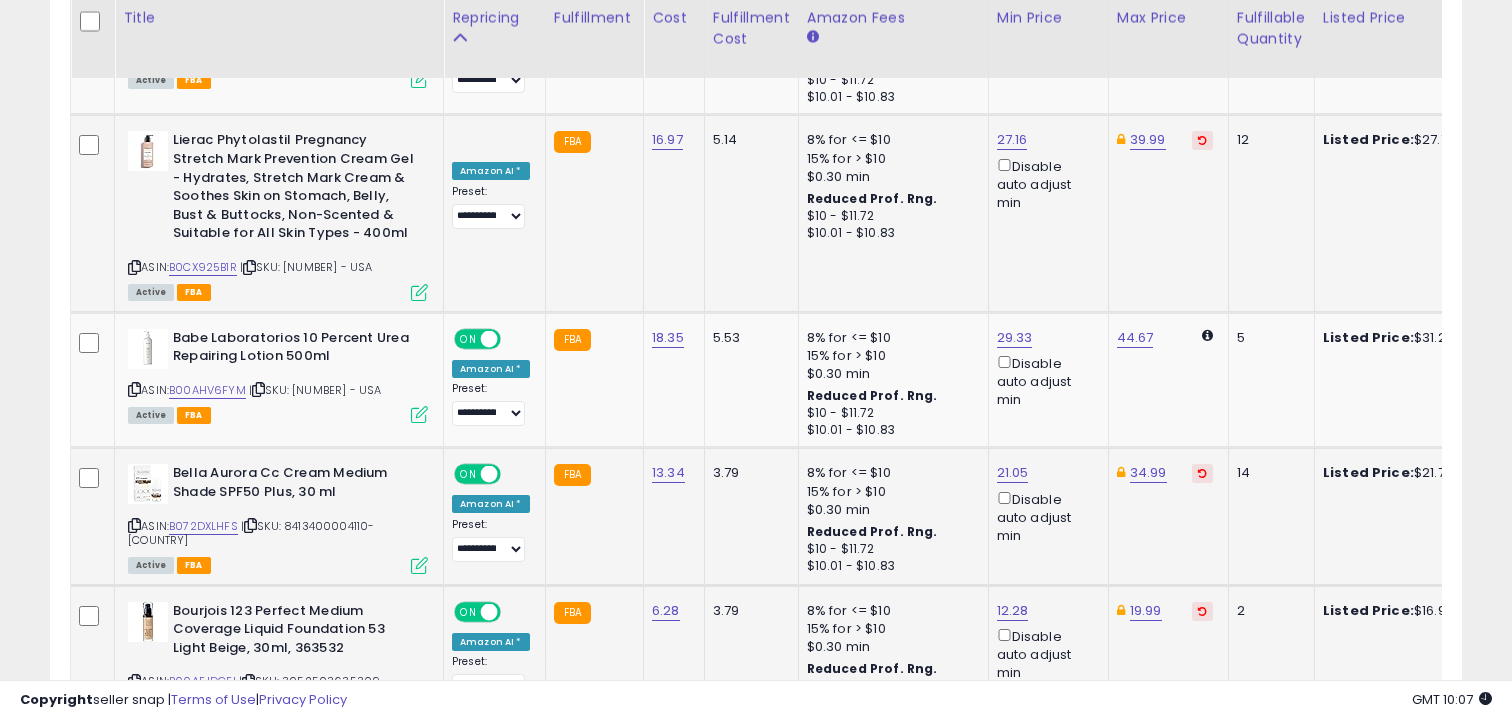 scroll, scrollTop: 7956, scrollLeft: 0, axis: vertical 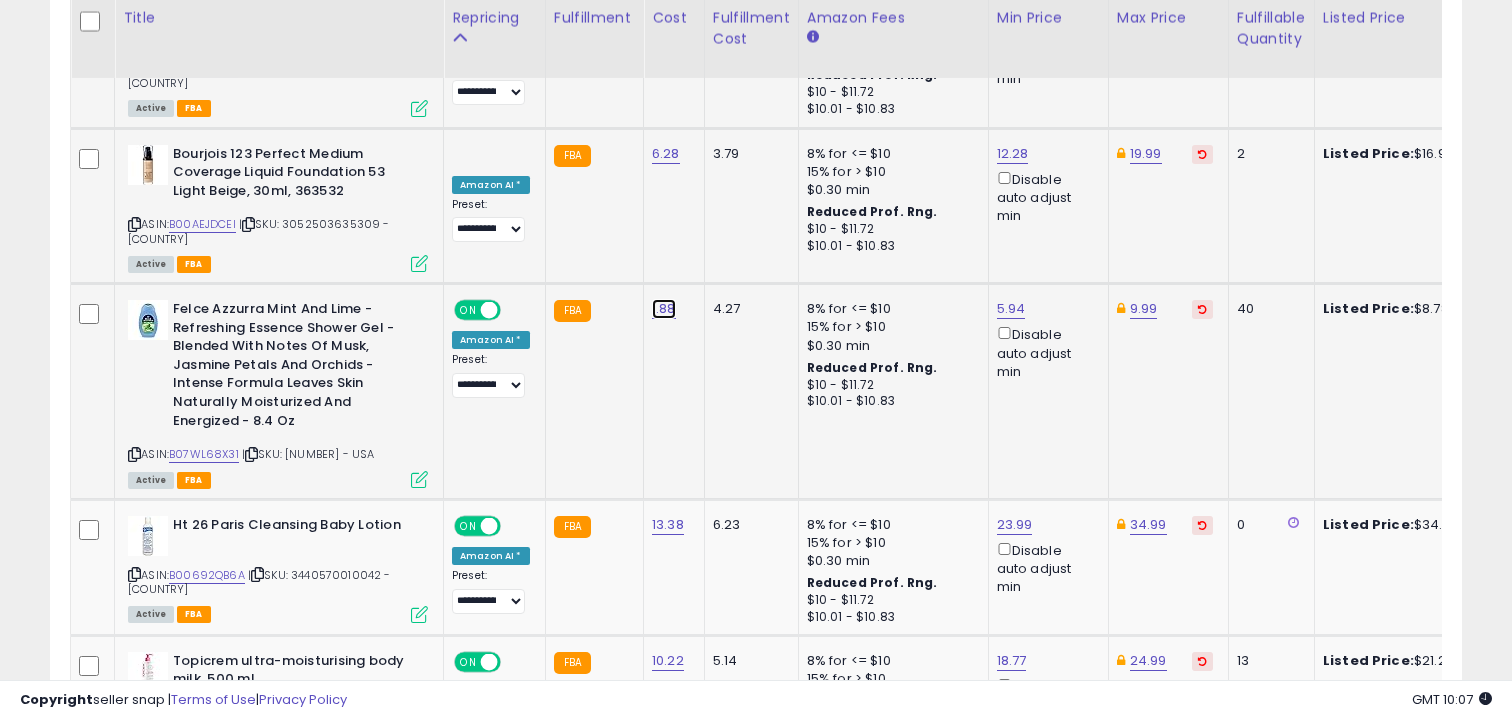 click on "1.88" at bounding box center [666, -6832] 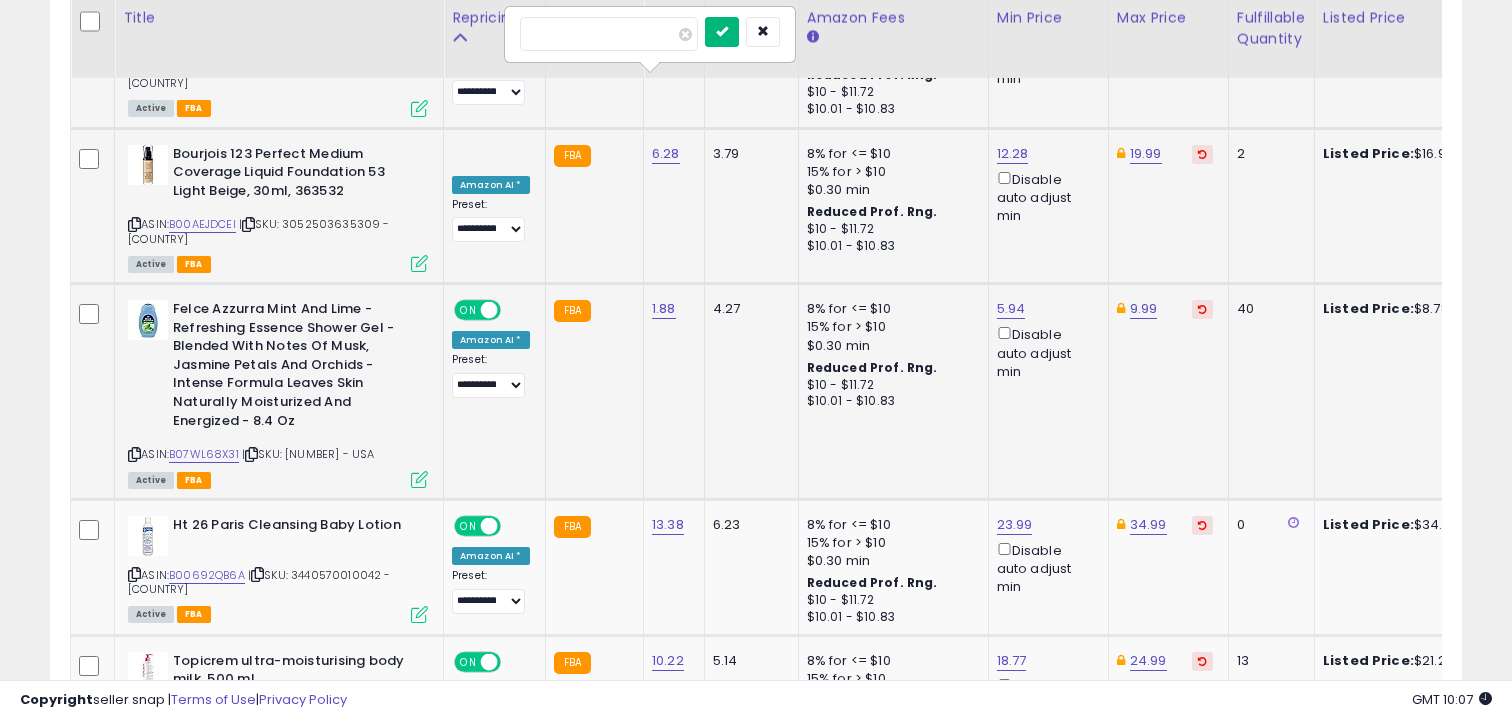 click at bounding box center (722, 31) 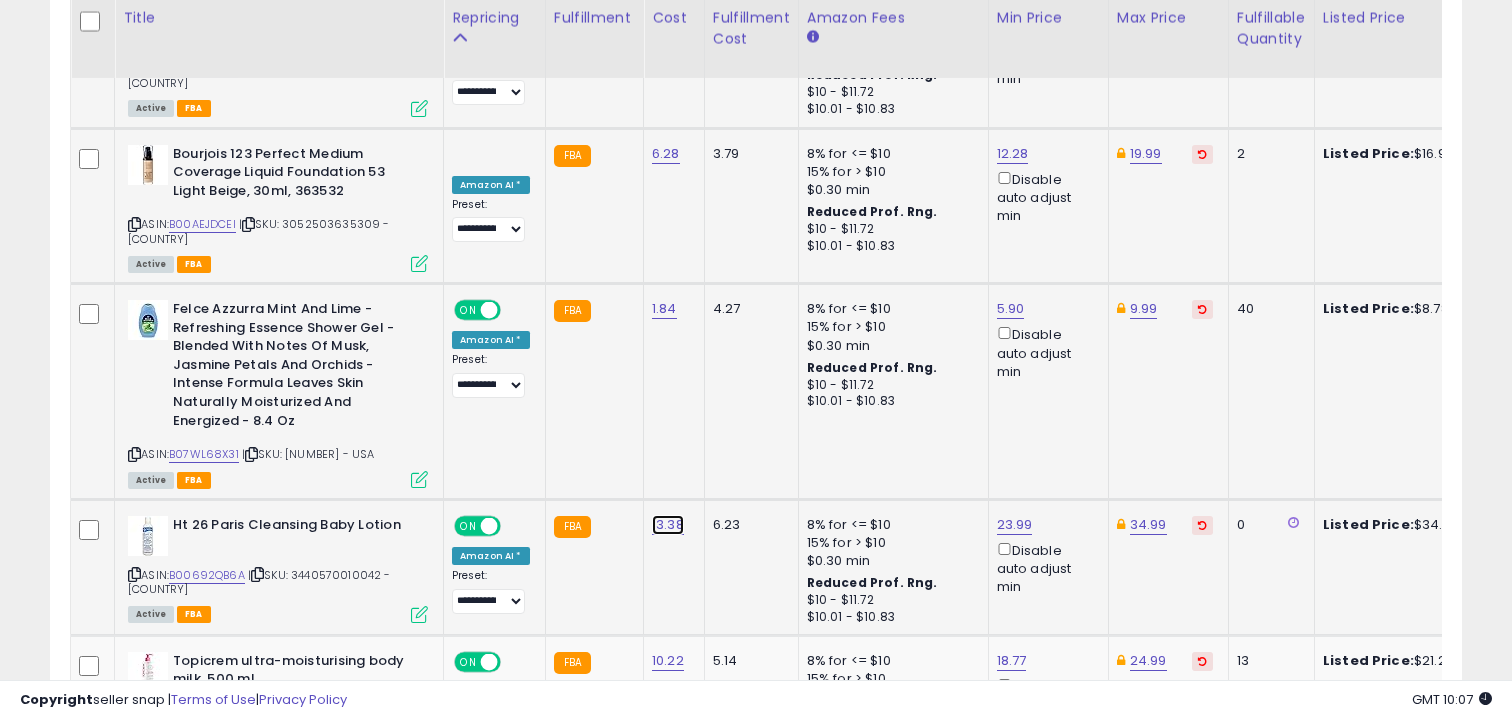 click on "13.38" at bounding box center [666, -6832] 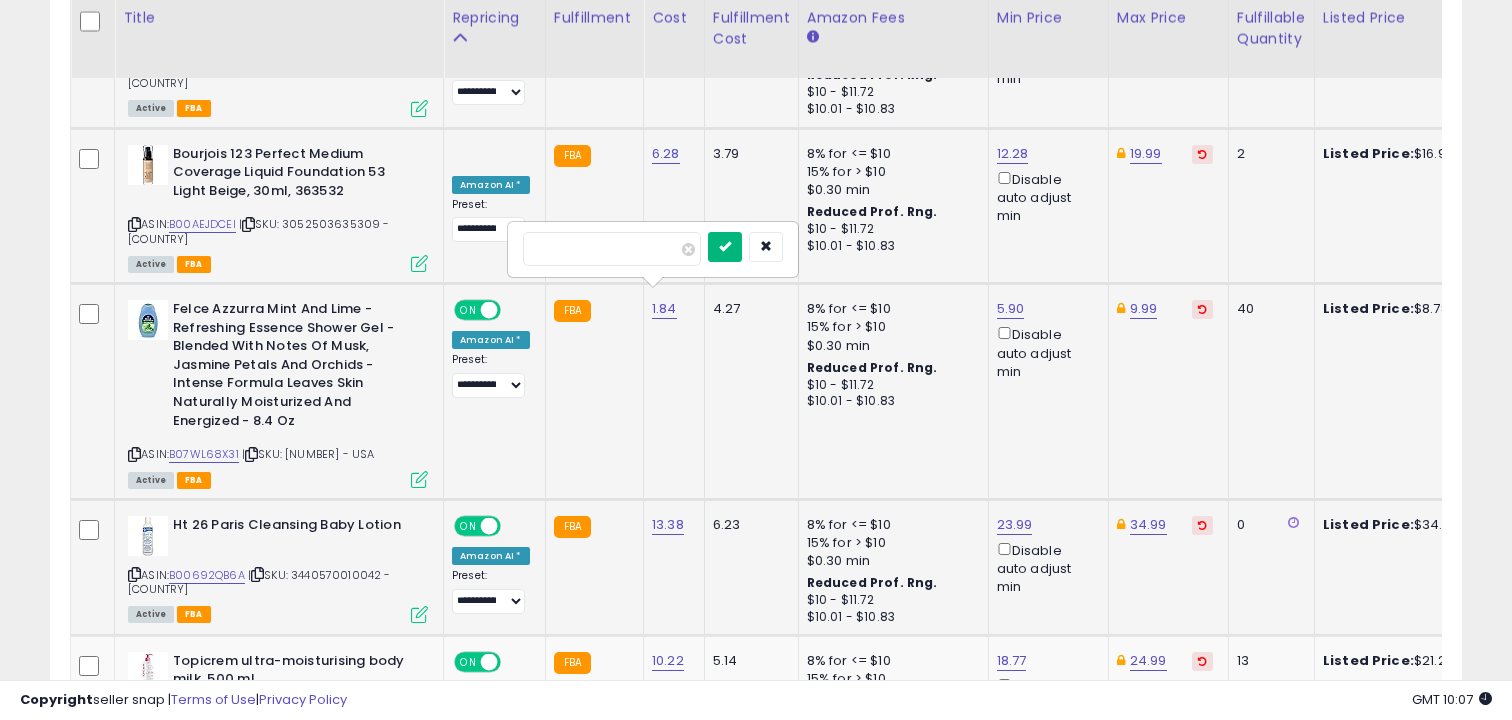 click at bounding box center [725, 246] 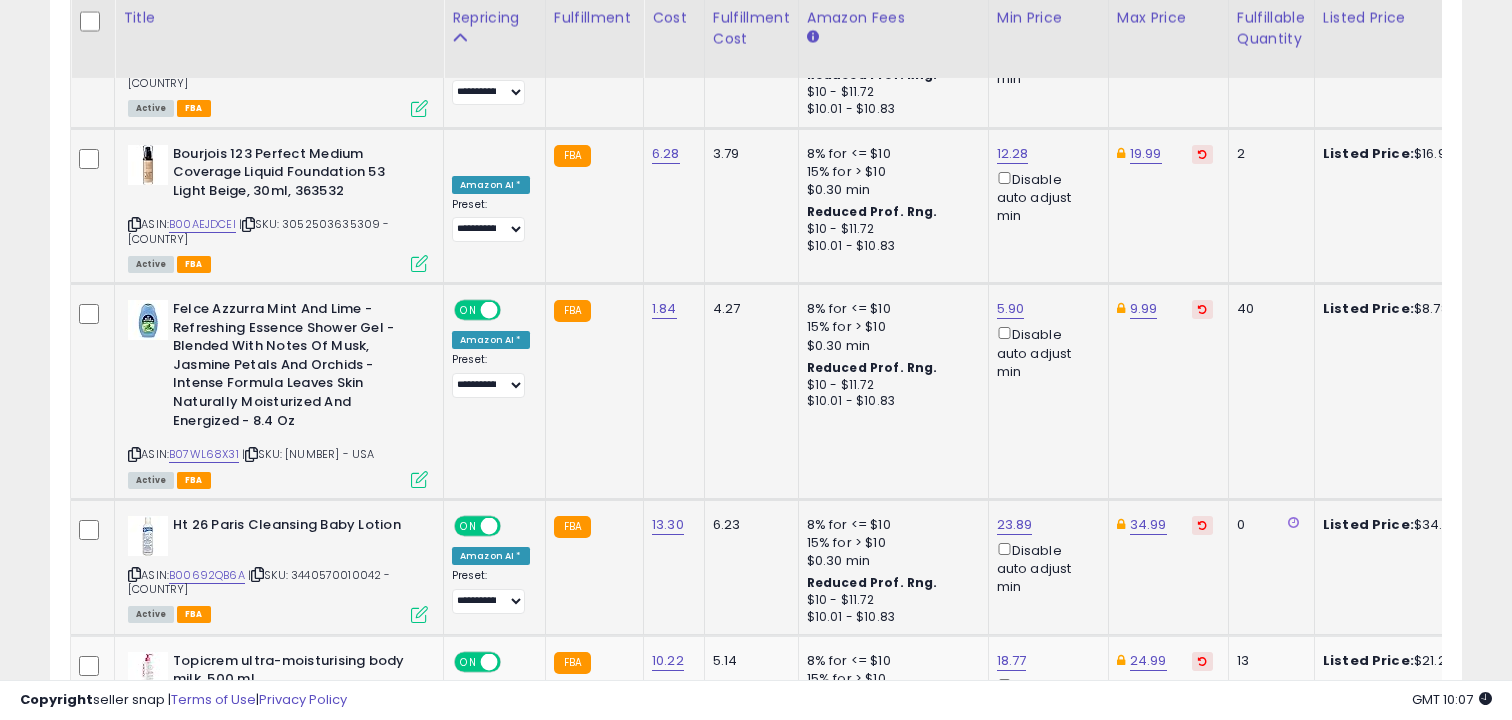 click on "›" at bounding box center (1392, 811) 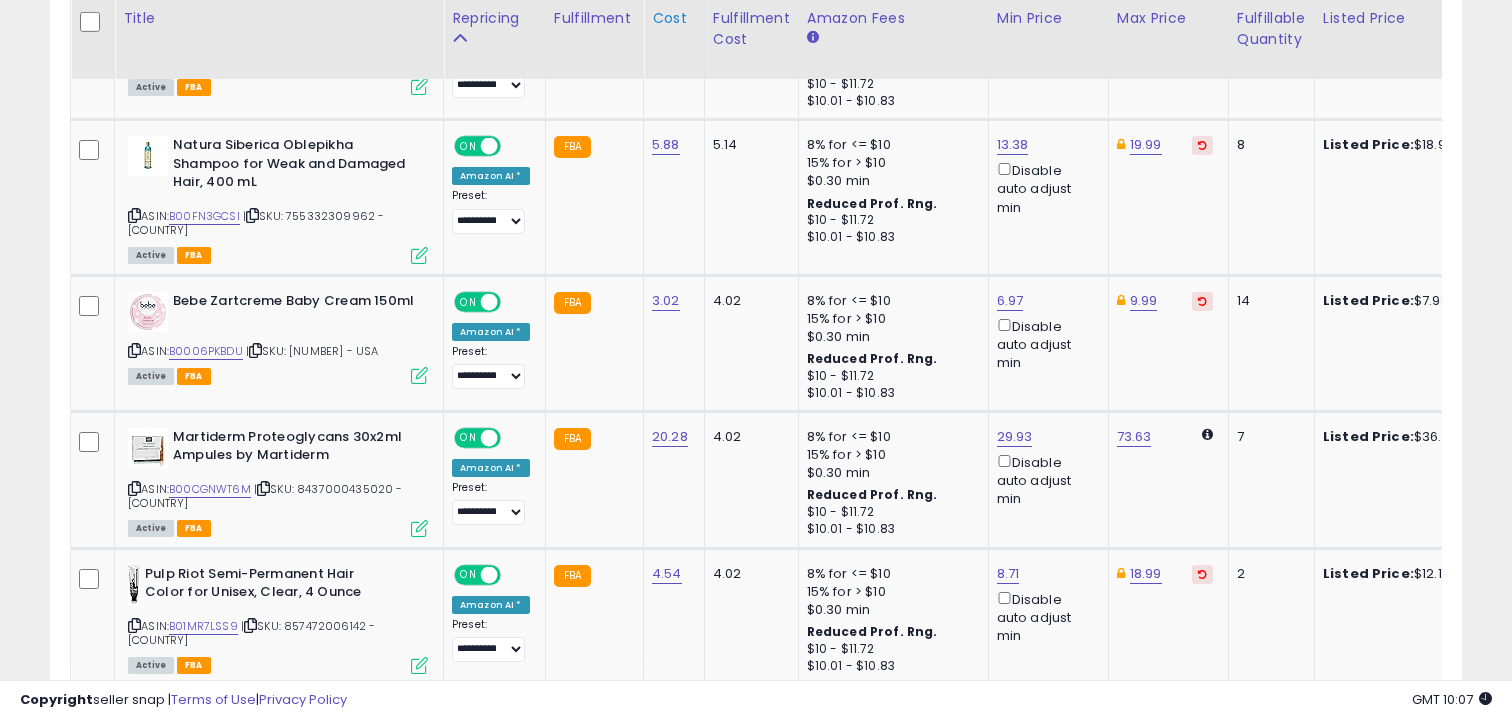 scroll, scrollTop: 726, scrollLeft: 0, axis: vertical 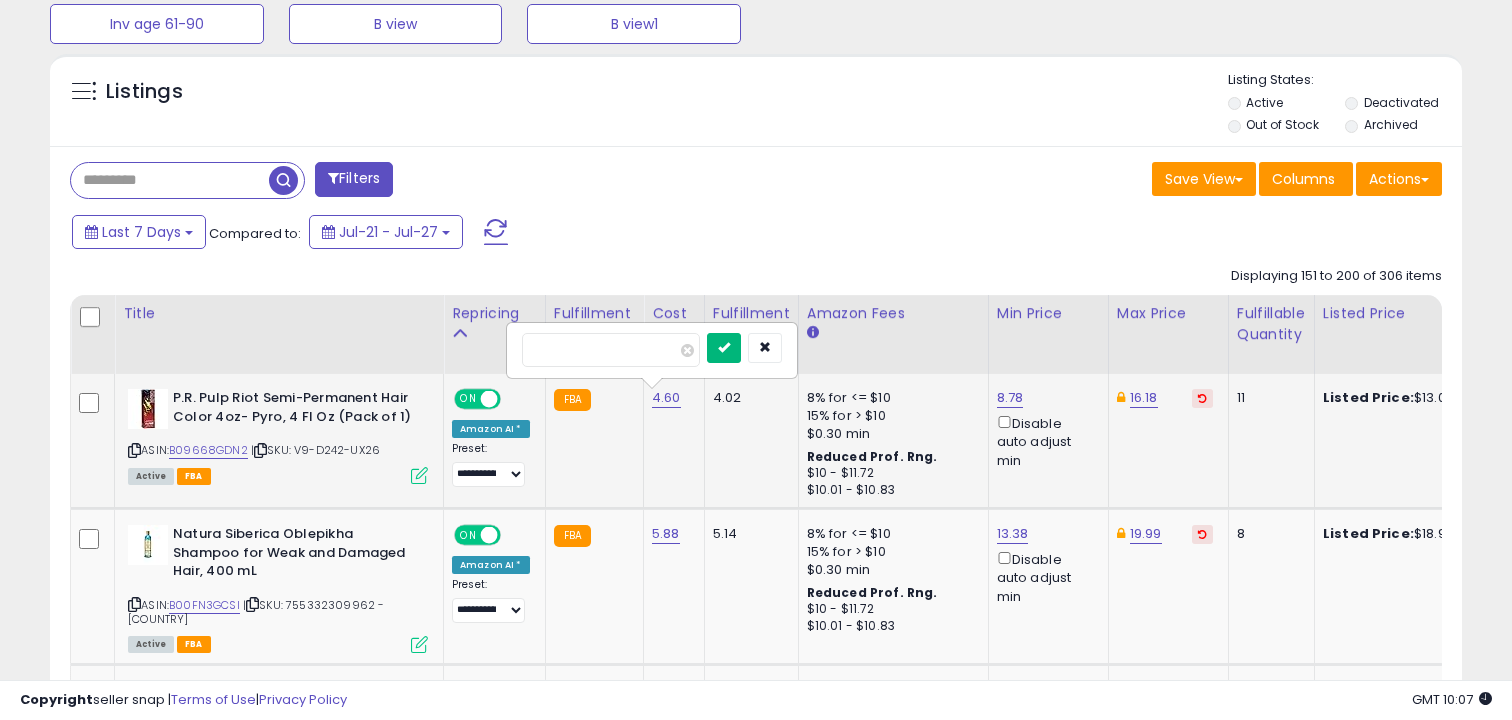 click at bounding box center [724, 347] 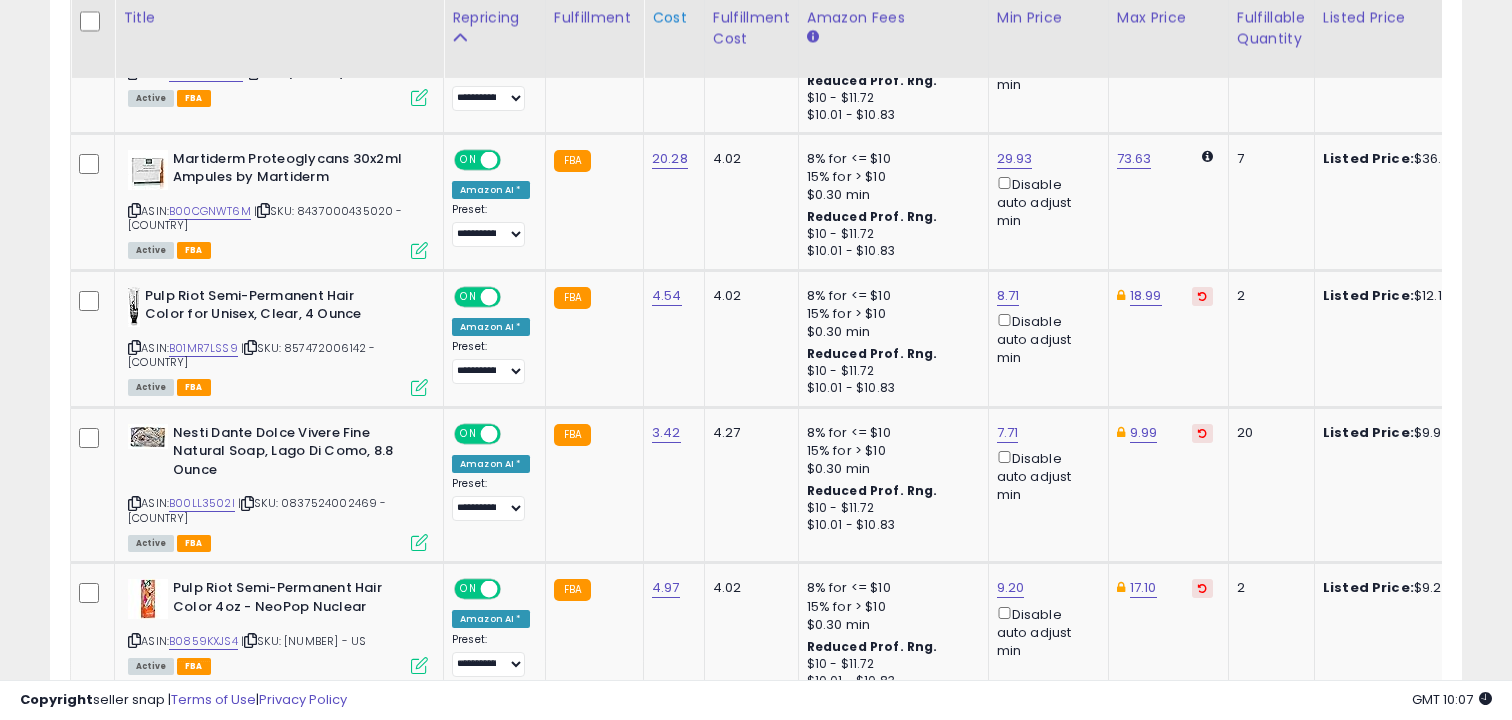 scroll, scrollTop: 1004, scrollLeft: 0, axis: vertical 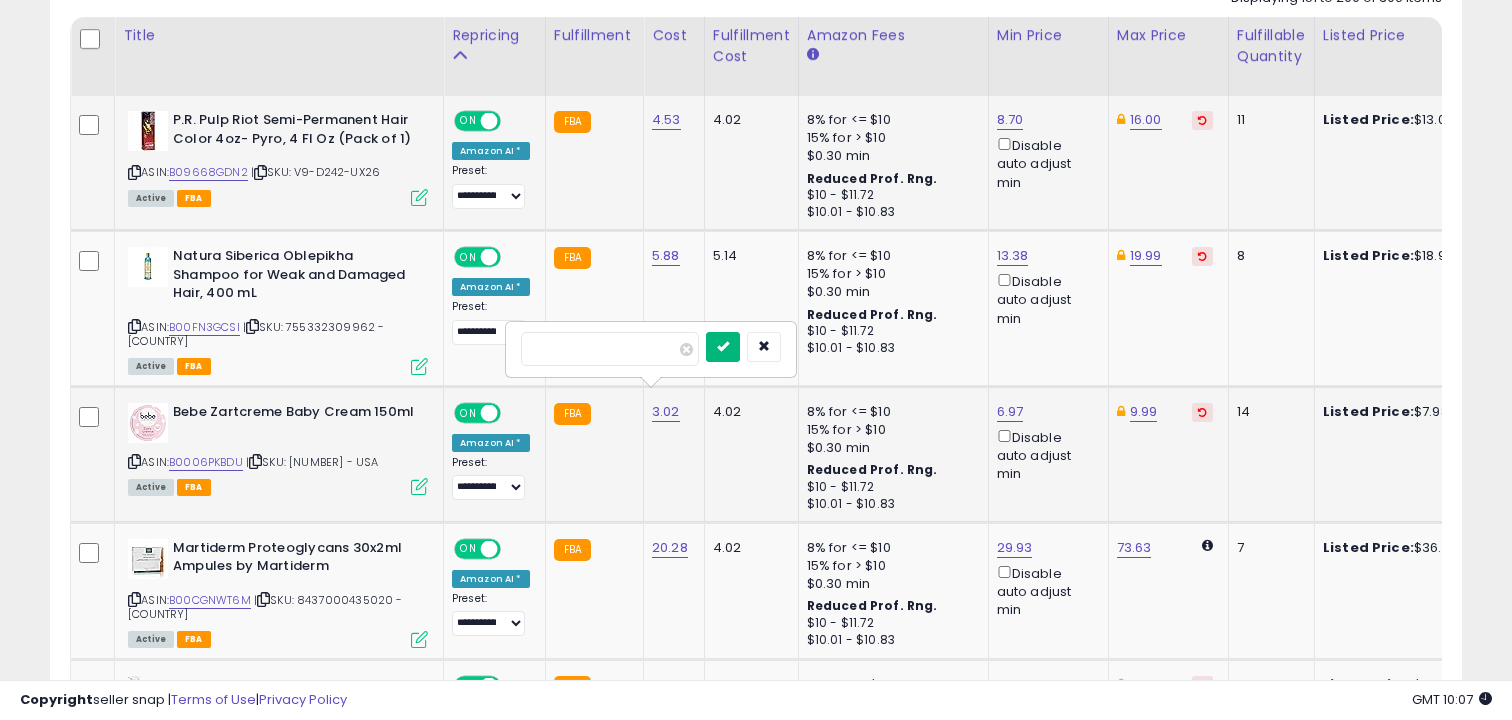 click at bounding box center (723, 346) 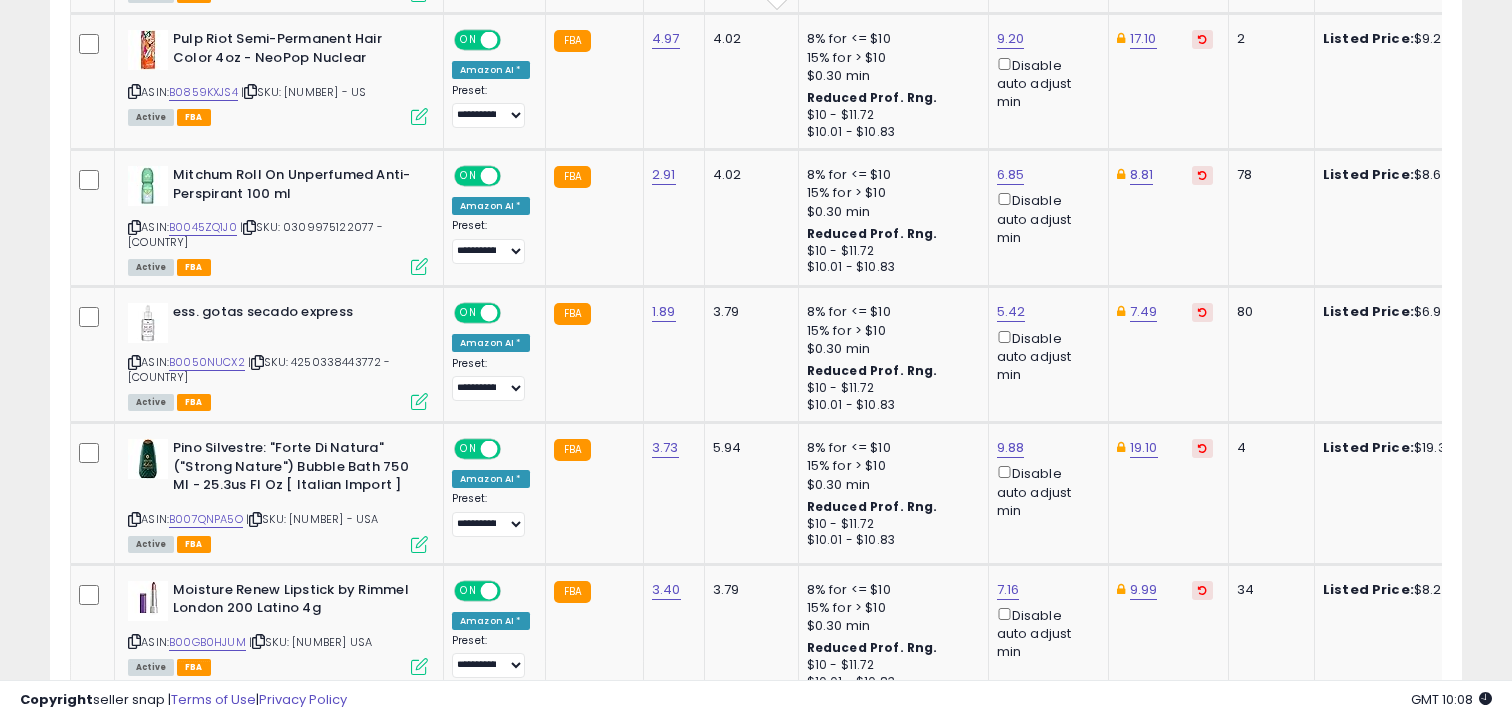 scroll, scrollTop: 1553, scrollLeft: 0, axis: vertical 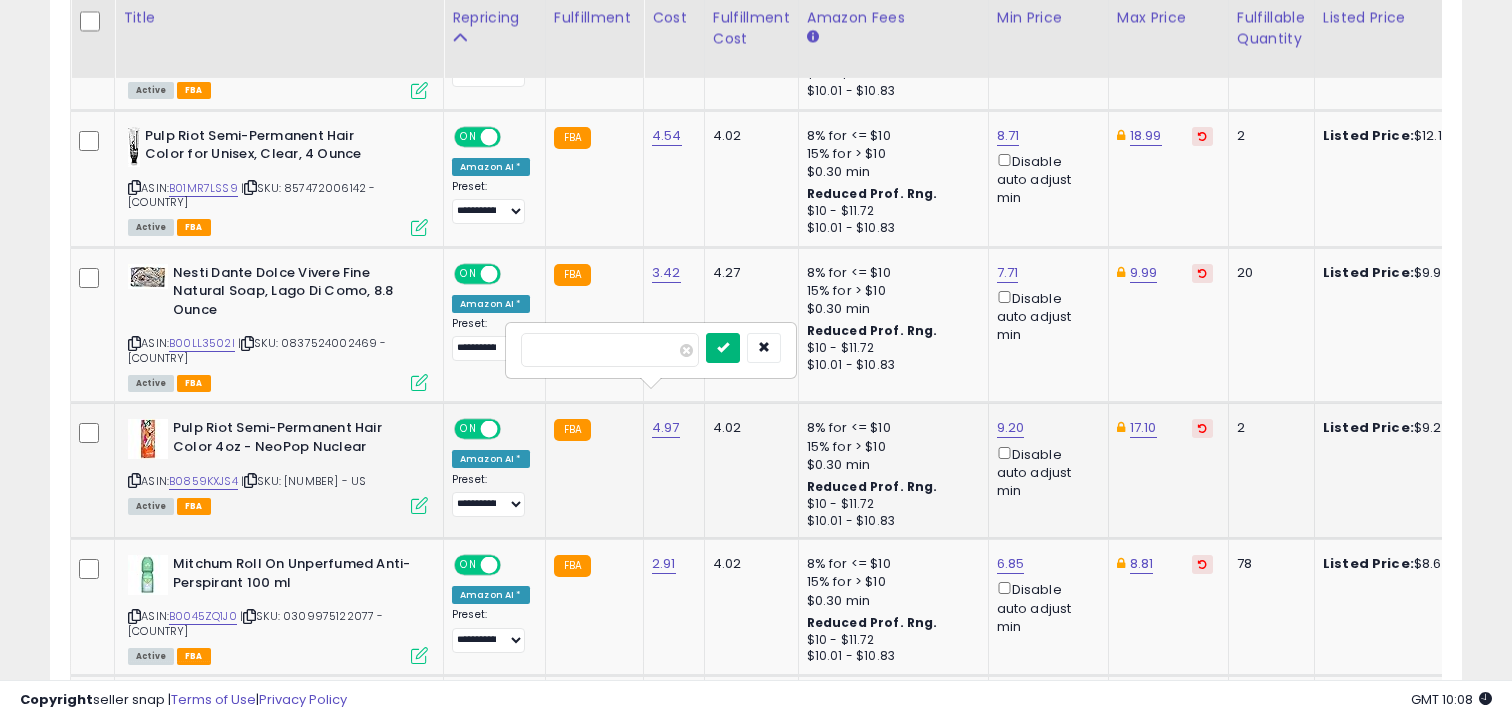 click at bounding box center (723, 347) 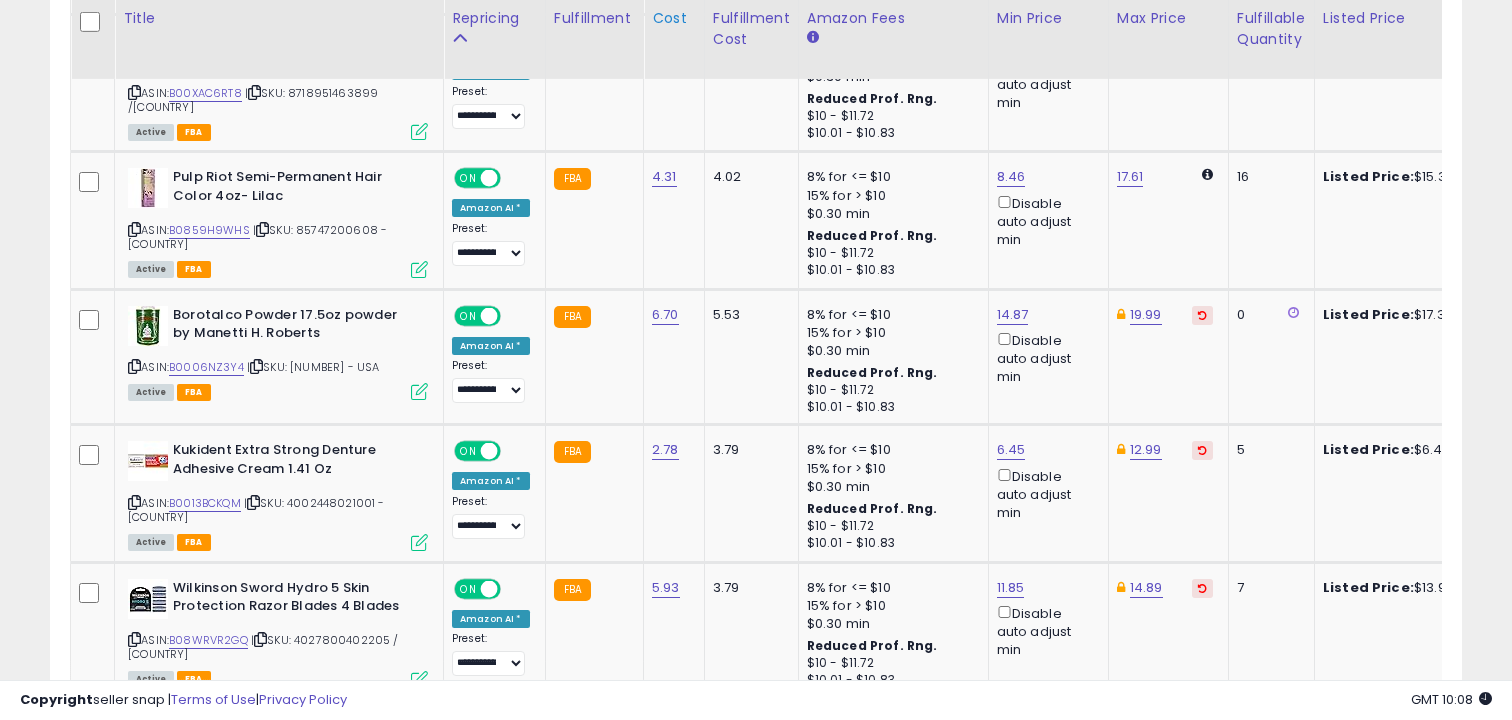 scroll, scrollTop: 2646, scrollLeft: 0, axis: vertical 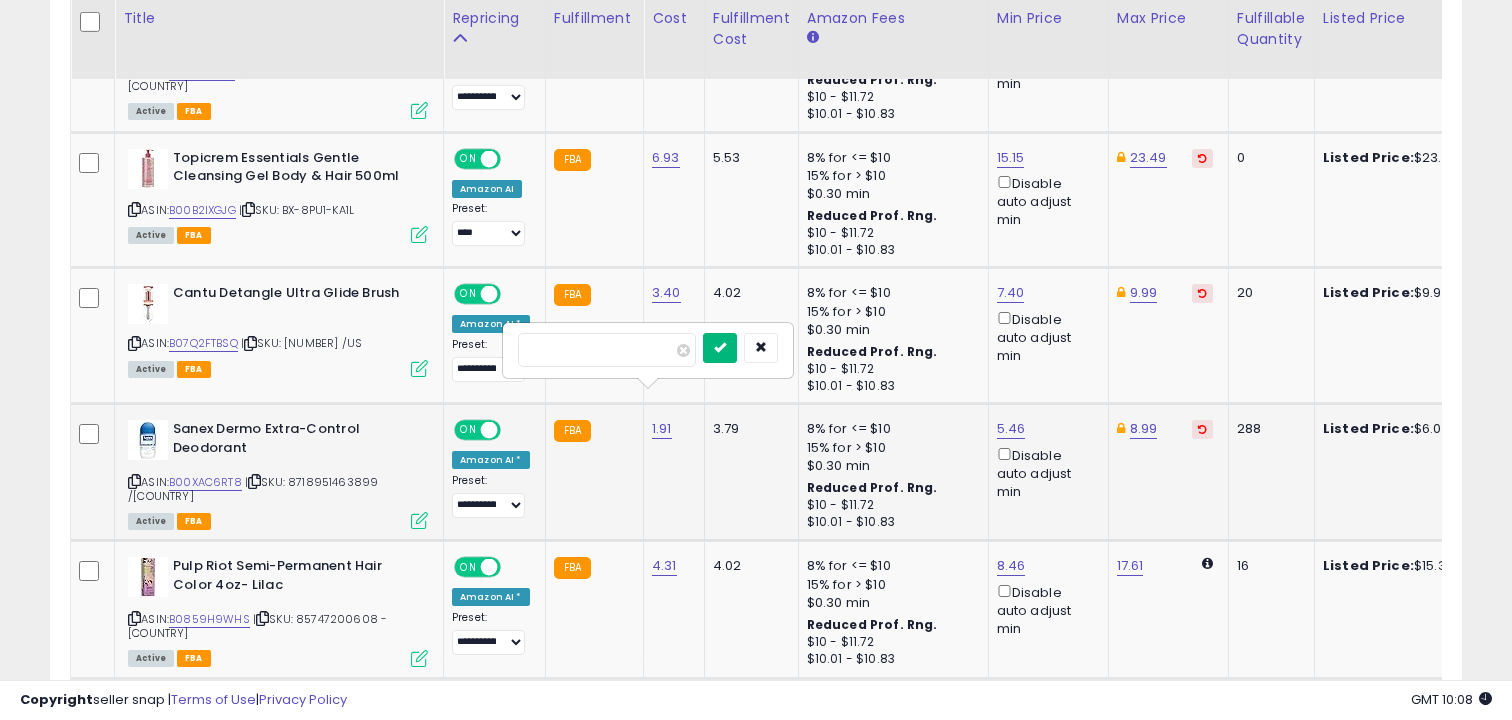 click at bounding box center [720, 347] 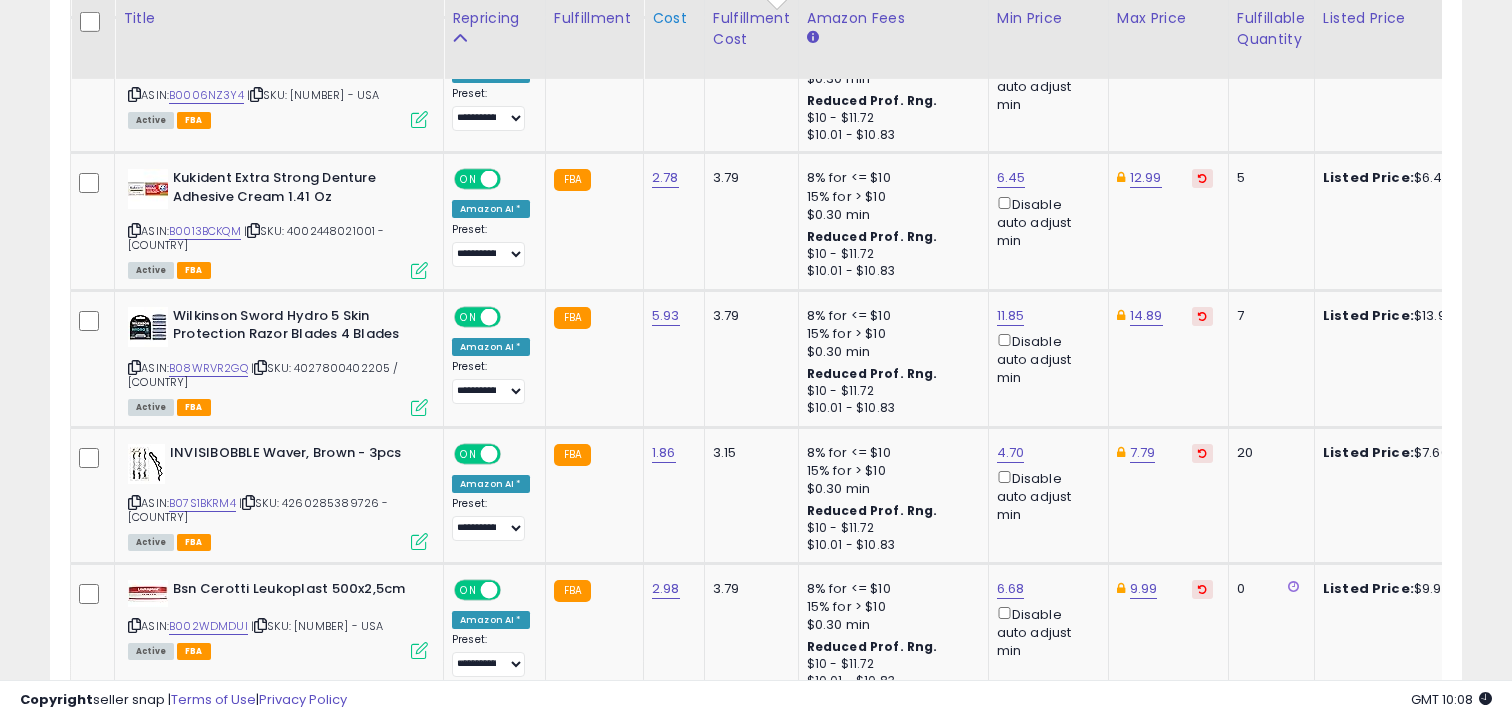 scroll, scrollTop: 2918, scrollLeft: 0, axis: vertical 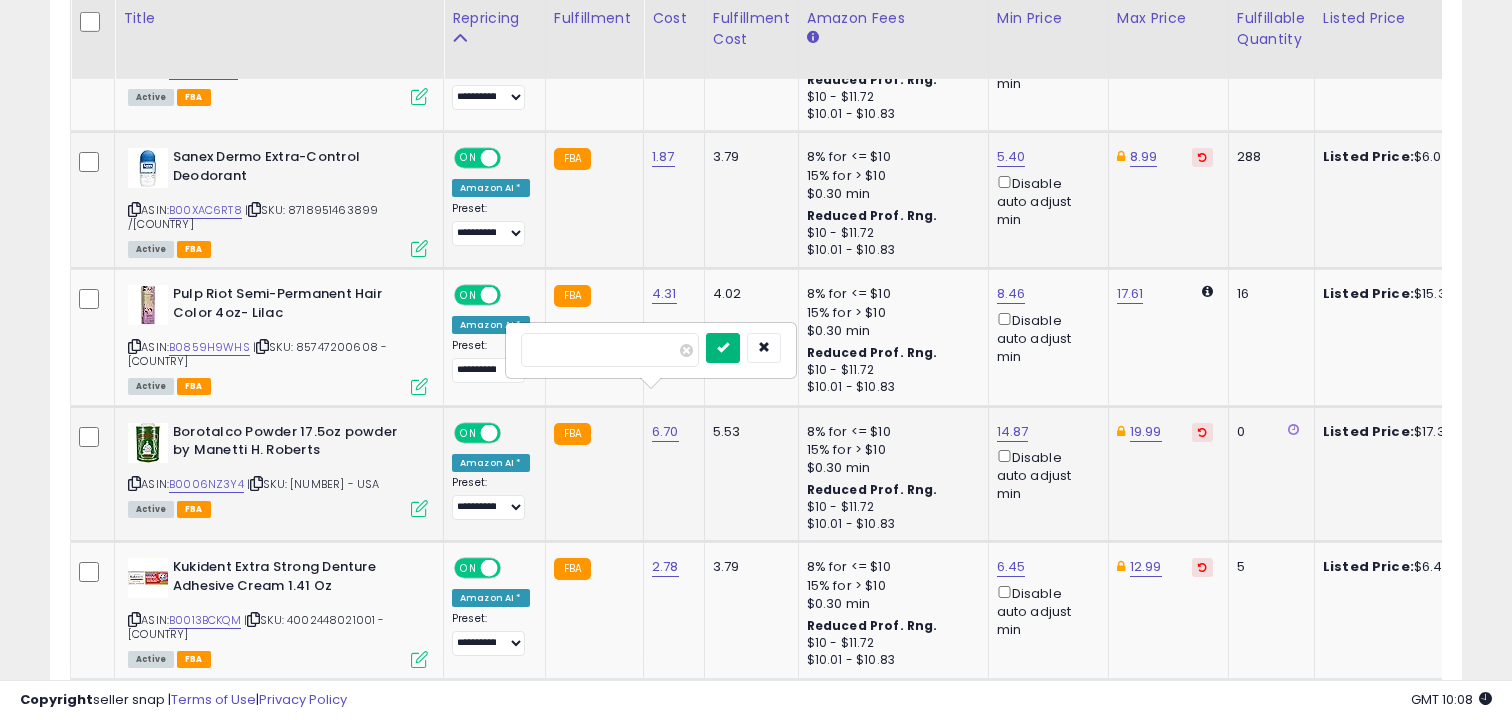 click at bounding box center [723, 347] 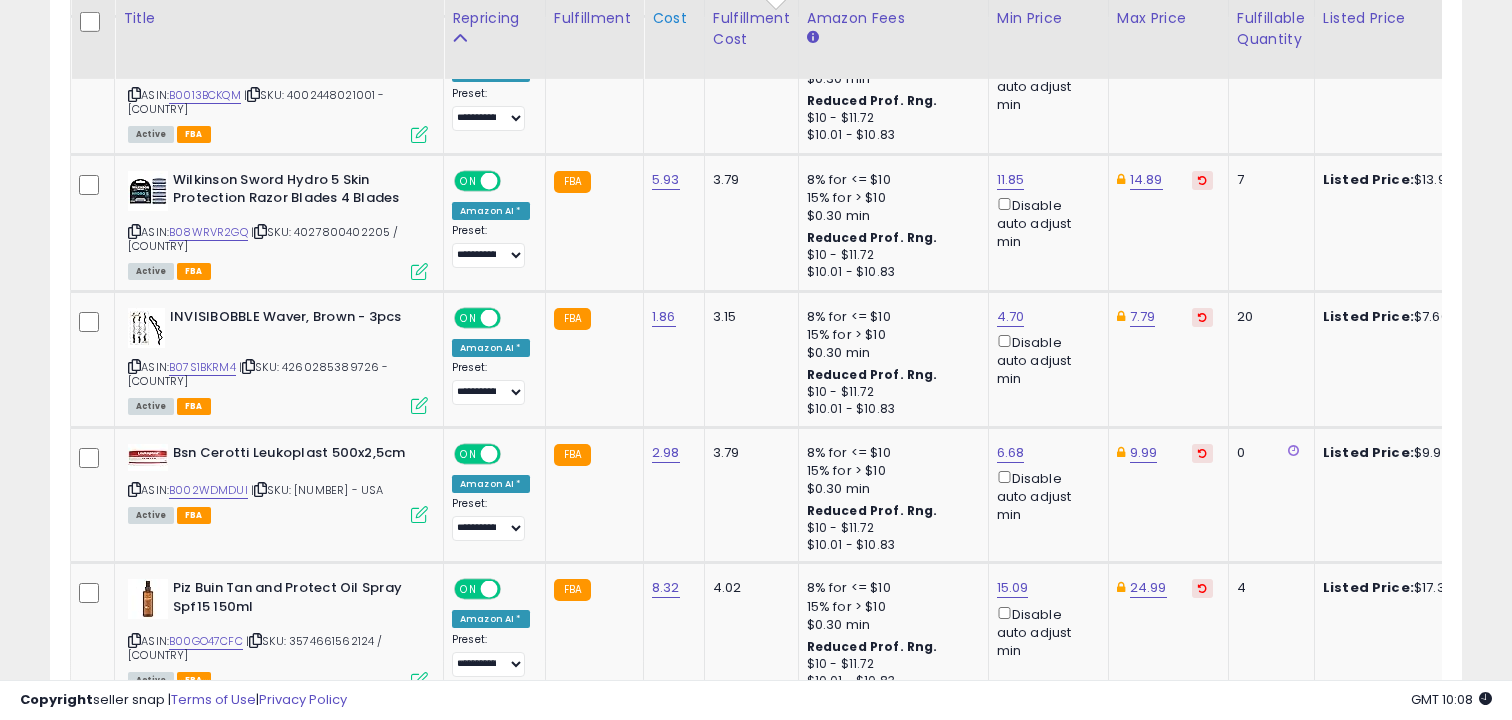 scroll, scrollTop: 3054, scrollLeft: 0, axis: vertical 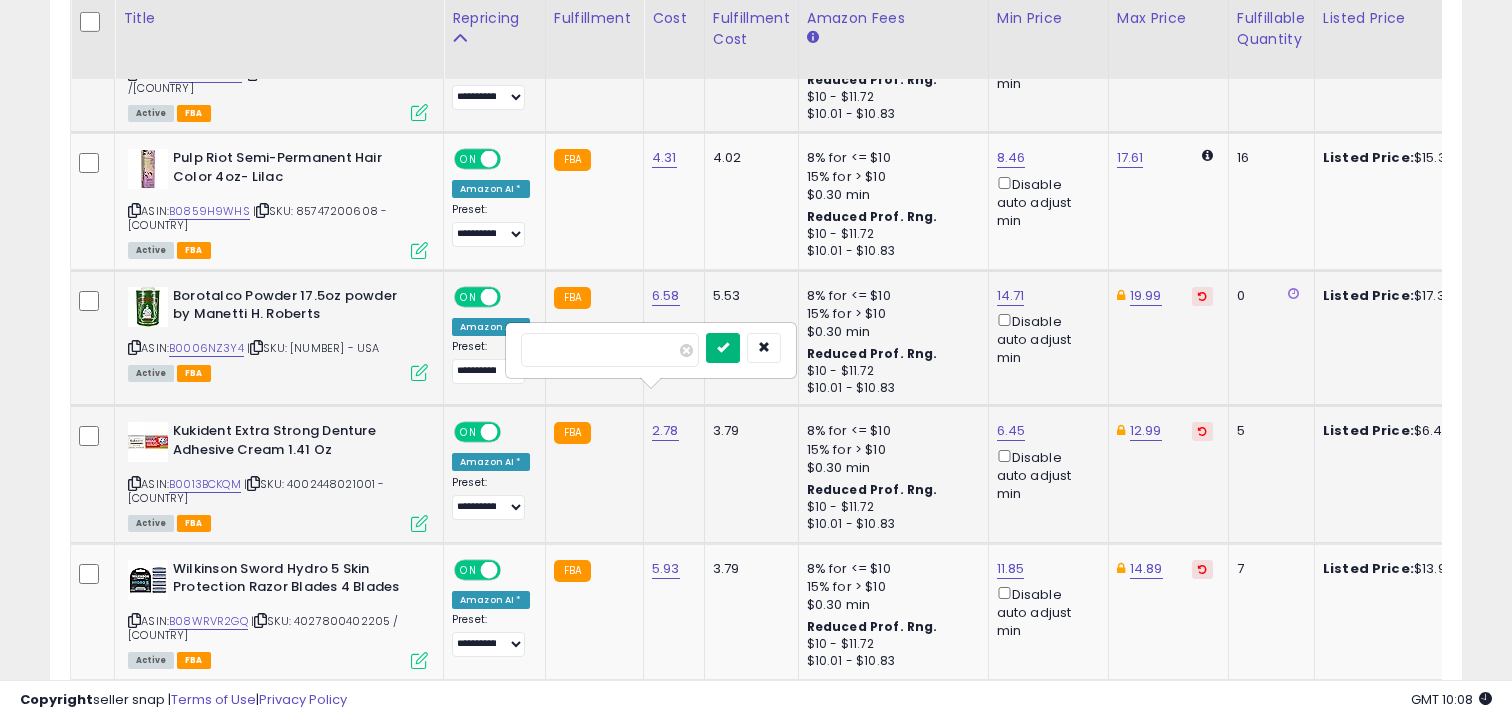 click at bounding box center (723, 347) 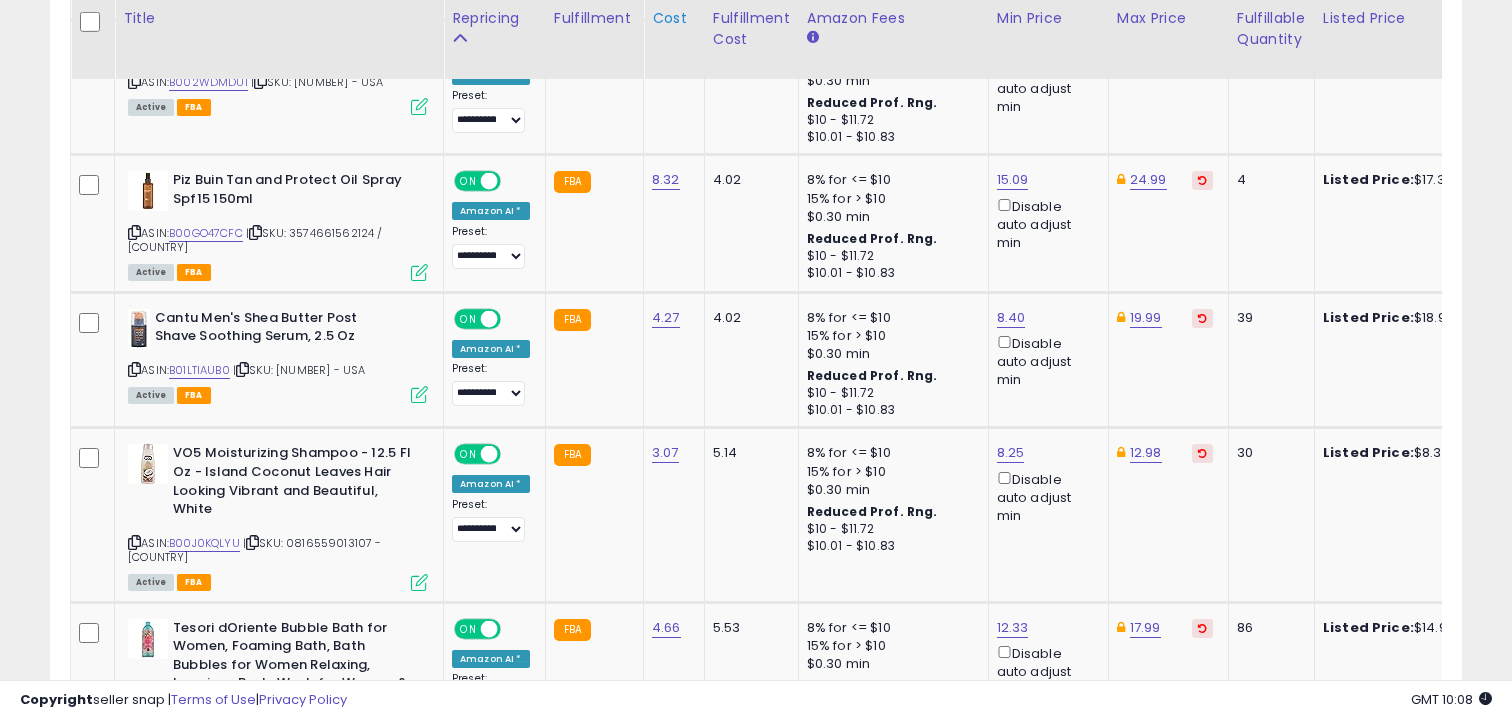 scroll, scrollTop: 3462, scrollLeft: 0, axis: vertical 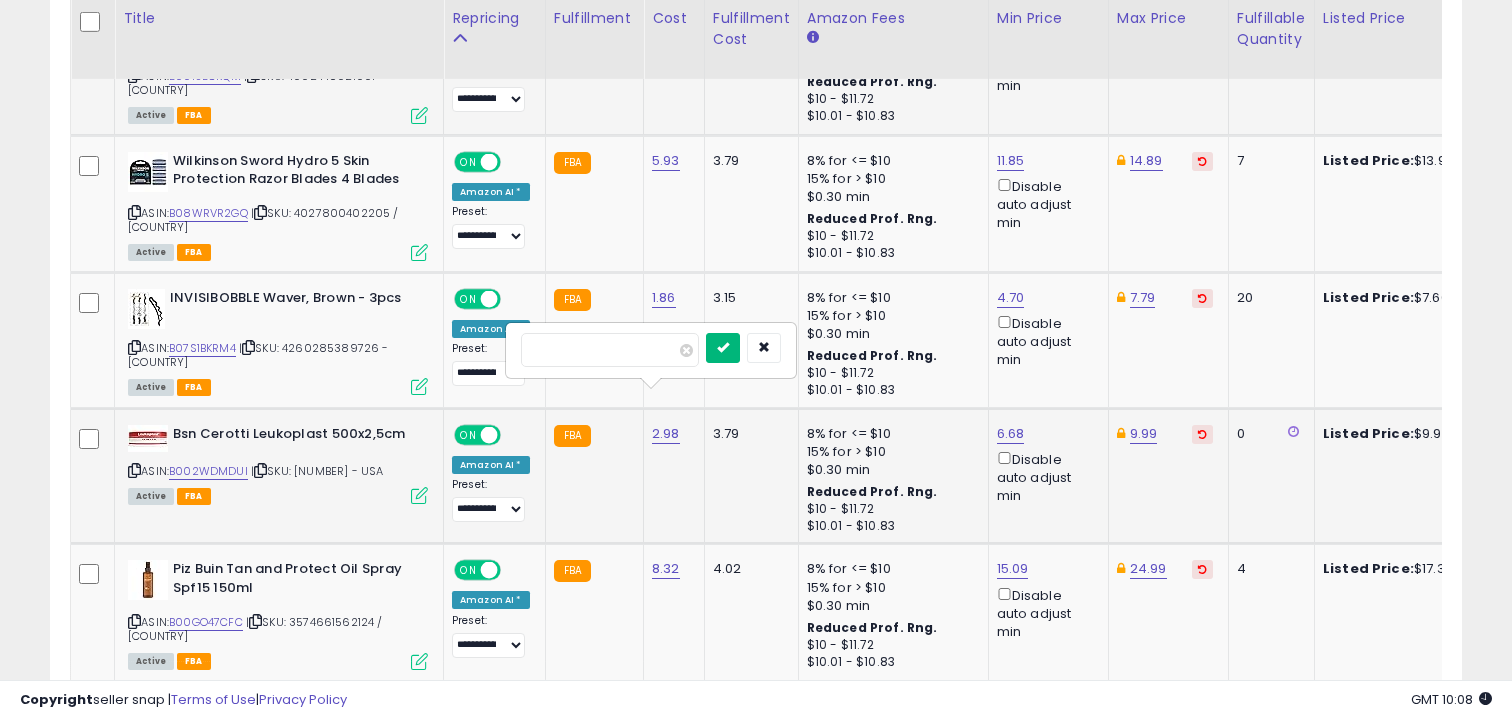 click at bounding box center [723, 347] 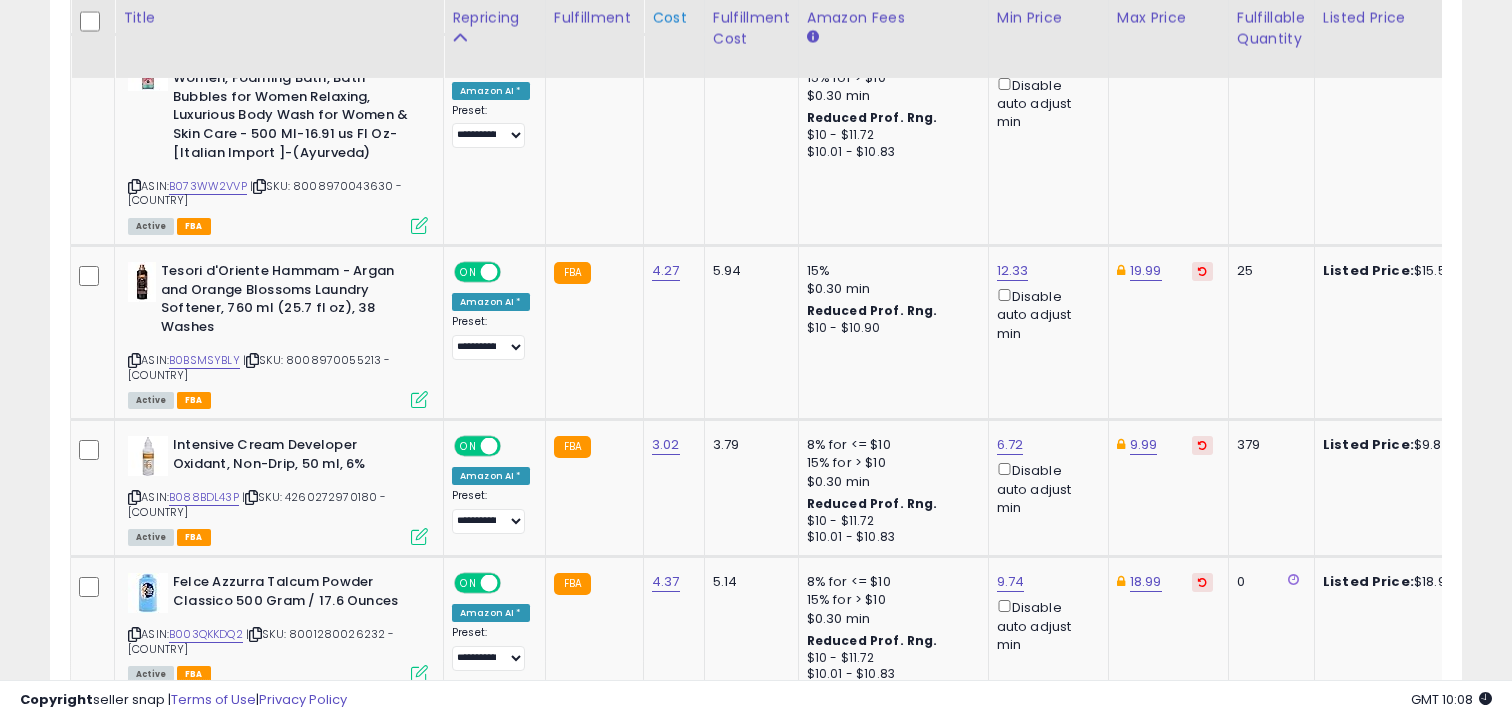 scroll, scrollTop: 4030, scrollLeft: 0, axis: vertical 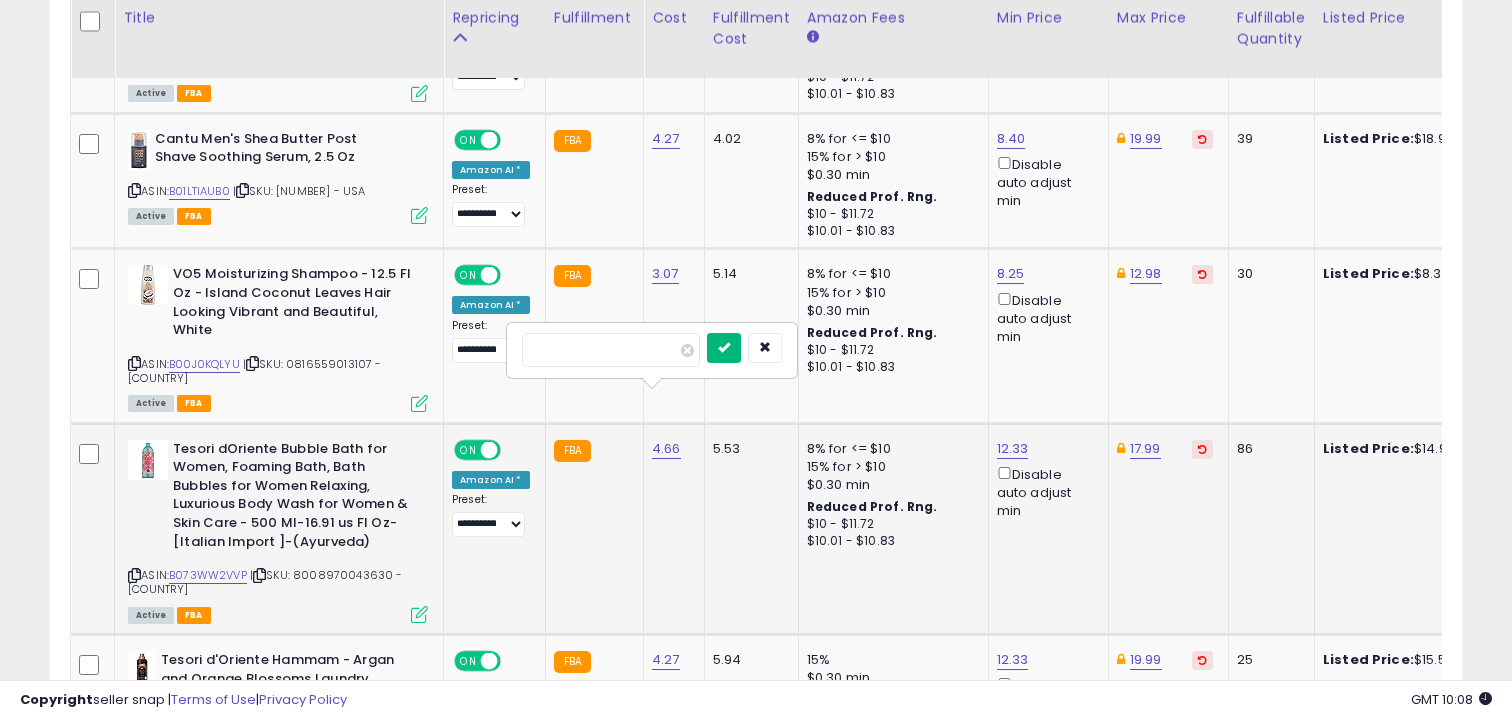 click at bounding box center [724, 347] 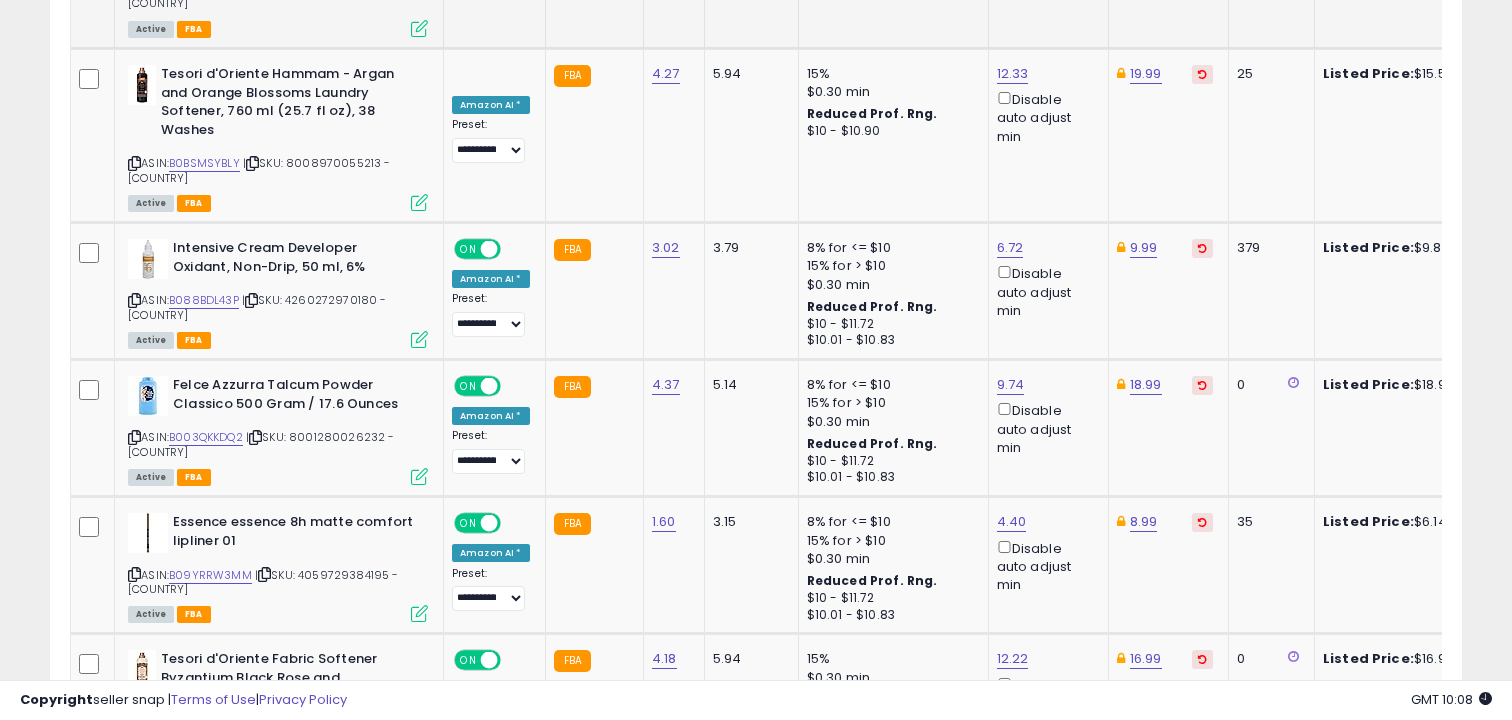 scroll, scrollTop: 4227, scrollLeft: 0, axis: vertical 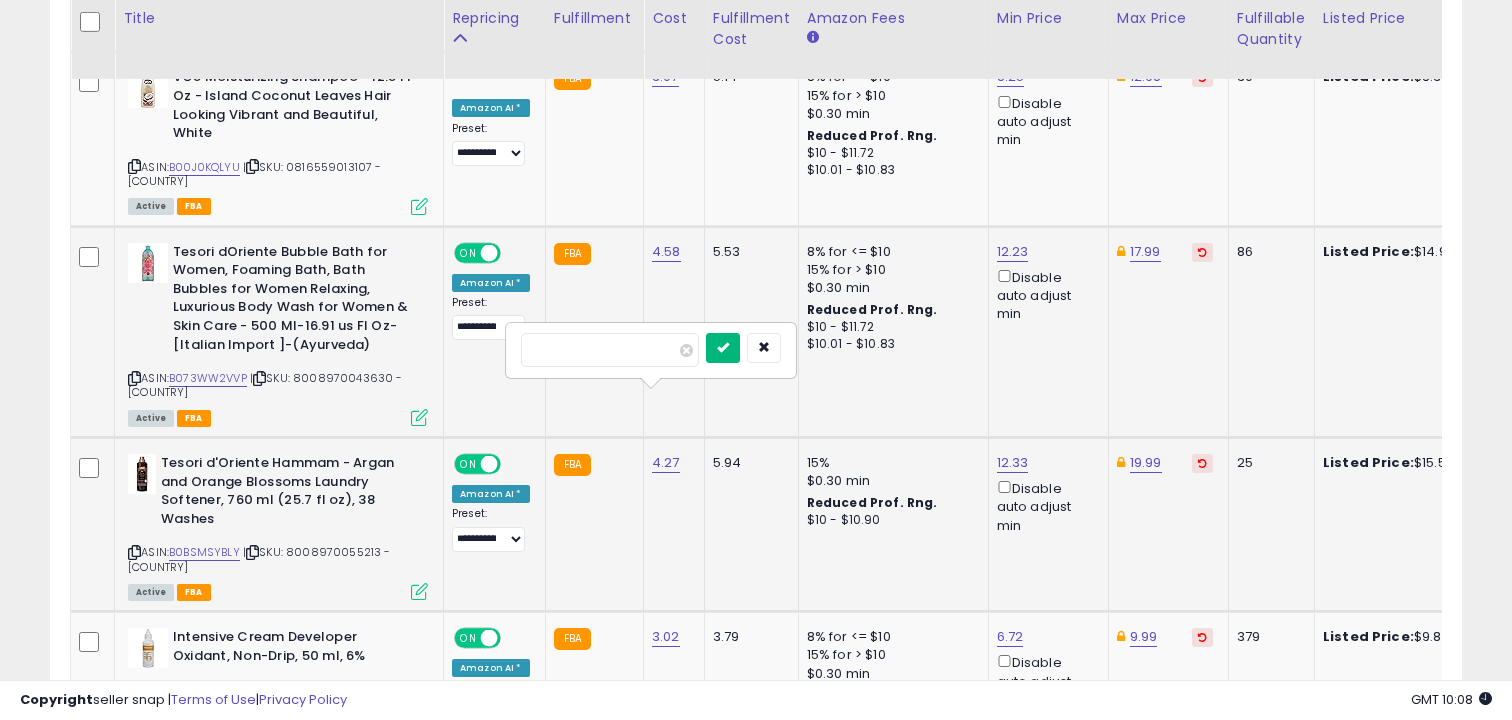 click at bounding box center [723, 347] 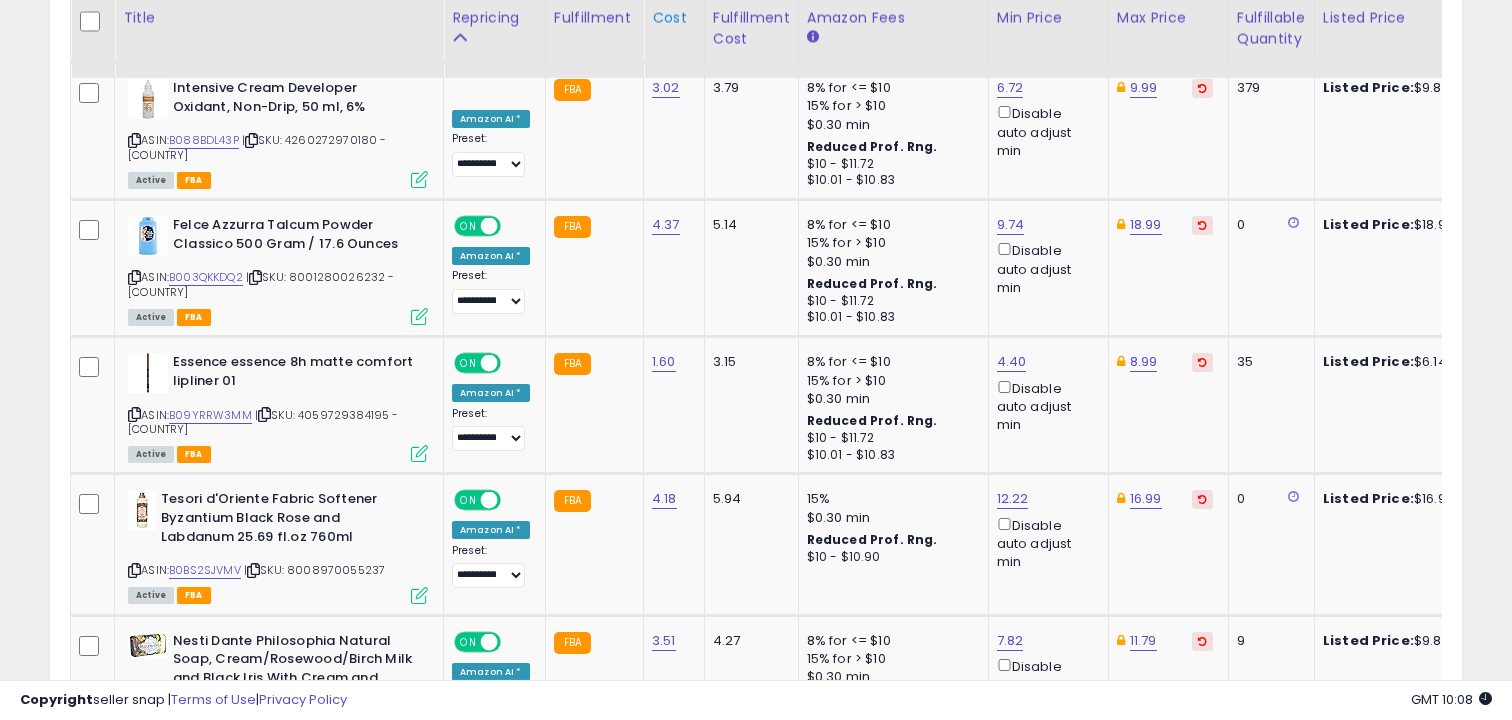 scroll, scrollTop: 4387, scrollLeft: 0, axis: vertical 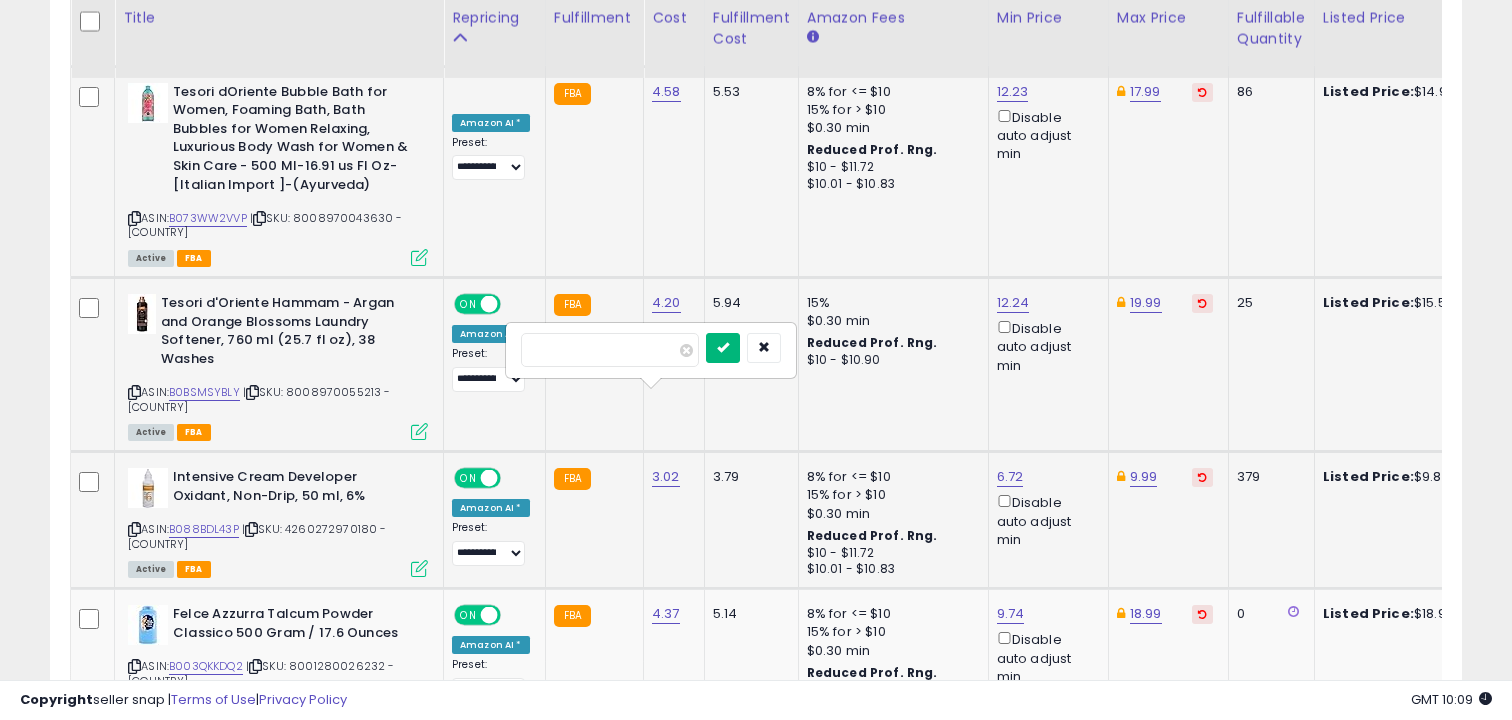 click at bounding box center (723, 347) 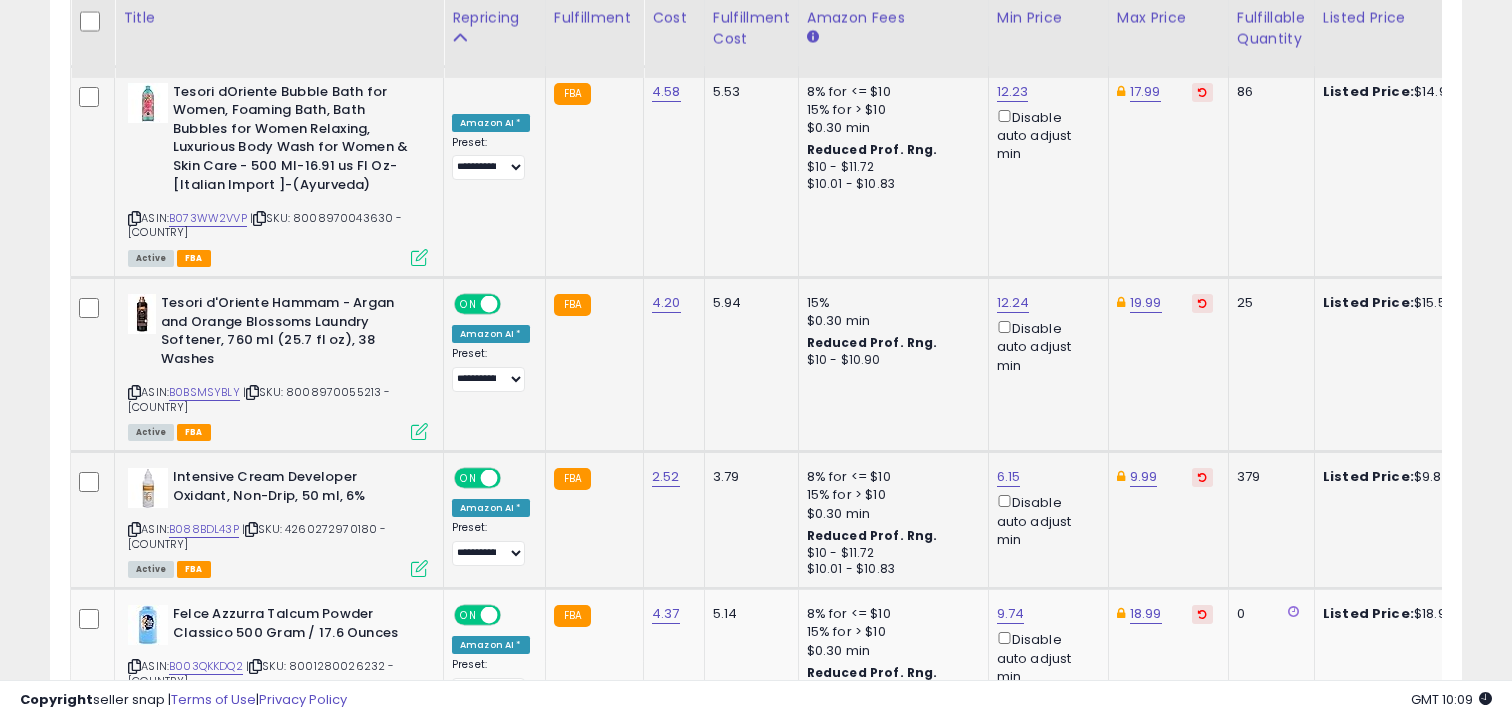 scroll, scrollTop: 4912, scrollLeft: 0, axis: vertical 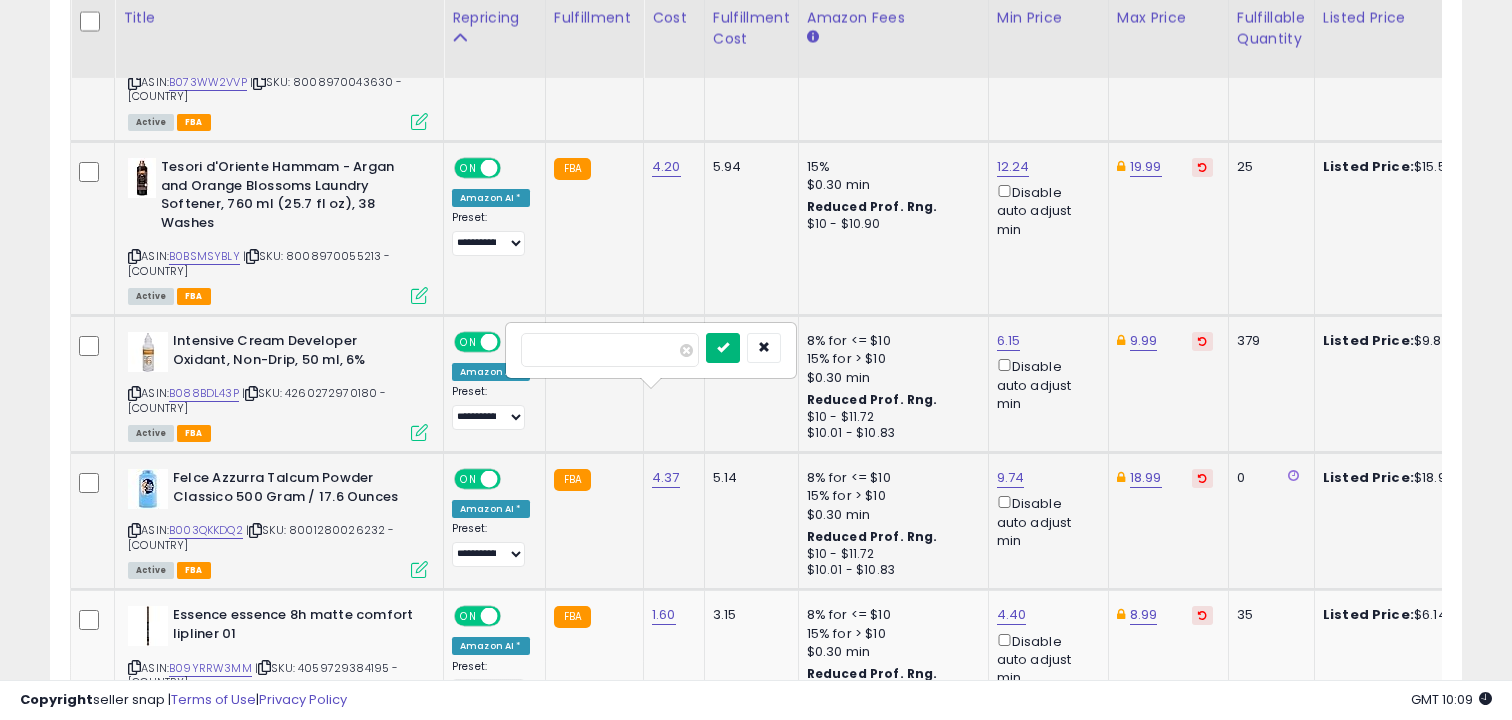 click at bounding box center (723, 347) 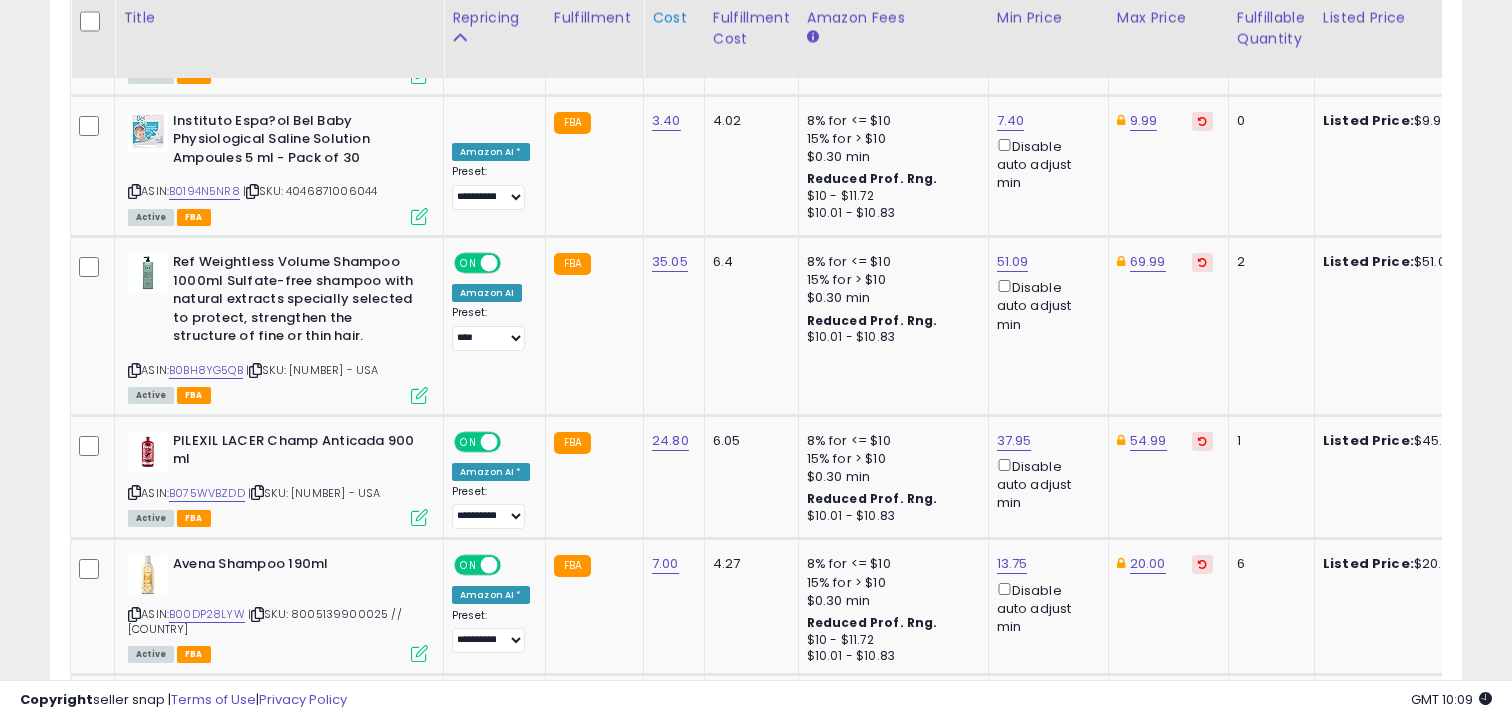 scroll, scrollTop: 5411, scrollLeft: 0, axis: vertical 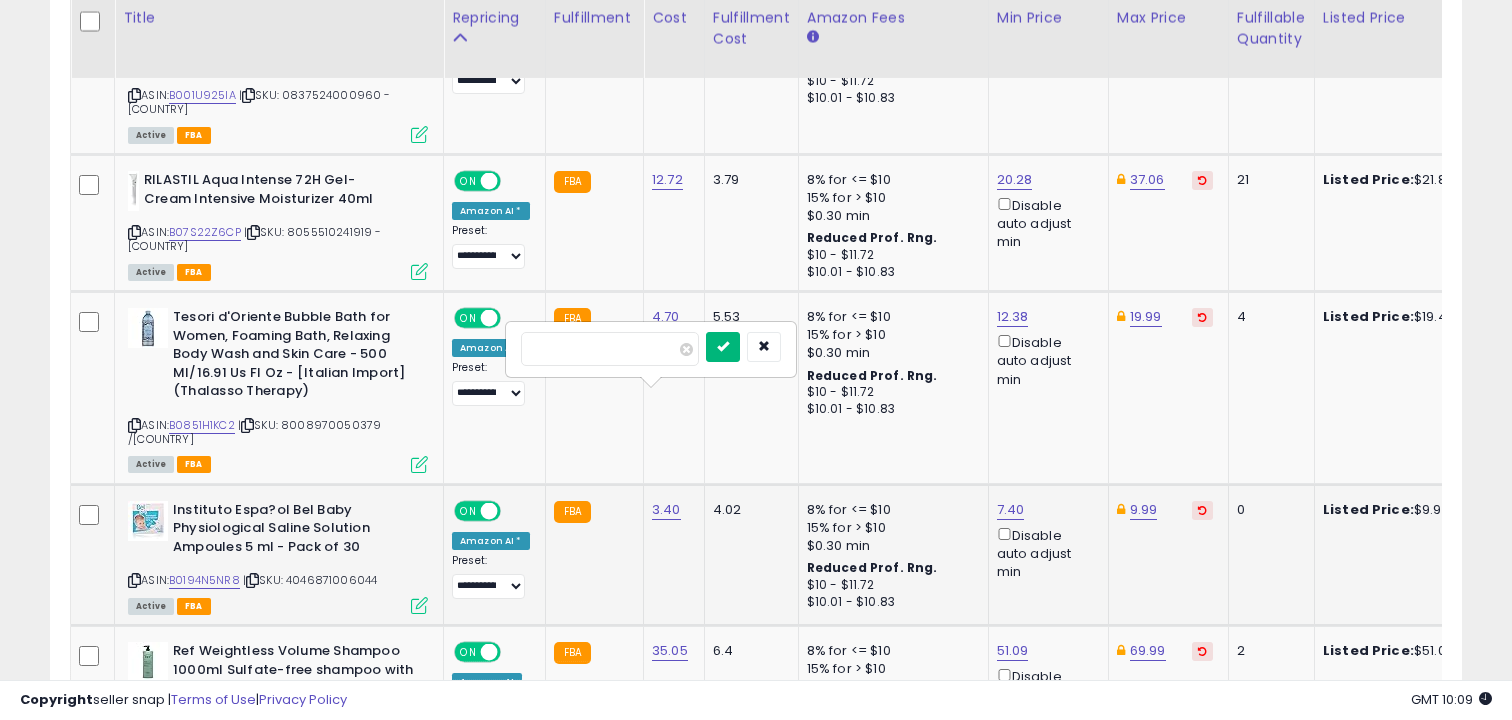 click at bounding box center (723, 346) 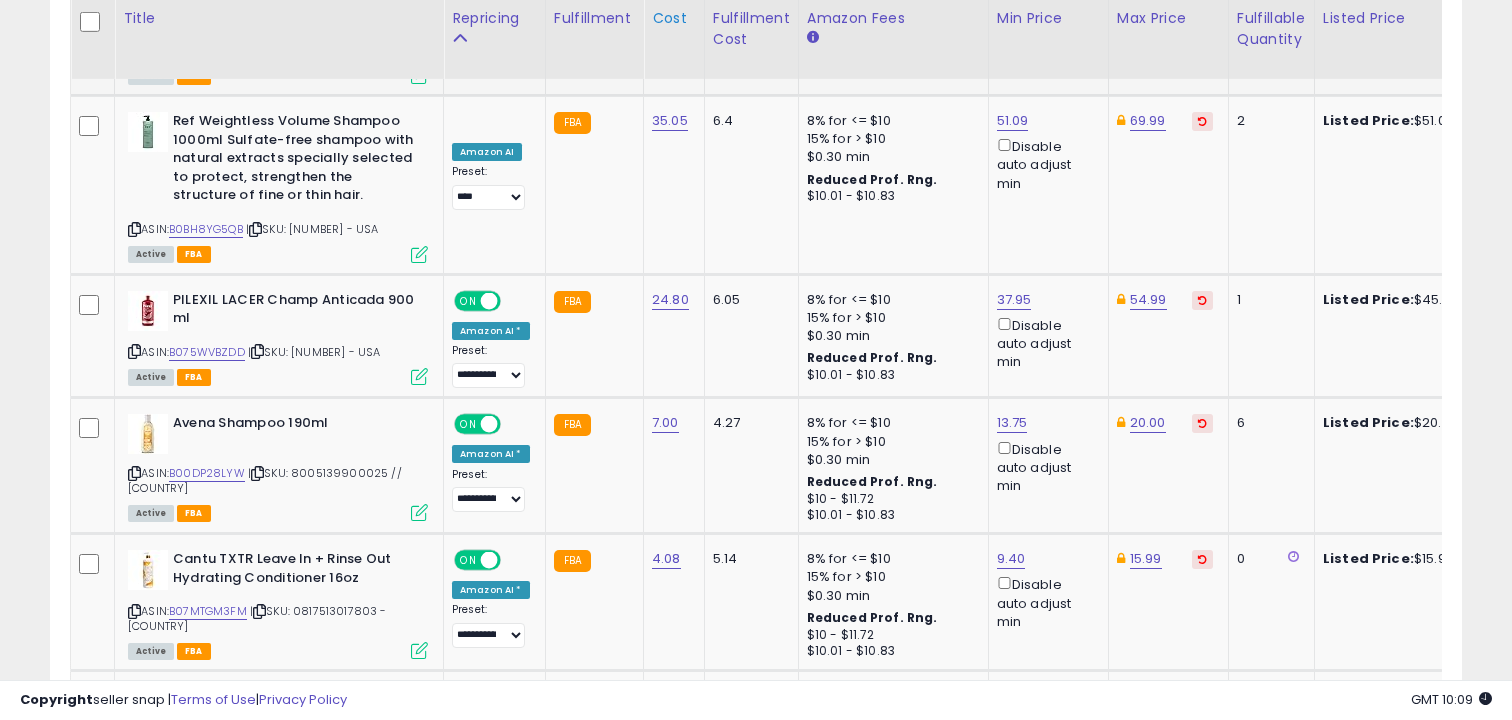 scroll, scrollTop: 5552, scrollLeft: 0, axis: vertical 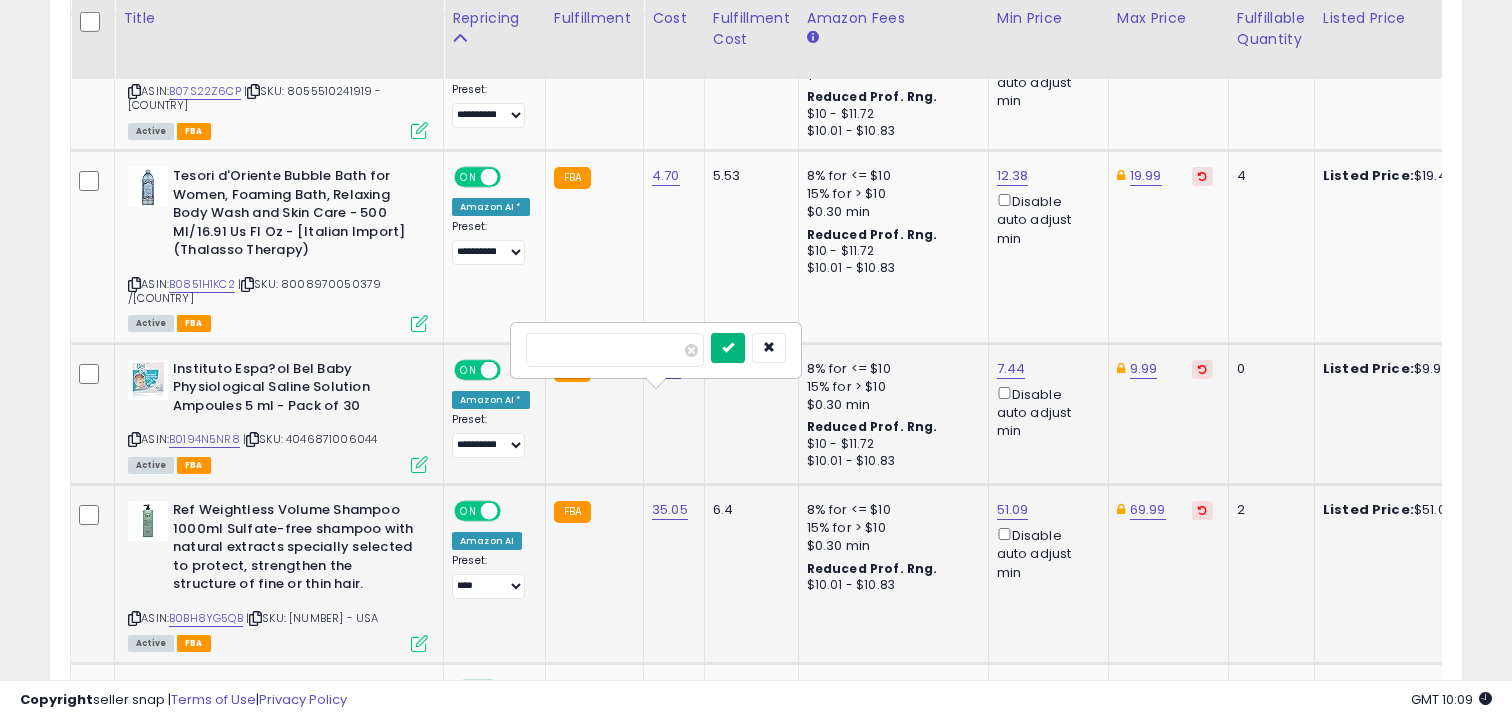 click at bounding box center [728, 347] 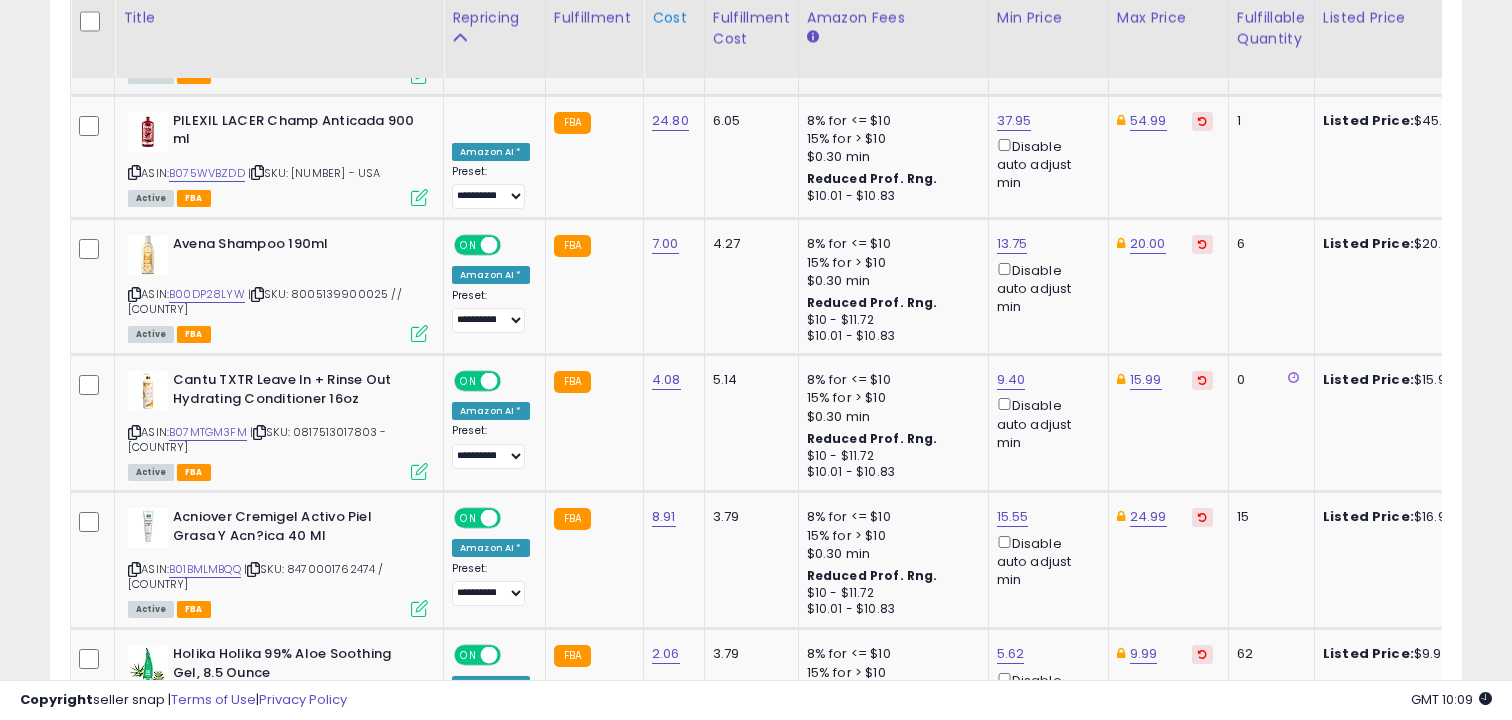 scroll, scrollTop: 5731, scrollLeft: 0, axis: vertical 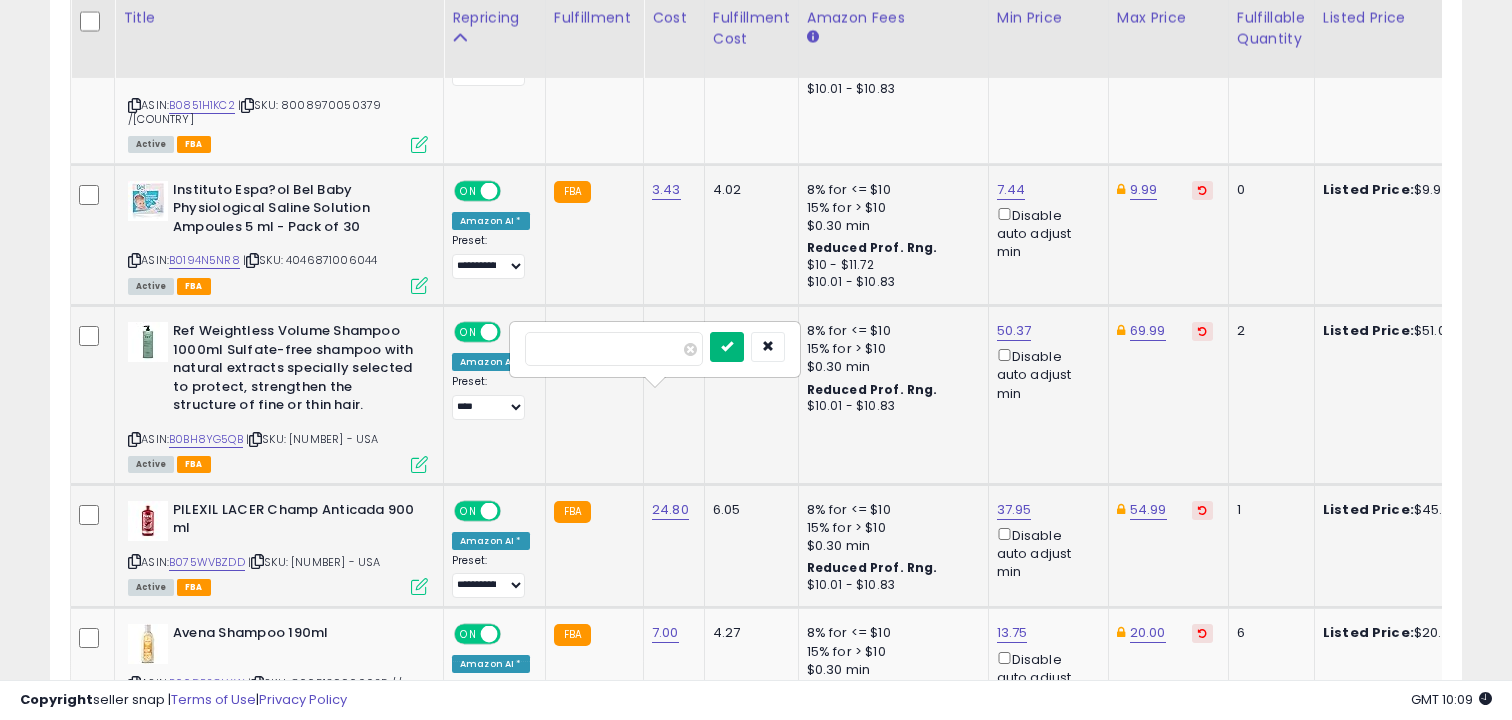 click at bounding box center (727, 346) 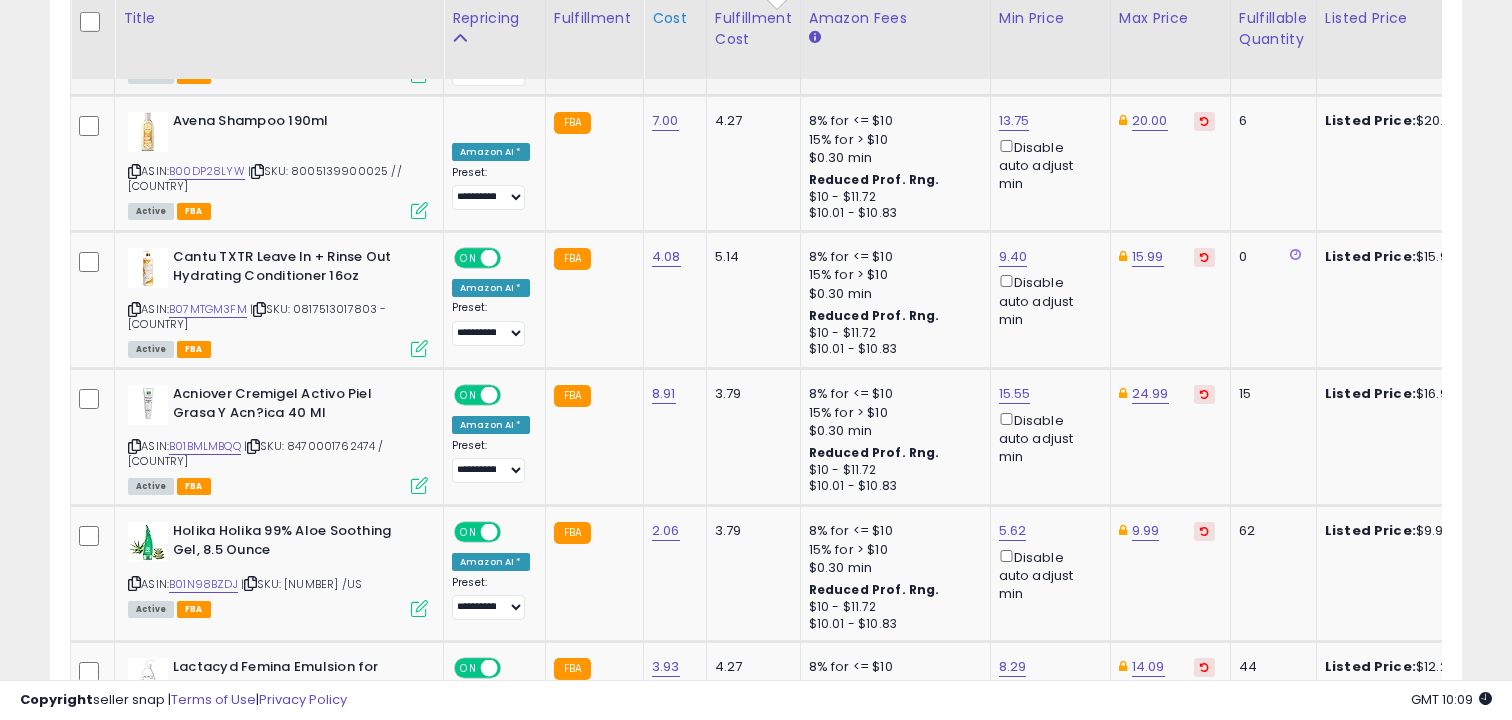 scroll, scrollTop: 5854, scrollLeft: 0, axis: vertical 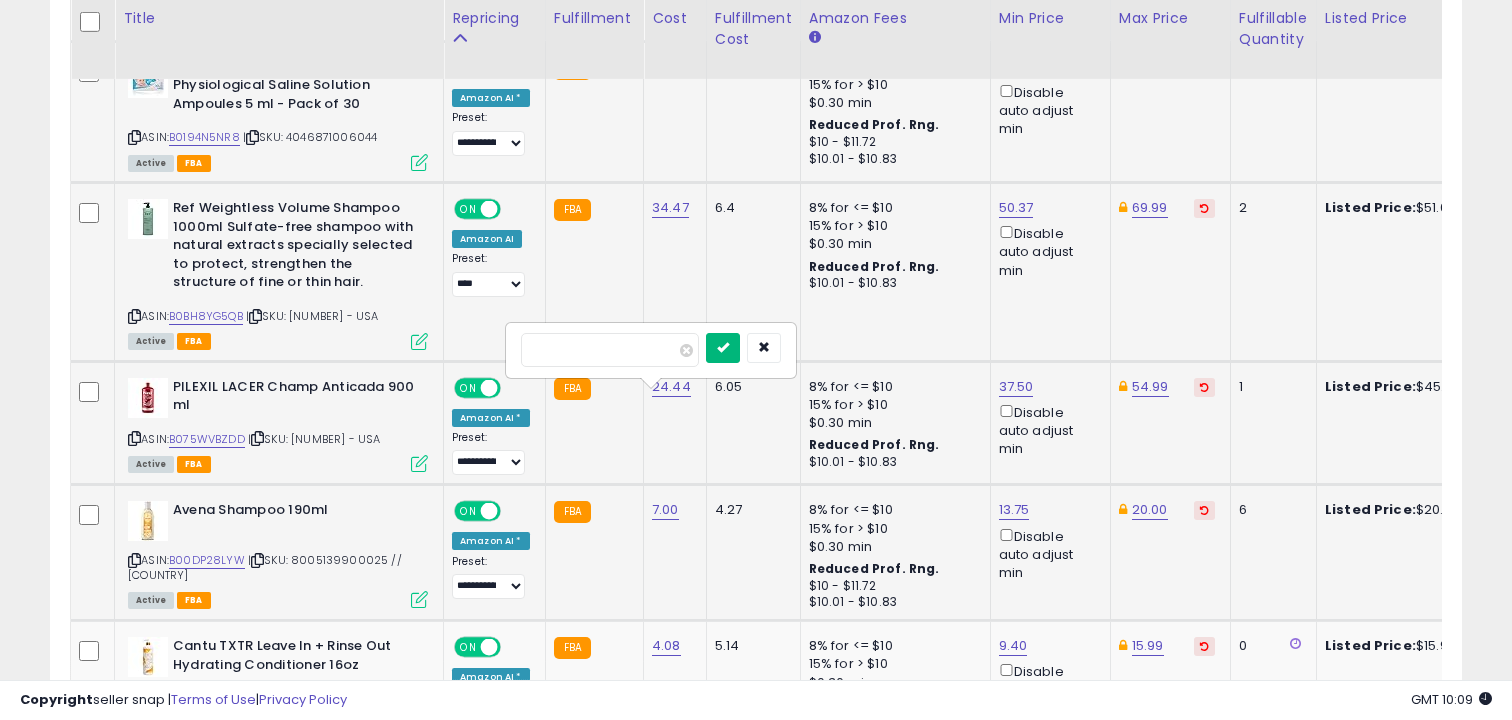 click at bounding box center [723, 347] 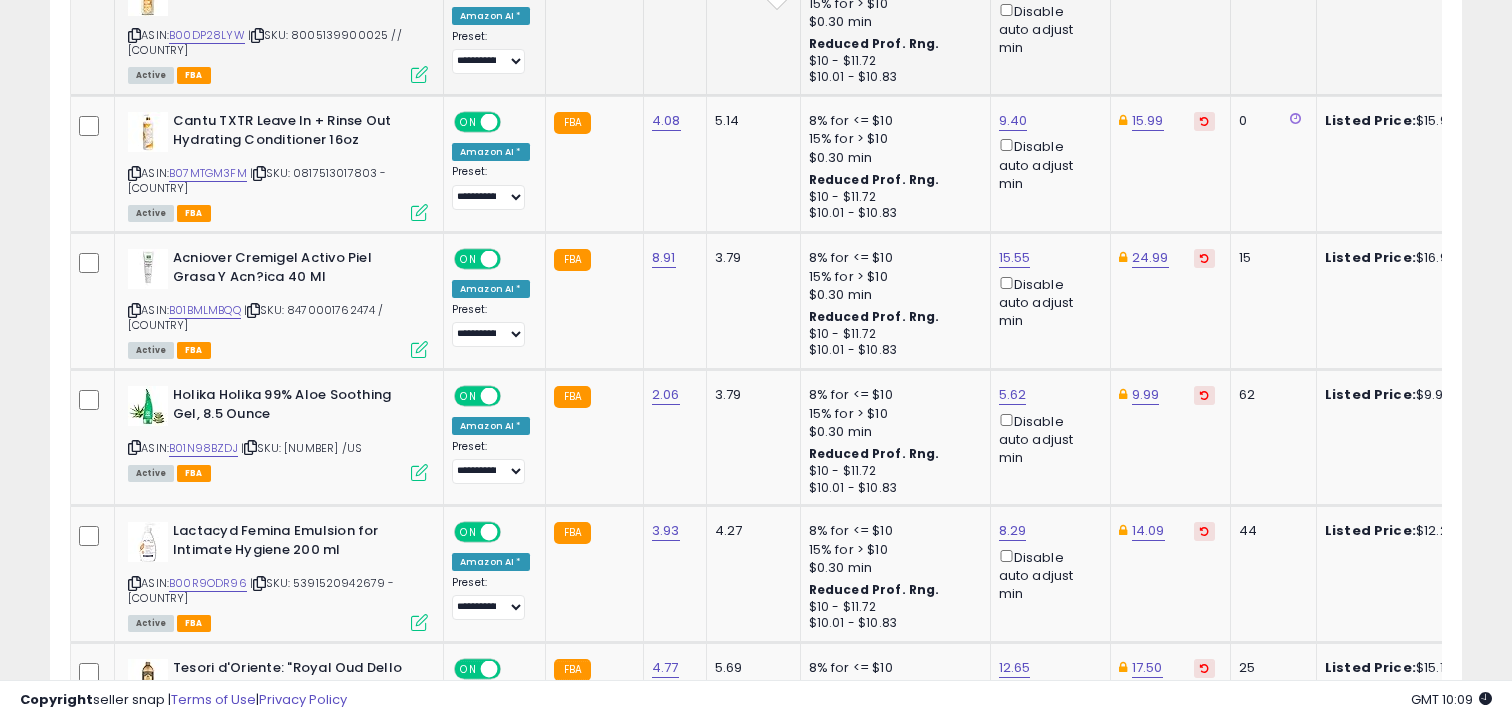 scroll, scrollTop: 5990, scrollLeft: 0, axis: vertical 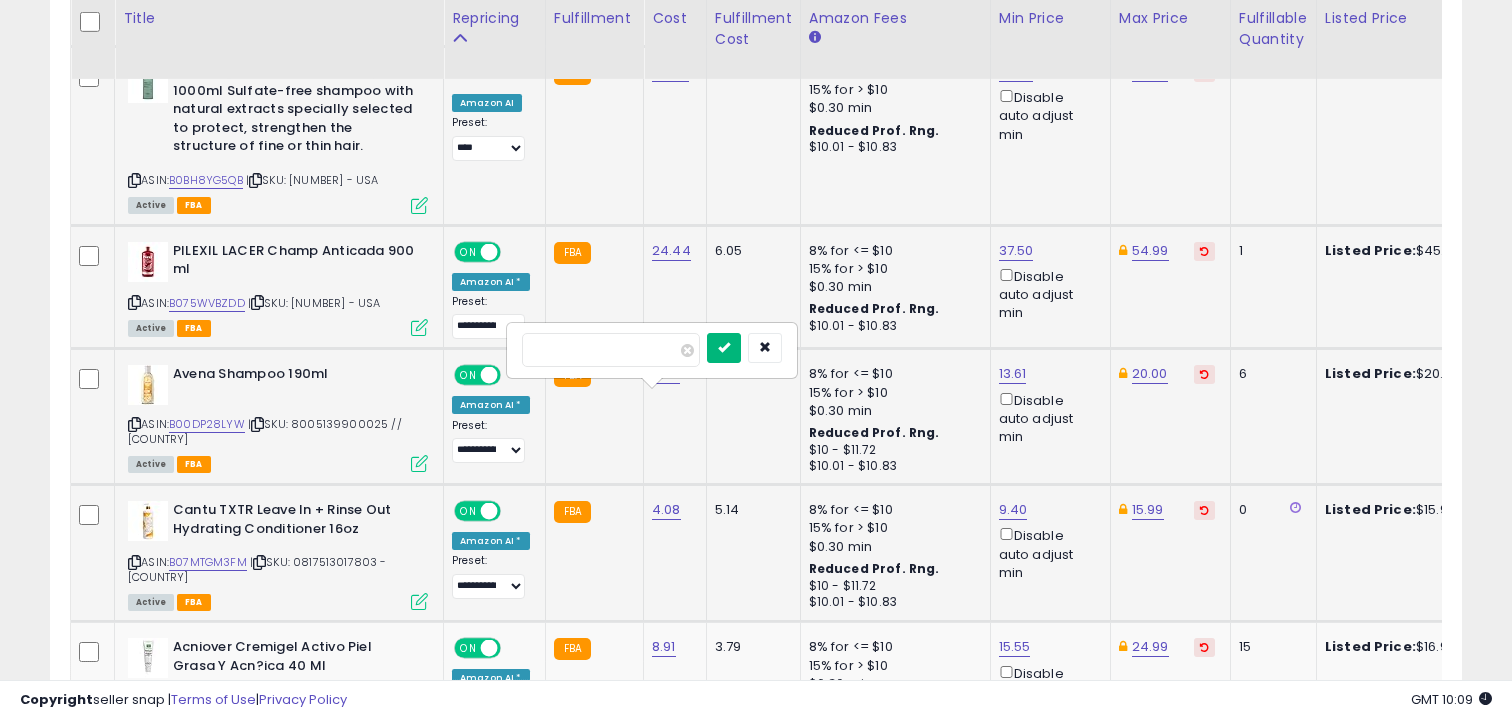 click at bounding box center (724, 347) 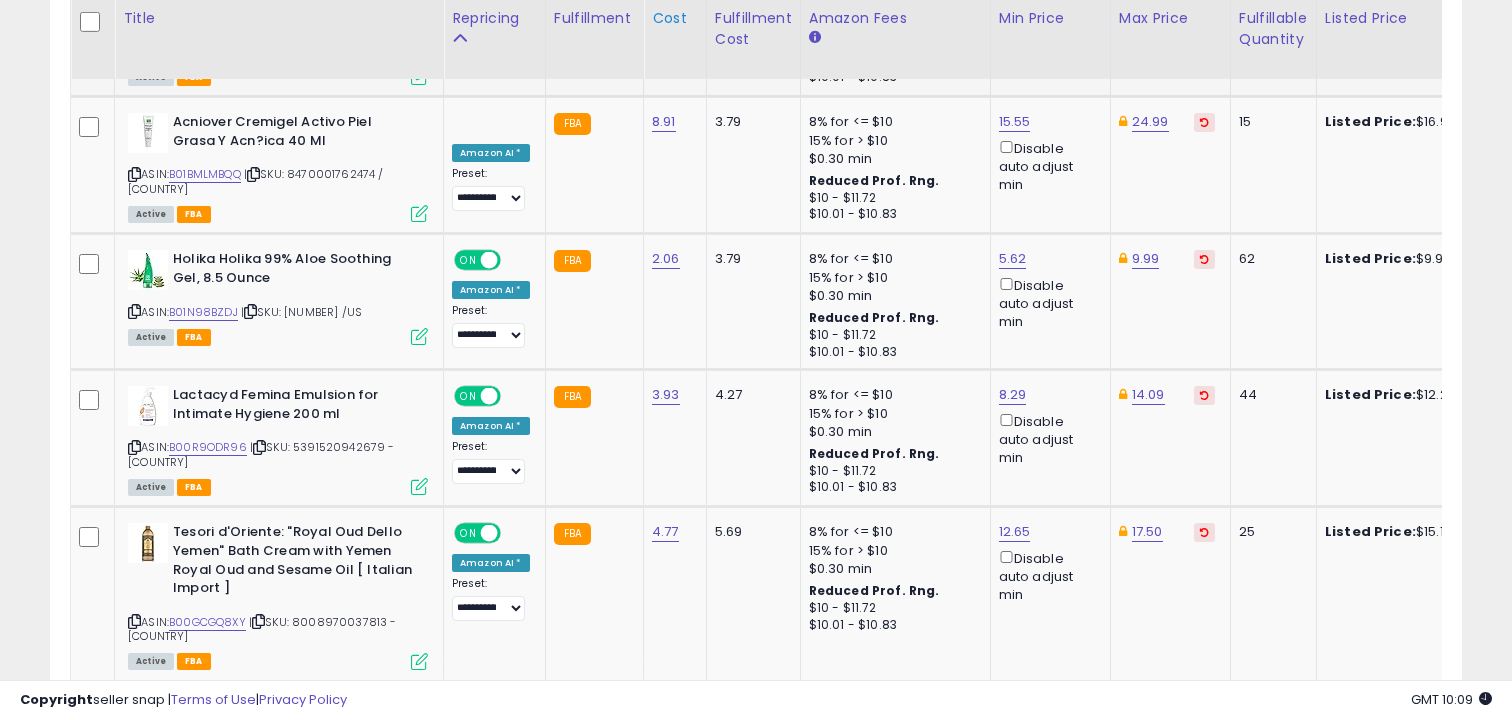 scroll, scrollTop: 6126, scrollLeft: 0, axis: vertical 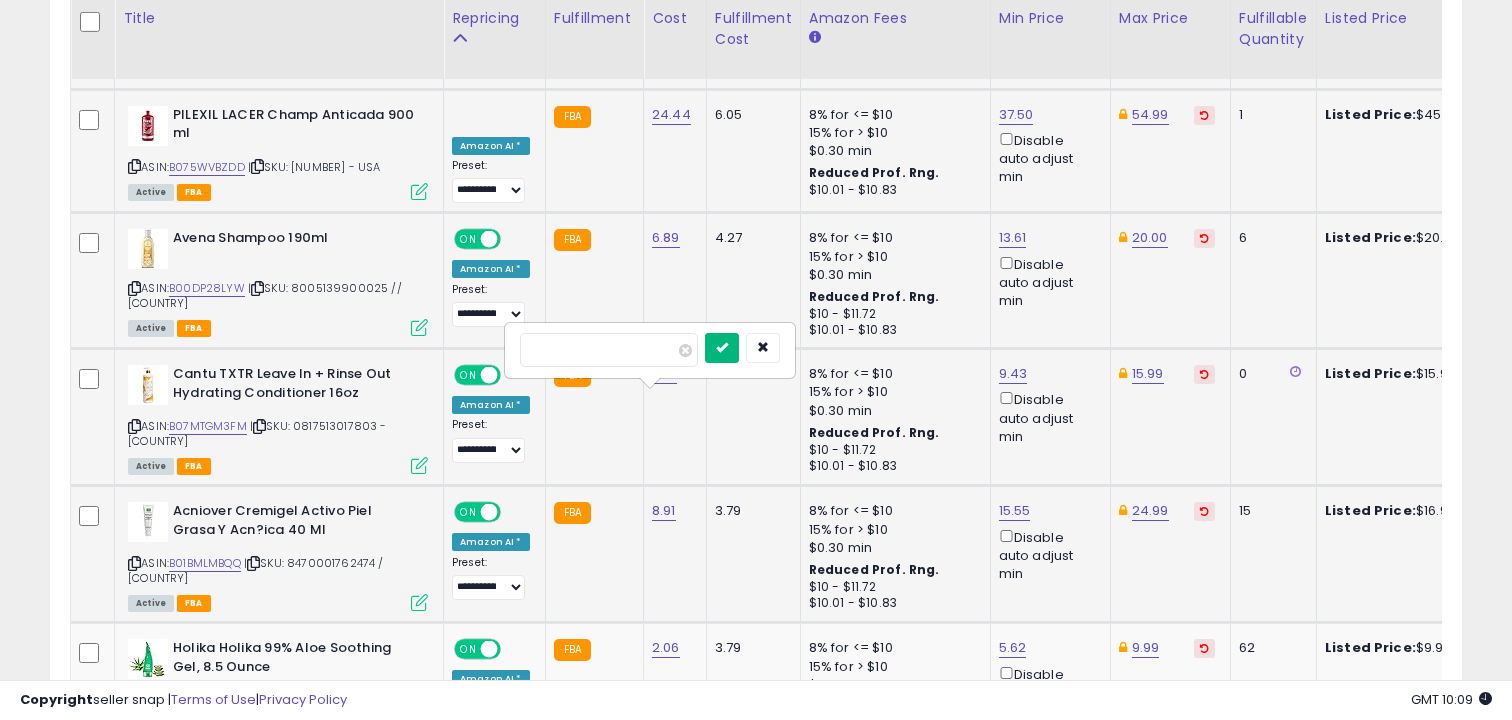 click at bounding box center [722, 347] 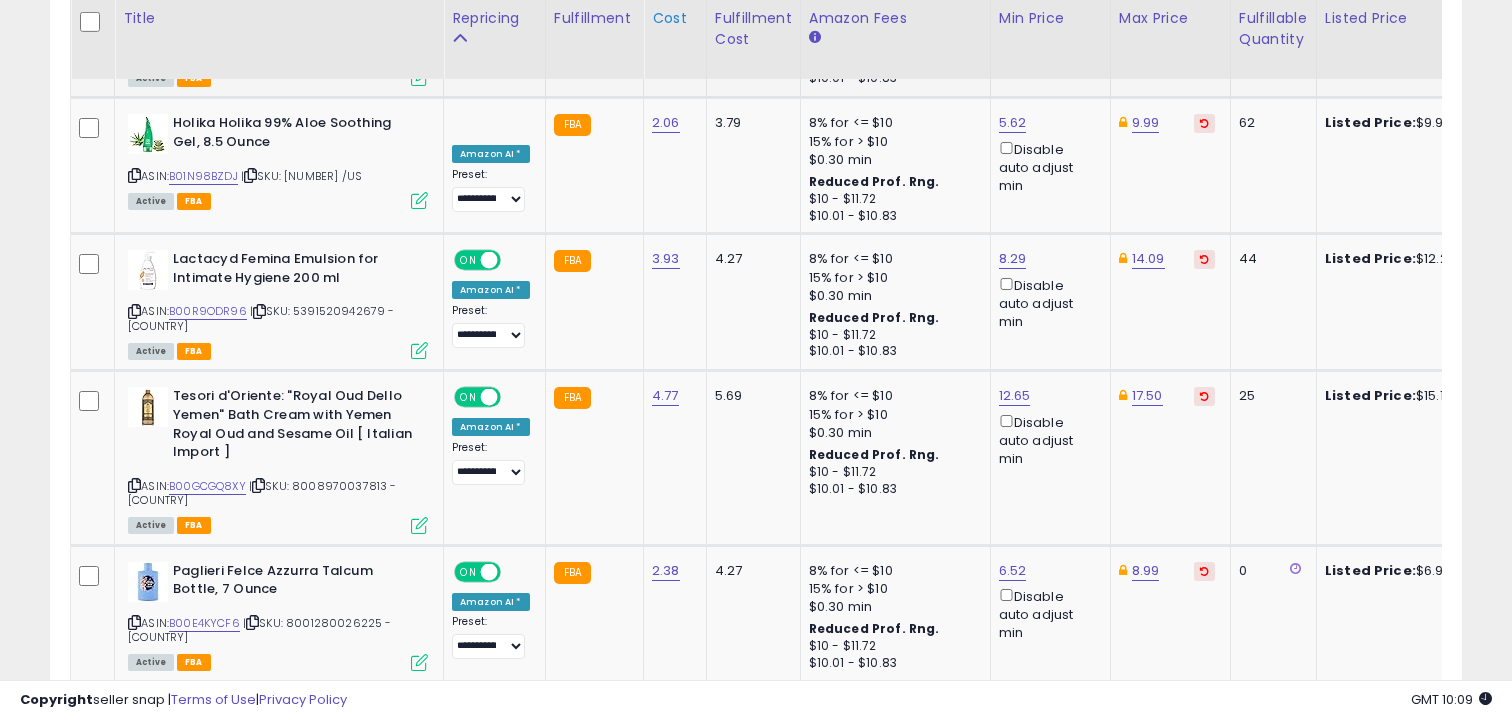 scroll, scrollTop: 6262, scrollLeft: 0, axis: vertical 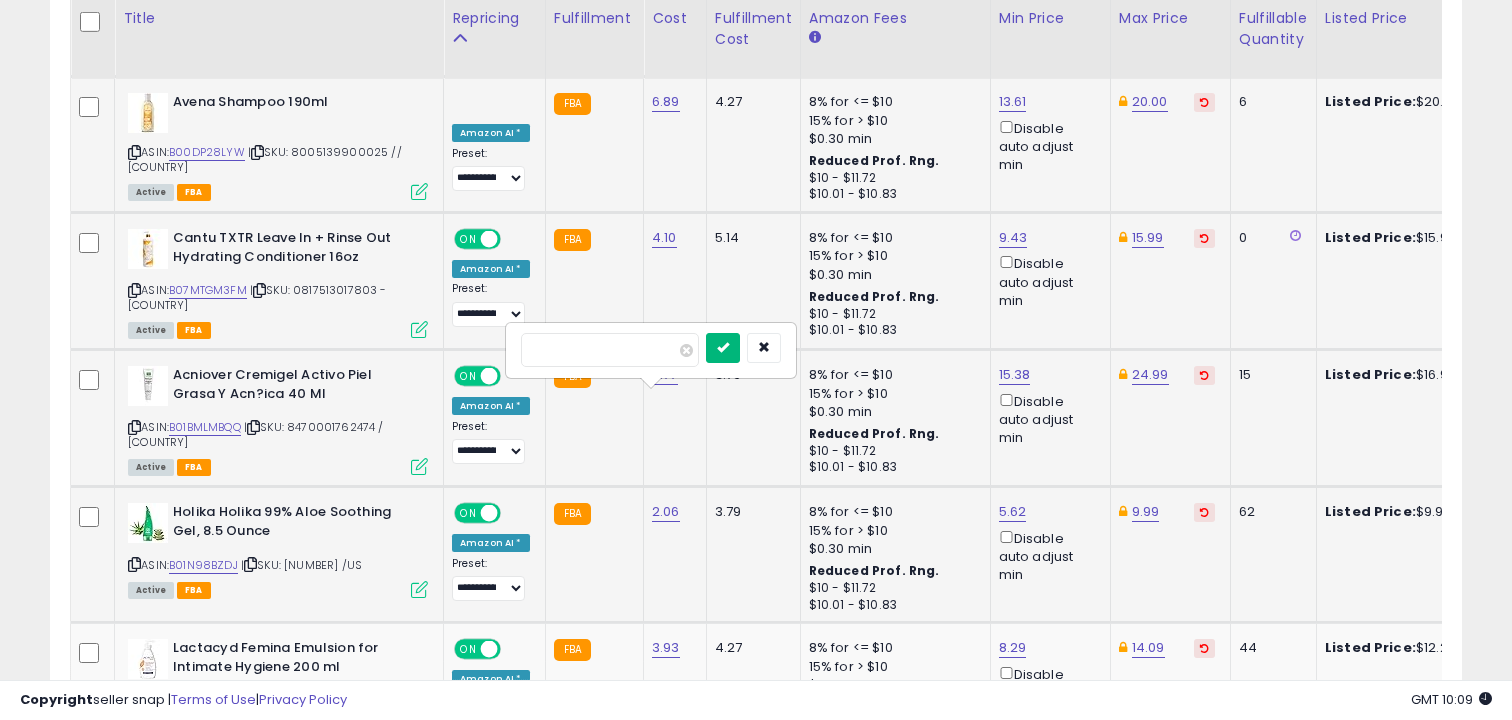 click at bounding box center (723, 347) 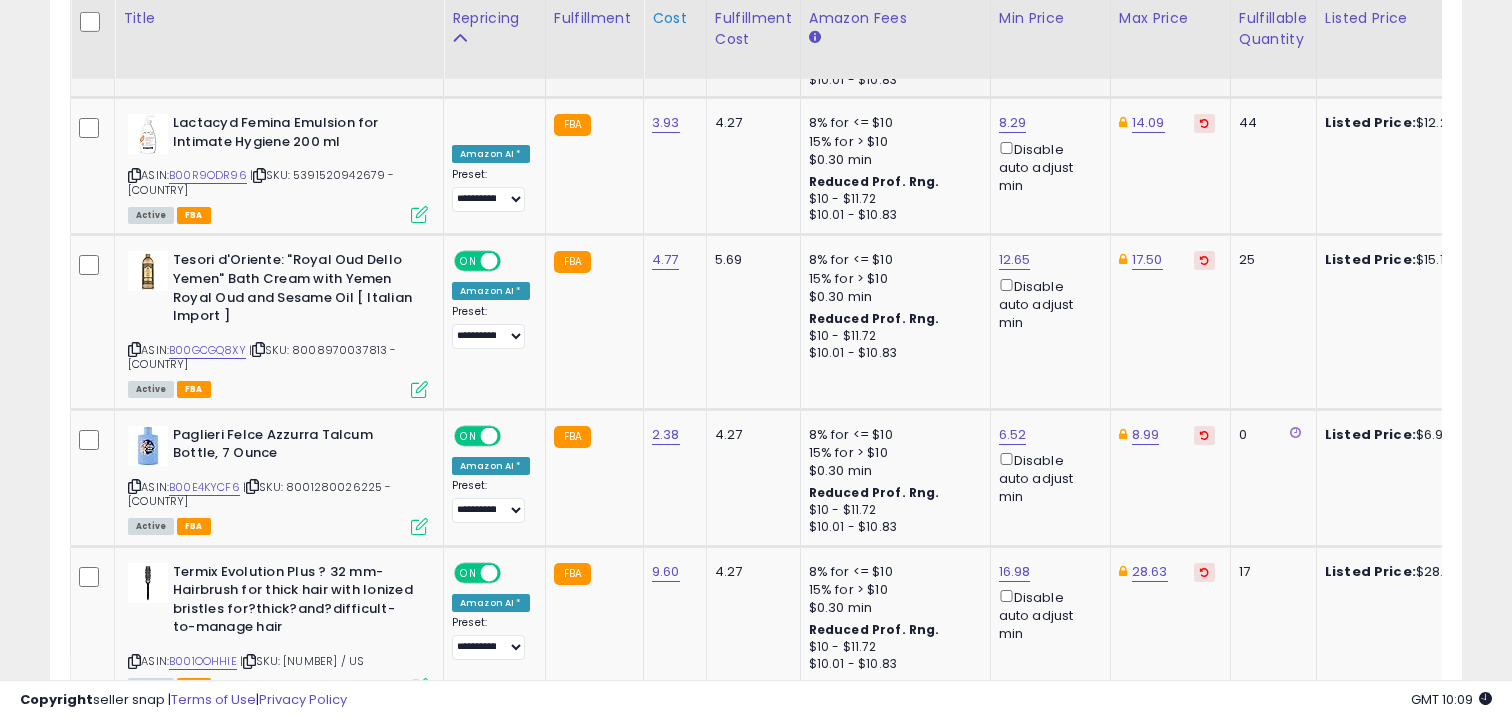 scroll, scrollTop: 6398, scrollLeft: 0, axis: vertical 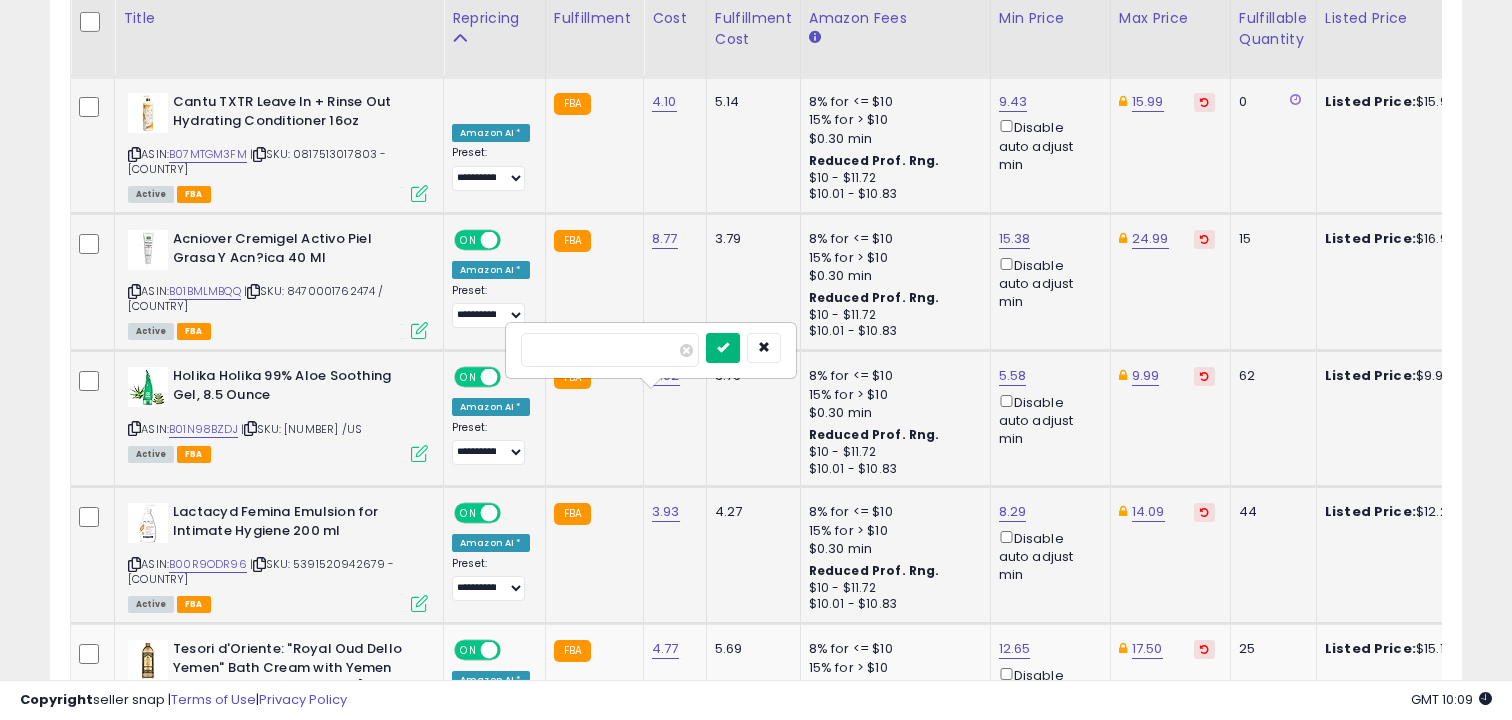 click at bounding box center [723, 347] 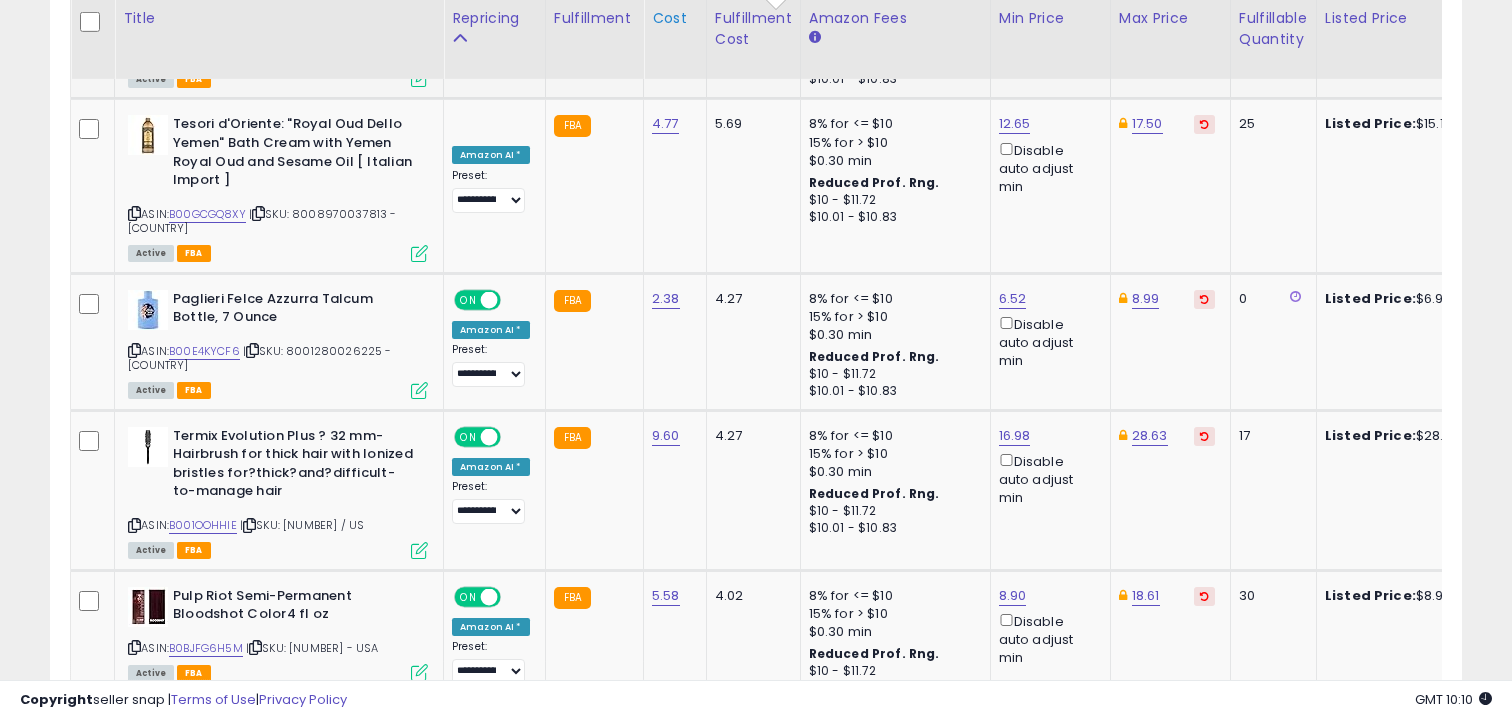 scroll, scrollTop: 6534, scrollLeft: 0, axis: vertical 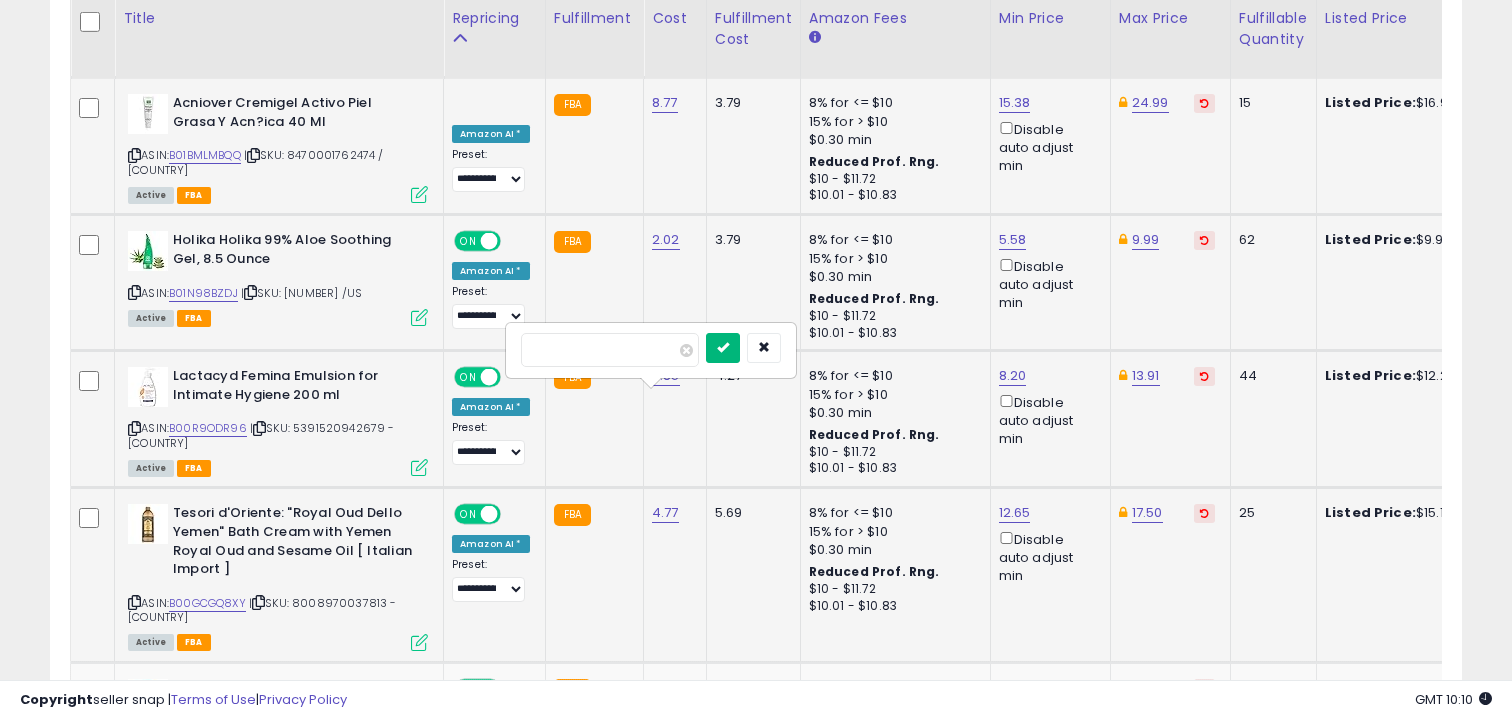 click at bounding box center [723, 347] 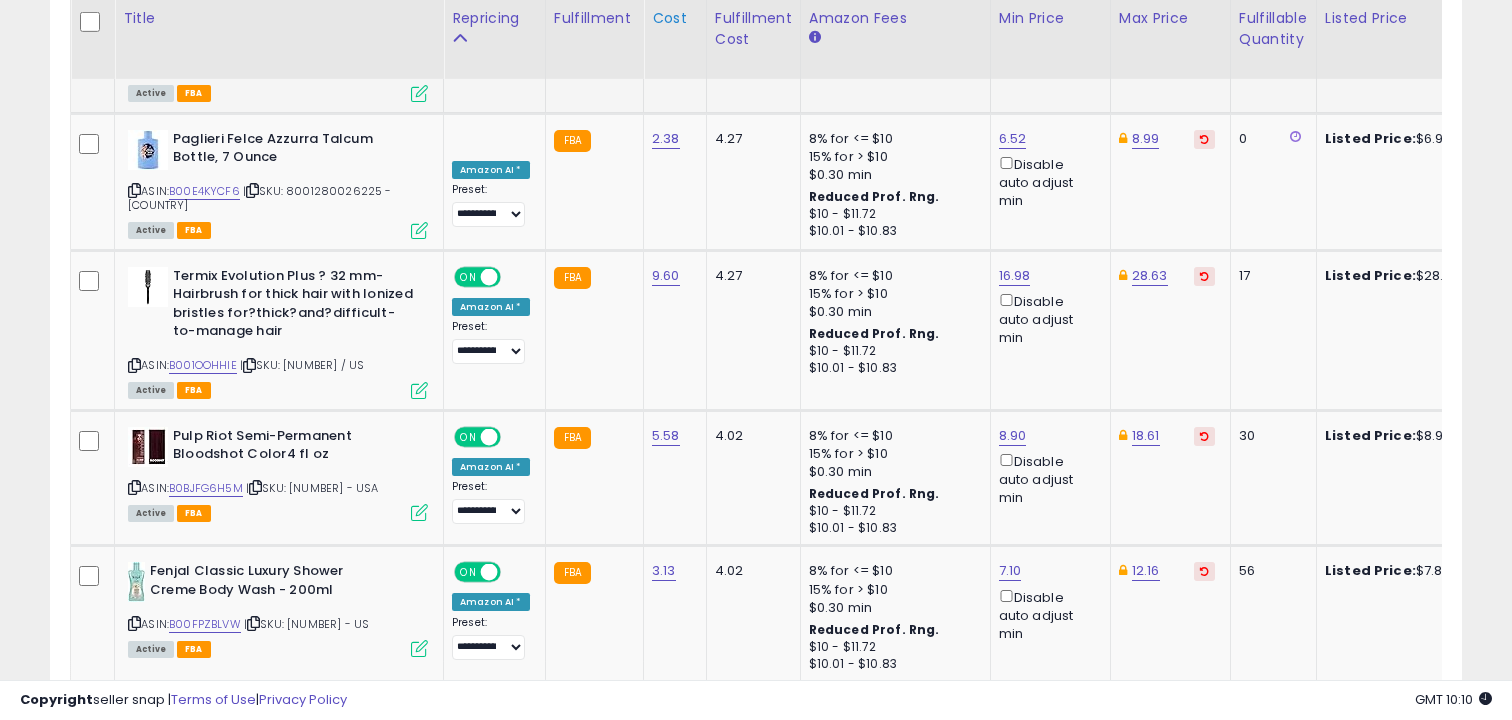 scroll, scrollTop: 6694, scrollLeft: 0, axis: vertical 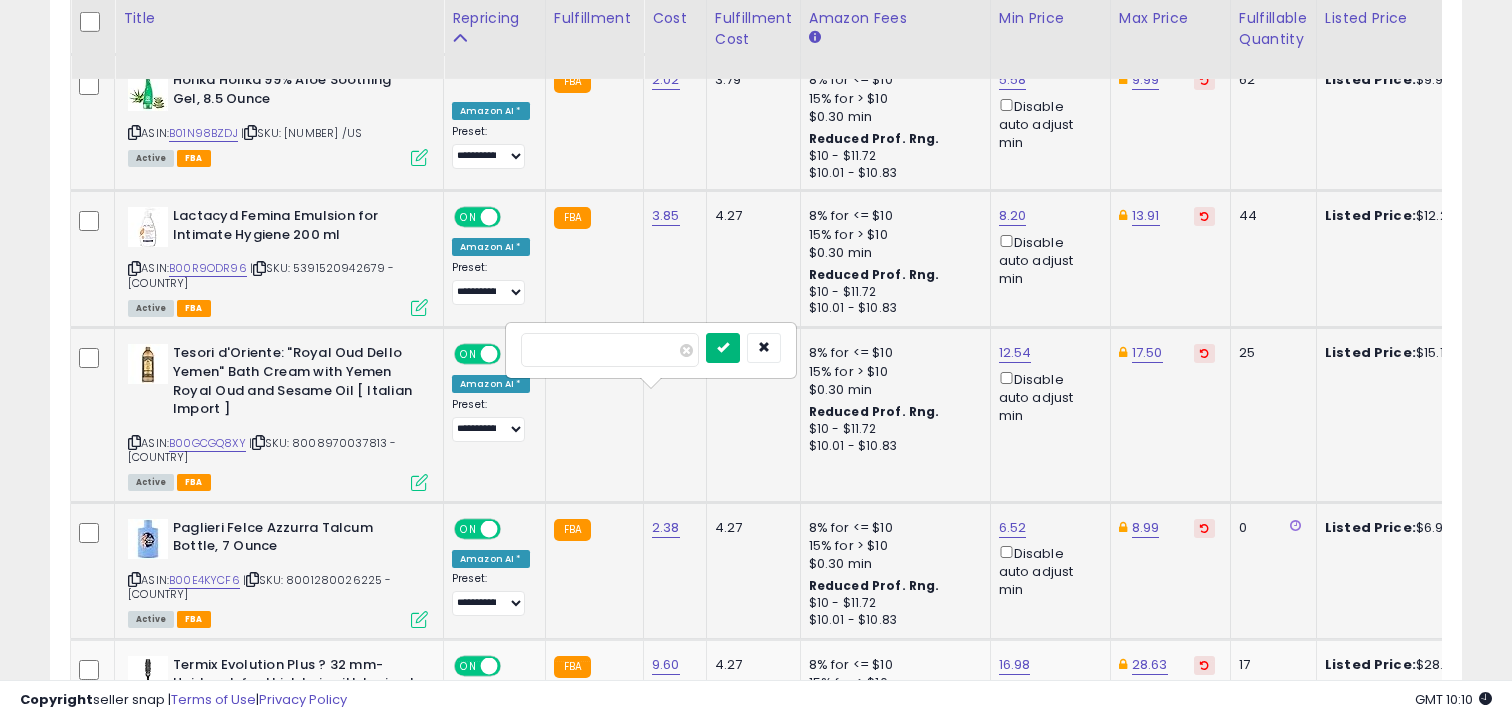 click at bounding box center (723, 347) 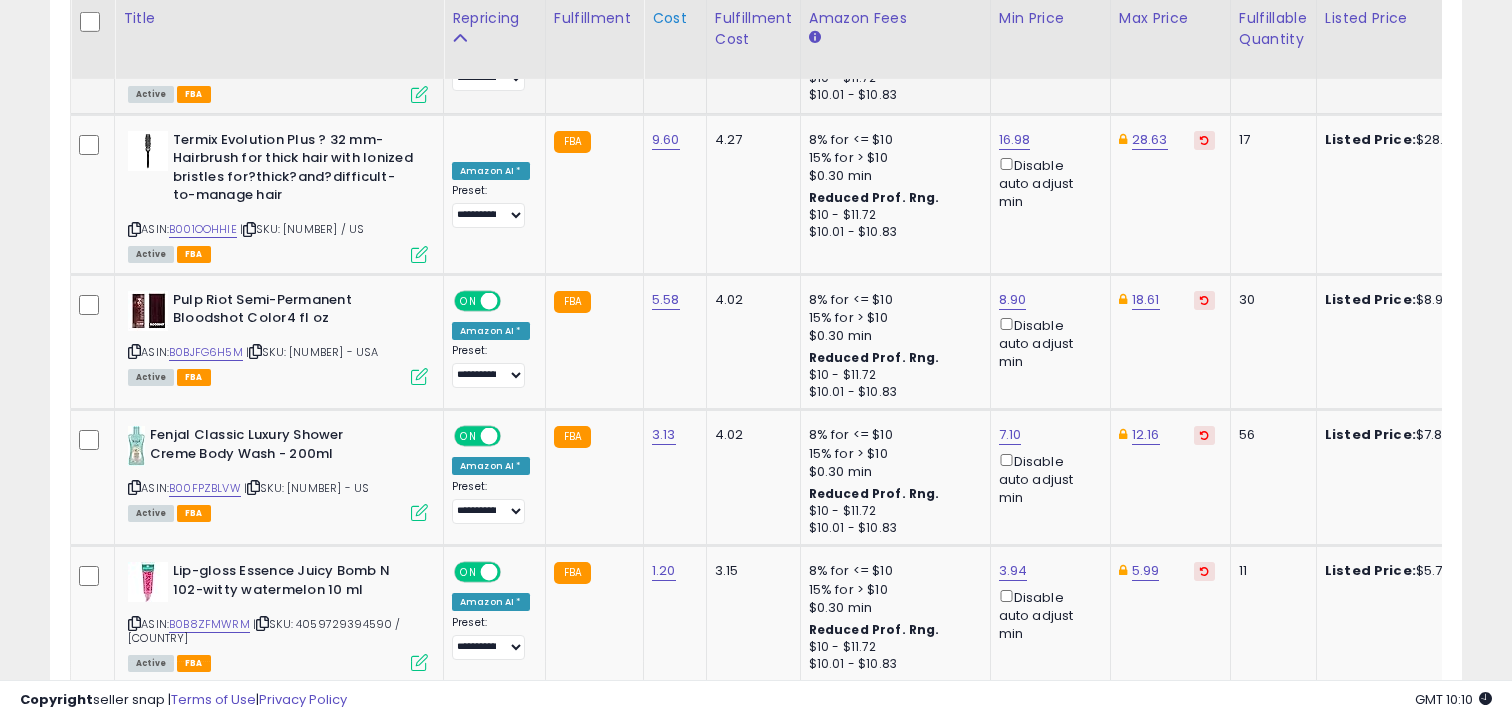 scroll, scrollTop: 6830, scrollLeft: 0, axis: vertical 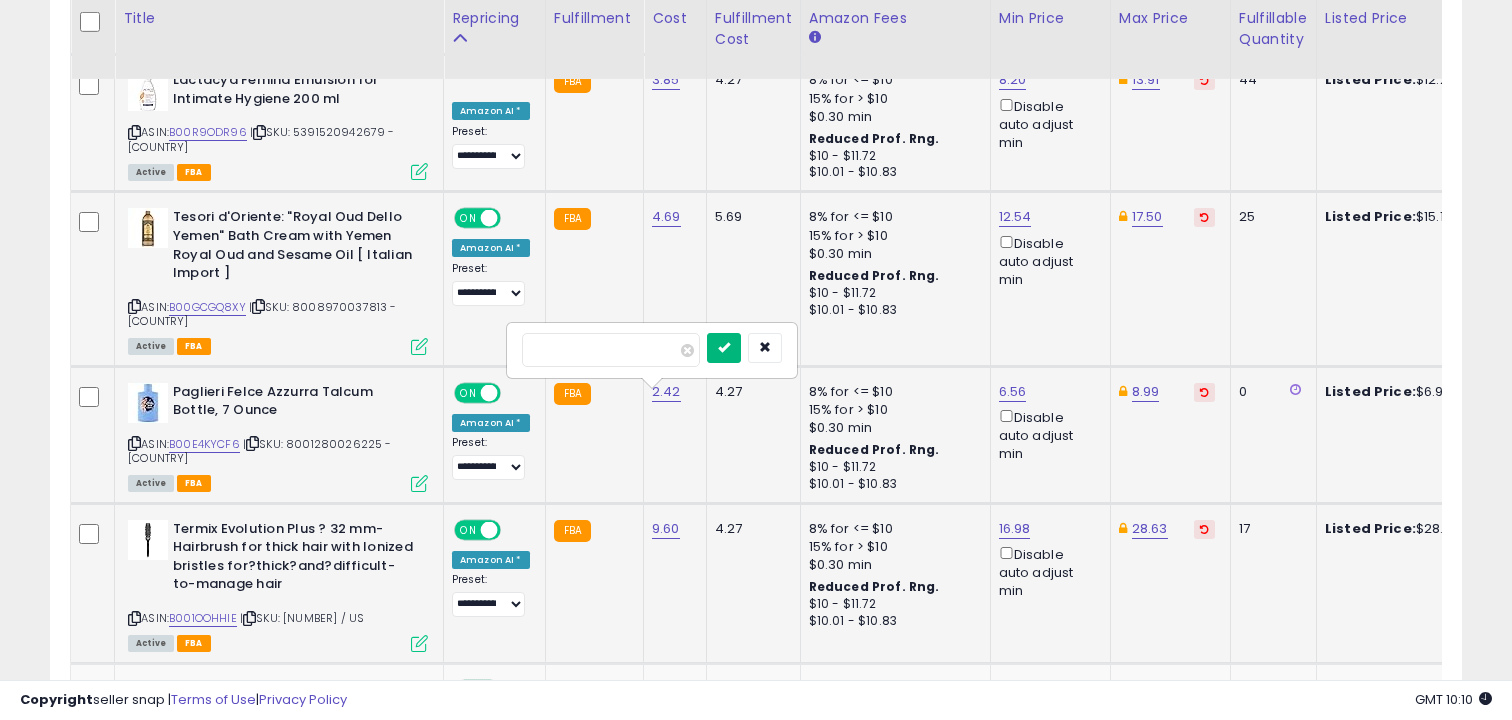 click at bounding box center [724, 347] 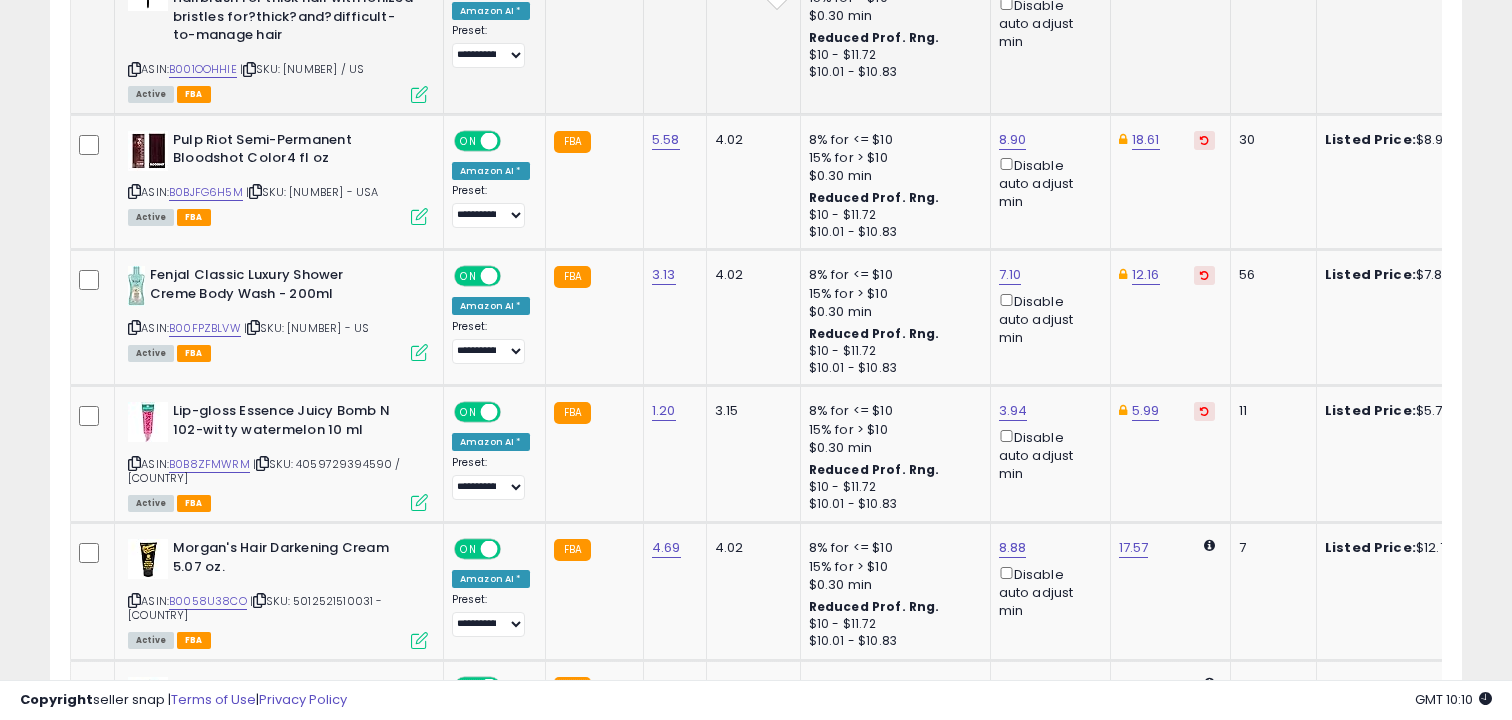 scroll, scrollTop: 6990, scrollLeft: 0, axis: vertical 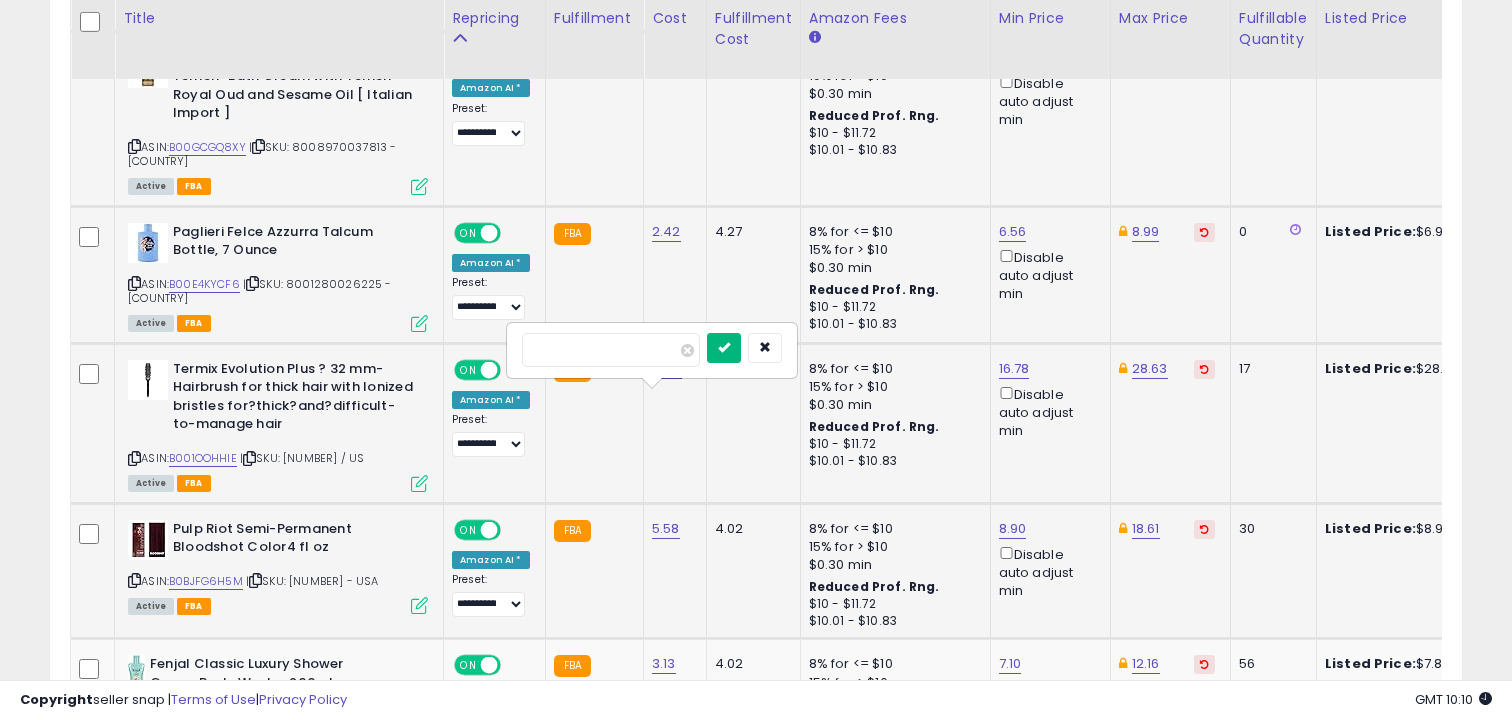click at bounding box center (724, 347) 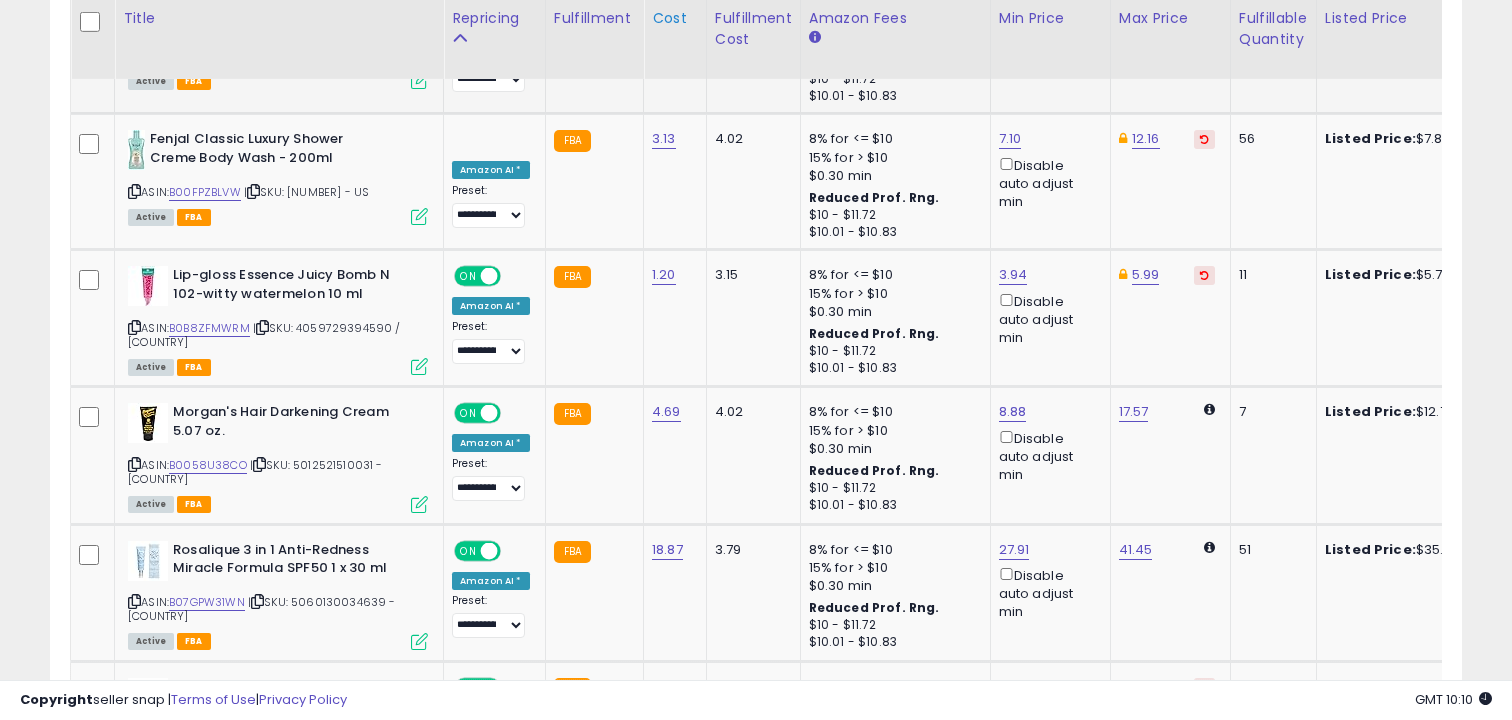 scroll, scrollTop: 7126, scrollLeft: 0, axis: vertical 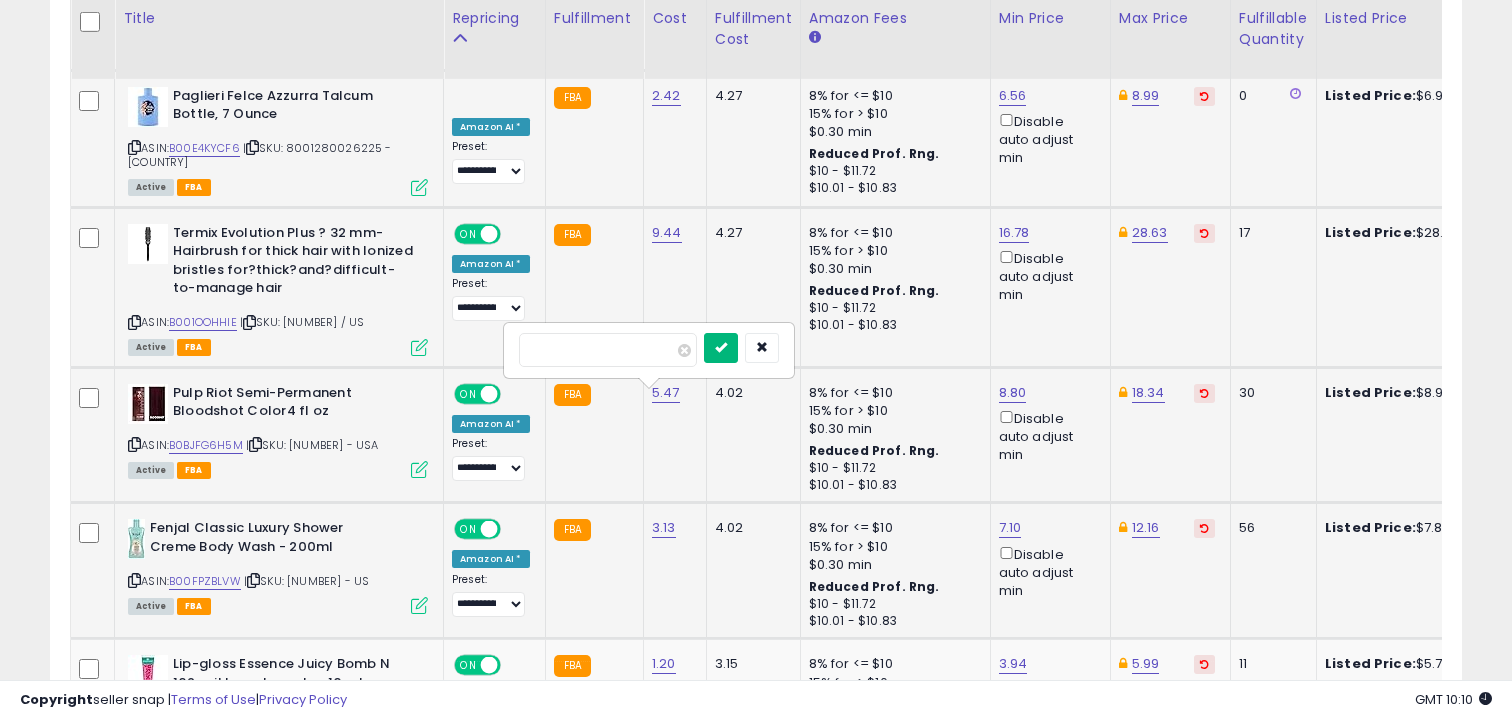 click at bounding box center [721, 347] 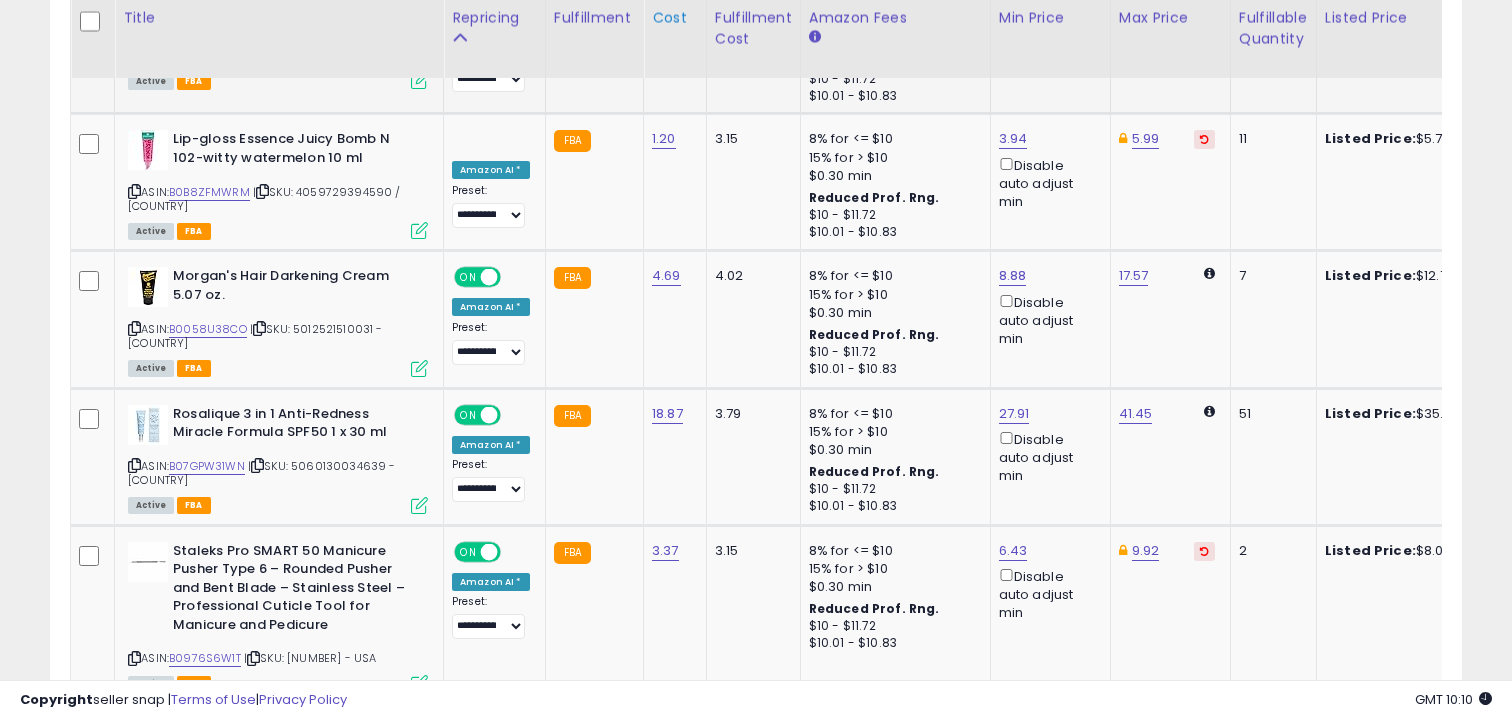 scroll, scrollTop: 7262, scrollLeft: 0, axis: vertical 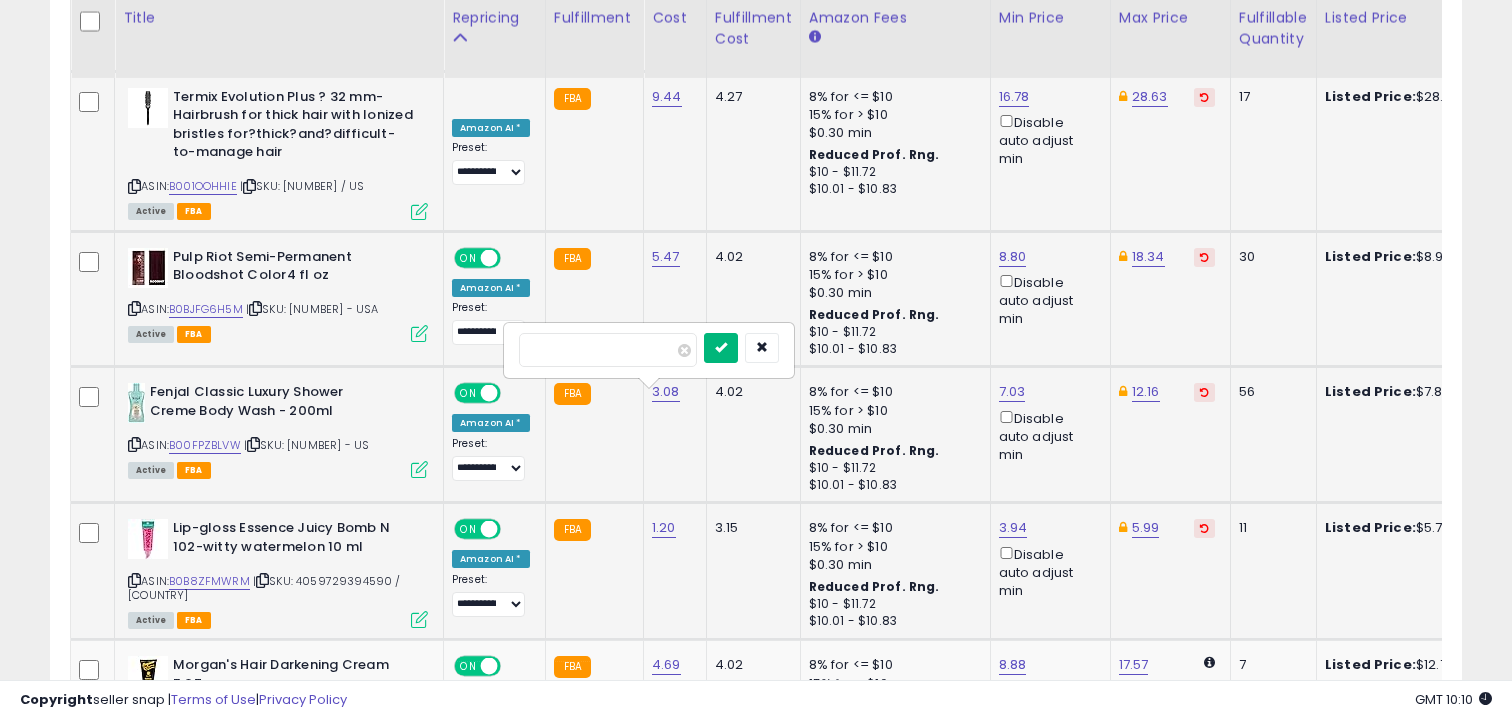 click at bounding box center [721, 347] 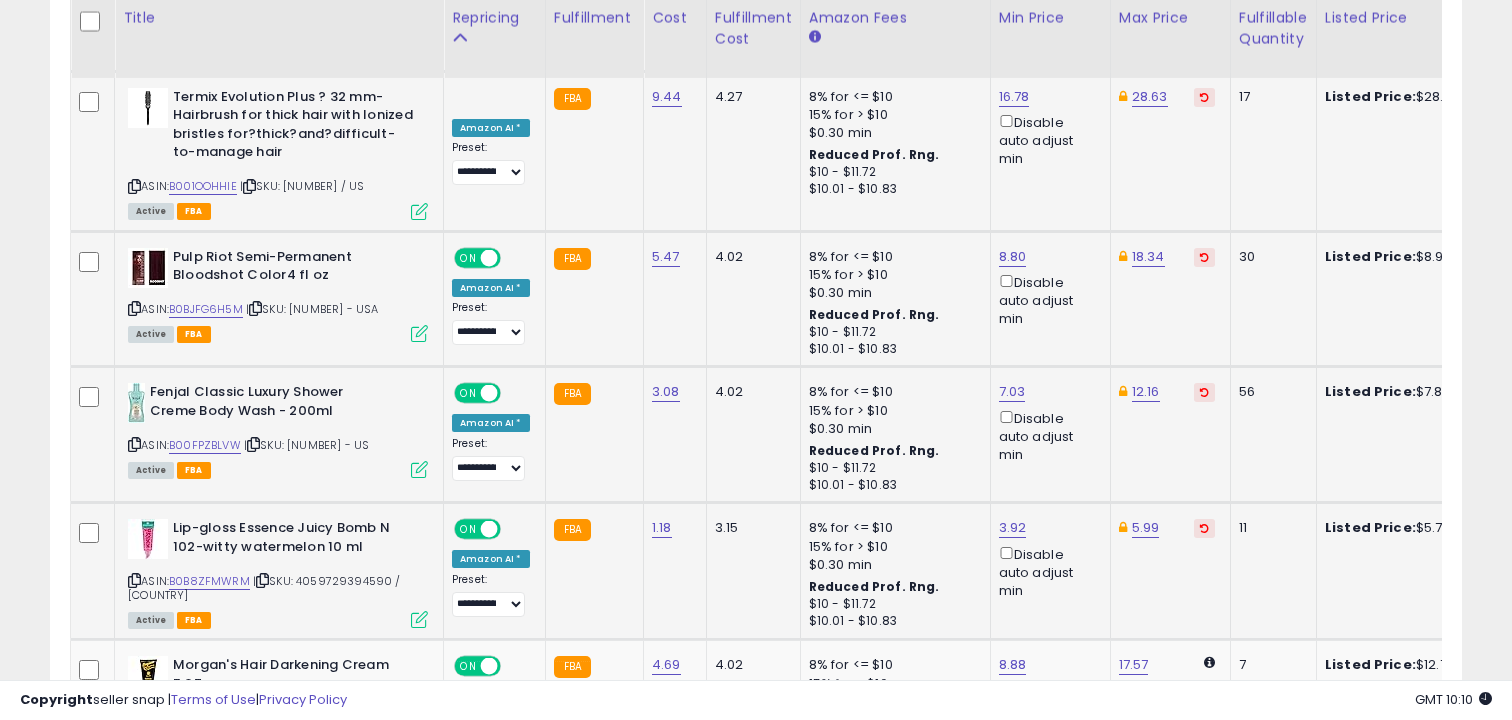 scroll, scrollTop: 7676, scrollLeft: 0, axis: vertical 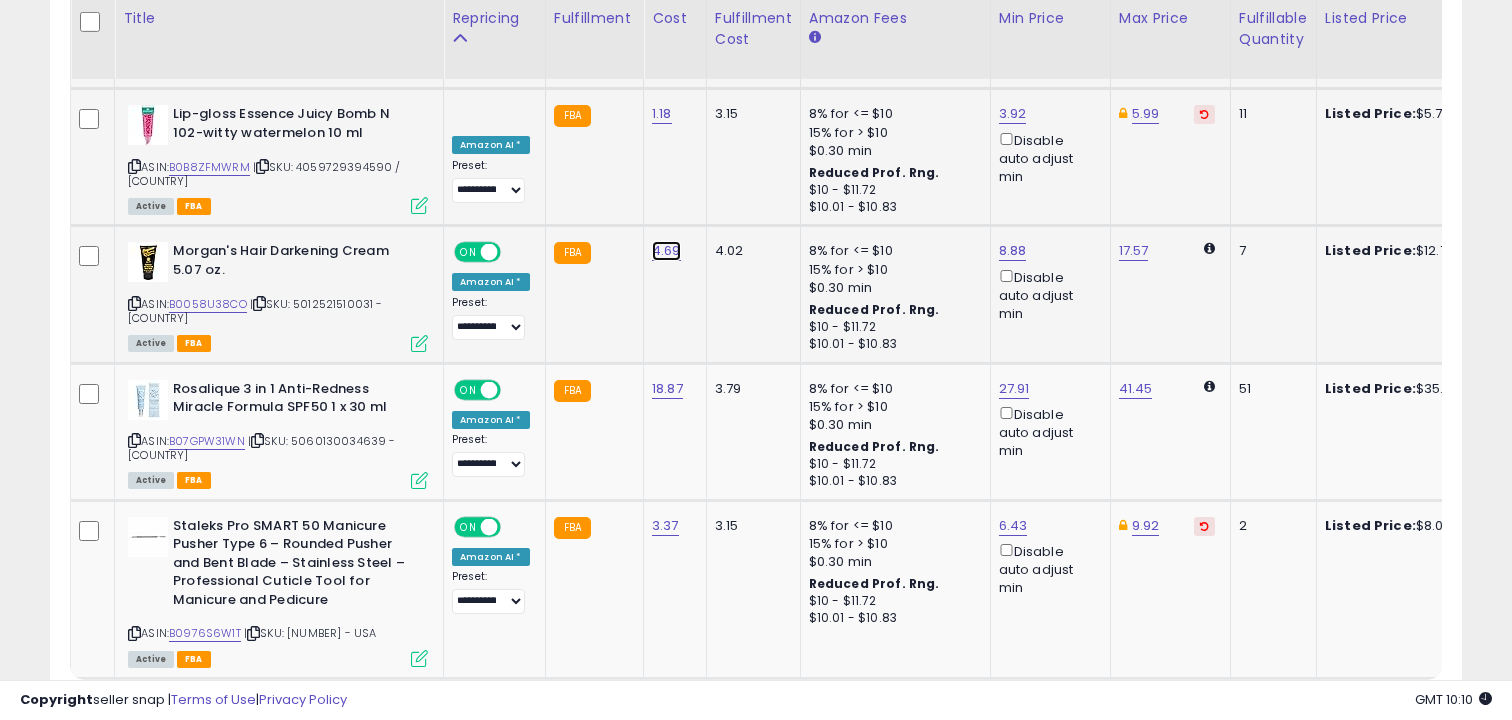 click on "4.69" at bounding box center (666, -6552) 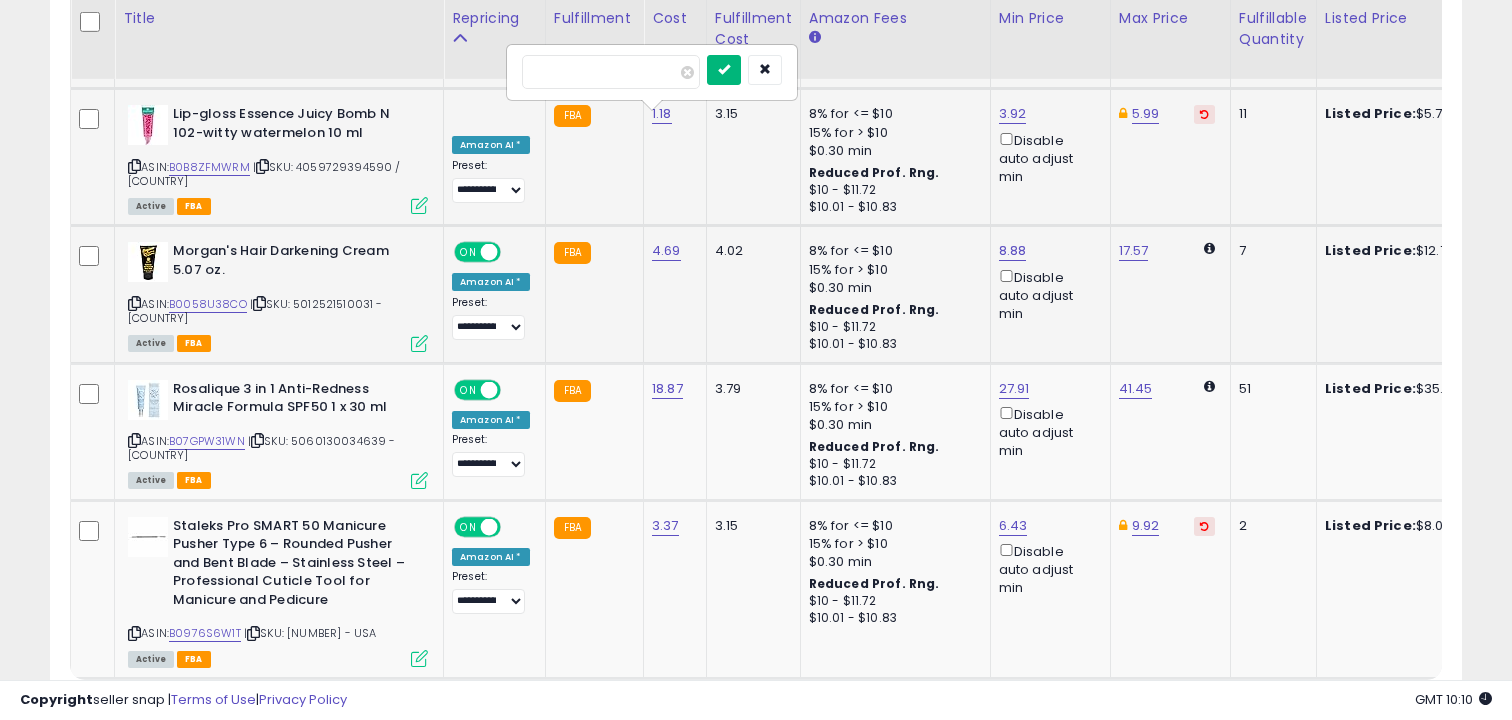 click at bounding box center (724, 69) 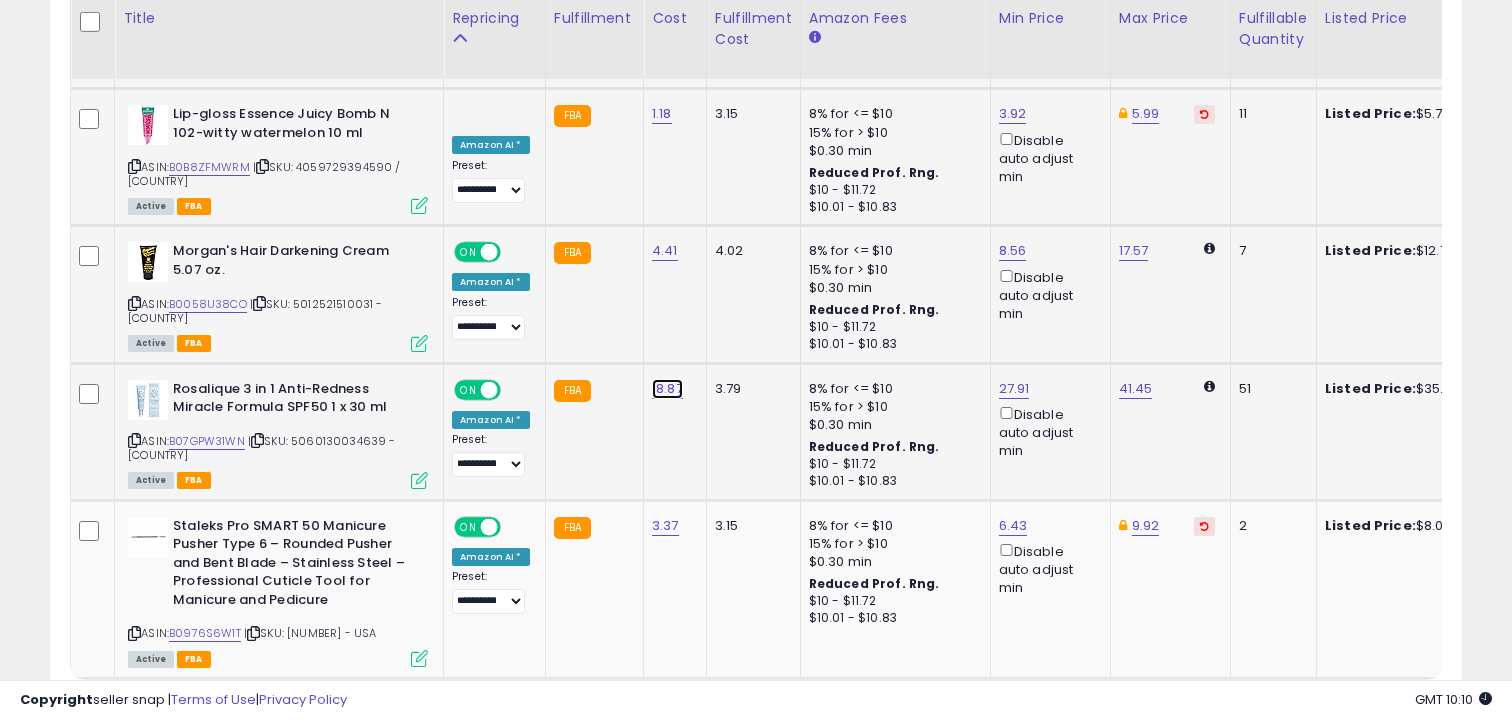 click on "18.87" at bounding box center [666, -6552] 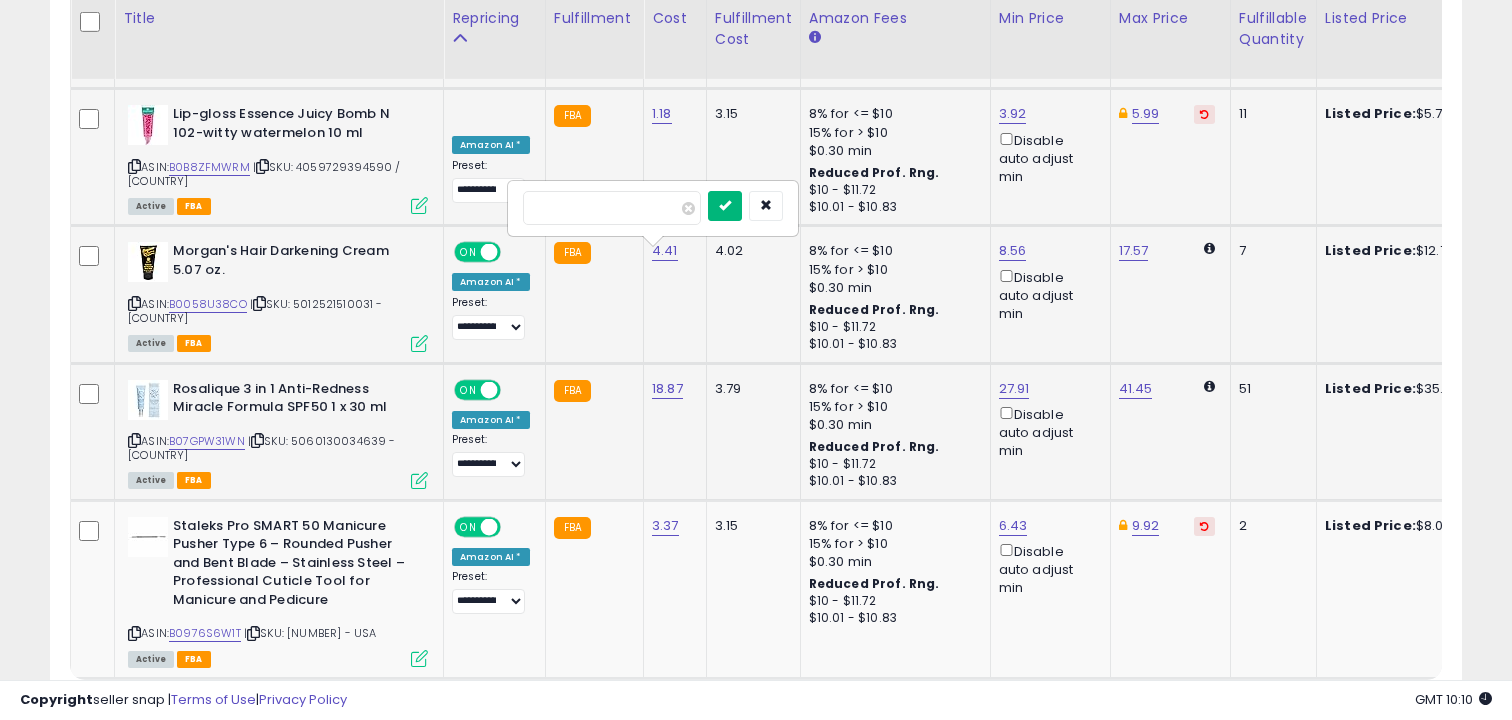 click at bounding box center [725, 205] 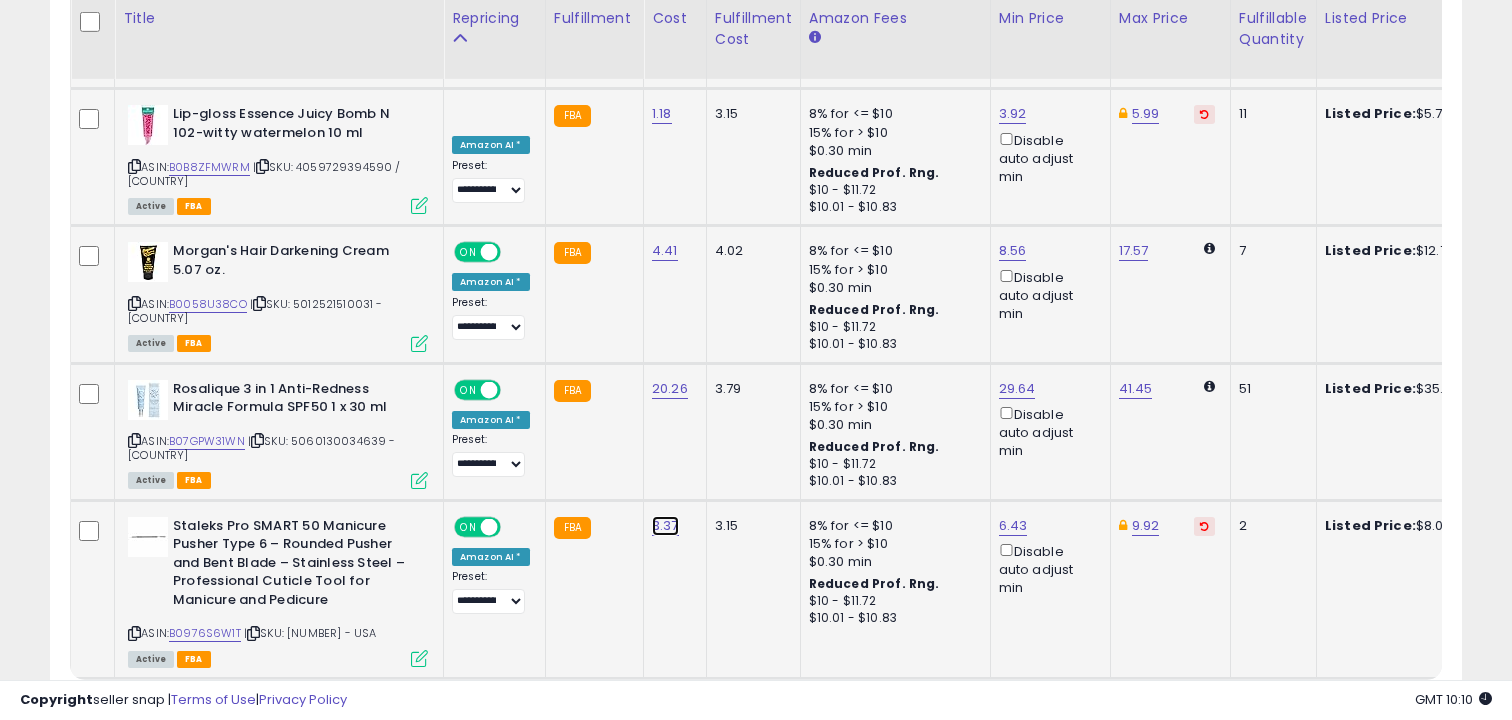 click on "3.37" at bounding box center [666, -6552] 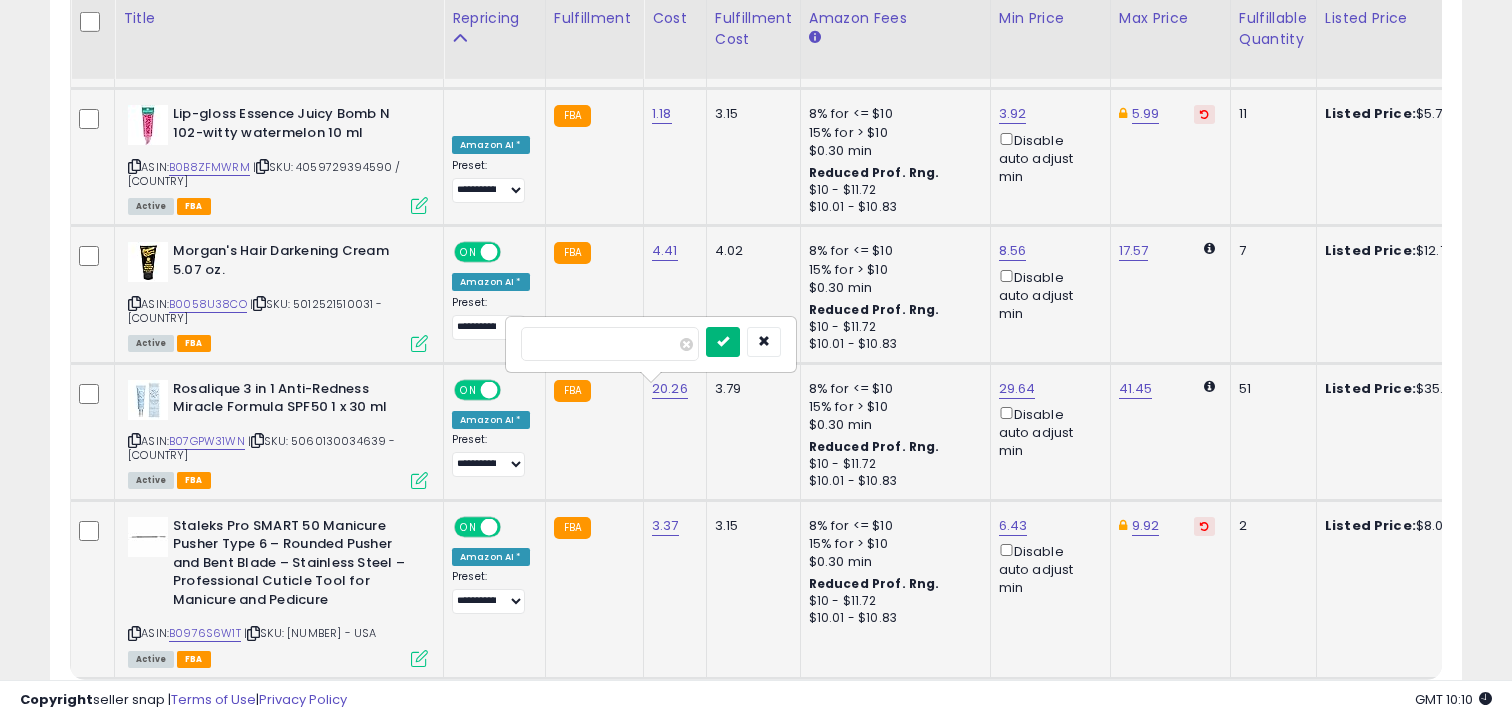 click at bounding box center [723, 341] 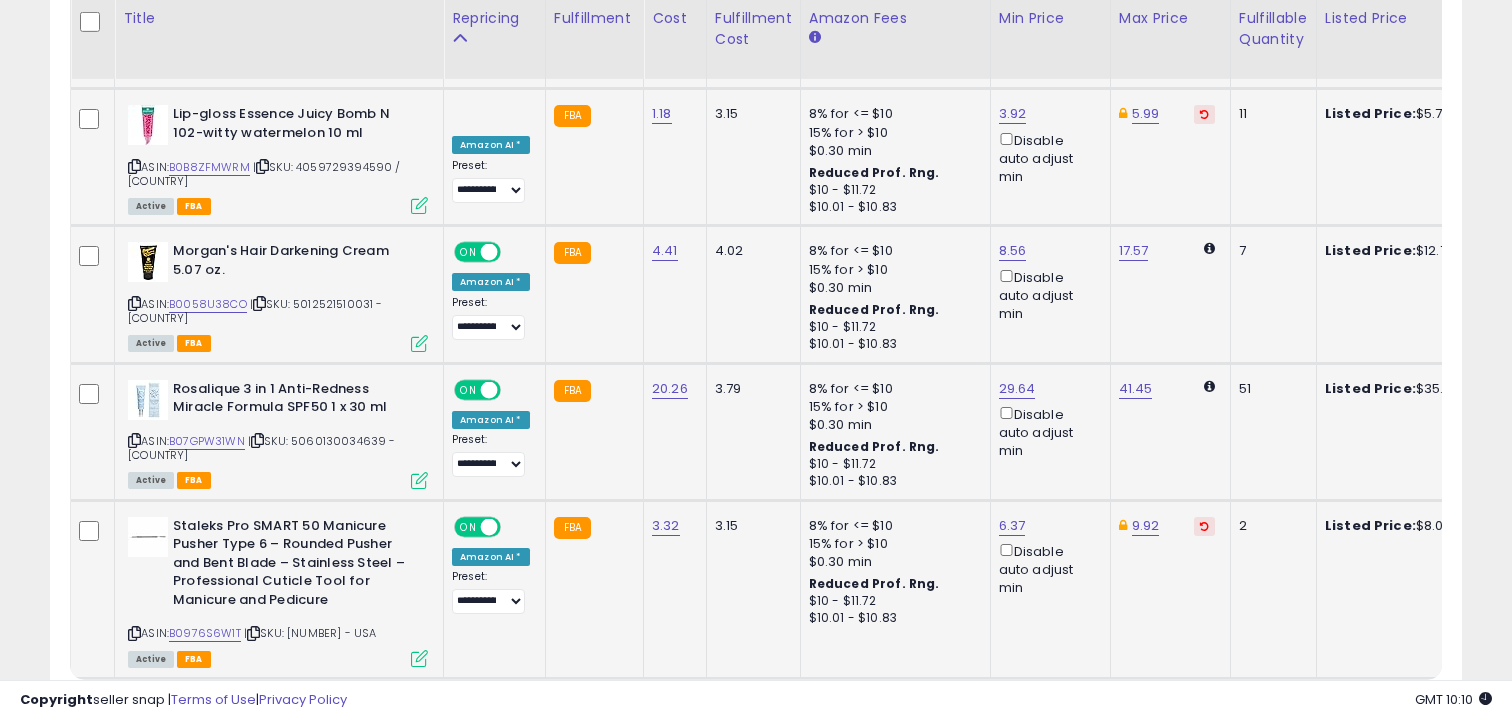 click on "›" at bounding box center (1392, 717) 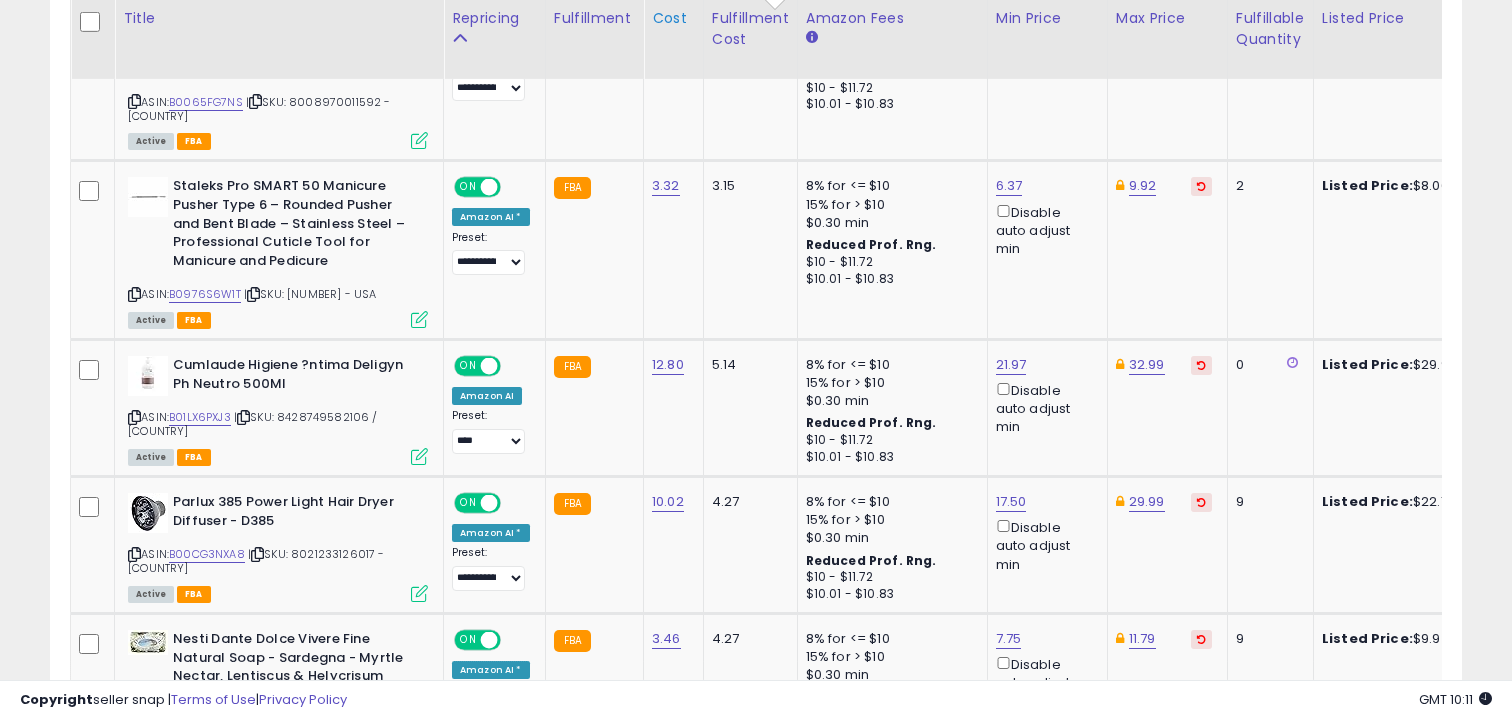 scroll, scrollTop: 1134, scrollLeft: 0, axis: vertical 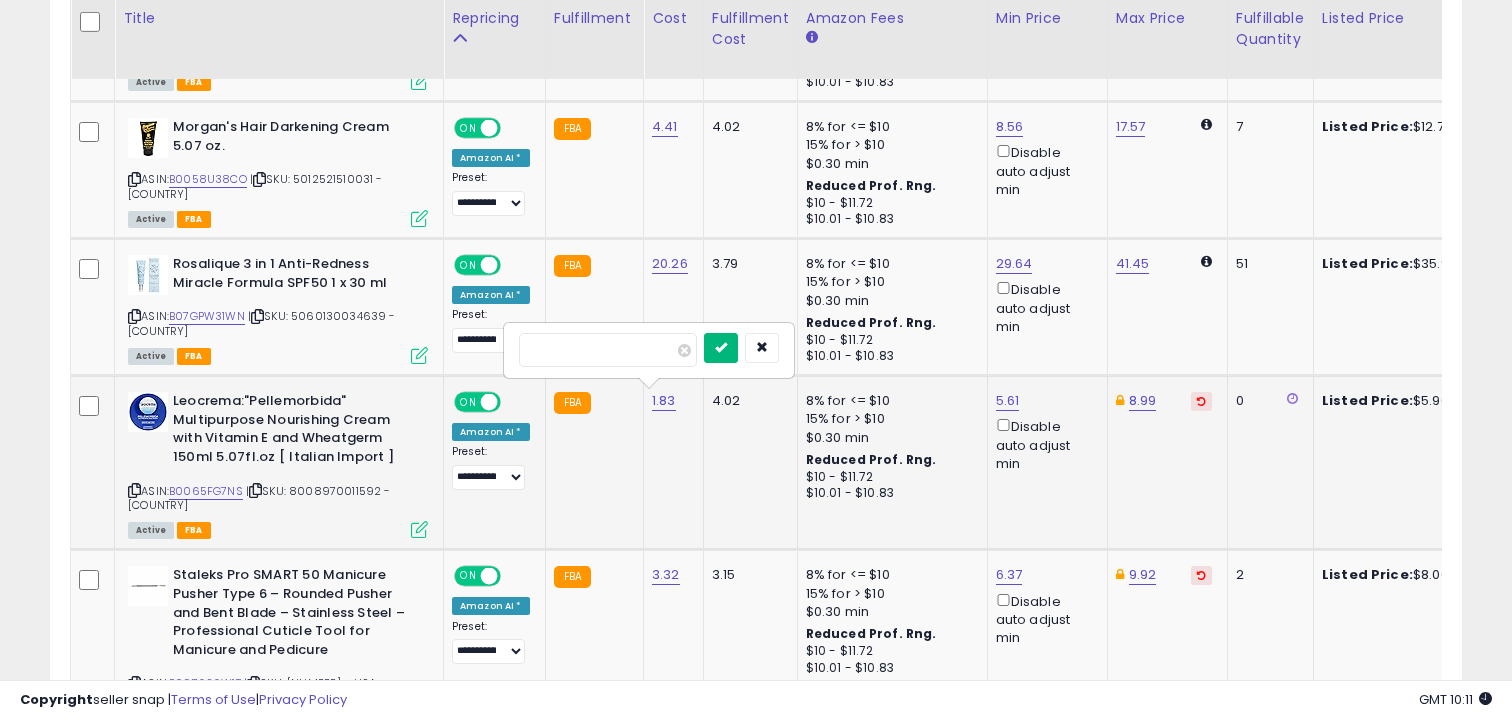 click at bounding box center (721, 347) 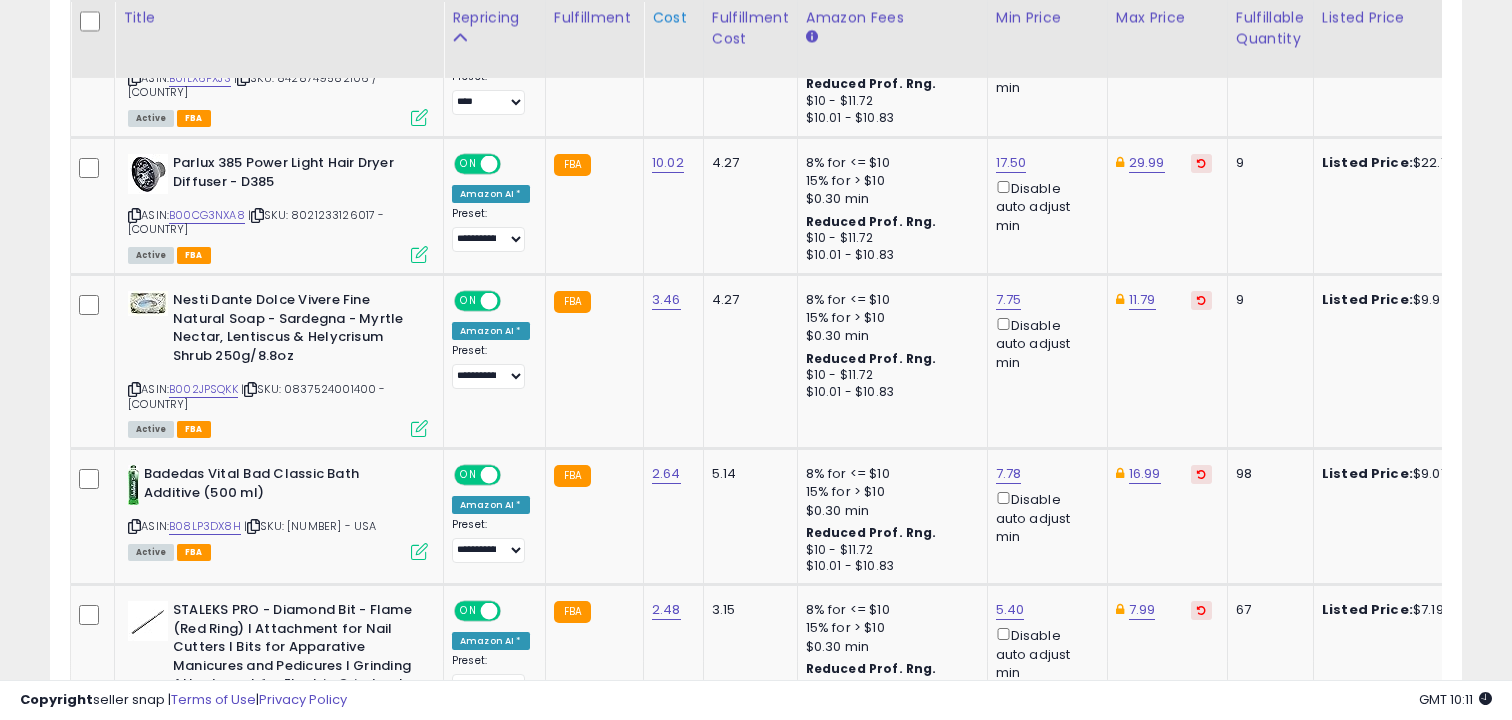 scroll, scrollTop: 1473, scrollLeft: 0, axis: vertical 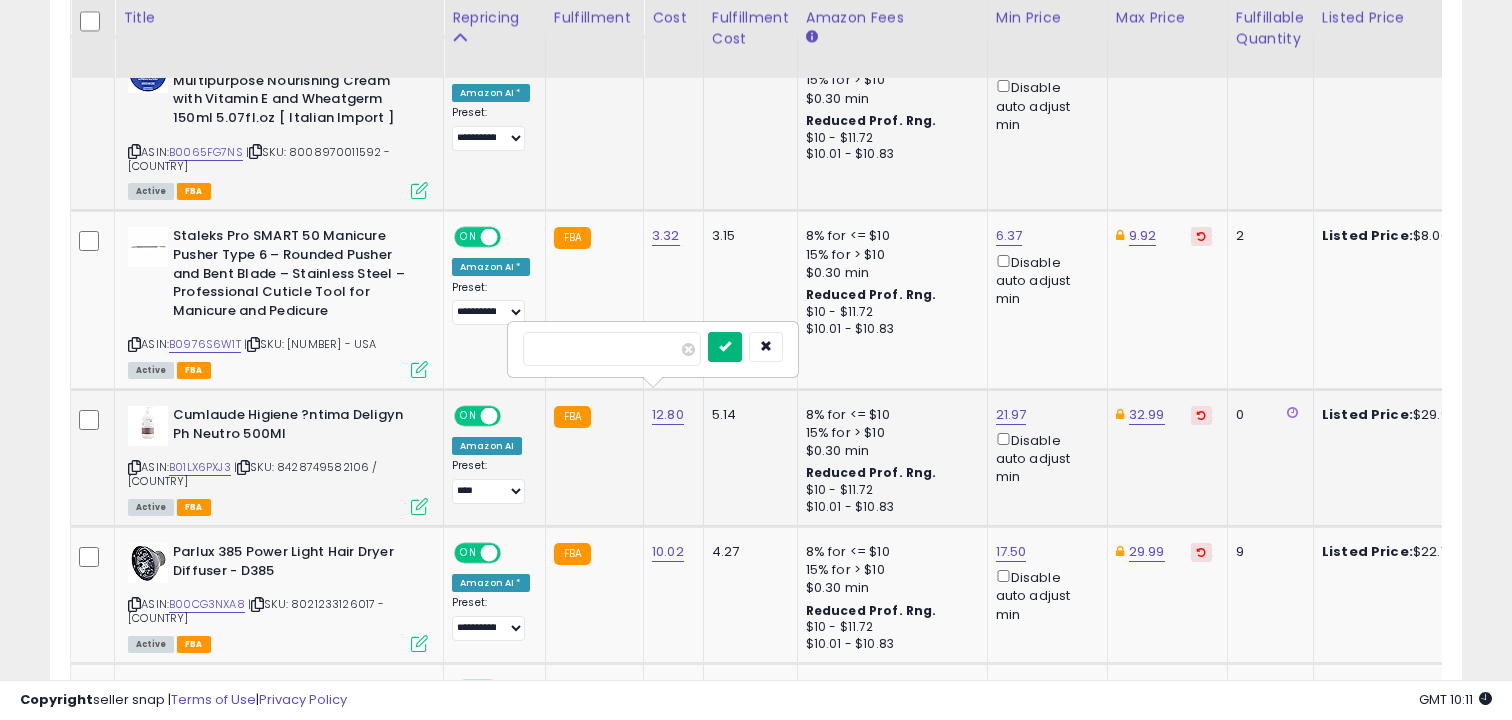 click at bounding box center (725, 346) 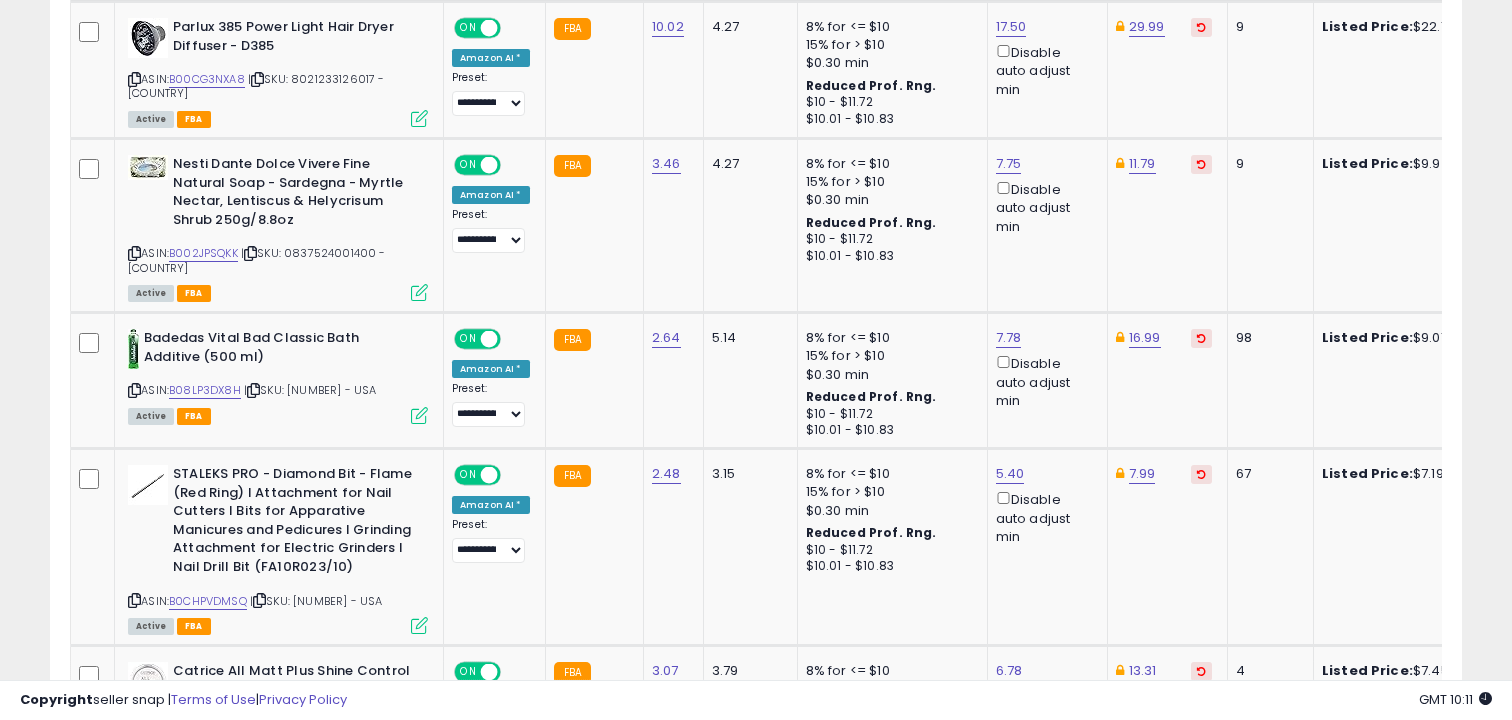 scroll, scrollTop: 1609, scrollLeft: 0, axis: vertical 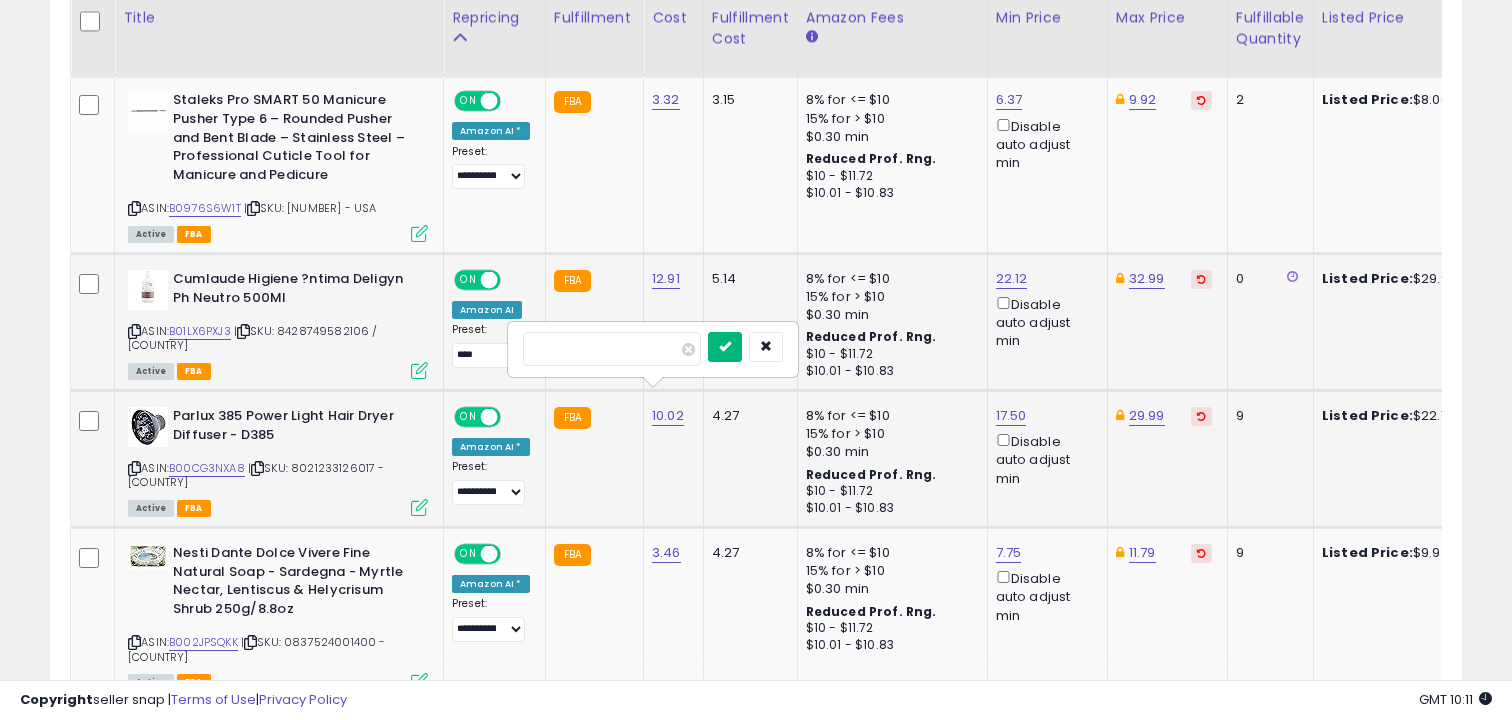 click at bounding box center [725, 346] 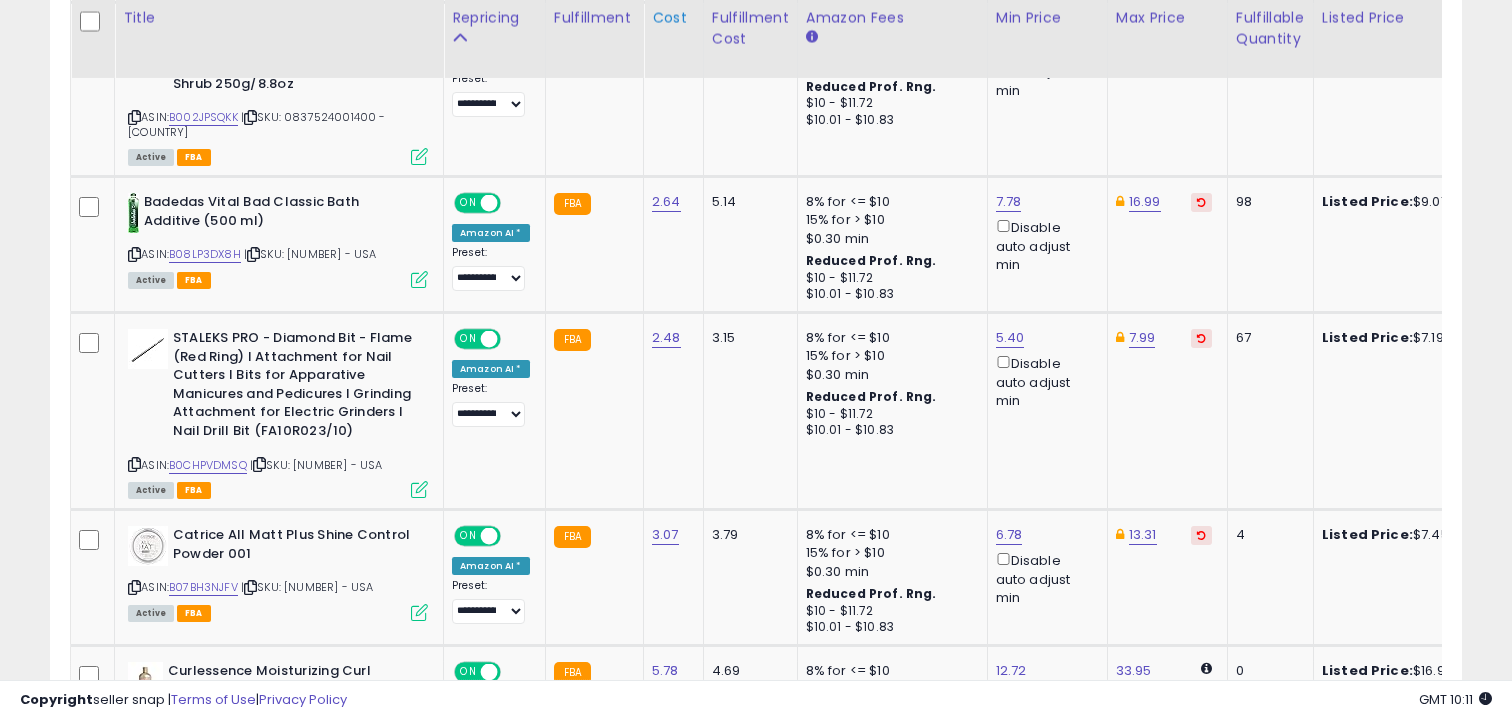 scroll, scrollTop: 1745, scrollLeft: 0, axis: vertical 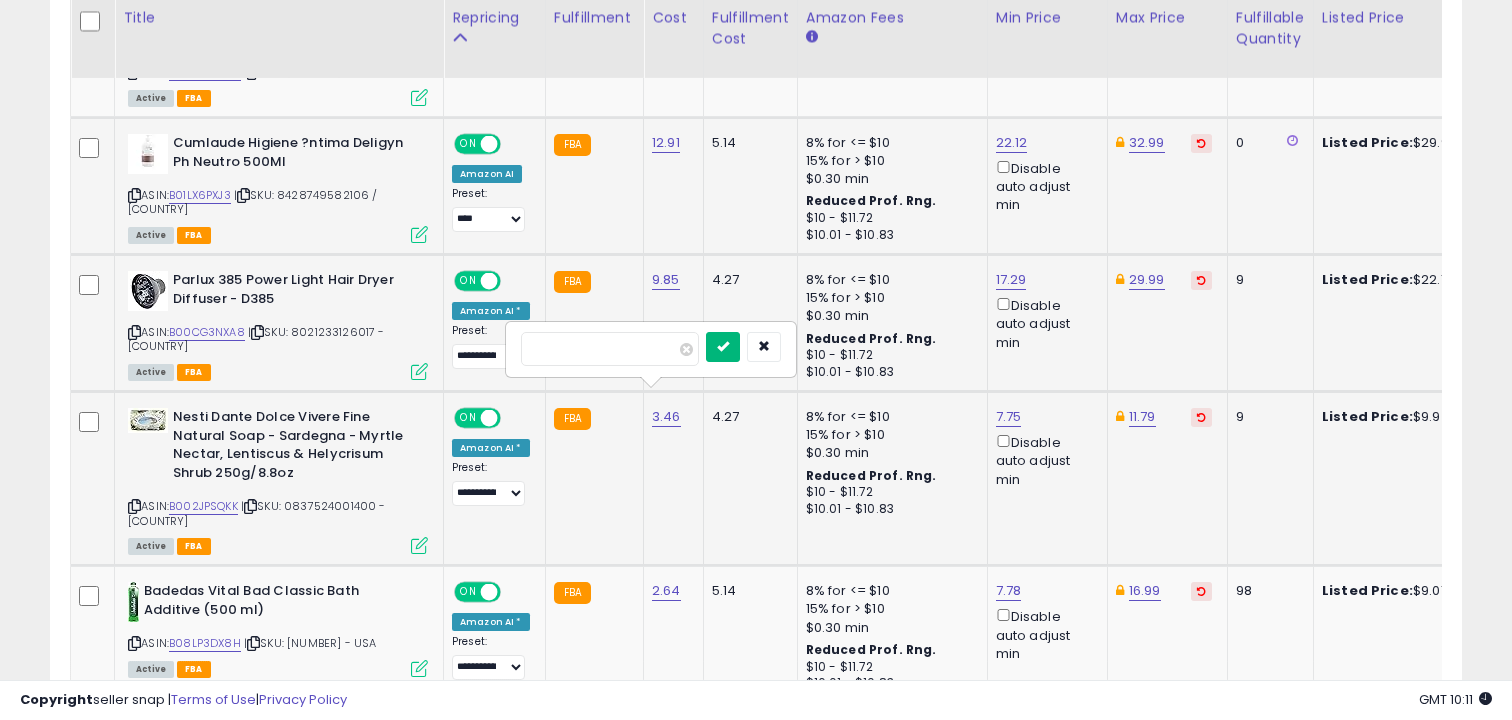 click at bounding box center [723, 346] 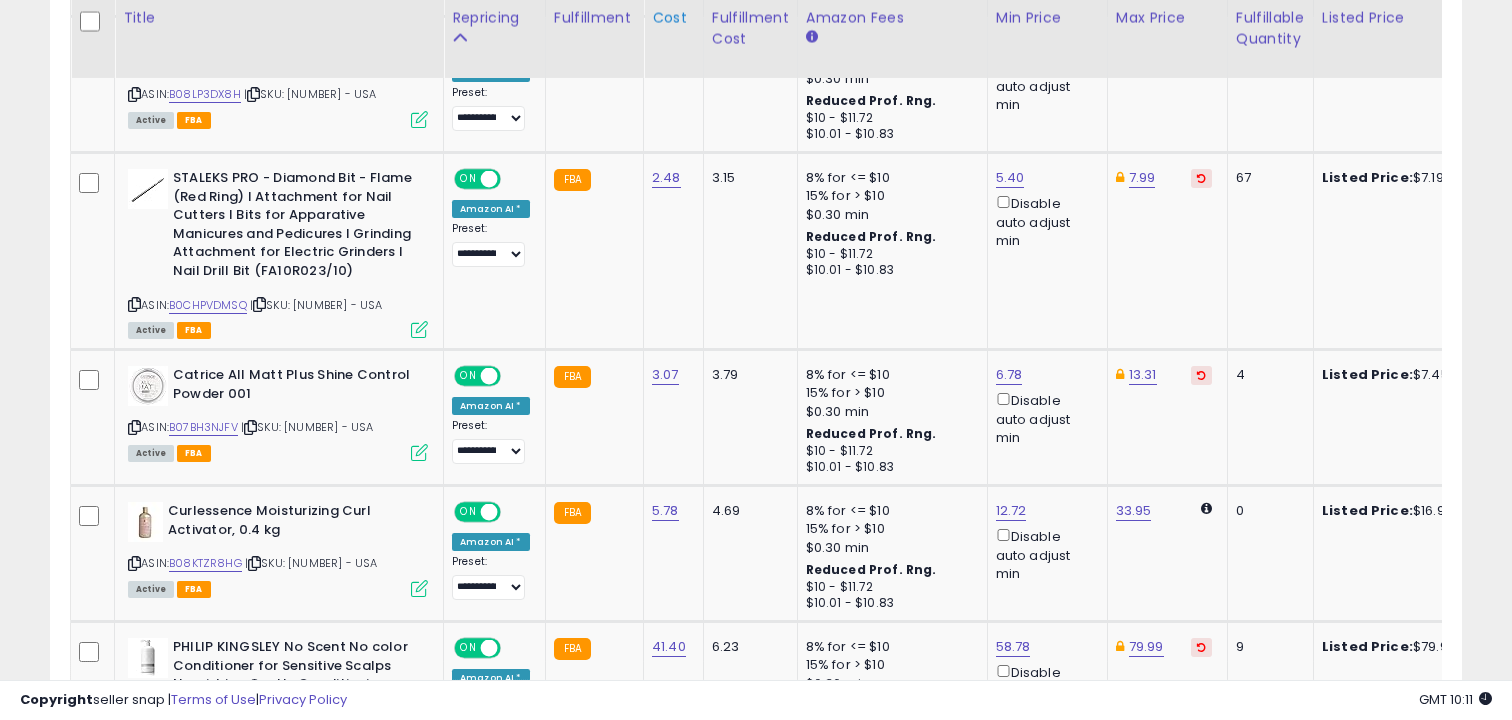 scroll, scrollTop: 1905, scrollLeft: 0, axis: vertical 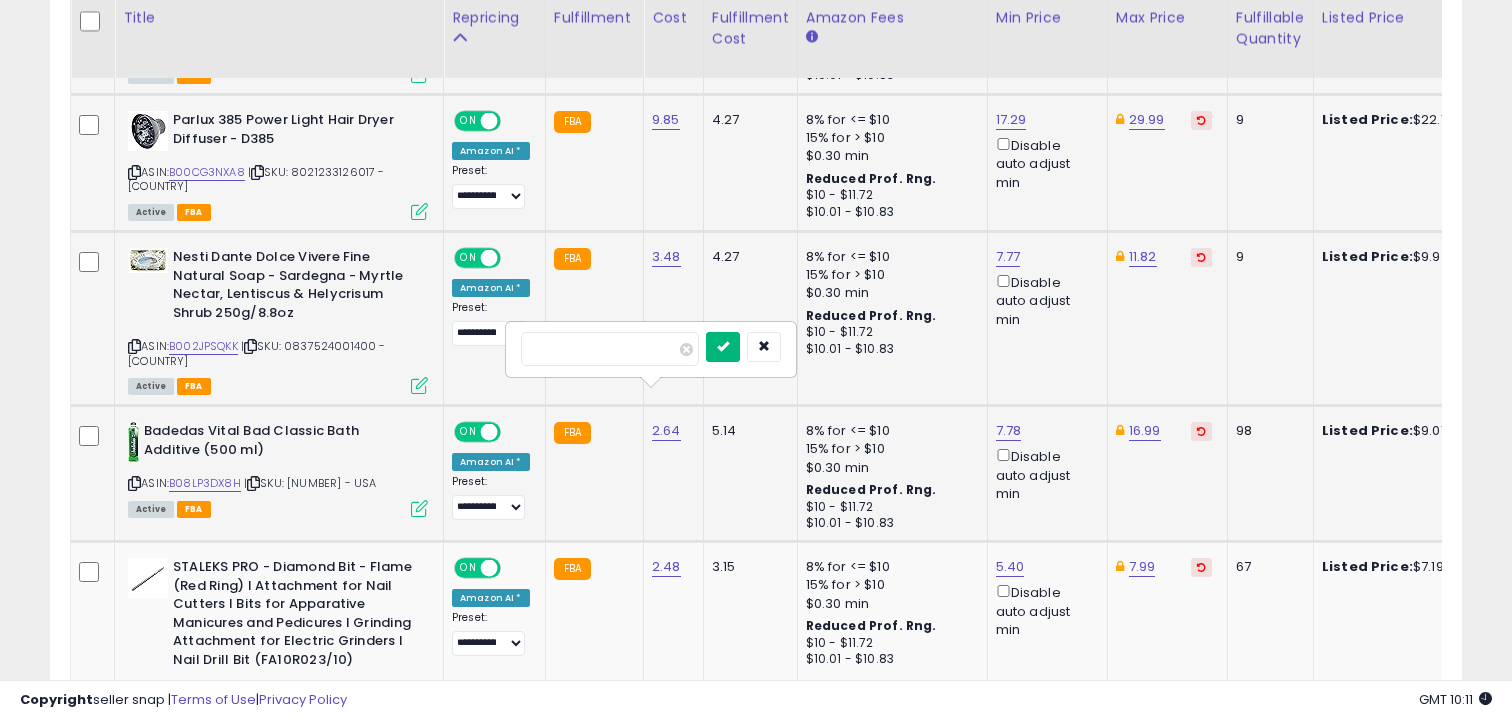 click at bounding box center [723, 346] 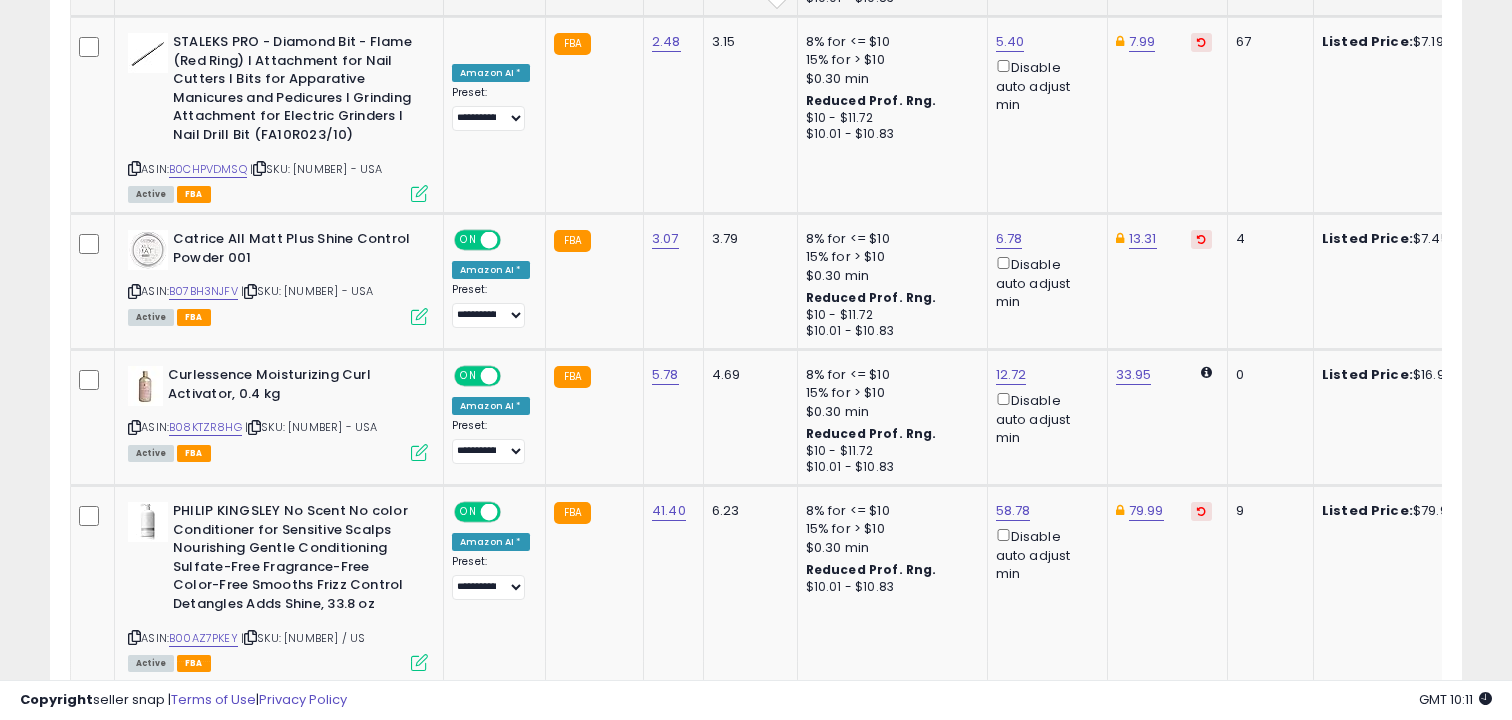 scroll, scrollTop: 2041, scrollLeft: 0, axis: vertical 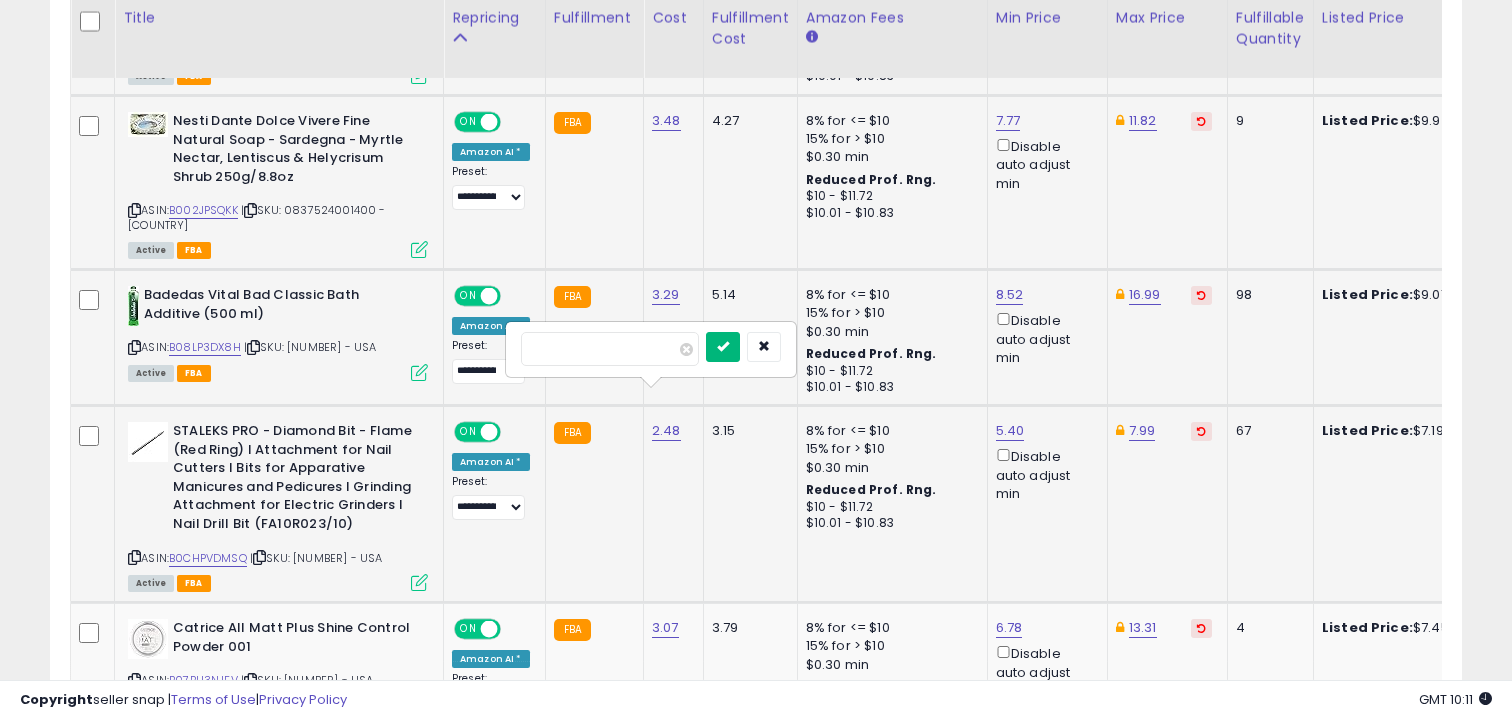 click at bounding box center (723, 346) 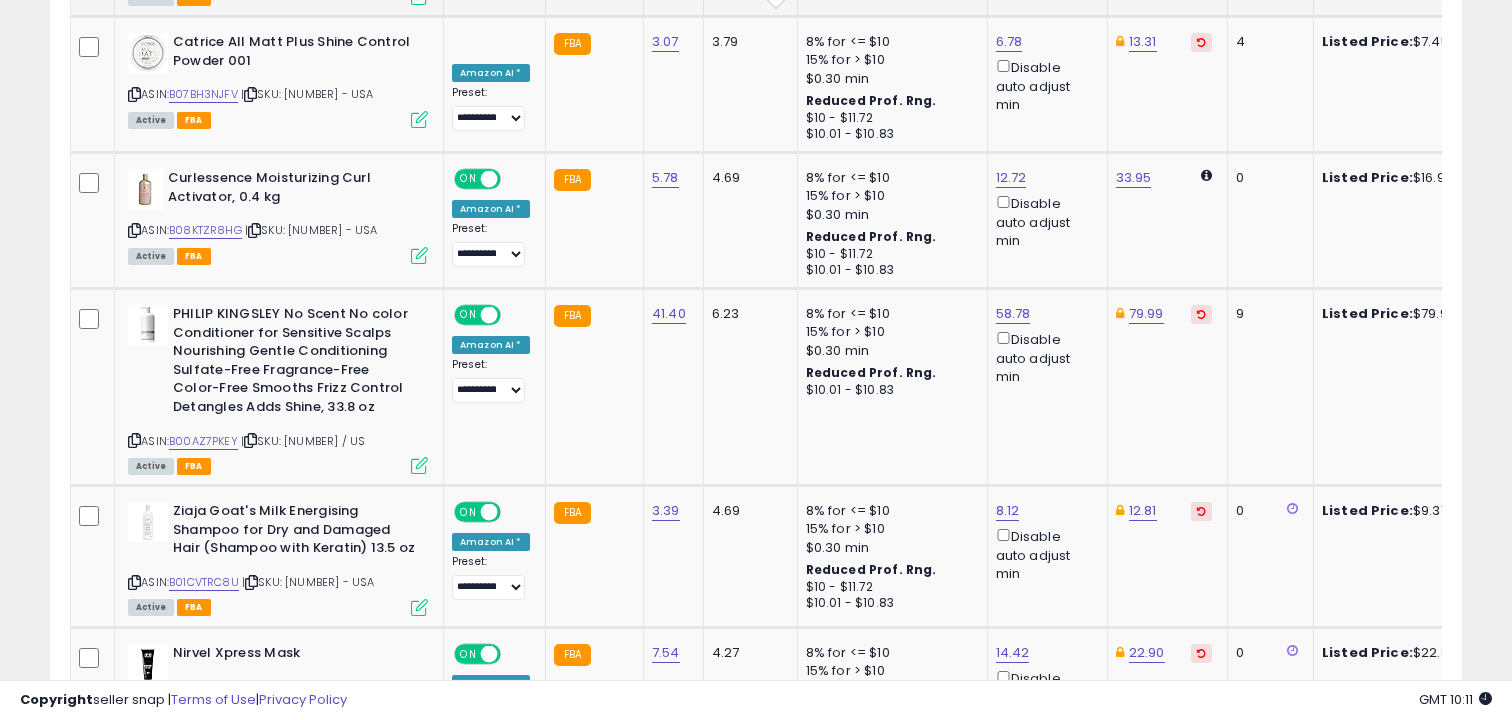 scroll, scrollTop: 2238, scrollLeft: 0, axis: vertical 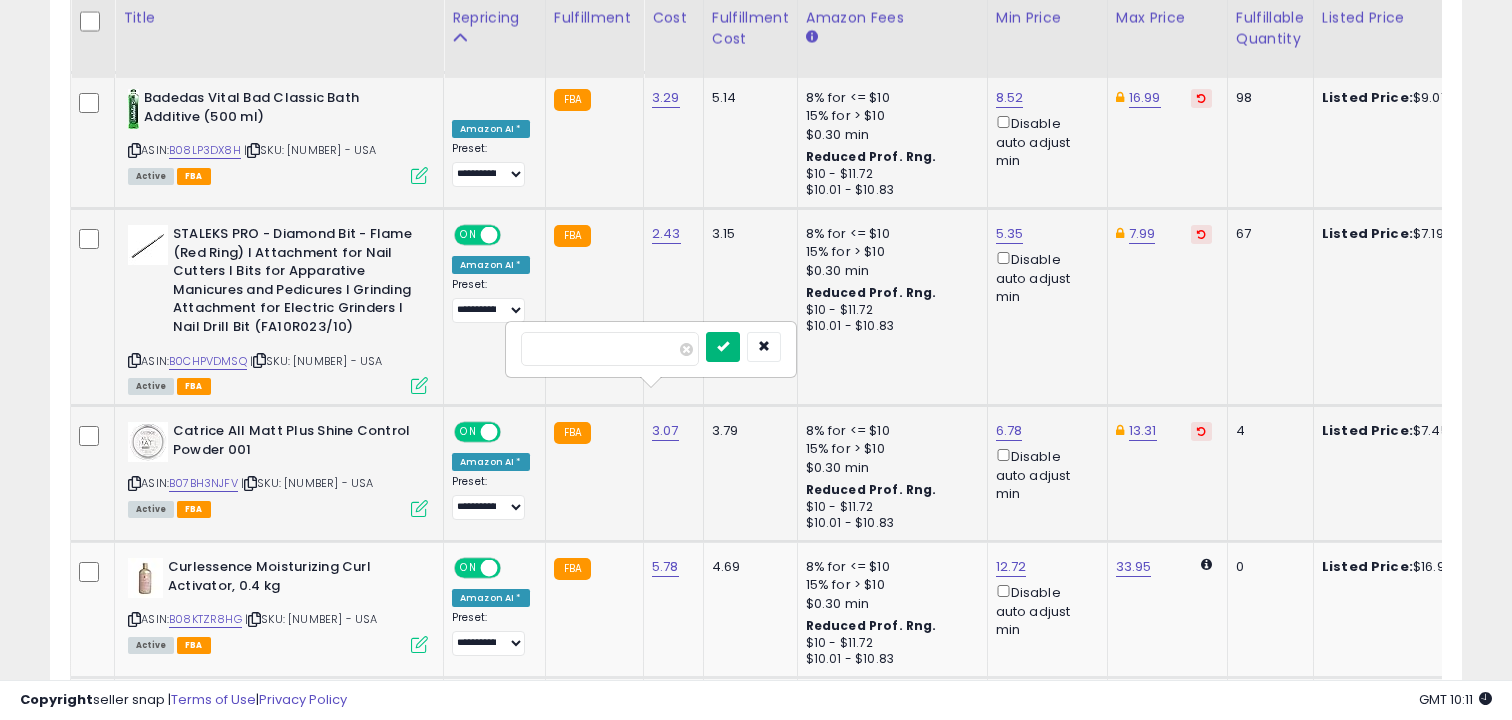 click at bounding box center (723, 346) 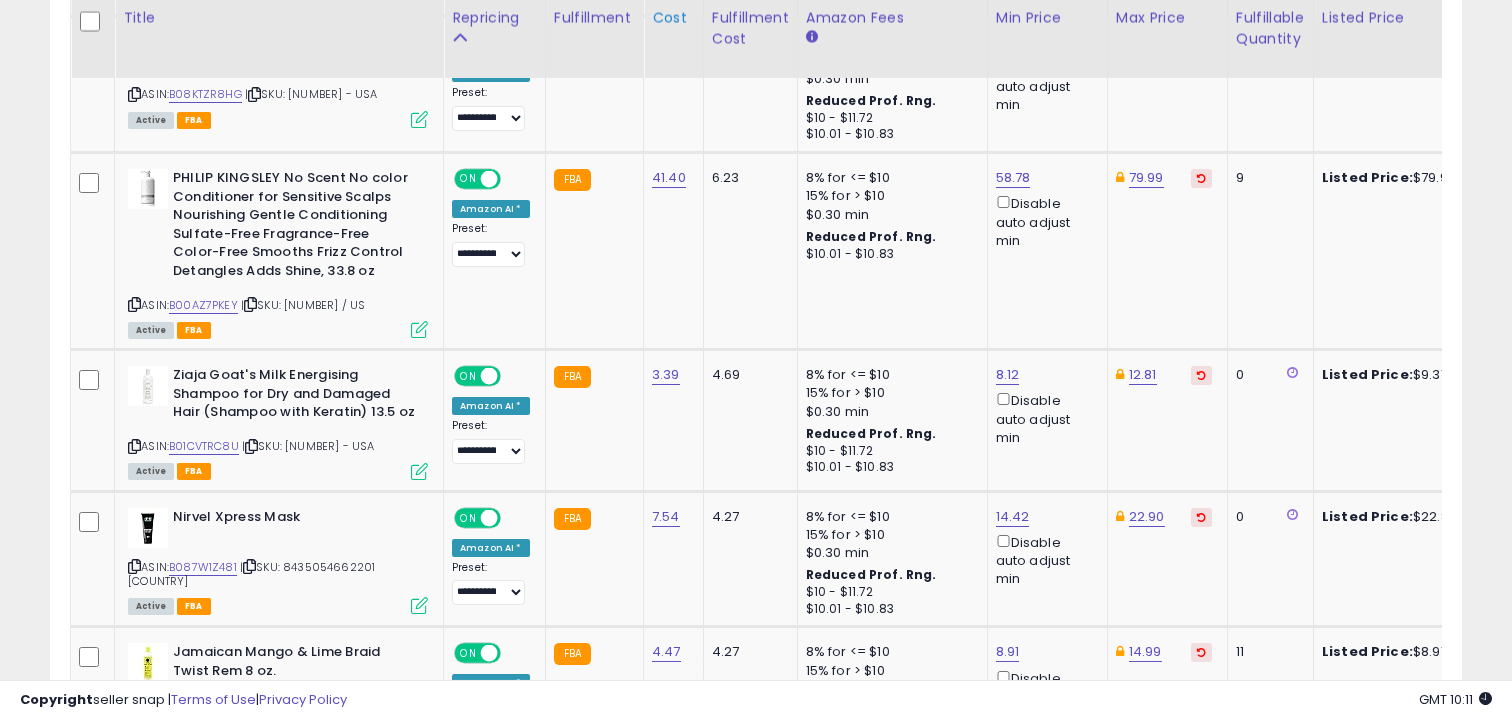 scroll, scrollTop: 2374, scrollLeft: 0, axis: vertical 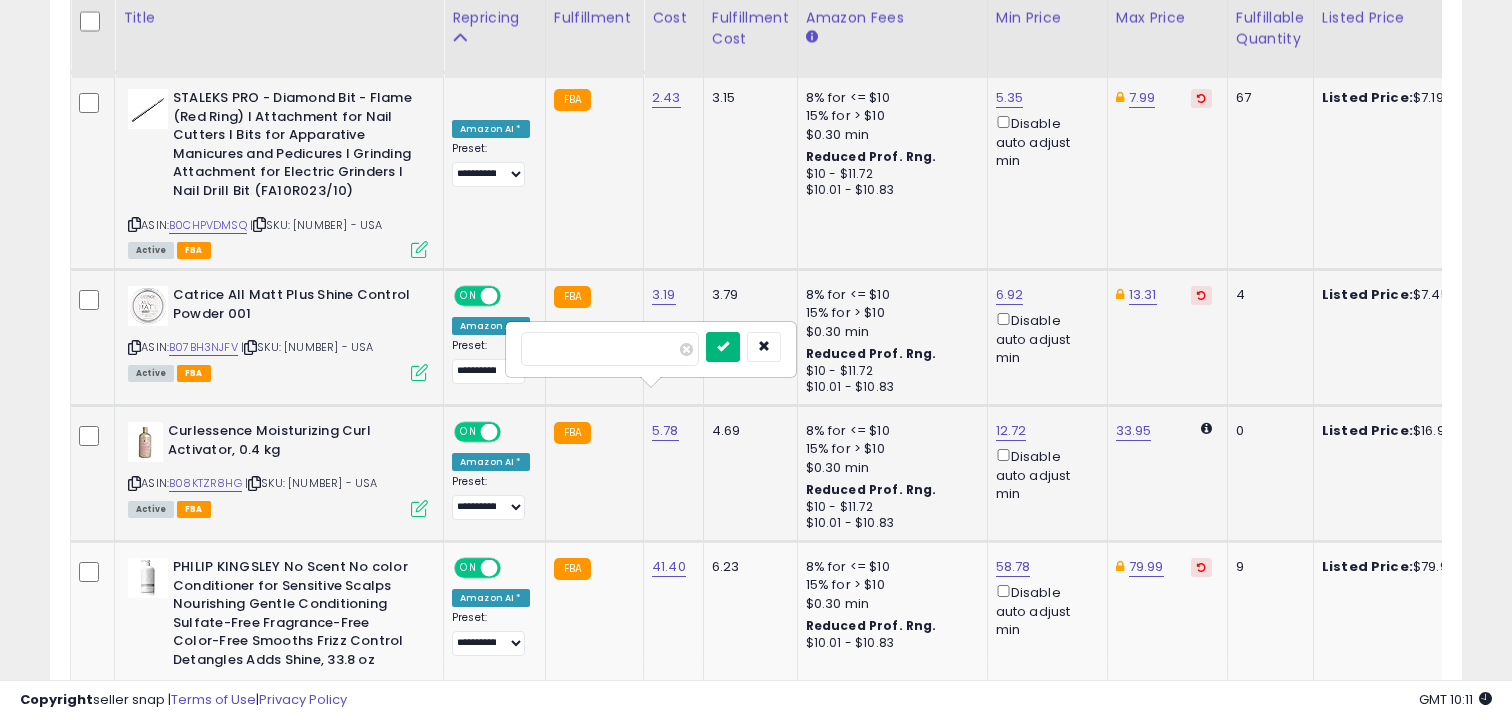 click at bounding box center [723, 346] 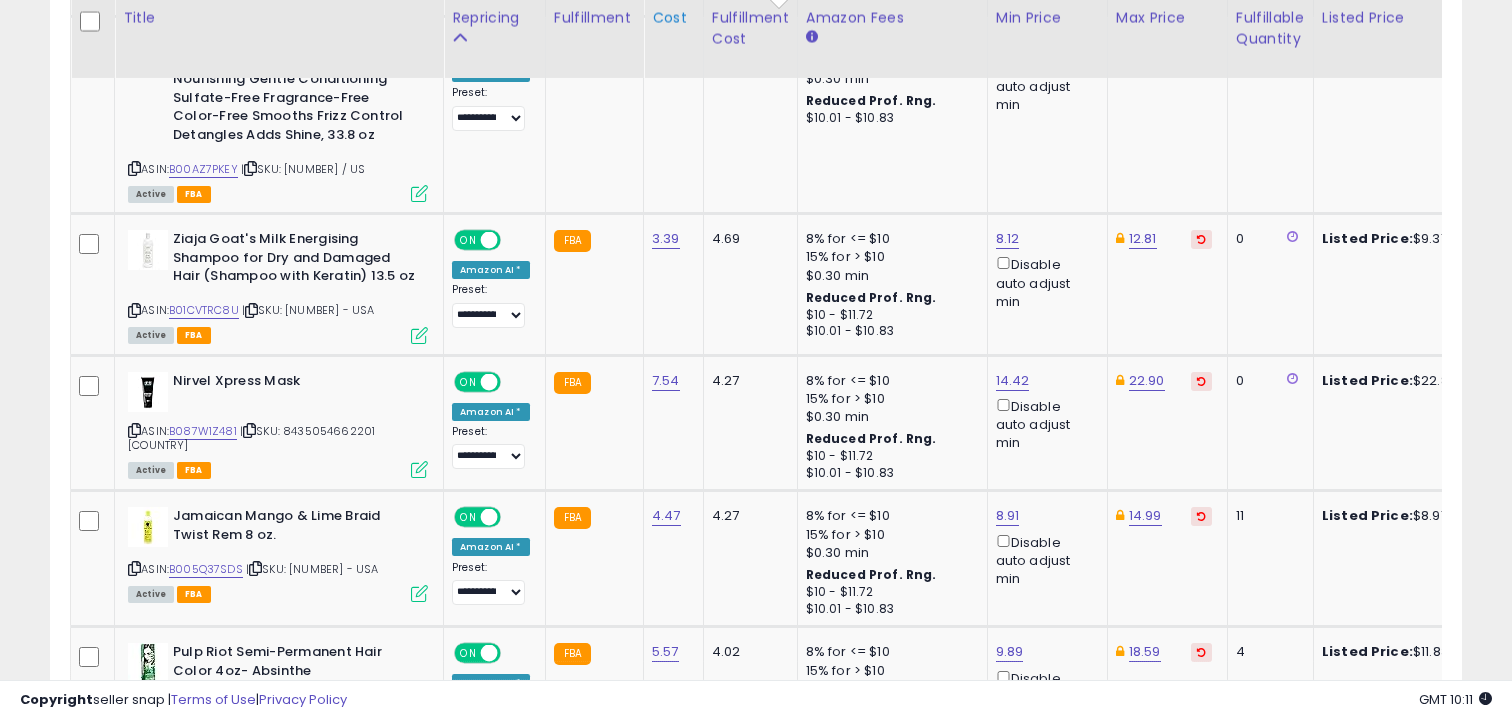 scroll, scrollTop: 2510, scrollLeft: 0, axis: vertical 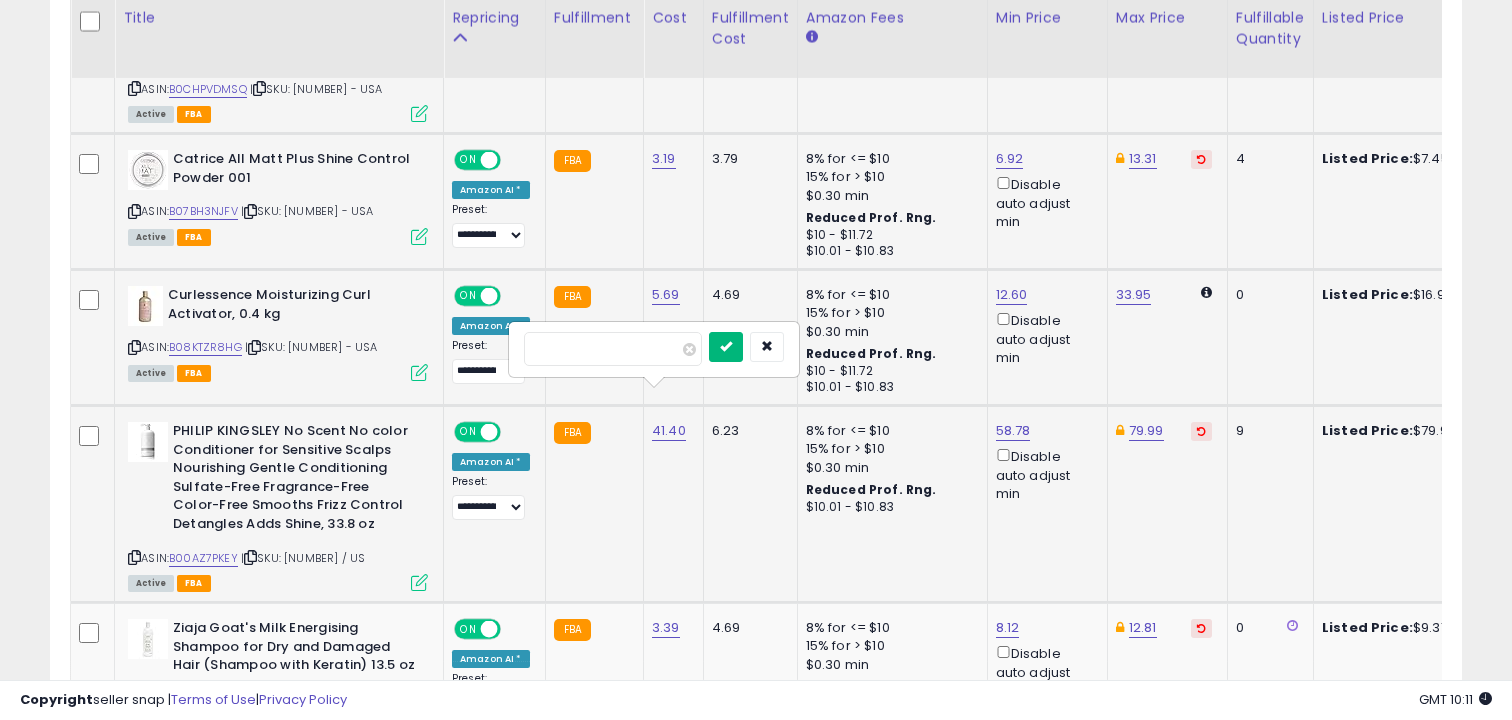 click at bounding box center [726, 346] 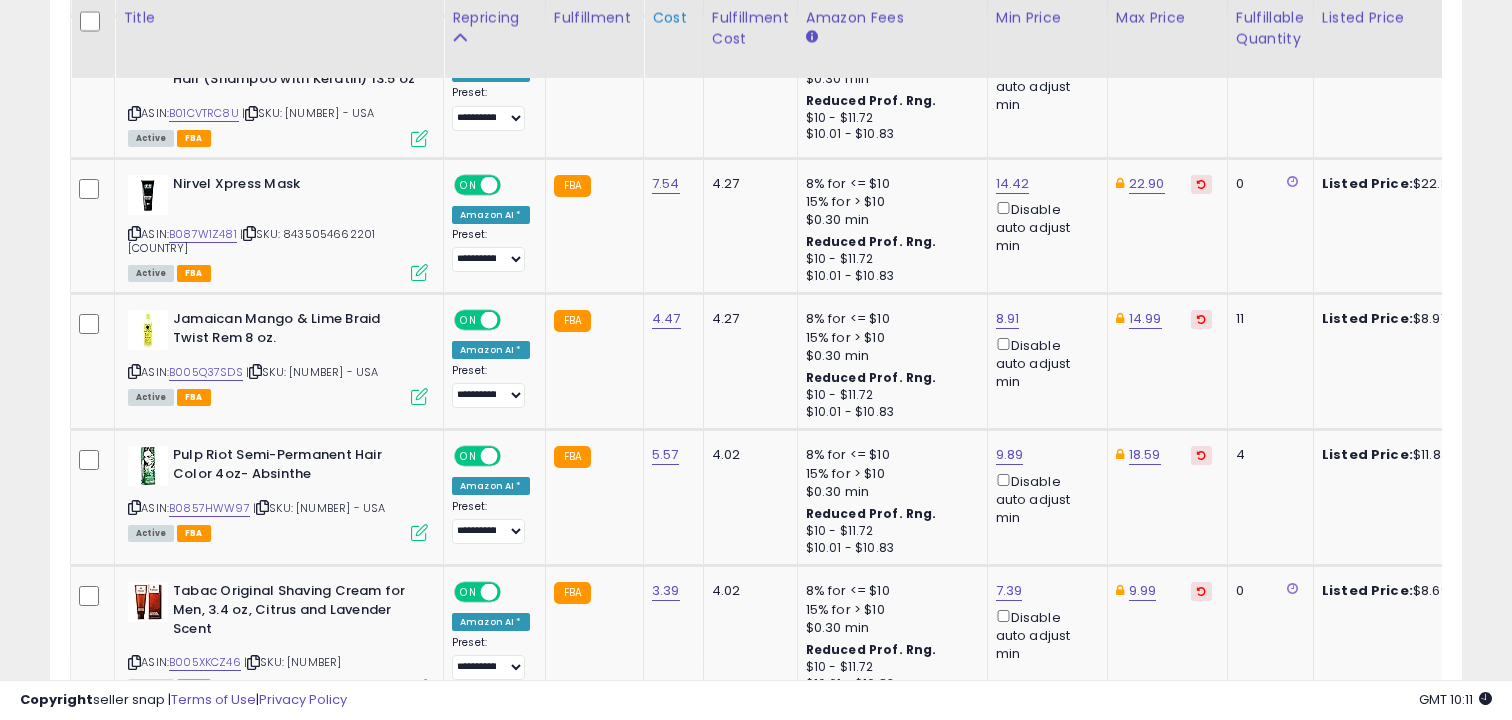 scroll, scrollTop: 2707, scrollLeft: 0, axis: vertical 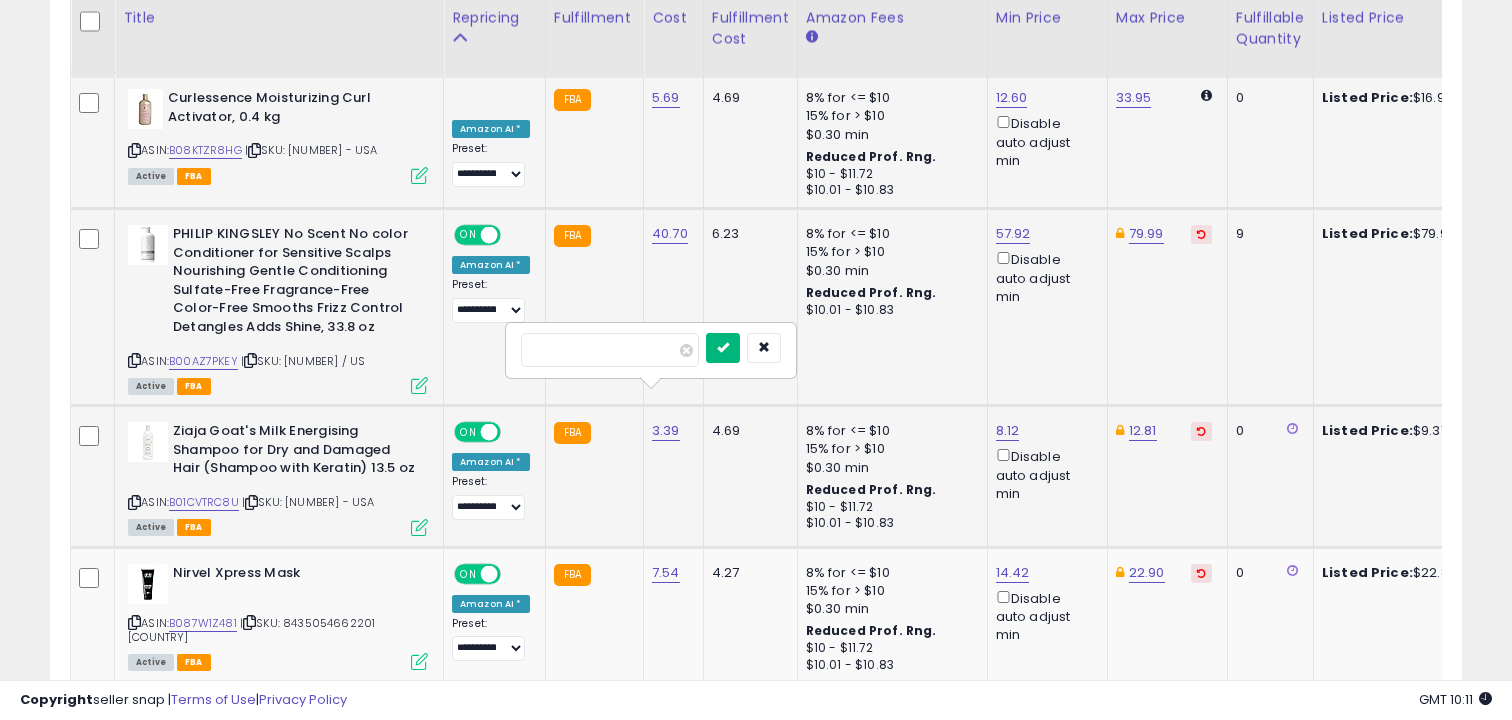 click at bounding box center [723, 347] 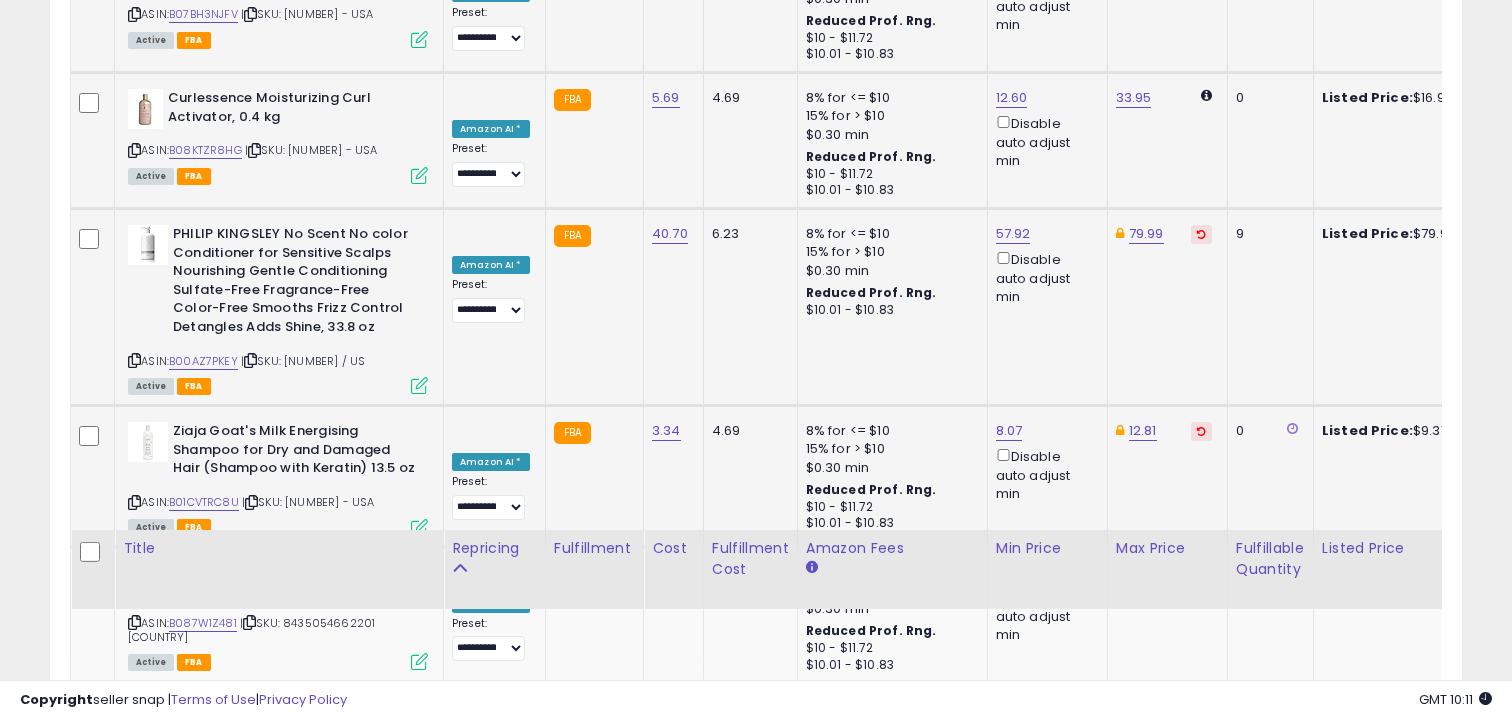 scroll, scrollTop: 3237, scrollLeft: 0, axis: vertical 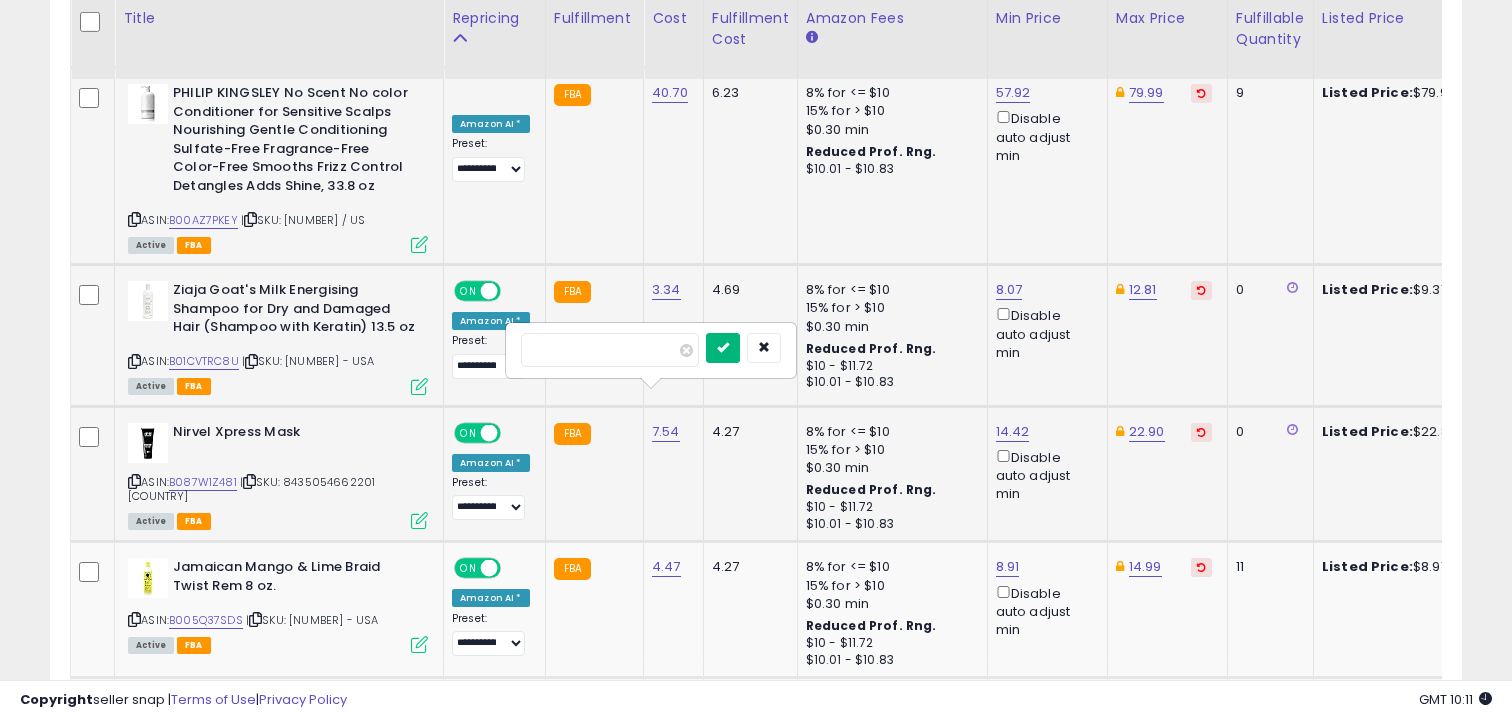 click at bounding box center (723, 347) 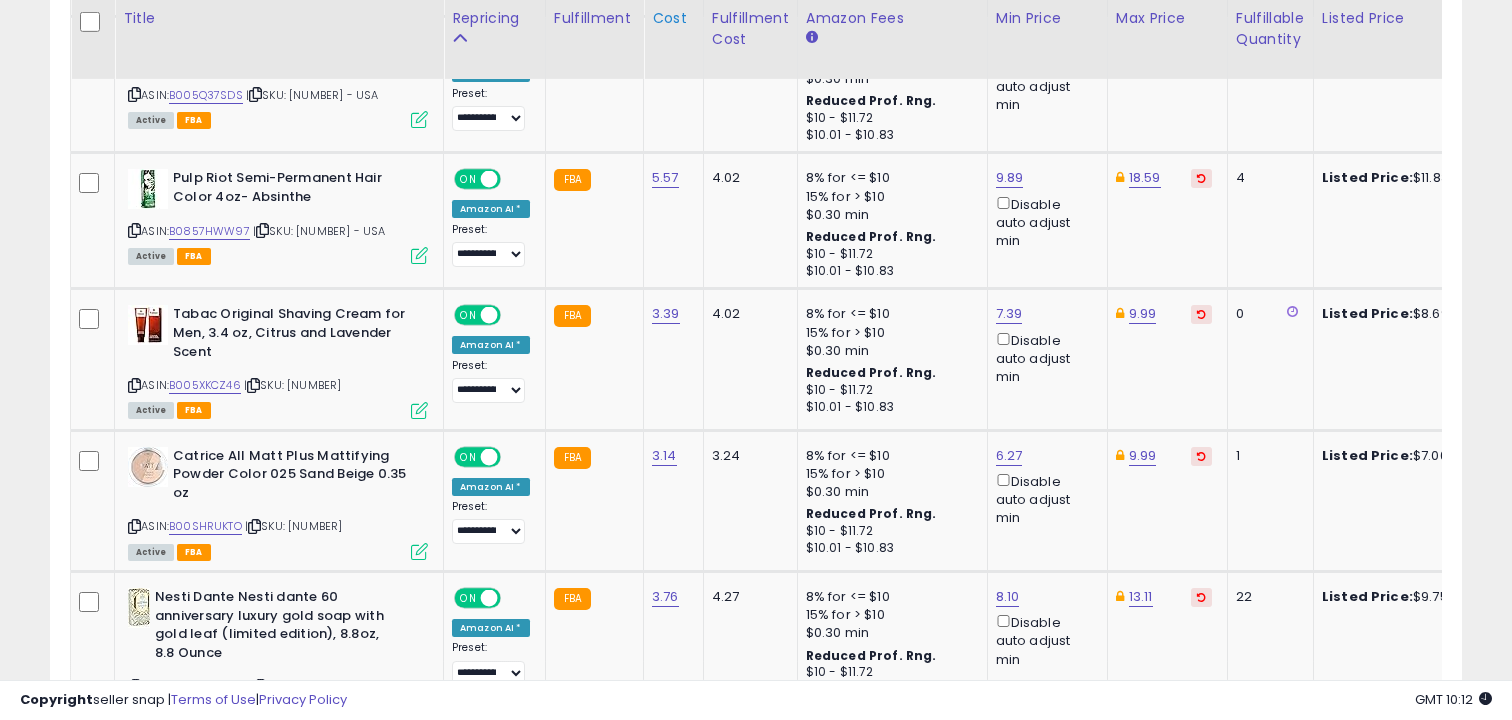 scroll, scrollTop: 2984, scrollLeft: 0, axis: vertical 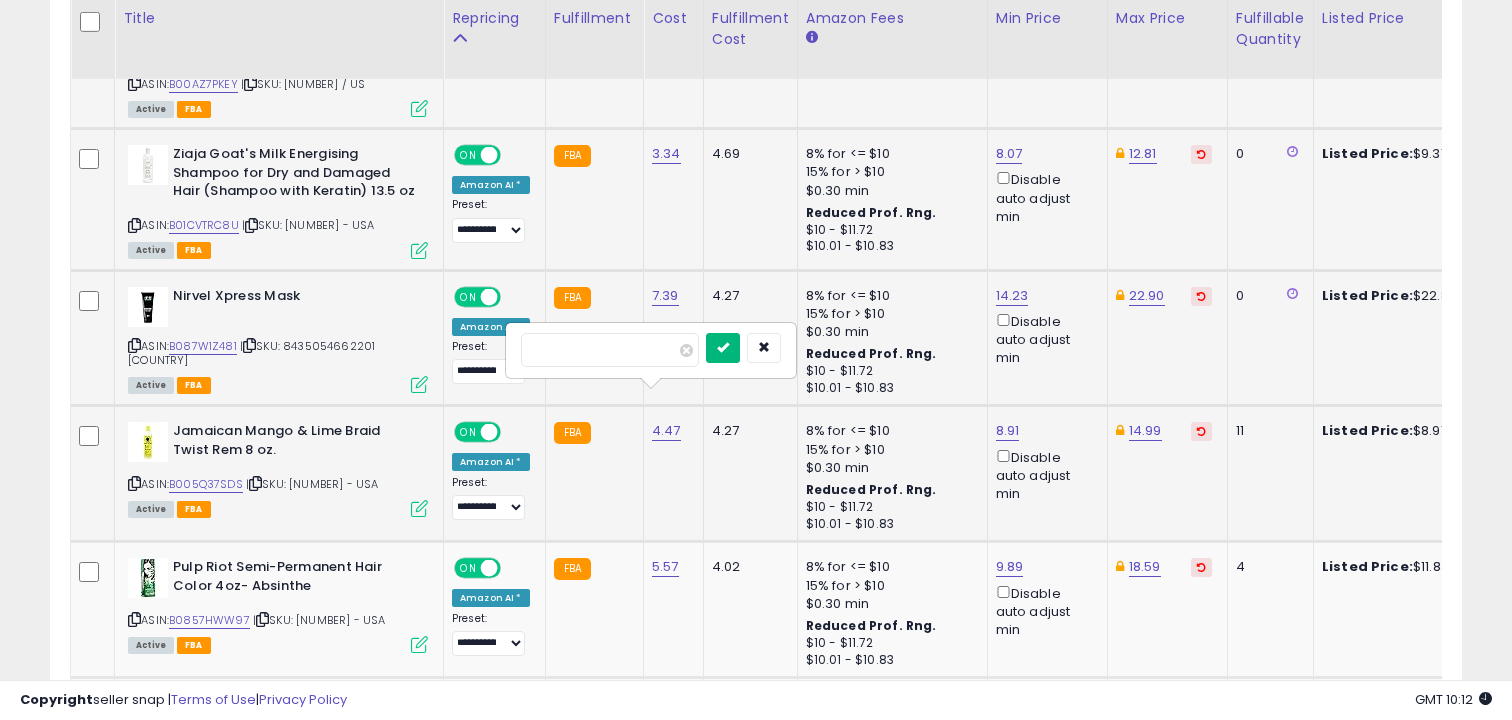 click at bounding box center [723, 347] 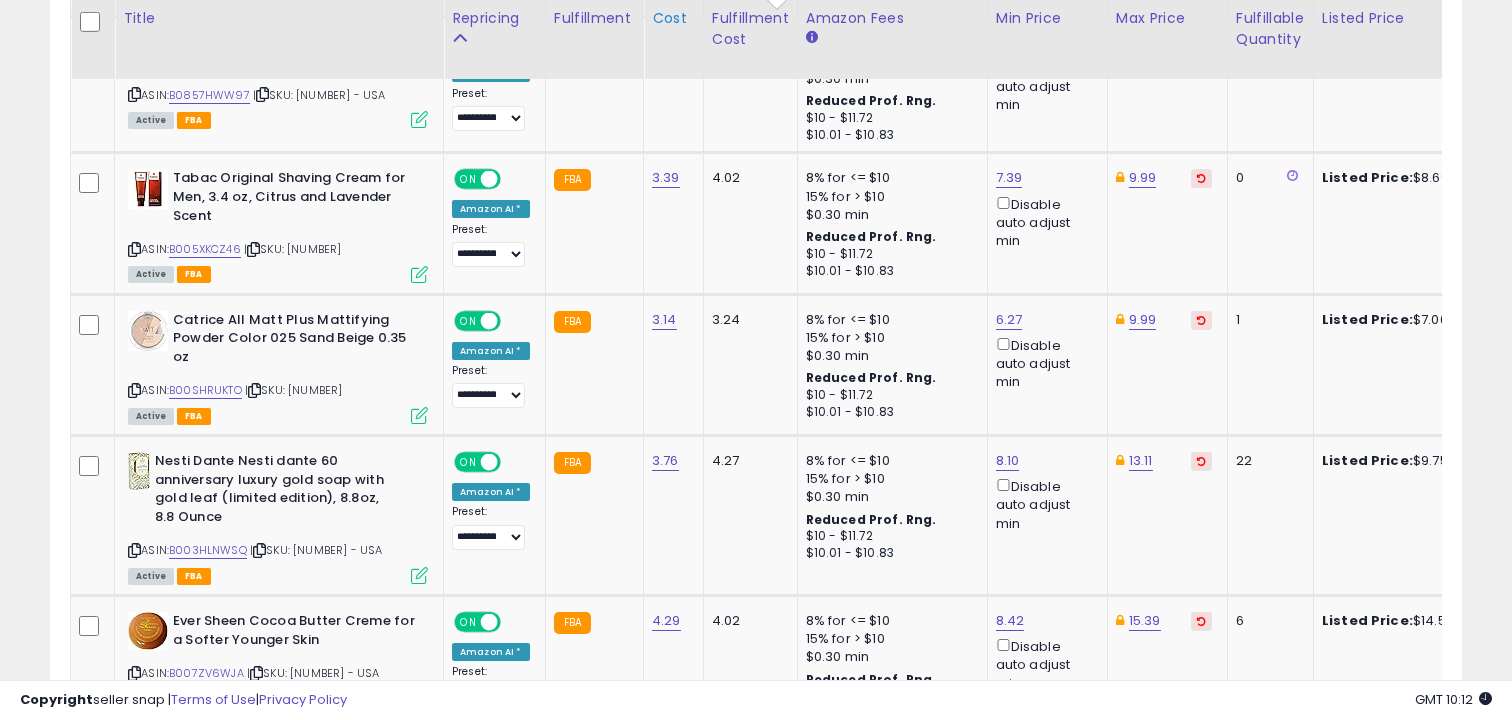 scroll, scrollTop: 3120, scrollLeft: 0, axis: vertical 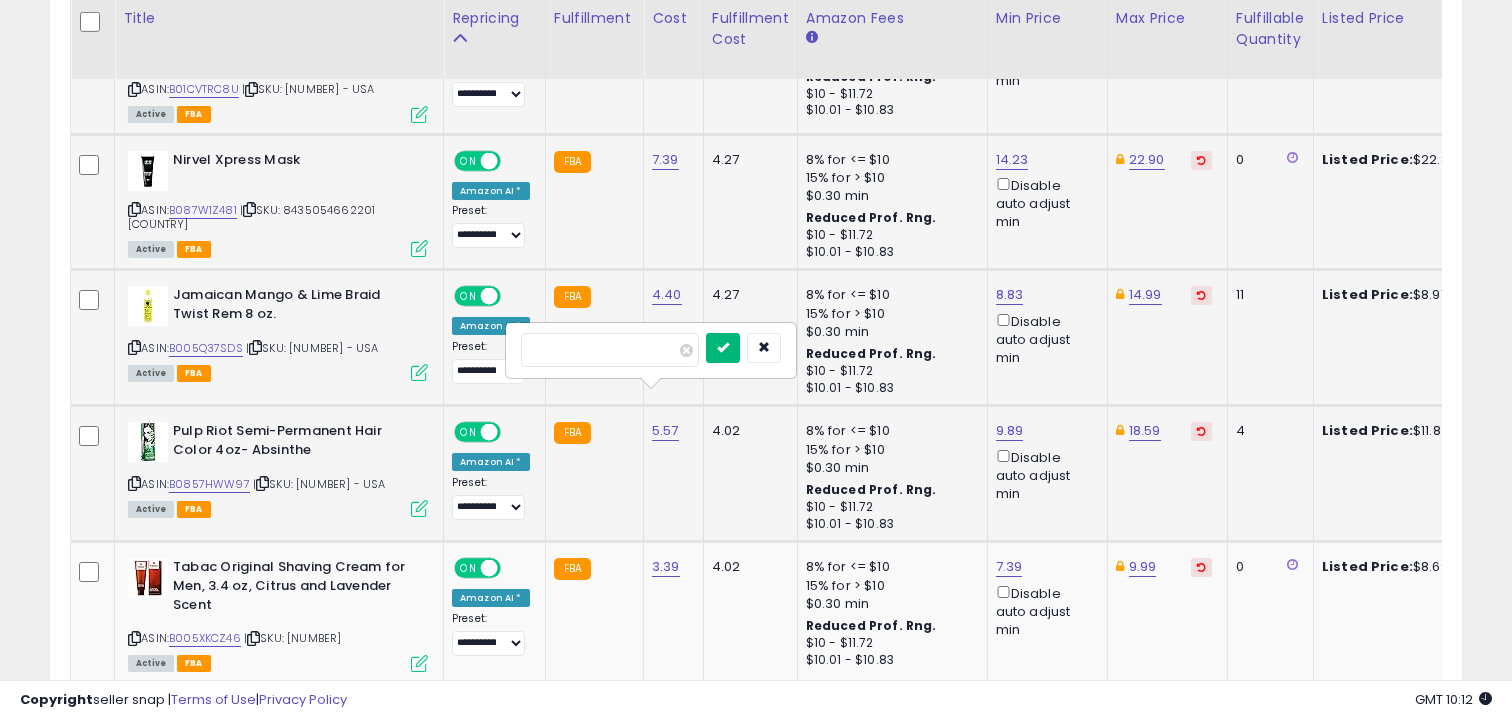 click at bounding box center [723, 347] 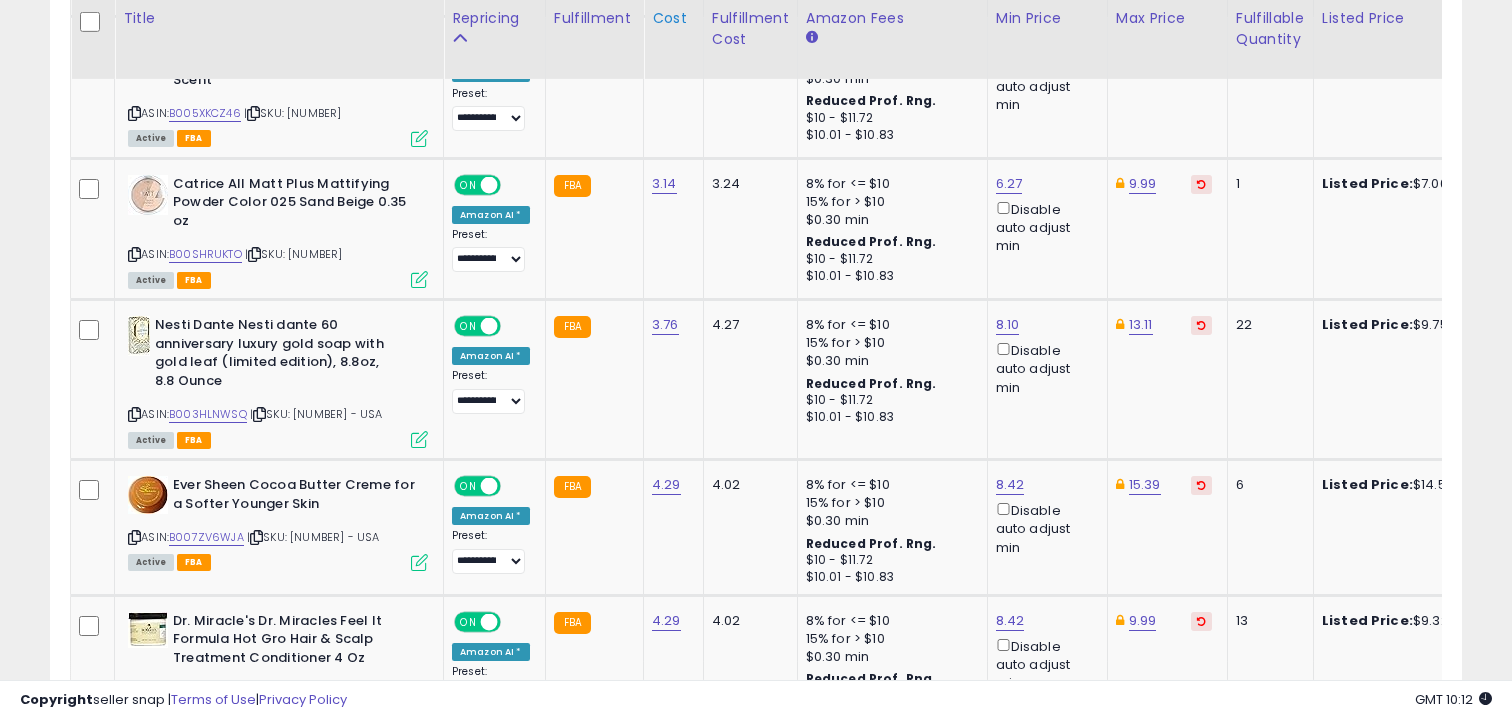 scroll, scrollTop: 3256, scrollLeft: 0, axis: vertical 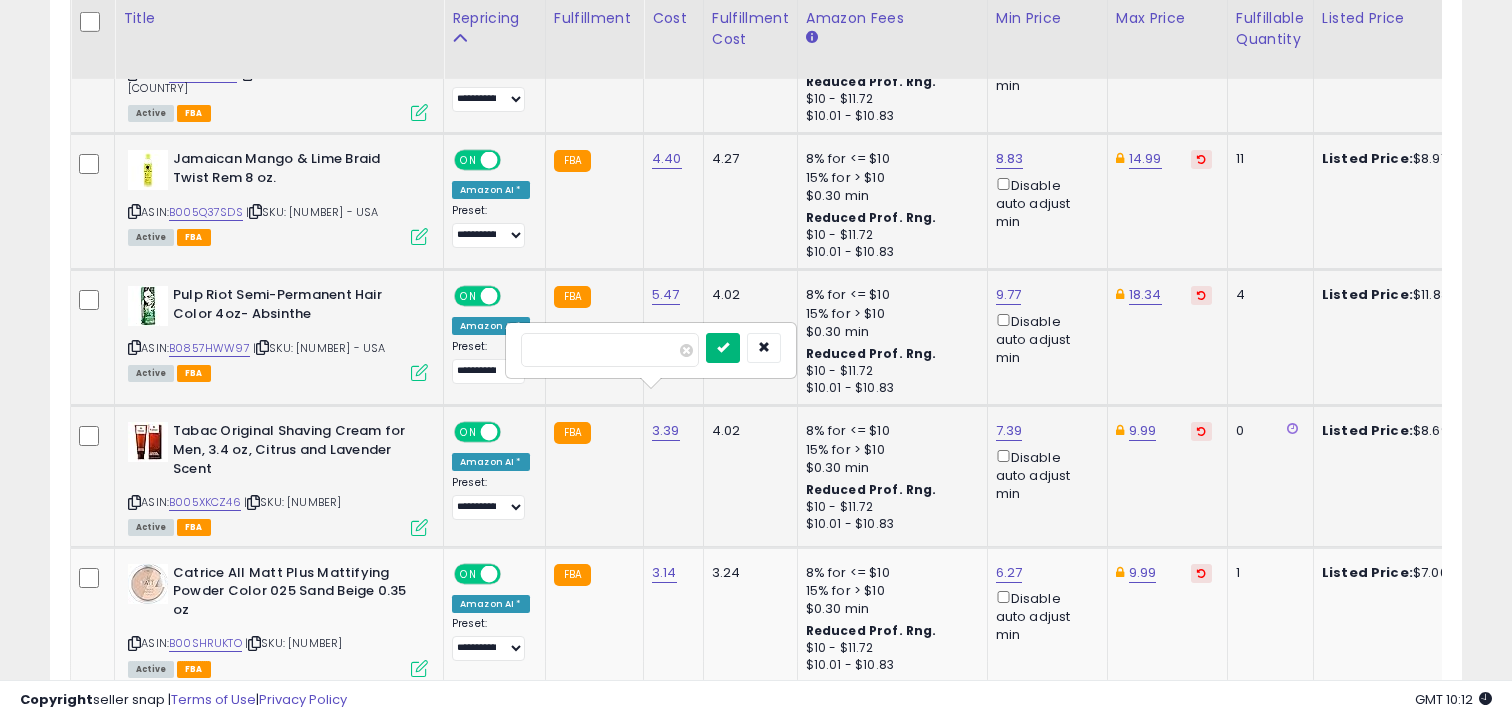 click at bounding box center (723, 347) 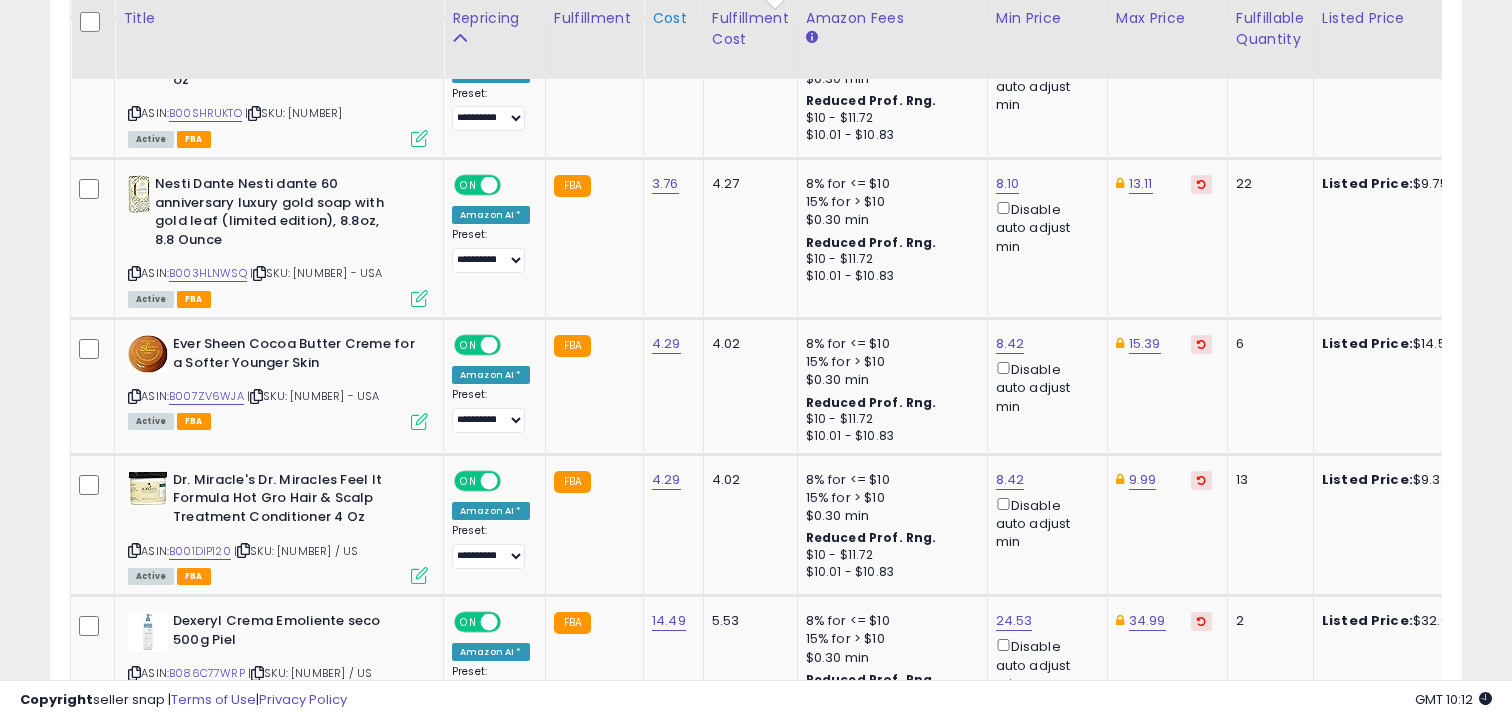 scroll, scrollTop: 3397, scrollLeft: 0, axis: vertical 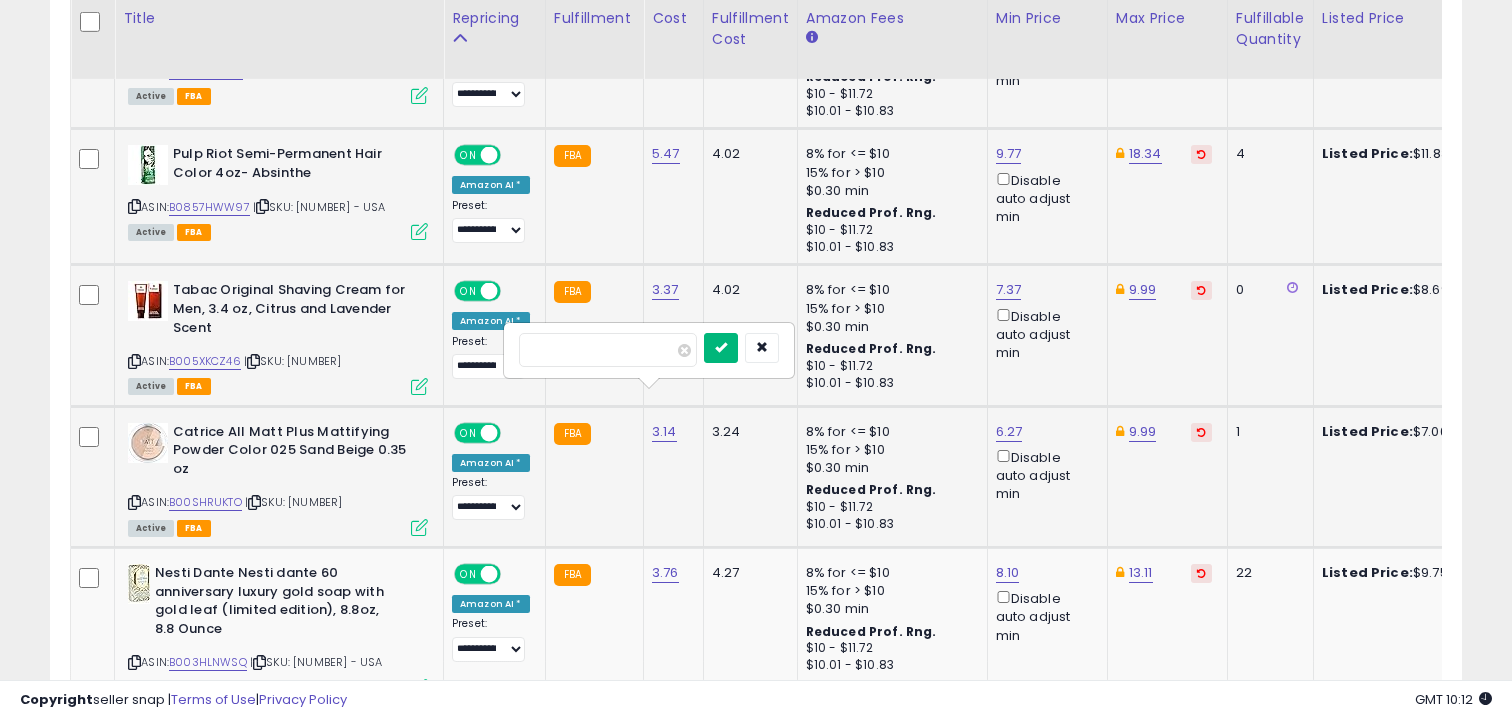 click at bounding box center (721, 347) 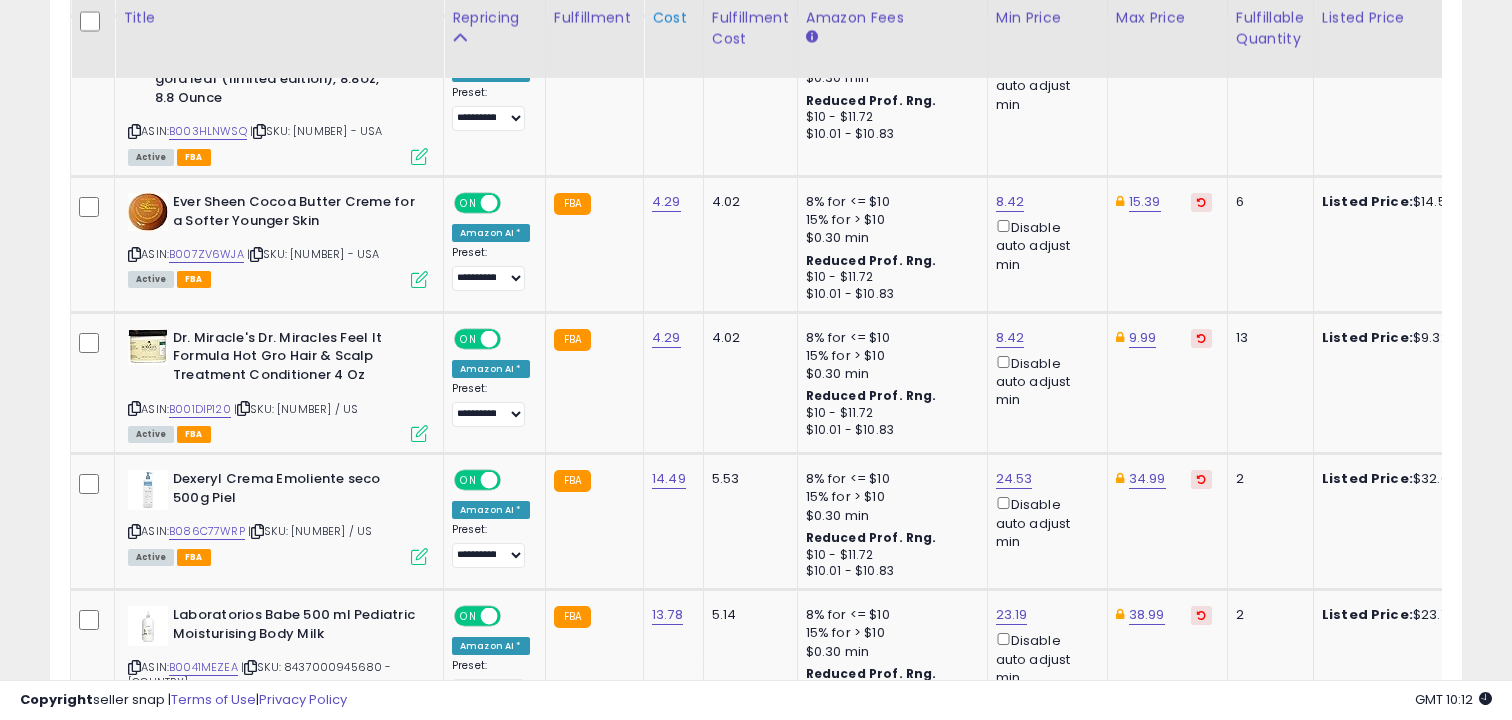scroll, scrollTop: 3539, scrollLeft: 0, axis: vertical 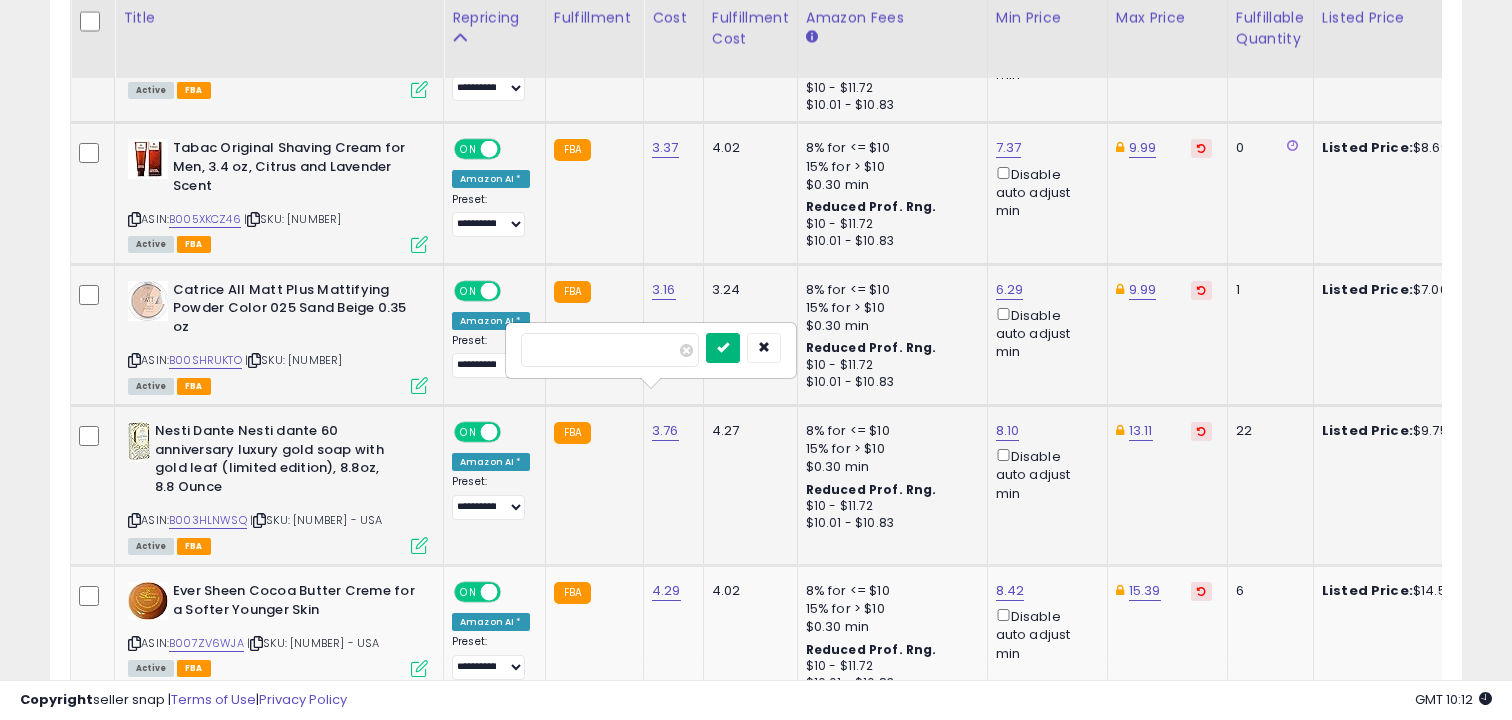 click at bounding box center (723, 347) 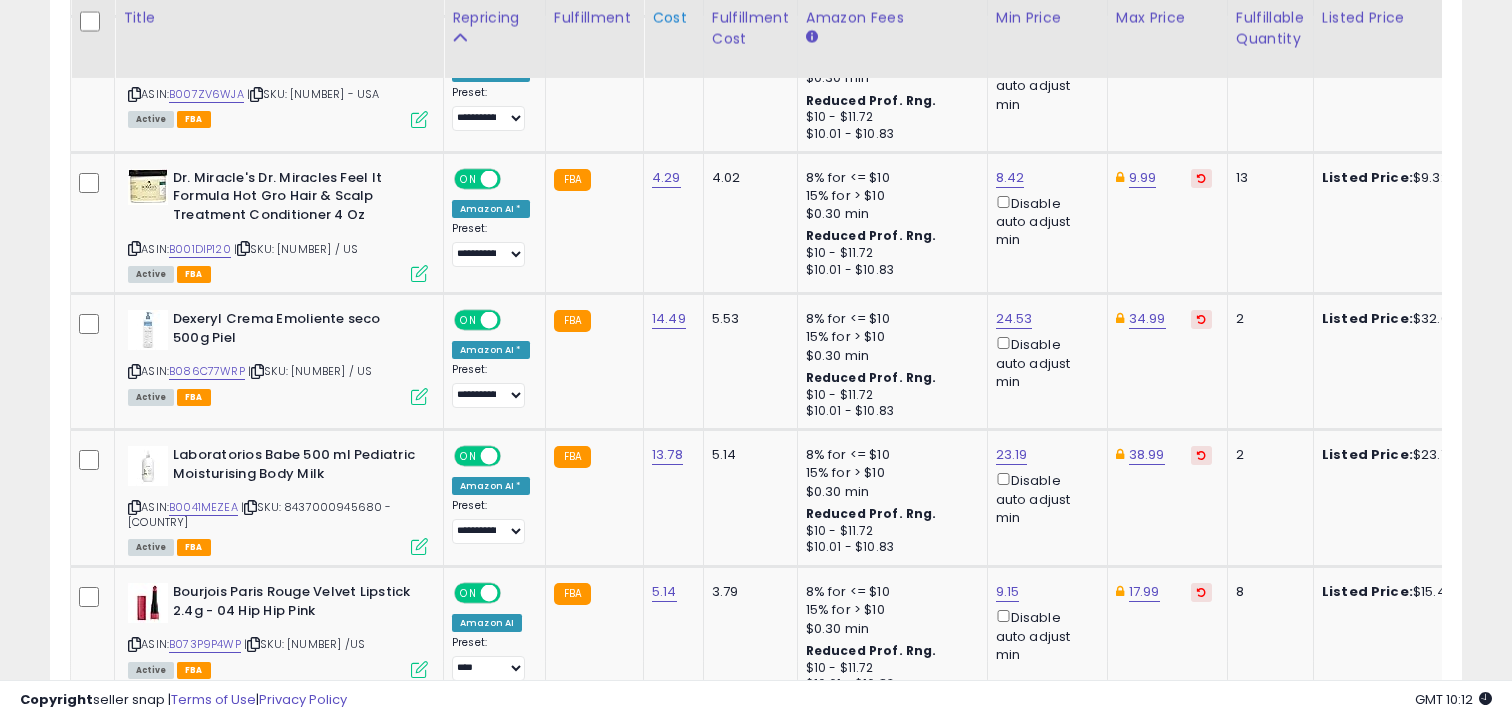 scroll, scrollTop: 3699, scrollLeft: 0, axis: vertical 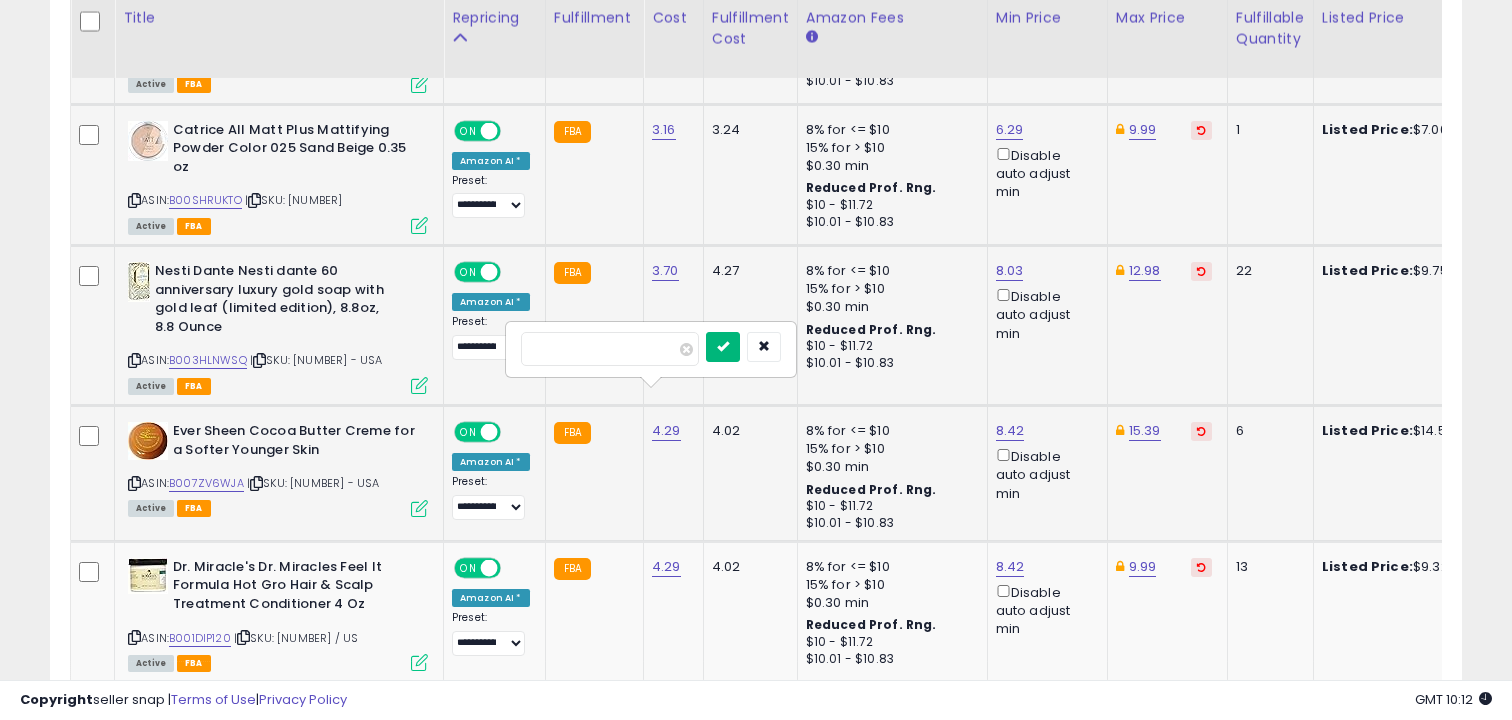 click at bounding box center [723, 346] 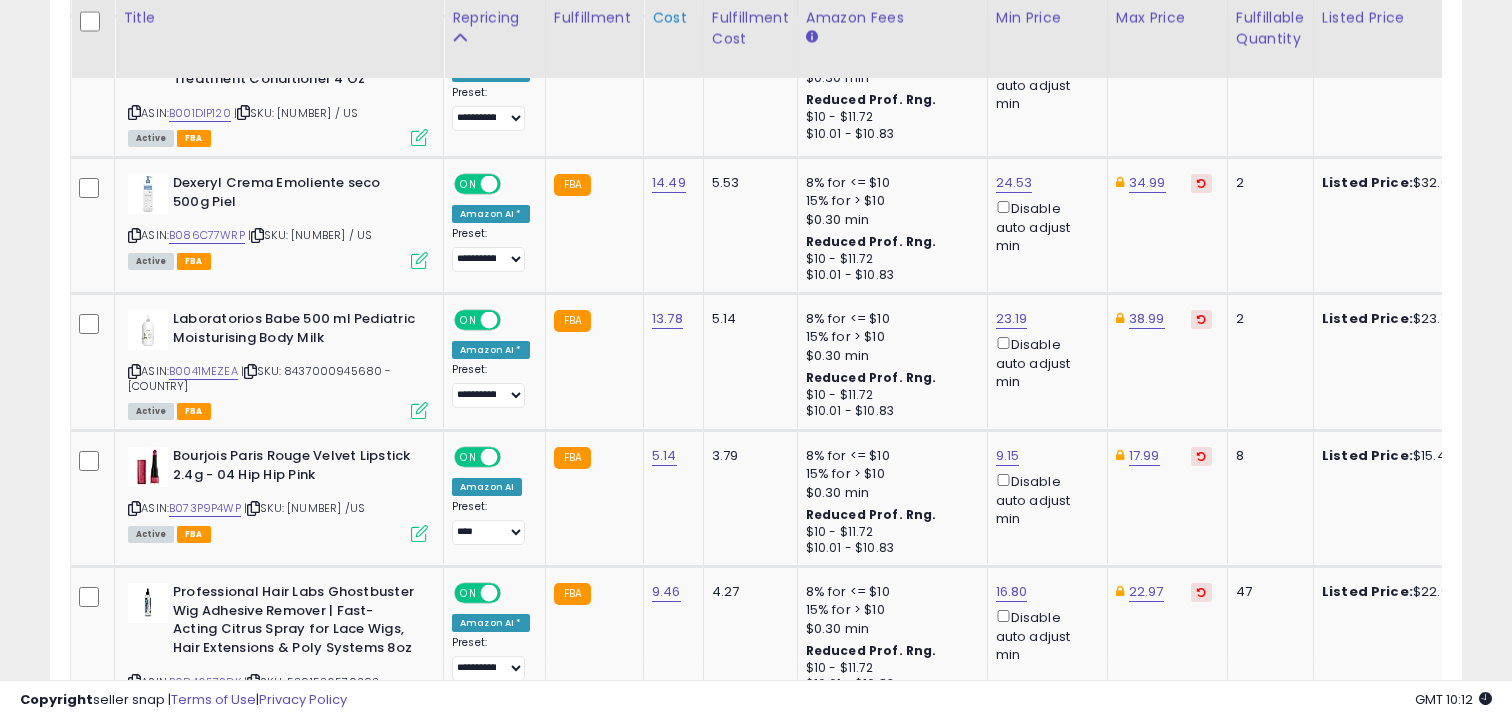 scroll, scrollTop: 3835, scrollLeft: 0, axis: vertical 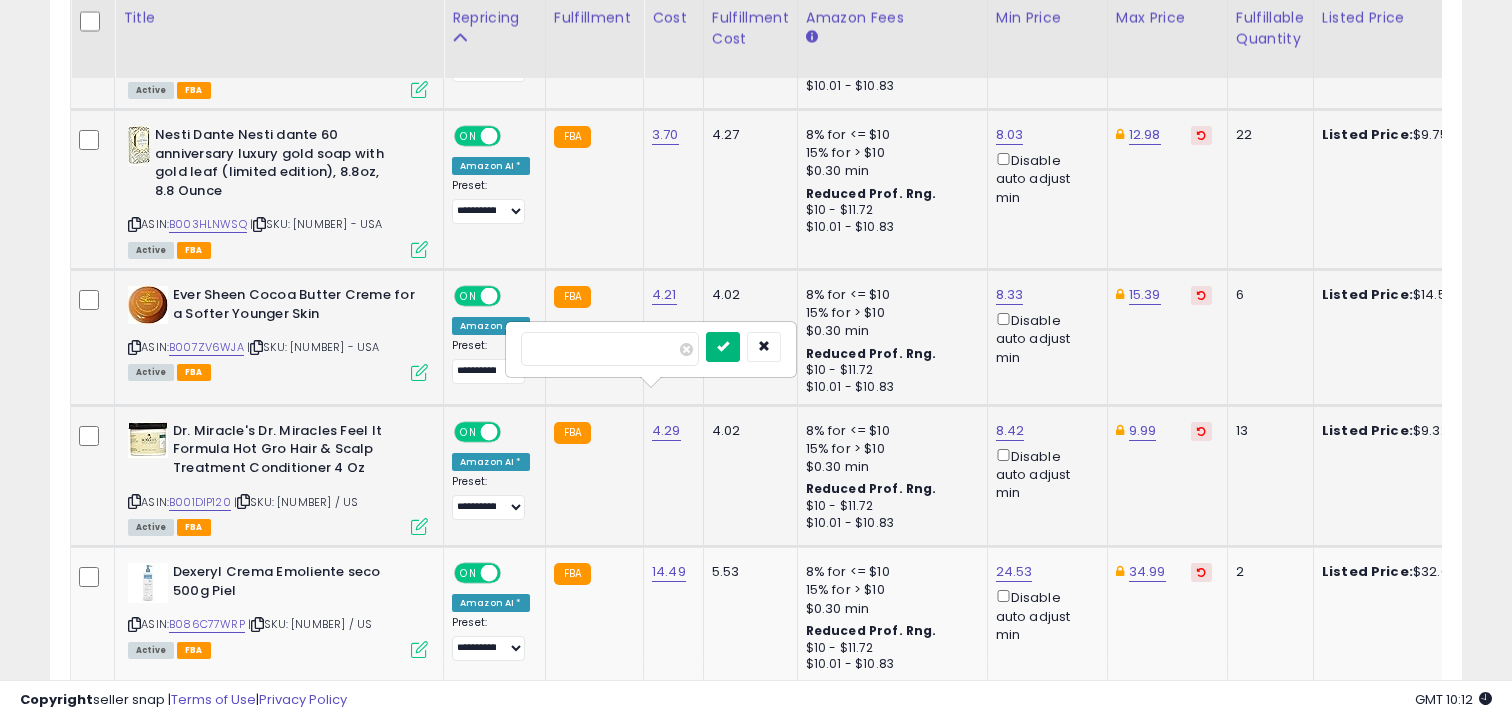 click at bounding box center [723, 346] 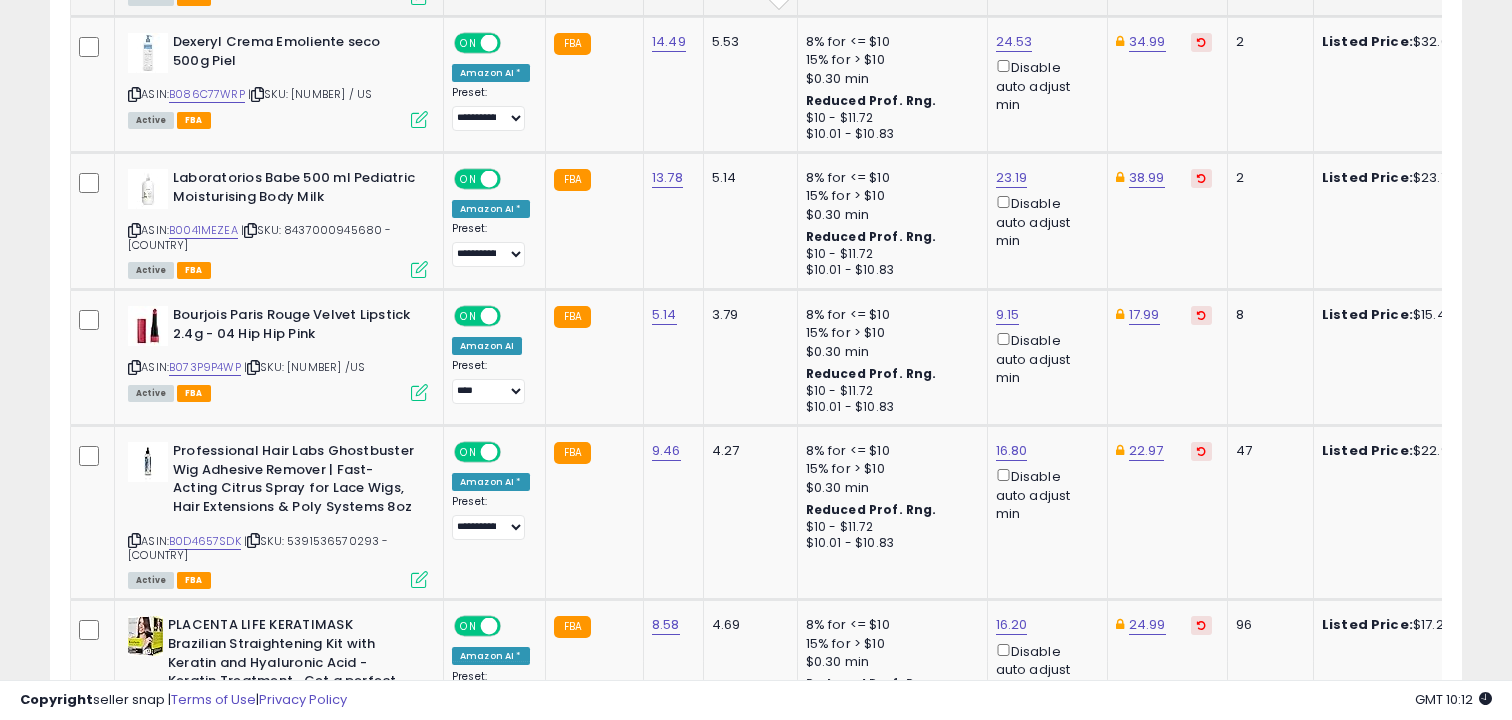 scroll, scrollTop: 3976, scrollLeft: 0, axis: vertical 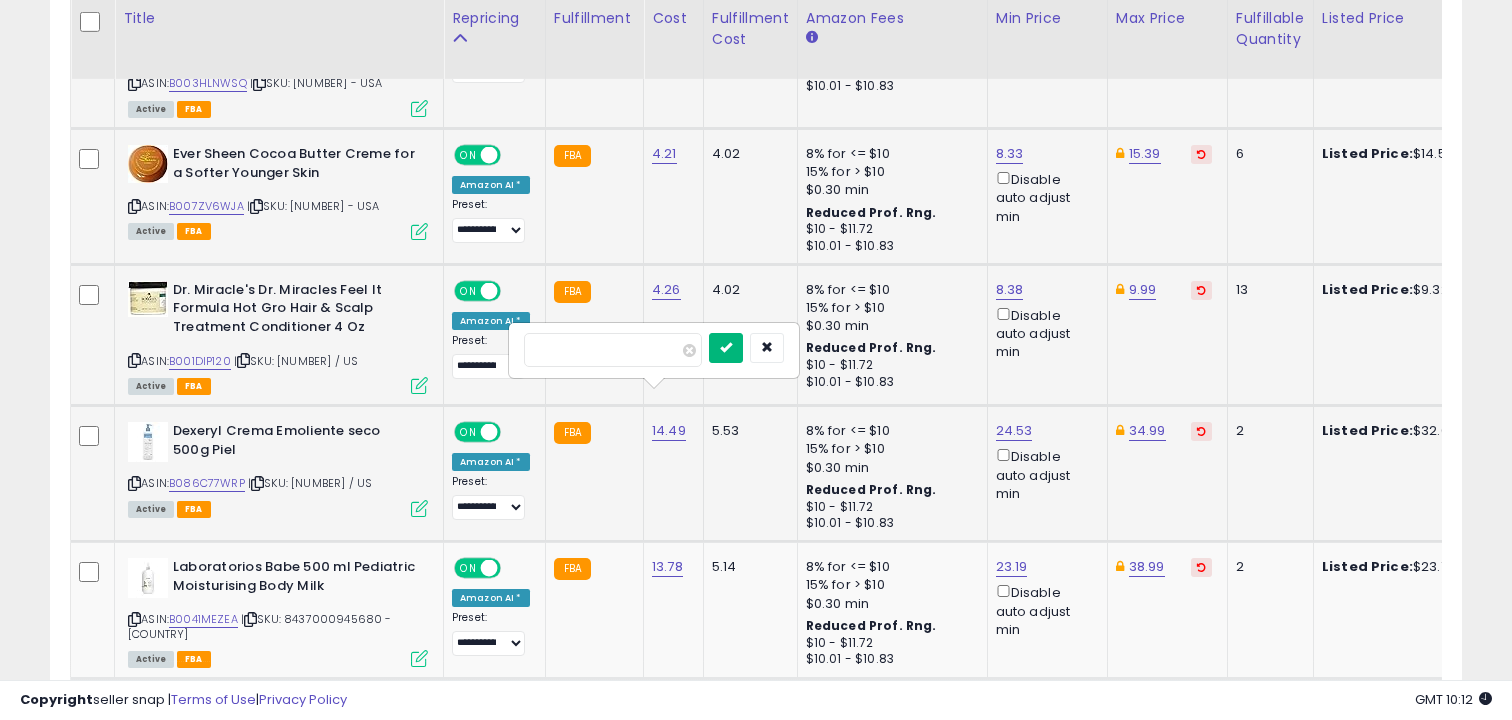 click at bounding box center [726, 347] 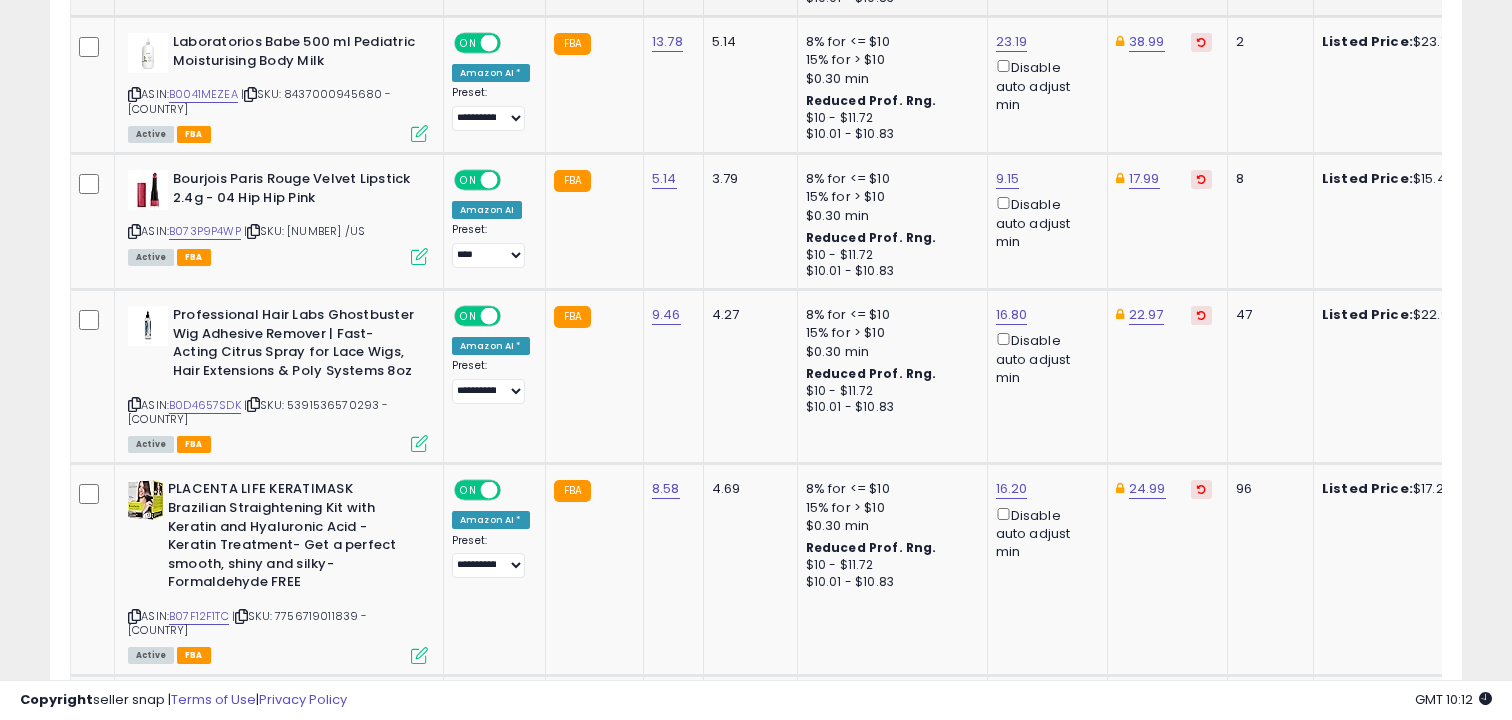 scroll, scrollTop: 4112, scrollLeft: 0, axis: vertical 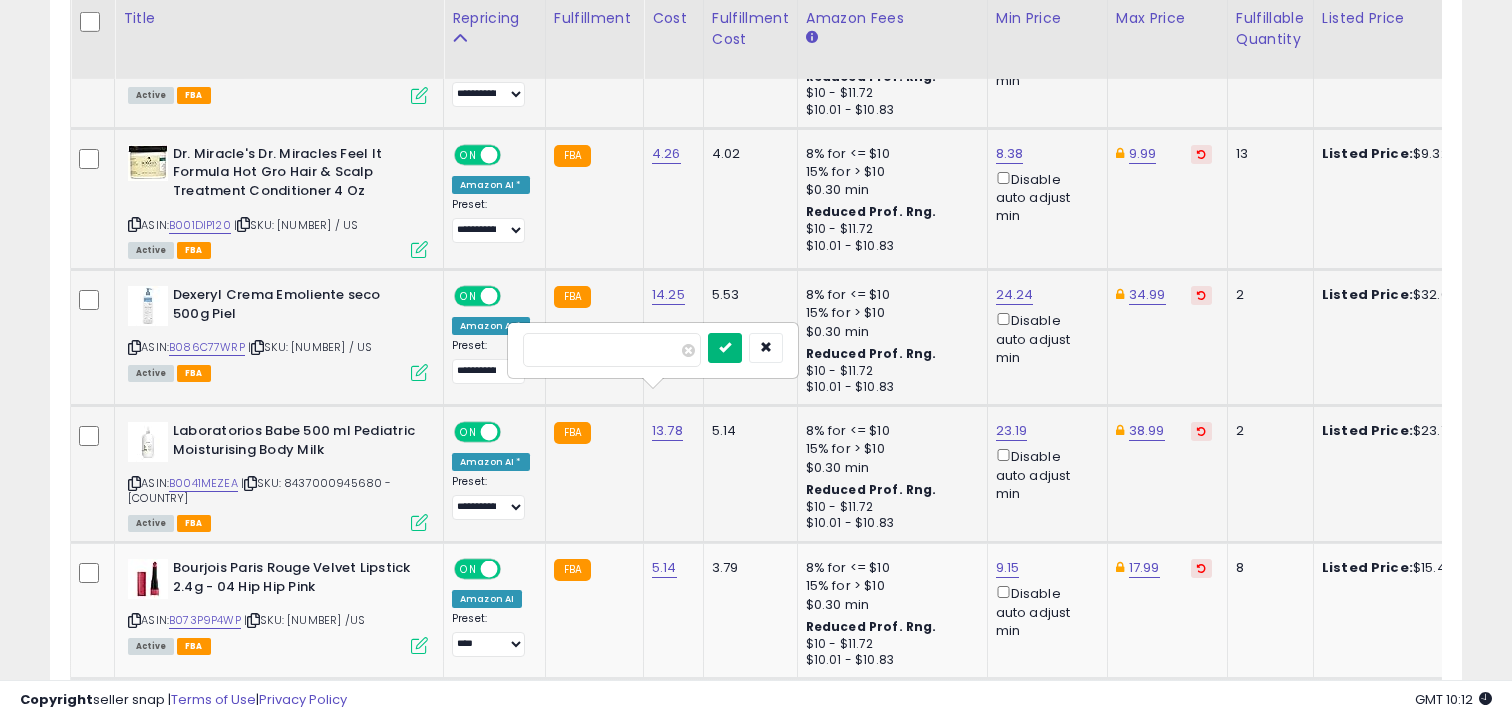 click at bounding box center [725, 347] 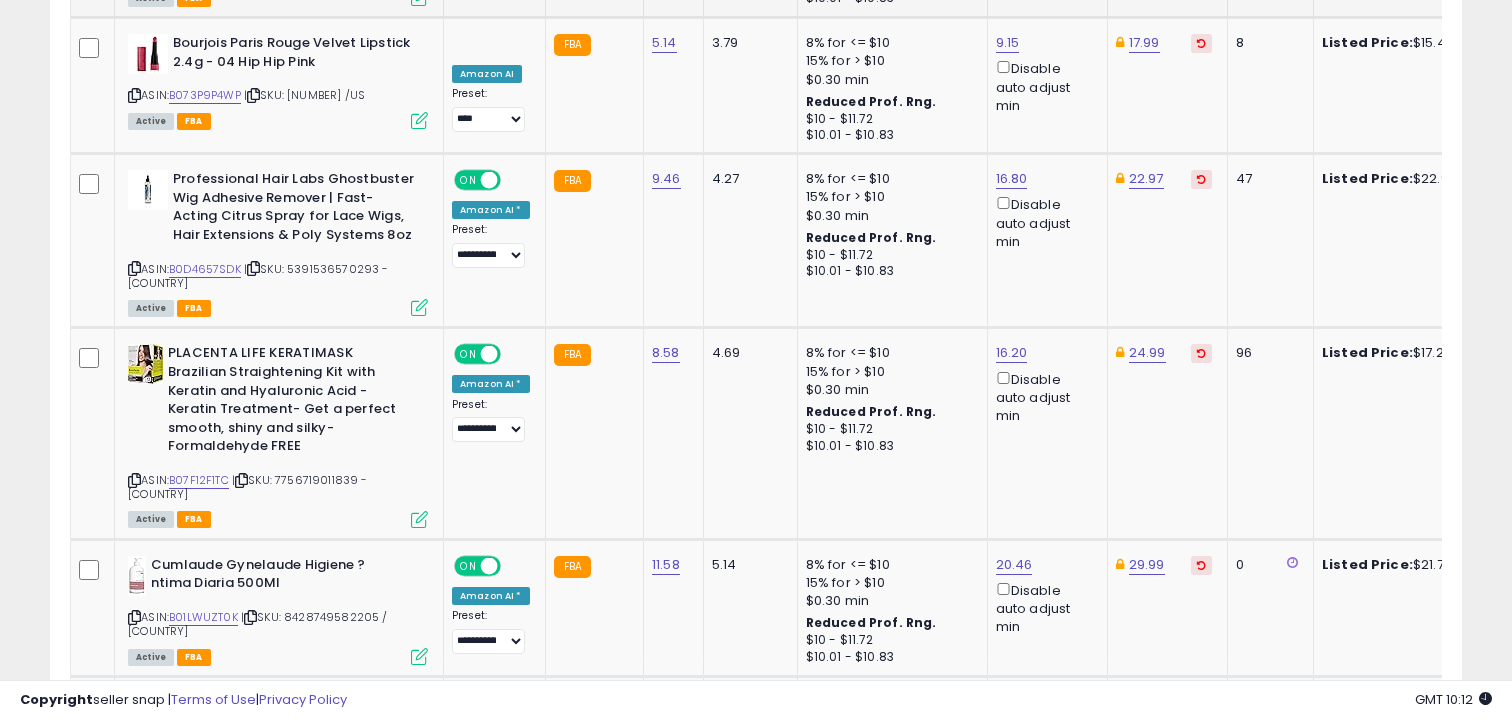 scroll, scrollTop: 4248, scrollLeft: 0, axis: vertical 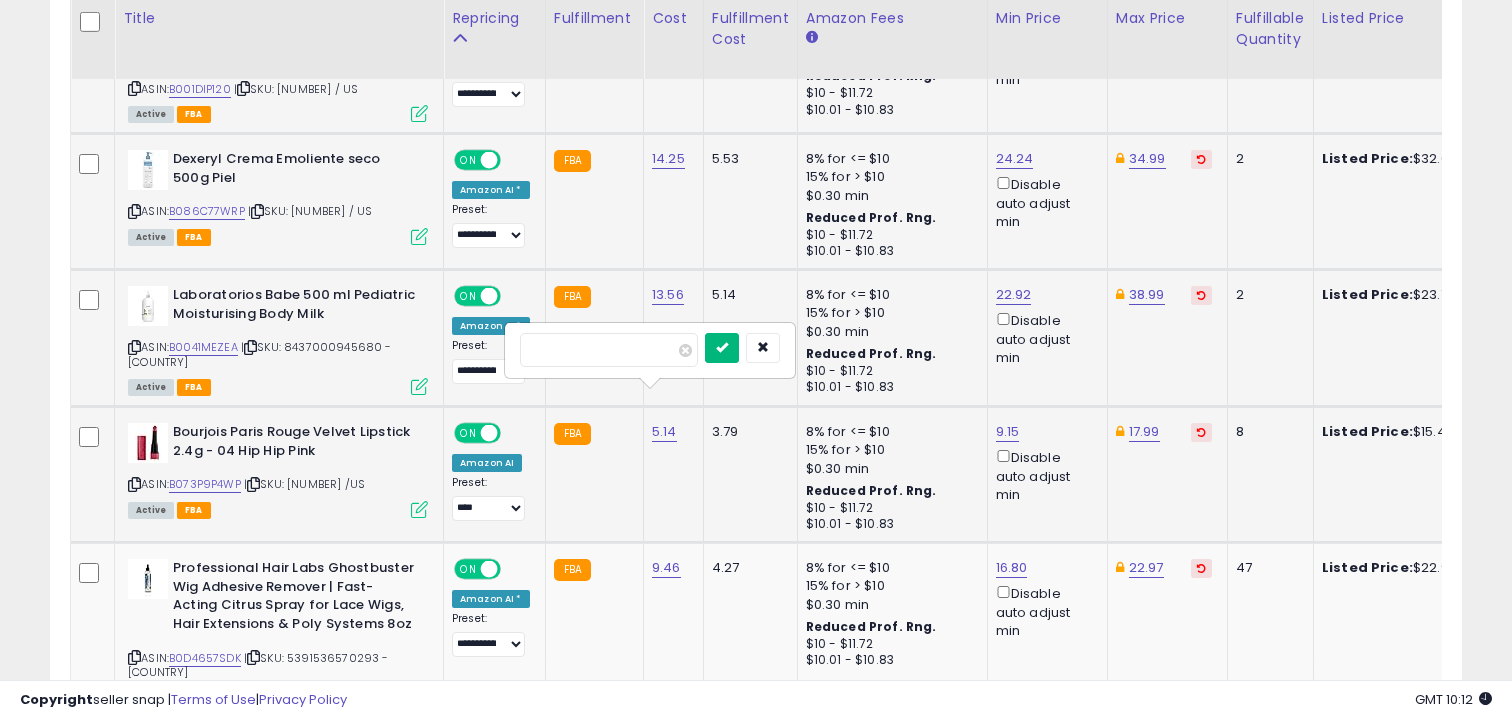 click at bounding box center (722, 347) 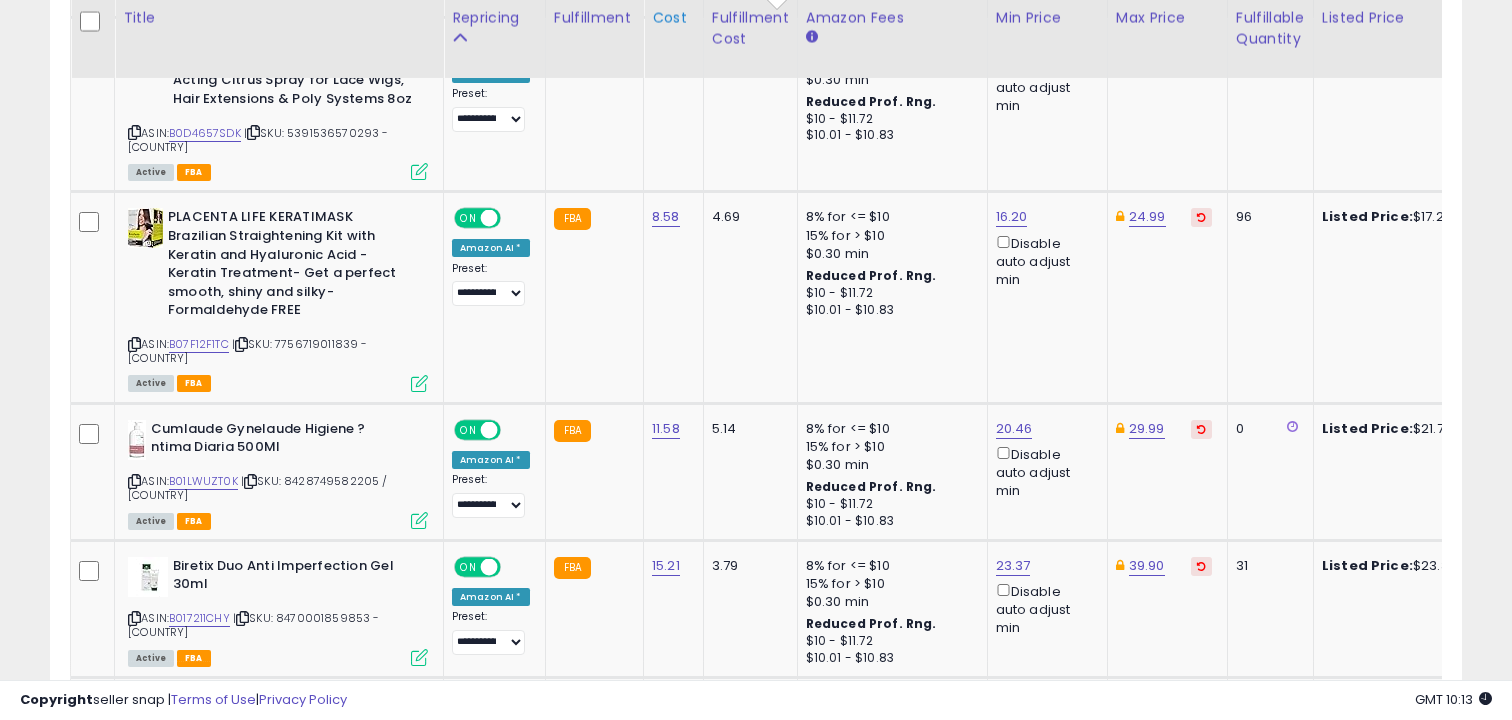 scroll, scrollTop: 4384, scrollLeft: 0, axis: vertical 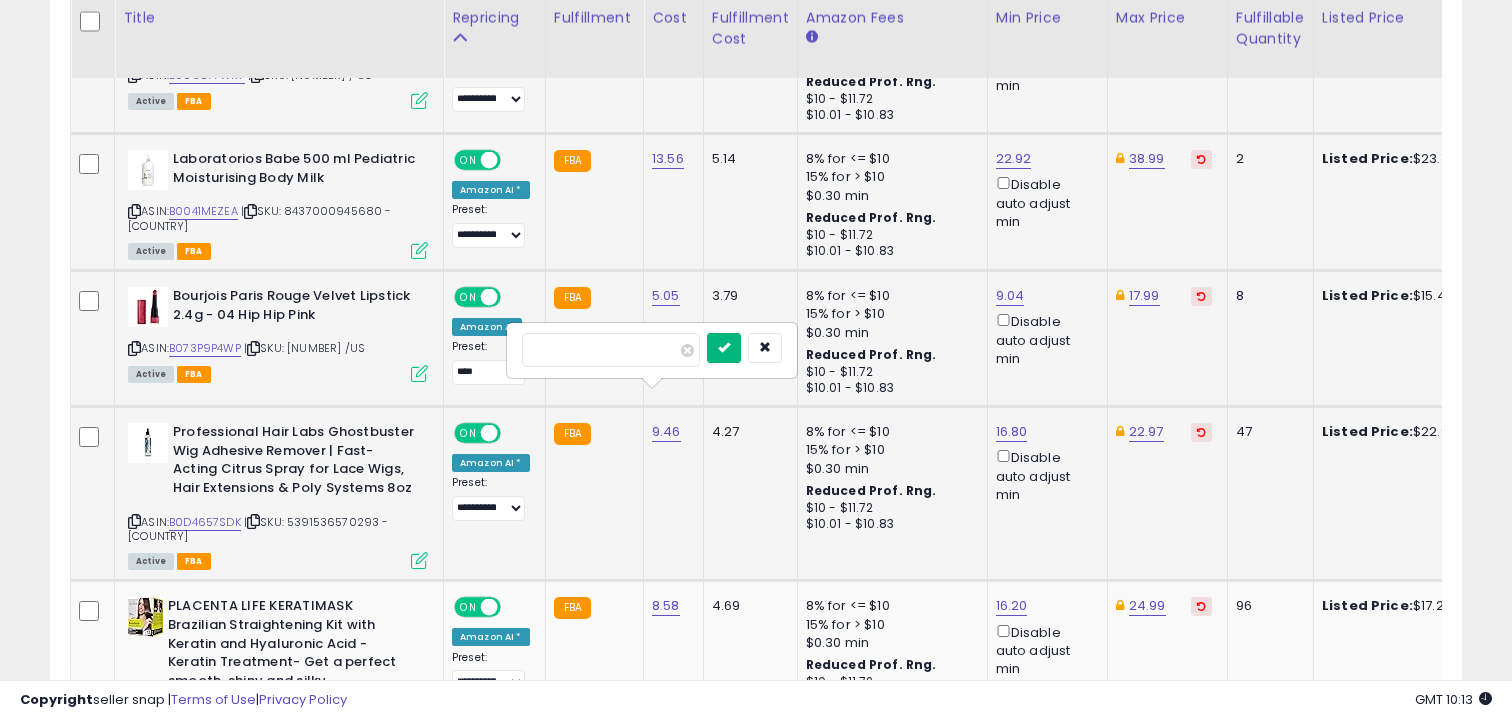 click at bounding box center [724, 347] 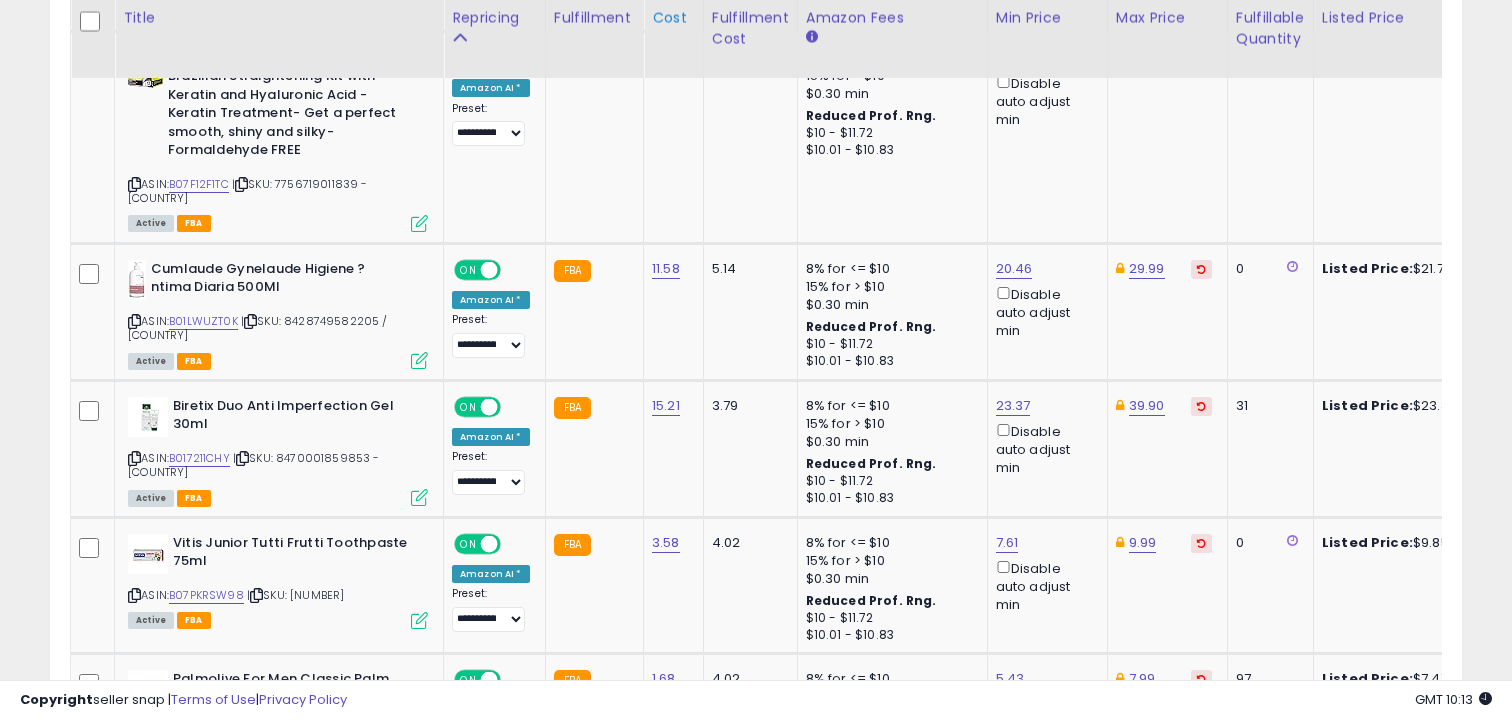 scroll, scrollTop: 4544, scrollLeft: 0, axis: vertical 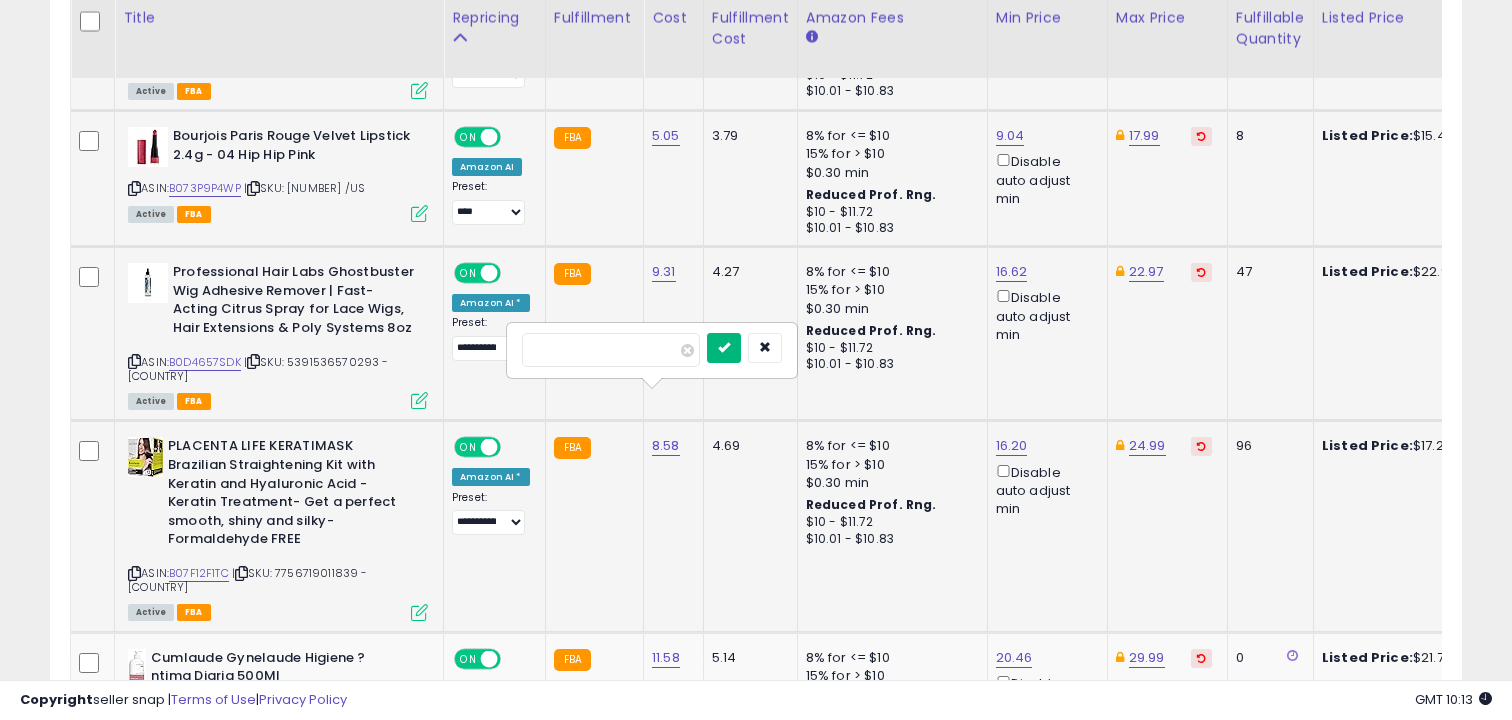 click at bounding box center (724, 347) 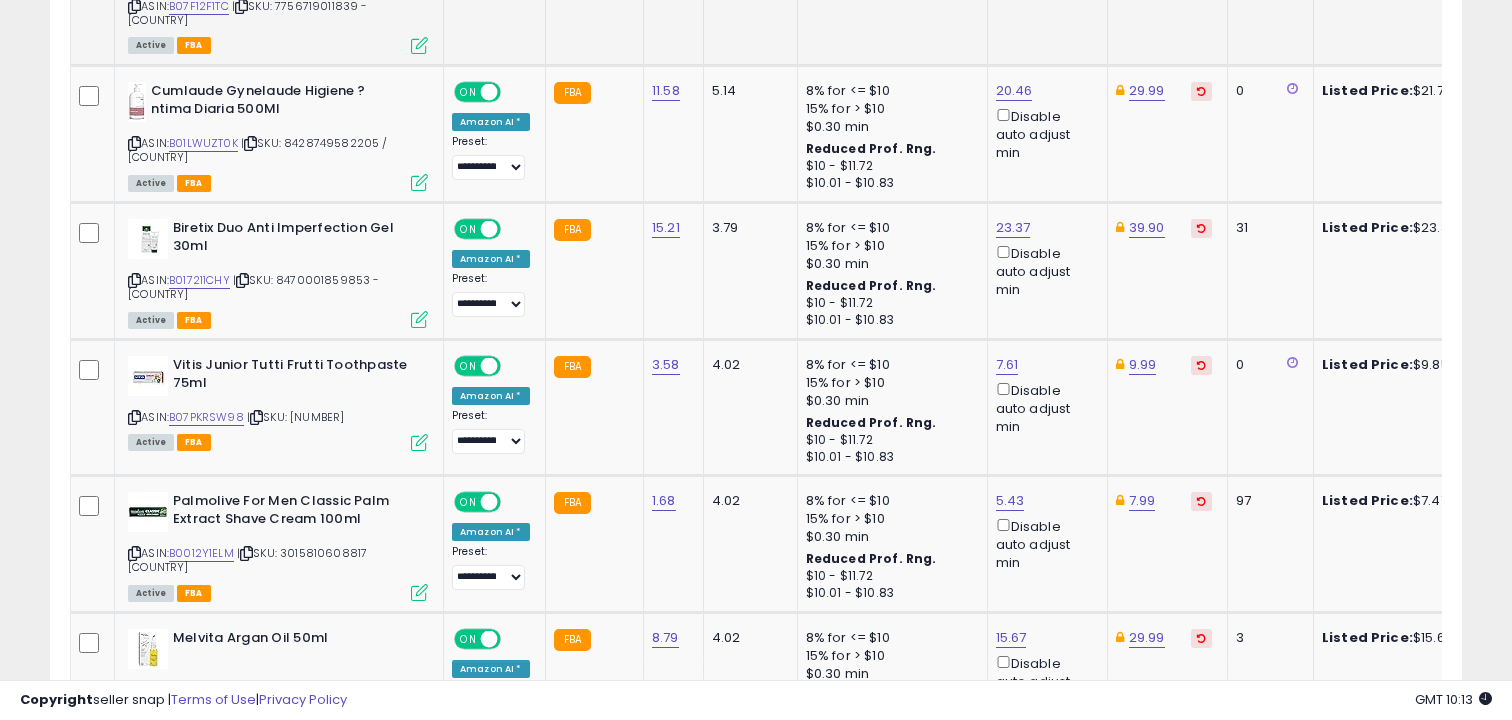 scroll, scrollTop: 4722, scrollLeft: 0, axis: vertical 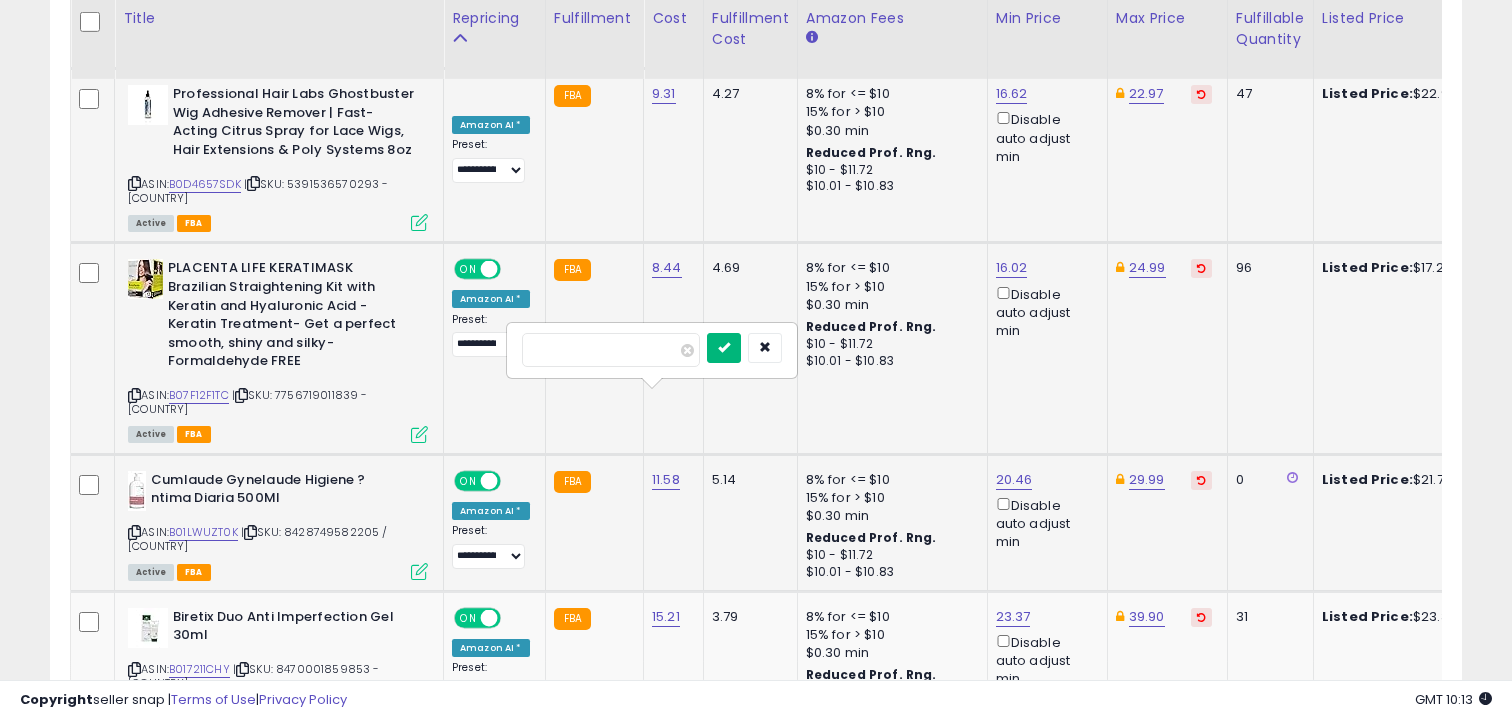 click at bounding box center (724, 347) 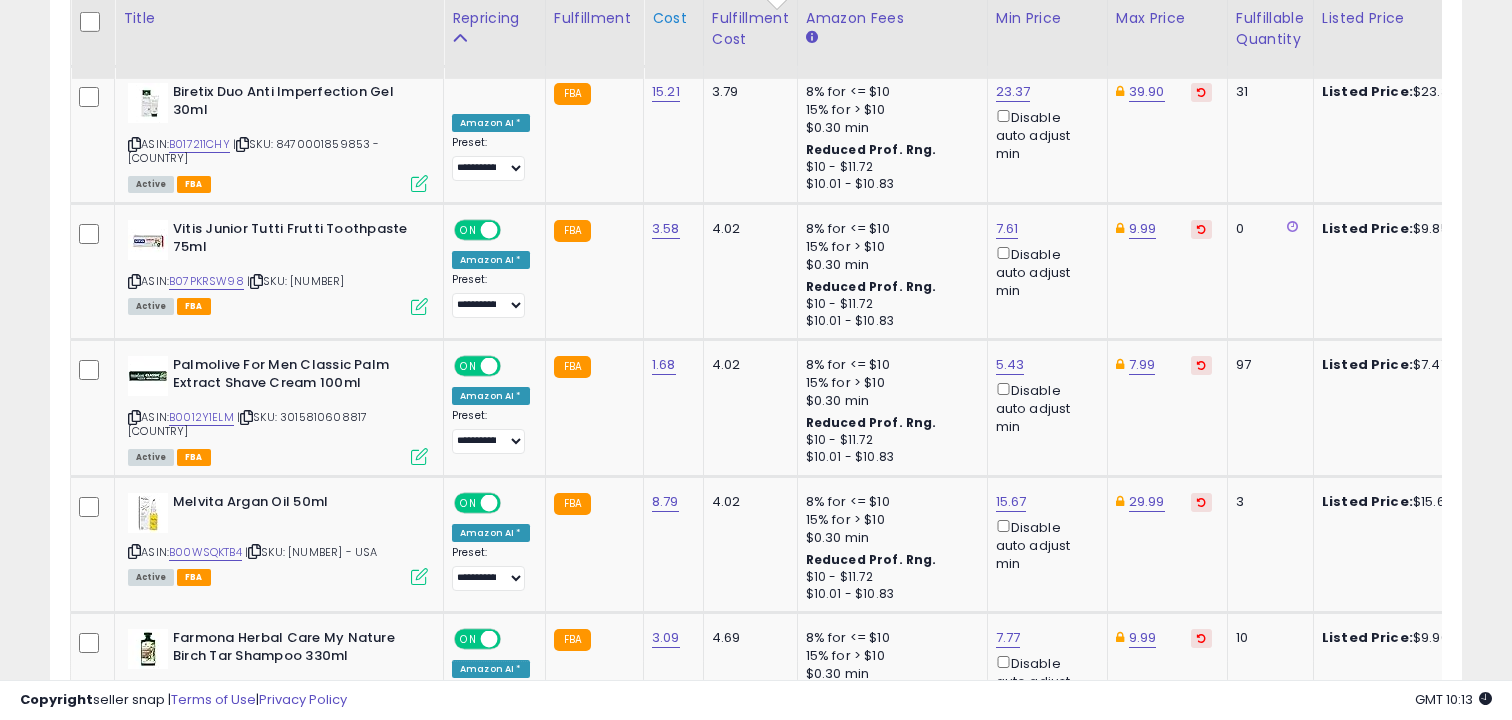 scroll, scrollTop: 4858, scrollLeft: 0, axis: vertical 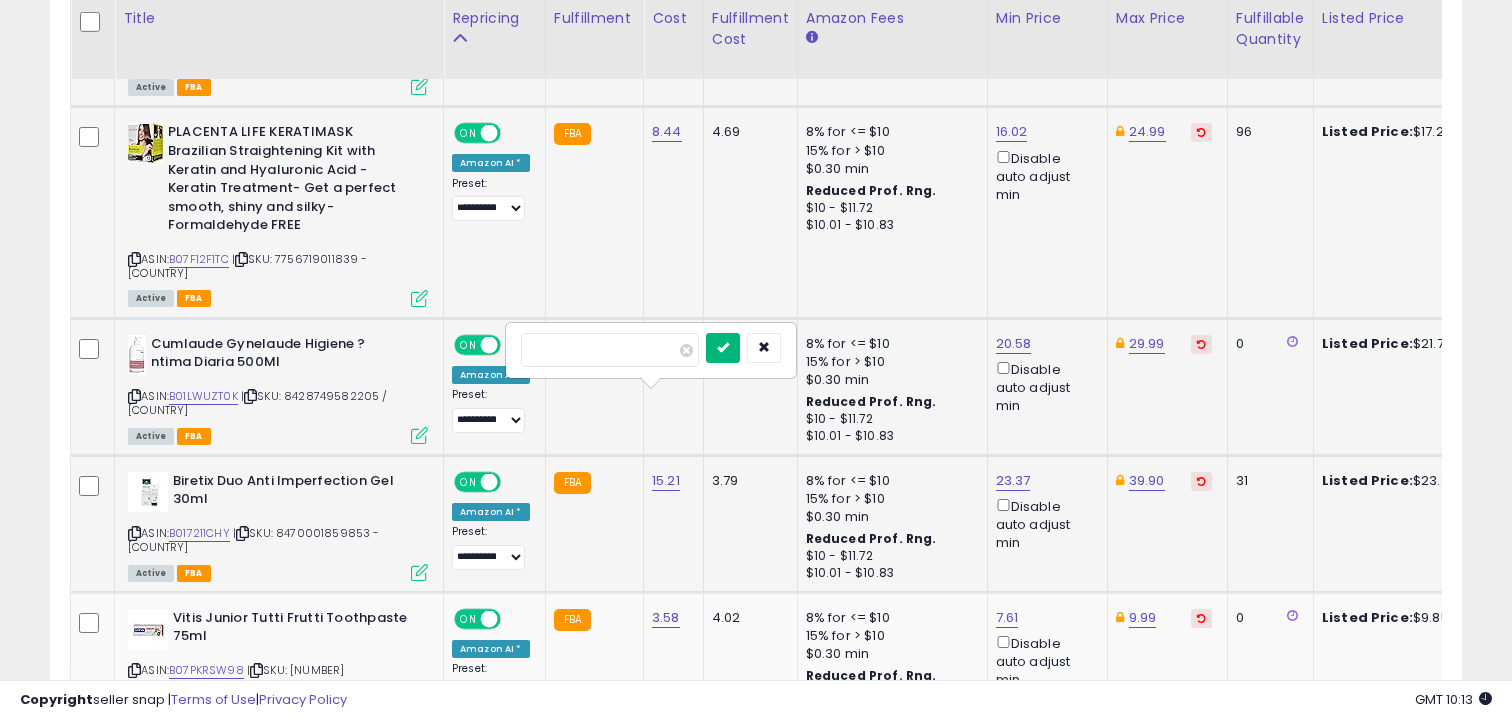click at bounding box center (723, 347) 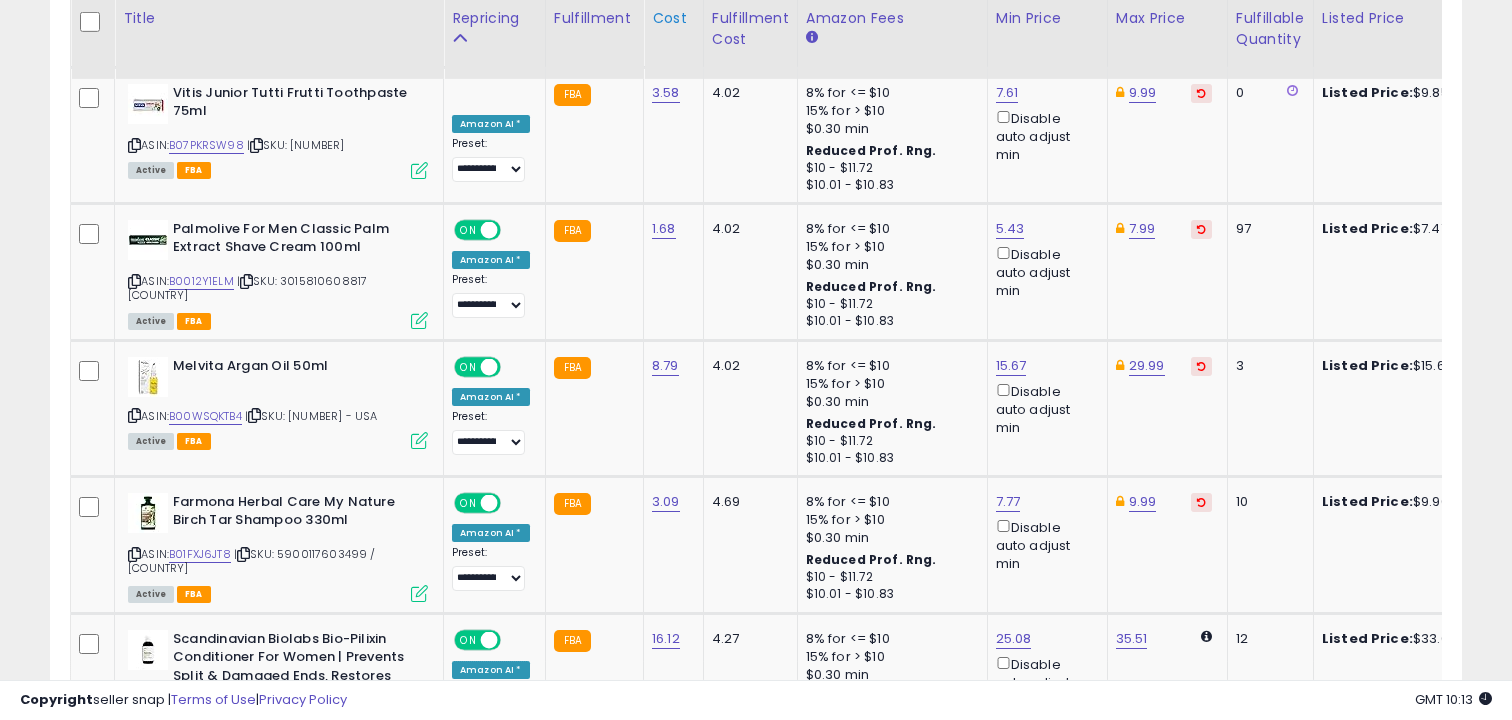 scroll, scrollTop: 4994, scrollLeft: 0, axis: vertical 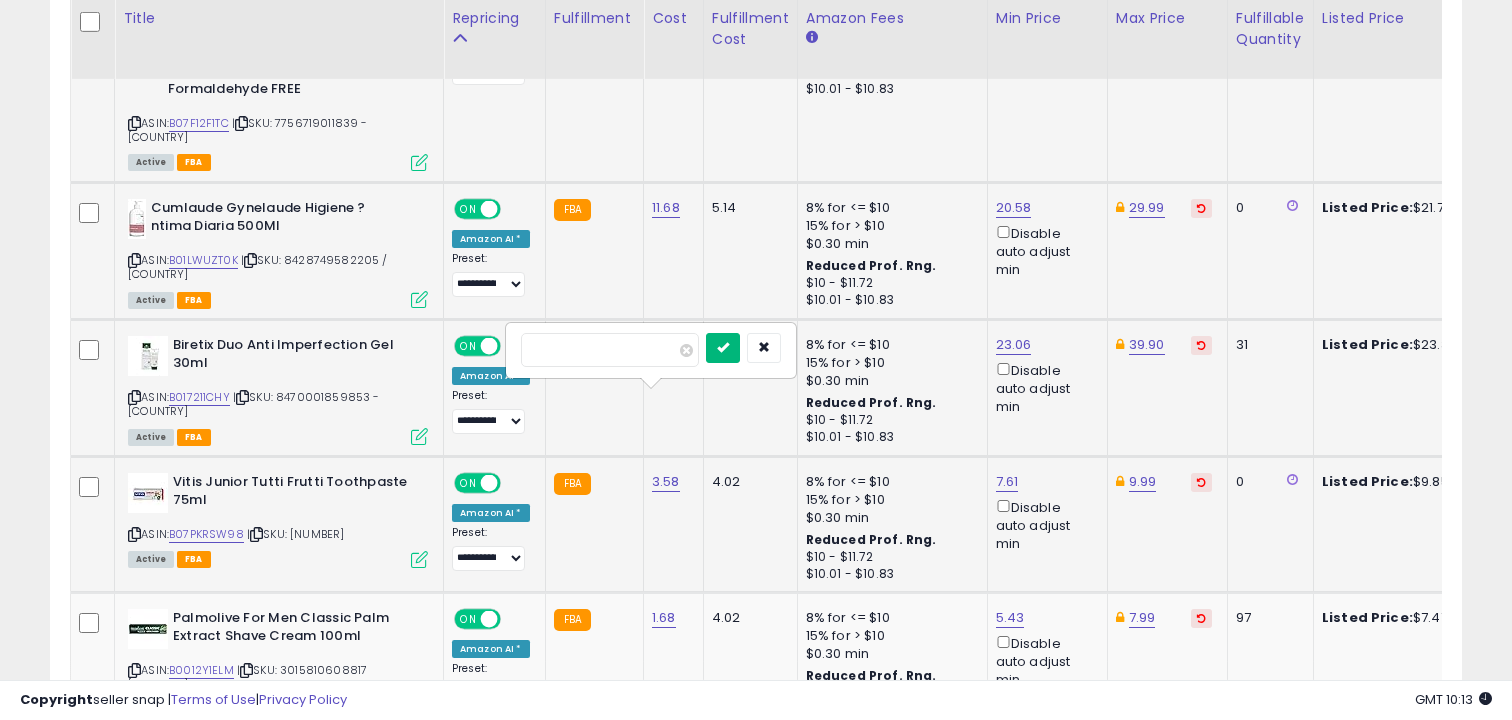 click at bounding box center [723, 347] 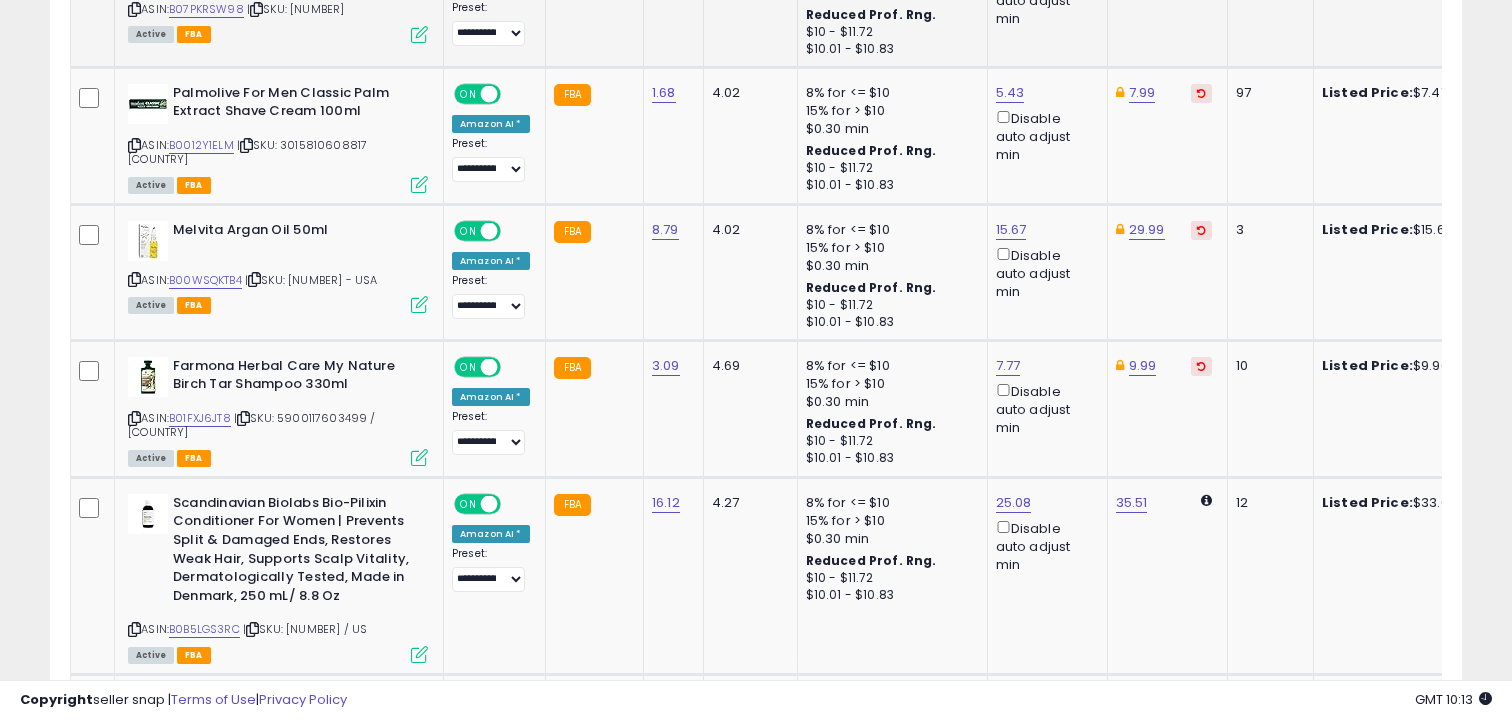 scroll, scrollTop: 5130, scrollLeft: 0, axis: vertical 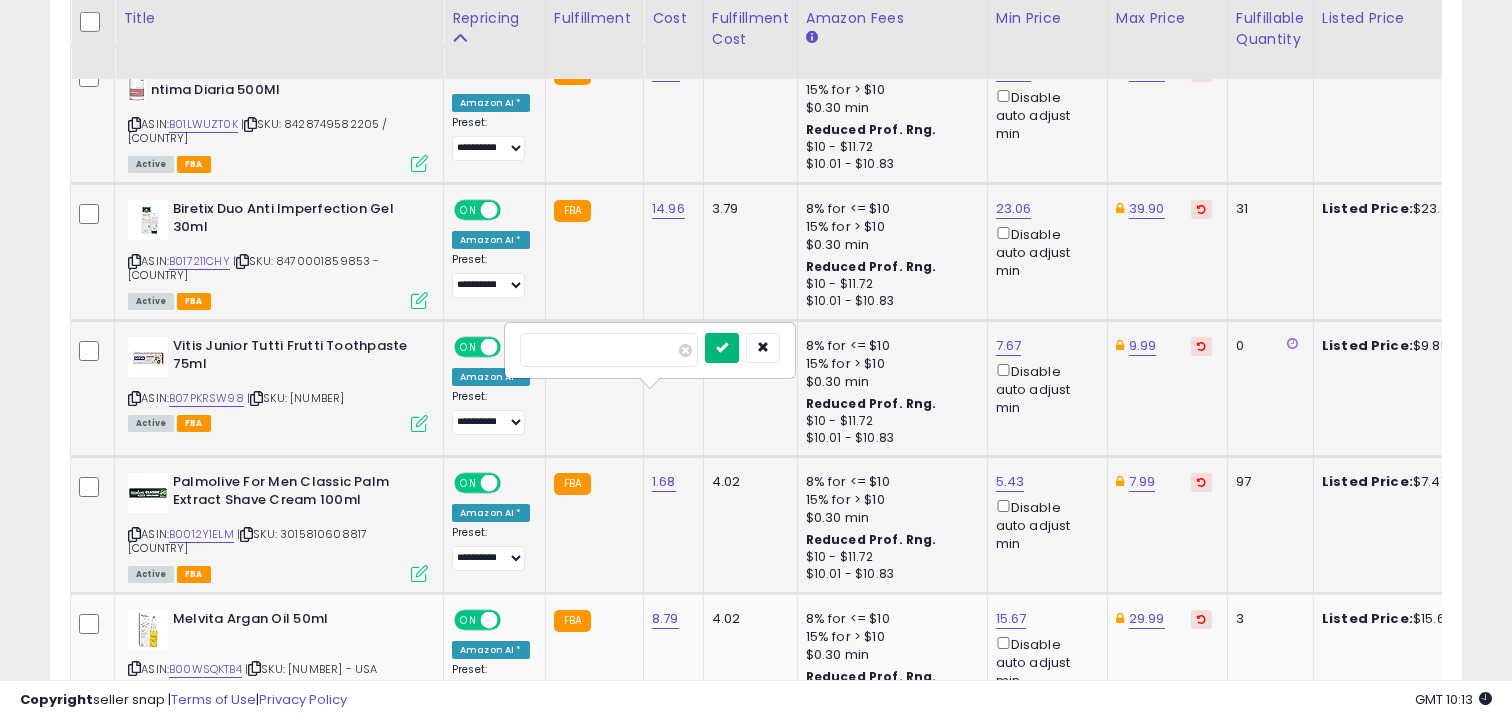 click at bounding box center [722, 347] 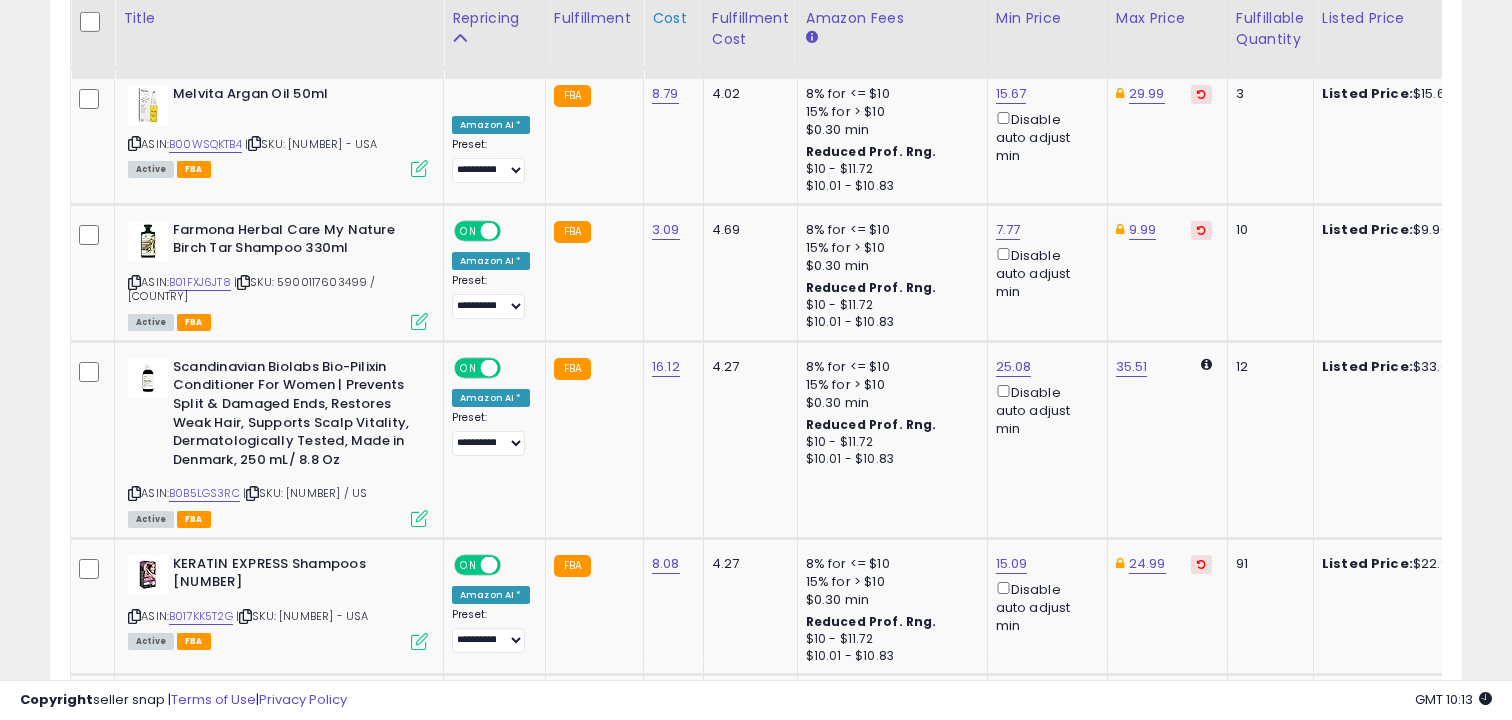 scroll, scrollTop: 5266, scrollLeft: 0, axis: vertical 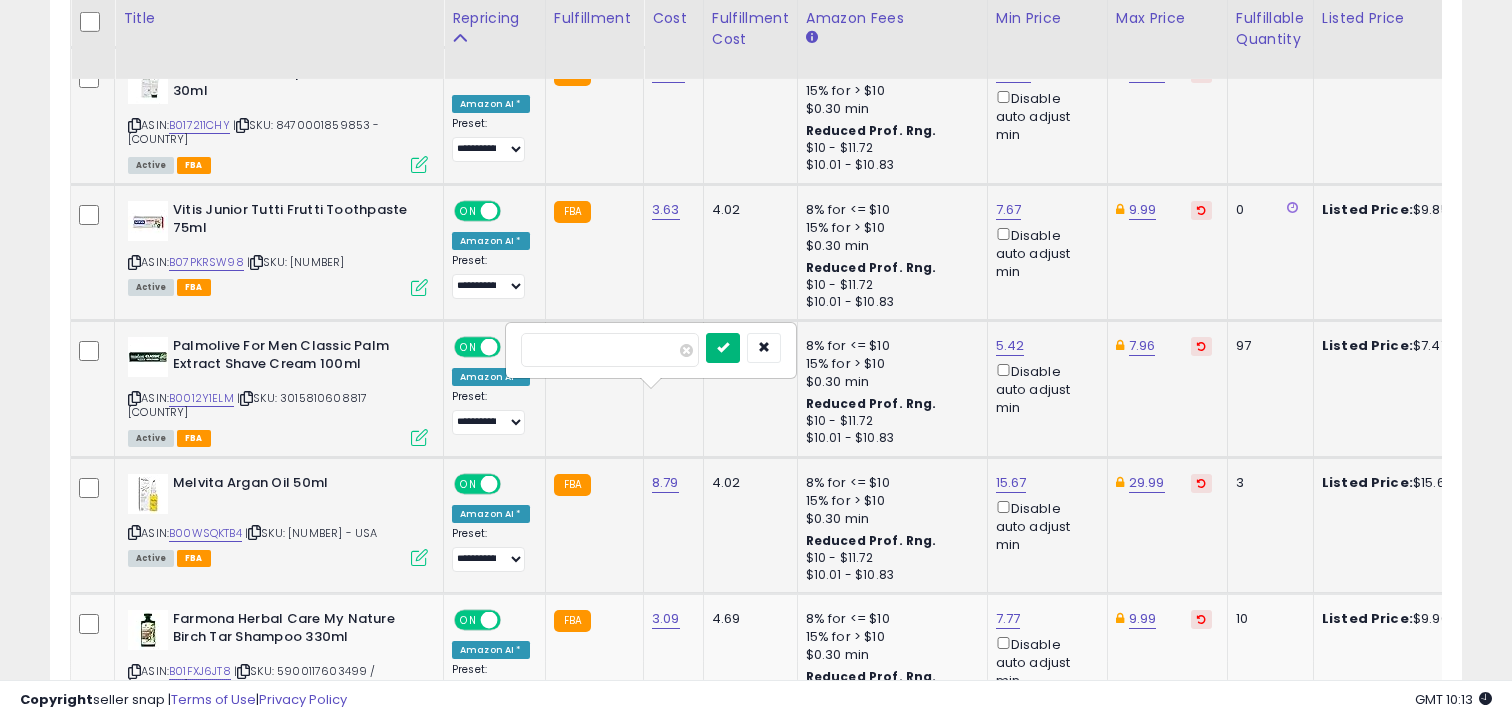 click at bounding box center (723, 347) 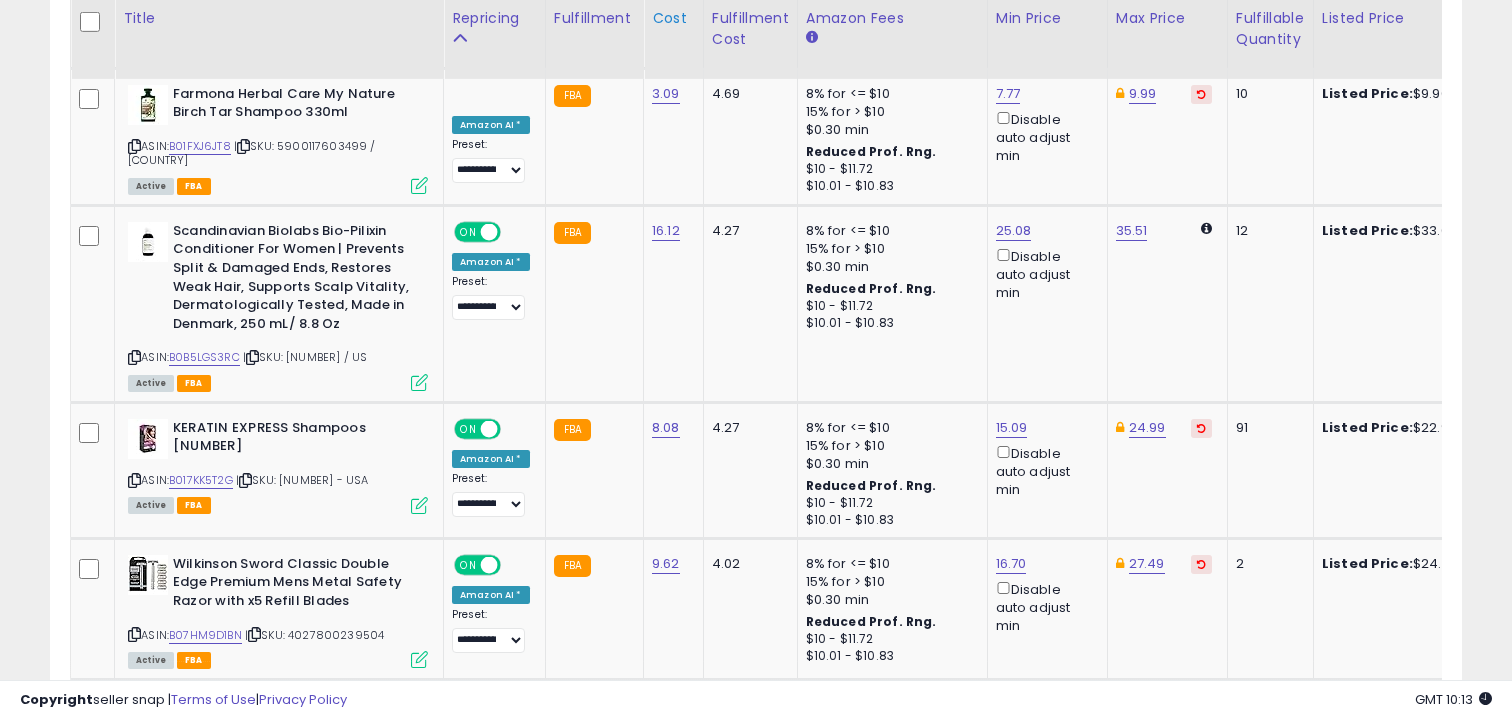 scroll, scrollTop: 5402, scrollLeft: 0, axis: vertical 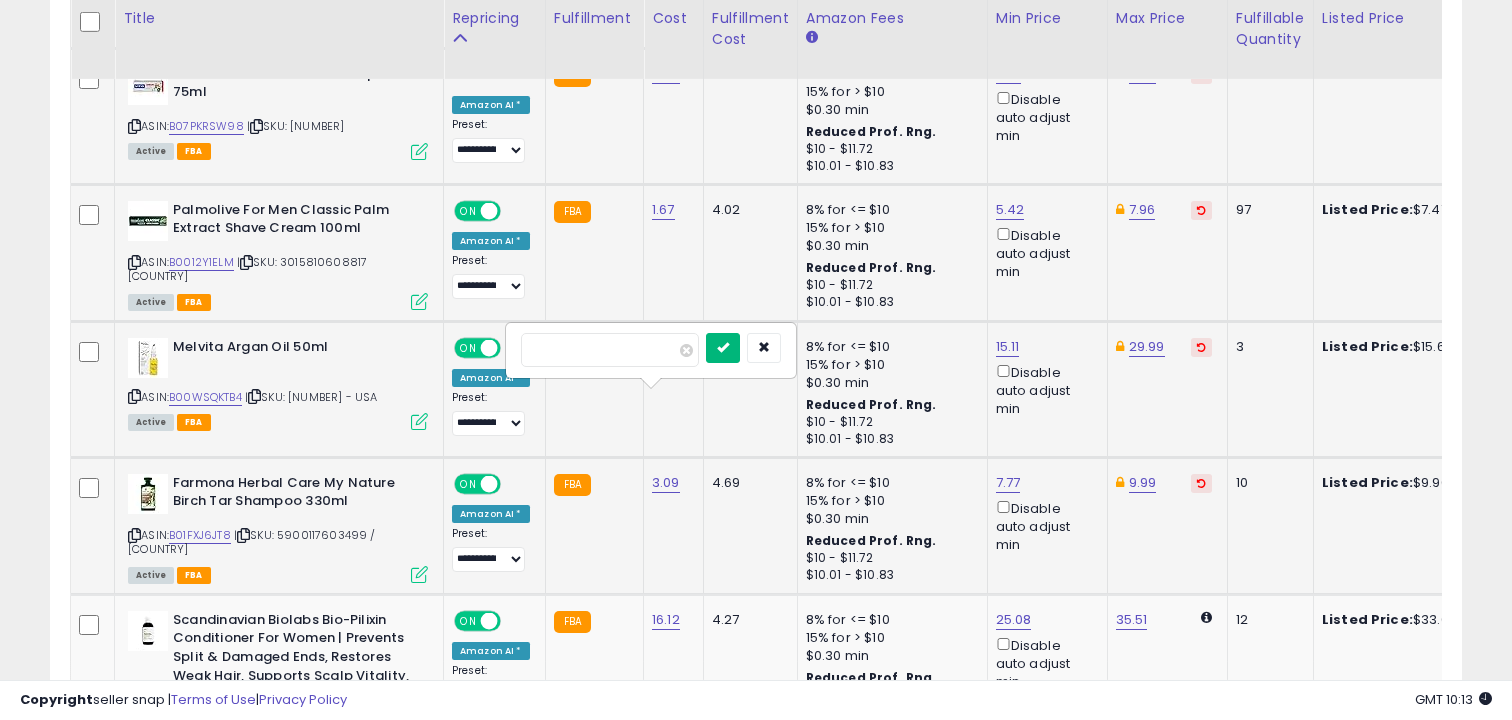 click at bounding box center [723, 347] 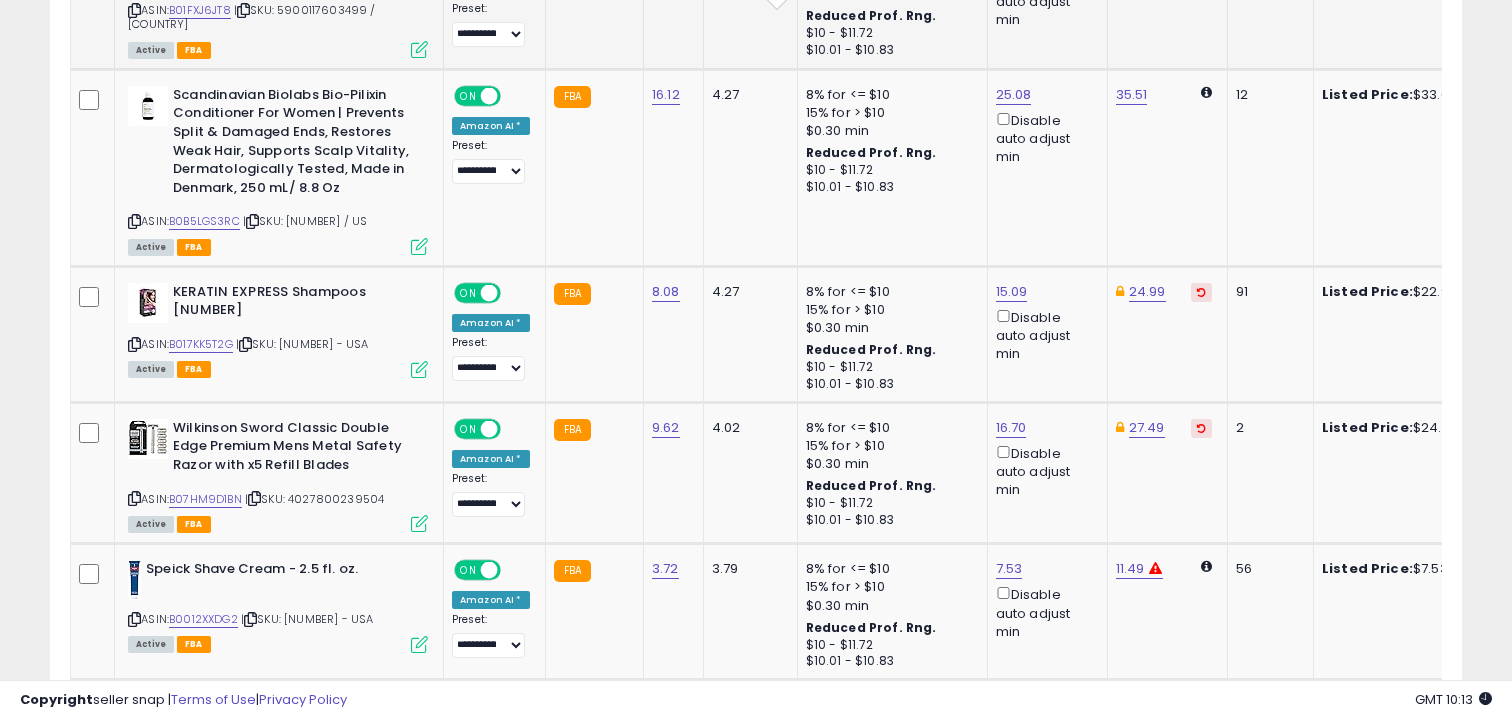 scroll, scrollTop: 5538, scrollLeft: 0, axis: vertical 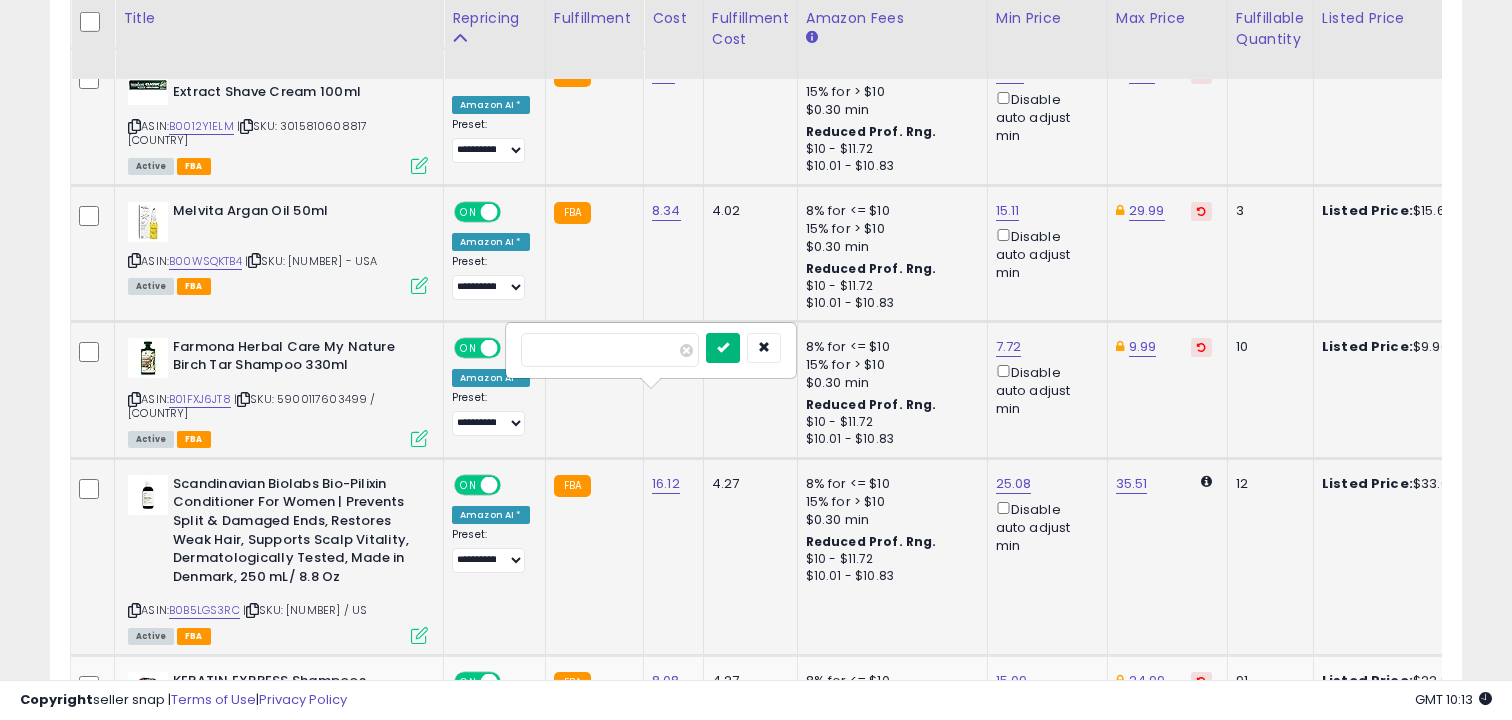 click at bounding box center [723, 347] 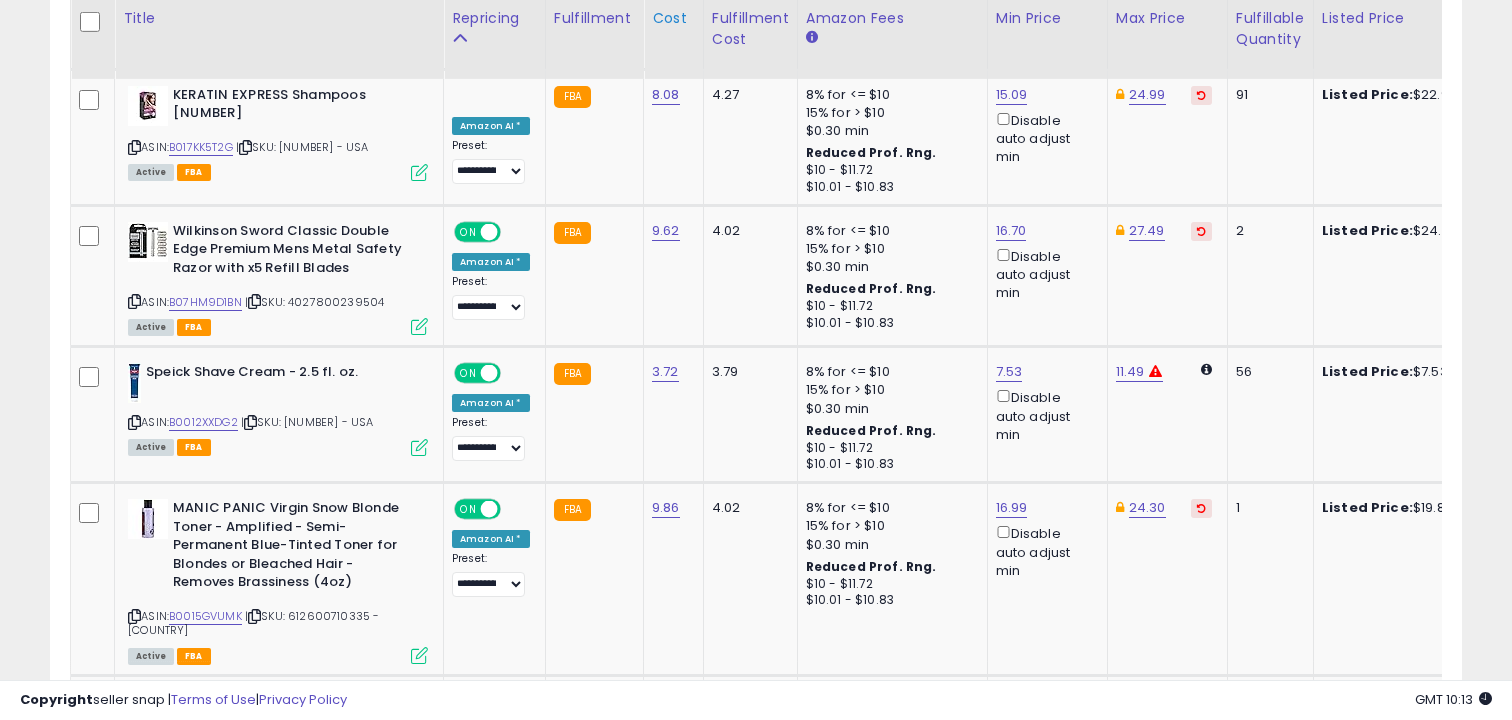 scroll, scrollTop: 5735, scrollLeft: 0, axis: vertical 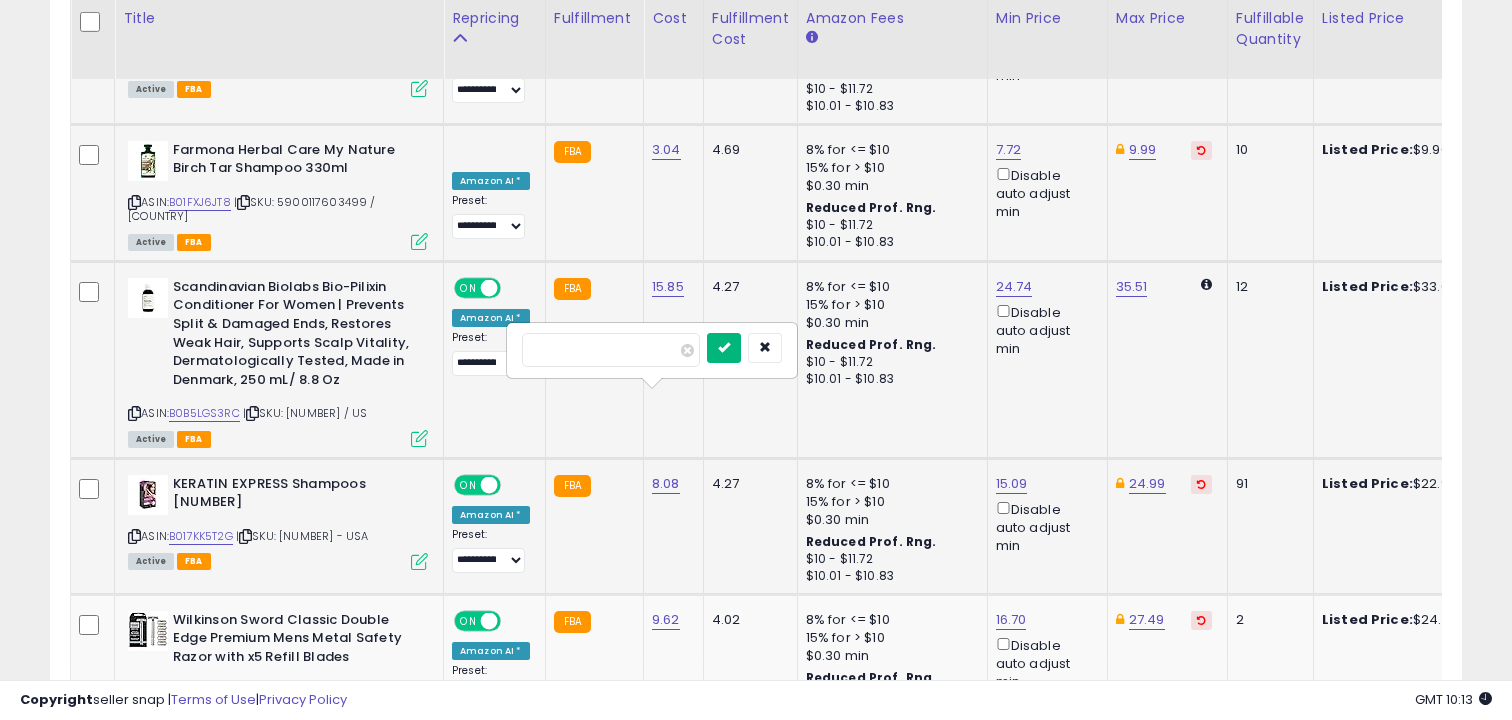 click at bounding box center [724, 347] 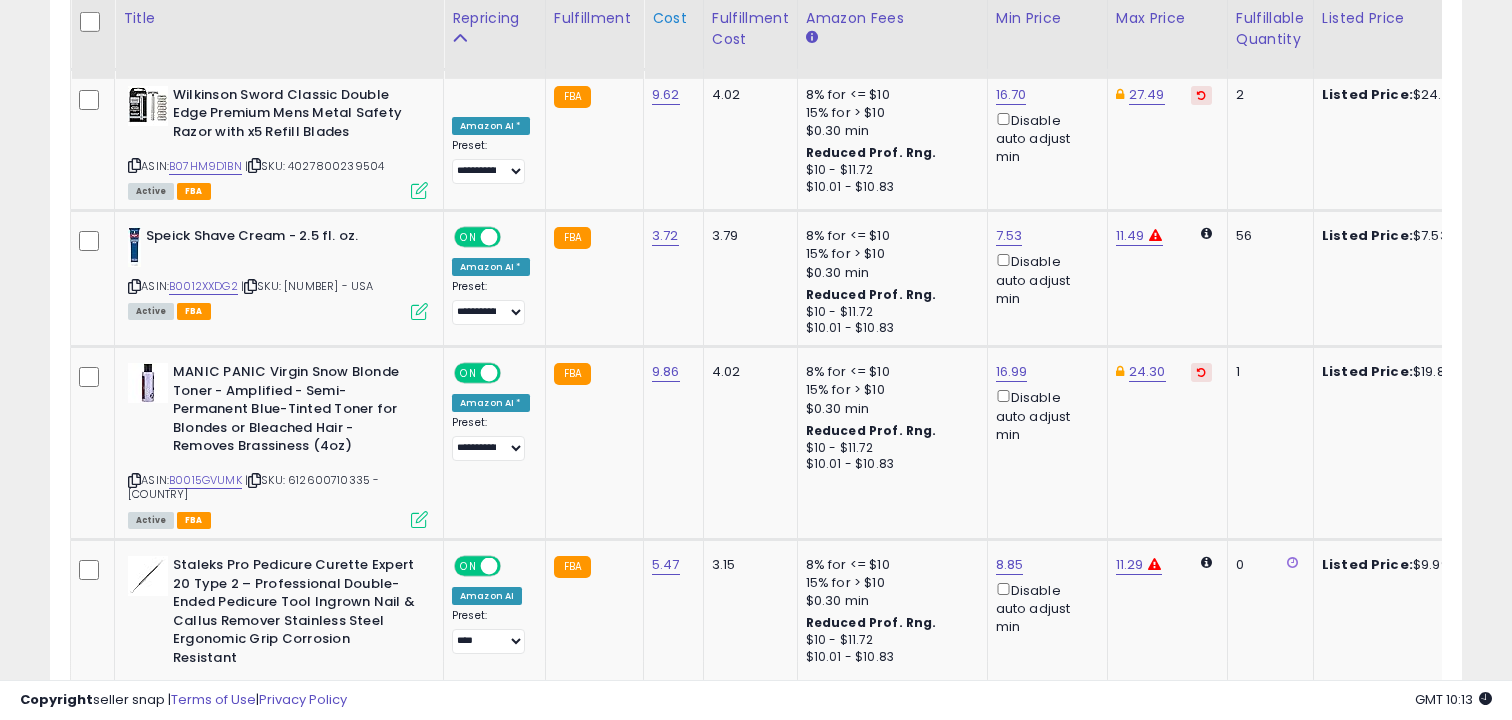 scroll, scrollTop: 5871, scrollLeft: 0, axis: vertical 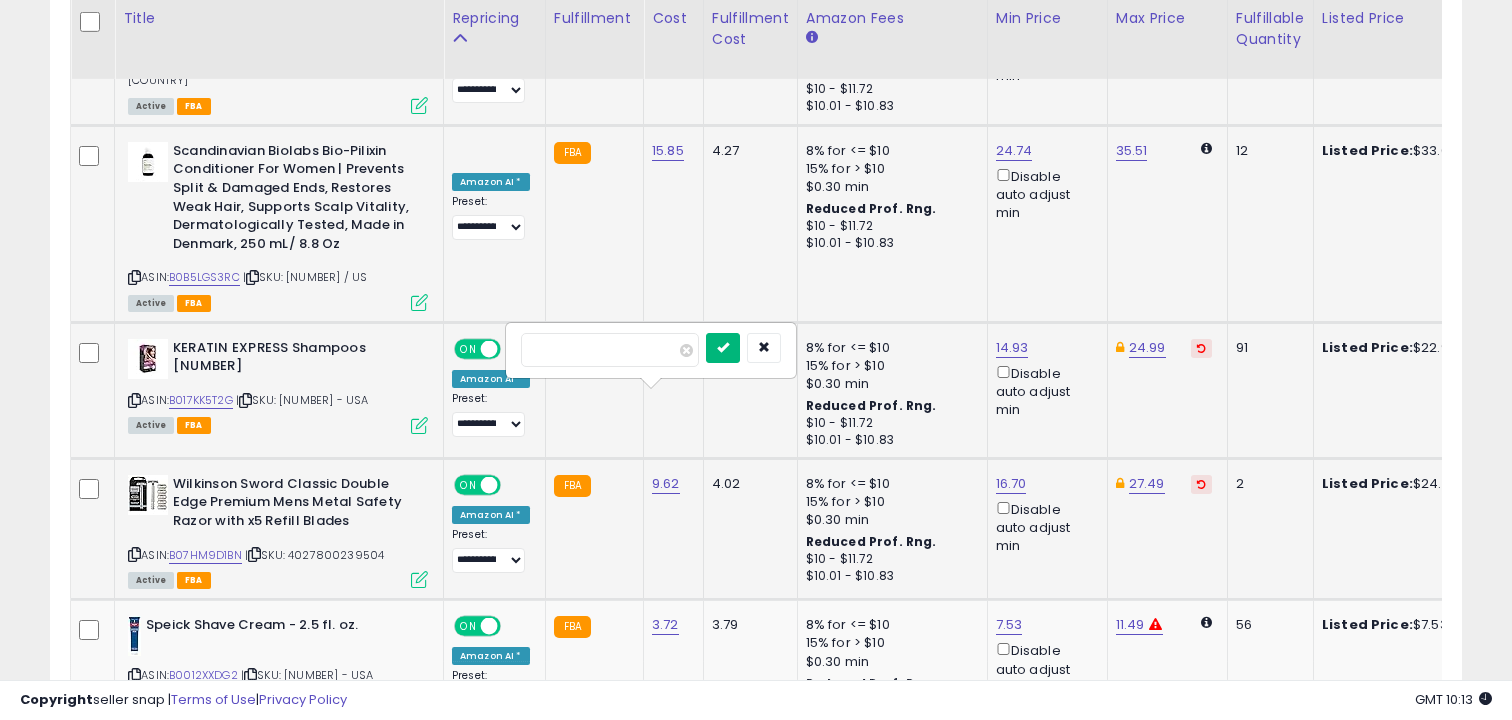 click at bounding box center [723, 347] 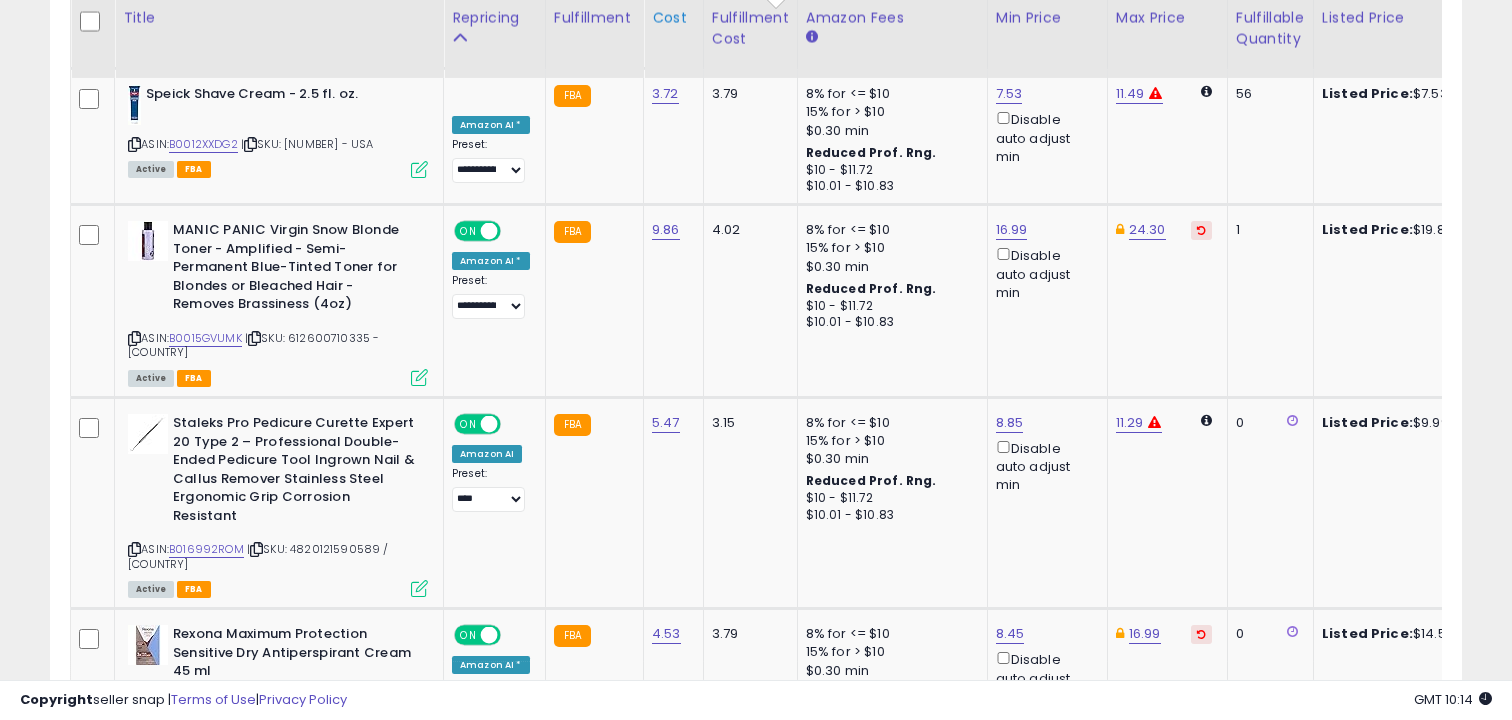 scroll, scrollTop: 6013, scrollLeft: 0, axis: vertical 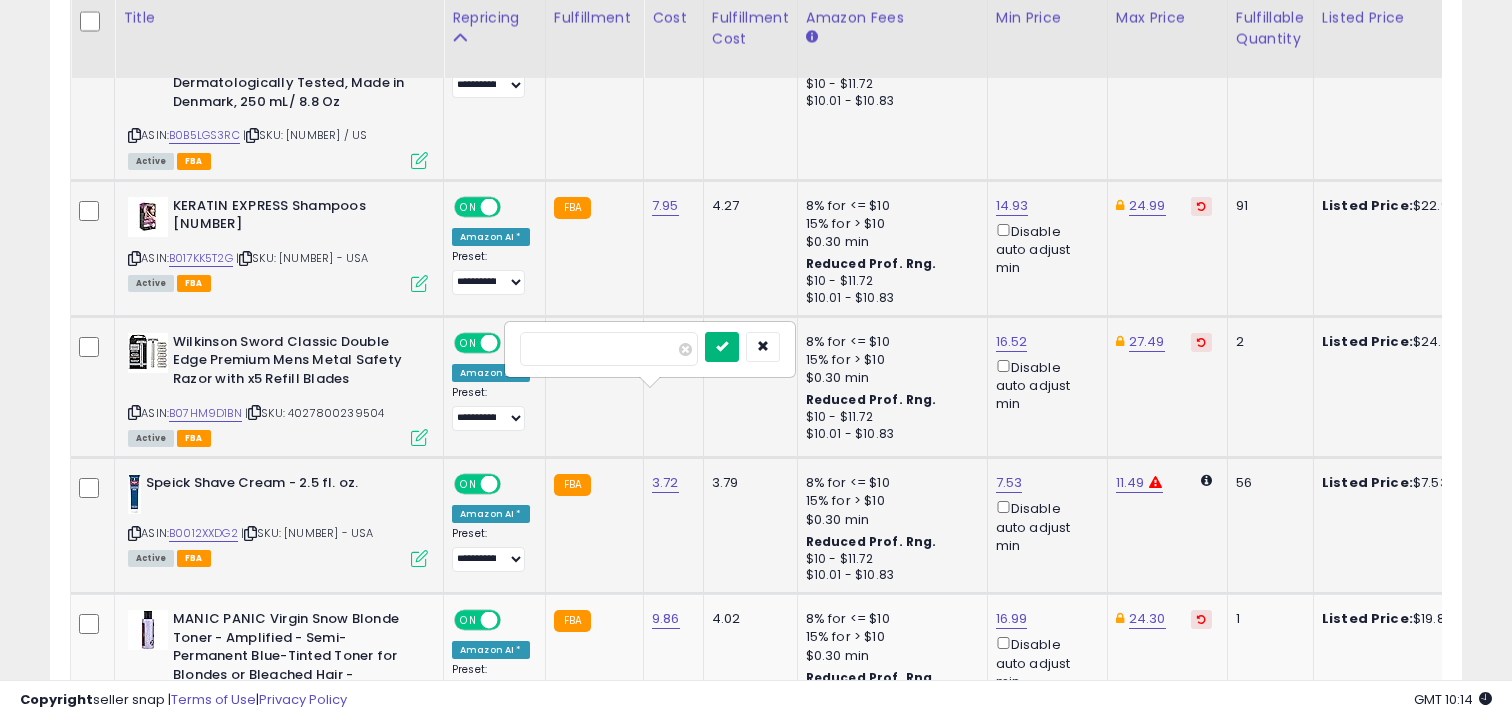 click at bounding box center (722, 346) 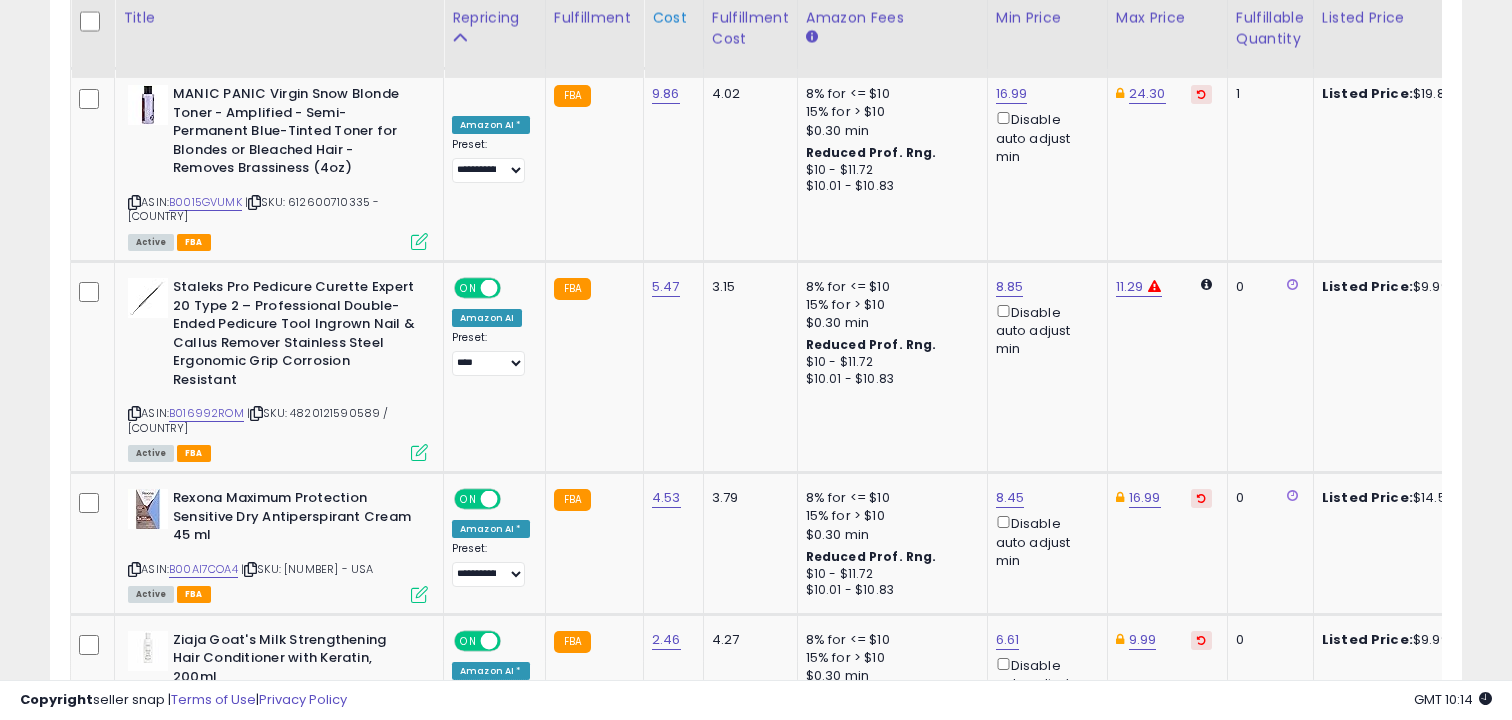 scroll, scrollTop: 6149, scrollLeft: 0, axis: vertical 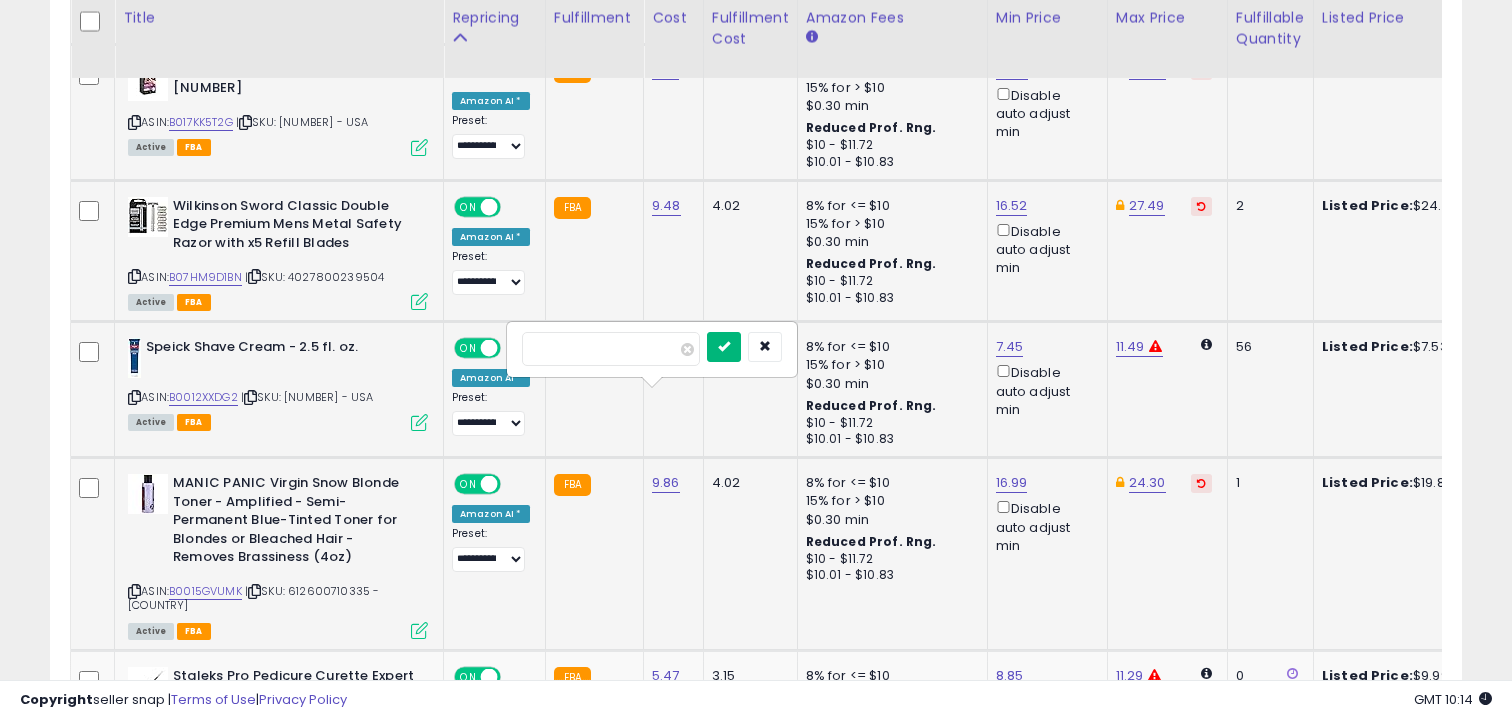 click at bounding box center (724, 346) 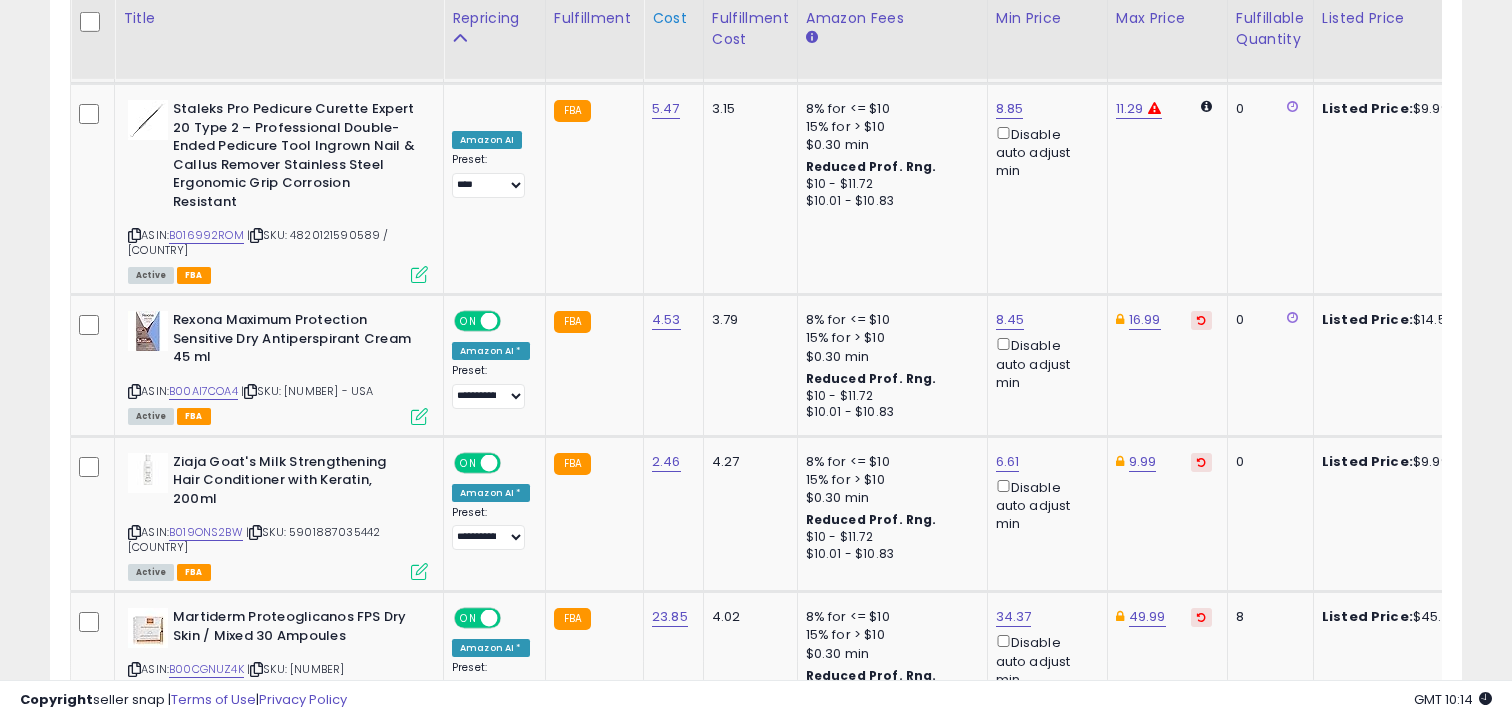 scroll, scrollTop: 6327, scrollLeft: 0, axis: vertical 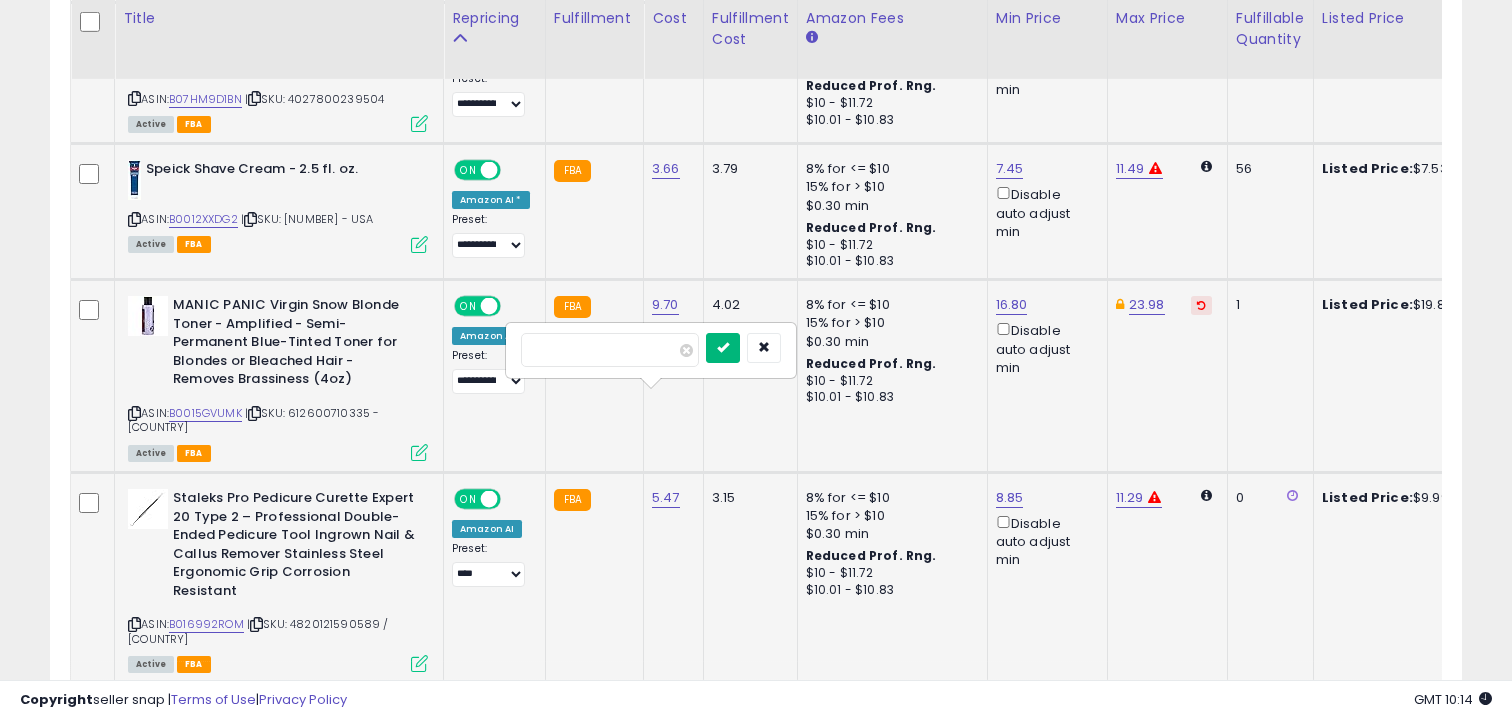 click at bounding box center [723, 347] 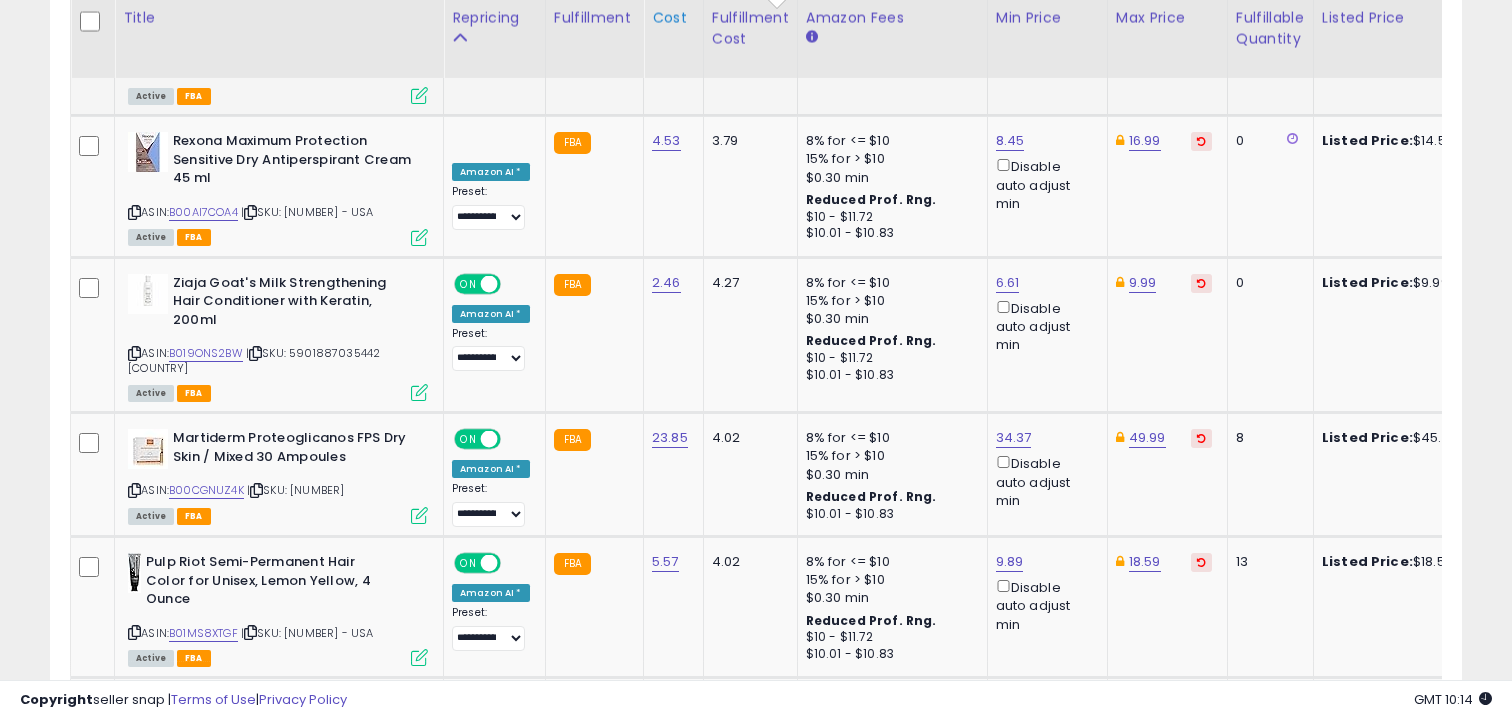 scroll, scrollTop: 6506, scrollLeft: 0, axis: vertical 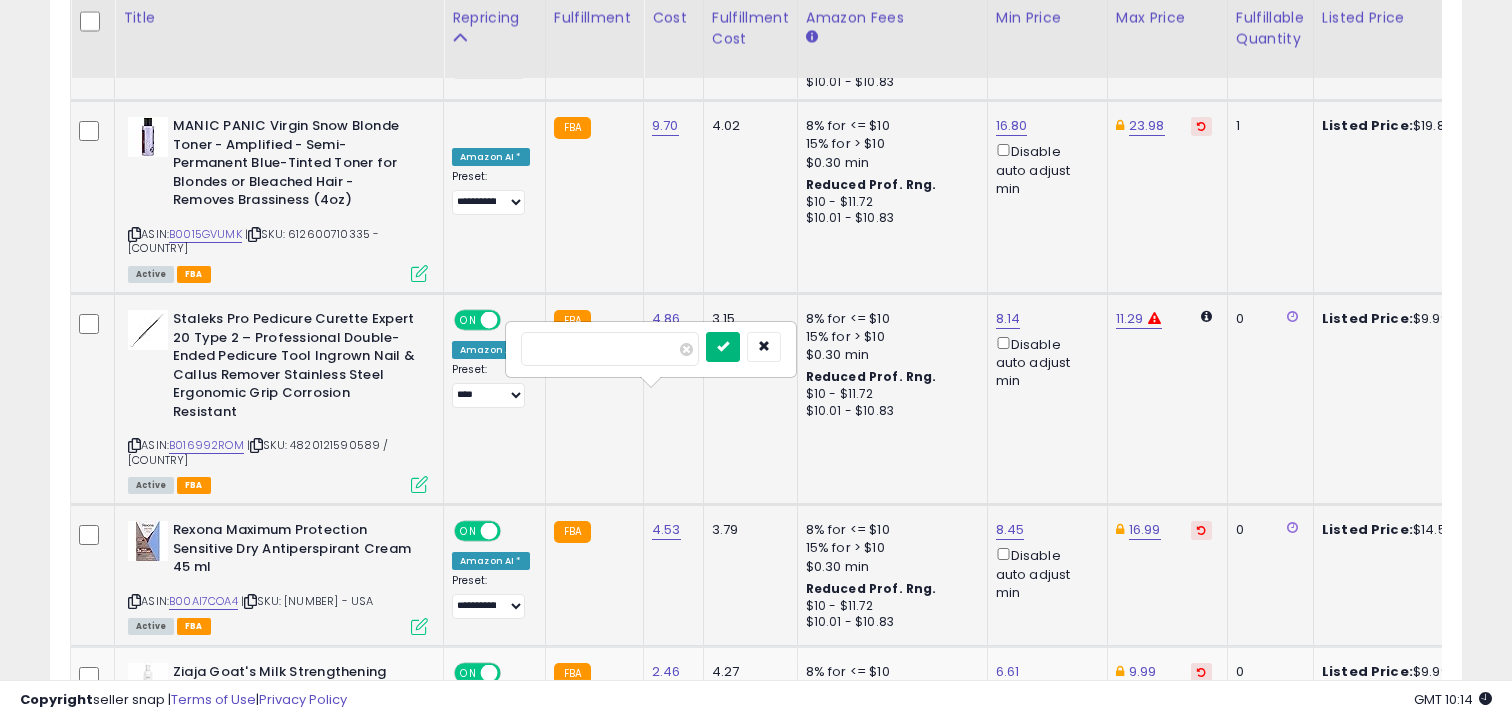 click at bounding box center (723, 346) 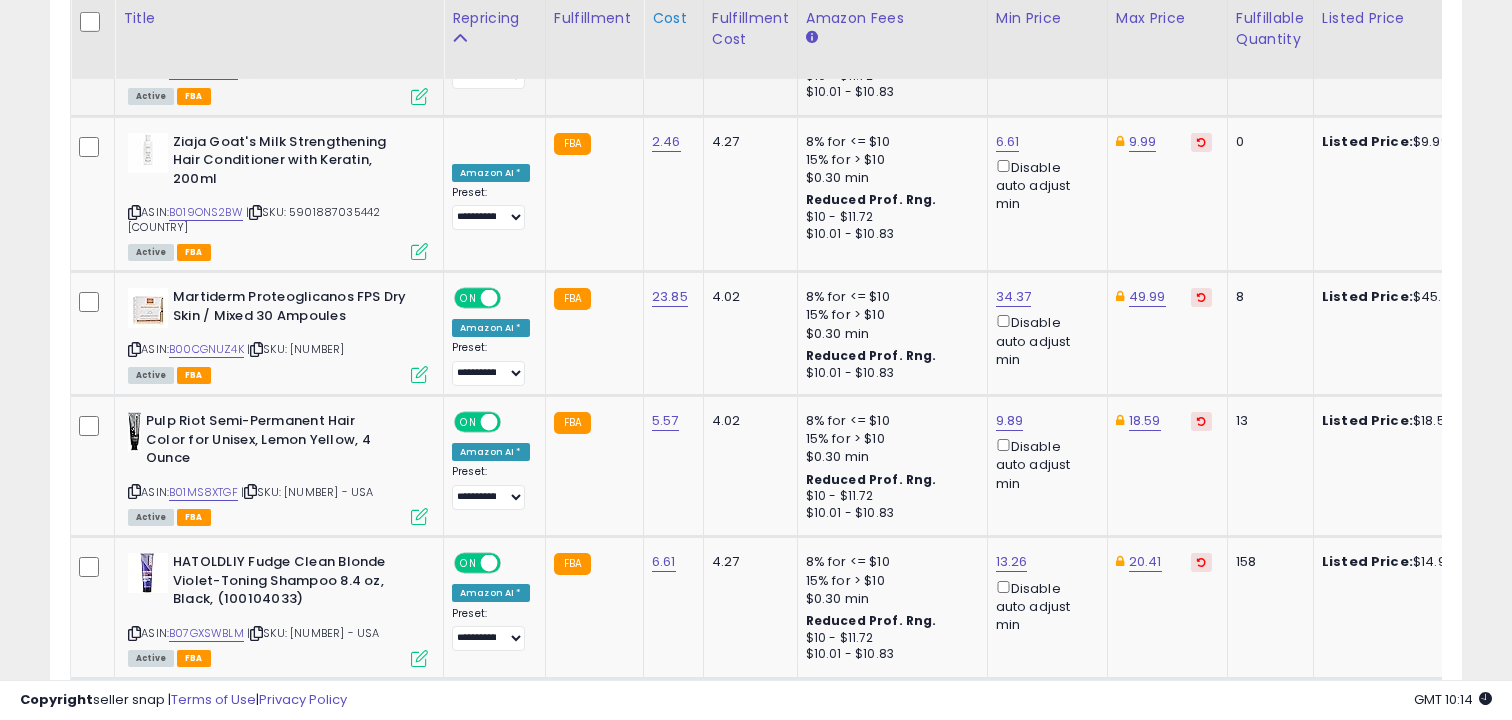 scroll, scrollTop: 6647, scrollLeft: 0, axis: vertical 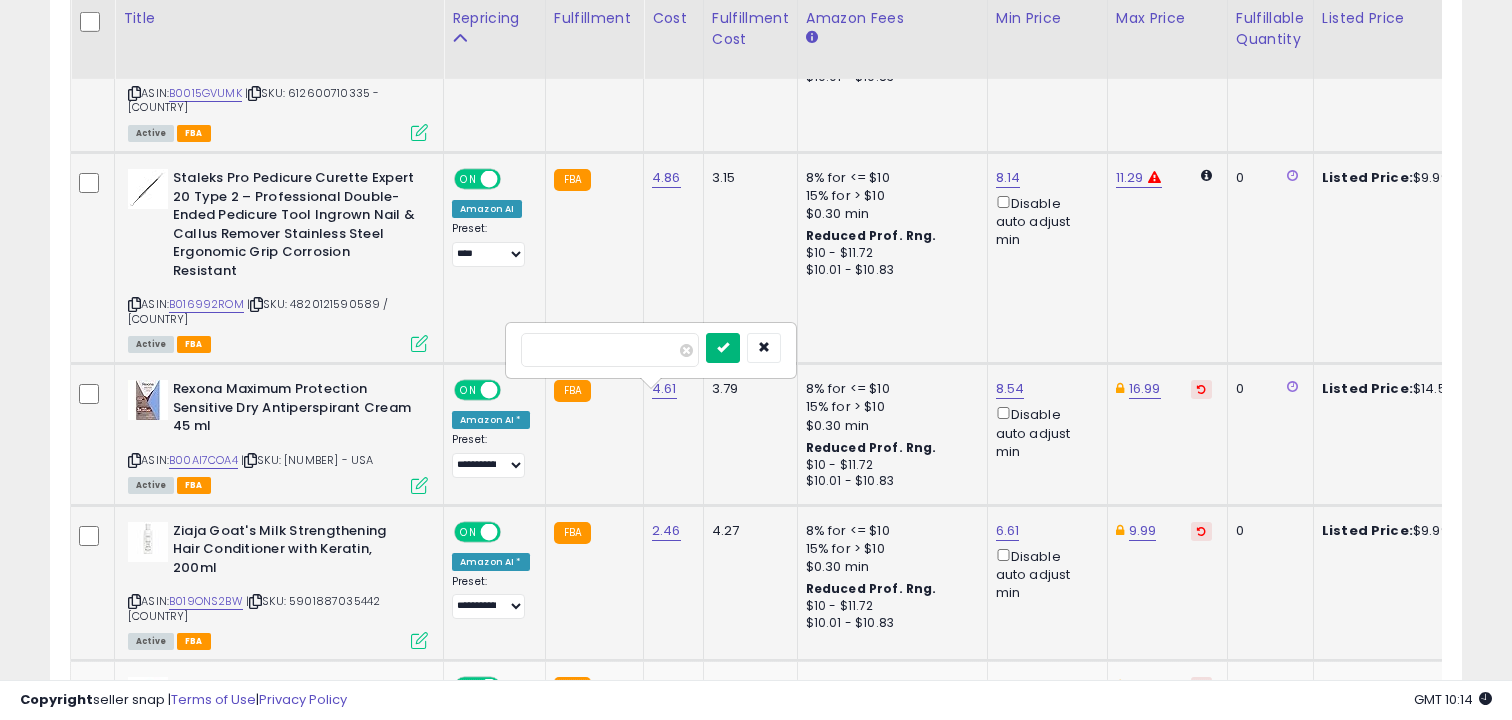 click at bounding box center [723, 347] 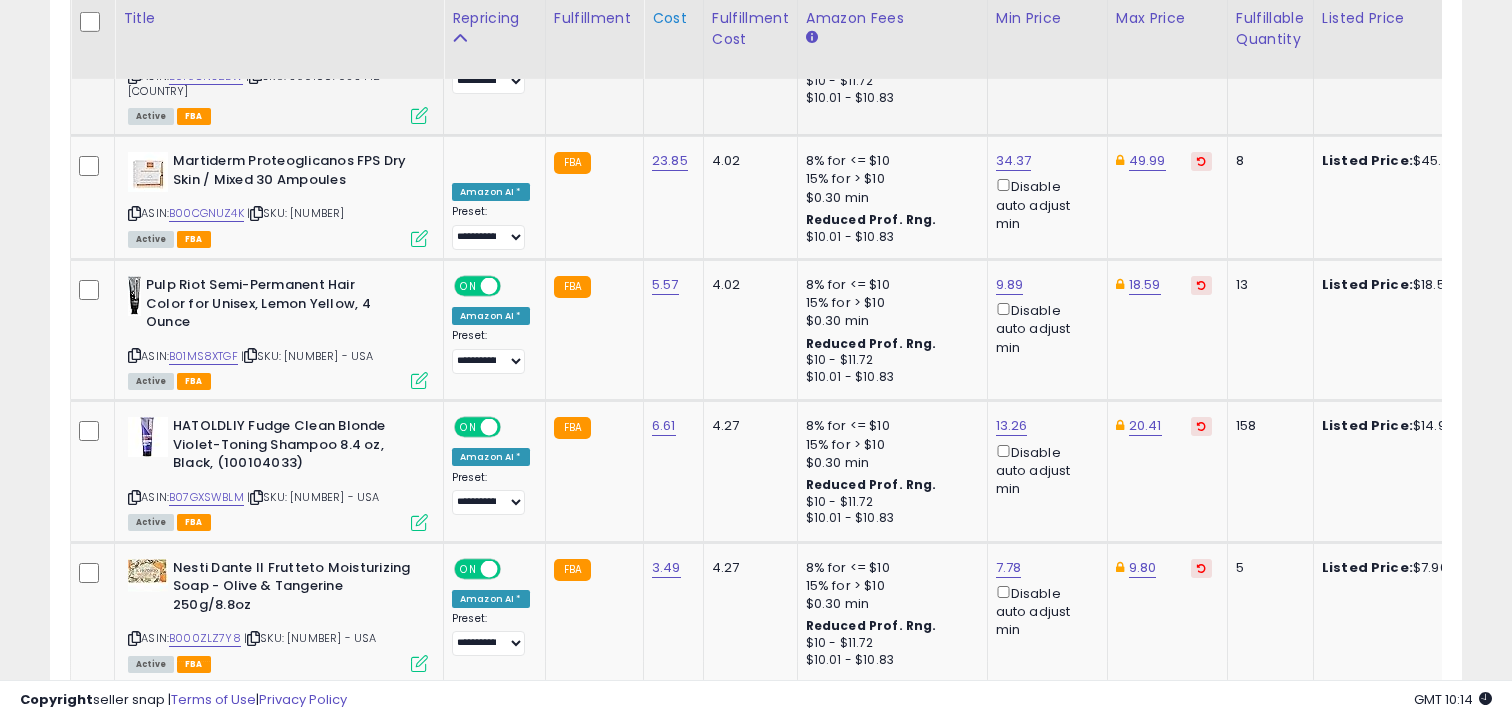 scroll, scrollTop: 6783, scrollLeft: 0, axis: vertical 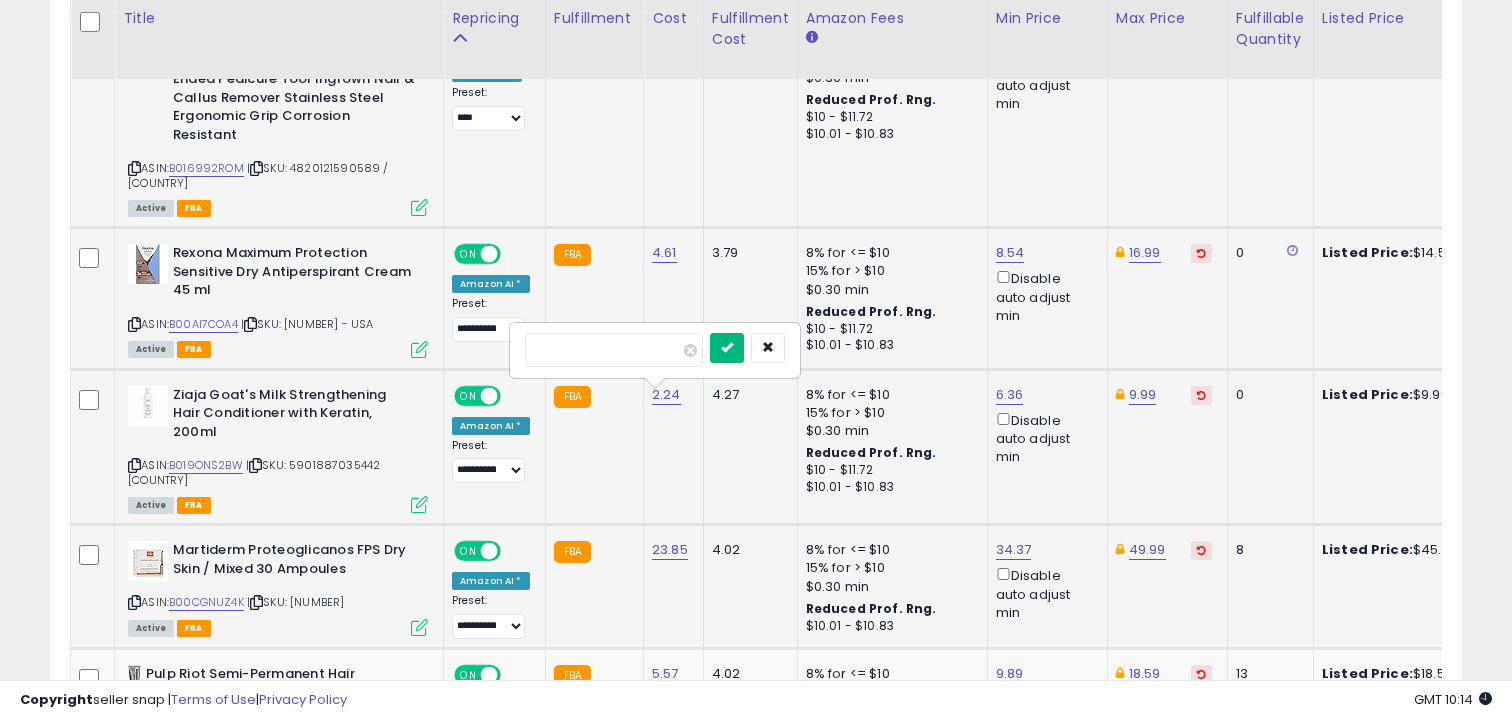 click at bounding box center [727, 347] 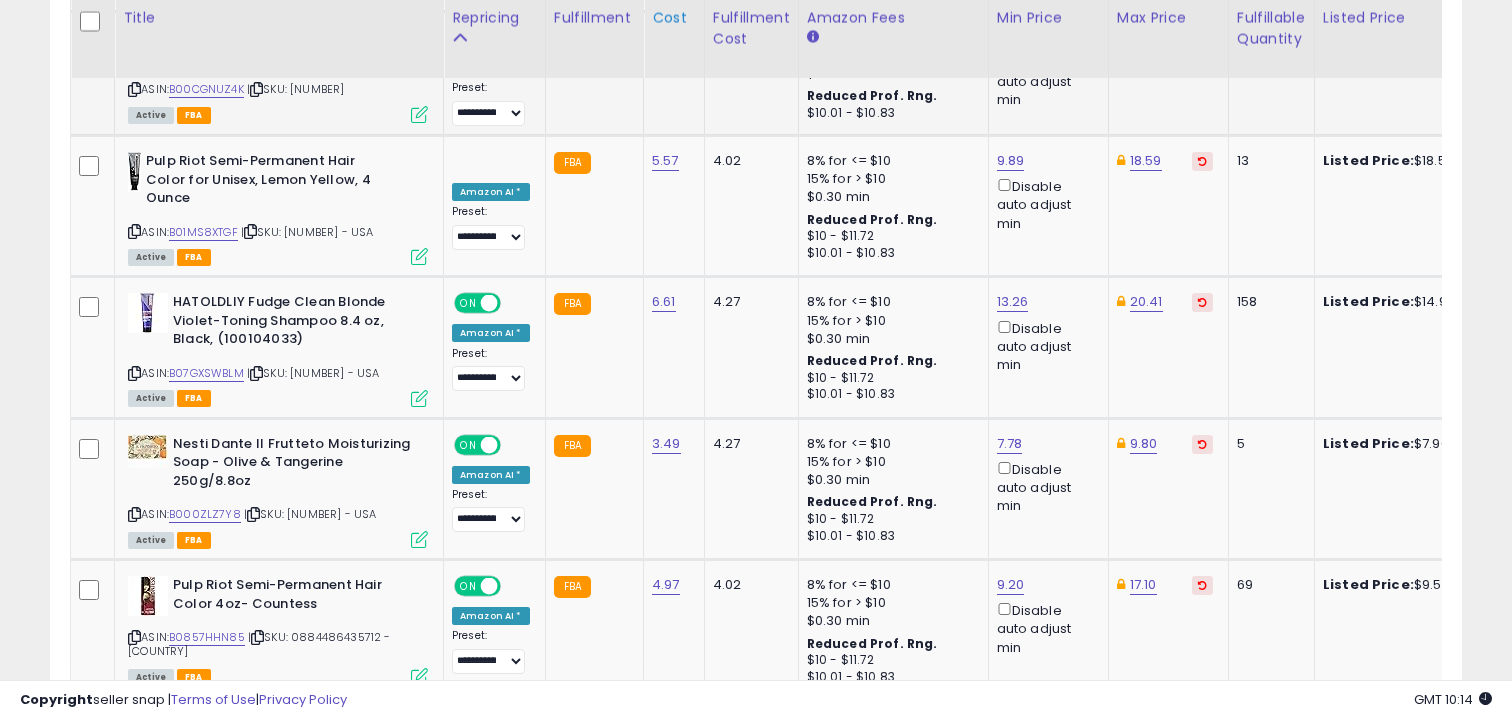 scroll, scrollTop: 6907, scrollLeft: 0, axis: vertical 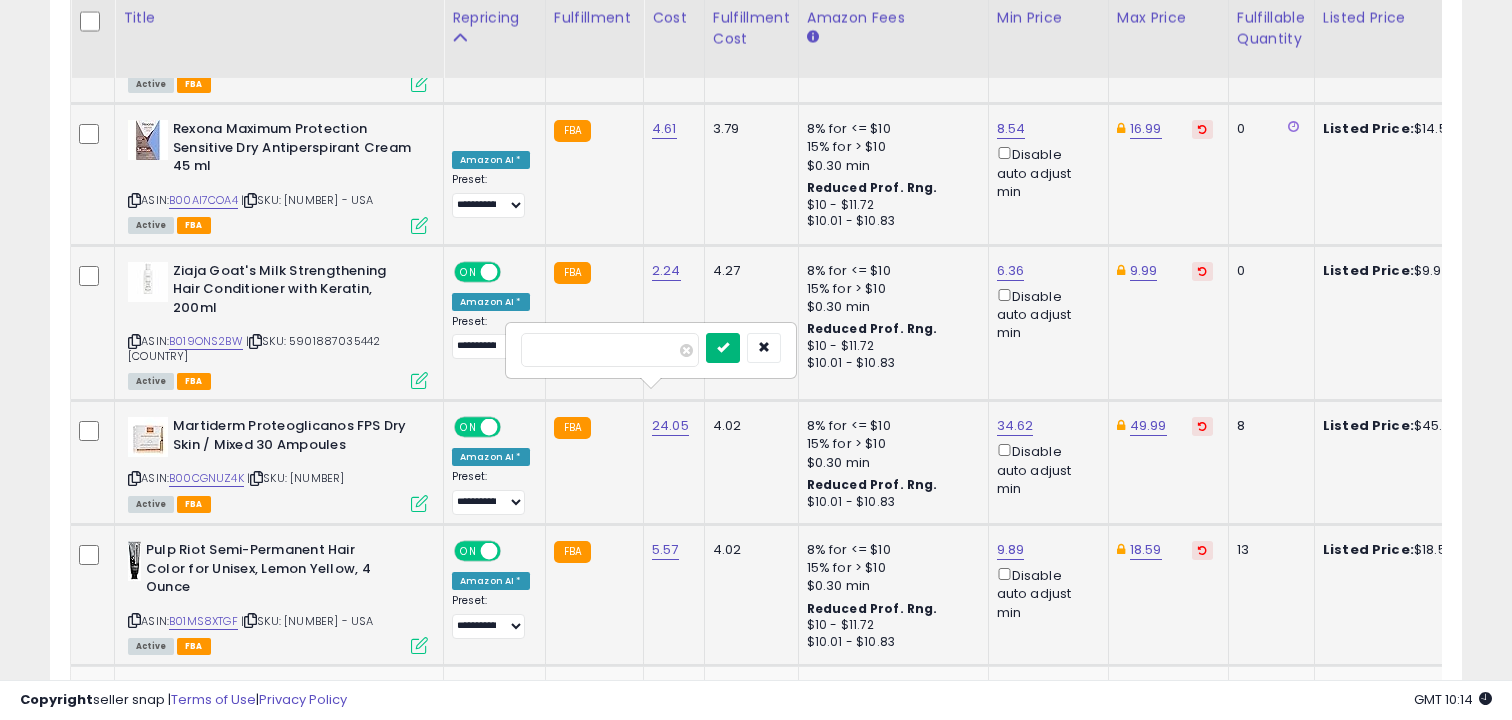 click at bounding box center (723, 347) 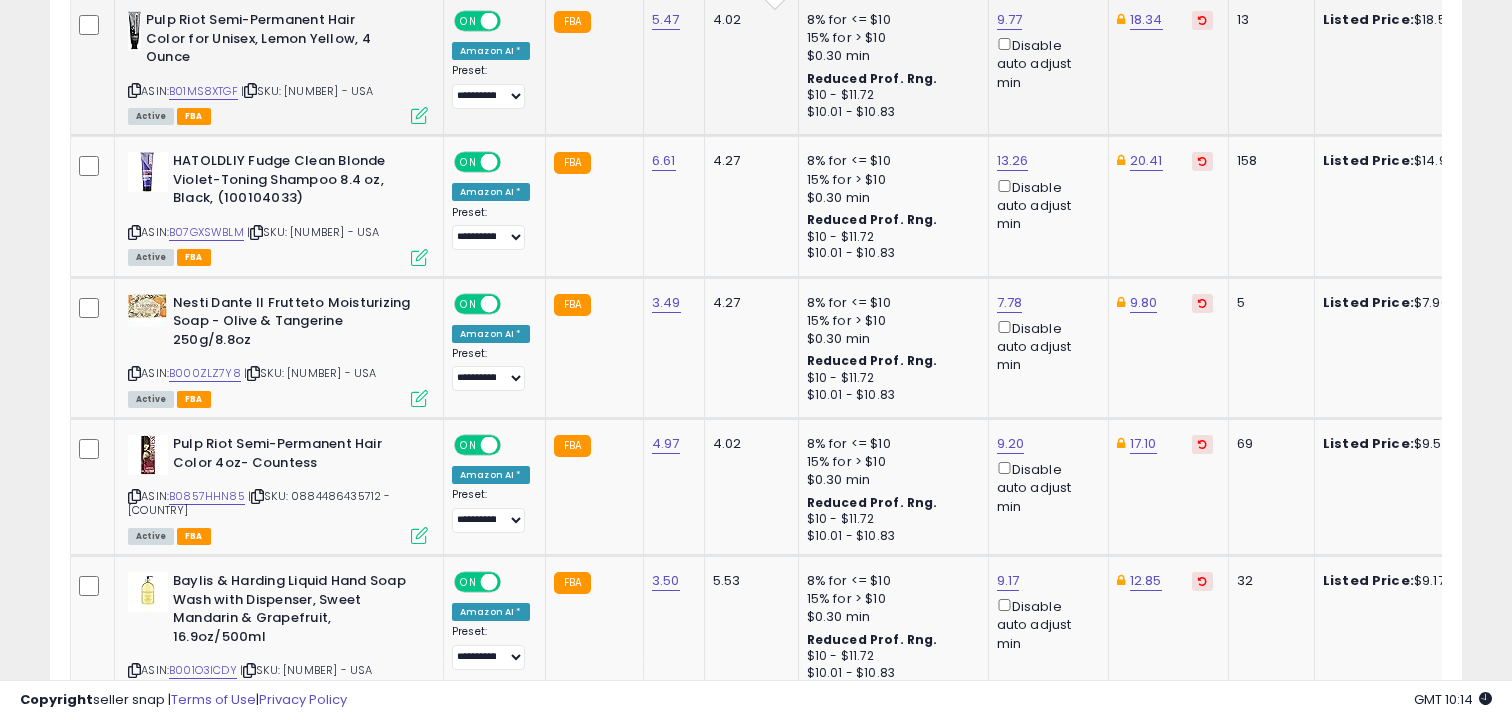 scroll, scrollTop: 7048, scrollLeft: 0, axis: vertical 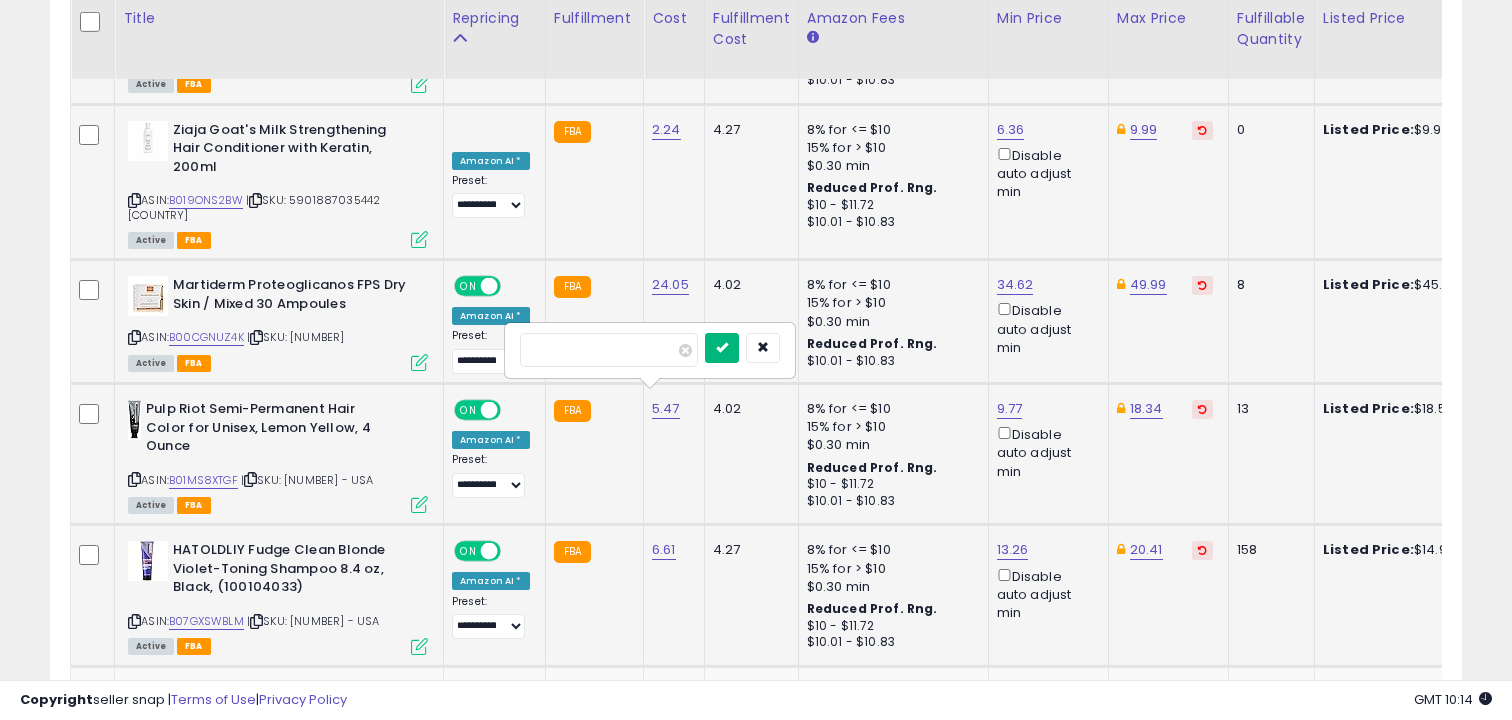 click at bounding box center (722, 347) 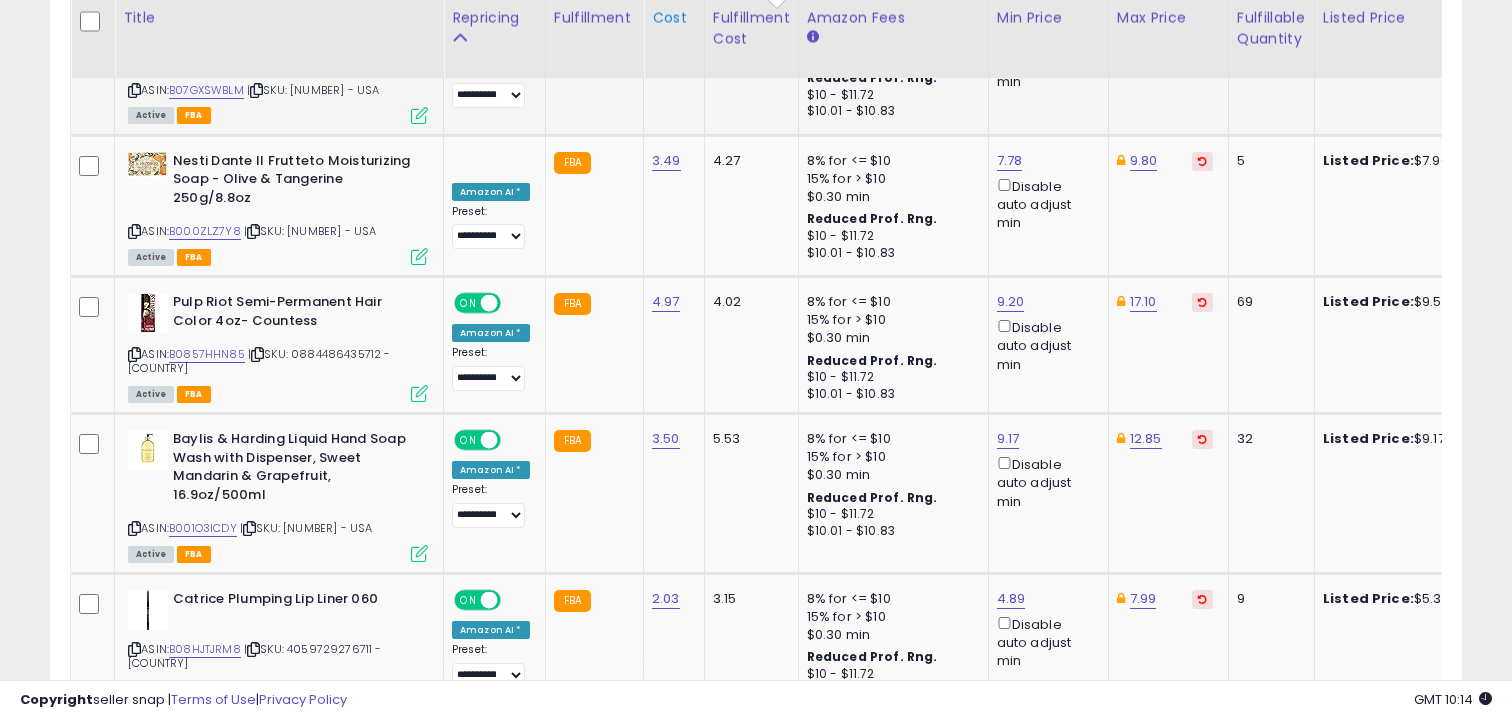 scroll, scrollTop: 7190, scrollLeft: 0, axis: vertical 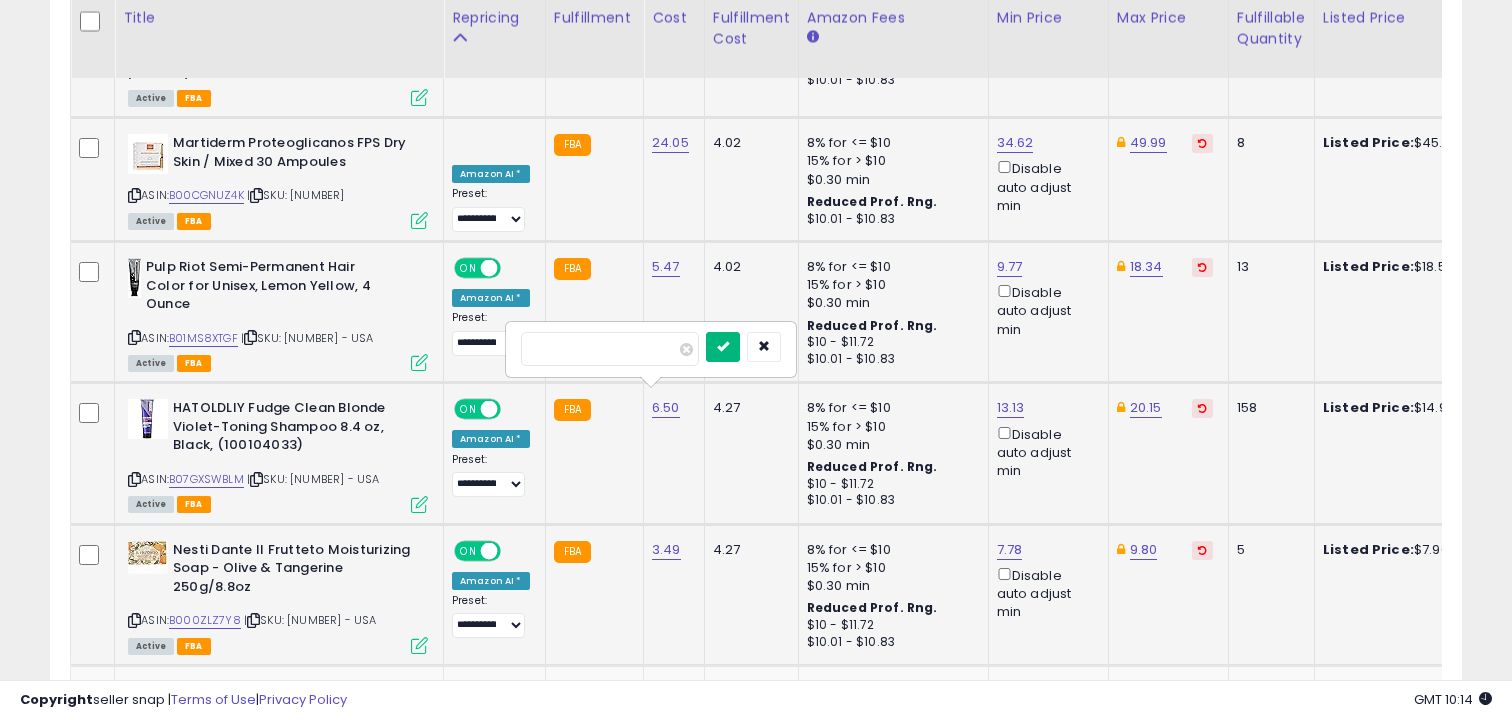 click at bounding box center (723, 346) 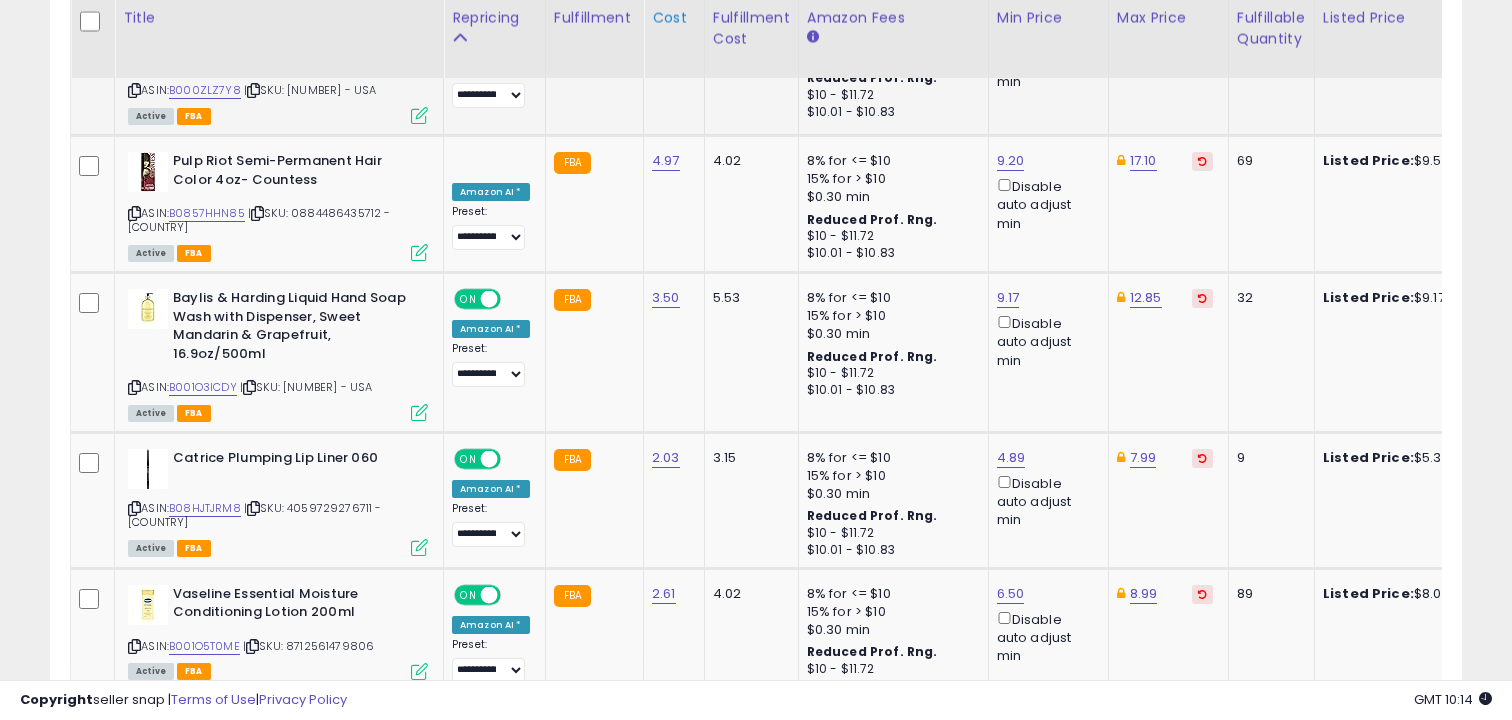 scroll, scrollTop: 7331, scrollLeft: 0, axis: vertical 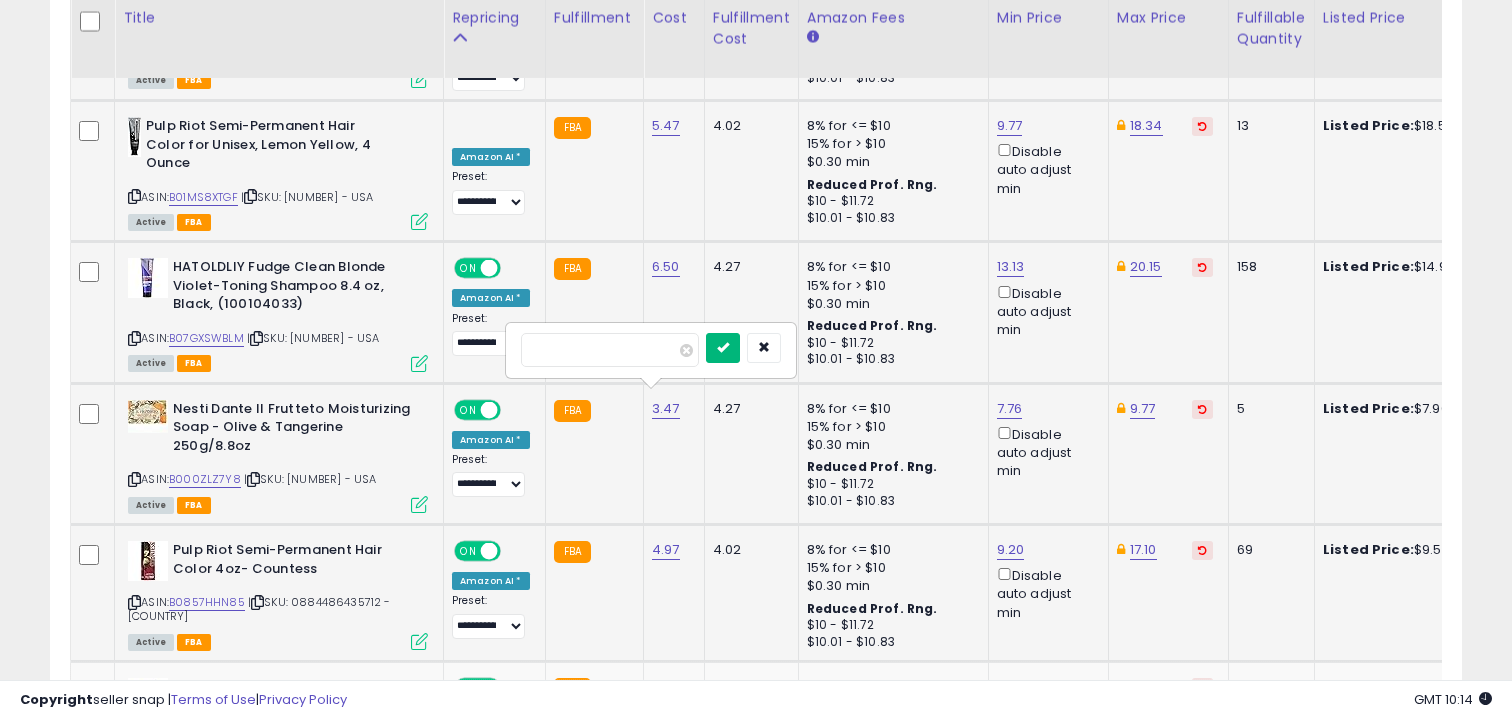 click at bounding box center [723, 347] 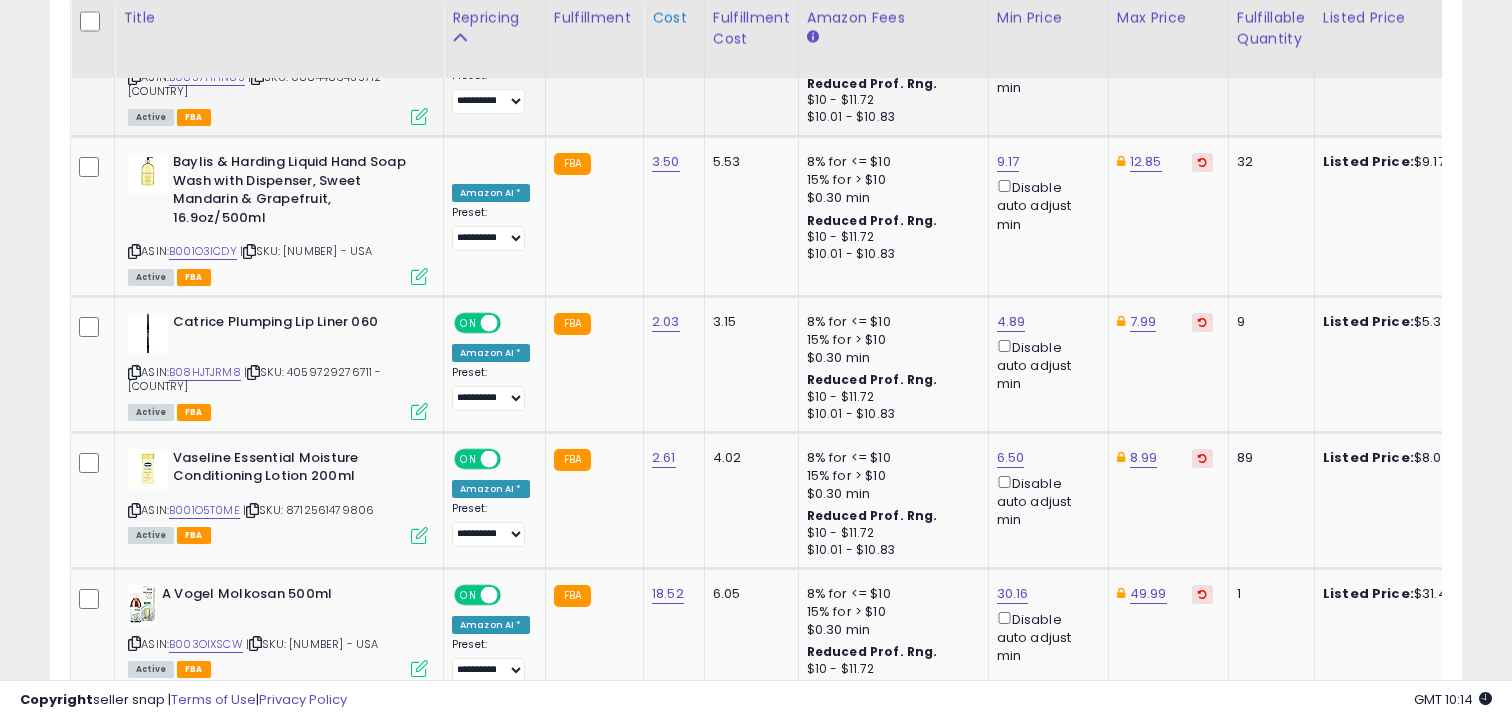 scroll, scrollTop: 7467, scrollLeft: 0, axis: vertical 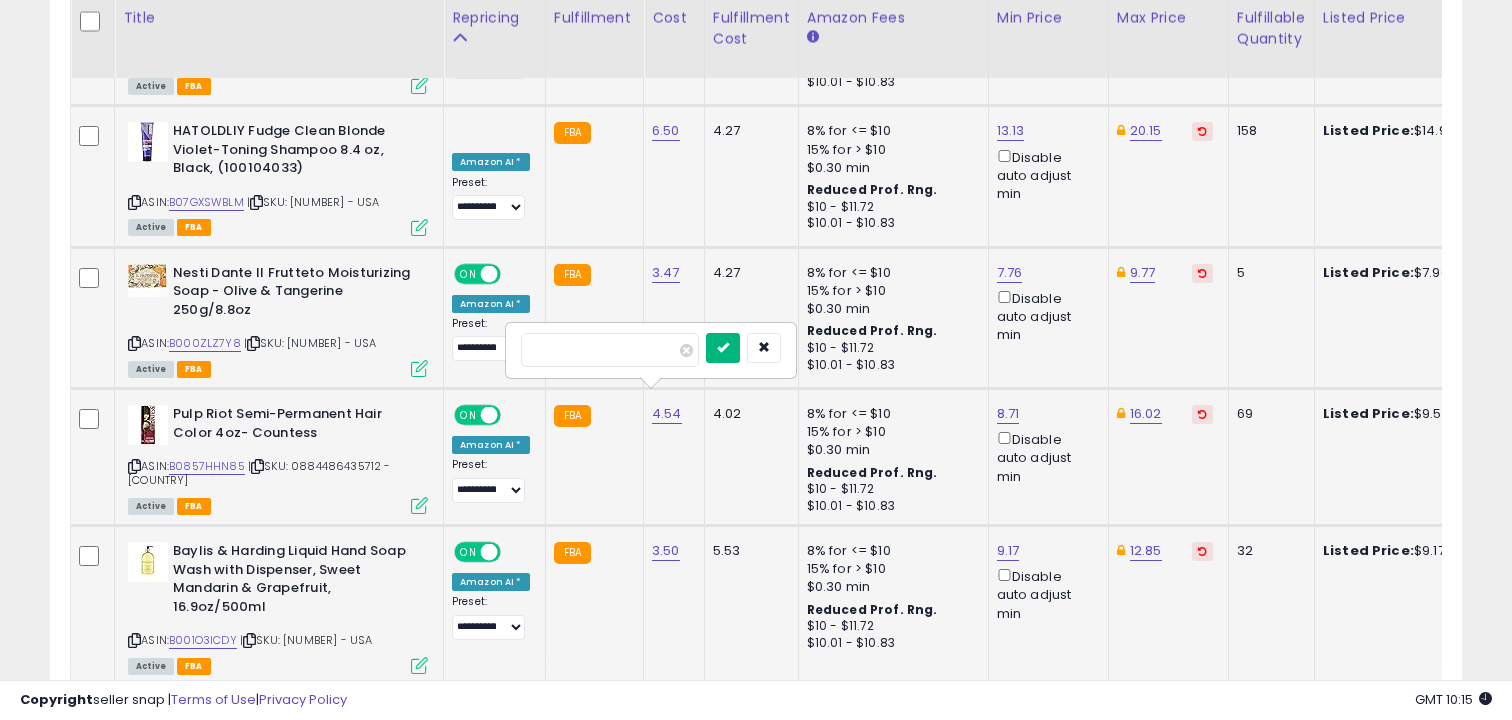 click at bounding box center (723, 347) 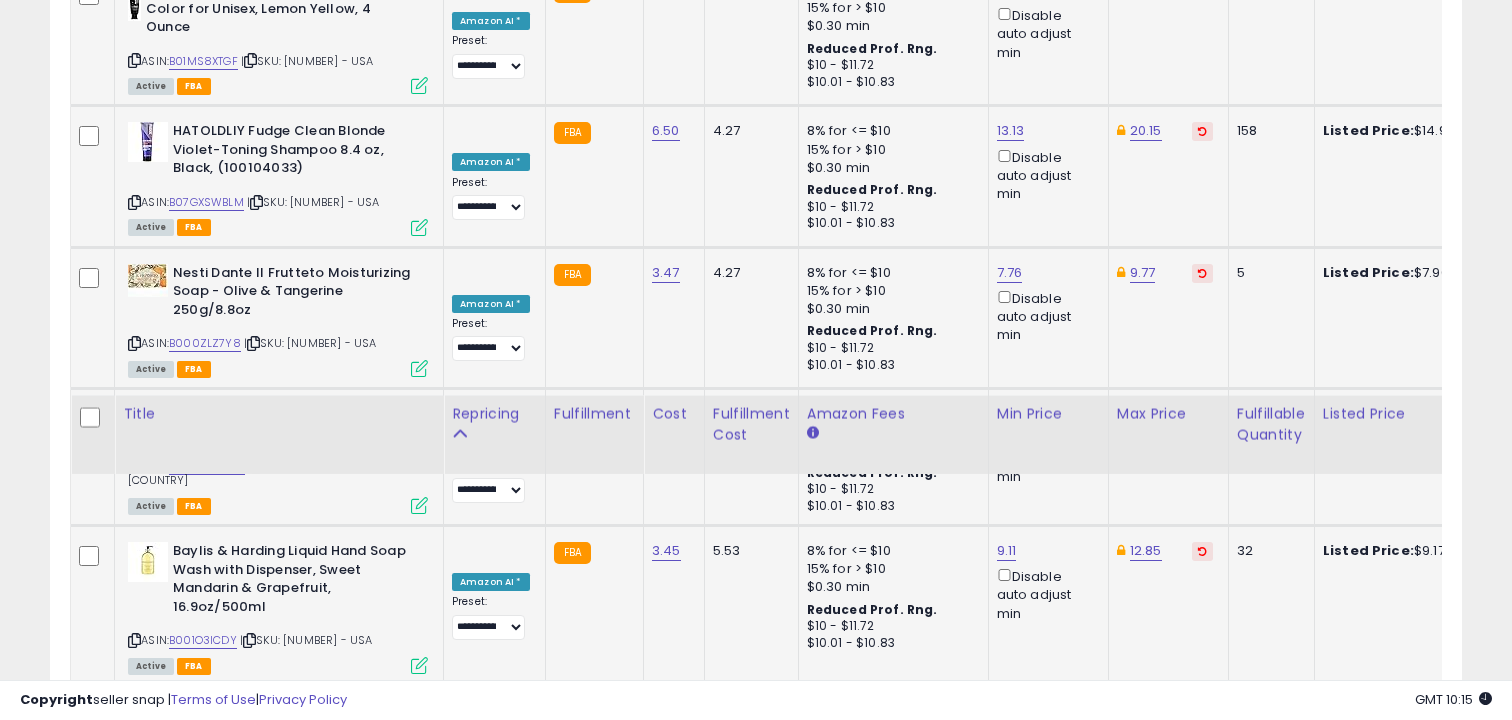 scroll, scrollTop: 7863, scrollLeft: 0, axis: vertical 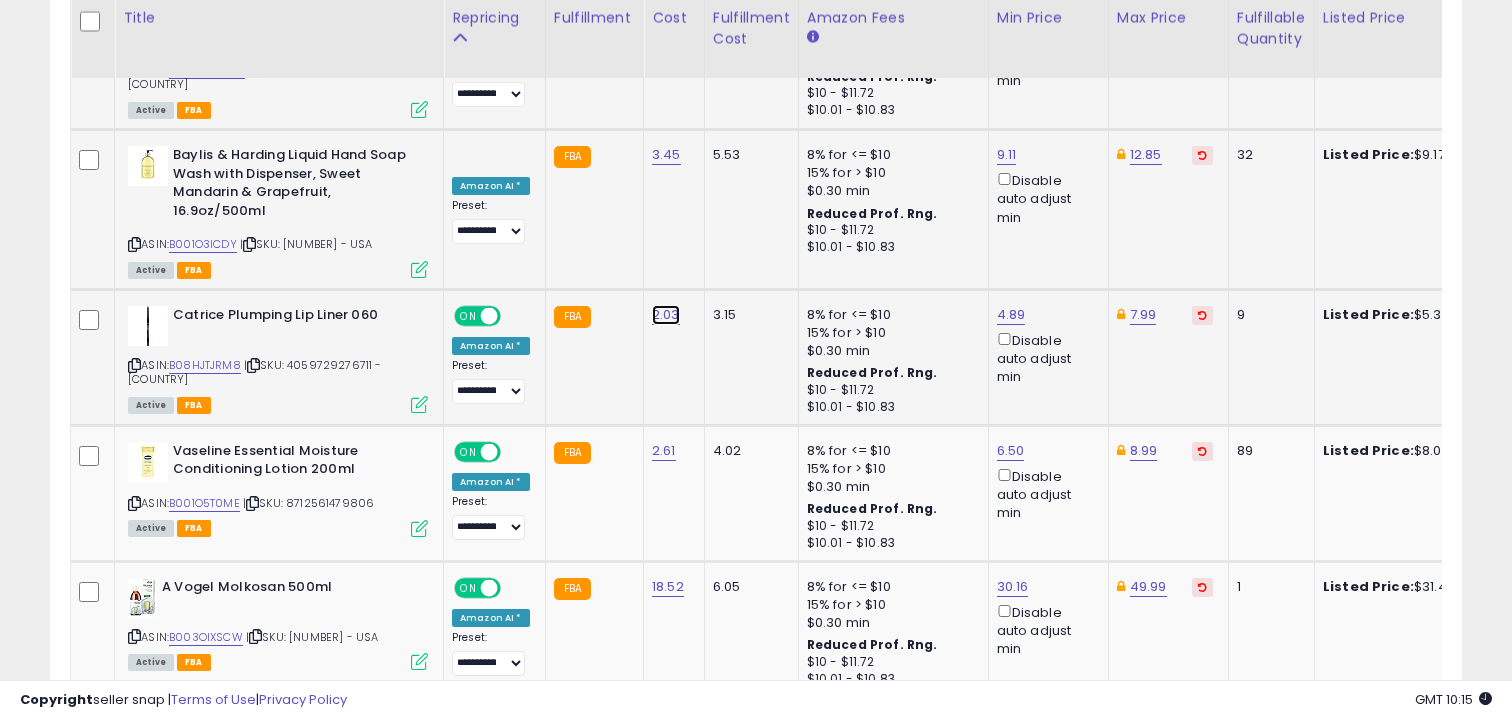 click on "2.03" at bounding box center [662, -6739] 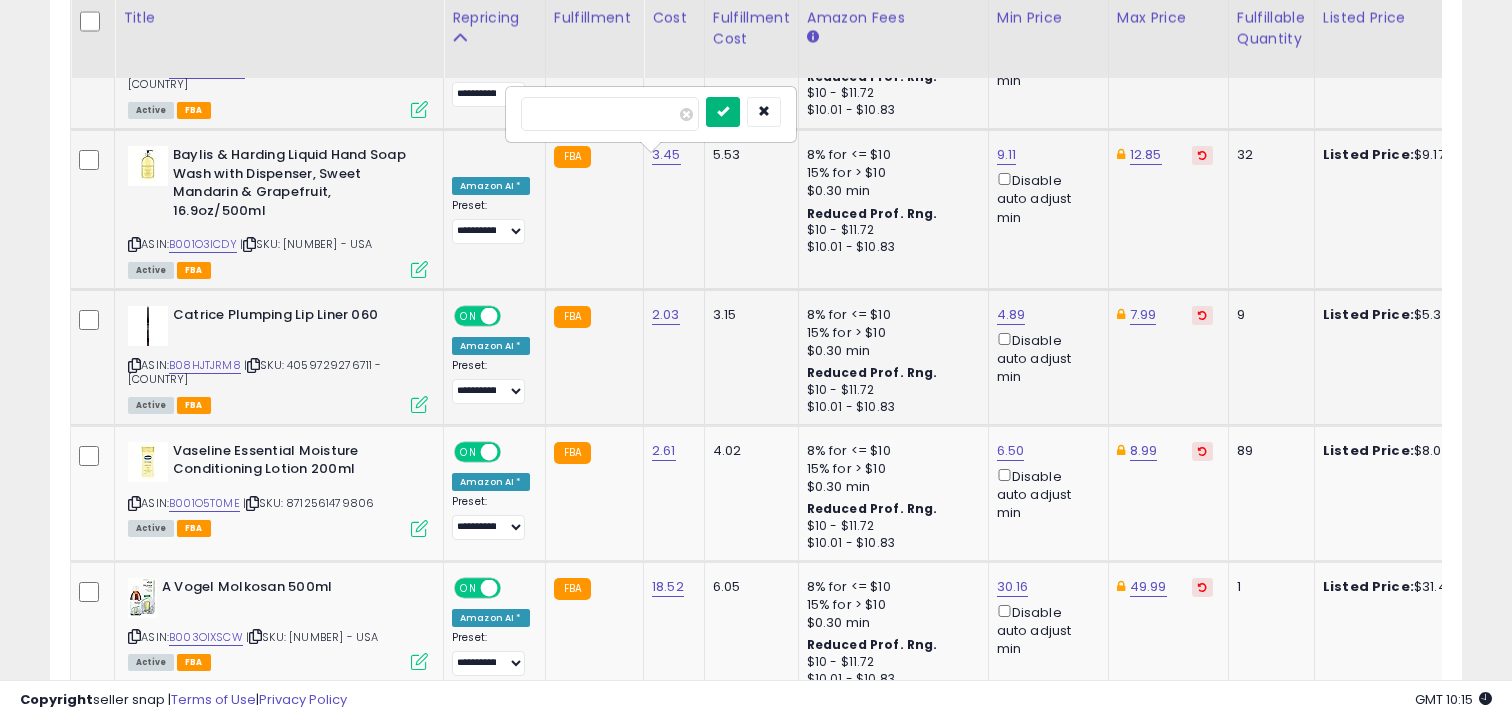 click at bounding box center [723, 111] 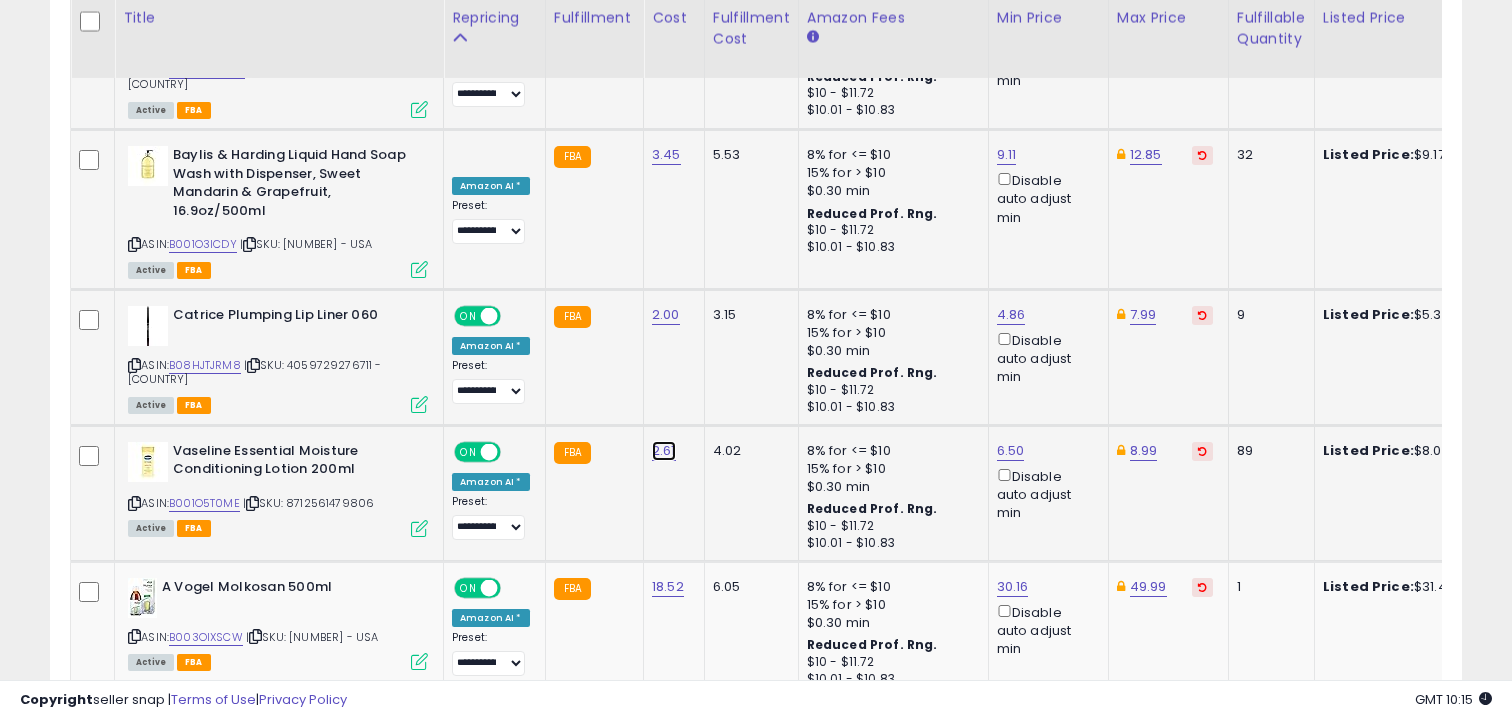 click on "2.61" at bounding box center [662, -6739] 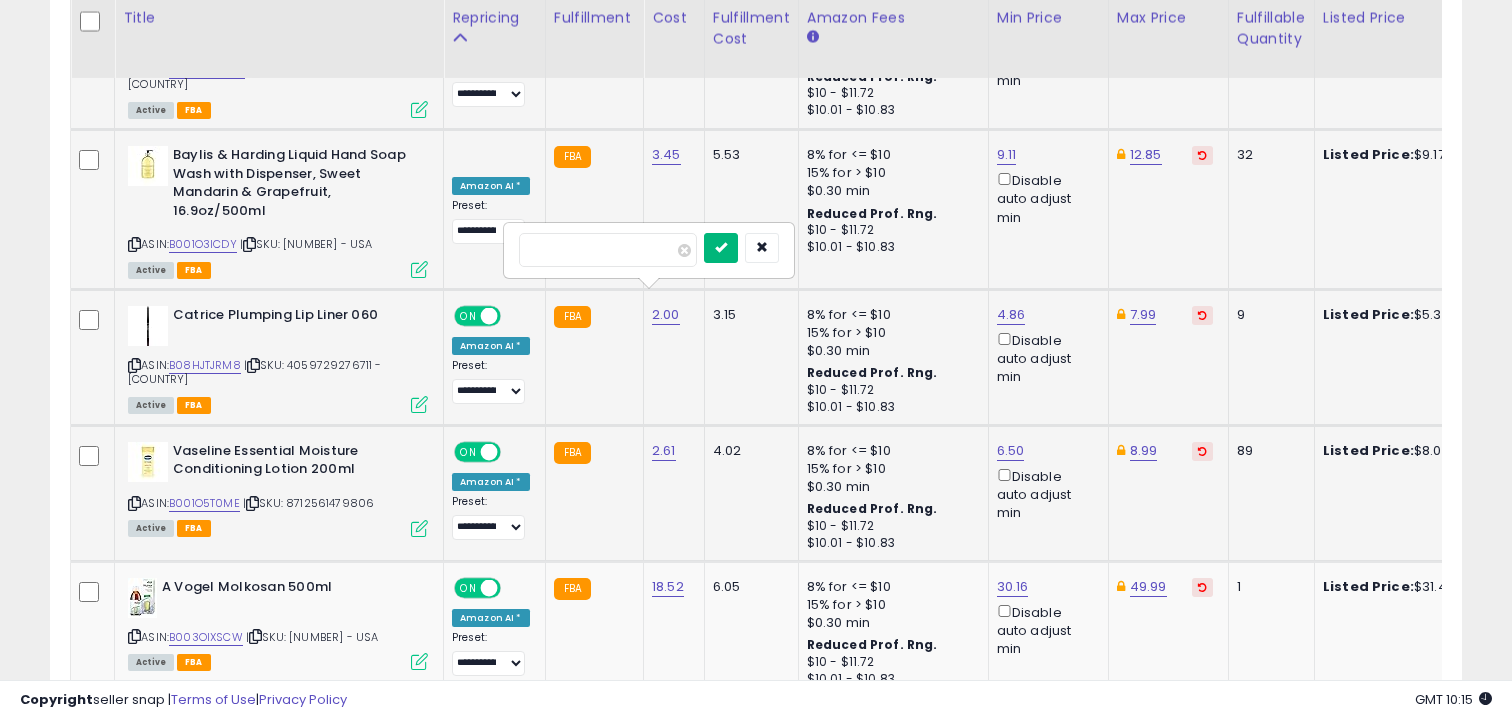 click at bounding box center (721, 247) 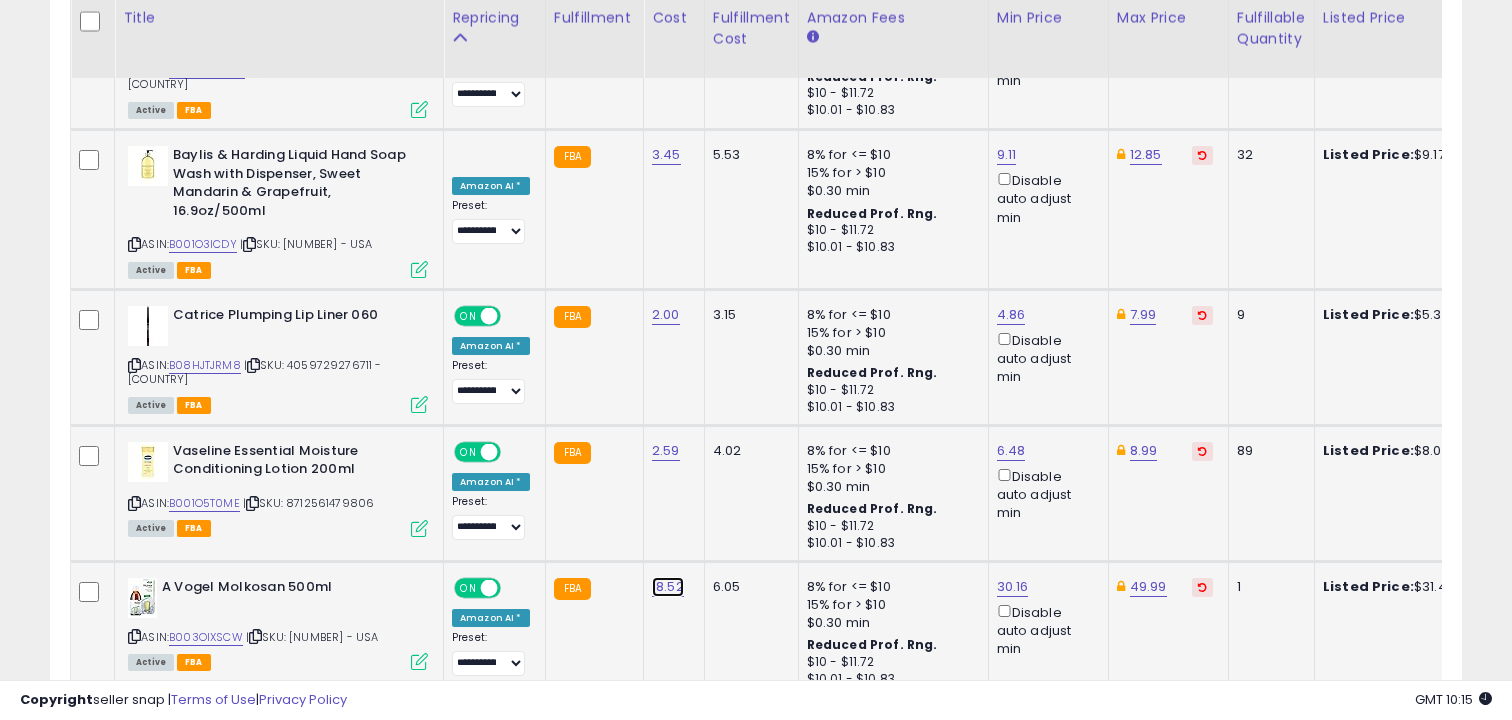 click on "18.52" at bounding box center [662, -6739] 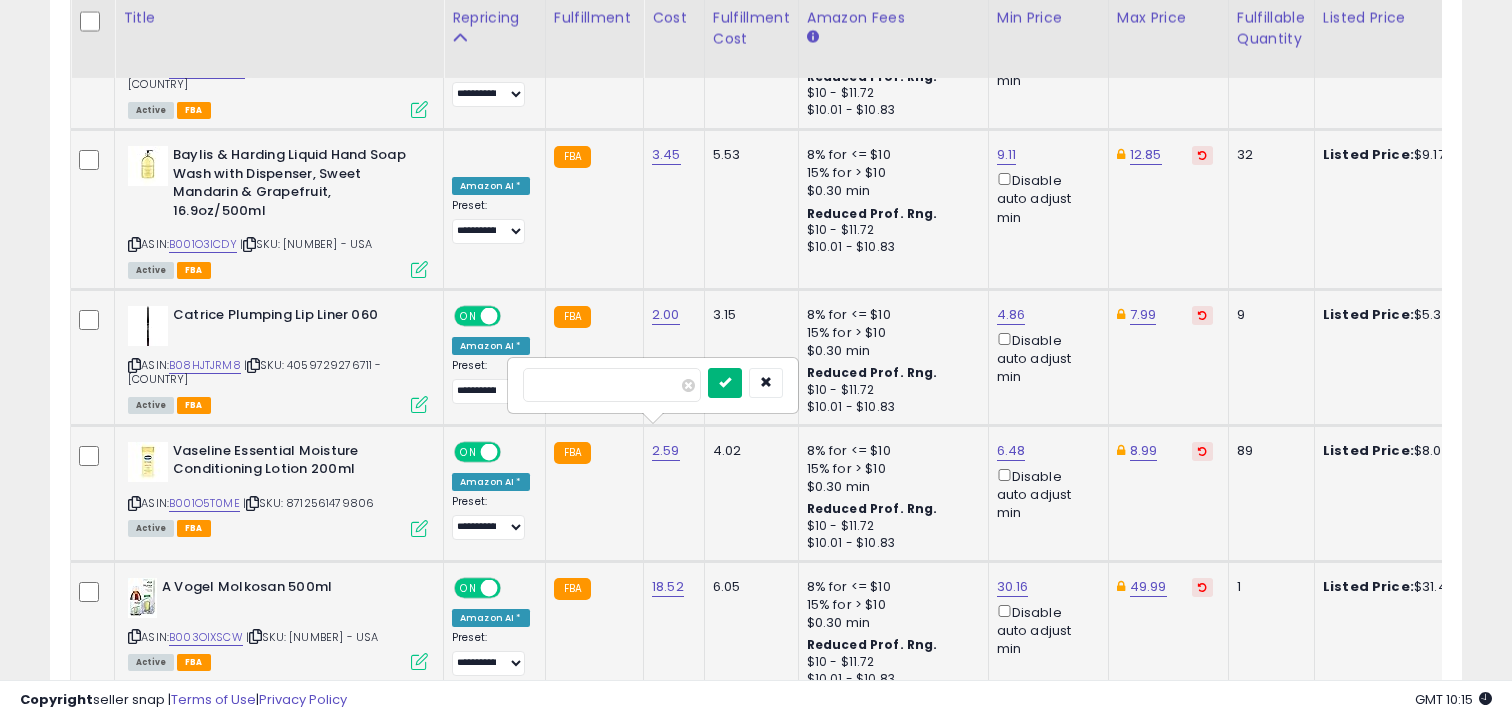 click at bounding box center [725, 382] 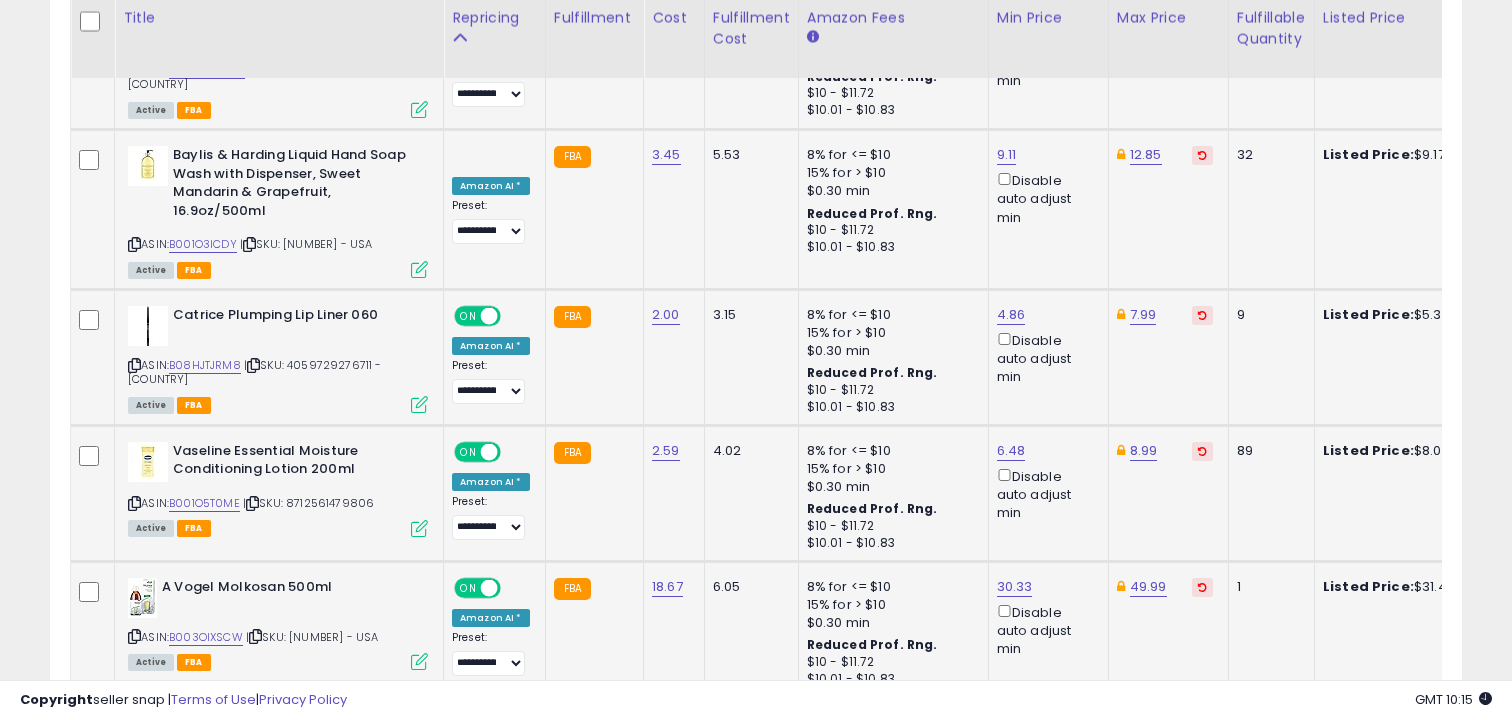click on "›" at bounding box center (1392, 736) 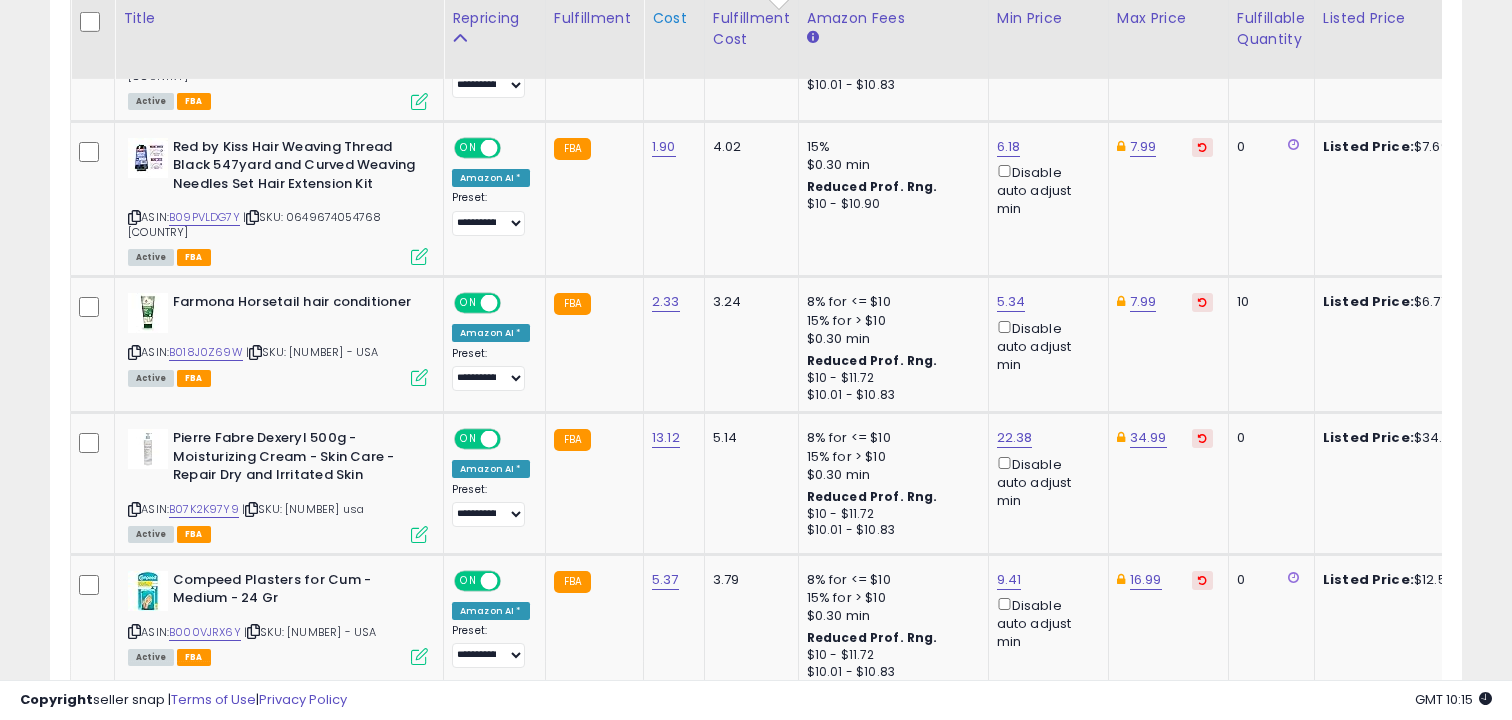 scroll, scrollTop: 1417, scrollLeft: 0, axis: vertical 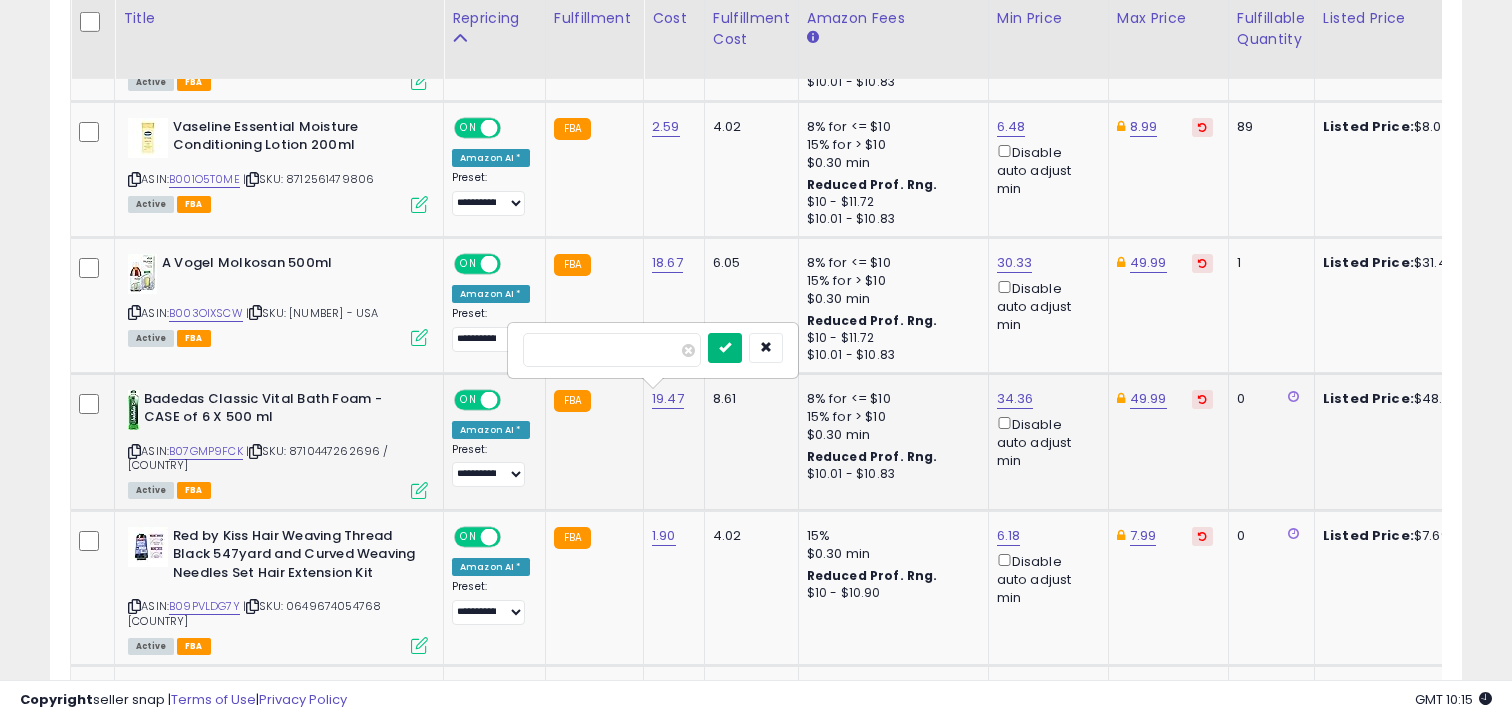 click at bounding box center (725, 347) 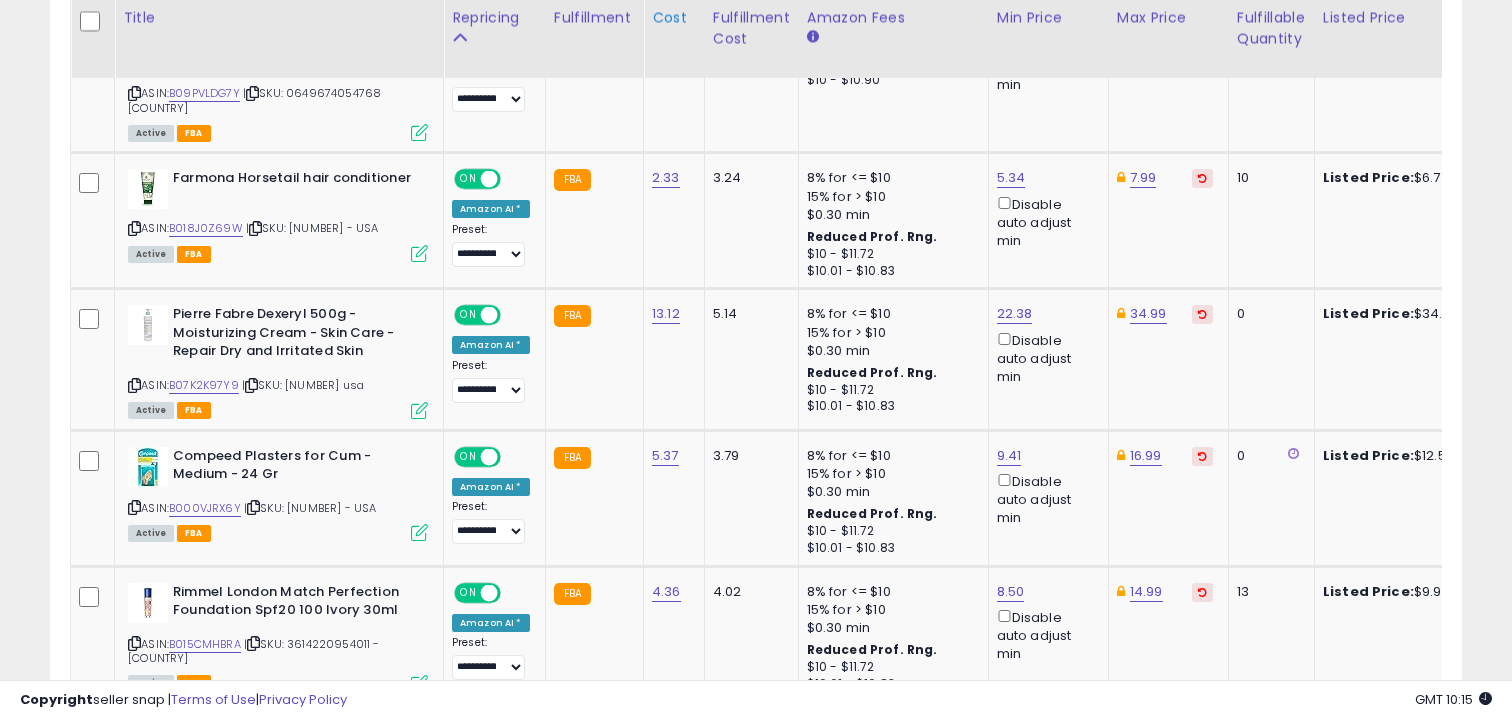 scroll, scrollTop: 1541, scrollLeft: 0, axis: vertical 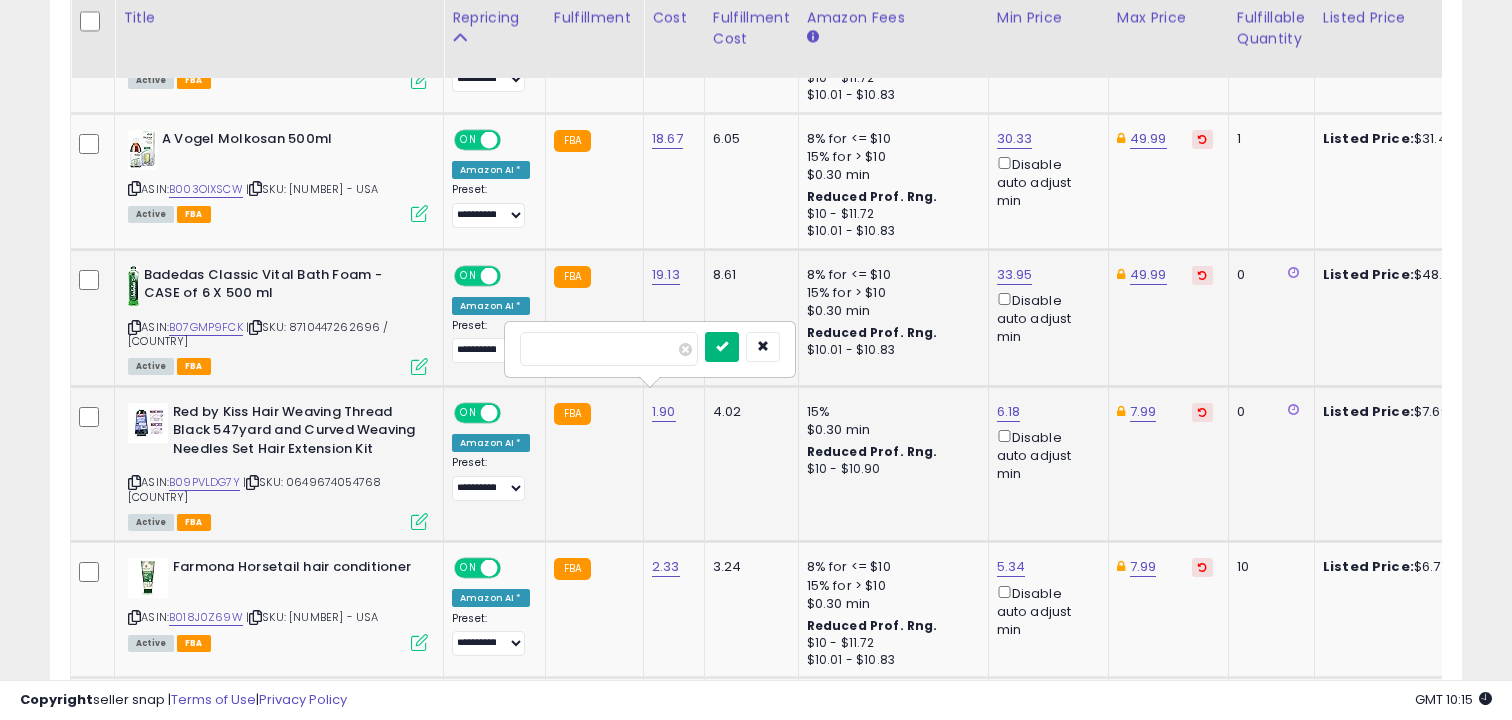 click at bounding box center (722, 346) 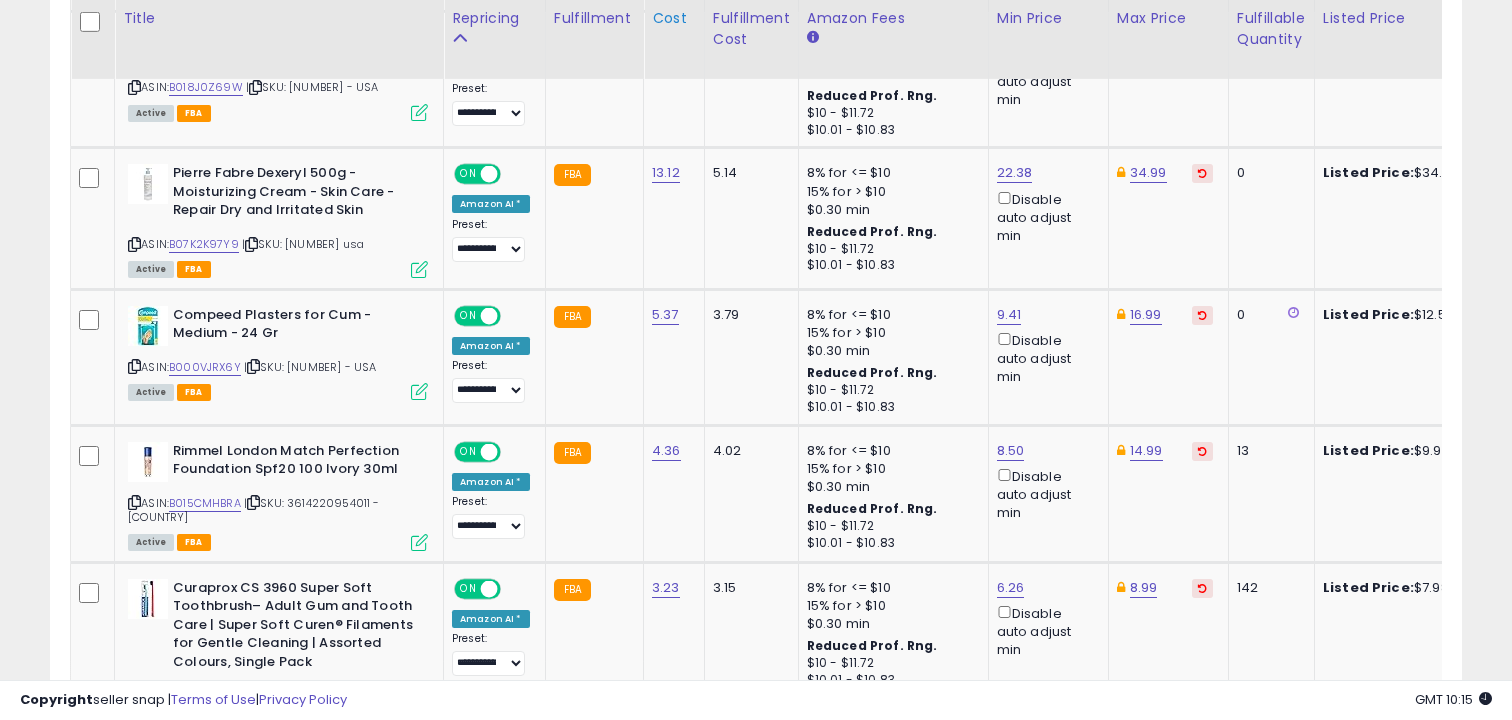 scroll, scrollTop: 1682, scrollLeft: 0, axis: vertical 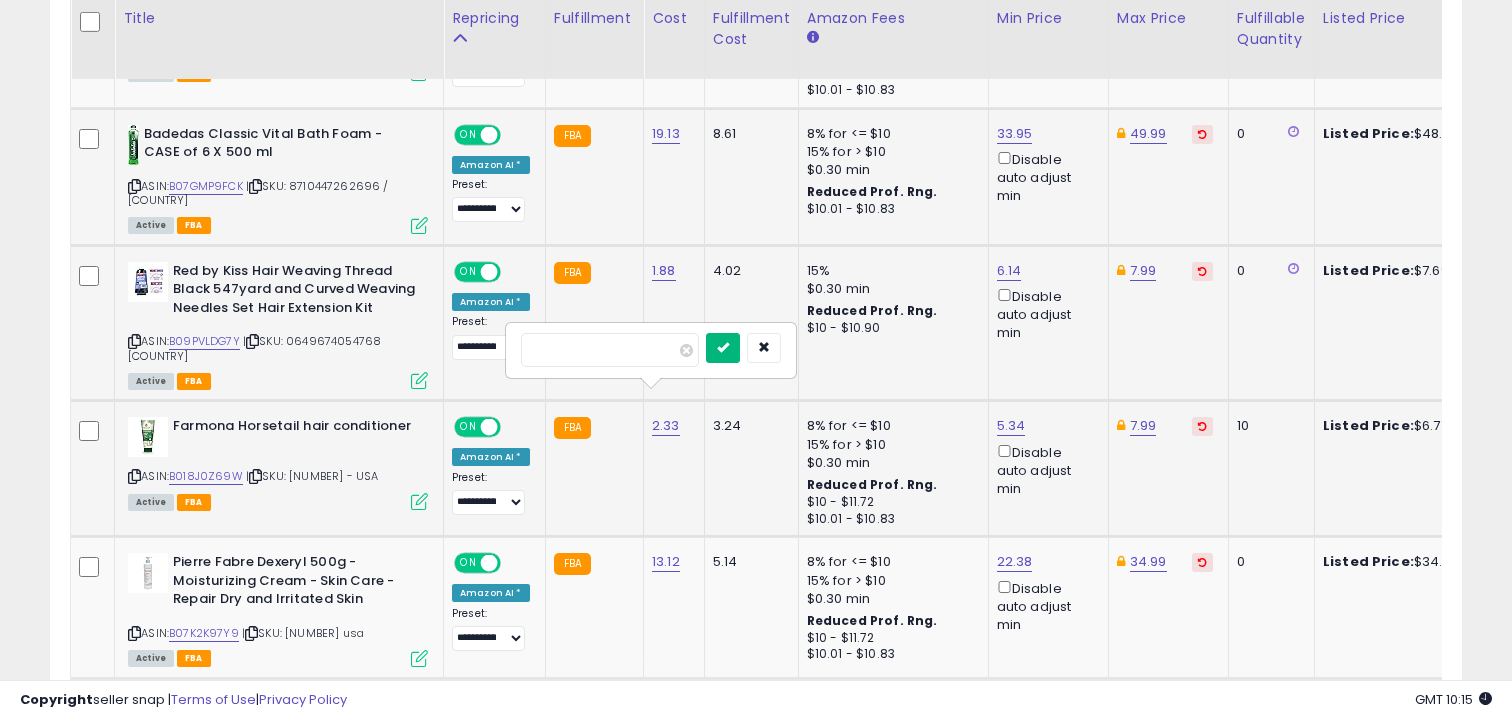 click at bounding box center [723, 347] 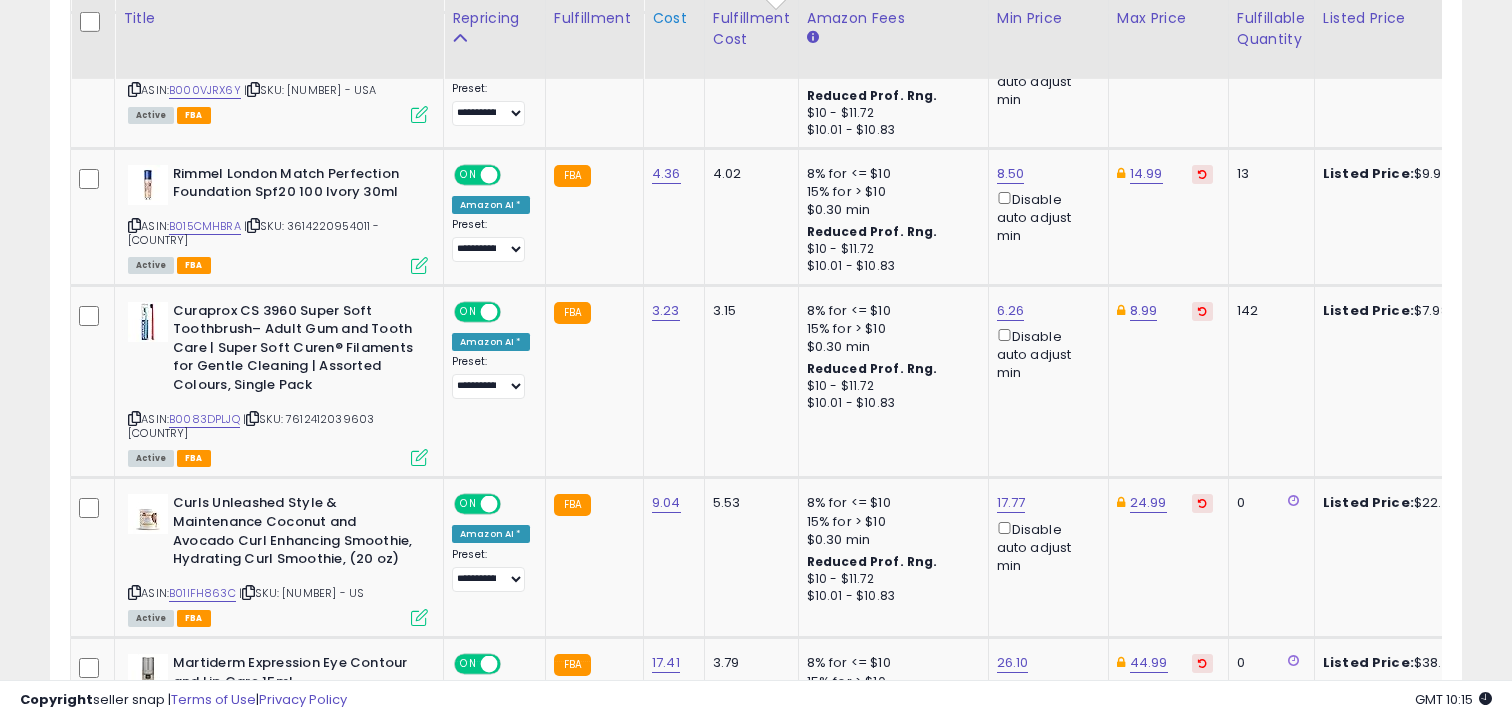 scroll, scrollTop: 1959, scrollLeft: 0, axis: vertical 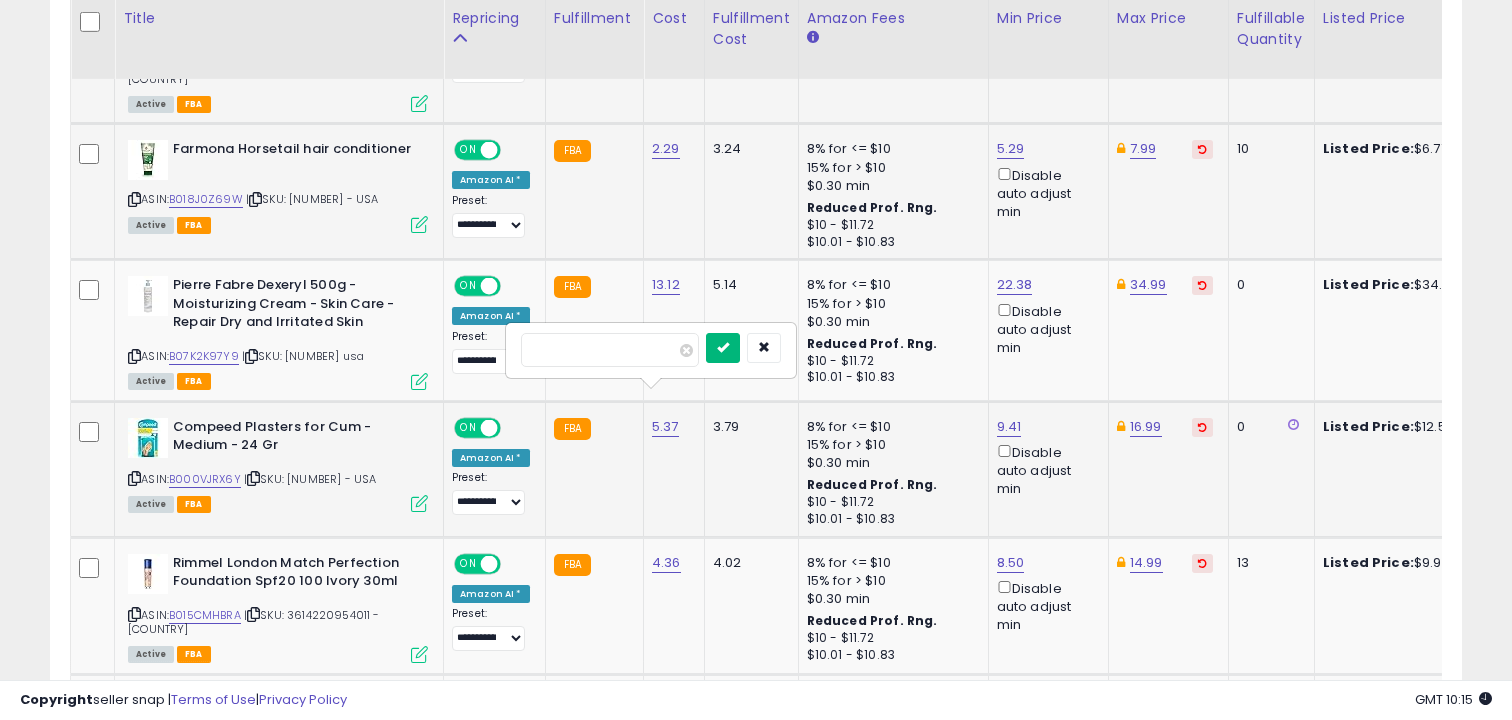 click at bounding box center [723, 347] 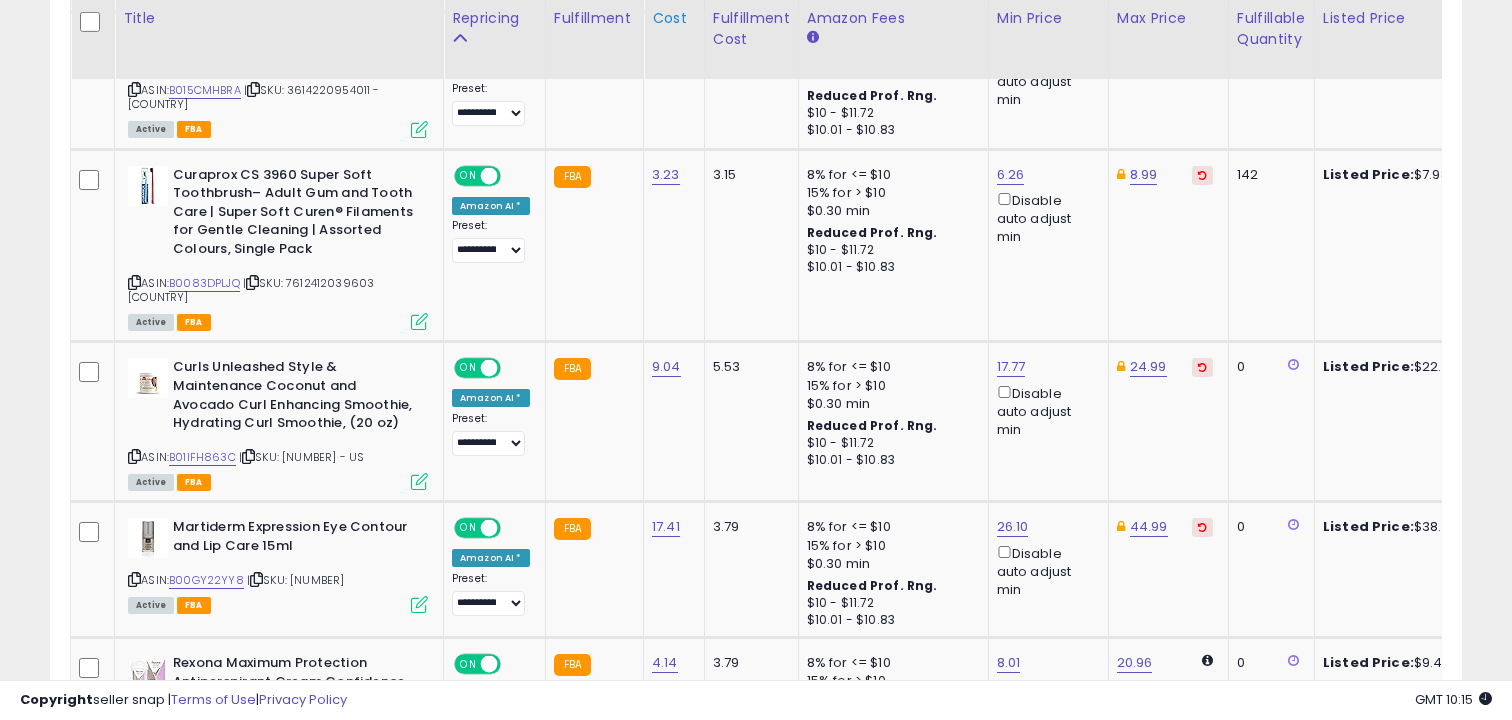 scroll, scrollTop: 2095, scrollLeft: 0, axis: vertical 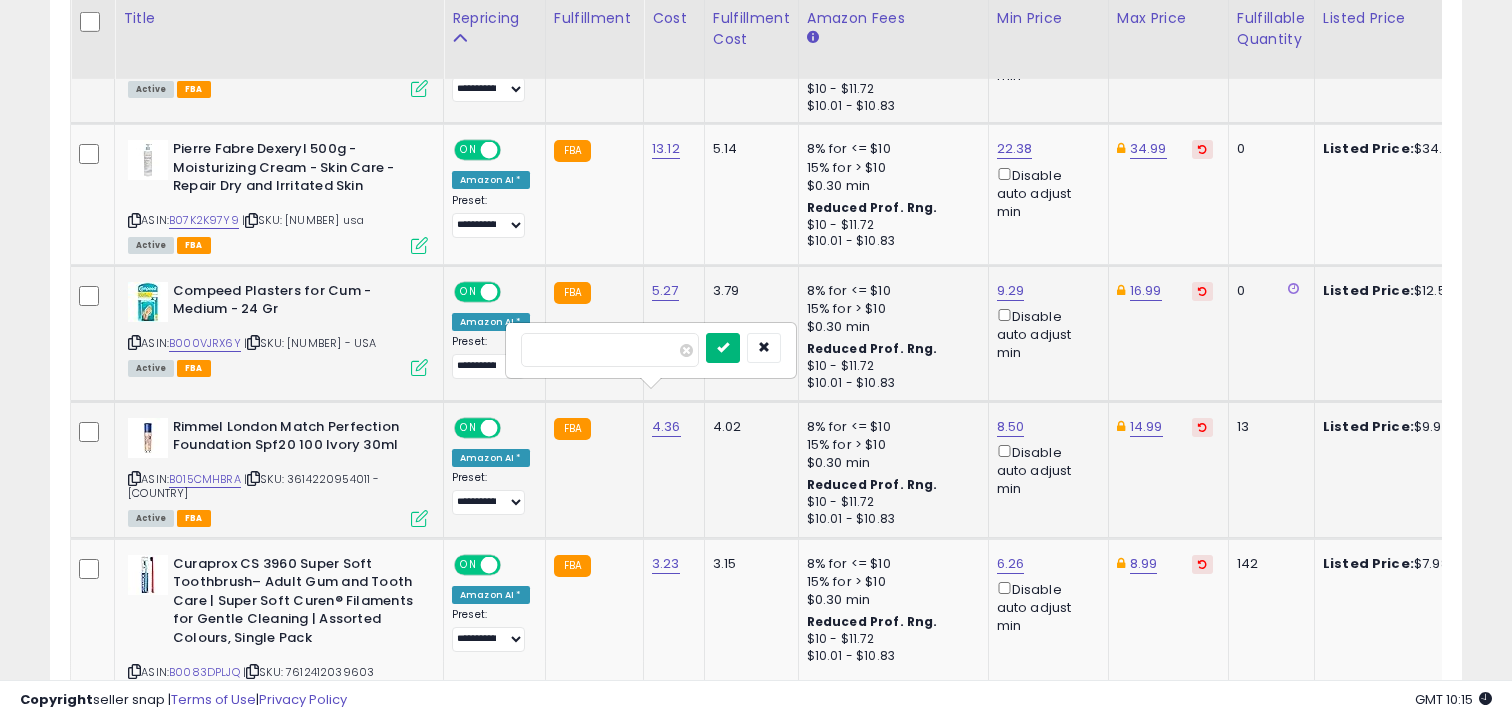click at bounding box center [723, 347] 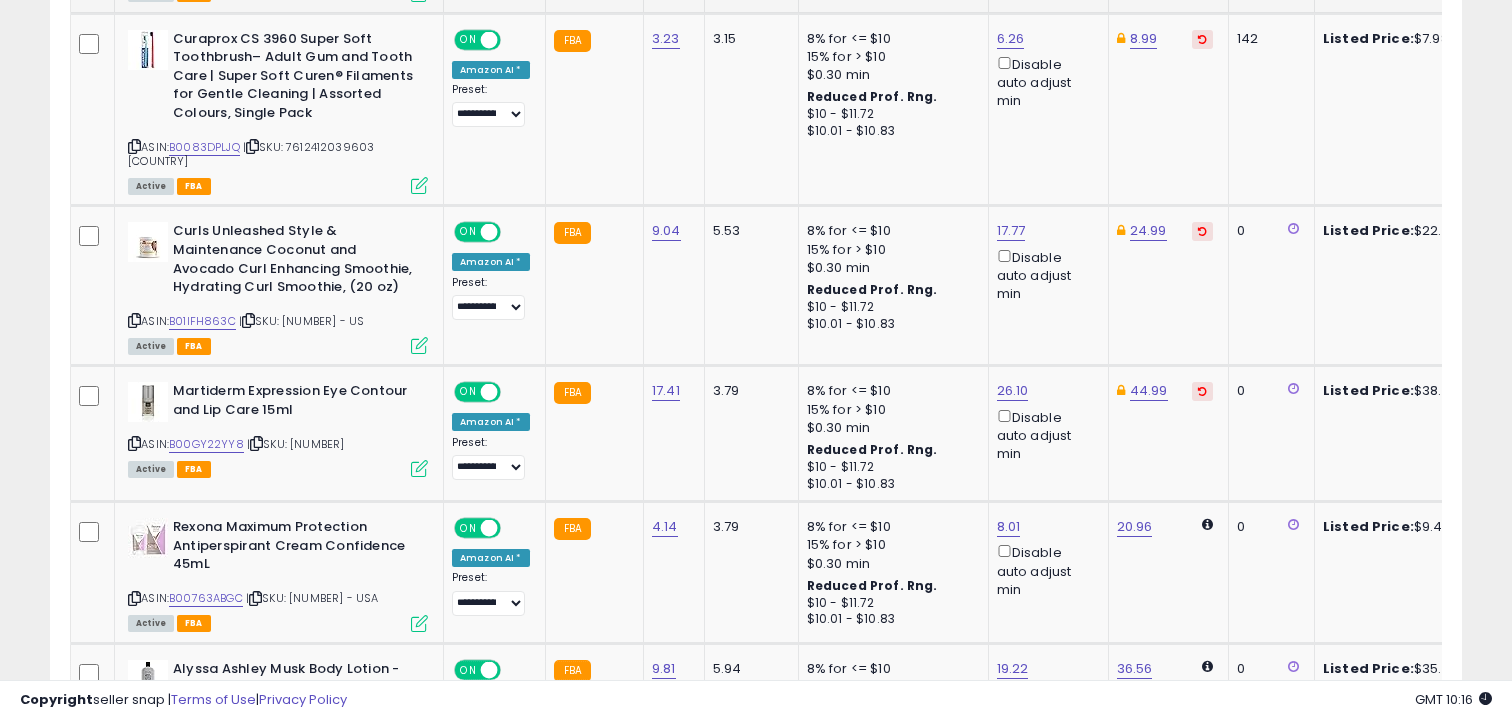 scroll, scrollTop: 2231, scrollLeft: 0, axis: vertical 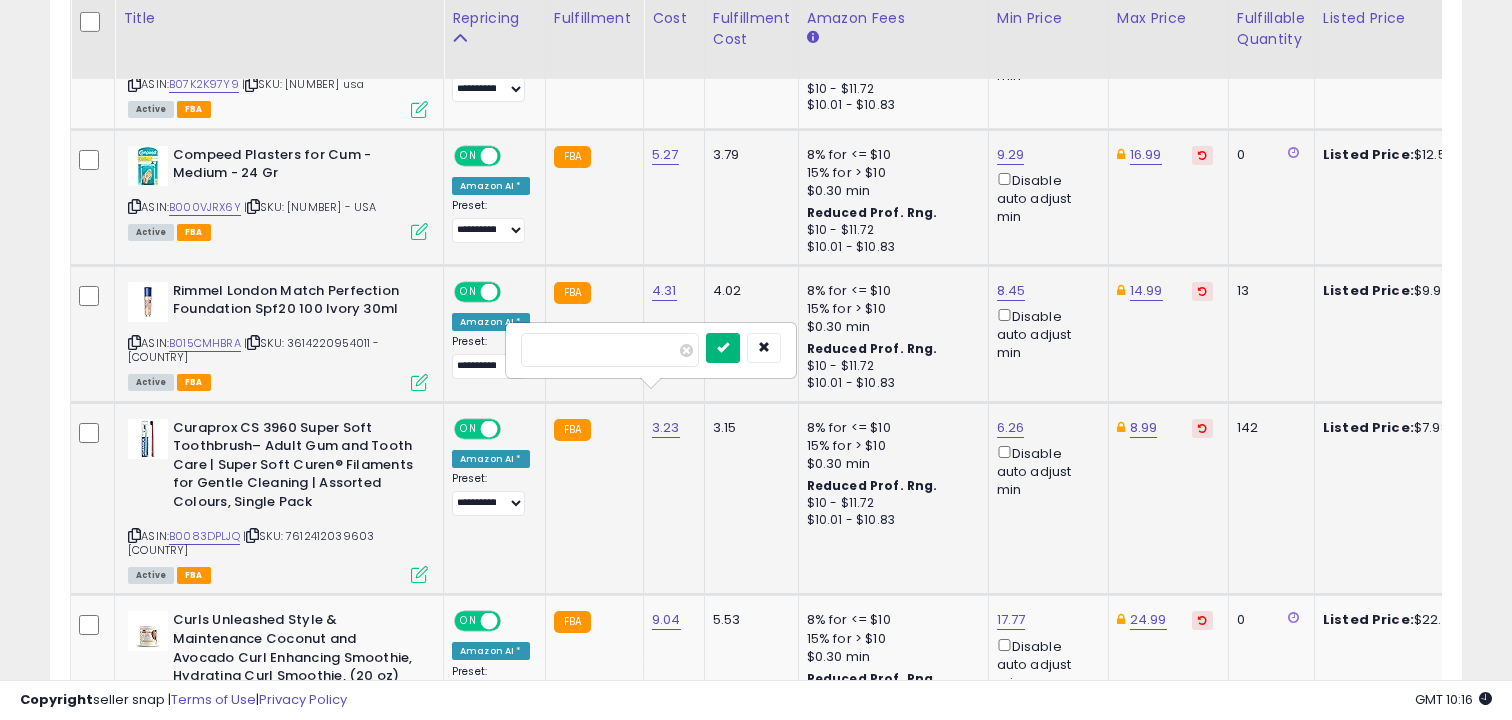 click at bounding box center [723, 347] 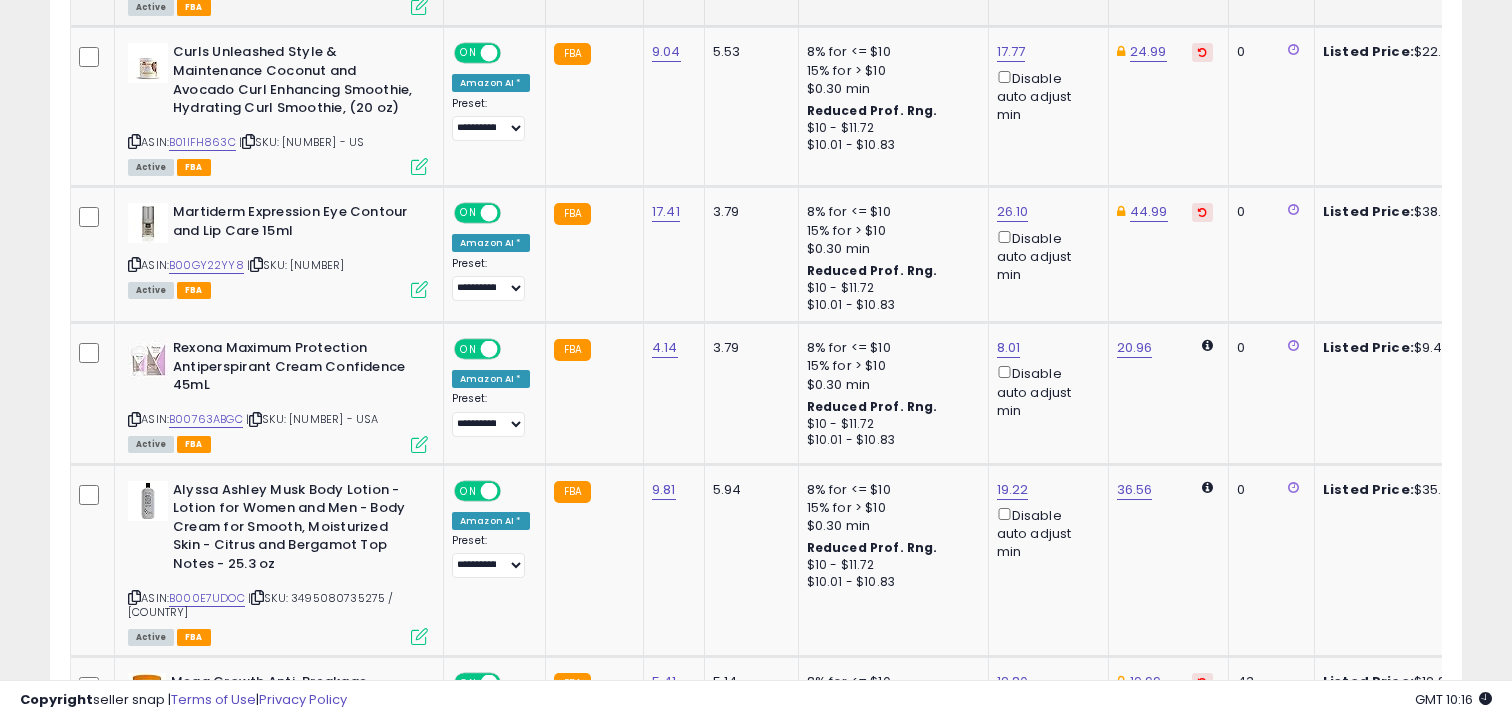 scroll, scrollTop: 2410, scrollLeft: 0, axis: vertical 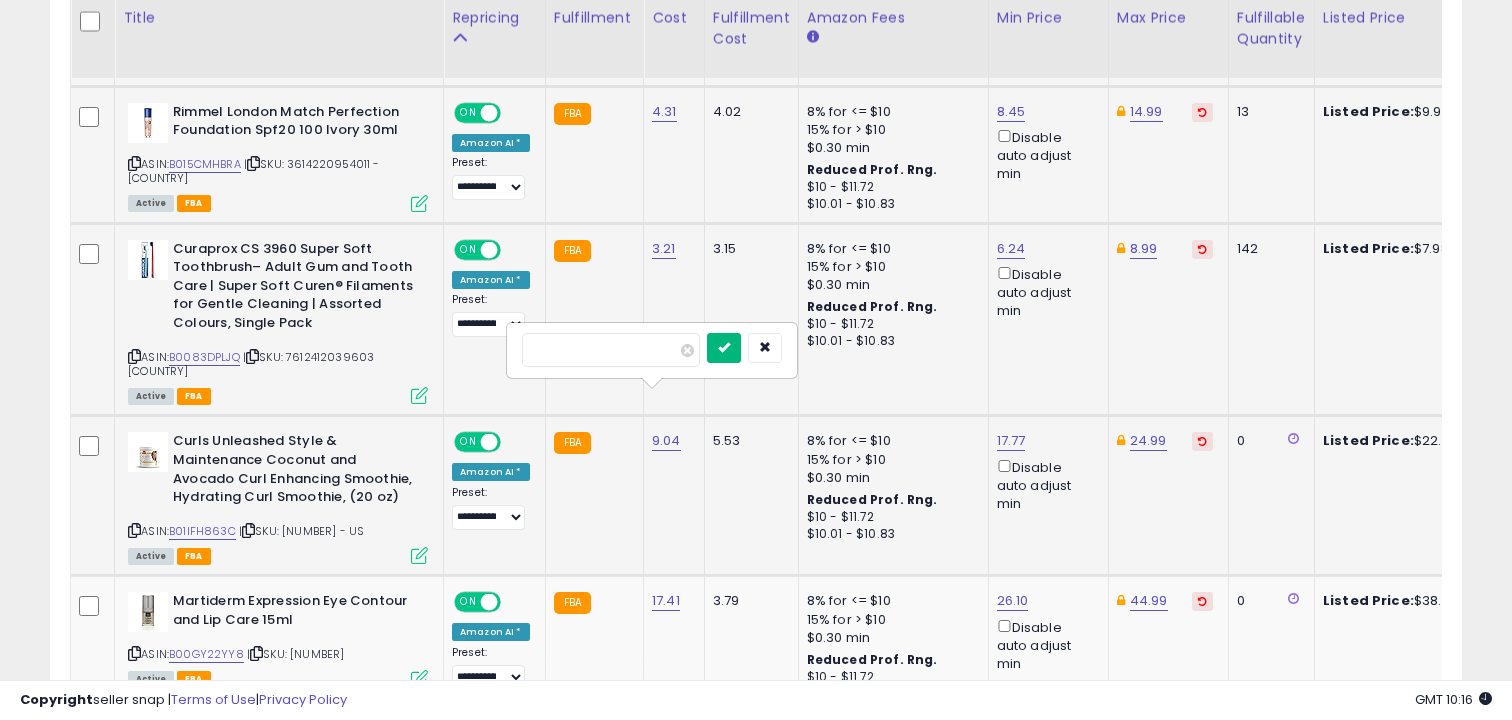 click at bounding box center [724, 347] 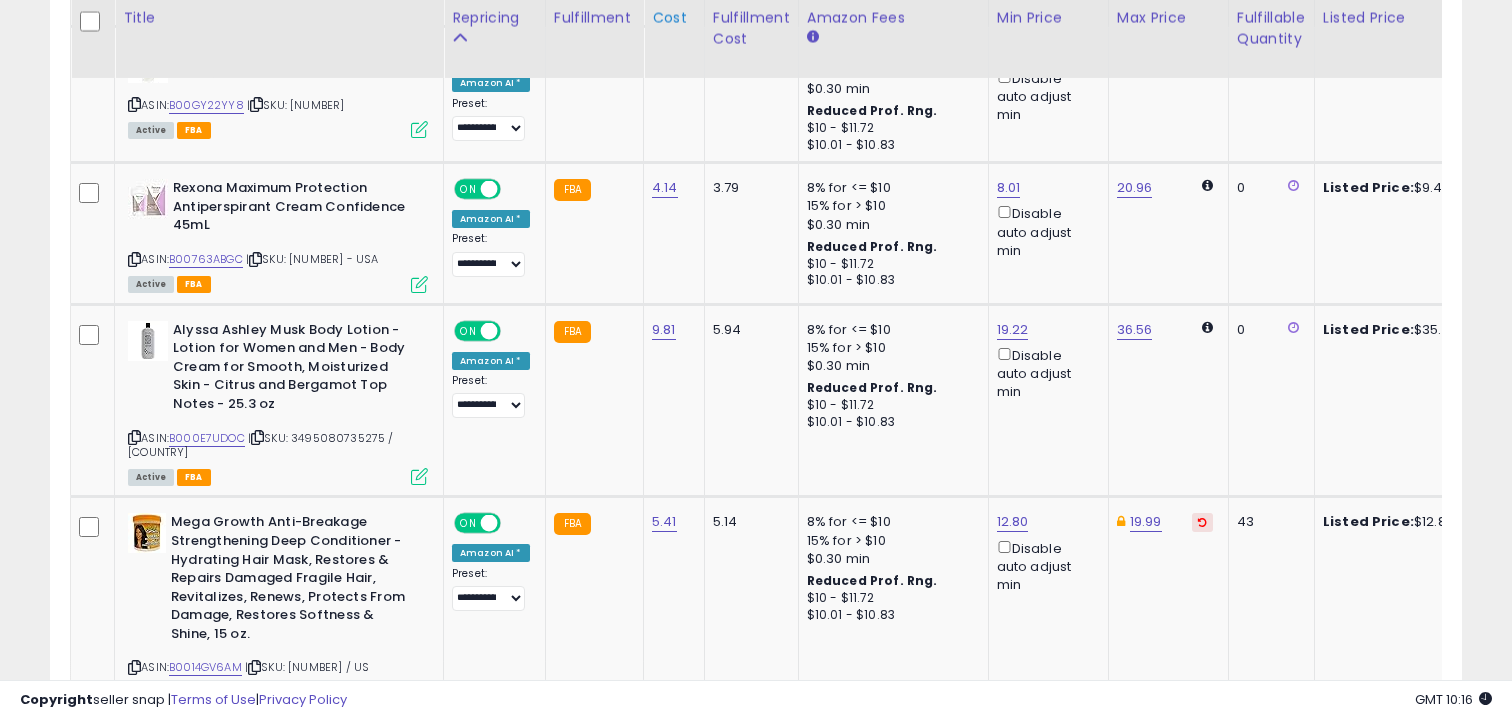 scroll, scrollTop: 2570, scrollLeft: 0, axis: vertical 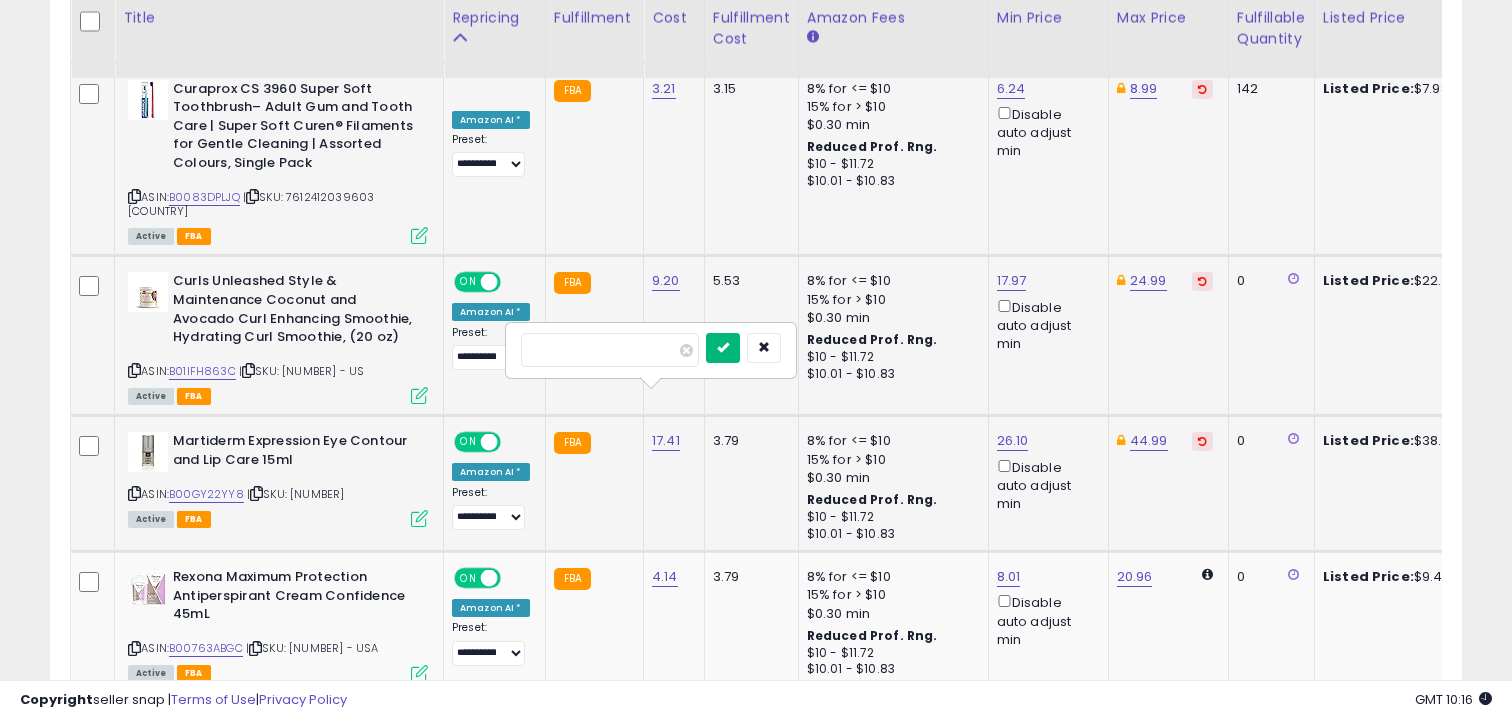 click at bounding box center [723, 347] 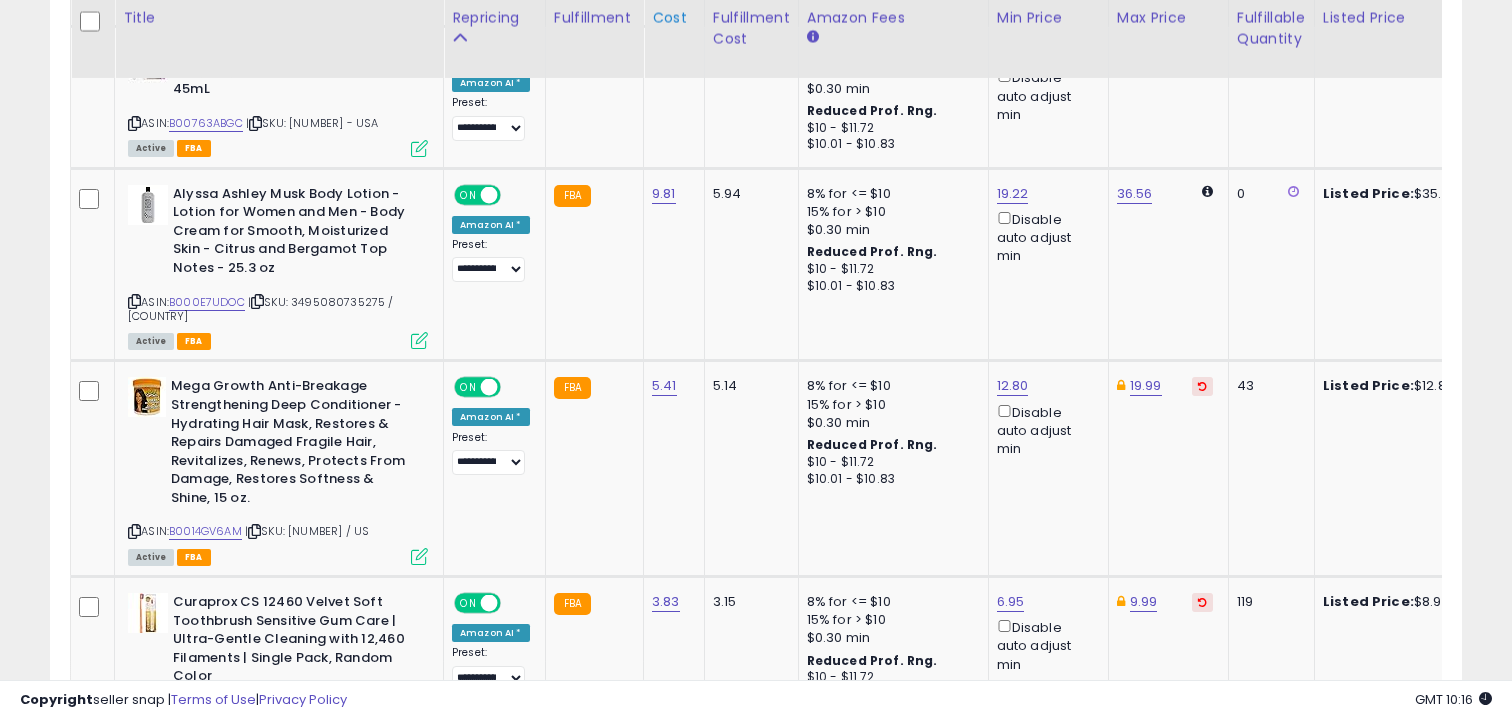 scroll, scrollTop: 2706, scrollLeft: 0, axis: vertical 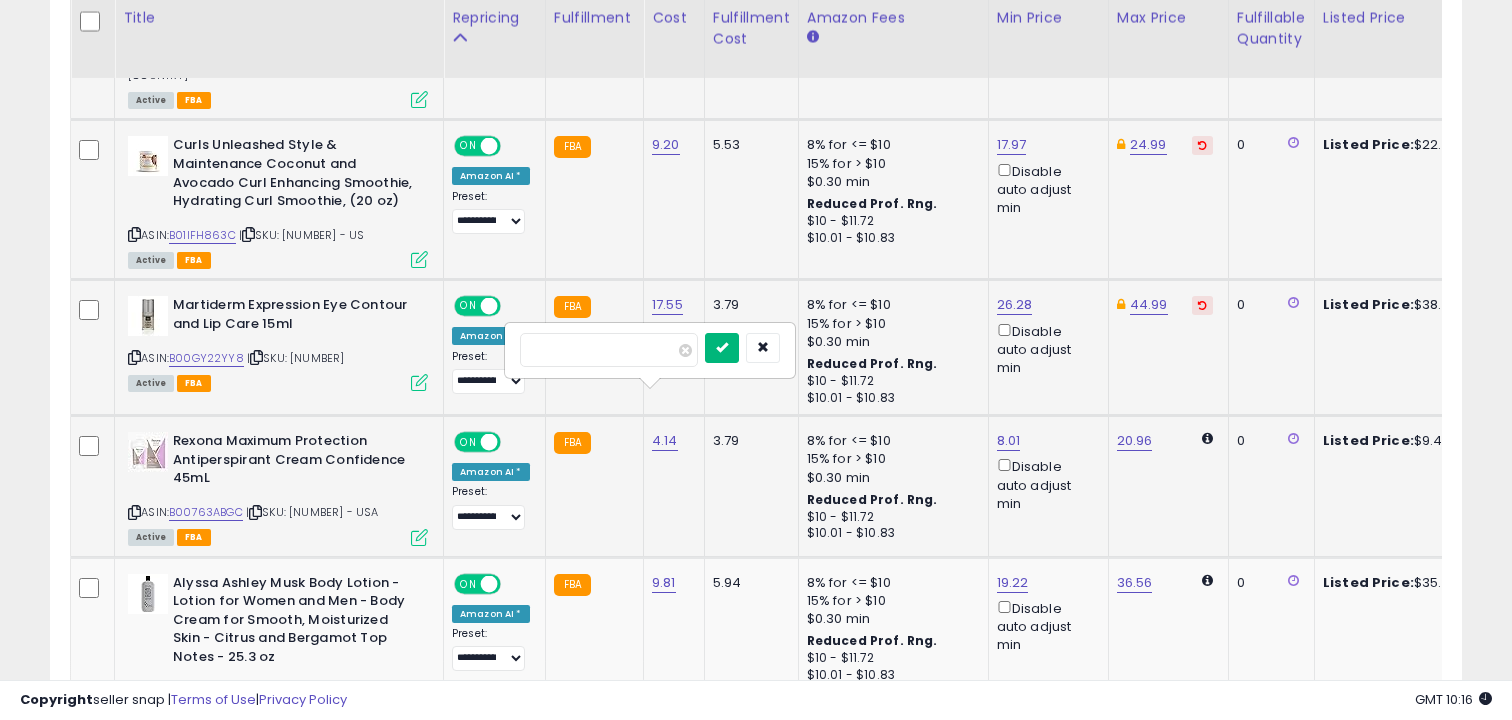 click at bounding box center [722, 347] 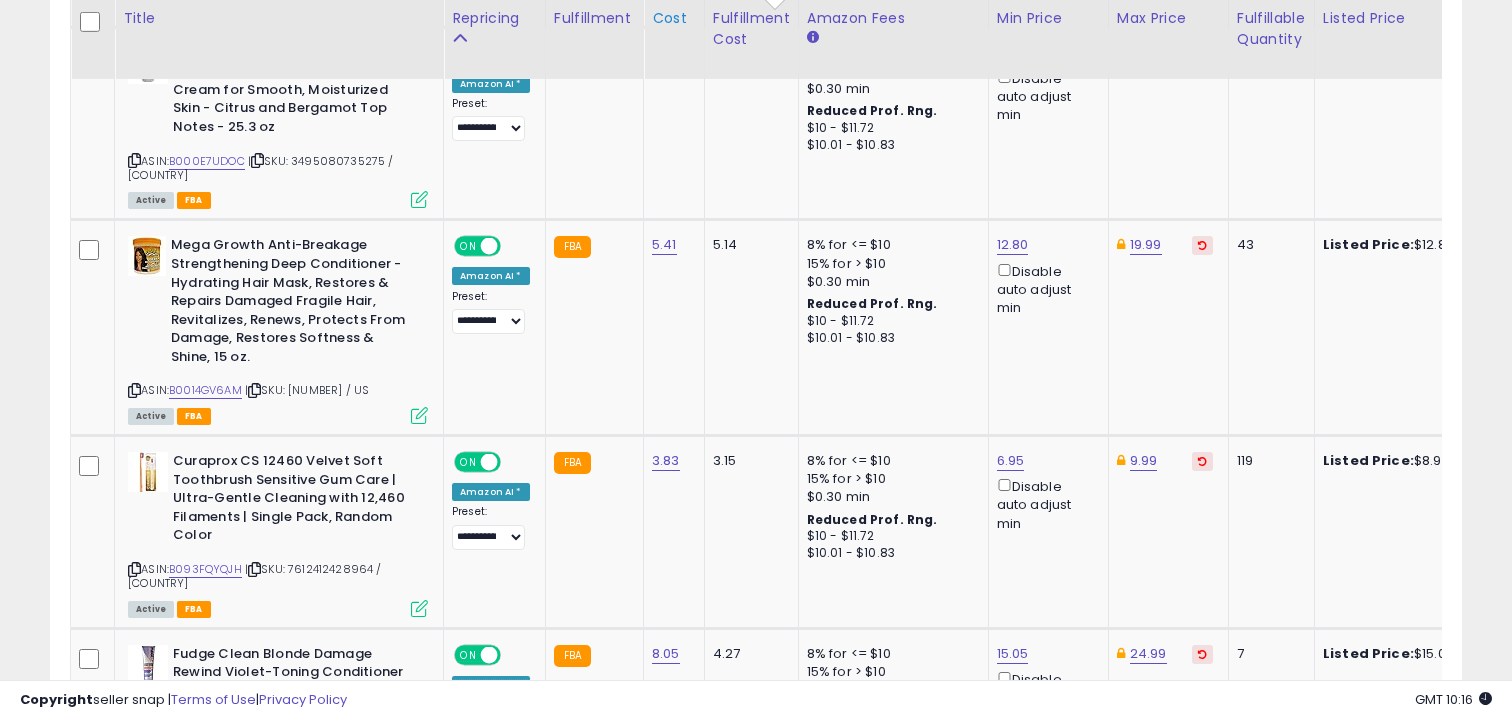 scroll, scrollTop: 2847, scrollLeft: 0, axis: vertical 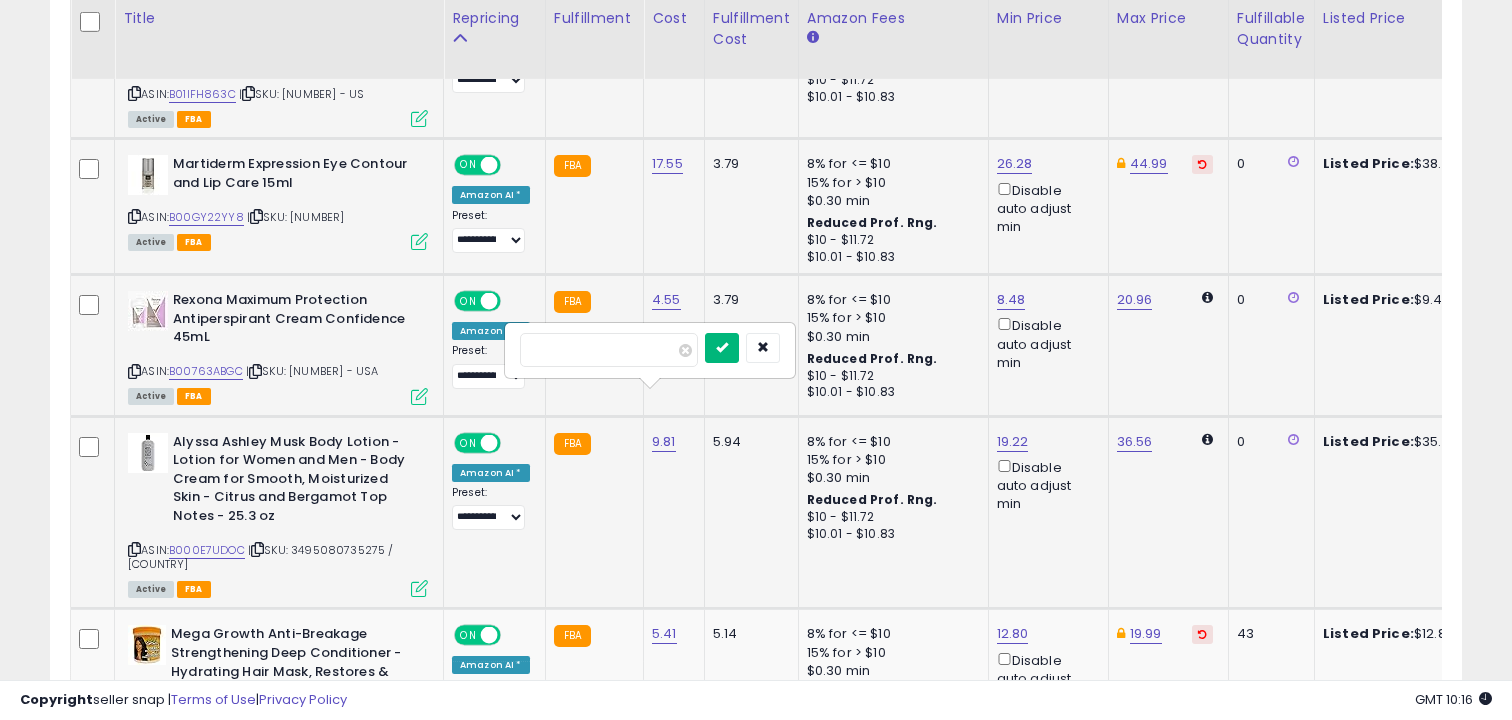 click at bounding box center (722, 347) 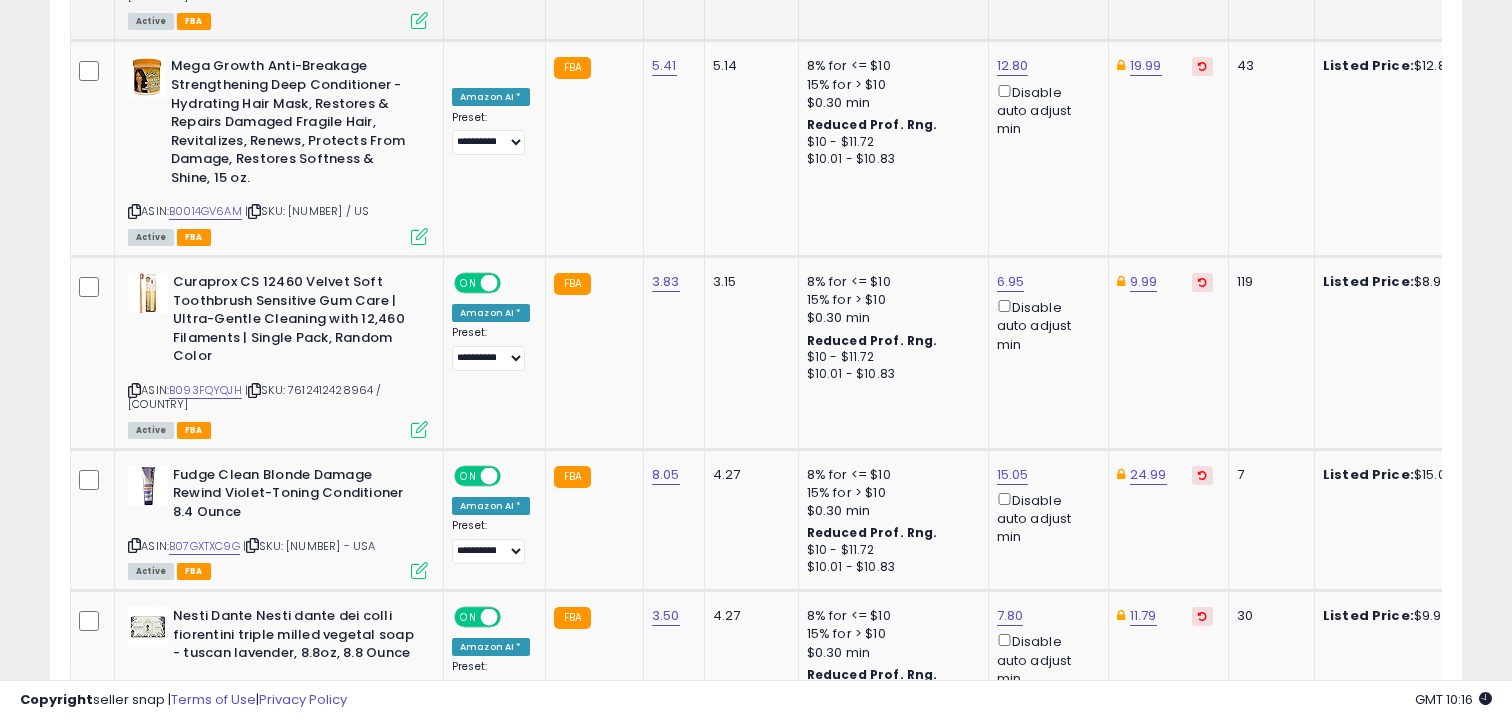 scroll, scrollTop: 3026, scrollLeft: 0, axis: vertical 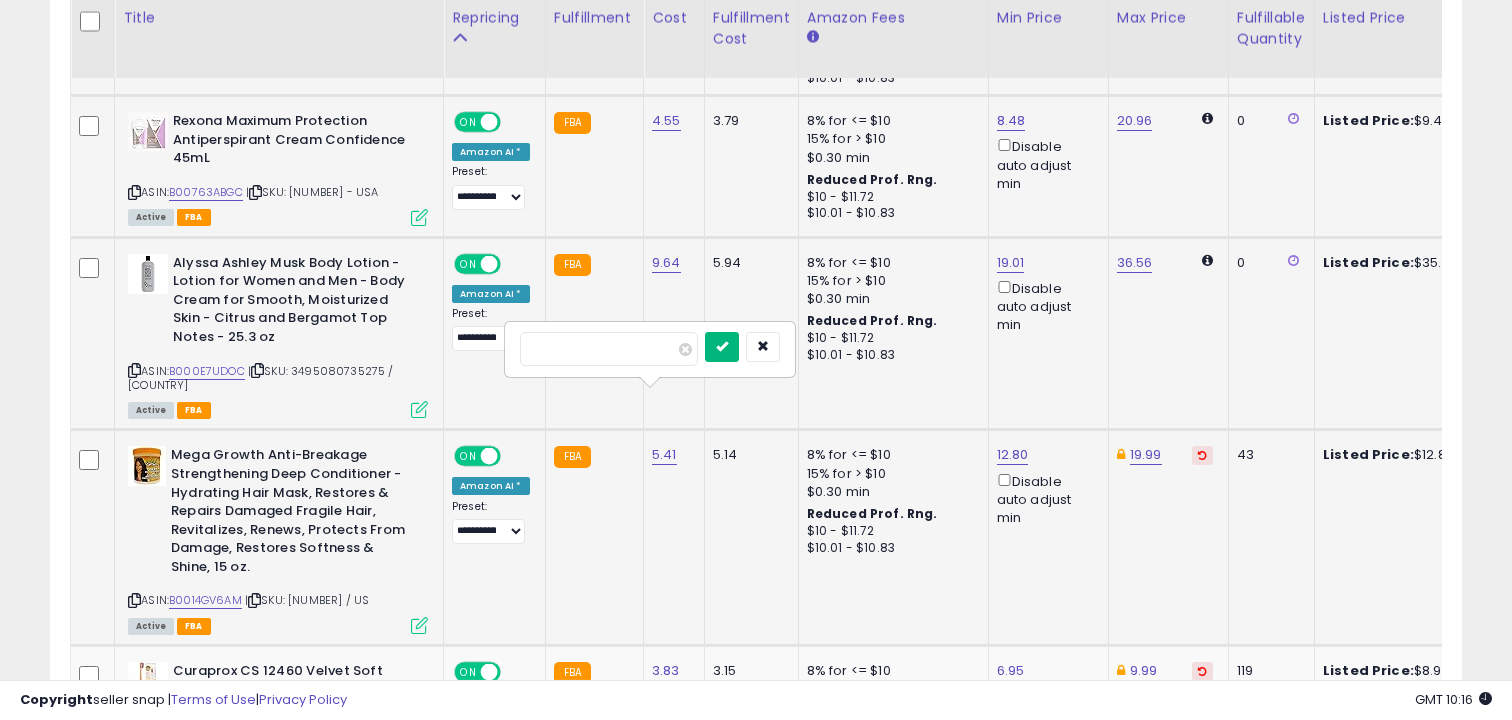 click at bounding box center (722, 346) 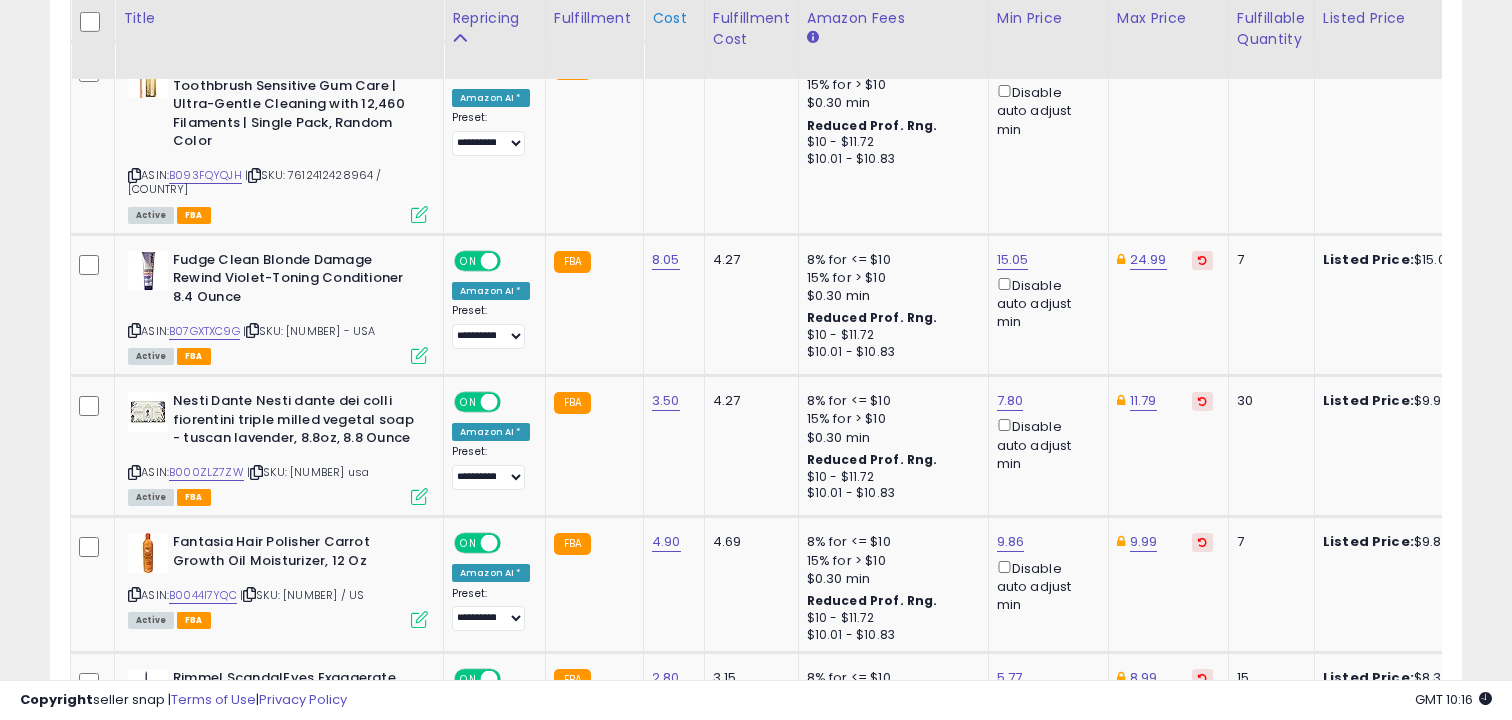 scroll, scrollTop: 3241, scrollLeft: 0, axis: vertical 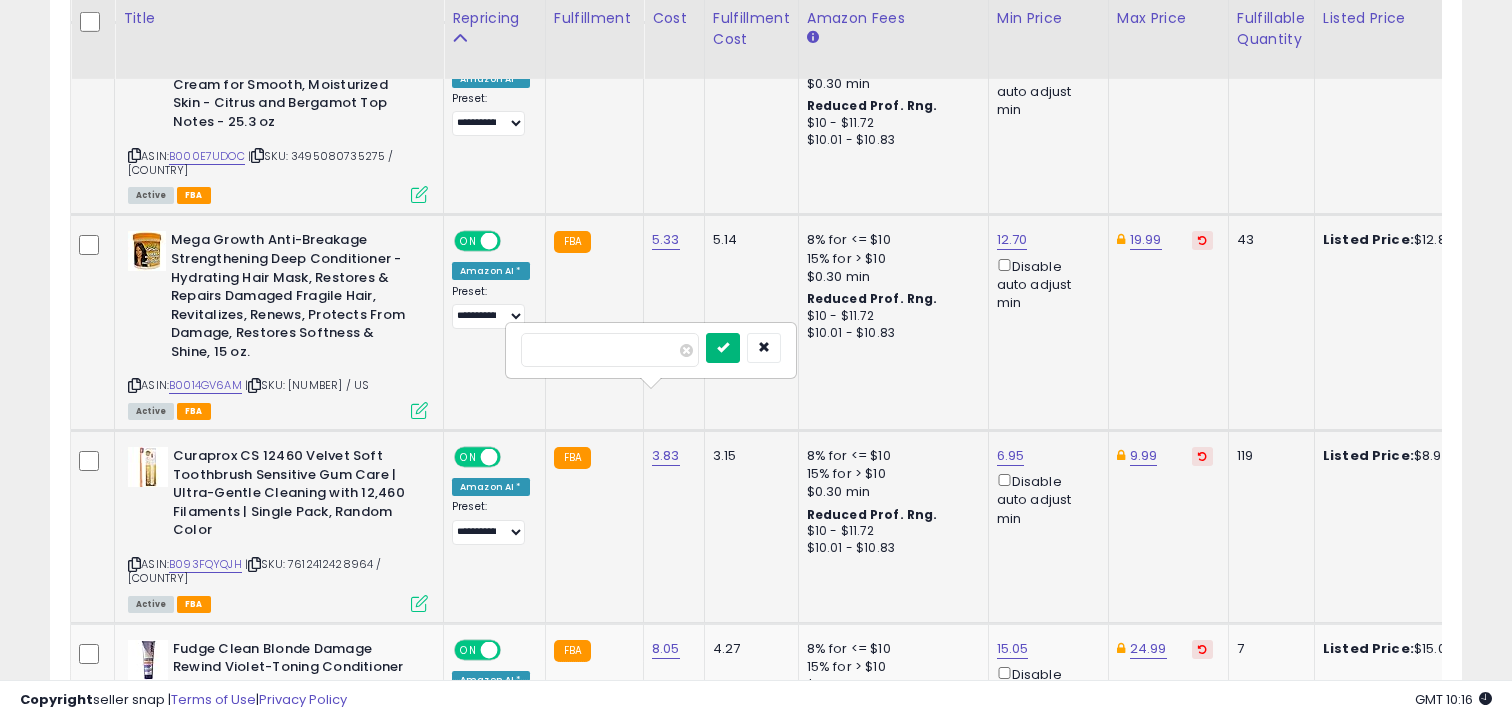 click at bounding box center [723, 347] 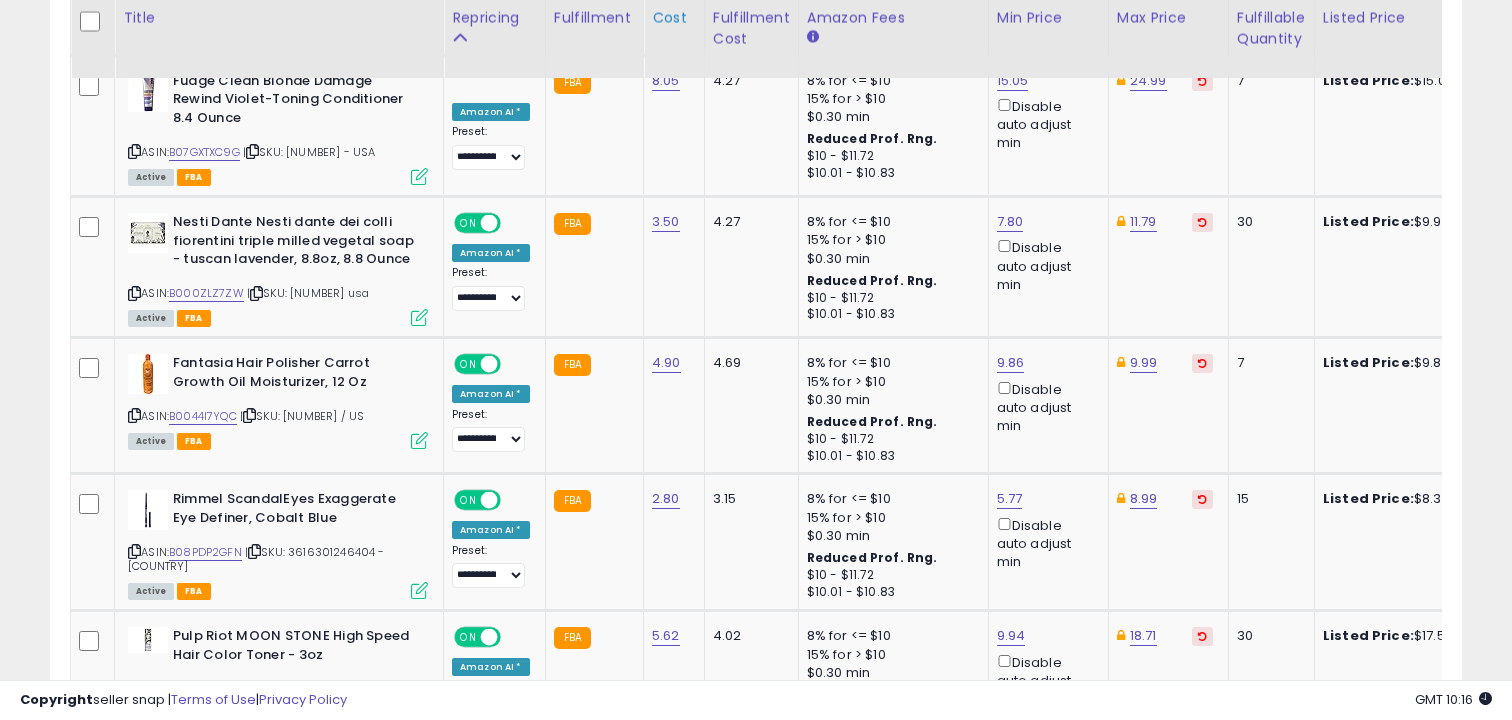 scroll, scrollTop: 3420, scrollLeft: 0, axis: vertical 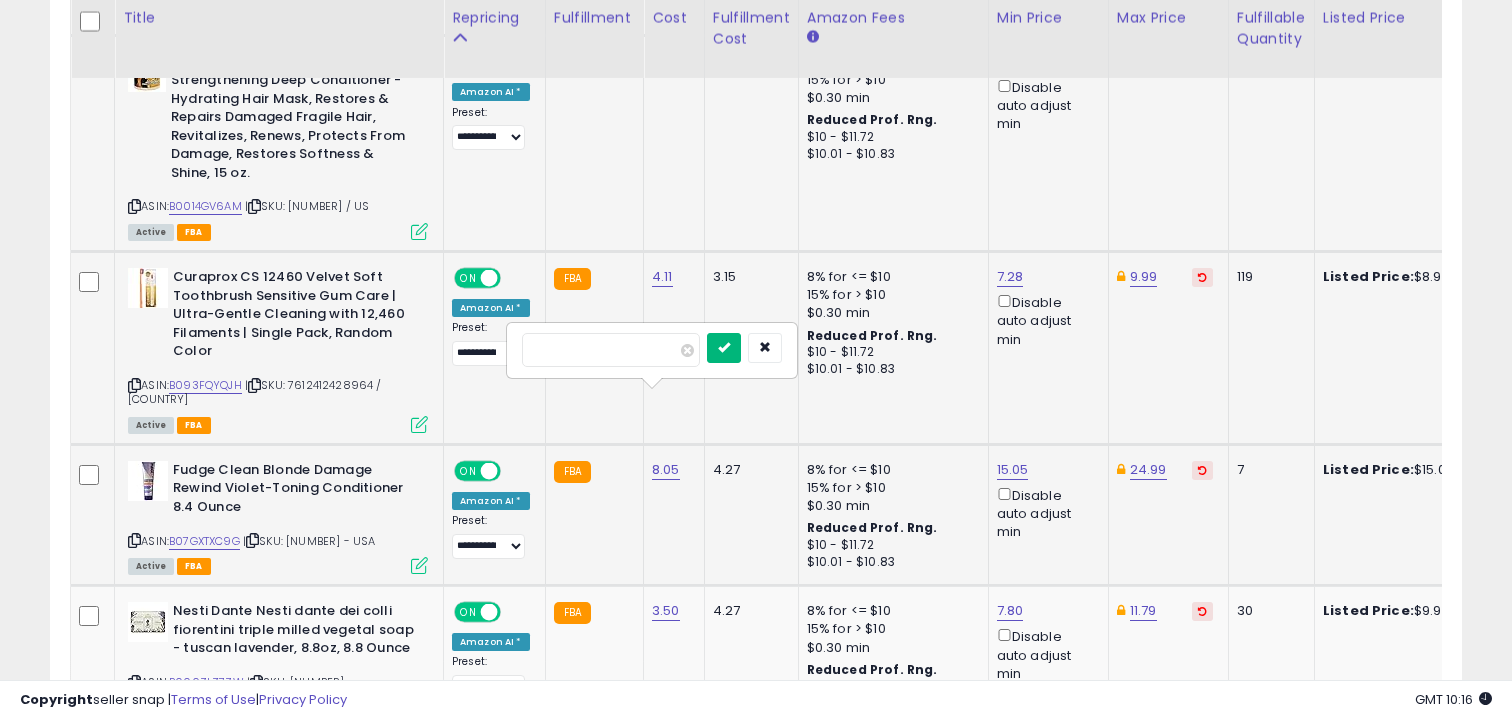 click at bounding box center (724, 347) 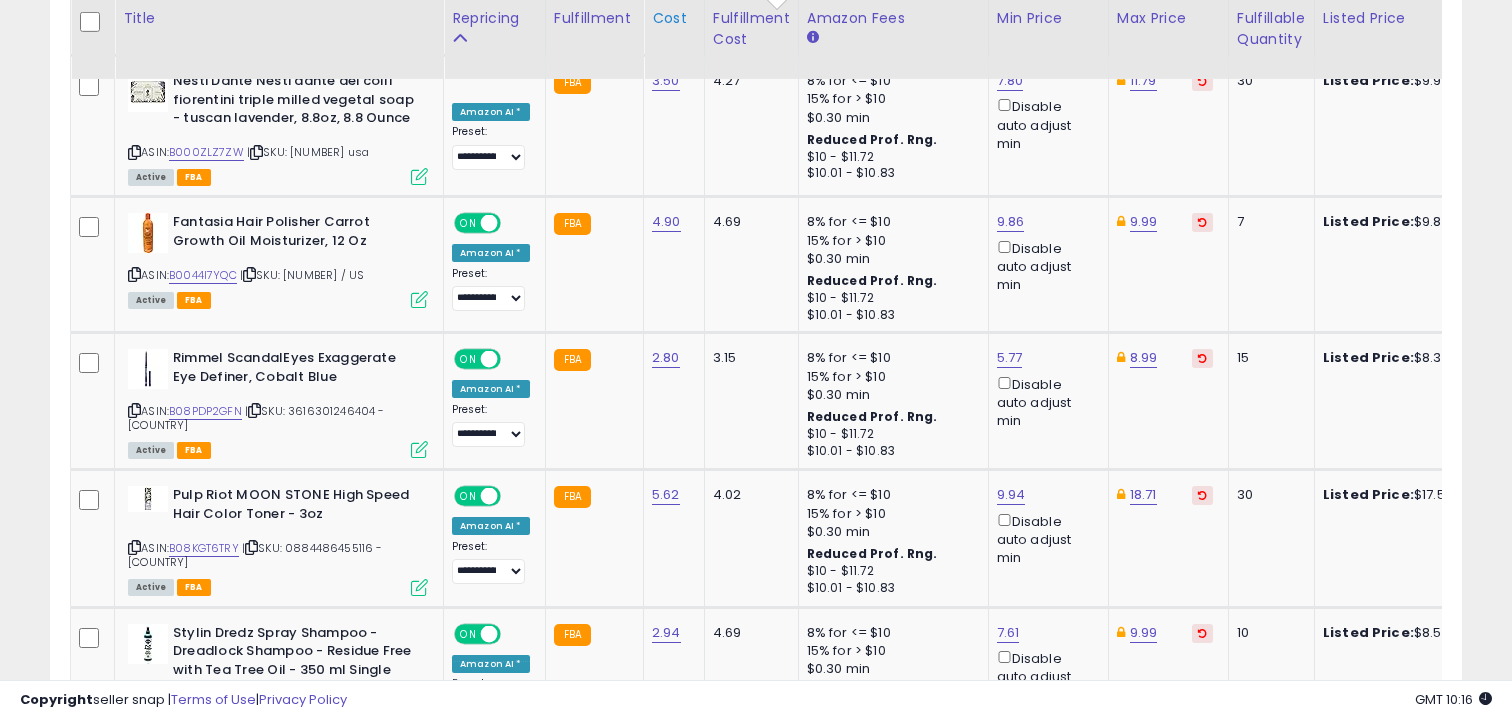 scroll, scrollTop: 3561, scrollLeft: 0, axis: vertical 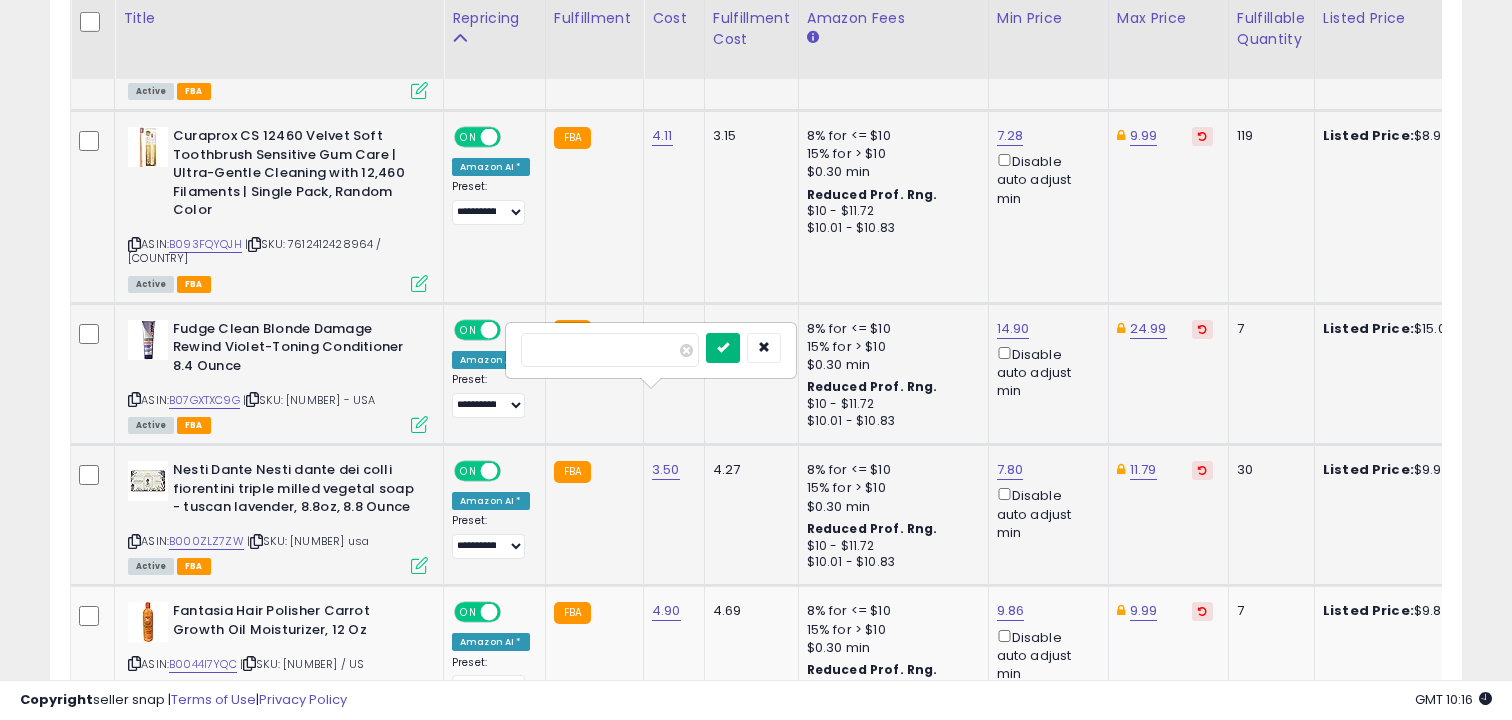 click at bounding box center (723, 347) 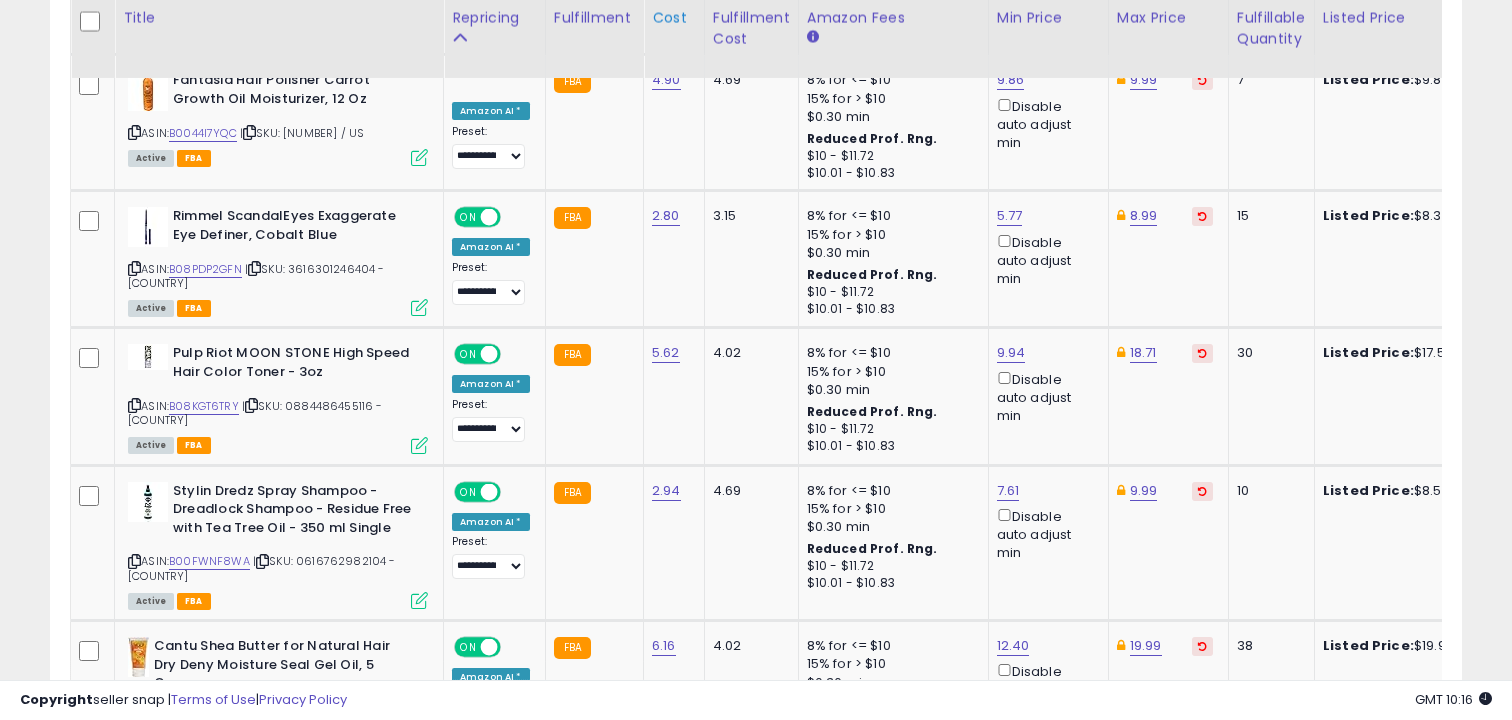 scroll, scrollTop: 3703, scrollLeft: 0, axis: vertical 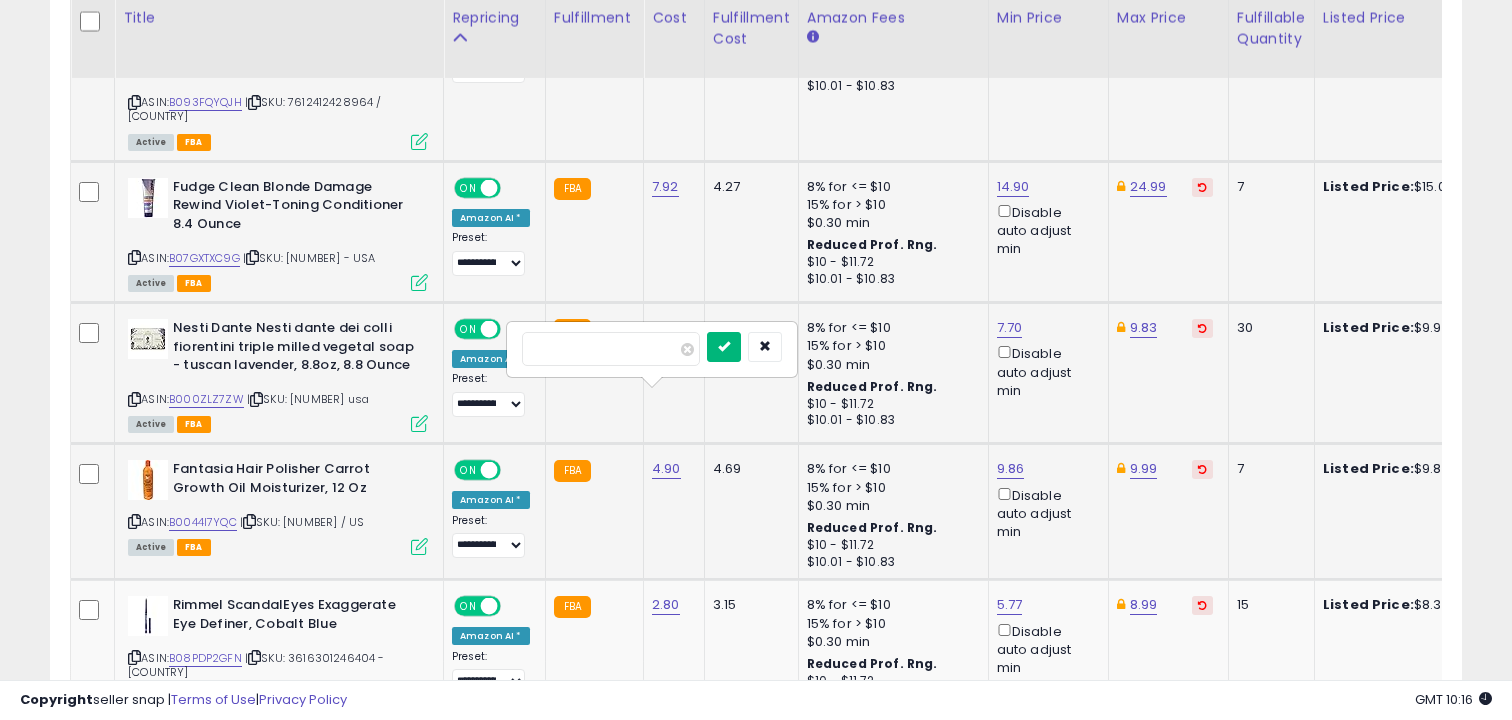 click at bounding box center (724, 346) 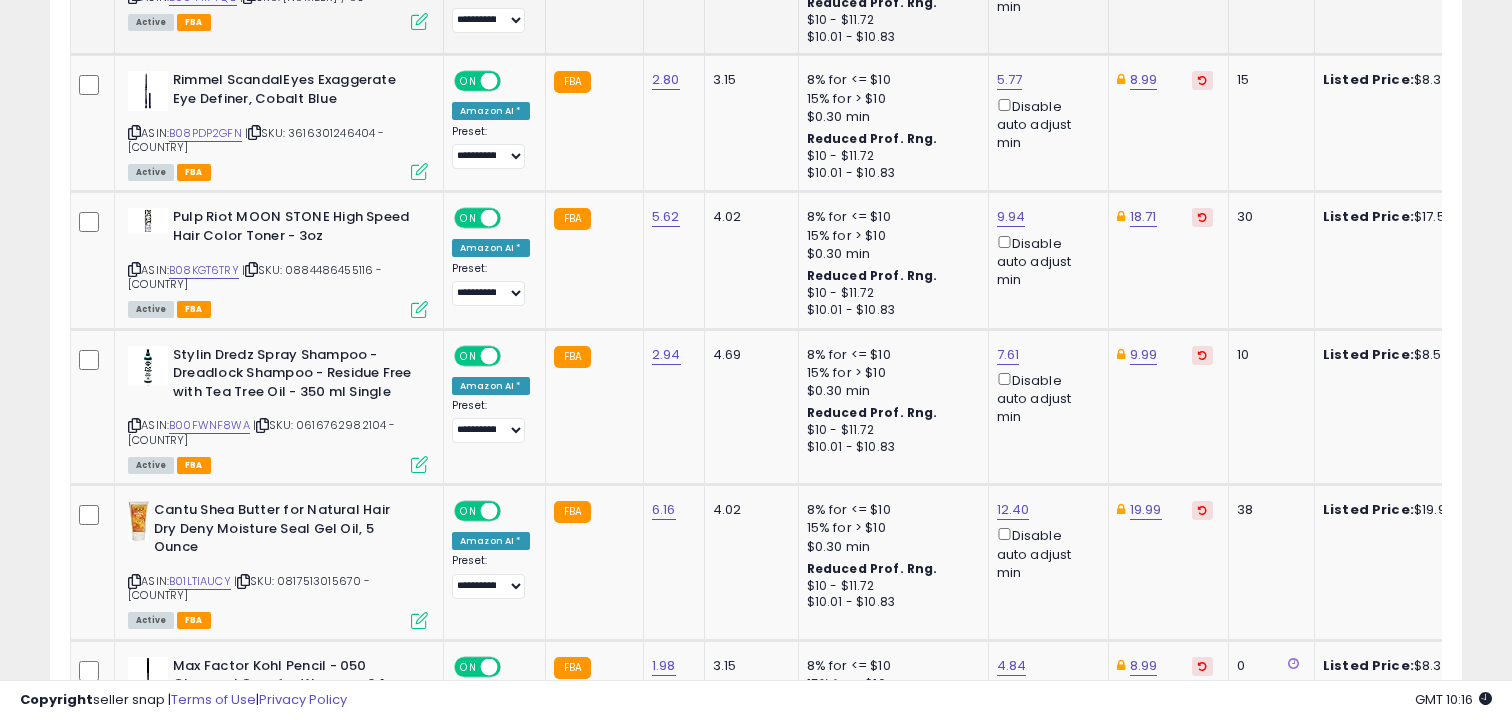 scroll, scrollTop: 3839, scrollLeft: 0, axis: vertical 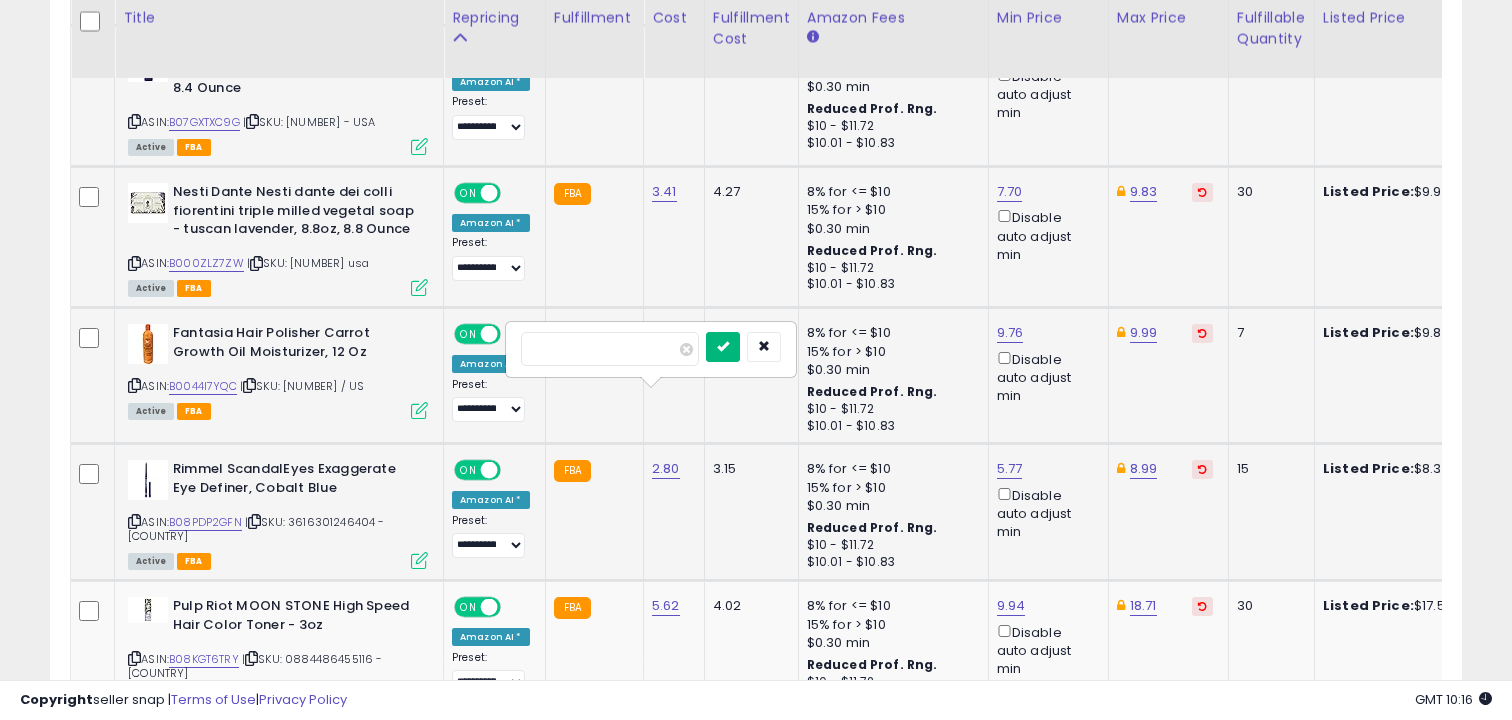 click at bounding box center [723, 346] 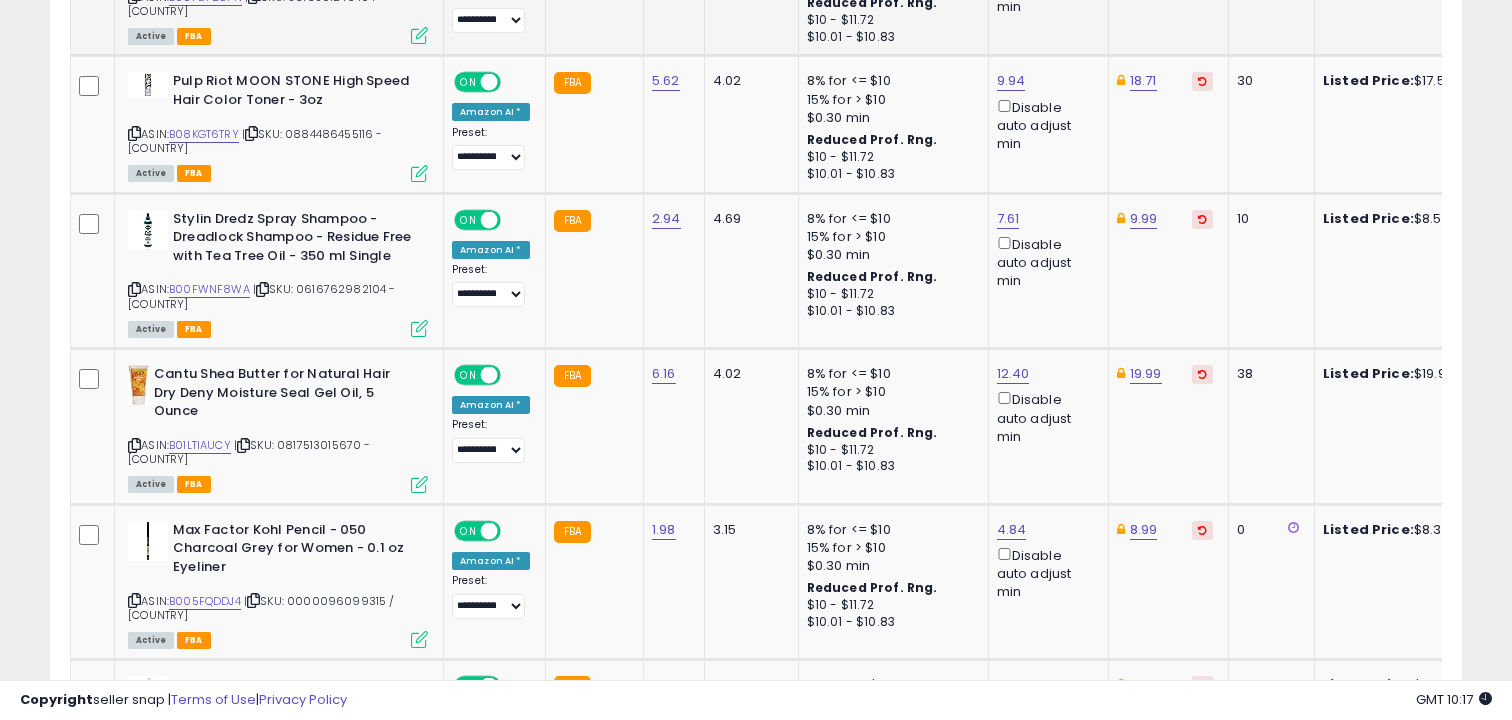scroll, scrollTop: 3975, scrollLeft: 0, axis: vertical 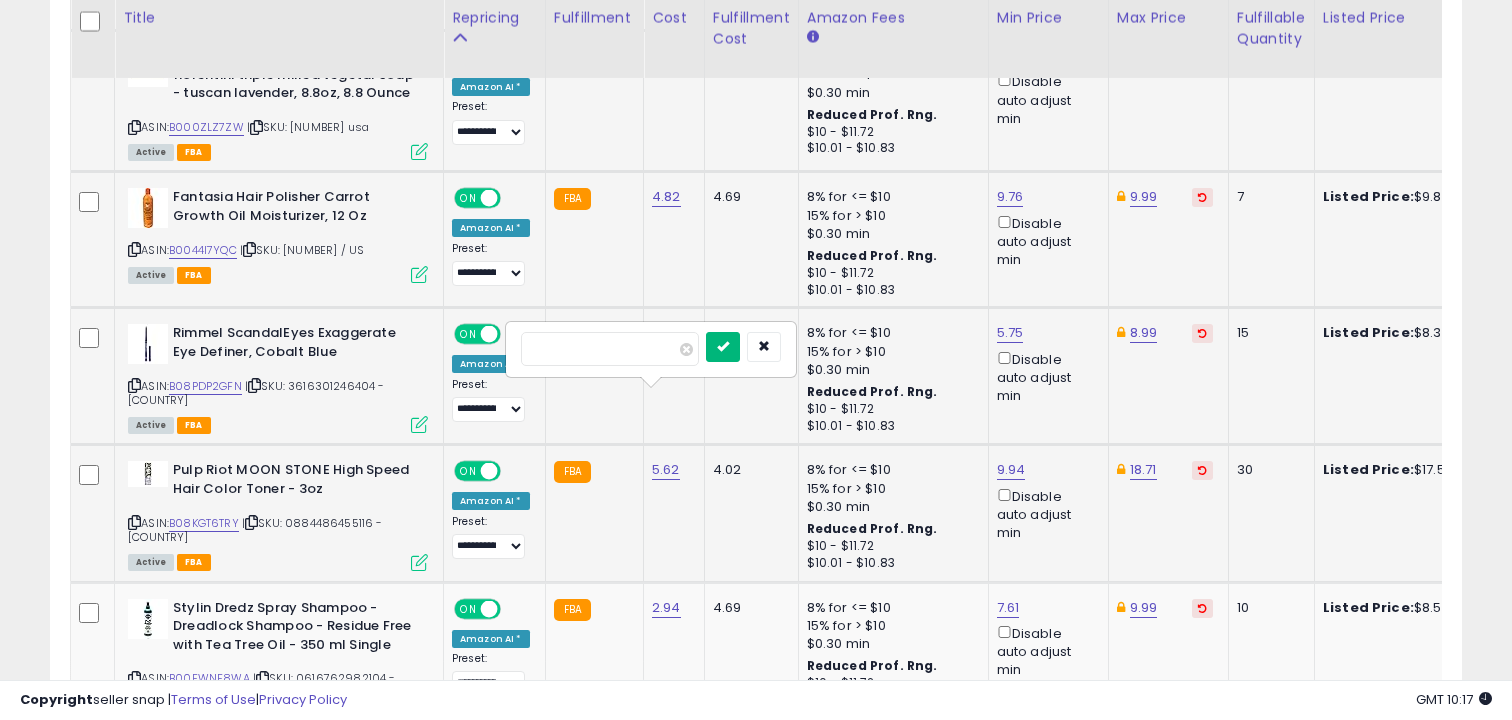 click at bounding box center (723, 346) 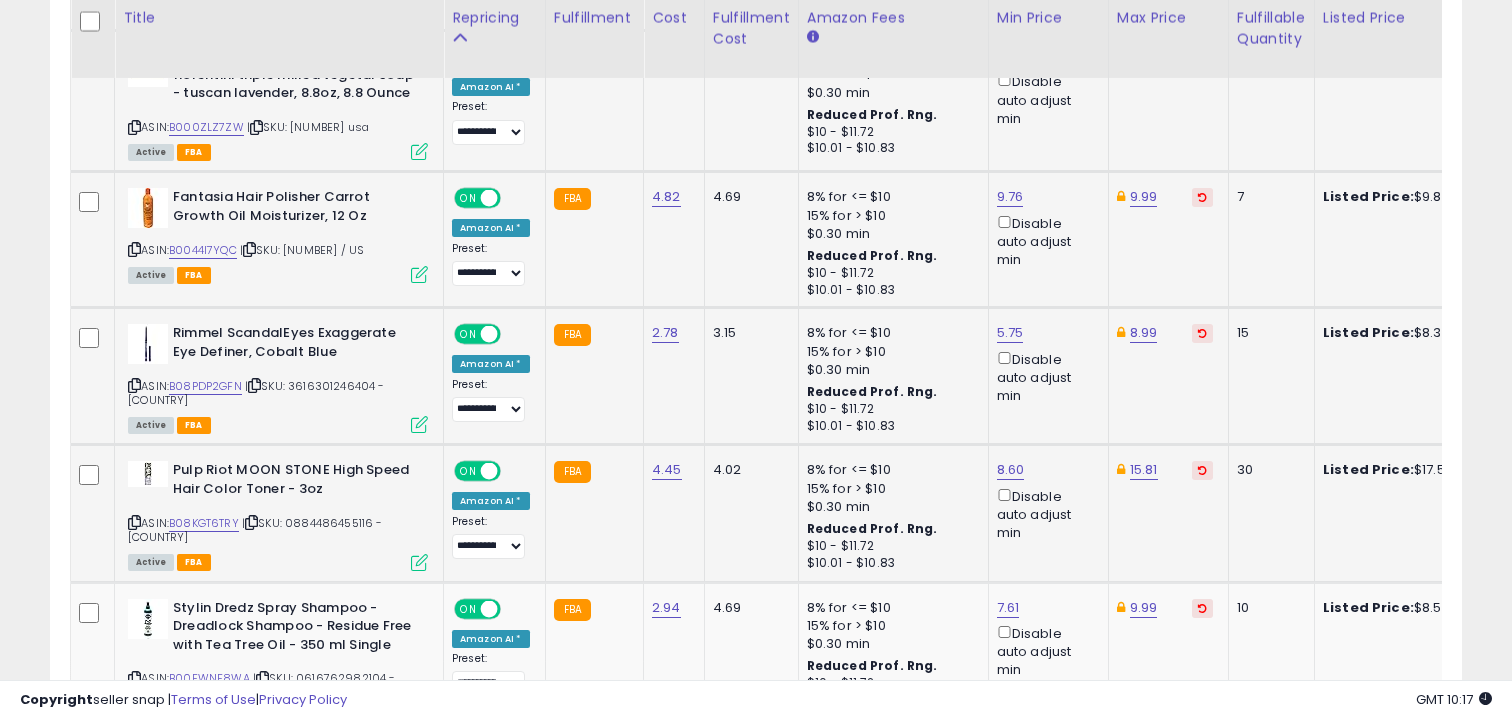 scroll, scrollTop: 4500, scrollLeft: 0, axis: vertical 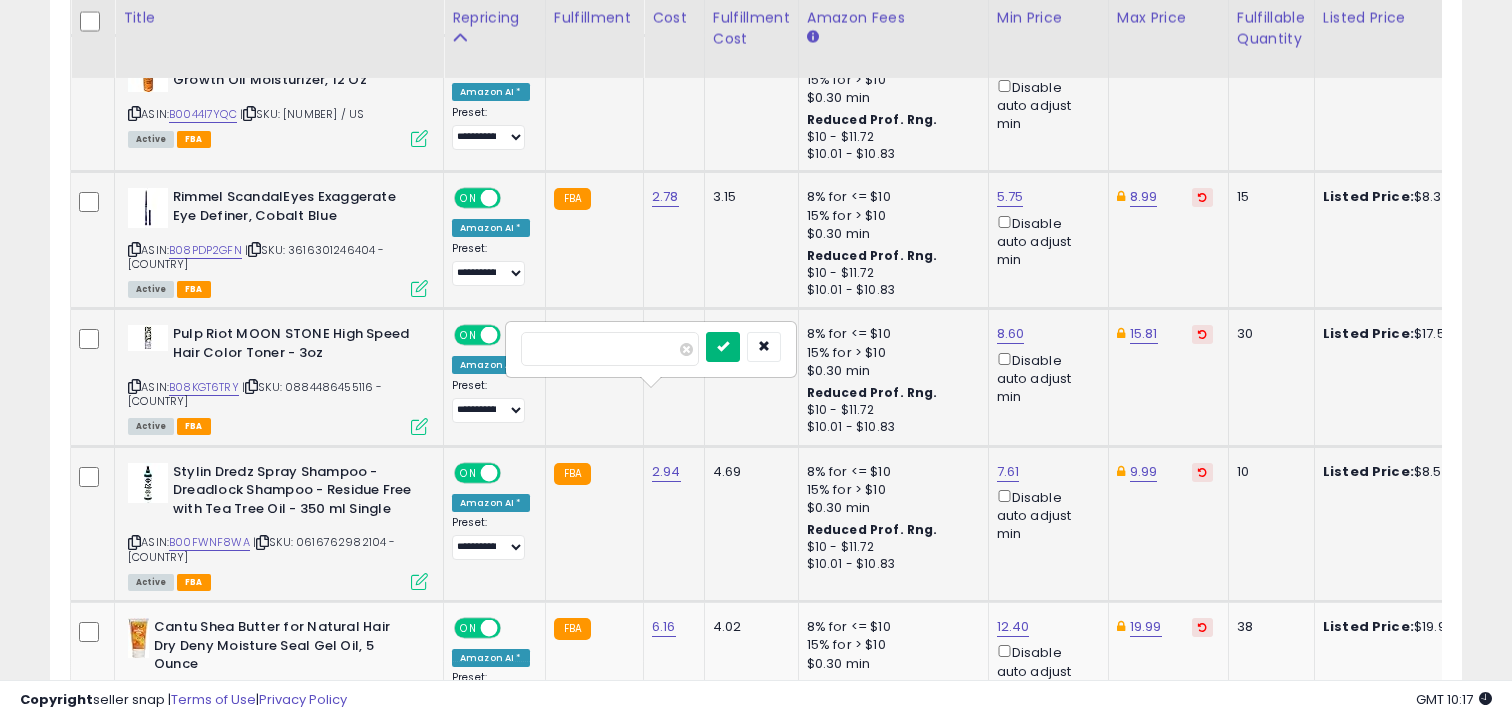 click at bounding box center [723, 346] 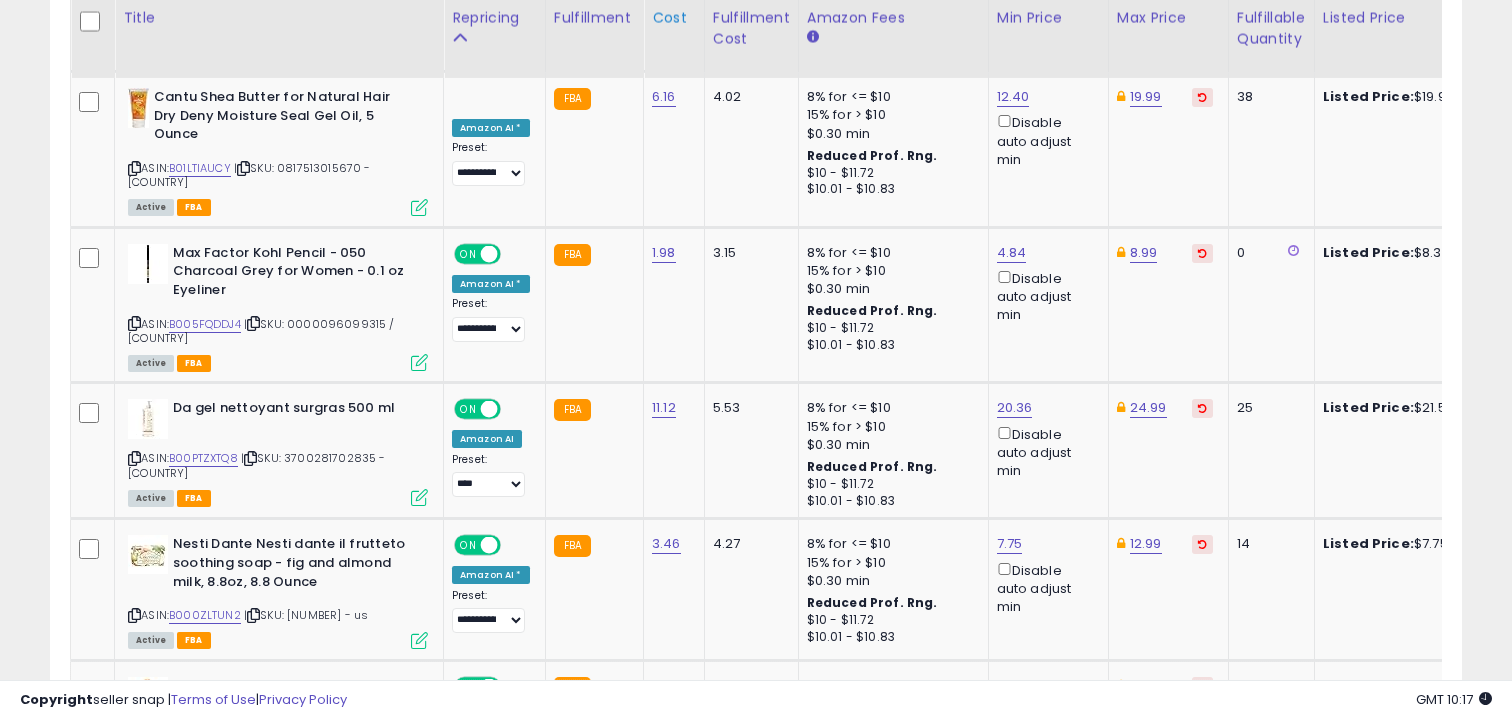 scroll, scrollTop: 4252, scrollLeft: 0, axis: vertical 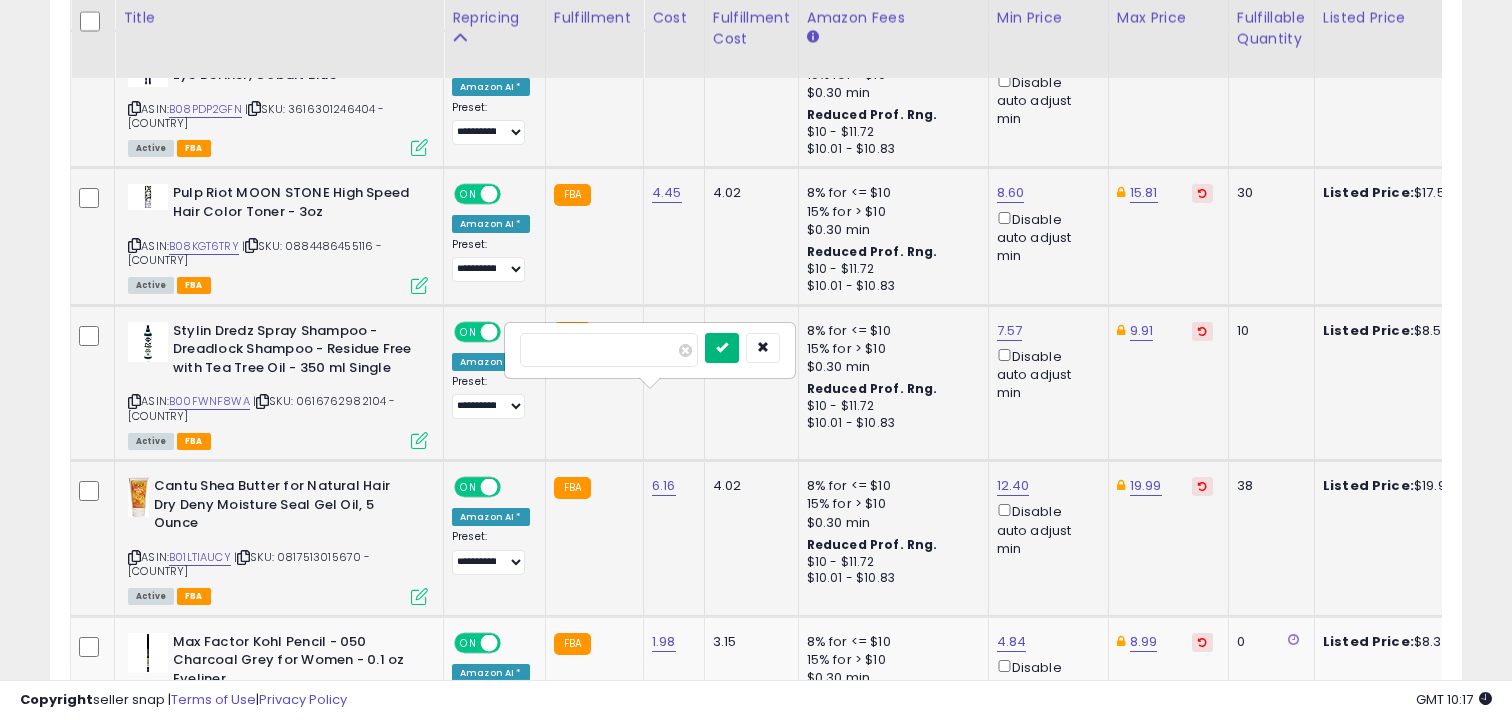 click at bounding box center [722, 347] 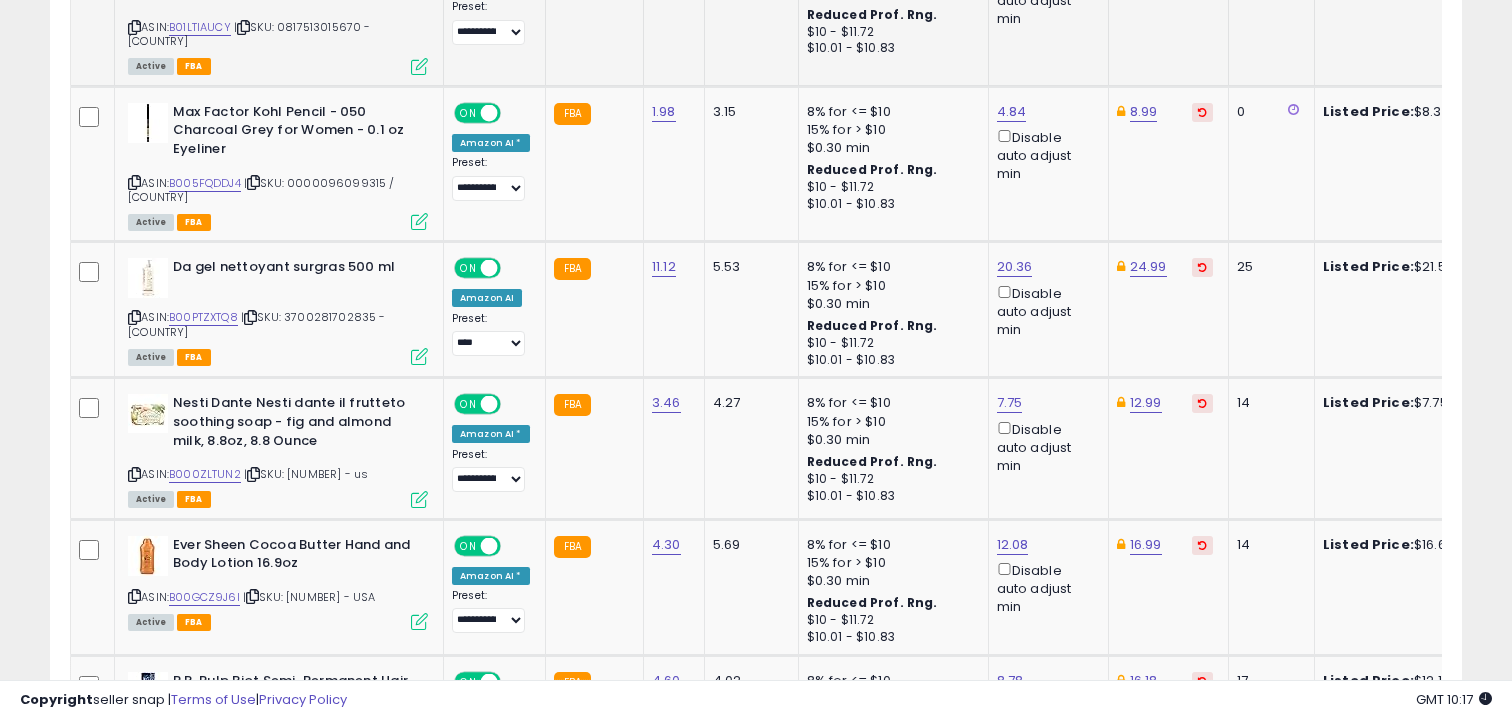 scroll, scrollTop: 4393, scrollLeft: 0, axis: vertical 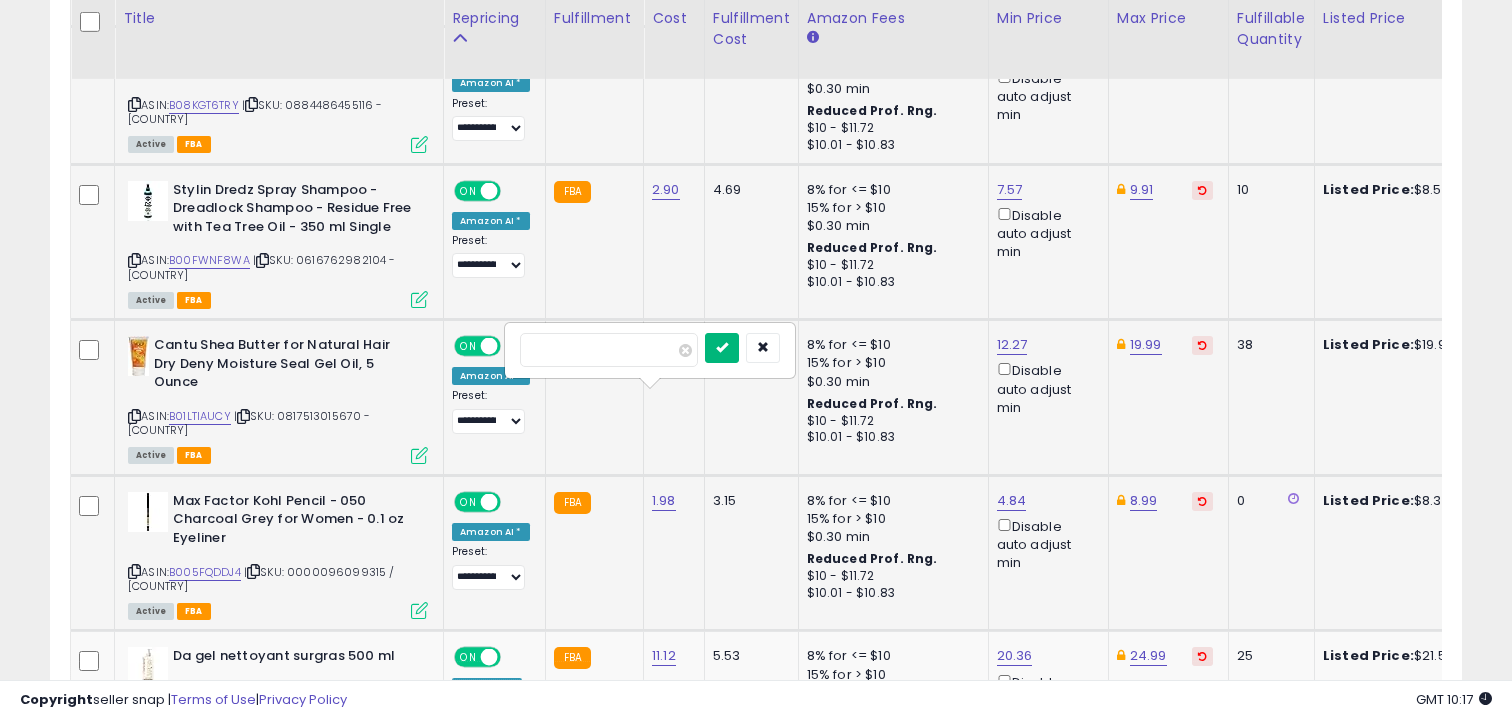 click at bounding box center (722, 347) 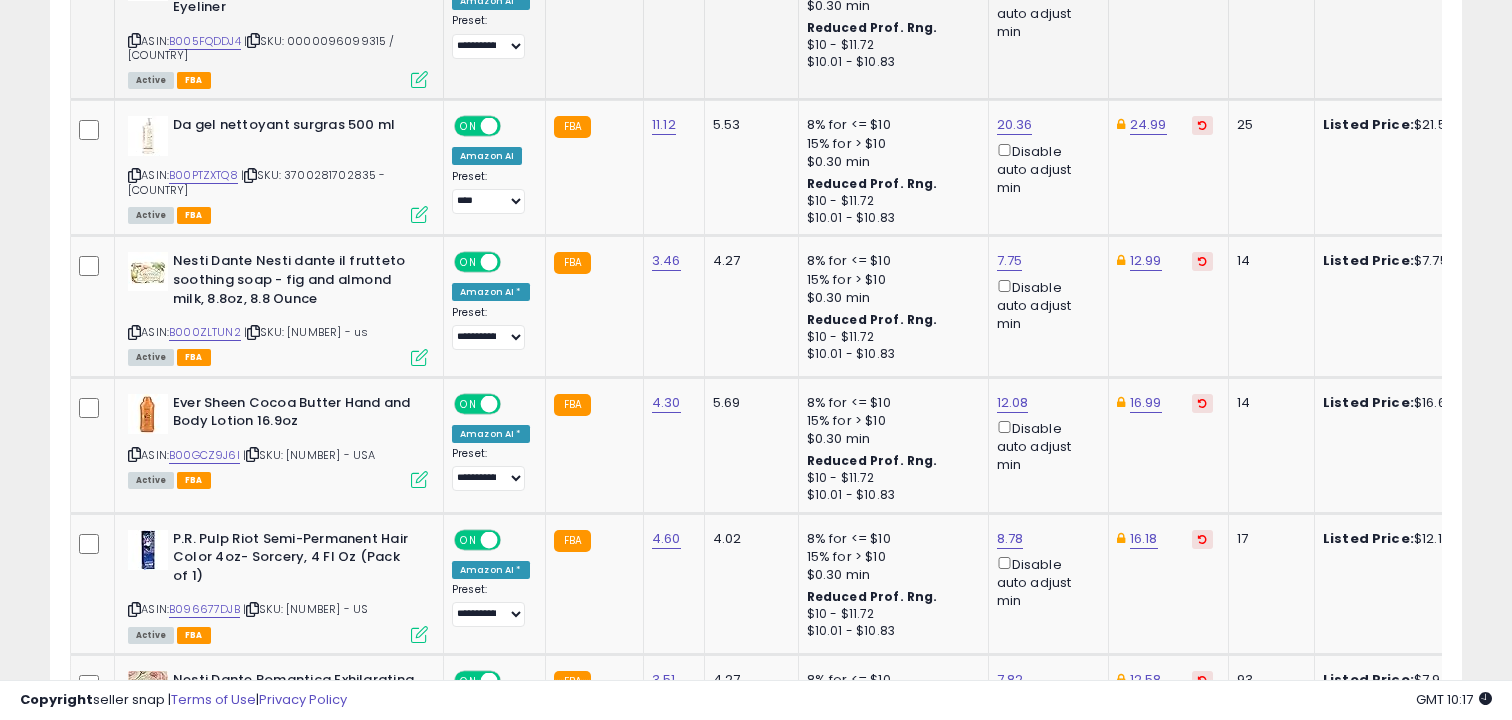scroll, scrollTop: 4535, scrollLeft: 0, axis: vertical 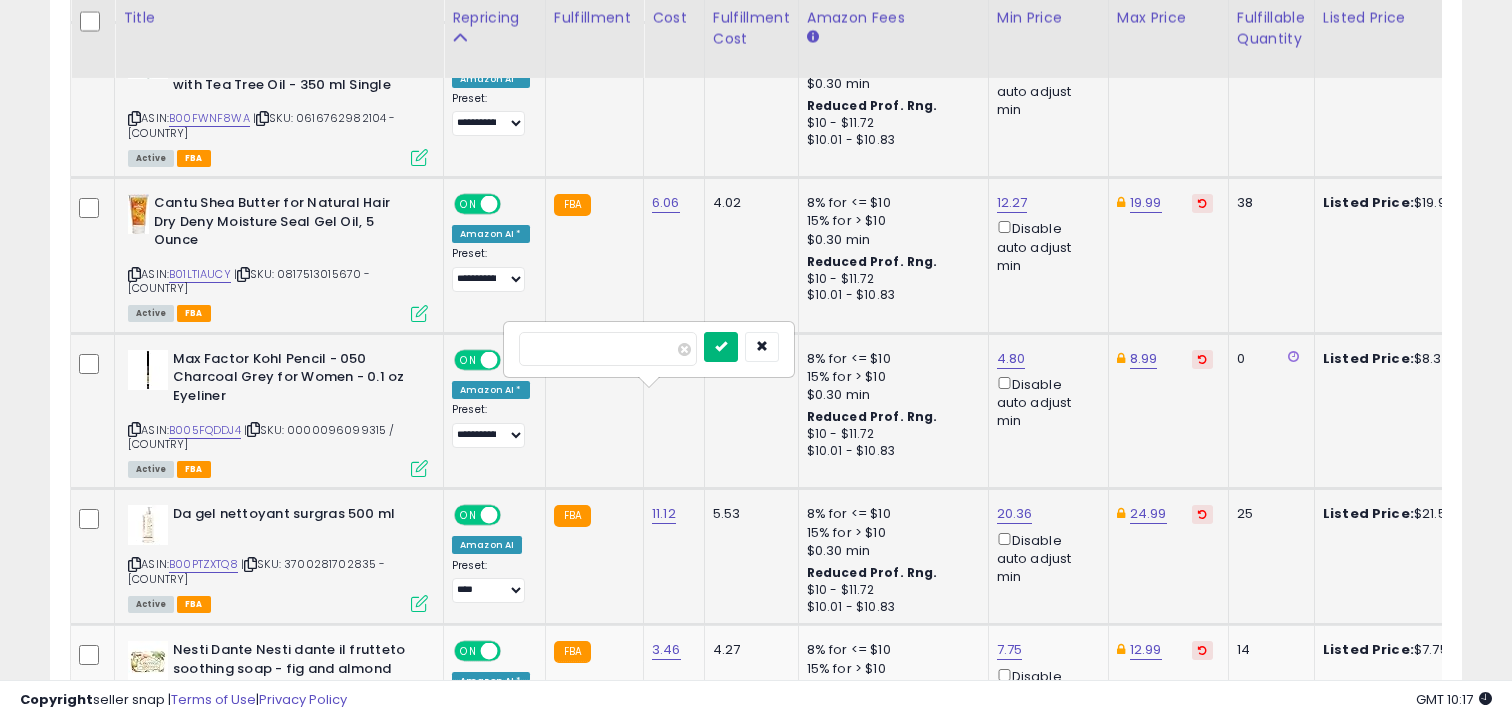 click at bounding box center [721, 346] 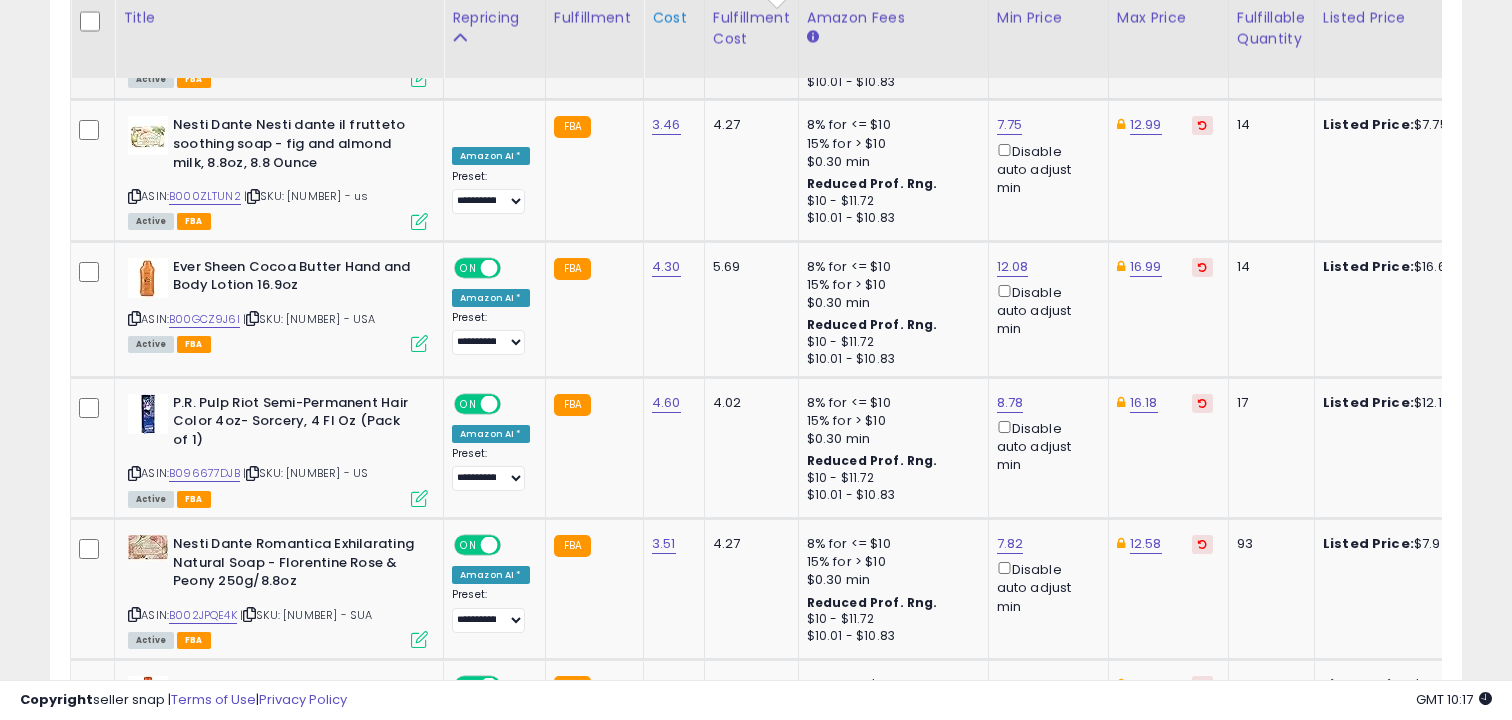 scroll, scrollTop: 4671, scrollLeft: 0, axis: vertical 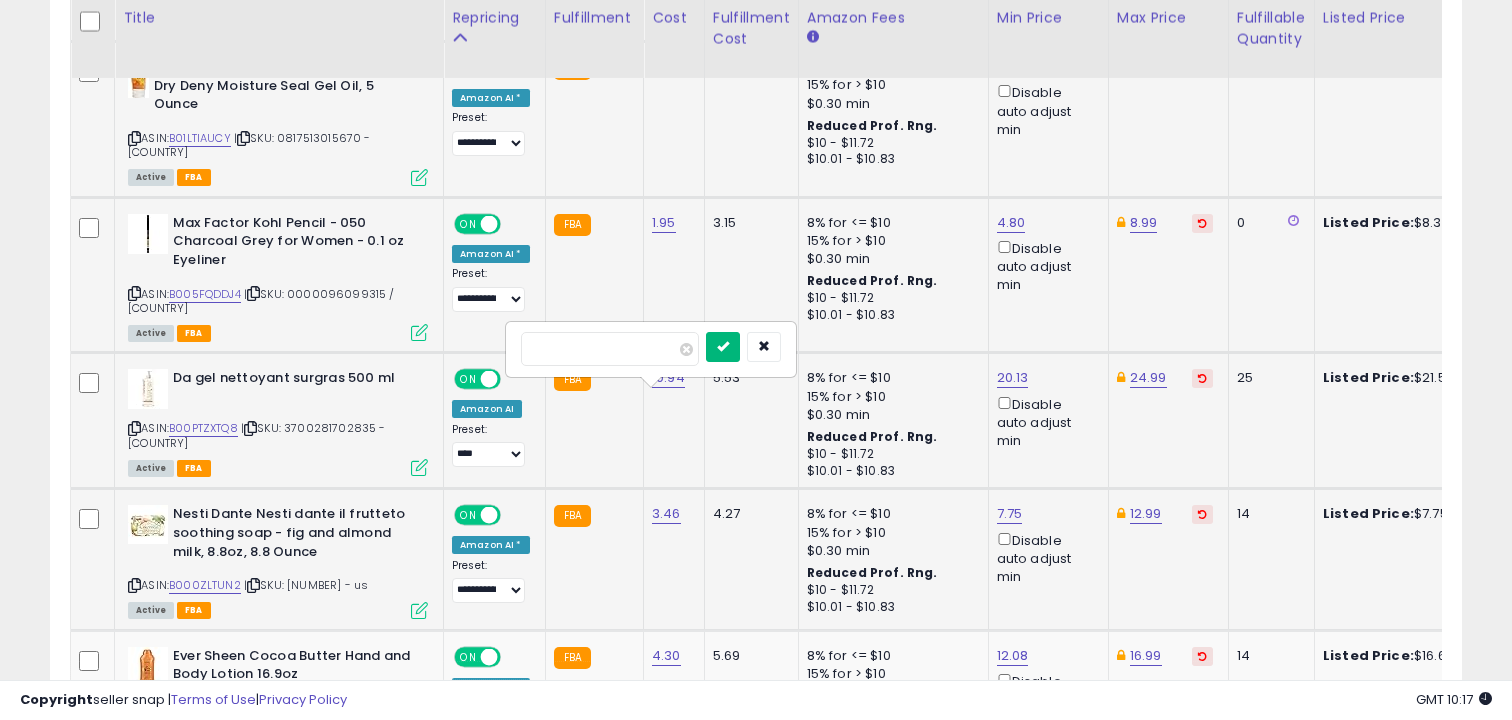 click at bounding box center [723, 346] 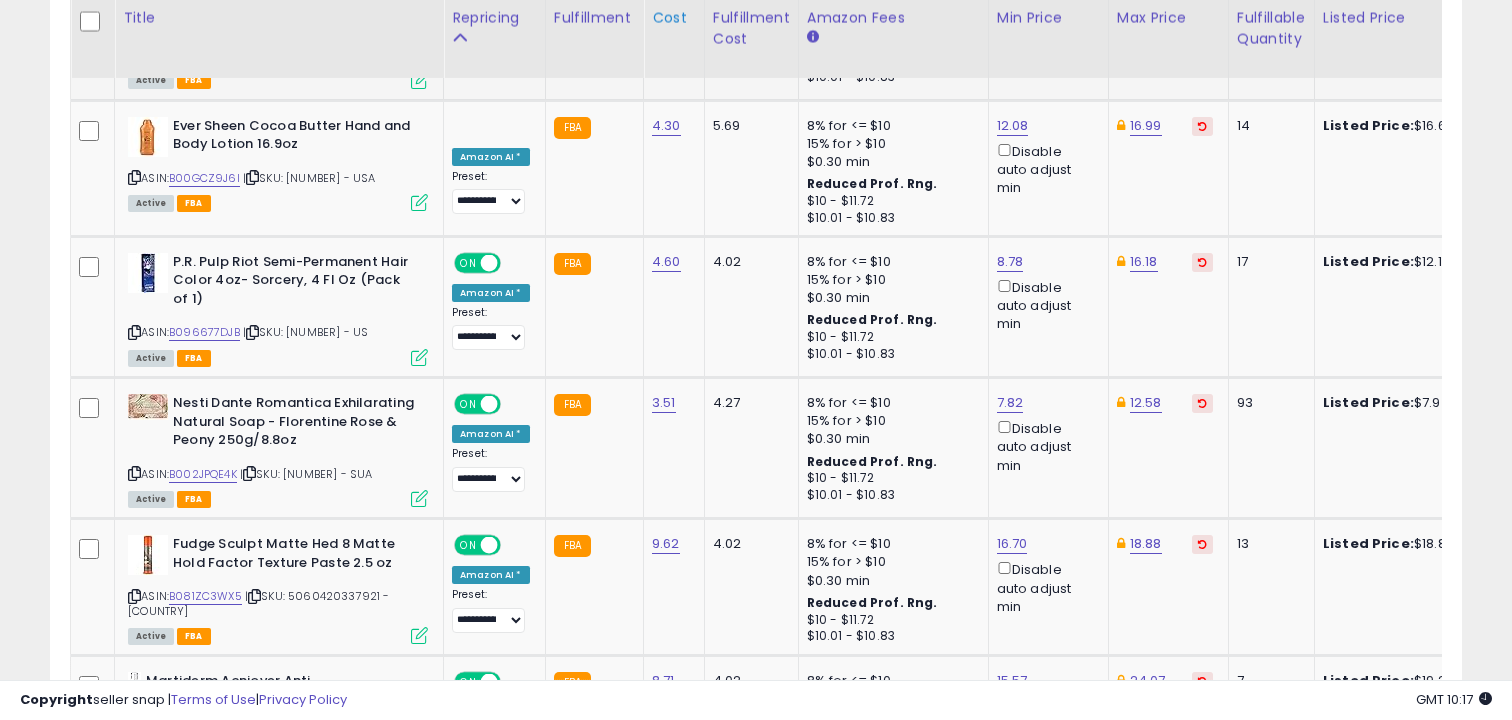 scroll, scrollTop: 4812, scrollLeft: 0, axis: vertical 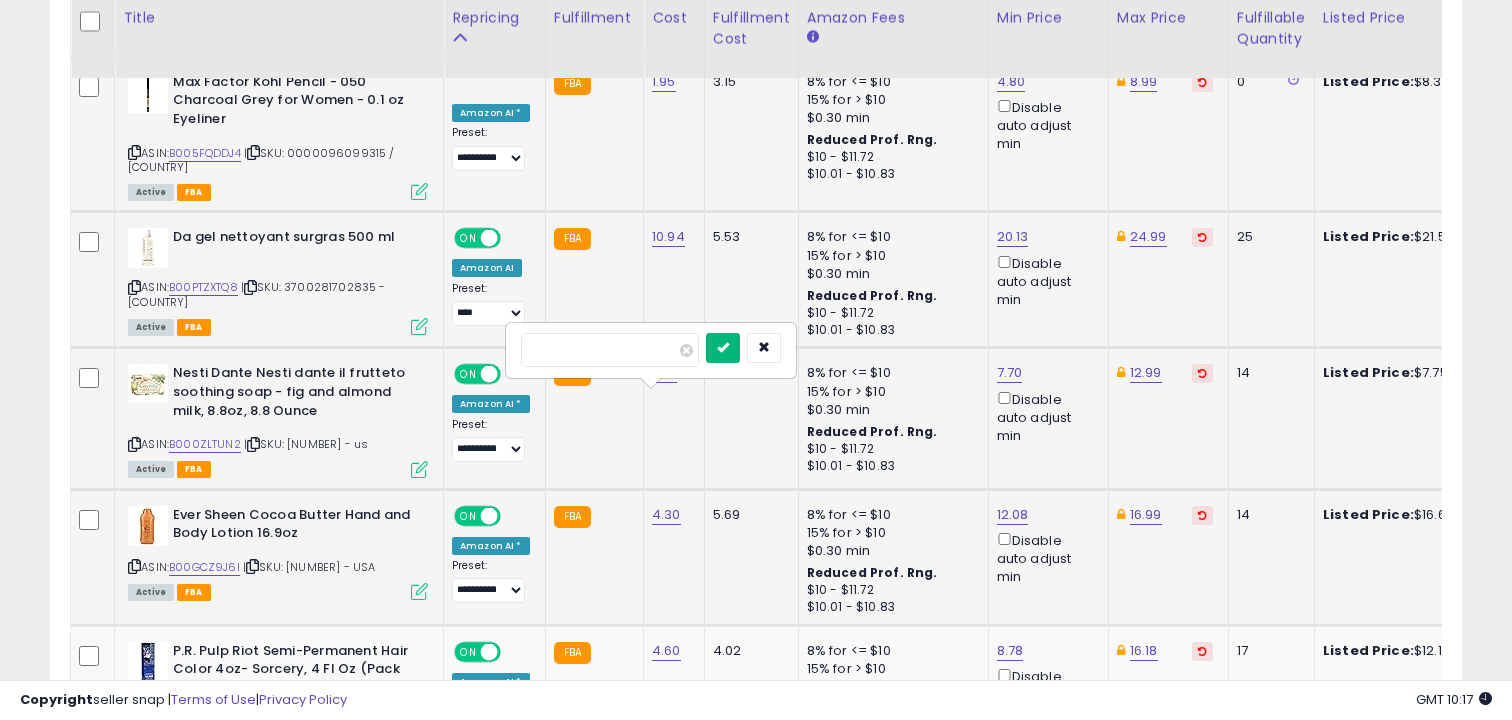 click at bounding box center [723, 347] 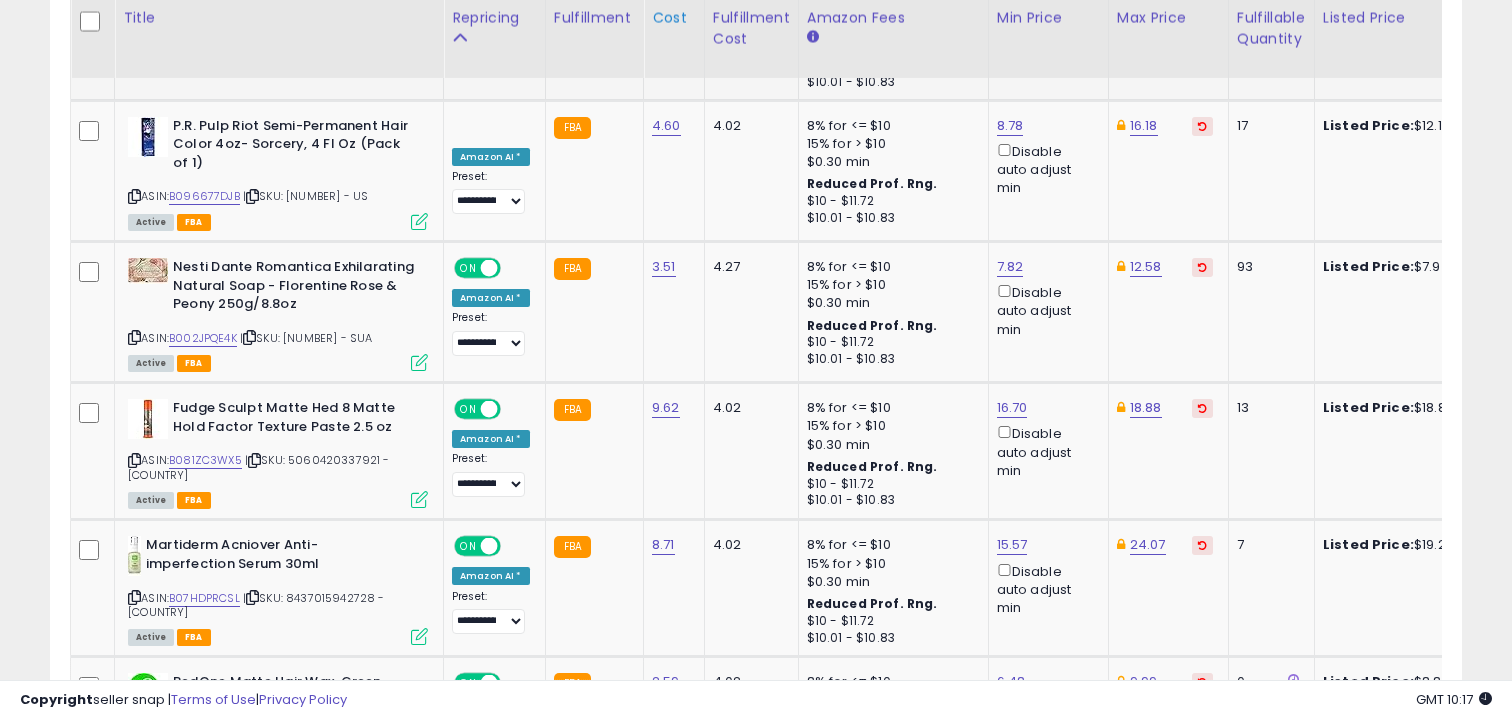 scroll, scrollTop: 4948, scrollLeft: 0, axis: vertical 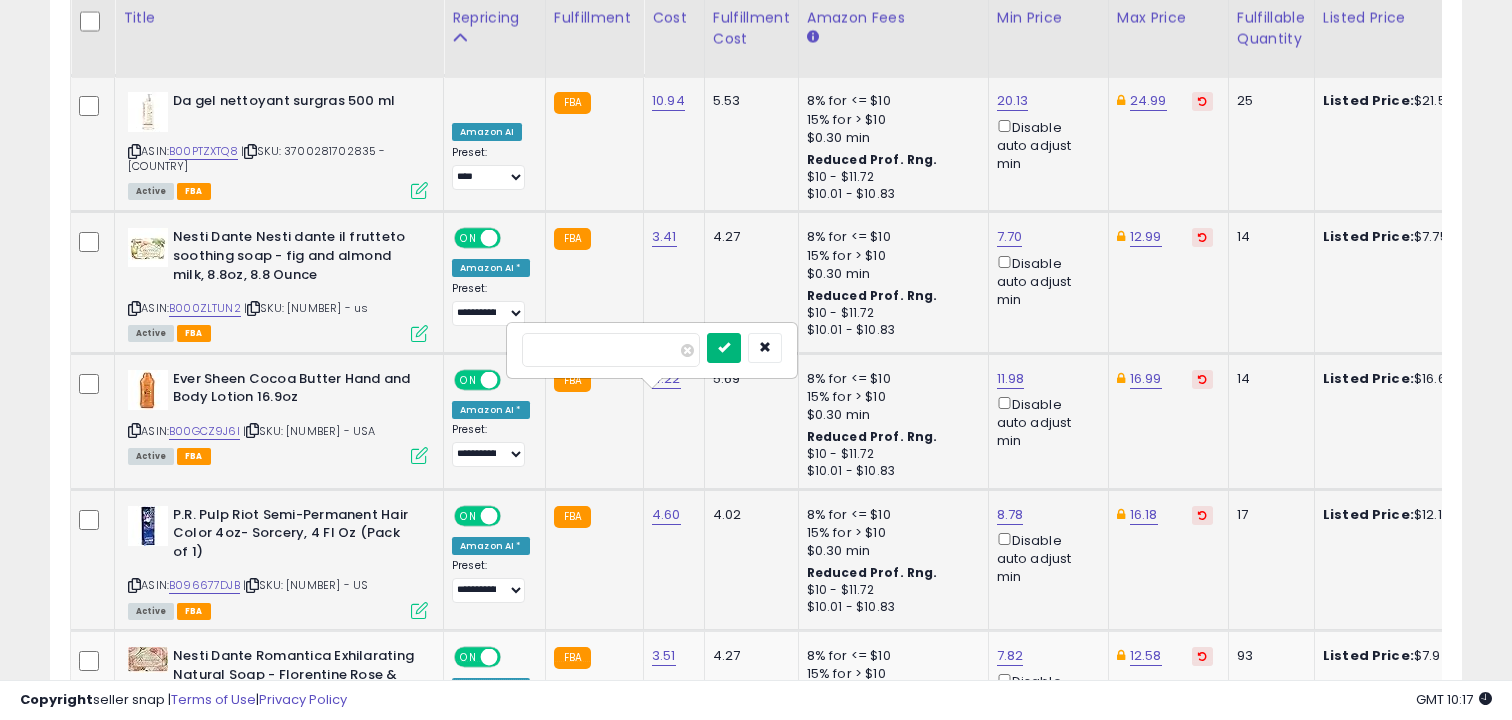 click at bounding box center [724, 347] 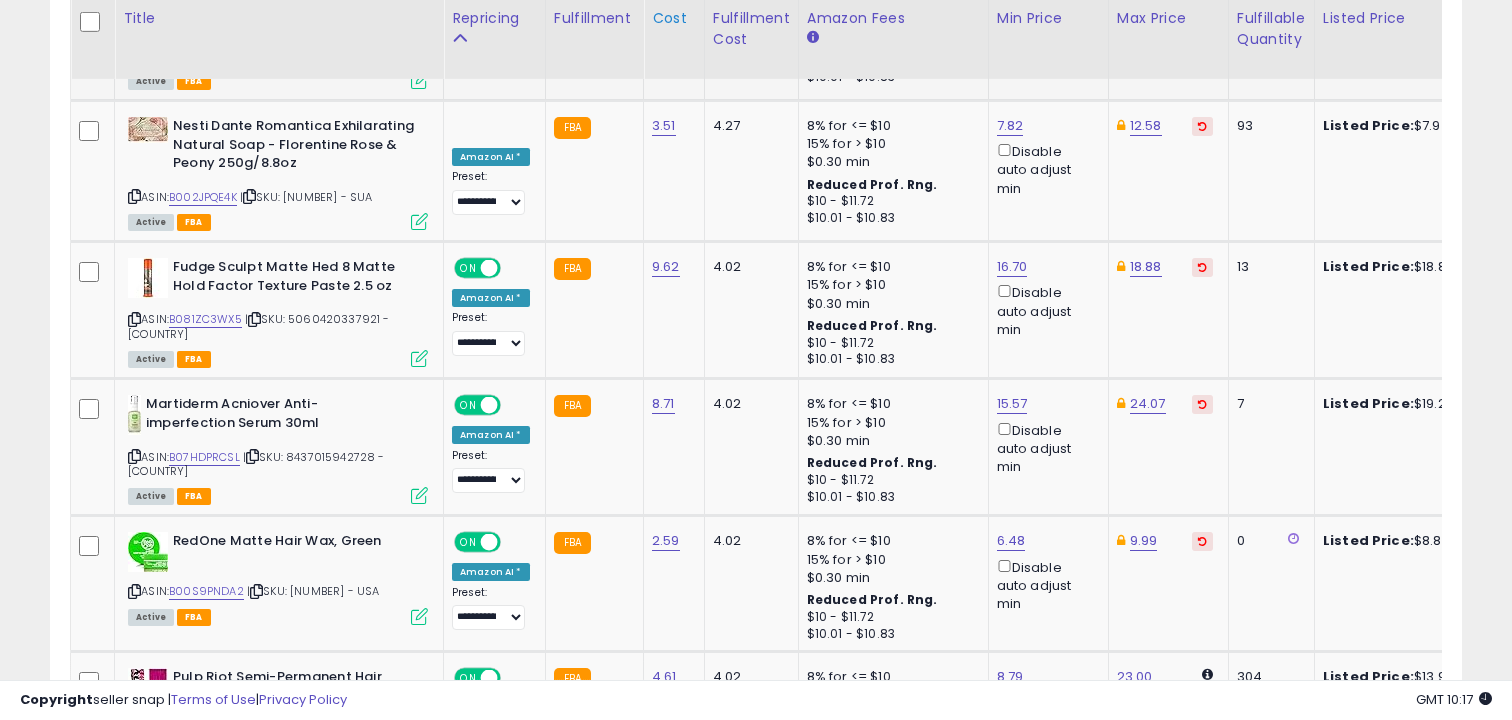 scroll, scrollTop: 5089, scrollLeft: 0, axis: vertical 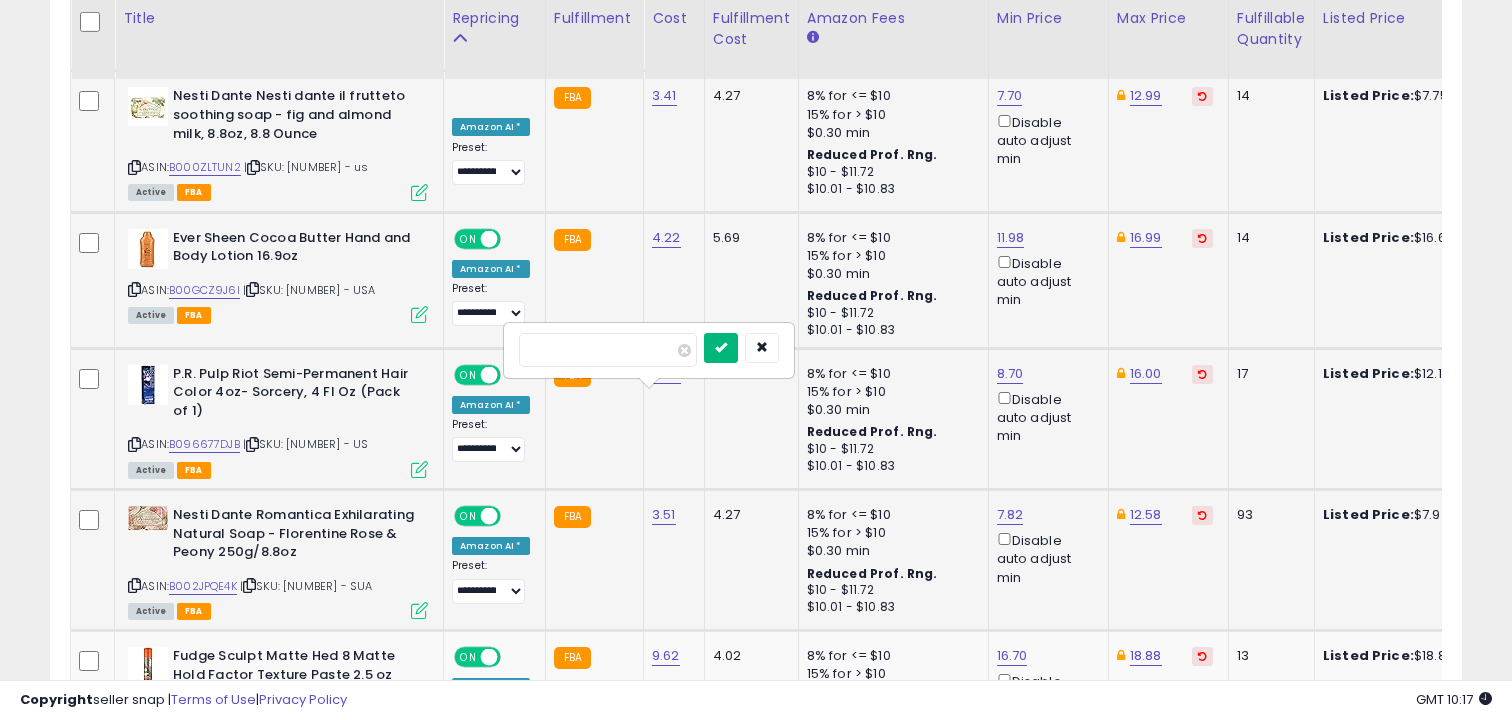 click at bounding box center (721, 347) 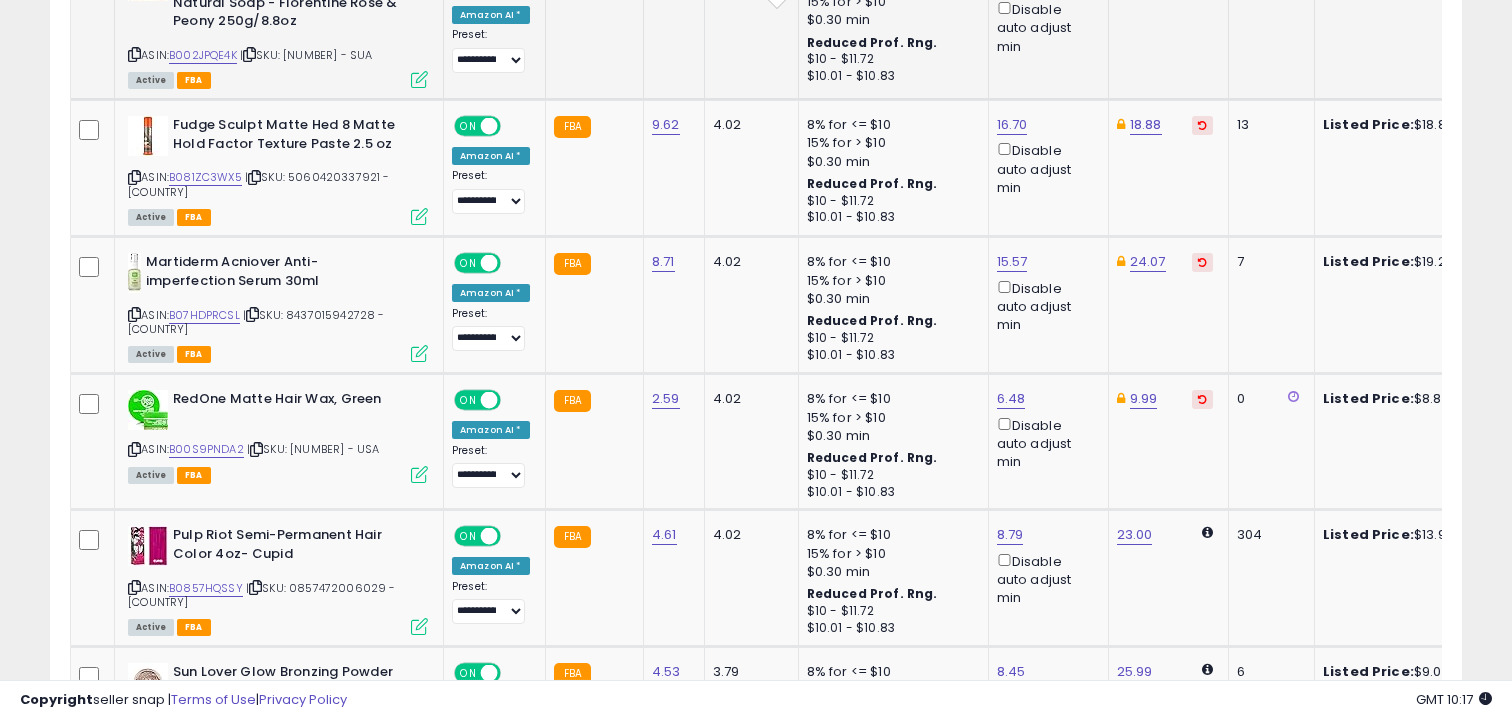 scroll, scrollTop: 5231, scrollLeft: 0, axis: vertical 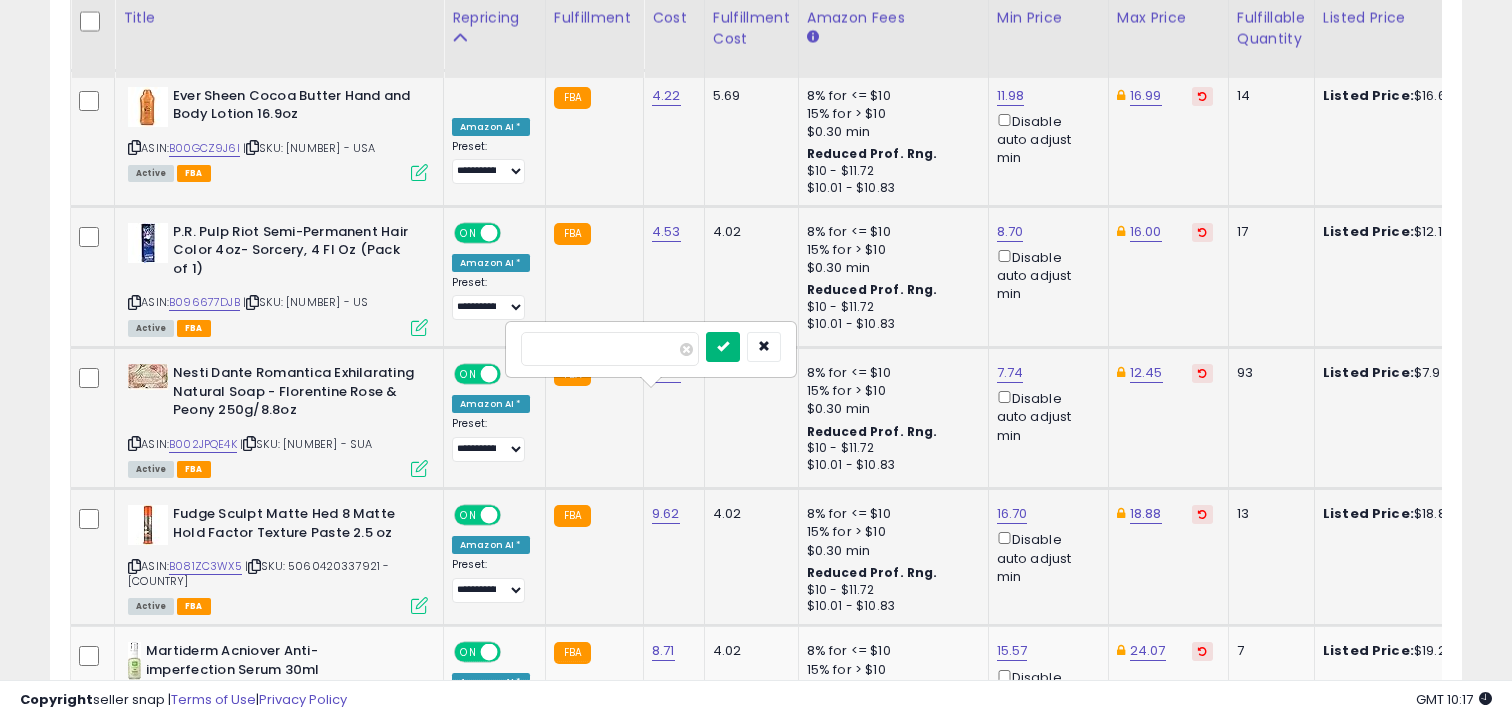 click at bounding box center (723, 346) 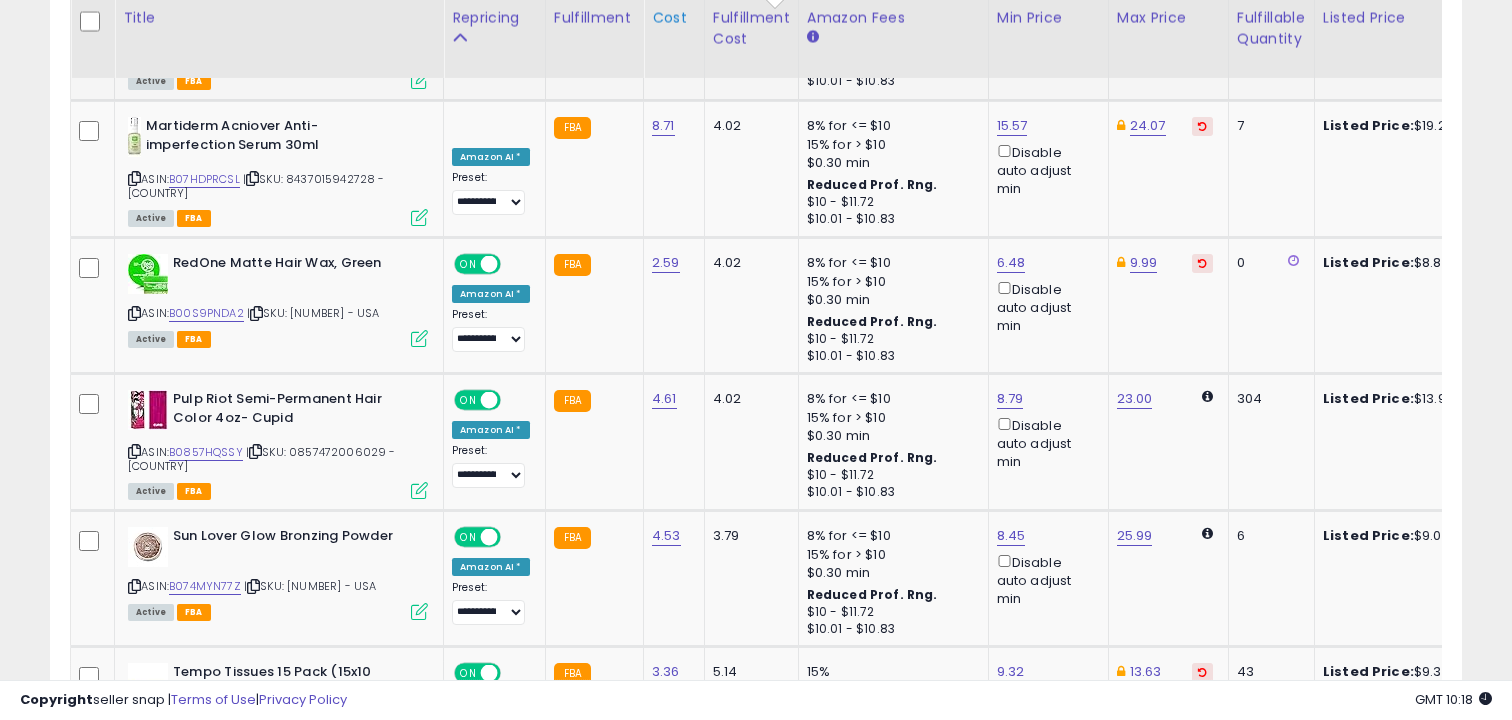 scroll, scrollTop: 5367, scrollLeft: 0, axis: vertical 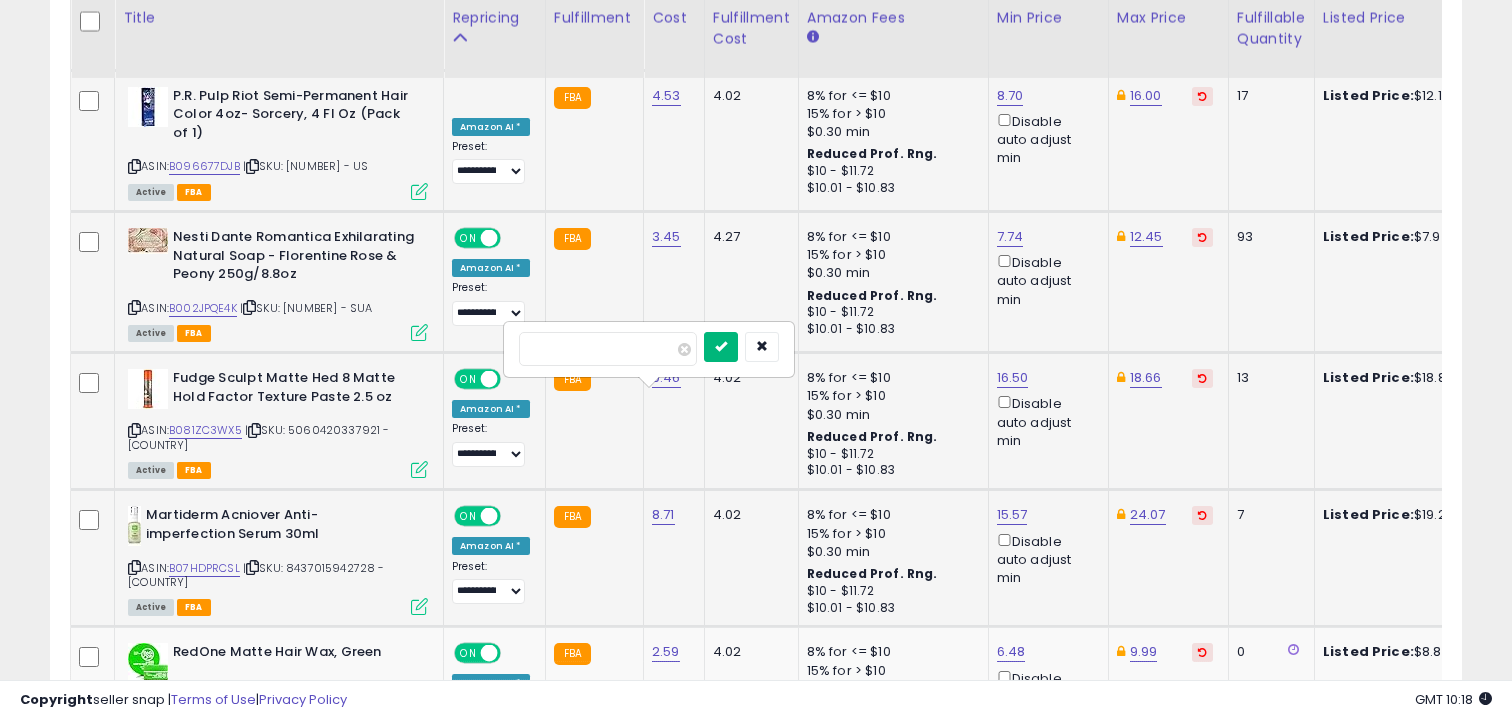 click at bounding box center (721, 346) 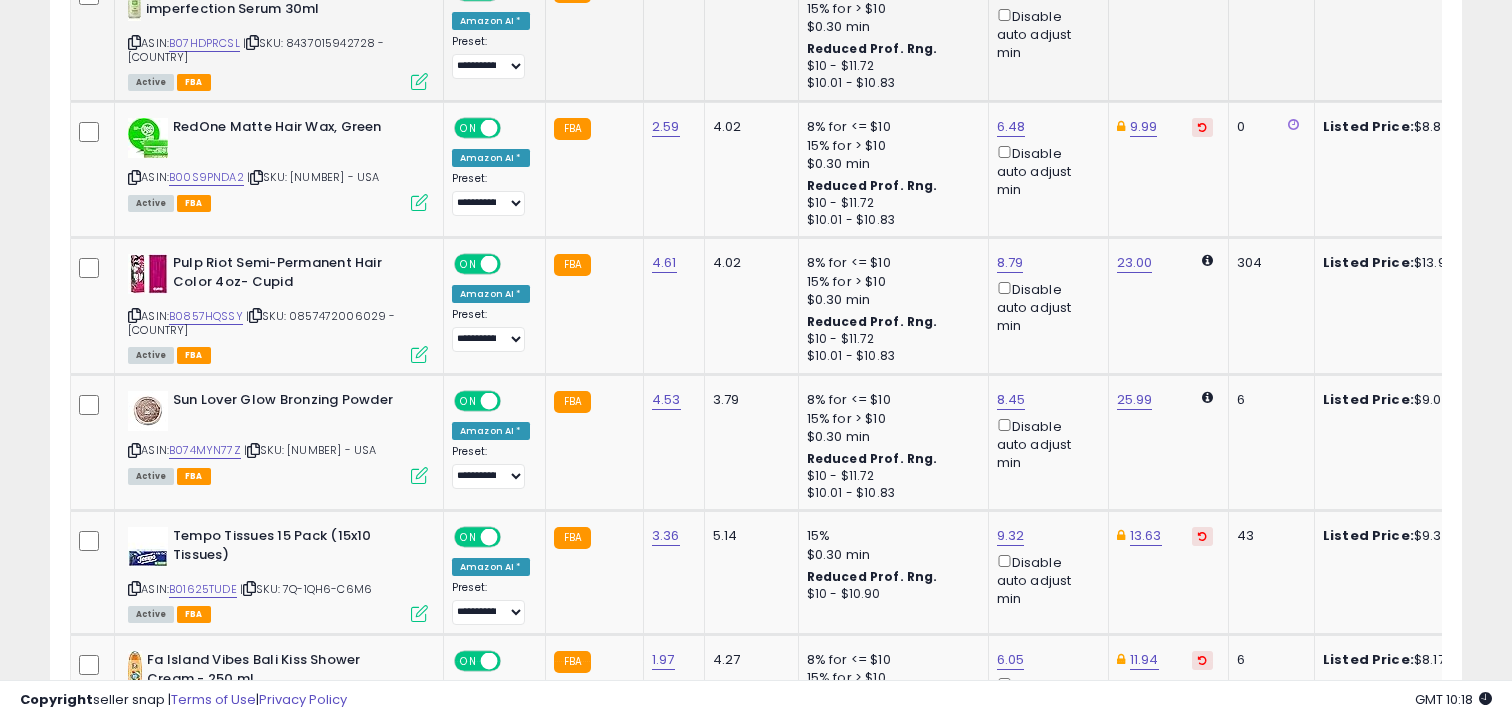scroll, scrollTop: 5503, scrollLeft: 0, axis: vertical 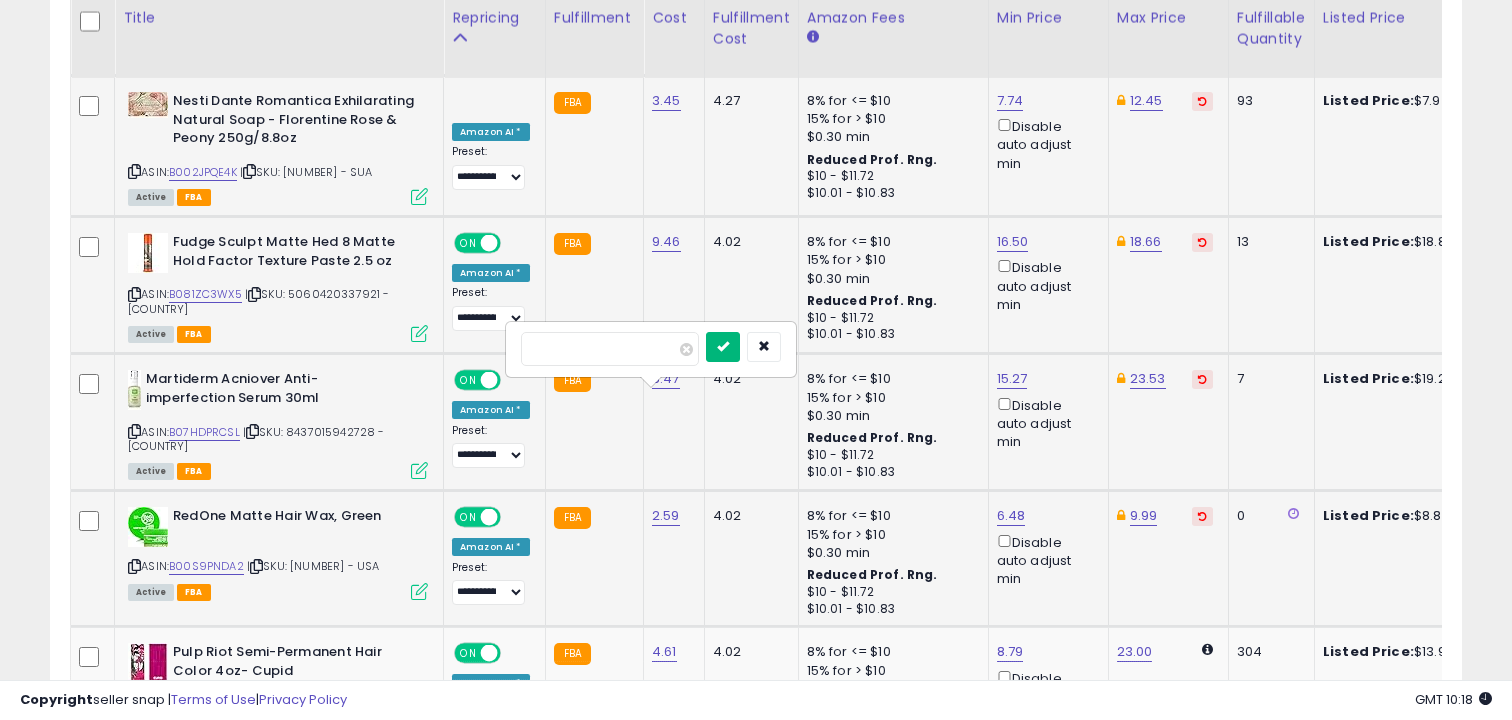 click at bounding box center (723, 346) 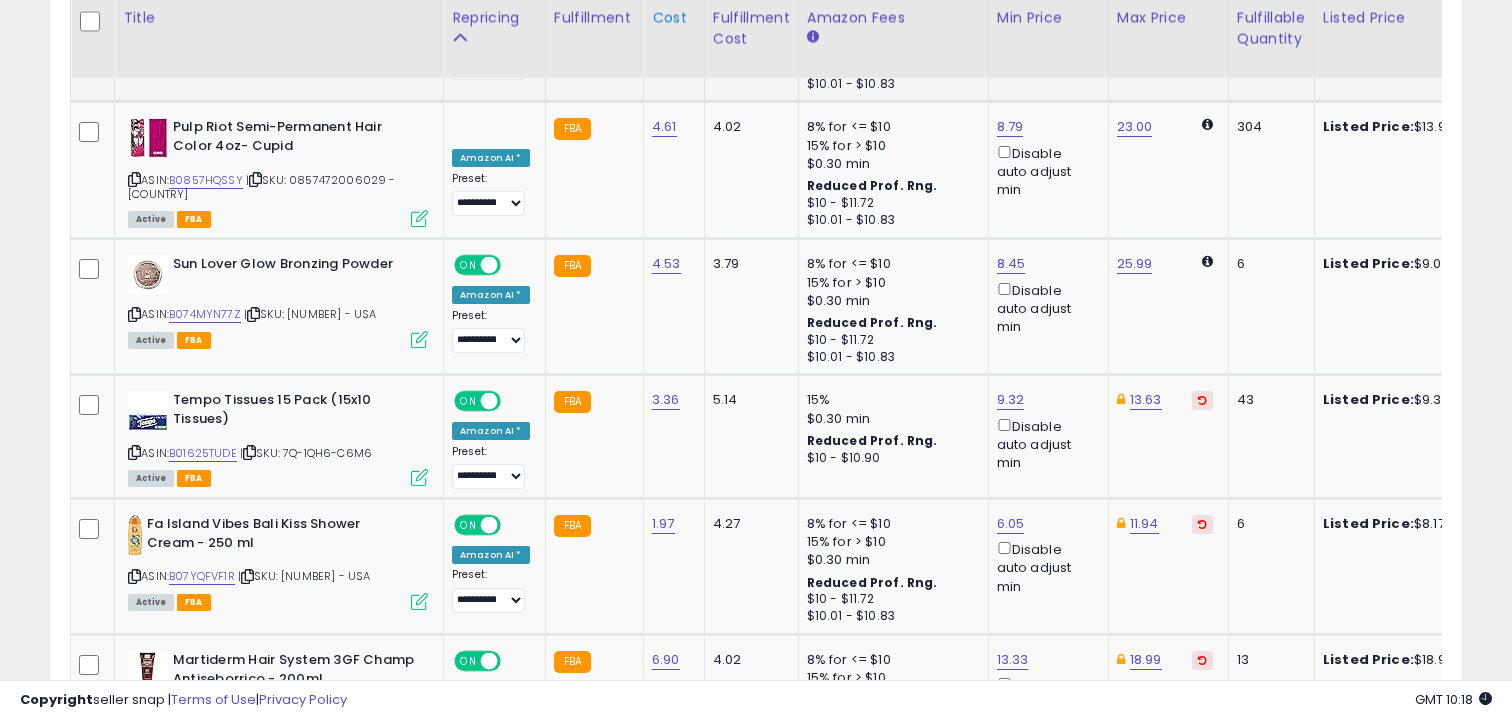 scroll, scrollTop: 5639, scrollLeft: 0, axis: vertical 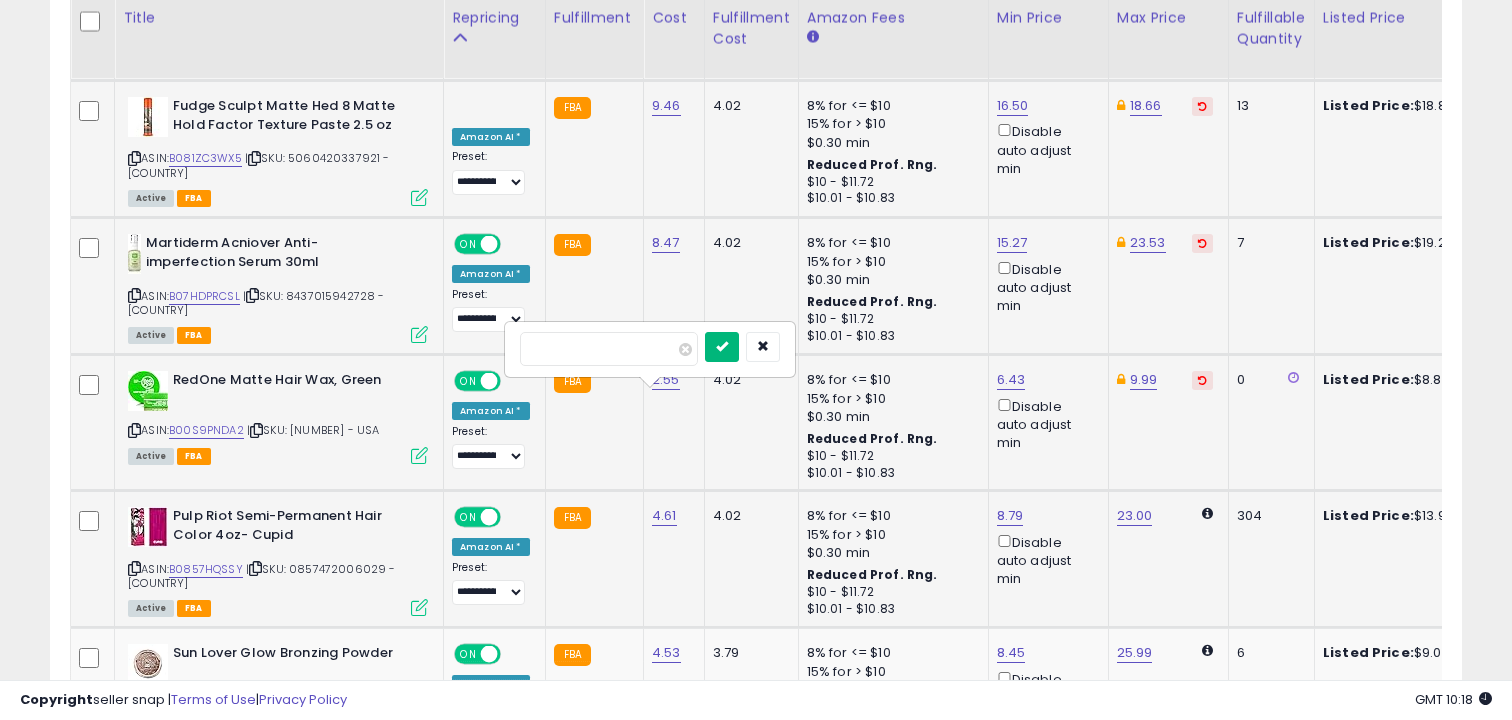 click at bounding box center (722, 346) 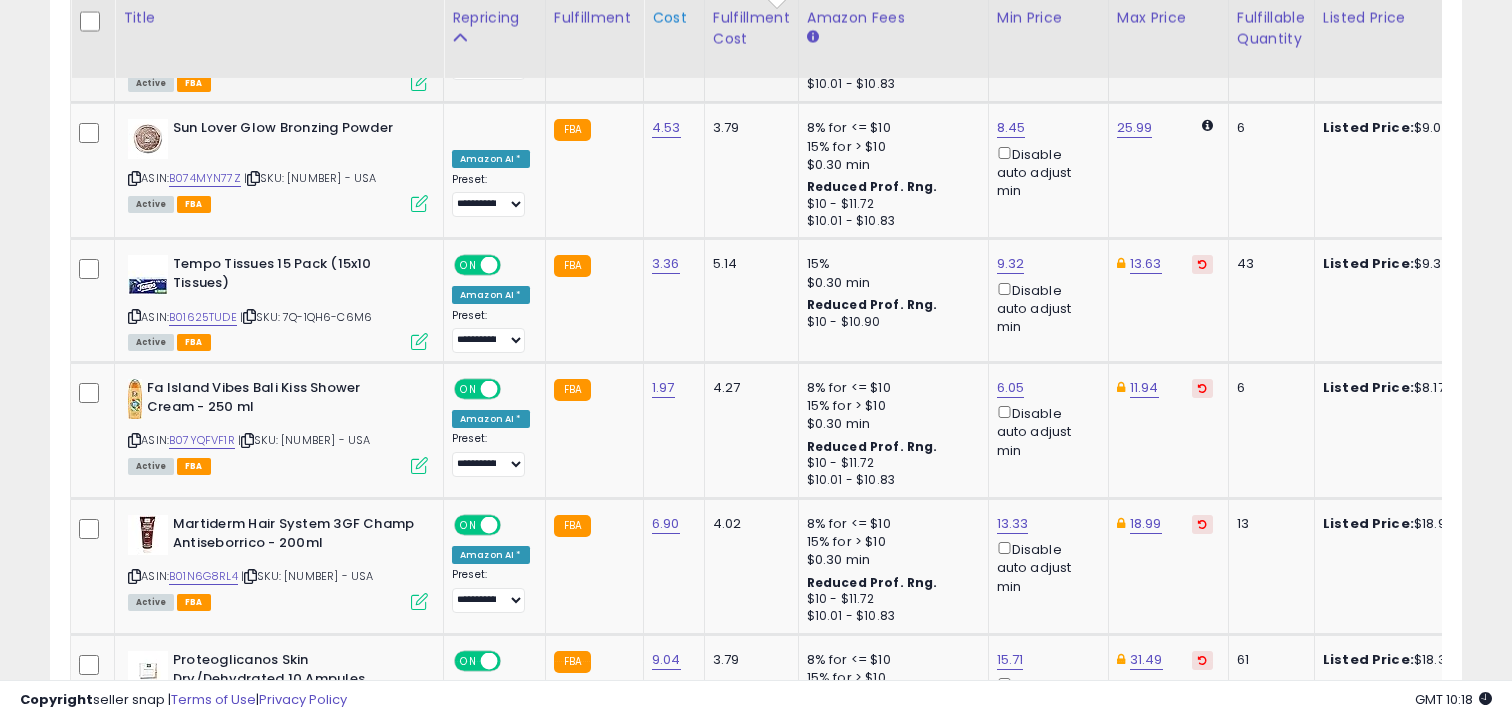 scroll, scrollTop: 5775, scrollLeft: 0, axis: vertical 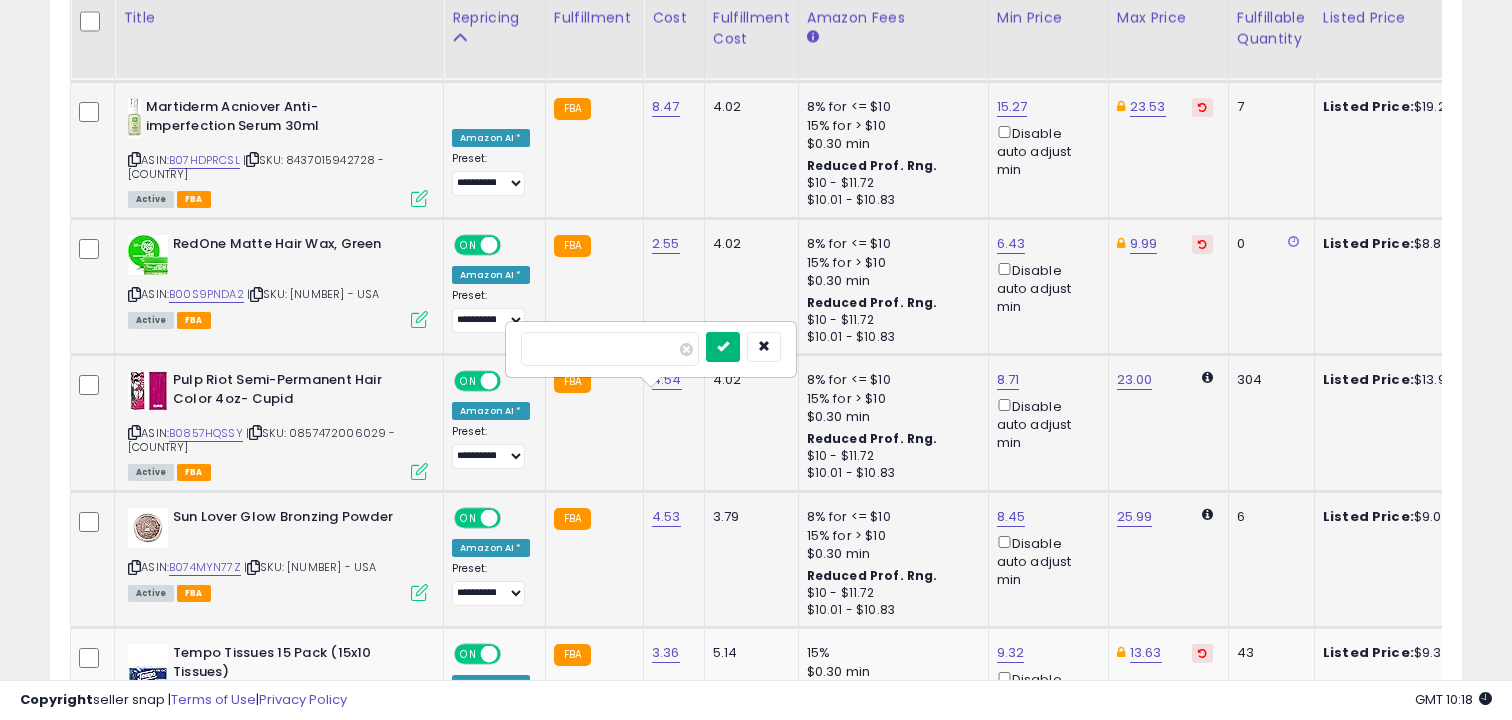 click at bounding box center [723, 346] 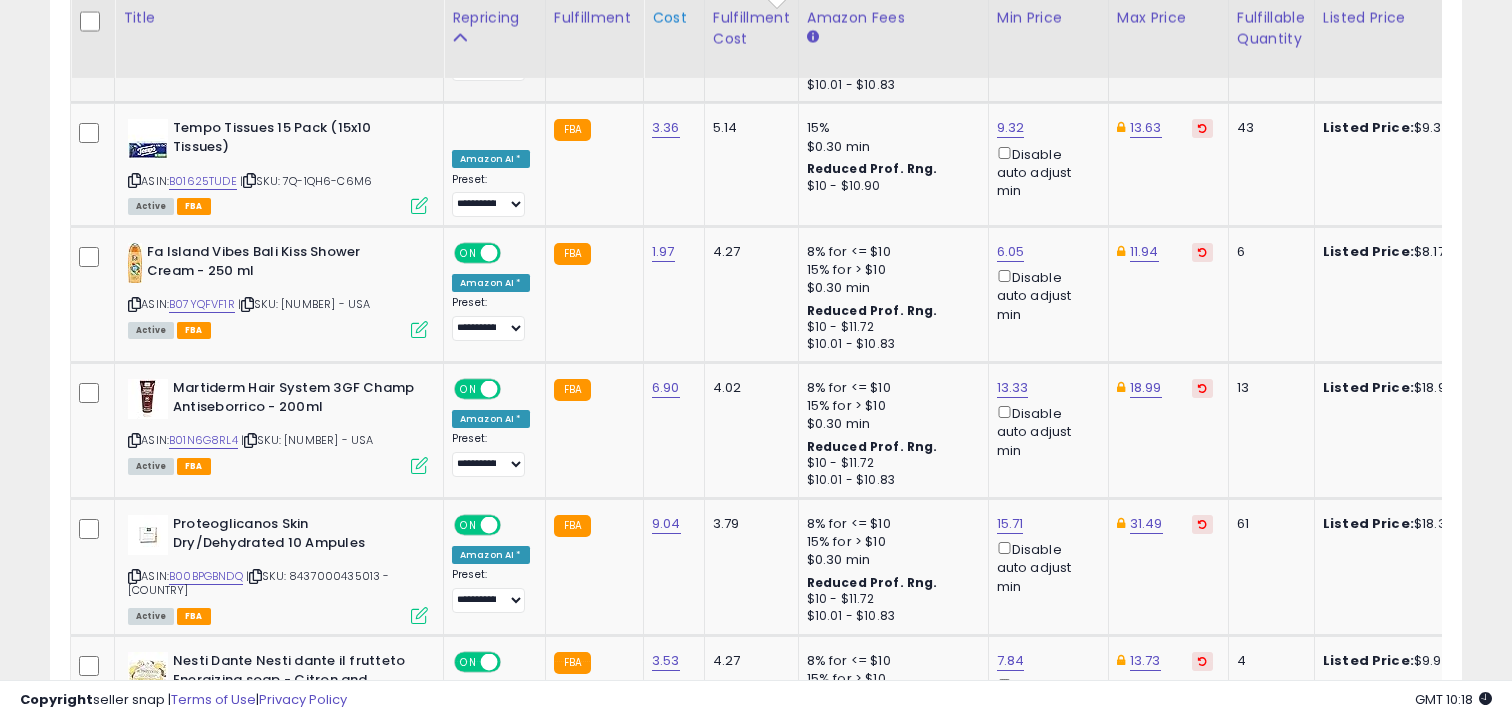 scroll, scrollTop: 5911, scrollLeft: 0, axis: vertical 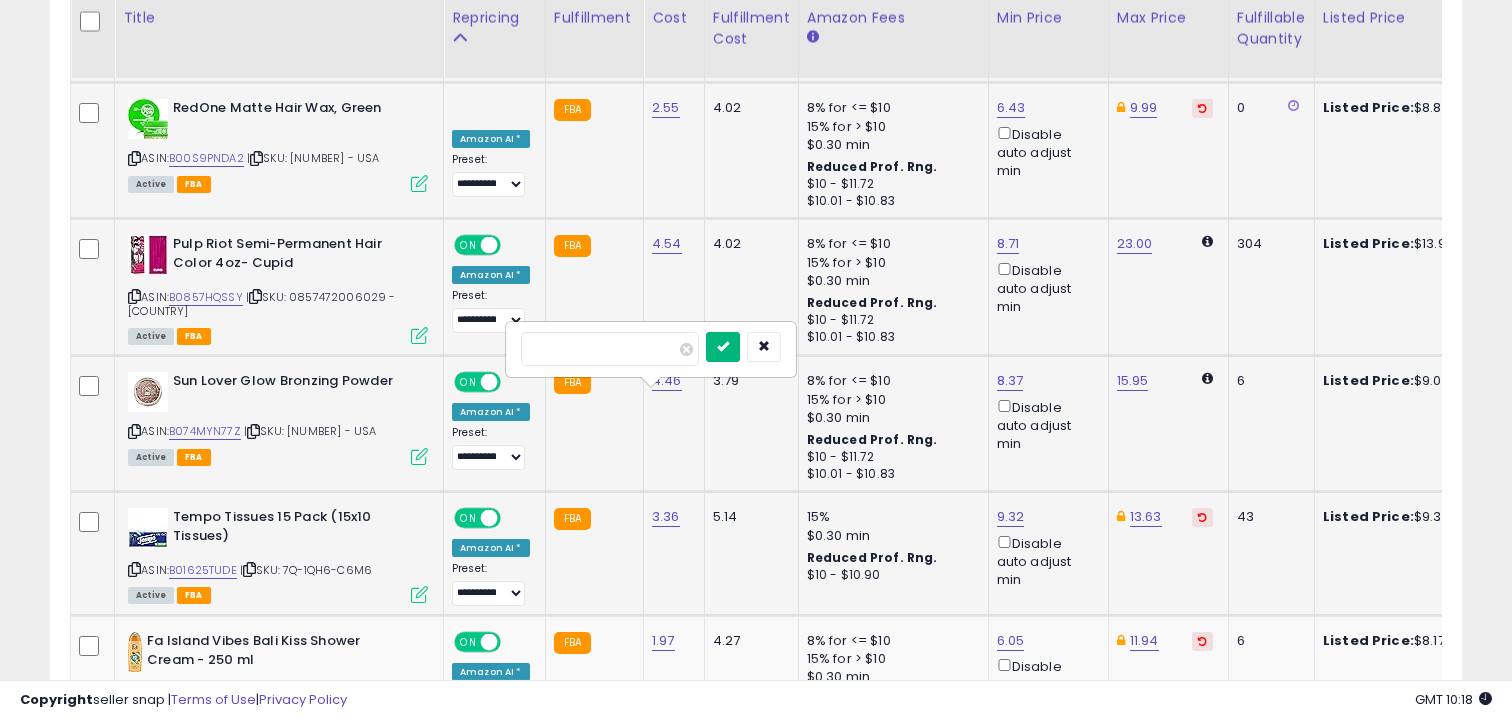 click at bounding box center (723, 346) 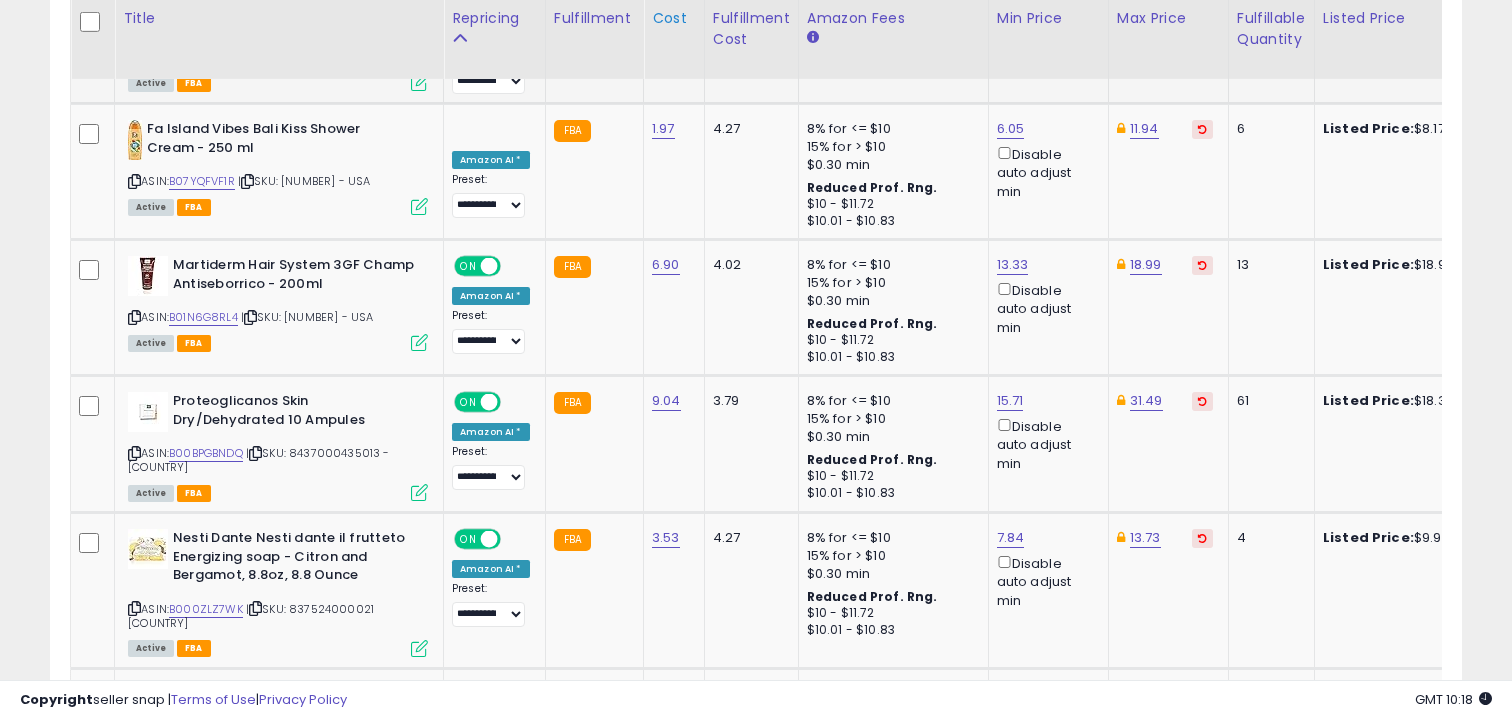 scroll, scrollTop: 6034, scrollLeft: 0, axis: vertical 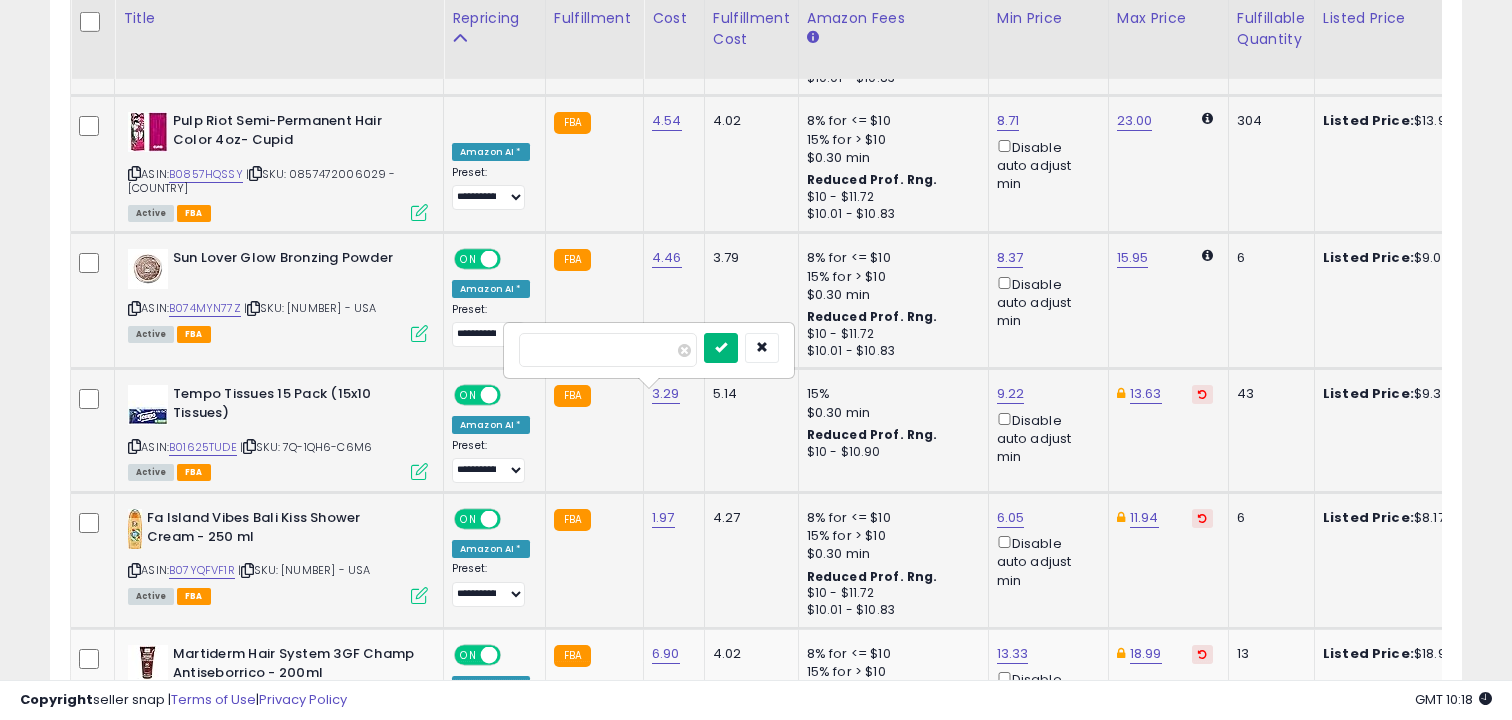click at bounding box center [721, 347] 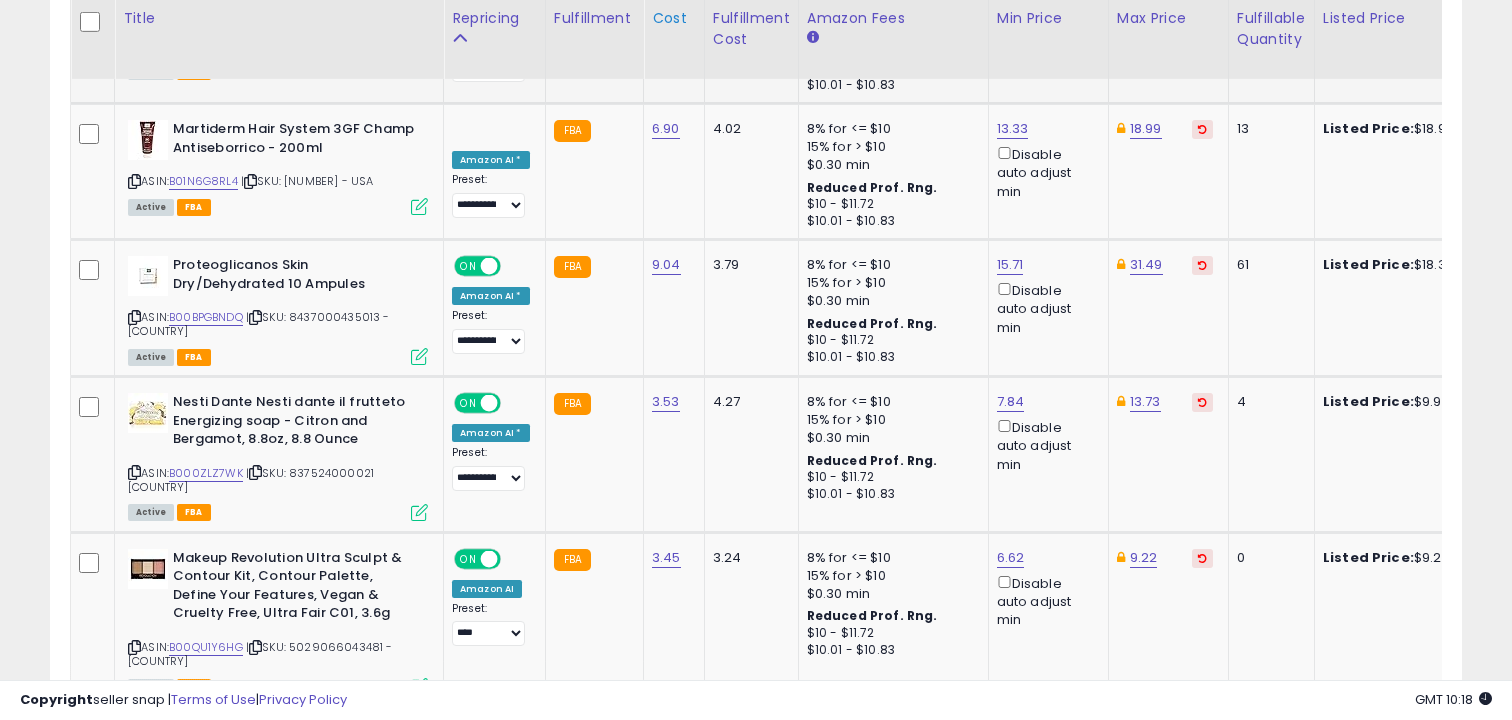 scroll, scrollTop: 6170, scrollLeft: 0, axis: vertical 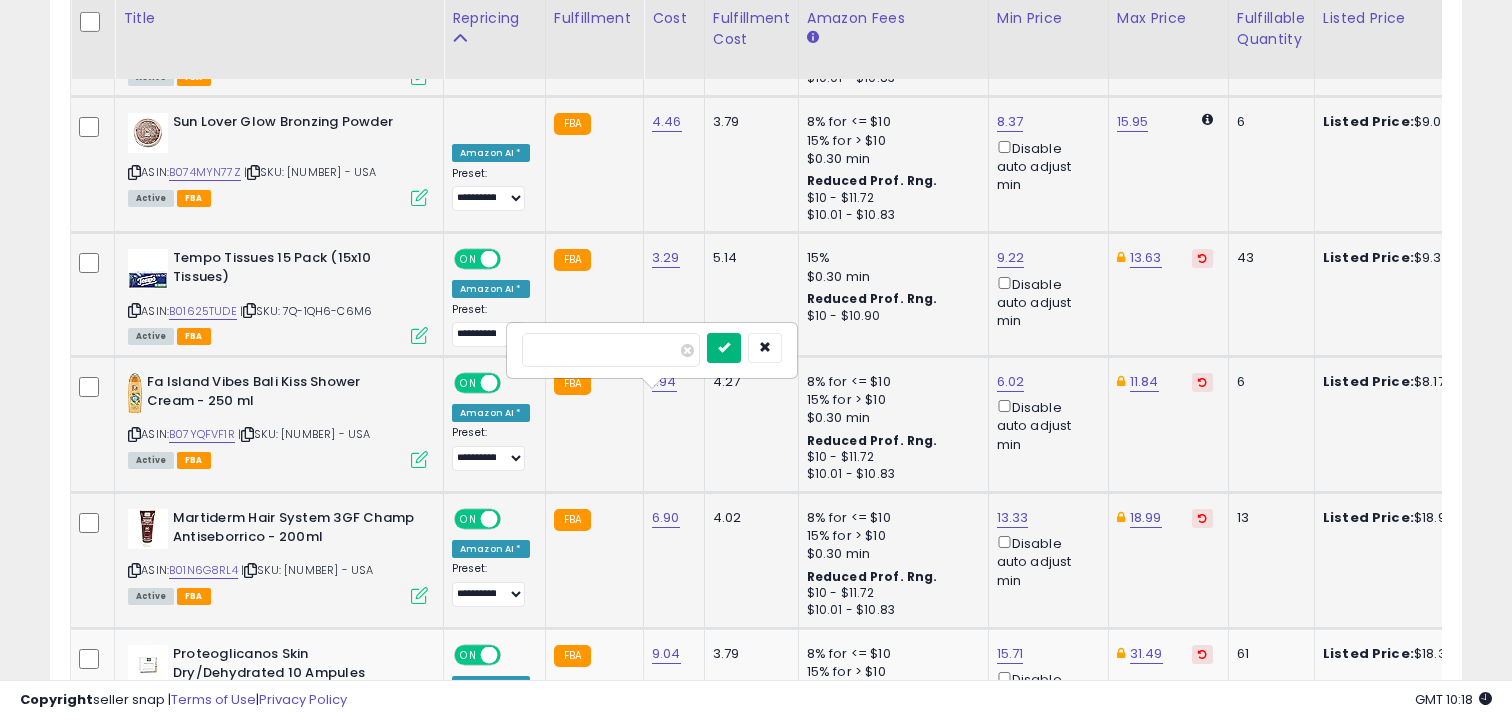 click at bounding box center [724, 347] 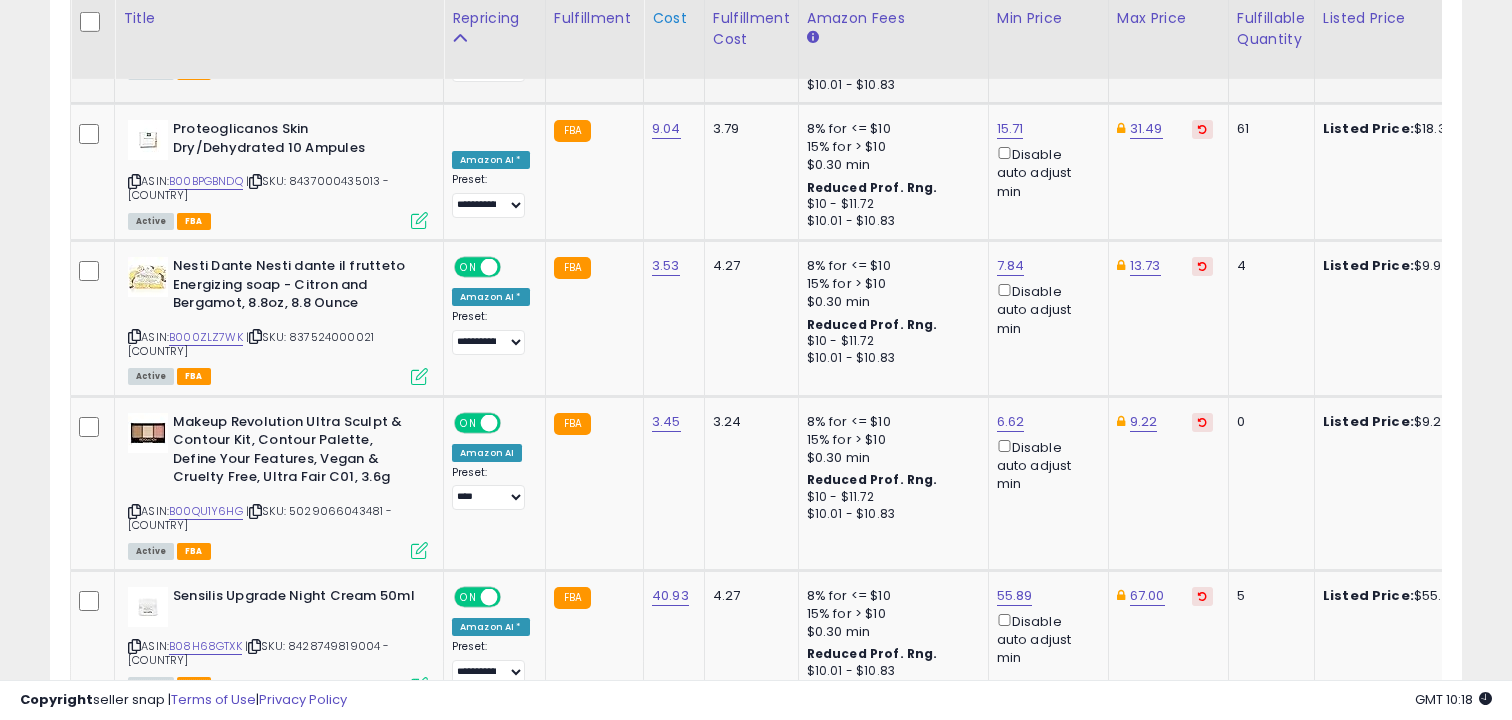 scroll, scrollTop: 6306, scrollLeft: 0, axis: vertical 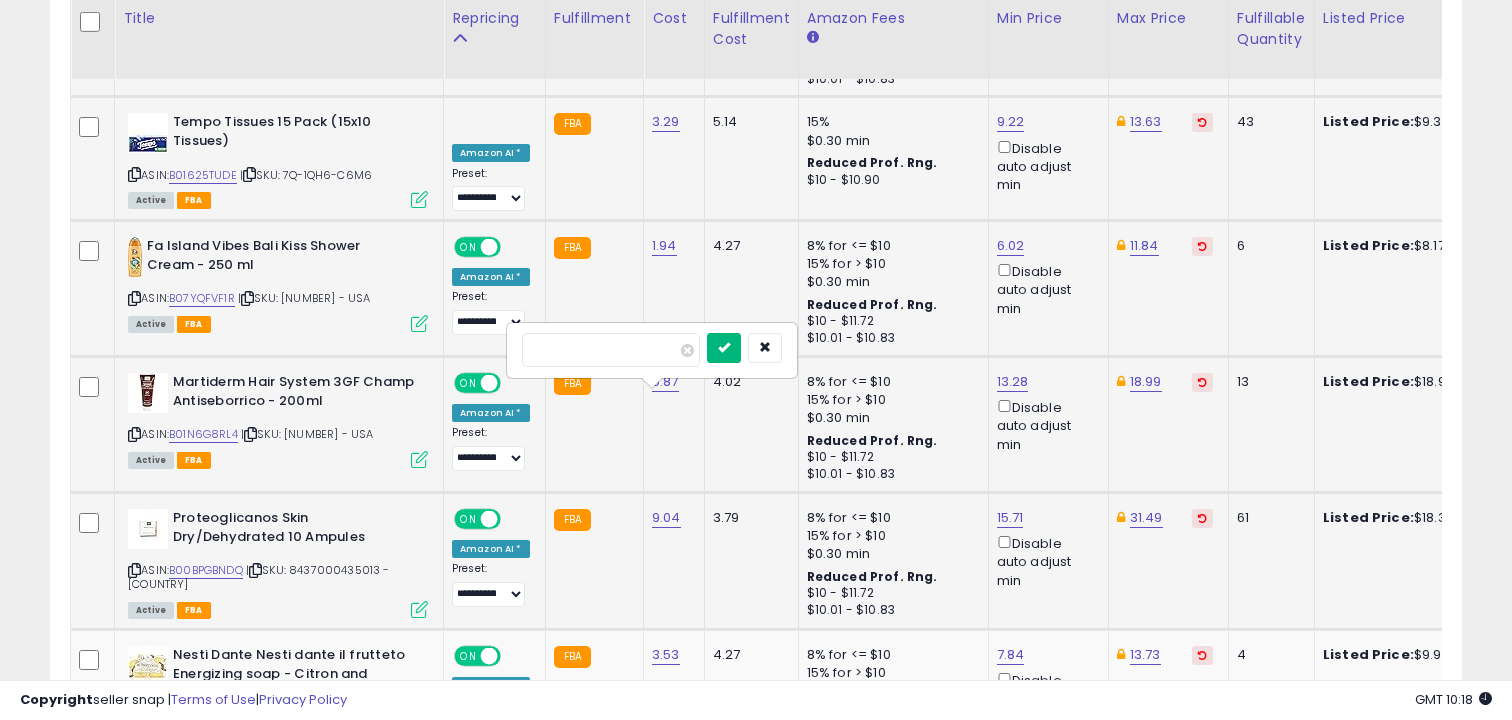 click at bounding box center [724, 347] 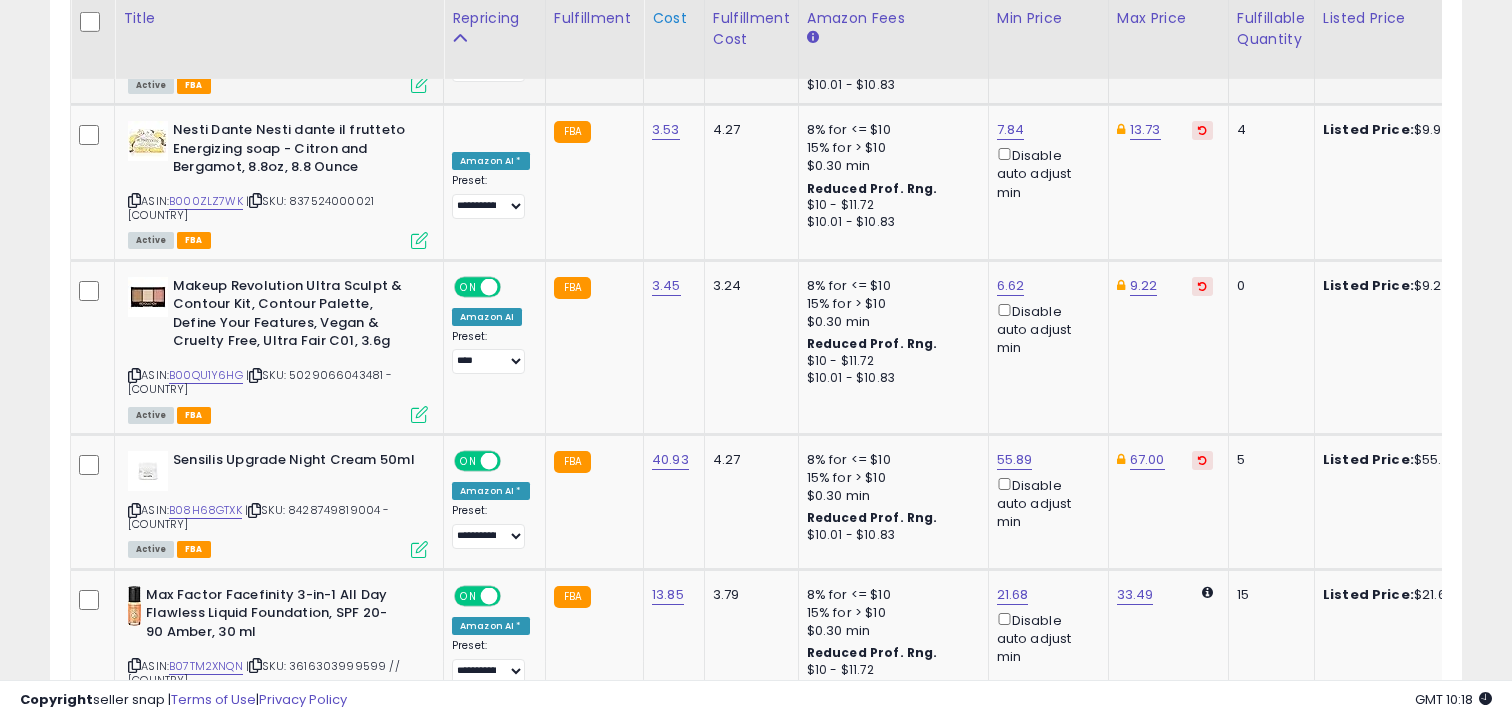 scroll, scrollTop: 6442, scrollLeft: 0, axis: vertical 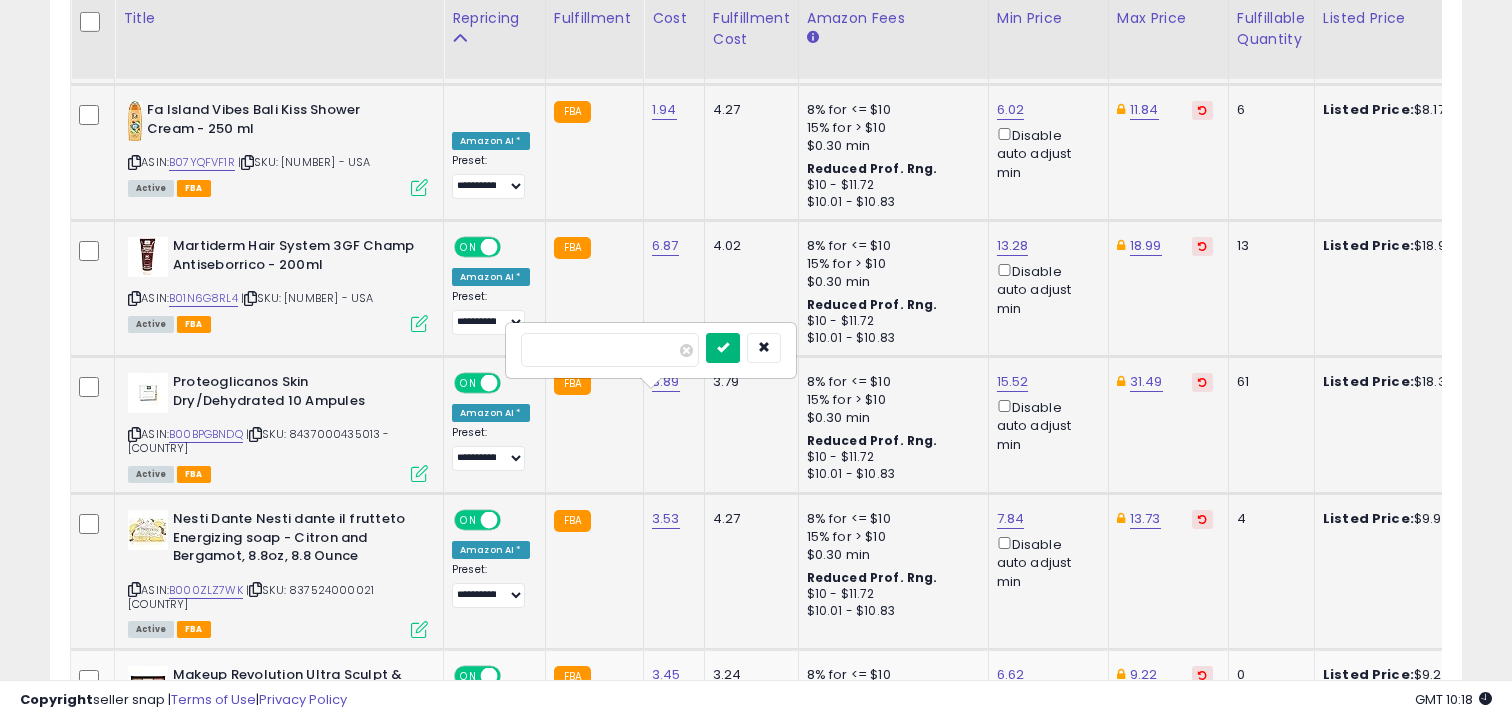 click at bounding box center [723, 347] 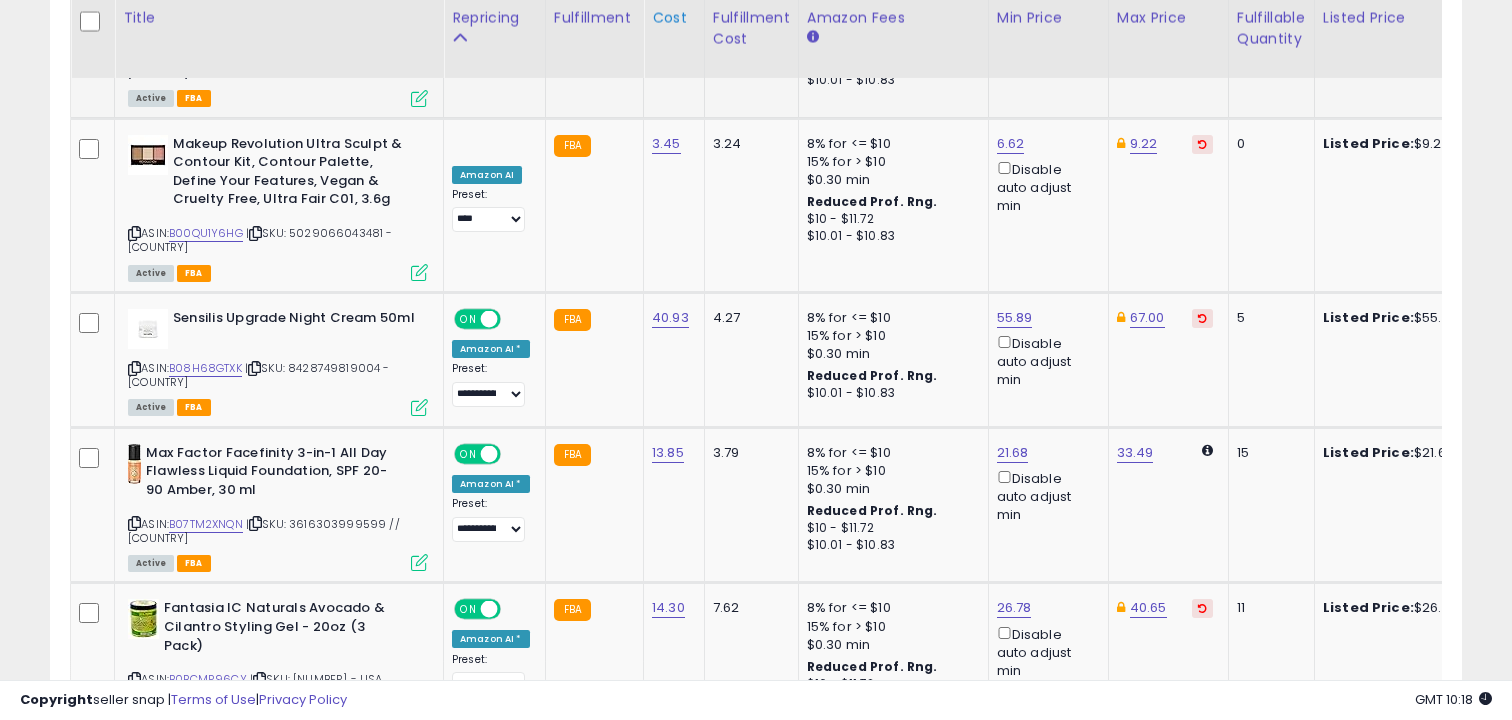scroll, scrollTop: 6584, scrollLeft: 0, axis: vertical 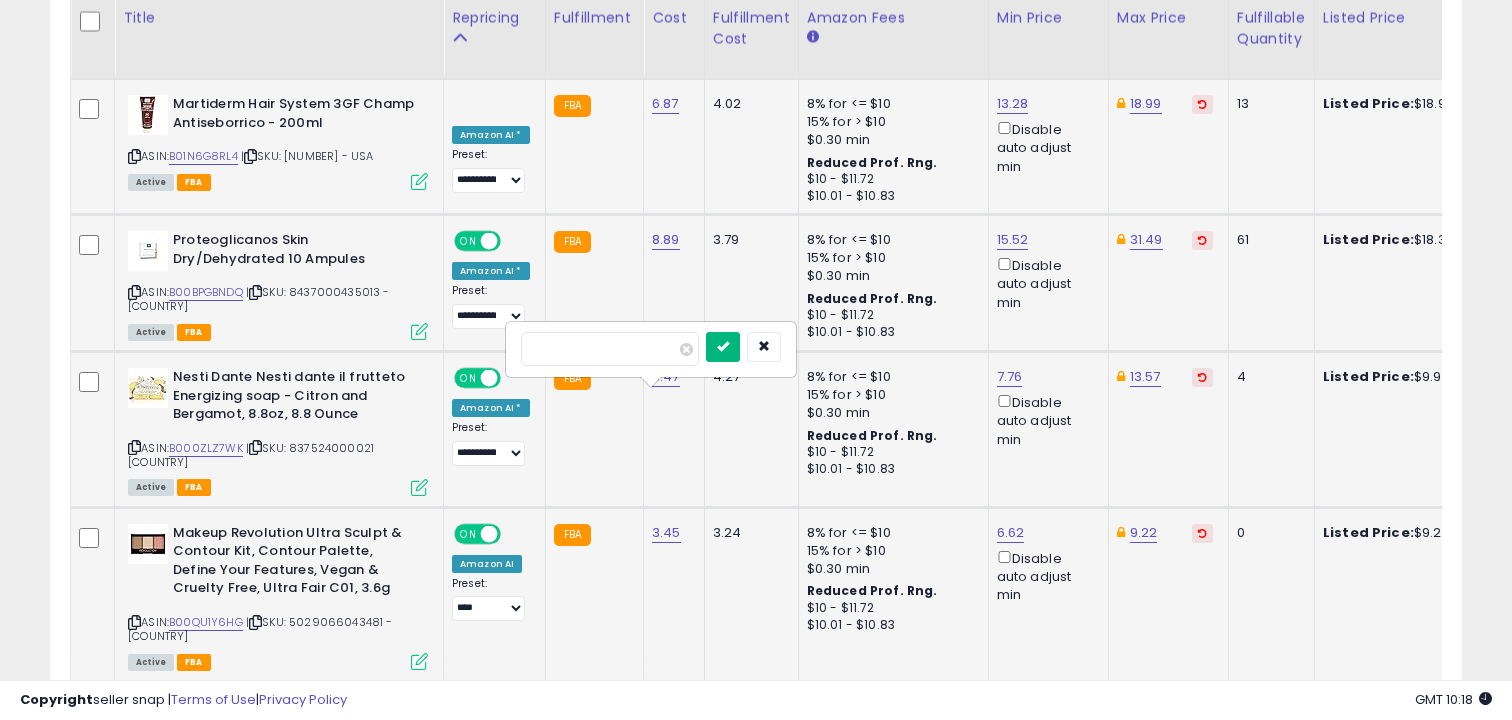 click at bounding box center [723, 346] 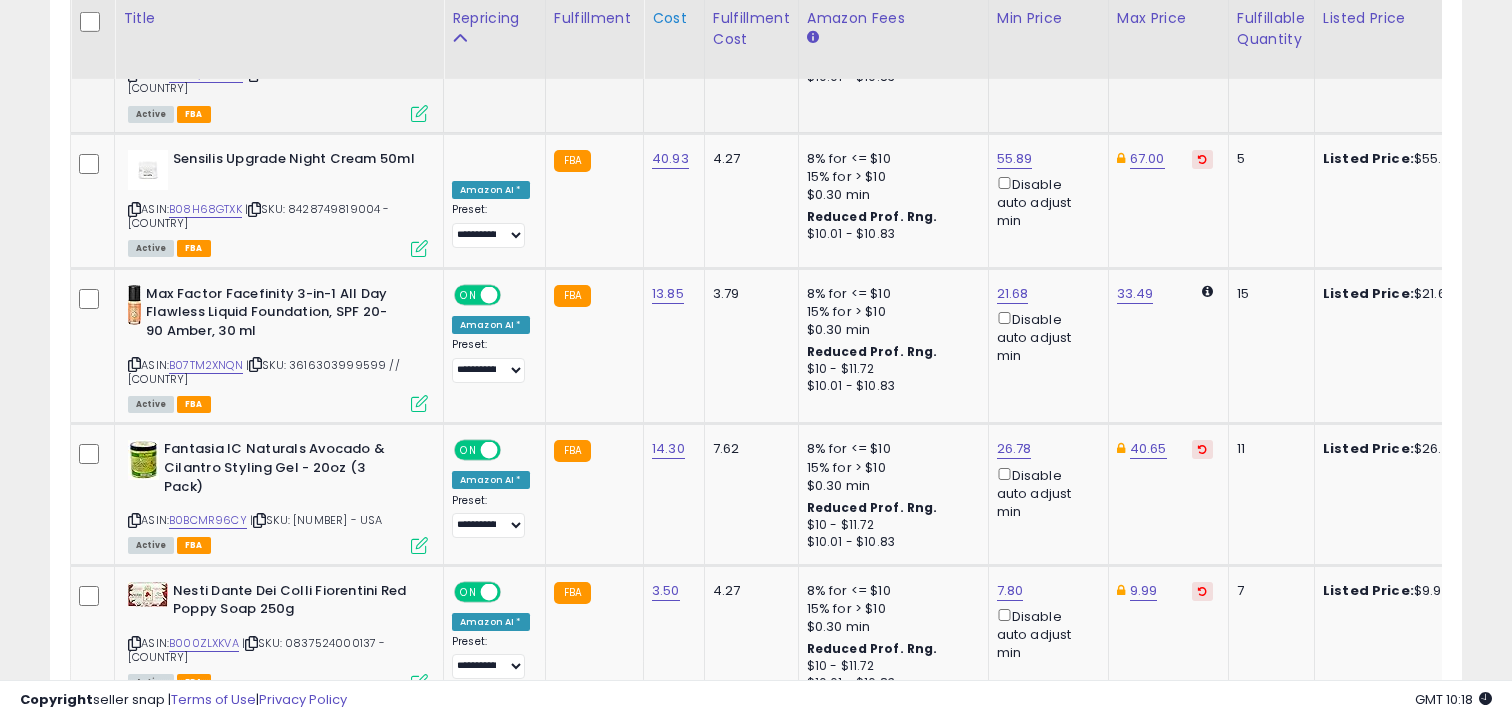 scroll, scrollTop: 6743, scrollLeft: 0, axis: vertical 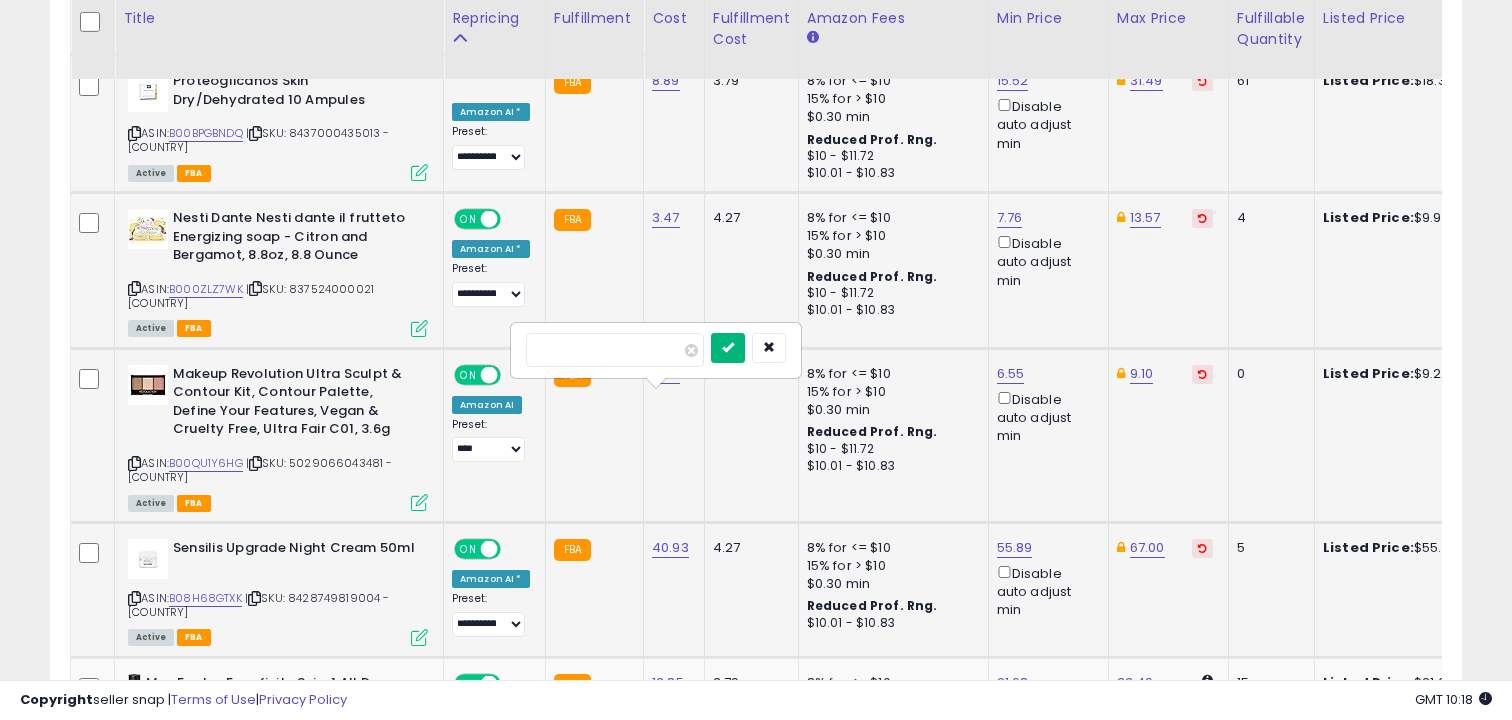 click at bounding box center [728, 347] 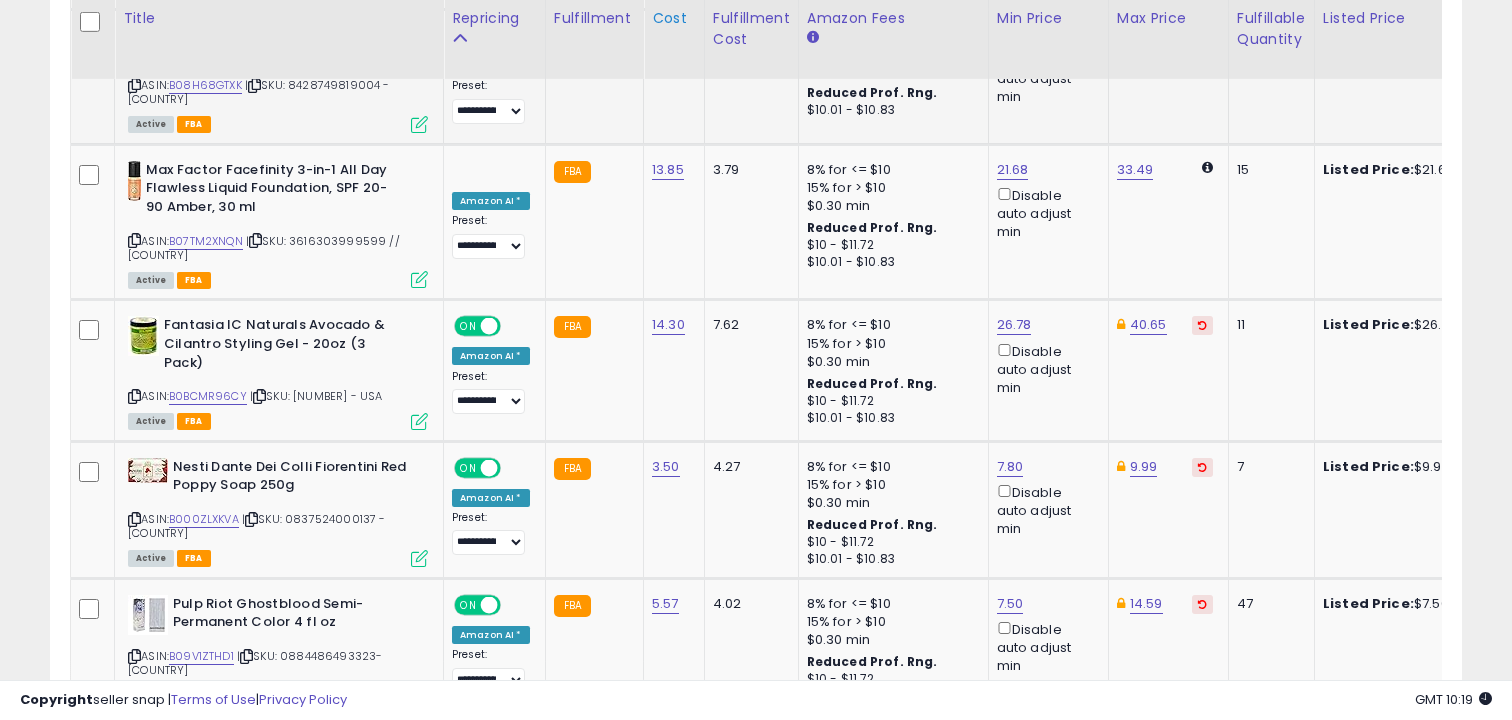 scroll, scrollTop: 6867, scrollLeft: 0, axis: vertical 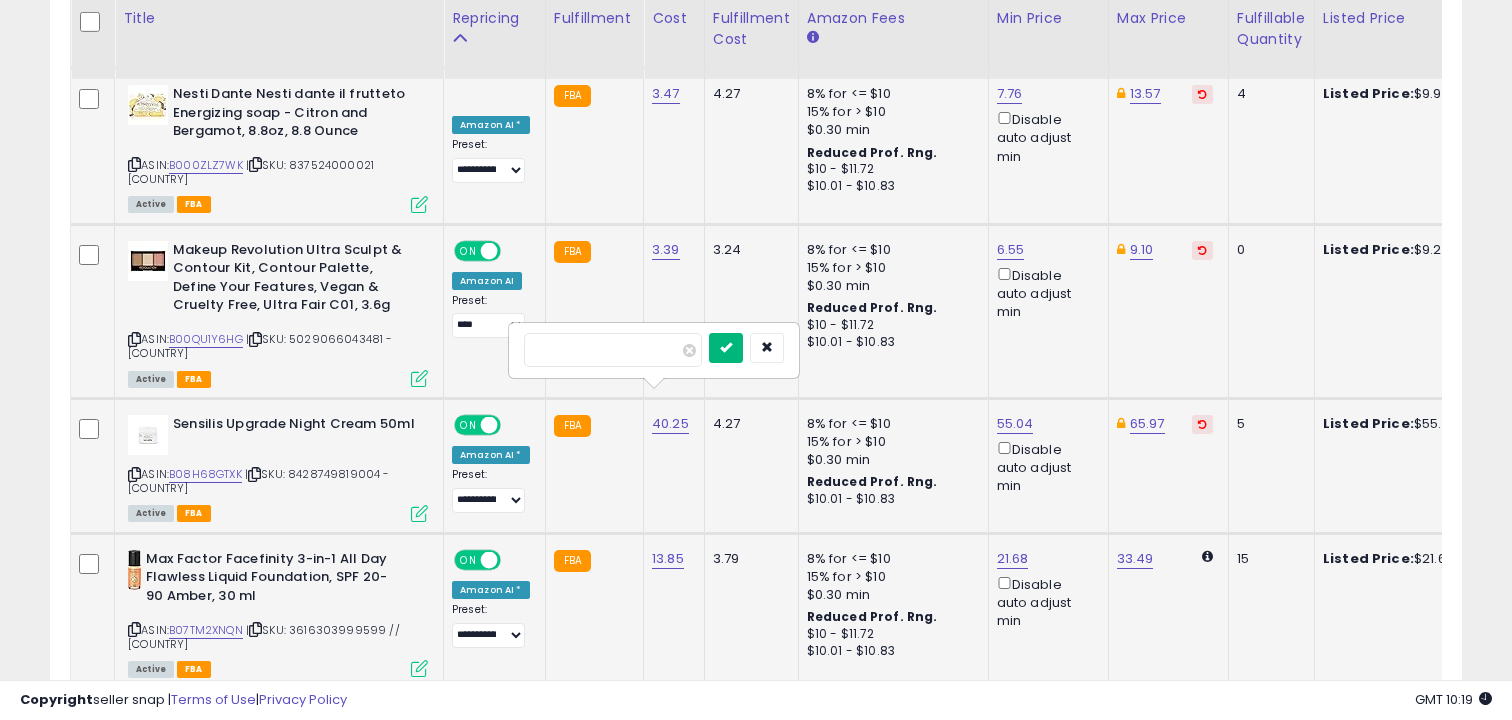 click at bounding box center [726, 347] 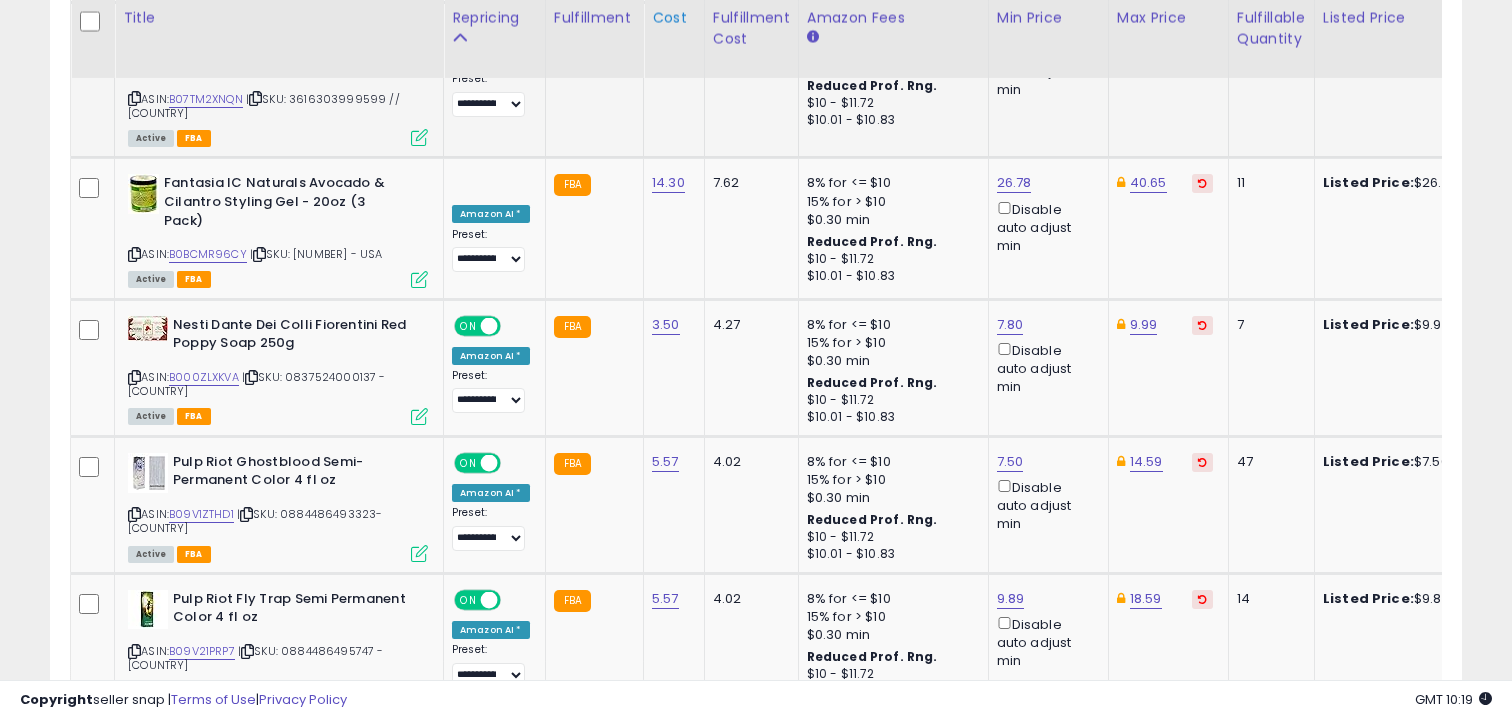 scroll, scrollTop: 7009, scrollLeft: 0, axis: vertical 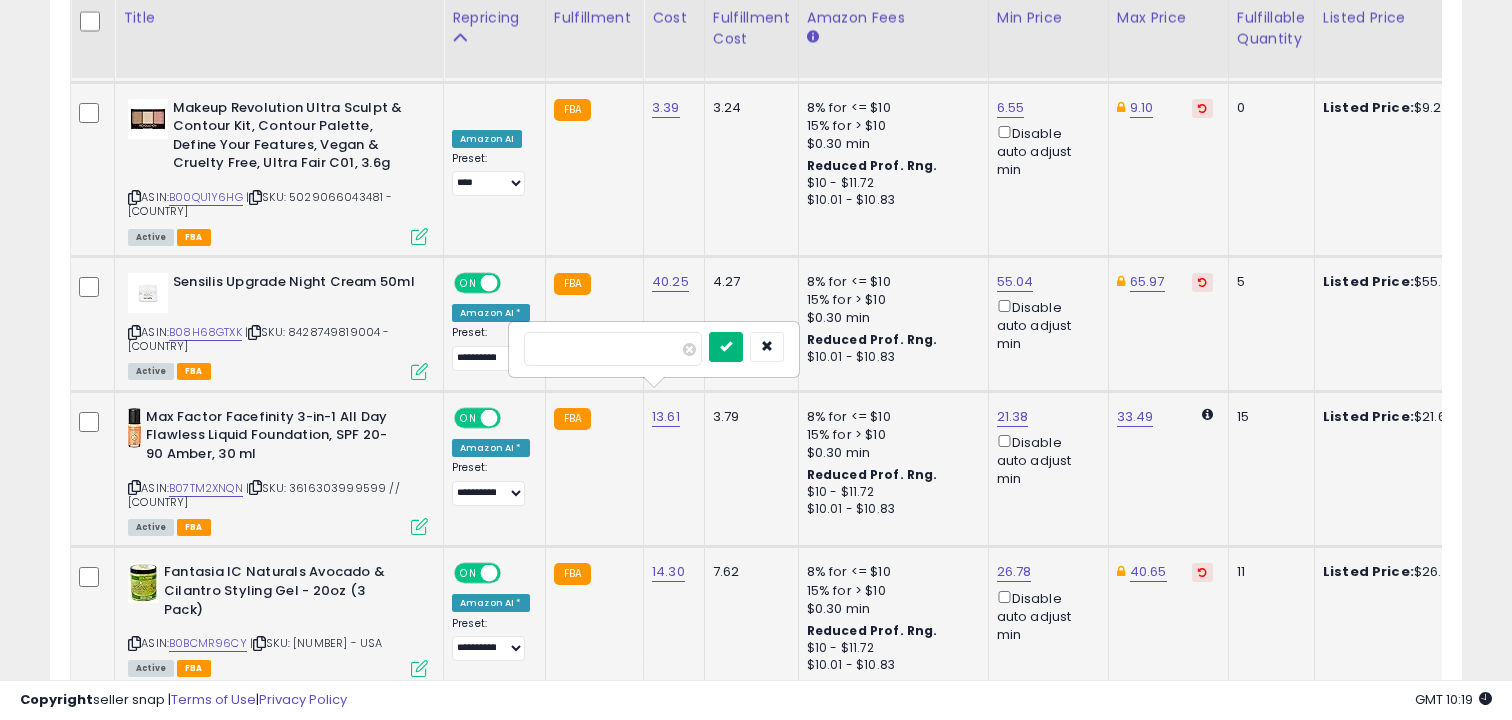 click at bounding box center (726, 346) 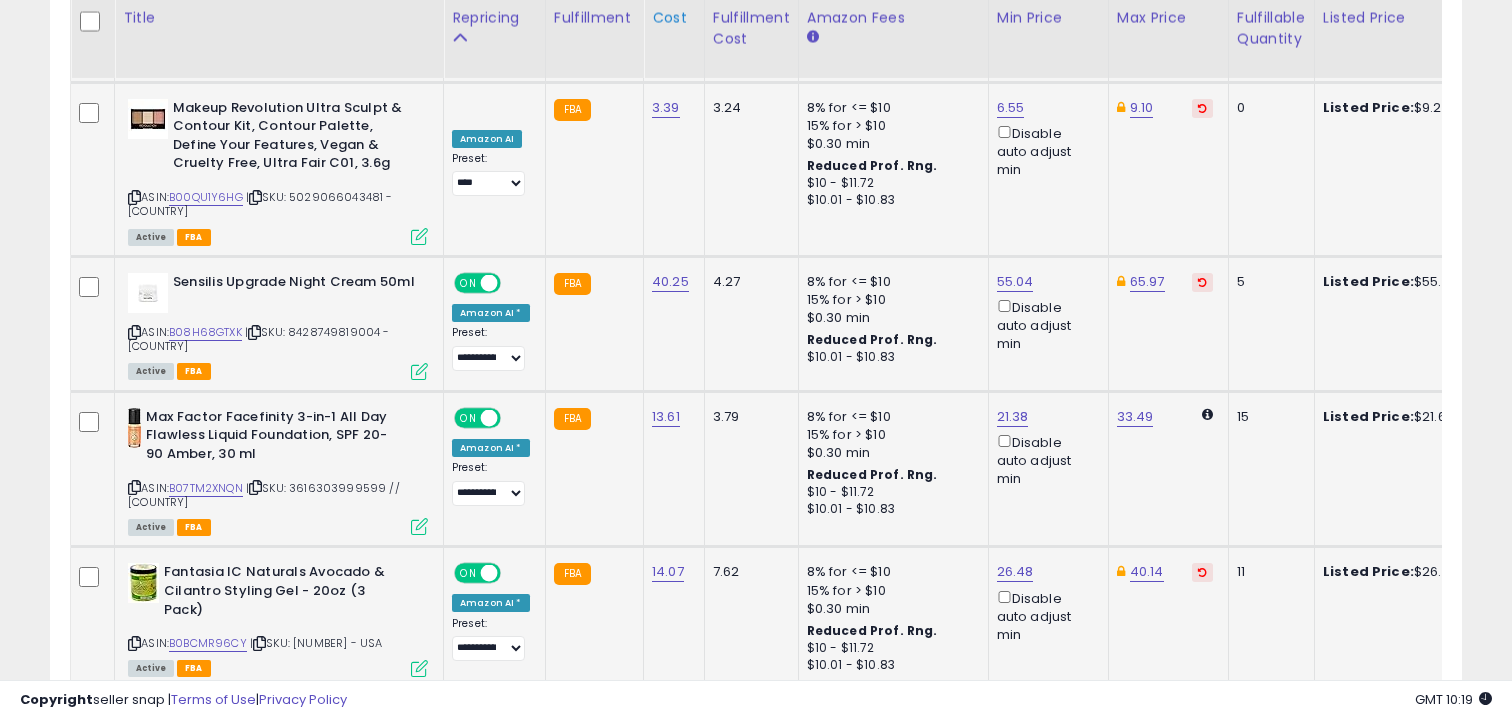 scroll, scrollTop: 7652, scrollLeft: 0, axis: vertical 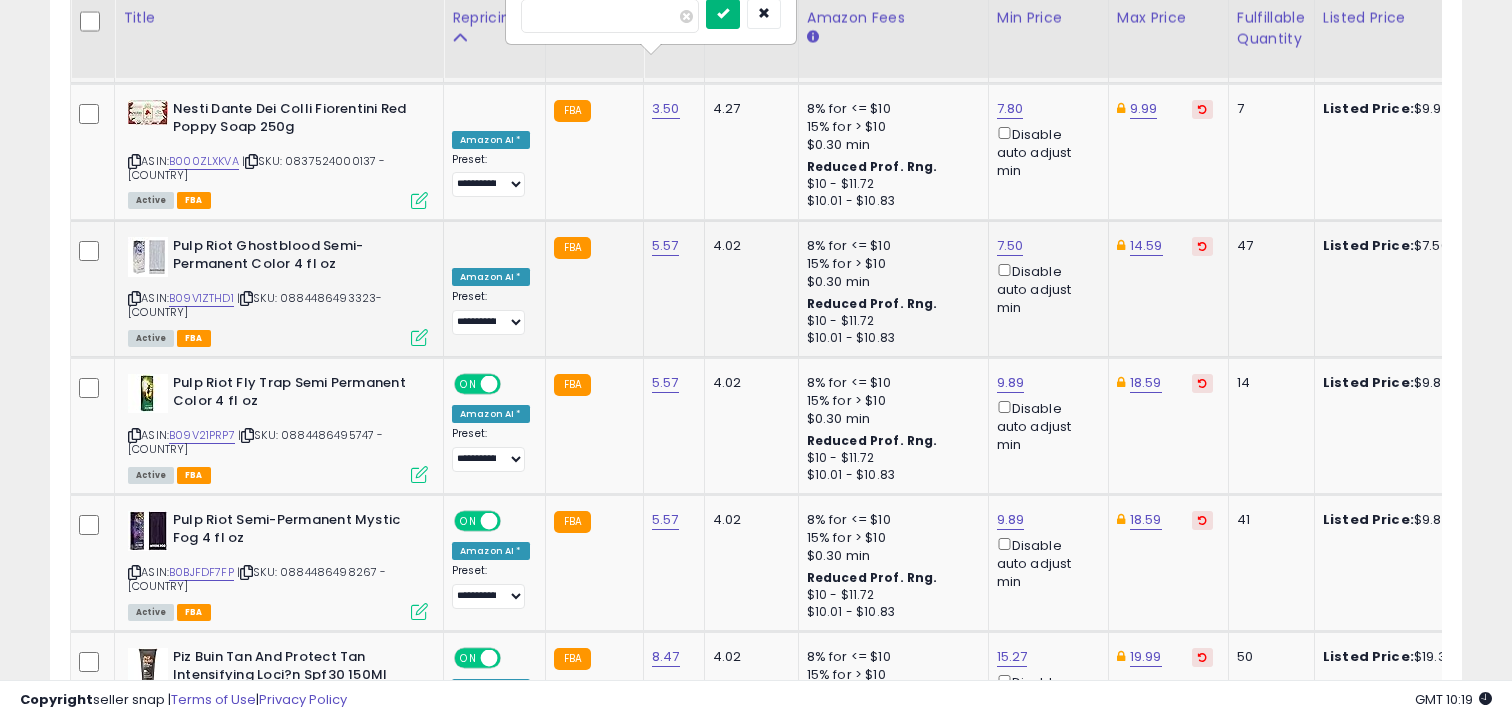 click at bounding box center [723, 13] 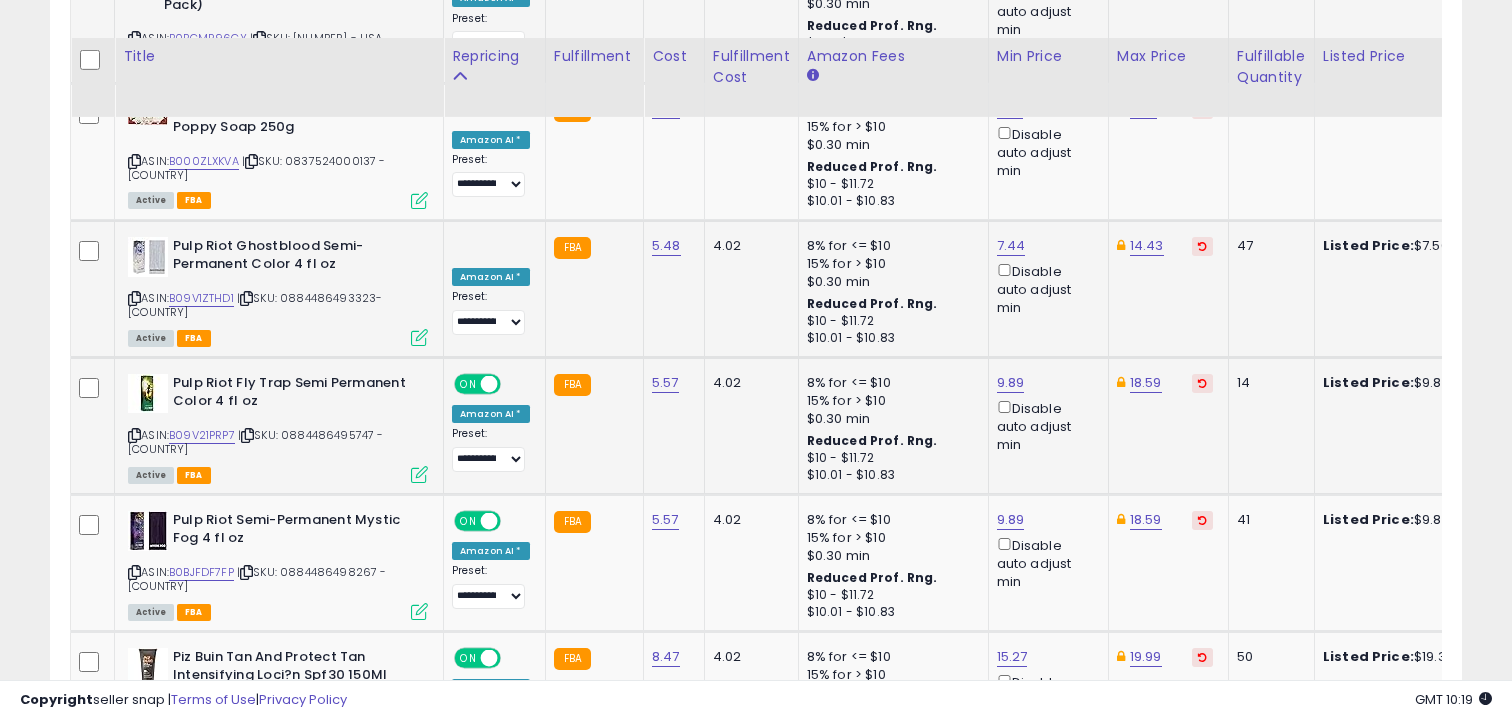 scroll, scrollTop: 7652, scrollLeft: 0, axis: vertical 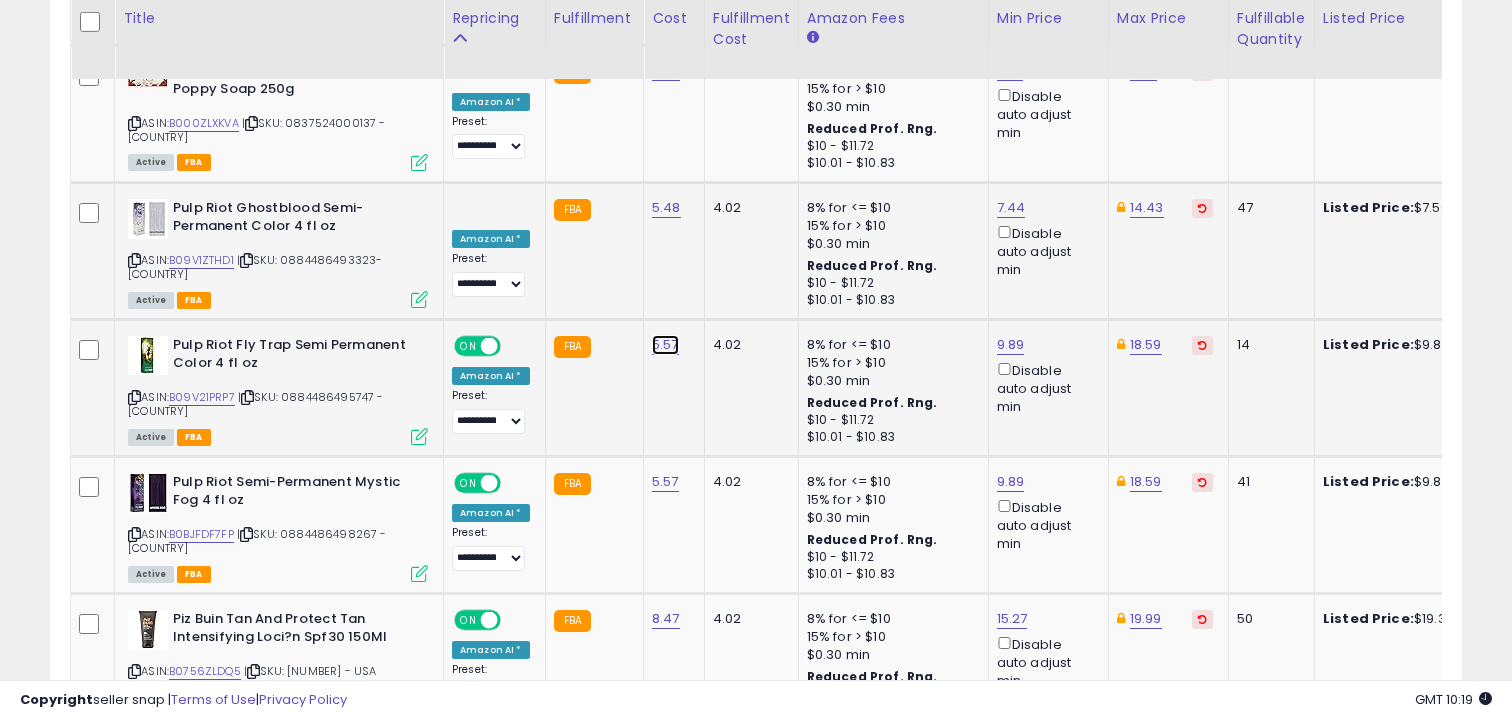 click on "5.57" at bounding box center [666, -6528] 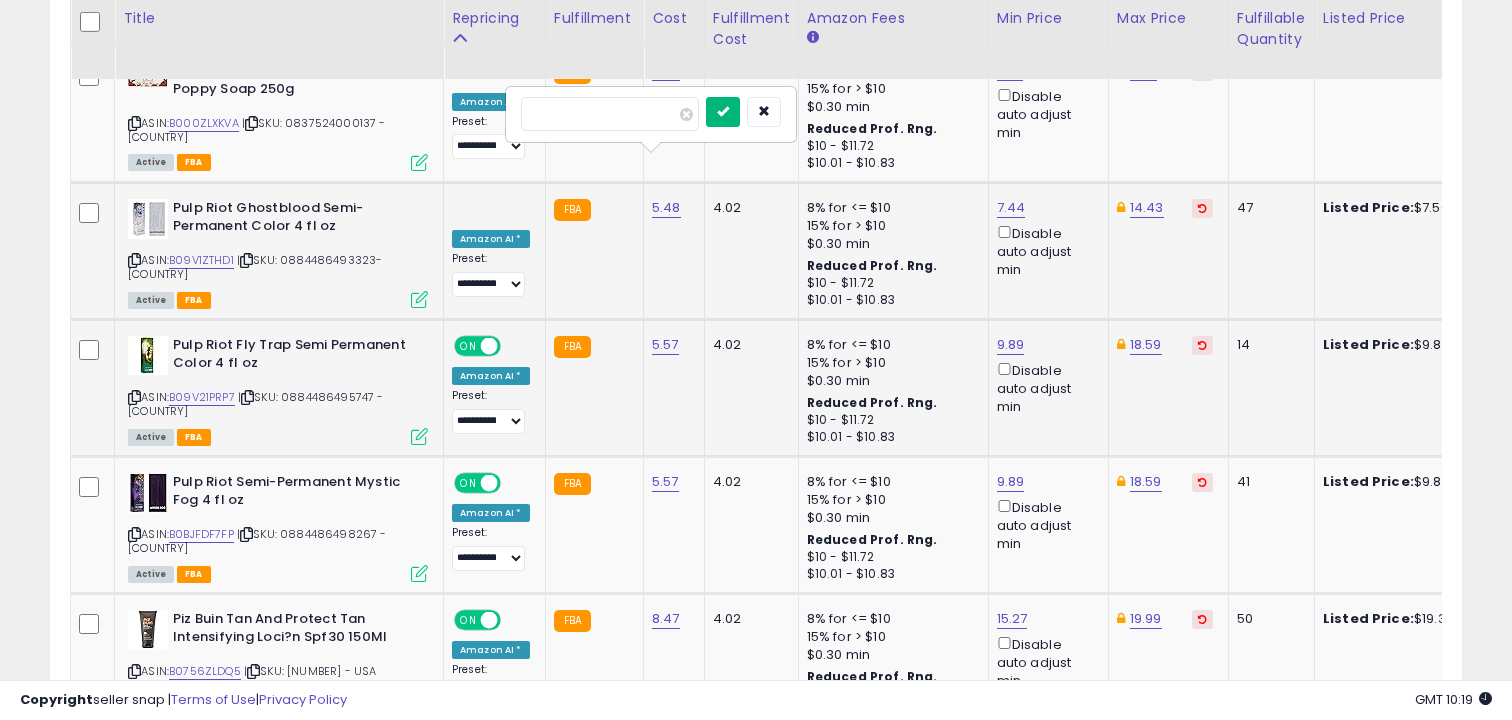 click at bounding box center [723, 111] 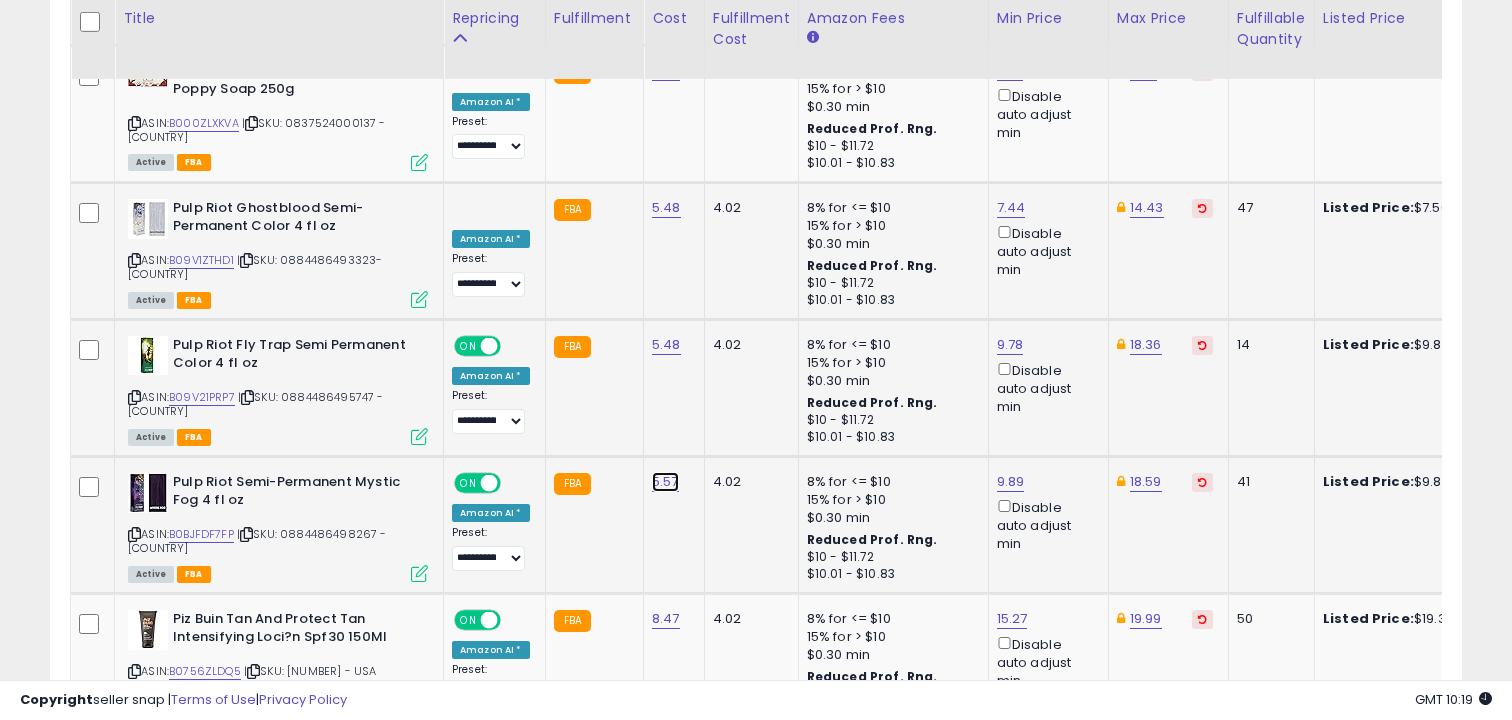 click on "5.57" at bounding box center [666, -6528] 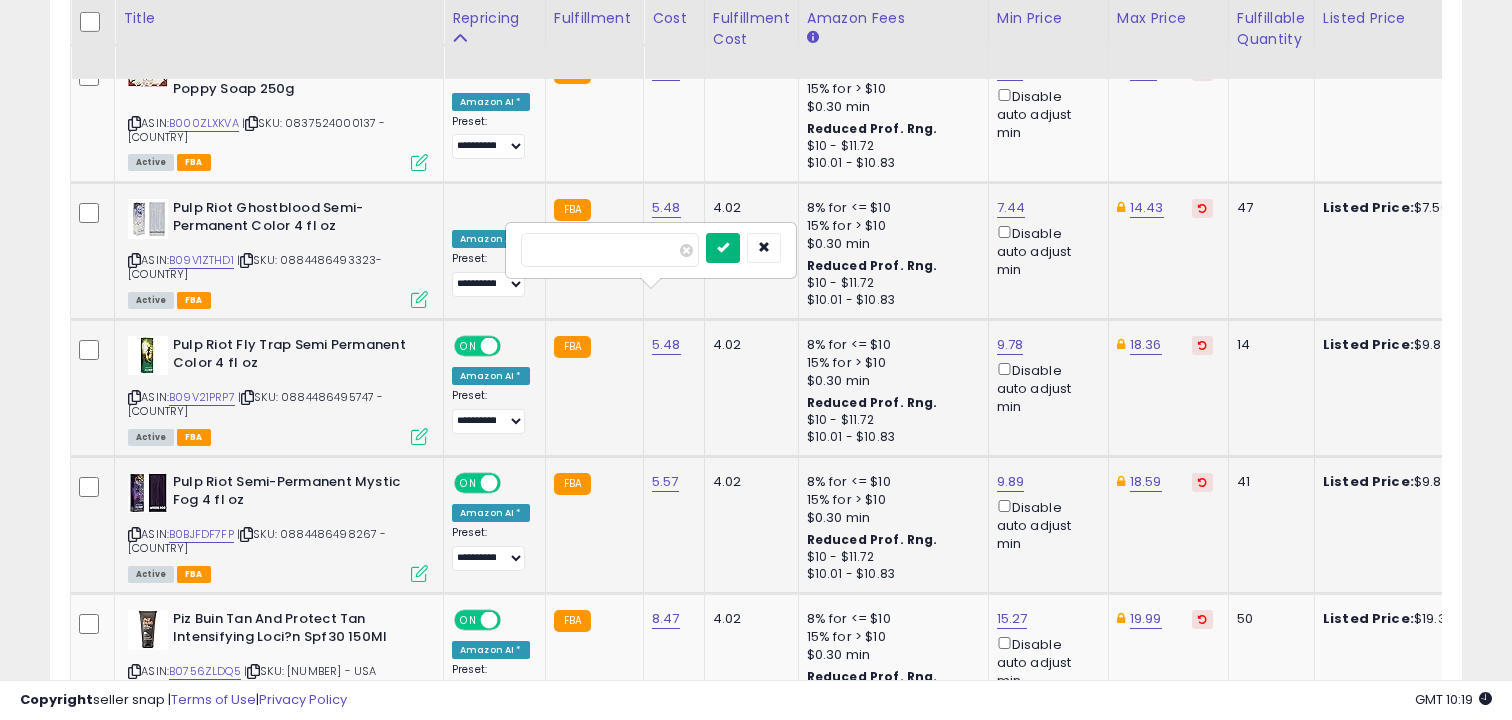click at bounding box center [723, 247] 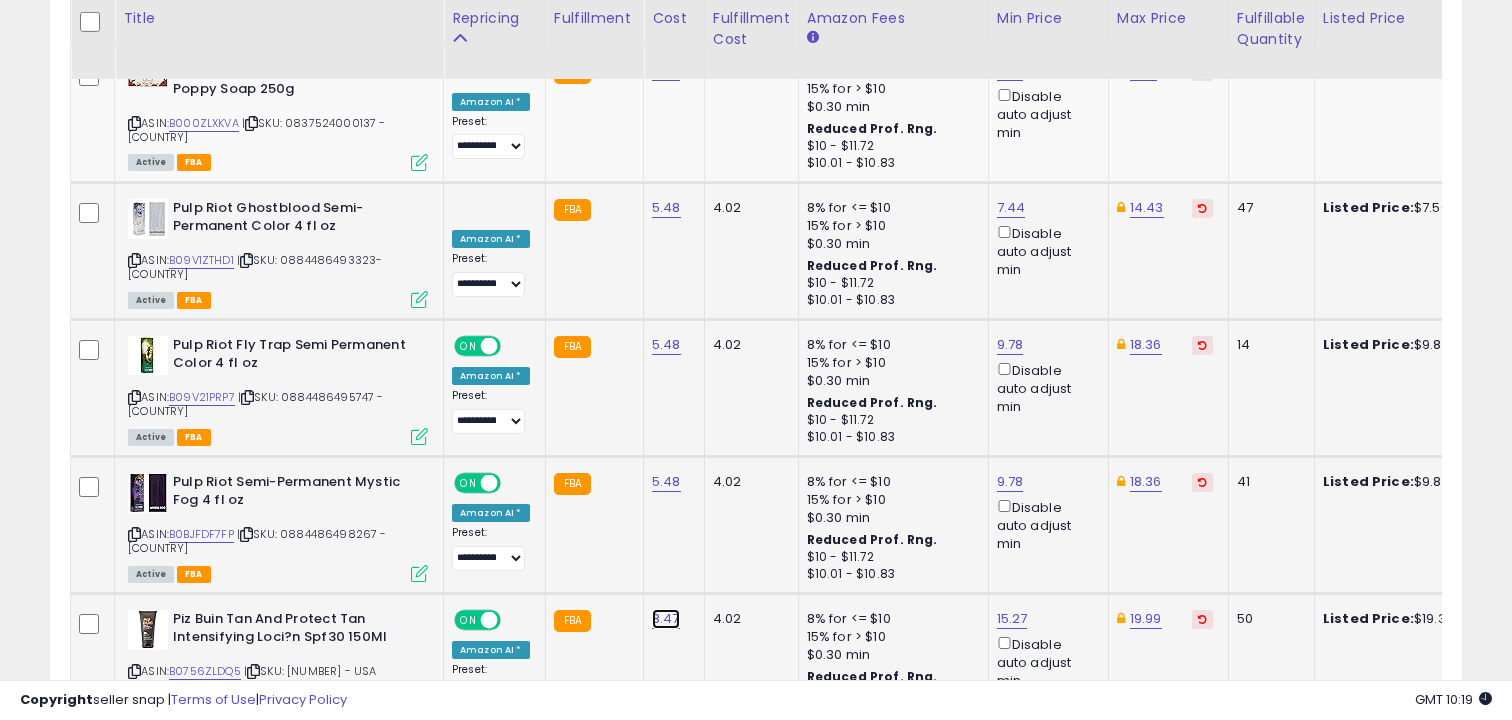 click on "8.47" at bounding box center [666, -6528] 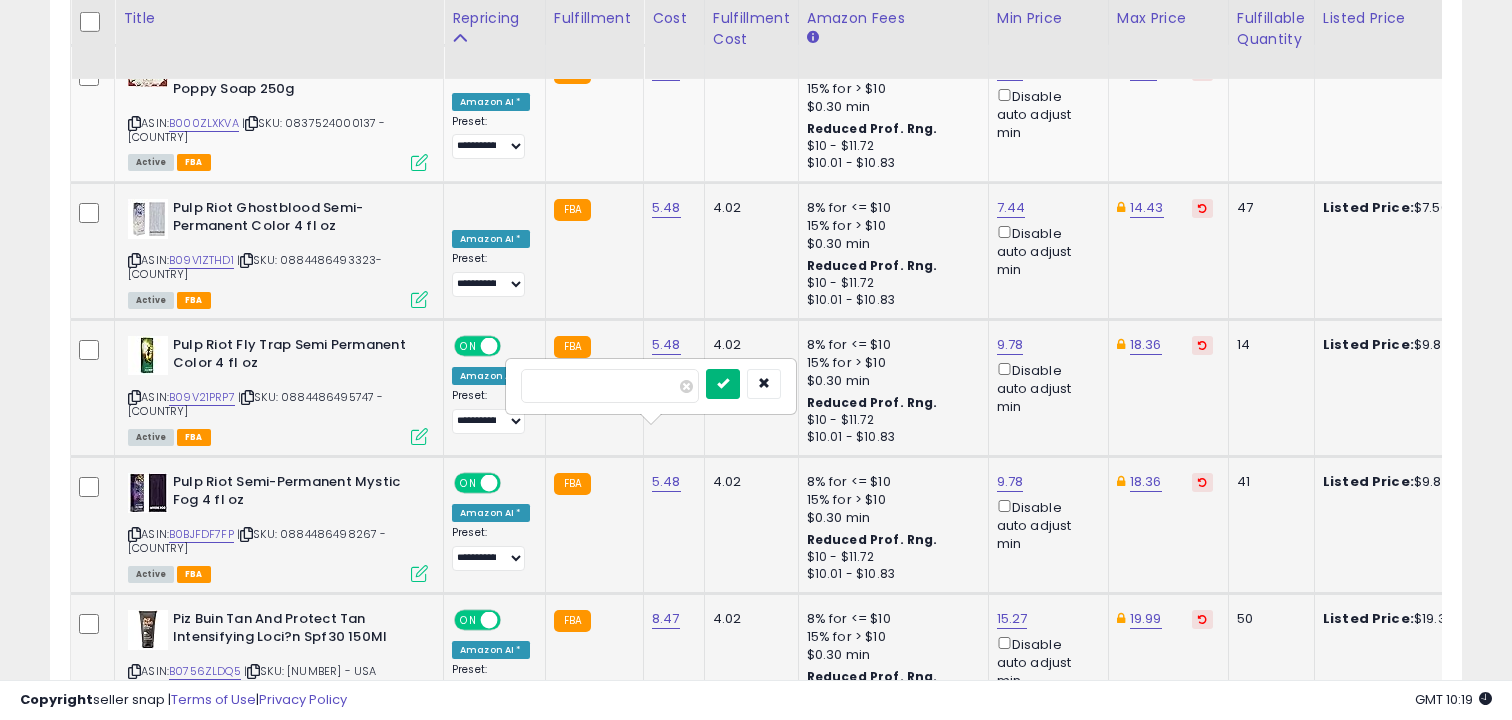 click at bounding box center (723, 383) 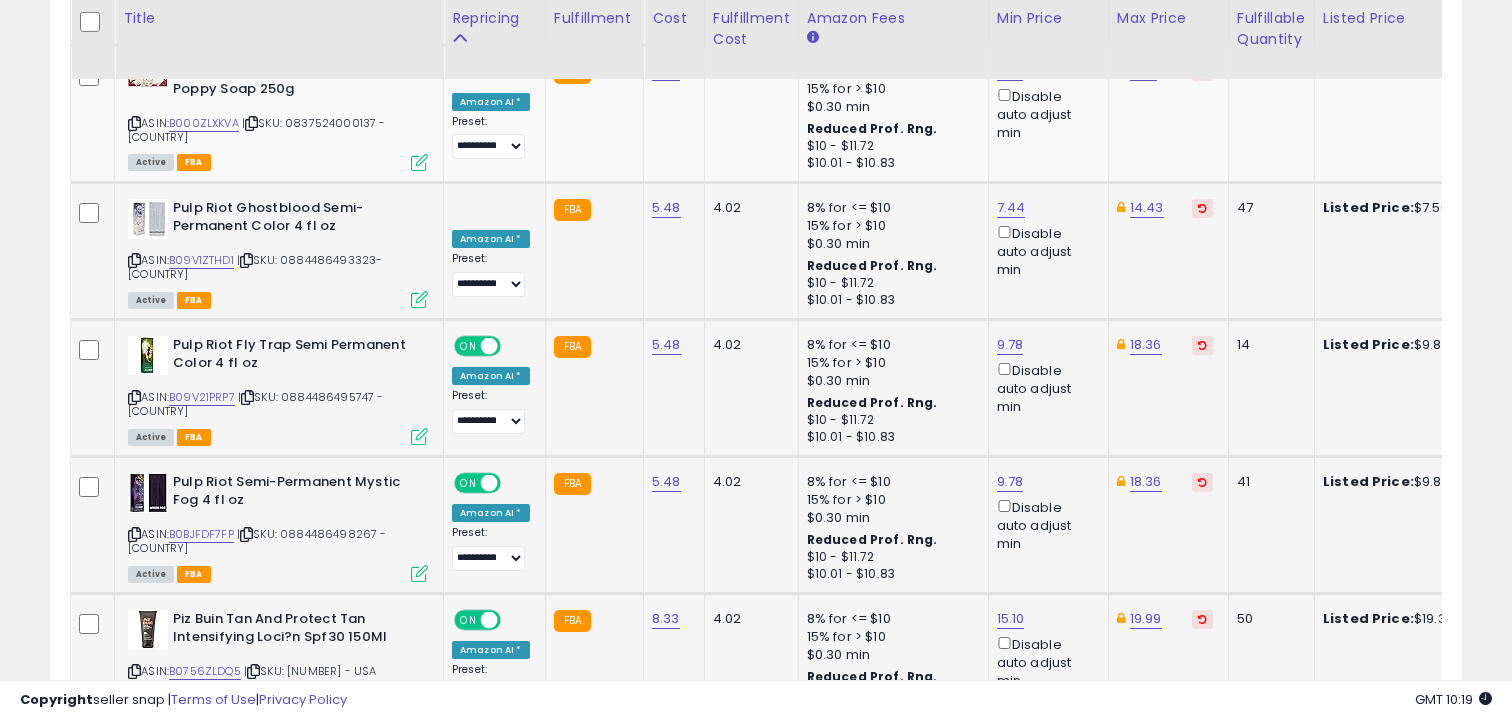 click on "›" at bounding box center [1392, 768] 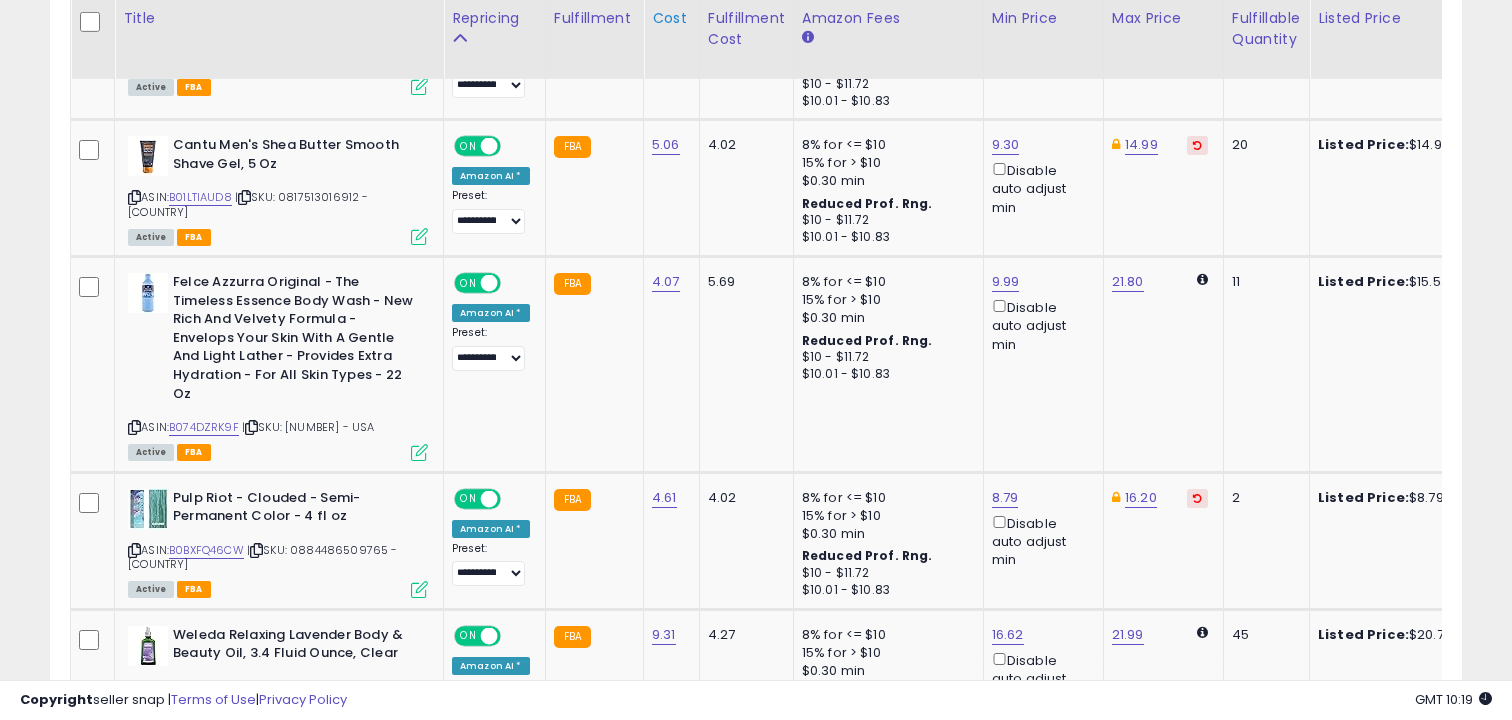 scroll, scrollTop: 726, scrollLeft: 0, axis: vertical 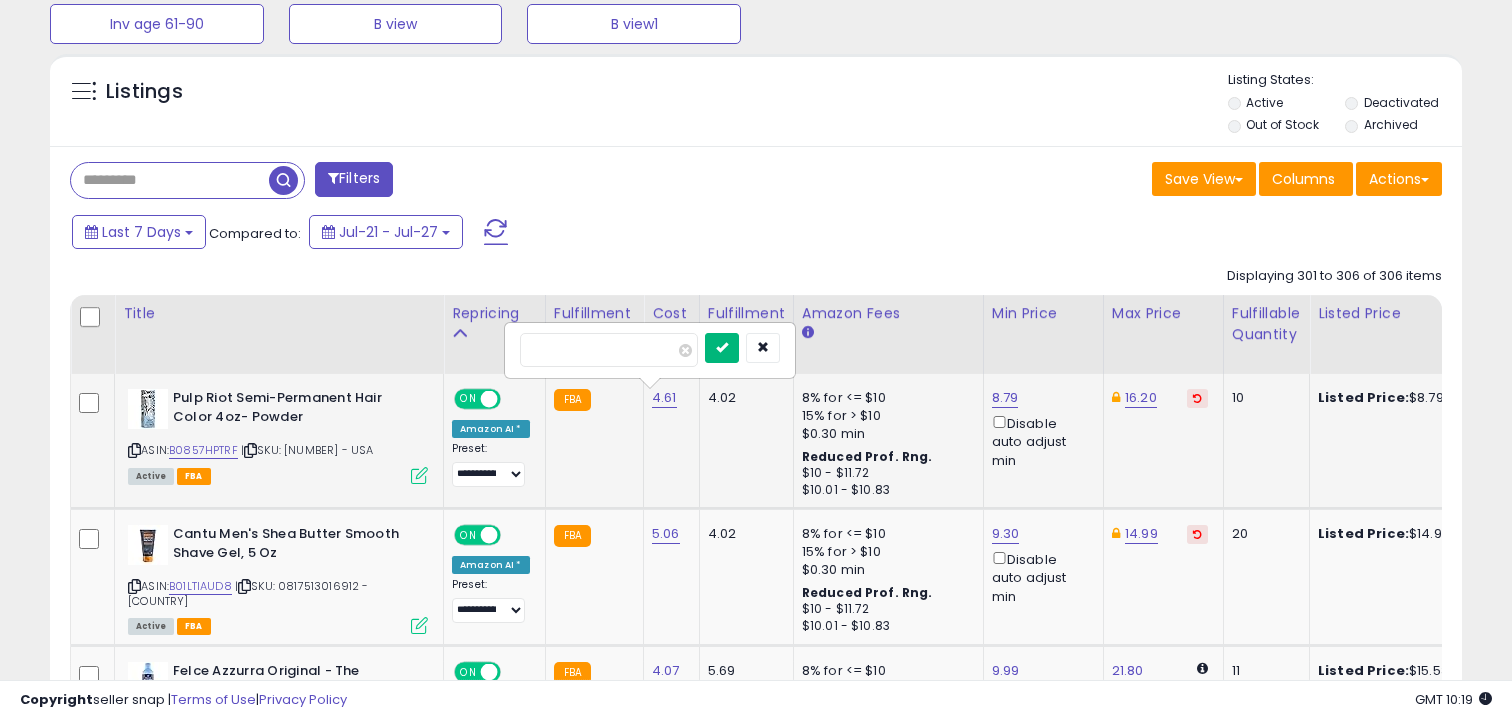 click at bounding box center (722, 347) 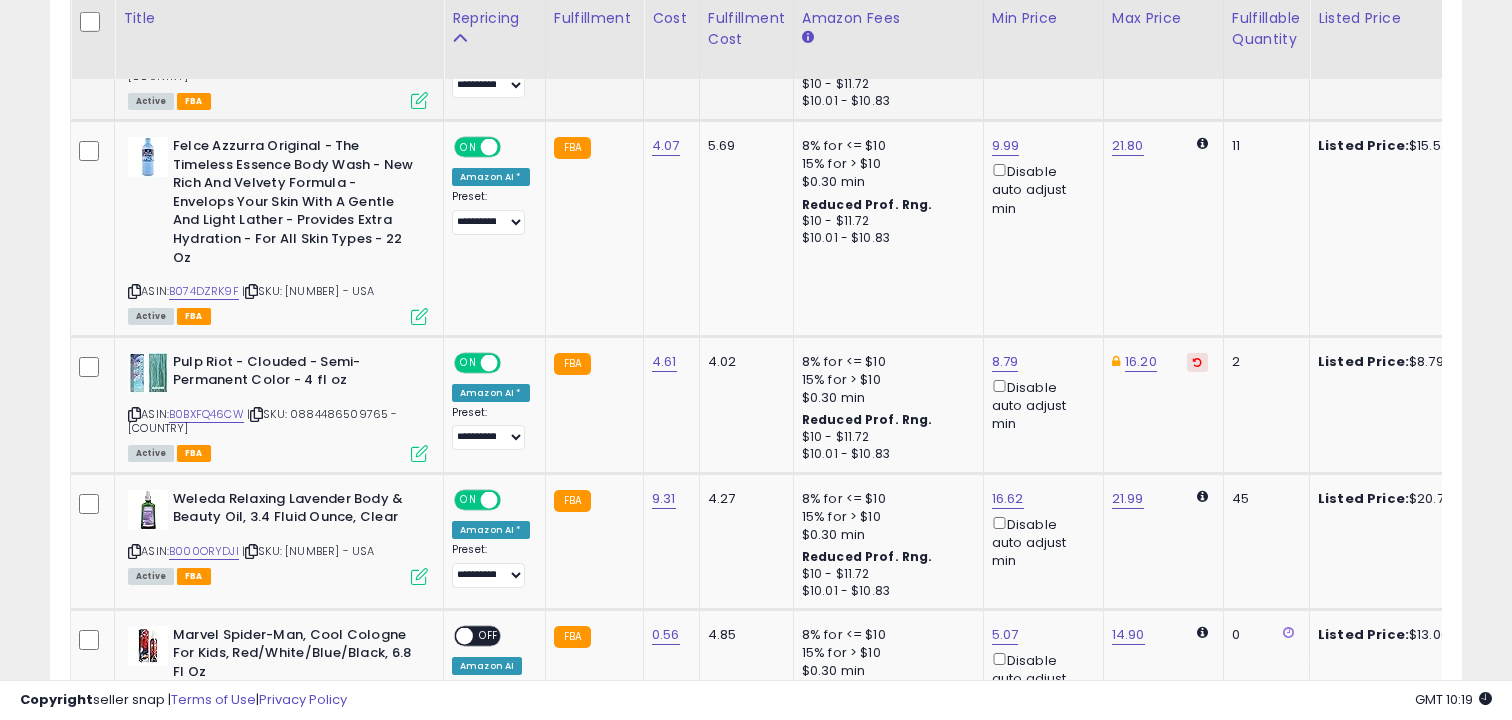 scroll, scrollTop: 862, scrollLeft: 0, axis: vertical 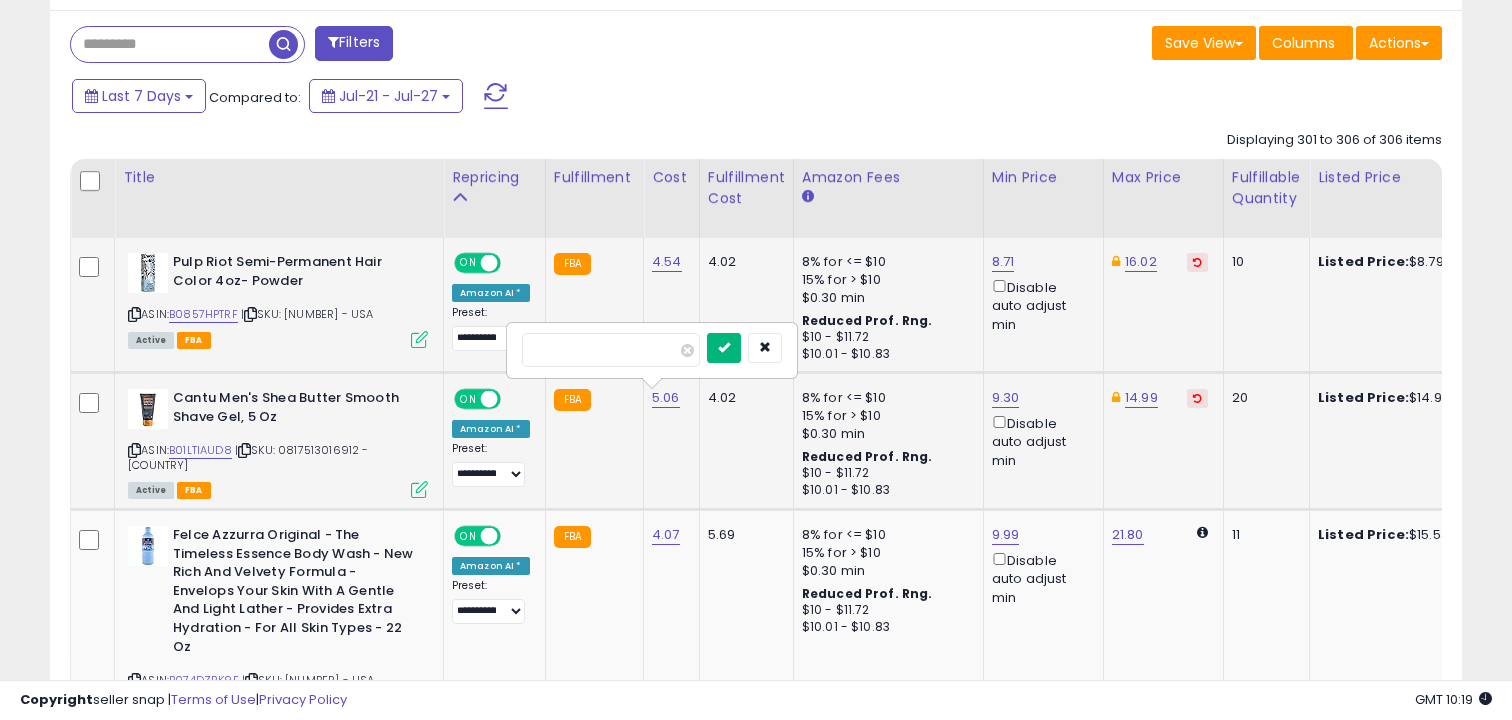 click at bounding box center [724, 347] 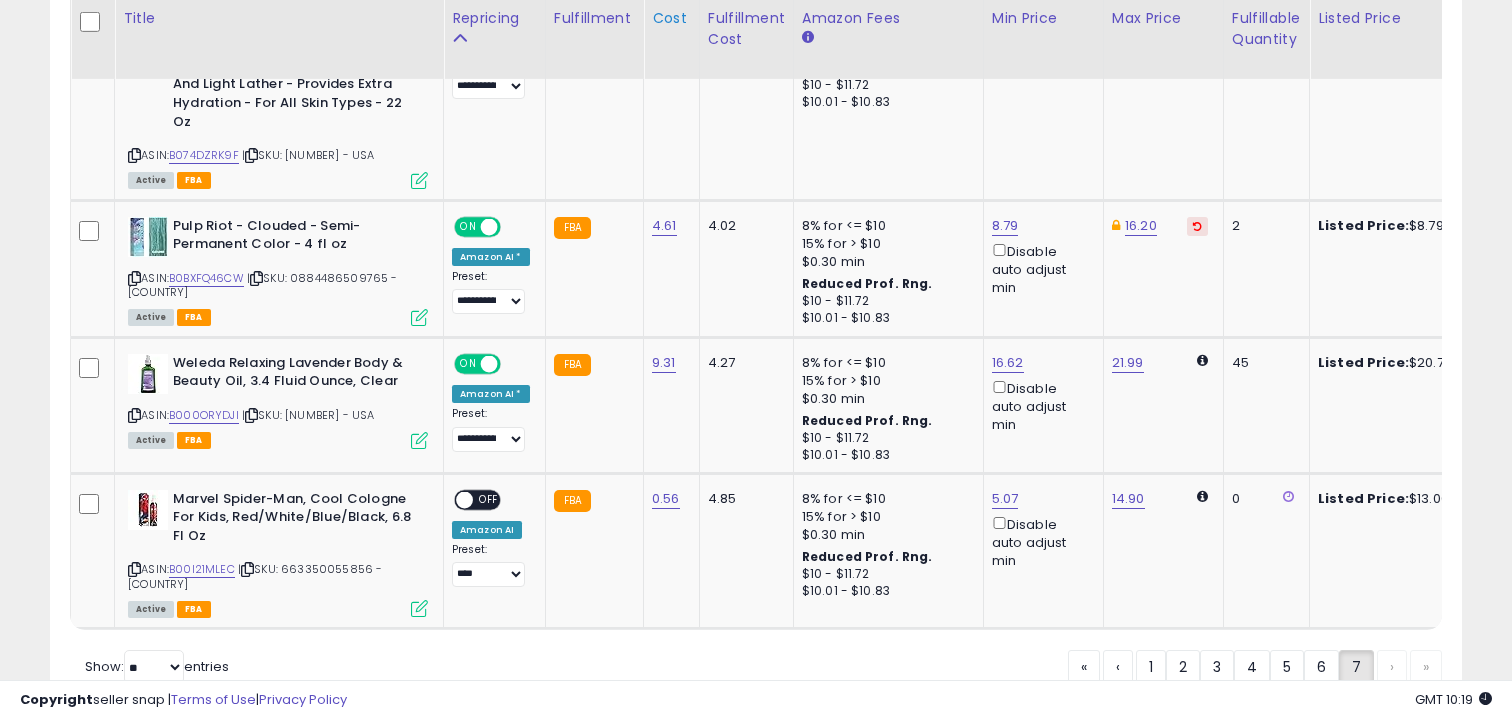 scroll, scrollTop: 998, scrollLeft: 0, axis: vertical 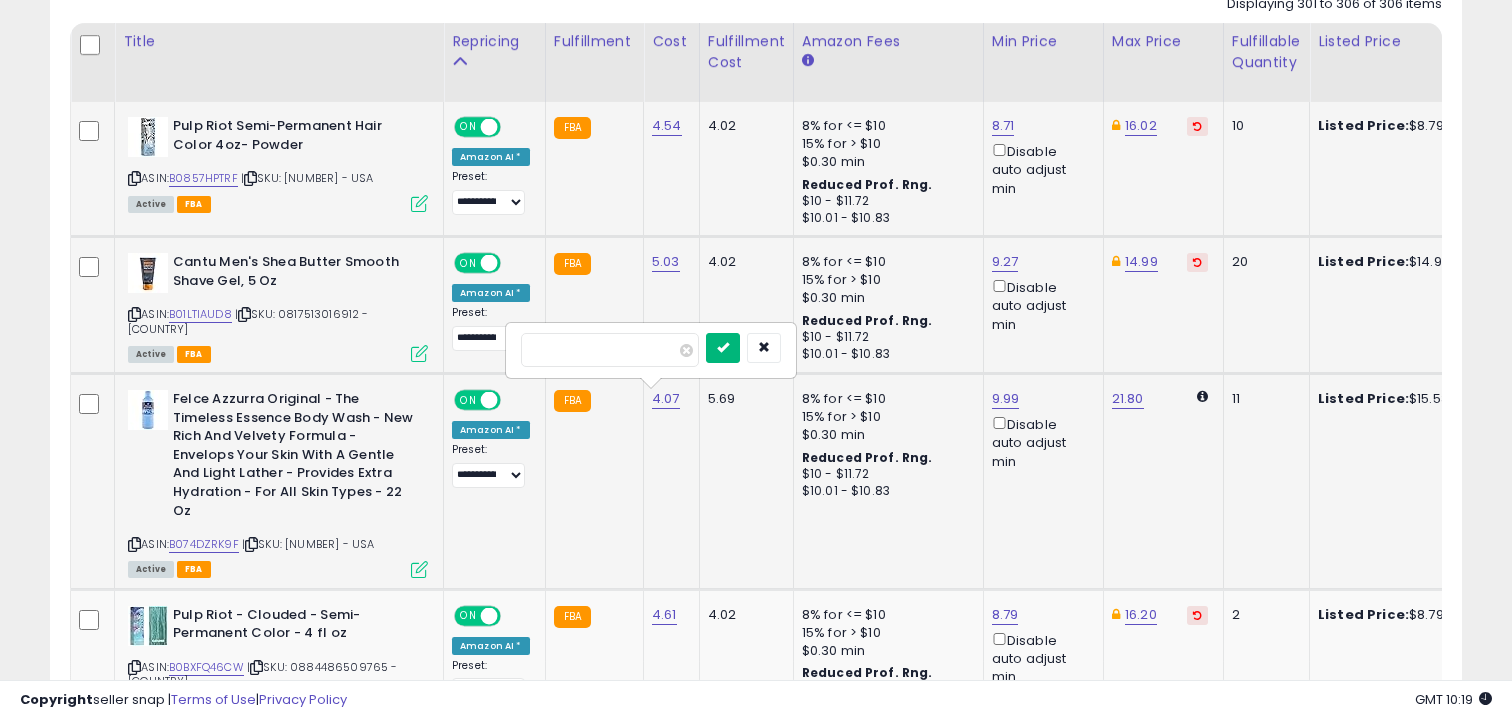 click at bounding box center (723, 347) 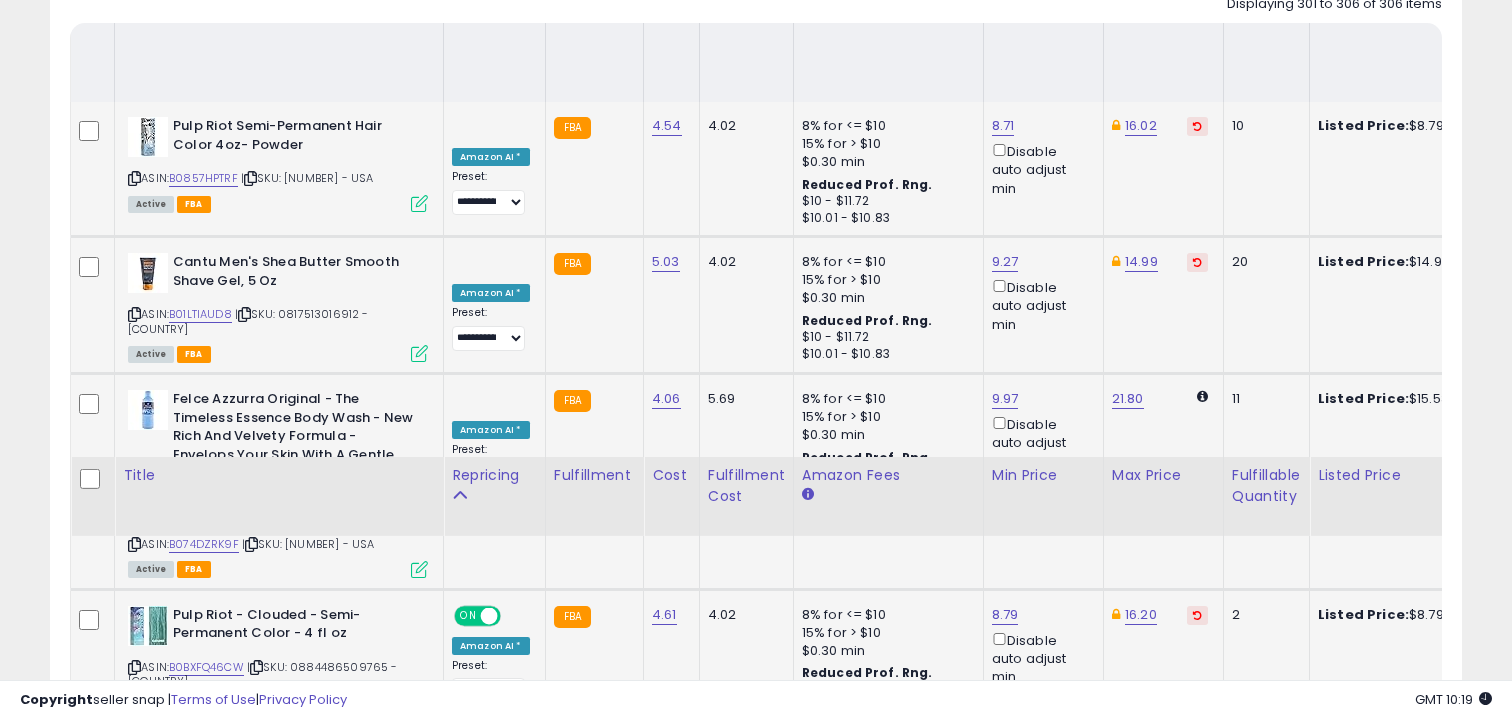 scroll, scrollTop: 1455, scrollLeft: 0, axis: vertical 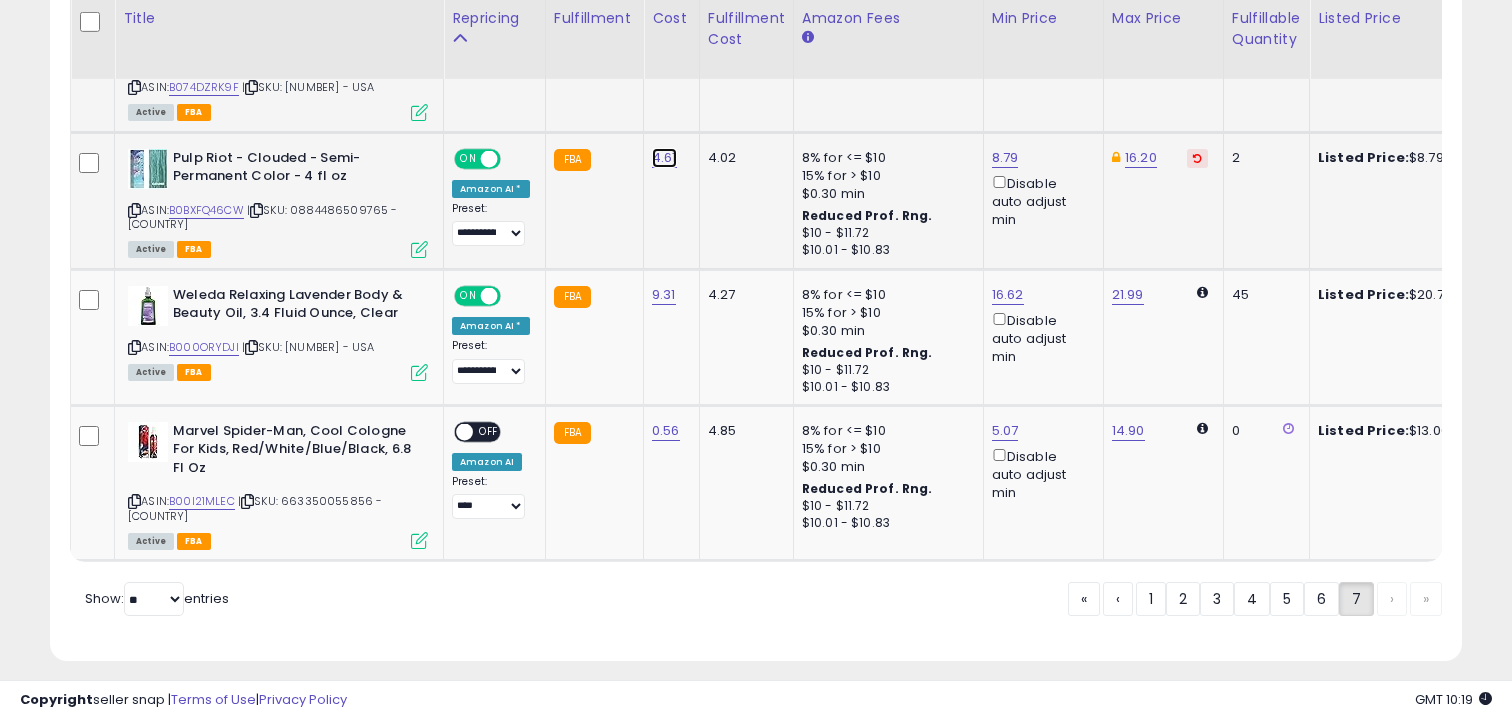click on "4.61" at bounding box center (667, -331) 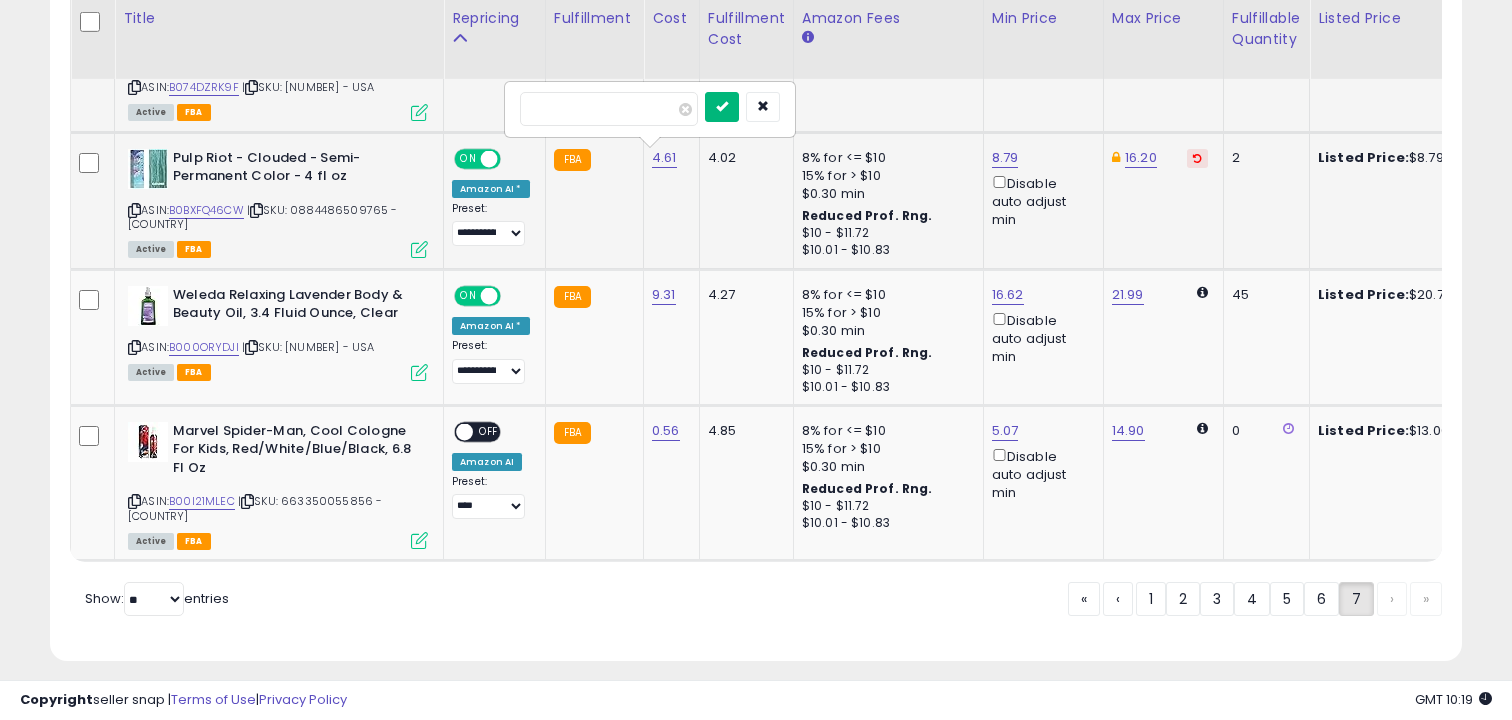 click at bounding box center [722, 106] 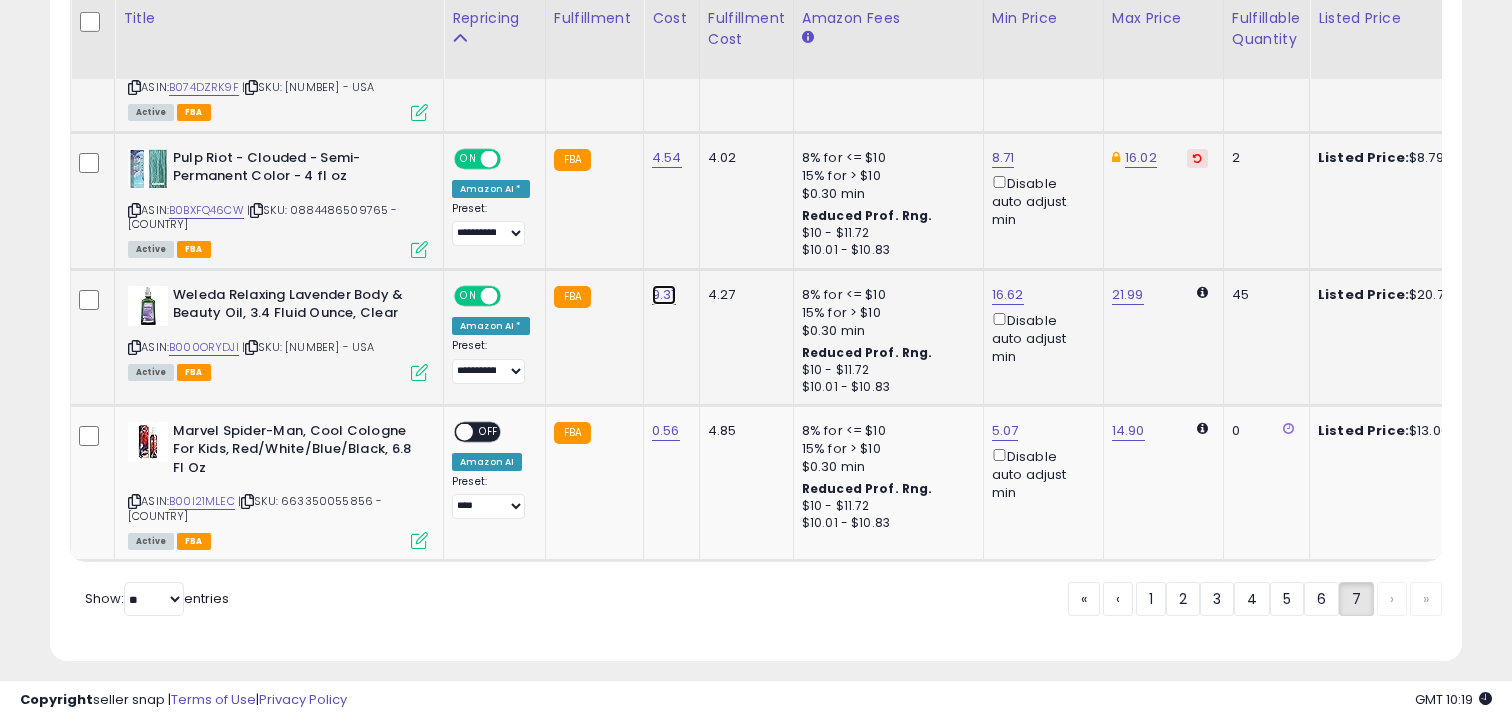 click on "9.31" at bounding box center [667, -331] 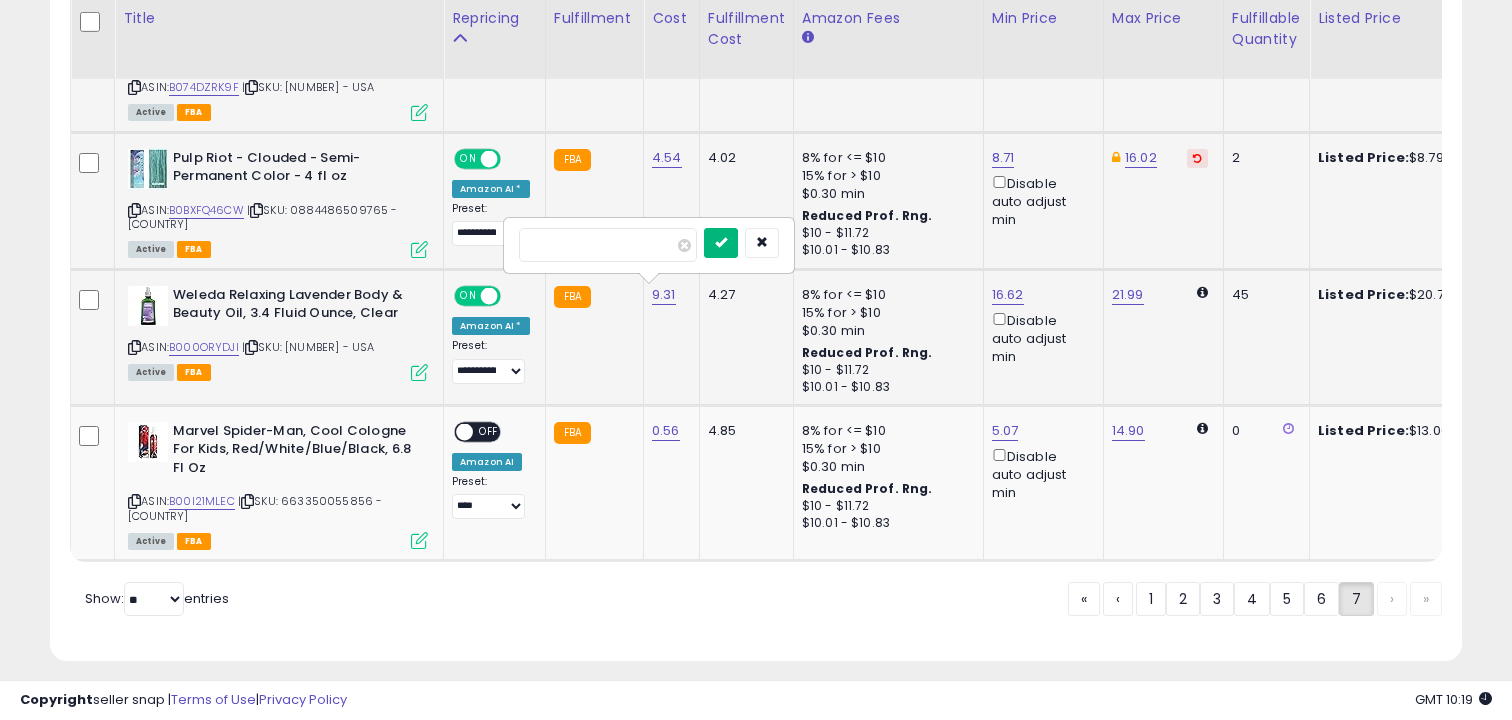 click at bounding box center [721, 242] 